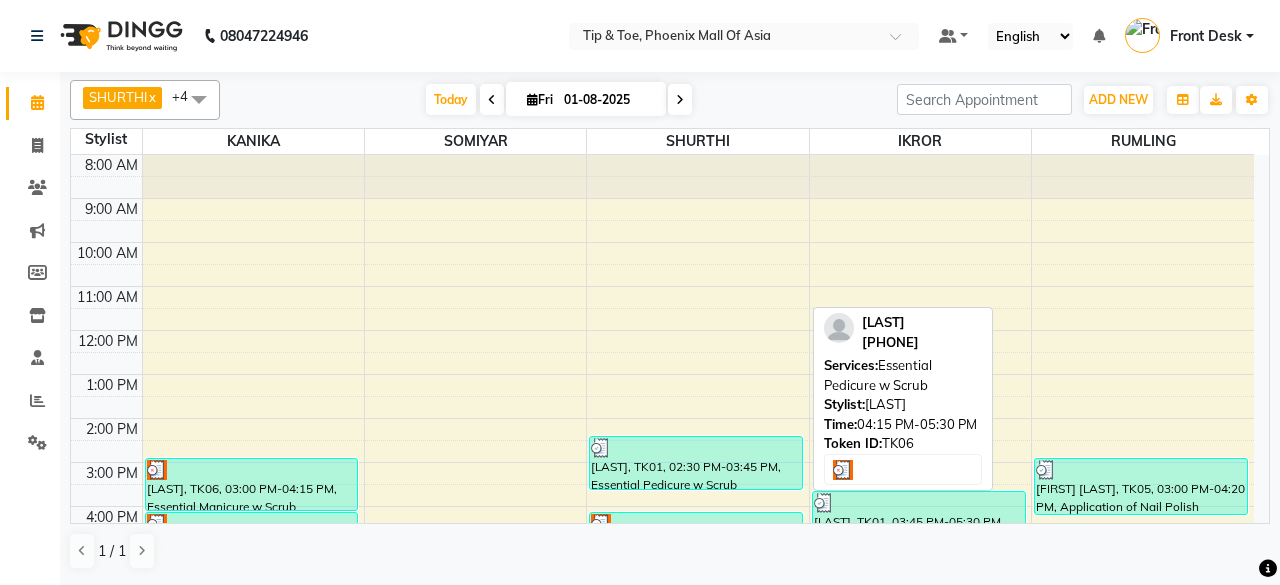 scroll, scrollTop: 0, scrollLeft: 0, axis: both 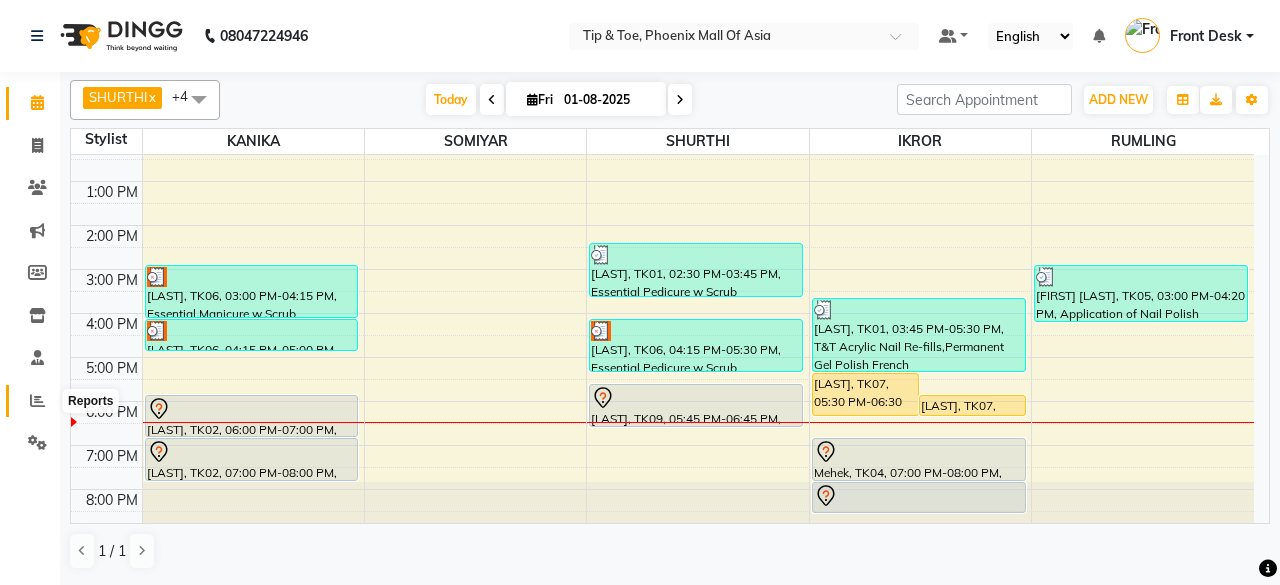 click 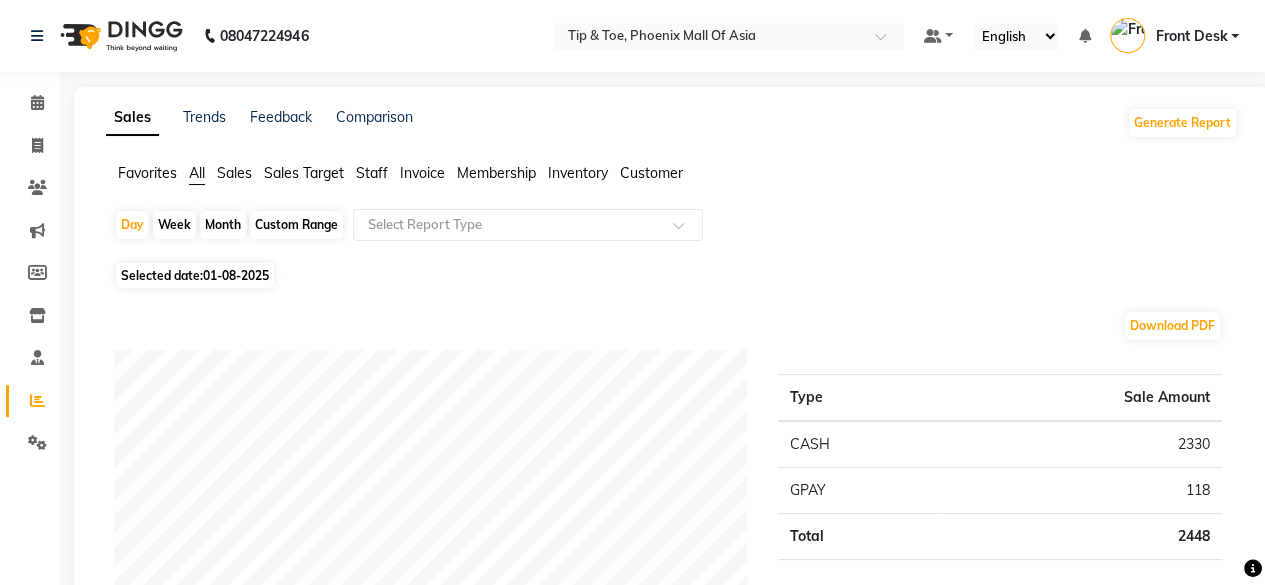click on "Staff" 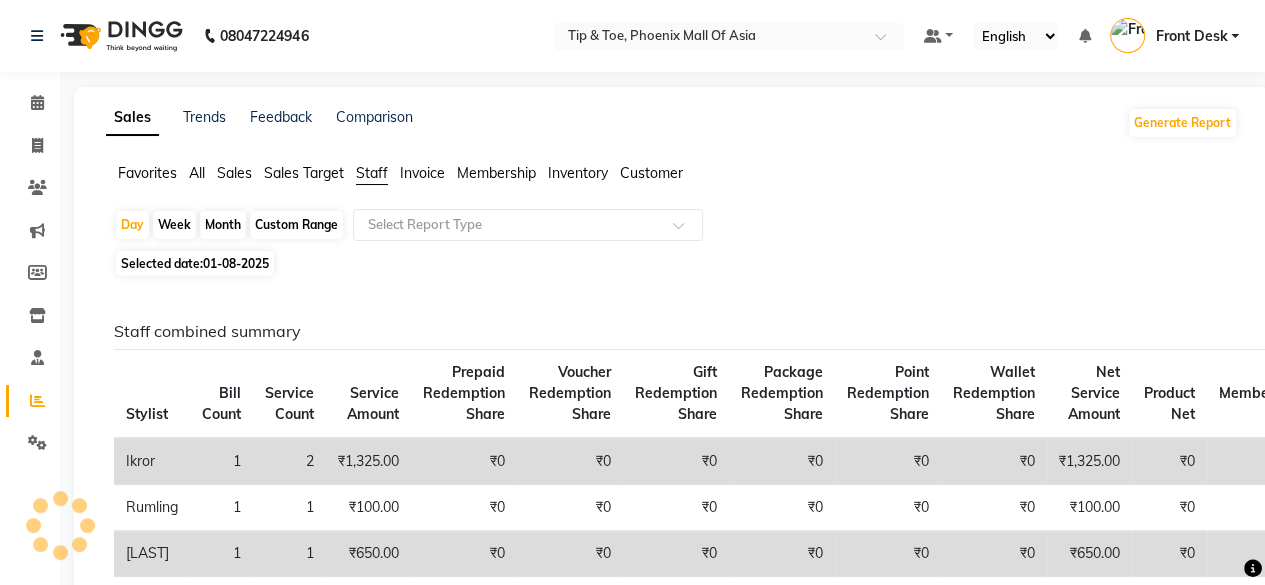 scroll, scrollTop: 100, scrollLeft: 0, axis: vertical 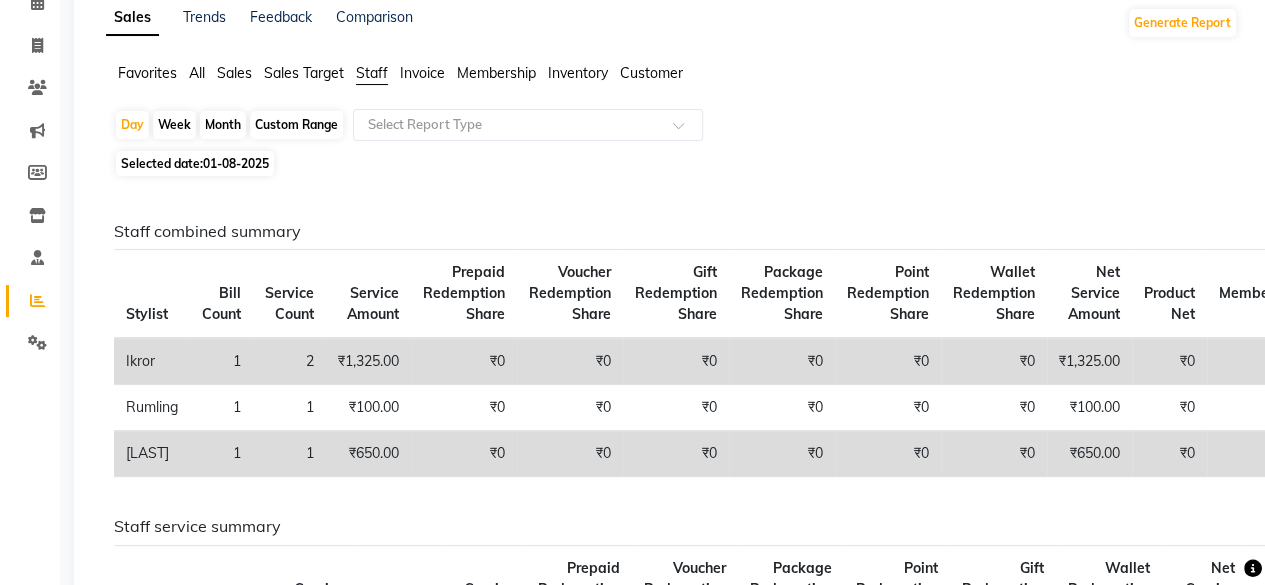 click on "Staff combined summary Stylist Bill Count Service Count Service Amount Prepaid Redemption Share Voucher Redemption Share Gift Redemption Share Package Redemption Share Point Redemption Share Wallet Redemption Share Net Service Amount Product Net Membership Net Prepaid Net Voucher Net Gift Net Package Net Ikror 1 2 ₹1,325.00 ₹0 ₹0 ₹0 ₹0 ₹0 ₹0 ₹1,325.00 ₹0 ₹0 ₹0 ₹0 ₹0 ₹0 Rumling 1 1 ₹100.00 ₹0 ₹0 ₹0 ₹0 ₹0 ₹0 ₹100.00 ₹0 ₹0 ₹0 ₹0 ₹0 ₹0 Shurthi 1 1 ₹650.00 ₹0 ₹0 ₹0 ₹0 ₹0 ₹0 ₹650.00 ₹0 ₹0 ₹0 ₹0 ₹0 ₹0 Staff service summary Location Stylist Service Price Discount Service Amount Prepaid Redemption Share Voucher Redemption Share Package Redemption Share Point Redemption Share Gift Redemption Share Wallet Redemption Share Net Service Amount Tax Total Tip & Toe, Phoenix Mall of Asia Ikror ₹2,650.00 ₹1,325.00 ₹1,325.00 ₹0 ₹0 ₹0 ₹0 ₹0 ₹0 ₹1,325.00 ₹238.50 ₹1,563.50 Tip & Toe, Phoenix Mall of Asia Rumling ₹0" 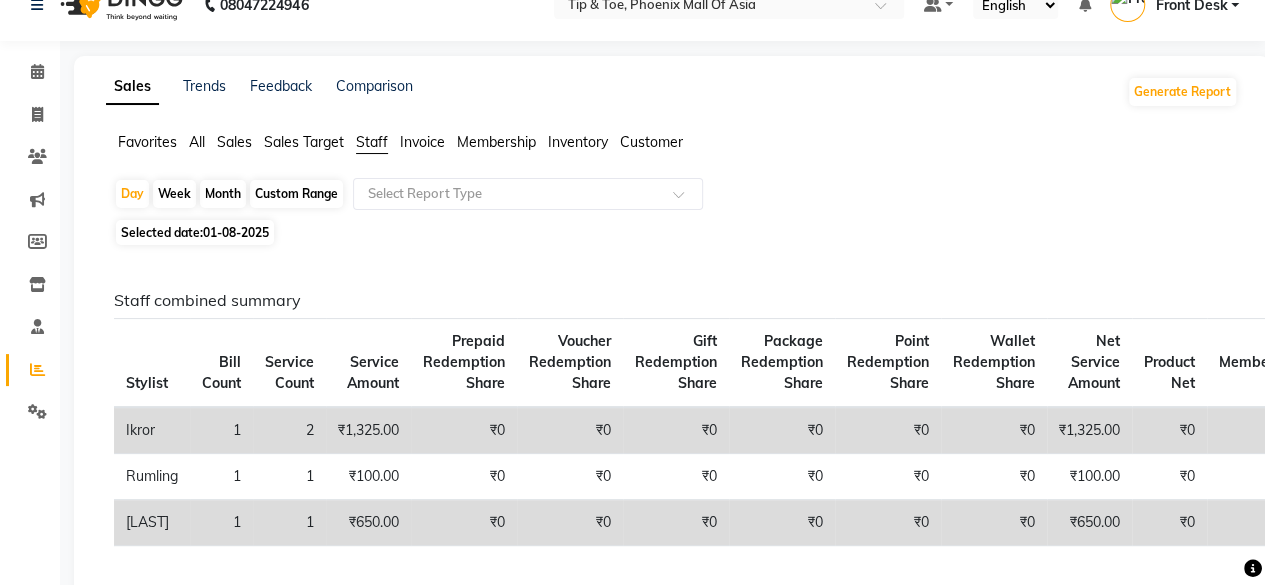 scroll, scrollTop: 0, scrollLeft: 0, axis: both 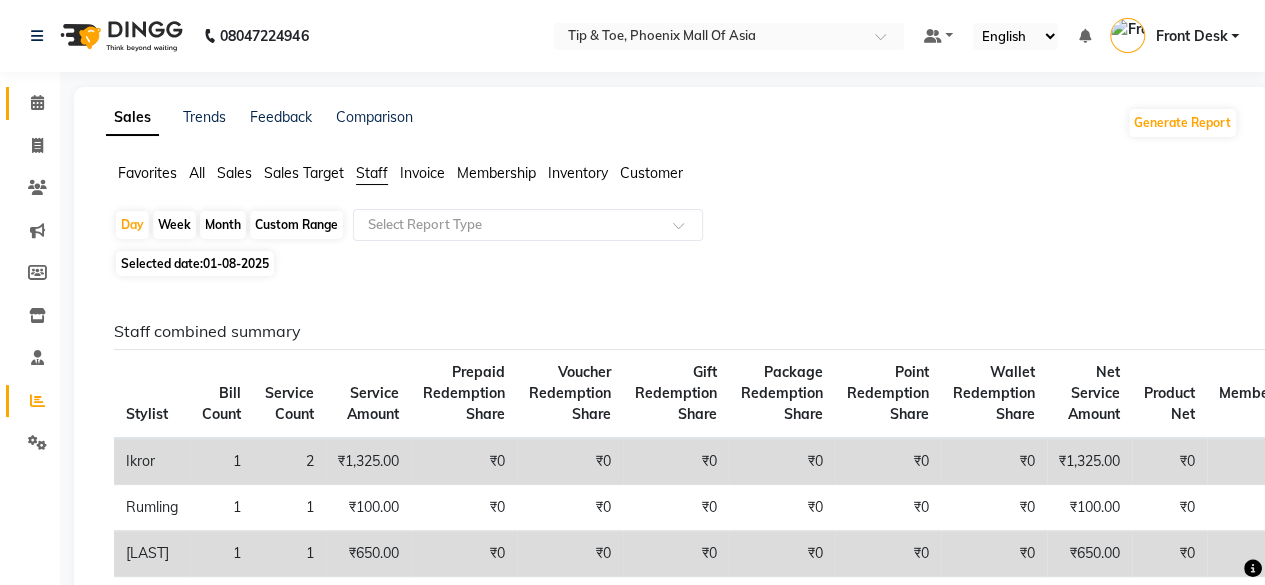 click 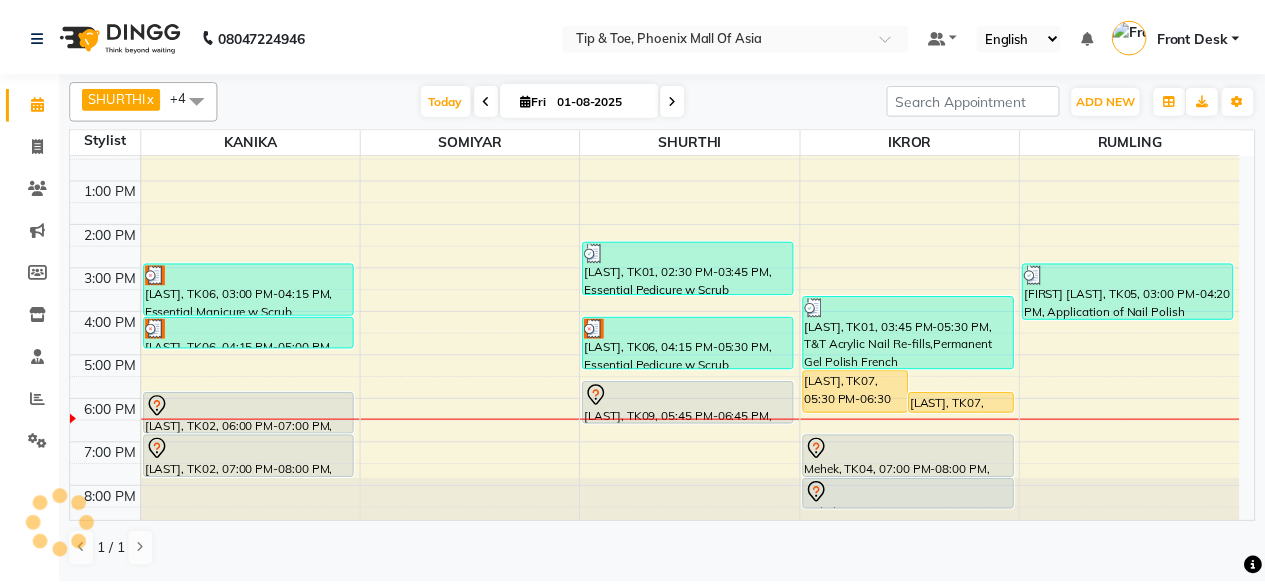 scroll, scrollTop: 193, scrollLeft: 0, axis: vertical 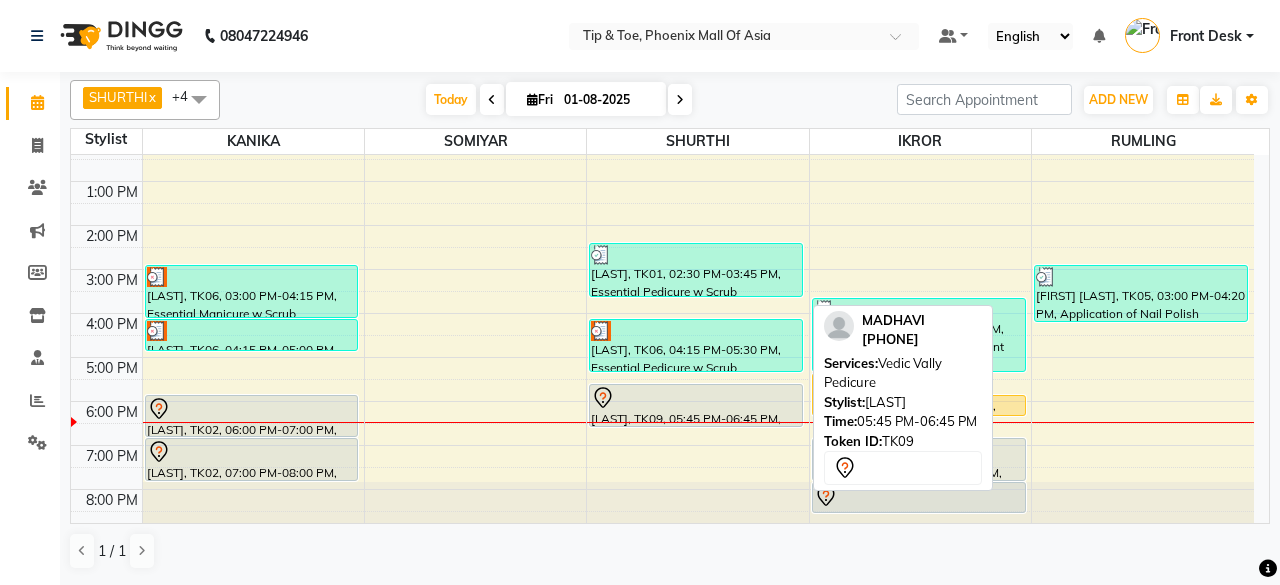 click at bounding box center [696, 398] 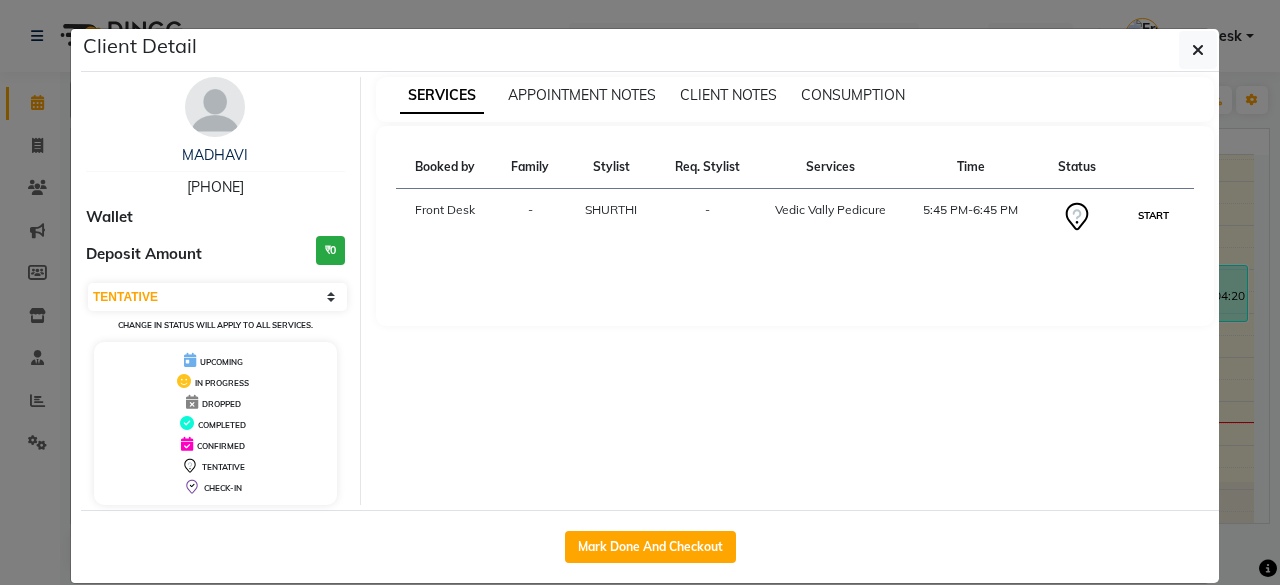 click on "START" at bounding box center [1153, 215] 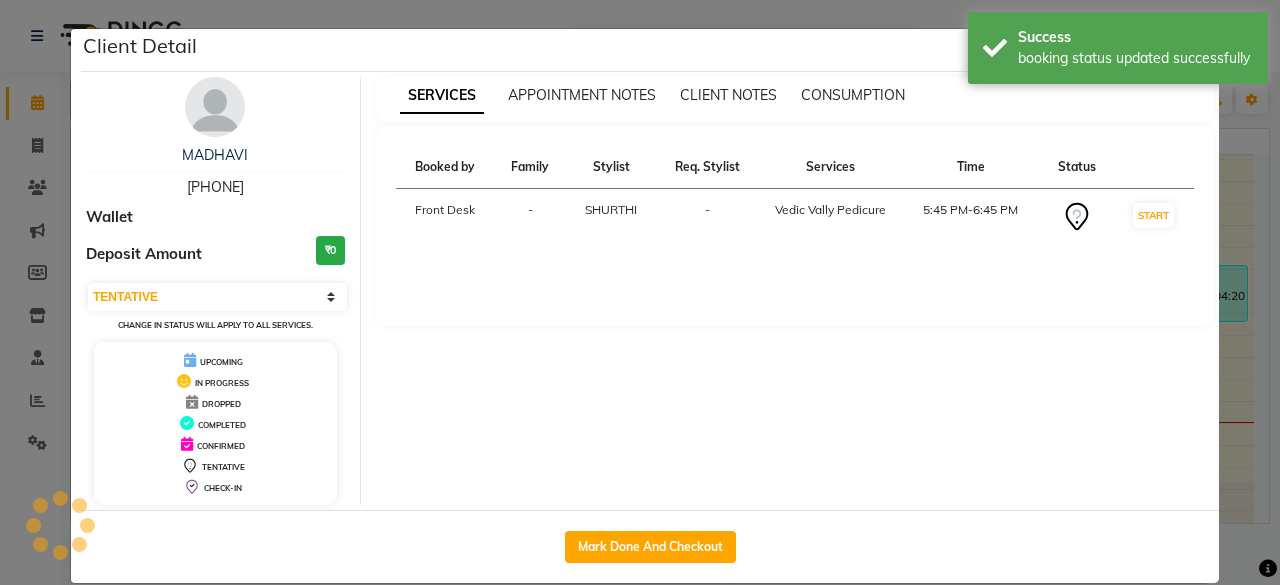 select on "1" 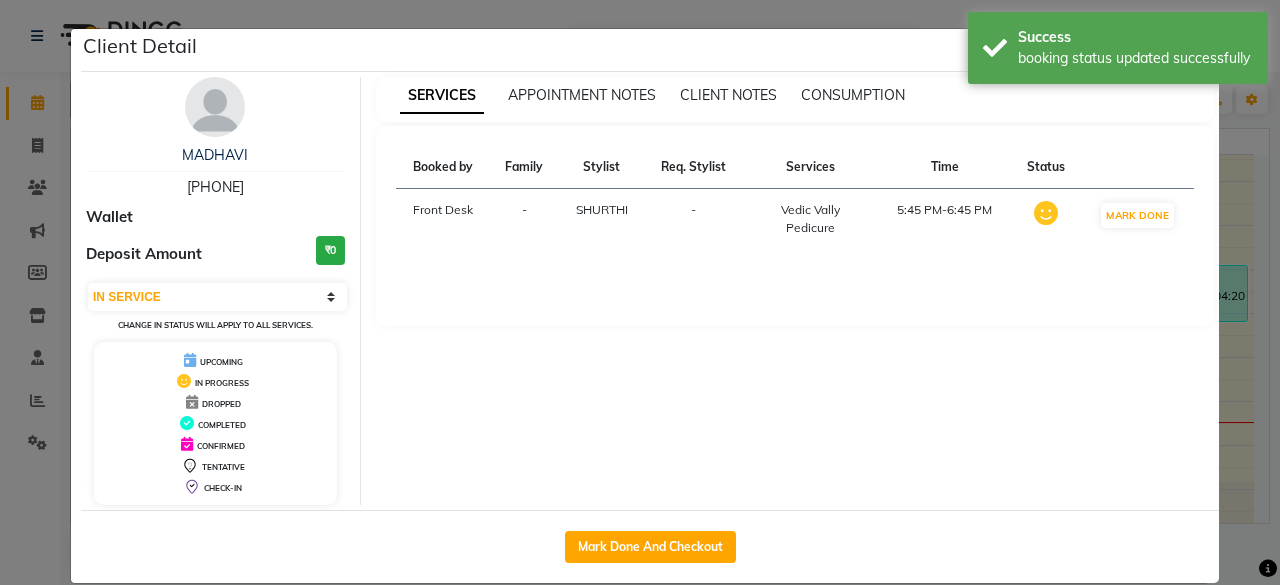 click on "Client Detail  [LAST]    [PHONE] Wallet Deposit Amount  ₹0  Select IN SERVICE CONFIRMED TENTATIVE CHECK IN MARK DONE DROPPED UPCOMING Change in status will apply to all services. UPCOMING IN PROGRESS DROPPED COMPLETED CONFIRMED TENTATIVE CHECK-IN SERVICES APPOINTMENT NOTES CLIENT NOTES CONSUMPTION Booked by Family Stylist Req. Stylist Services Time Status  Front Desk  - [LAST] -  Vedic Vally Pedicure   5:45 PM-6:45 PM   MARK DONE   Mark Done And Checkout" 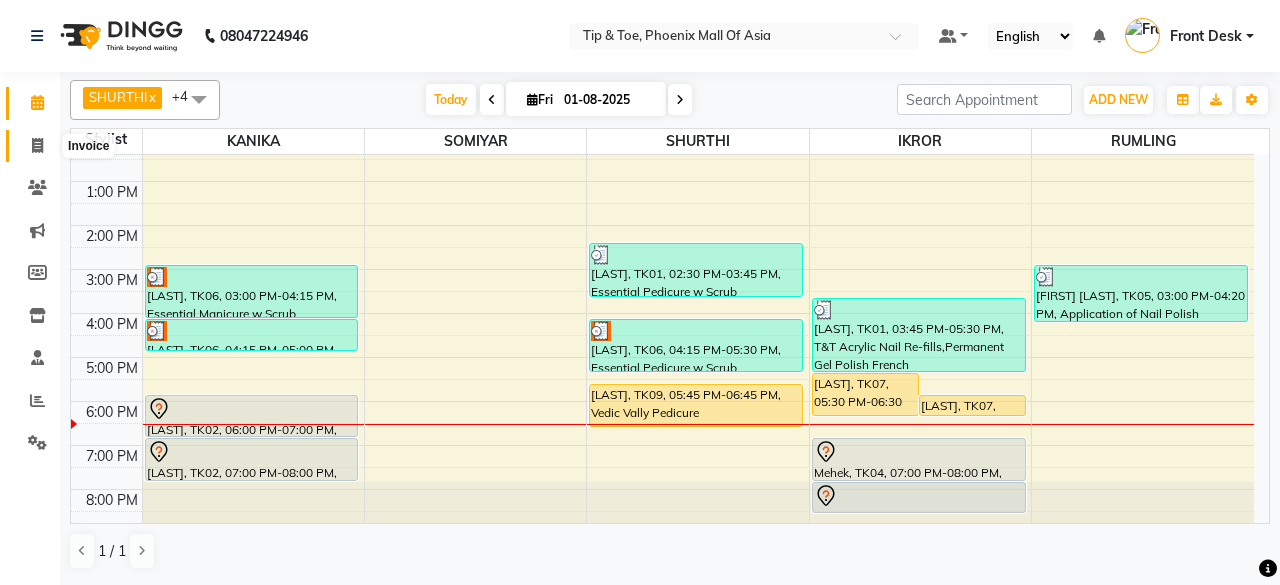 click 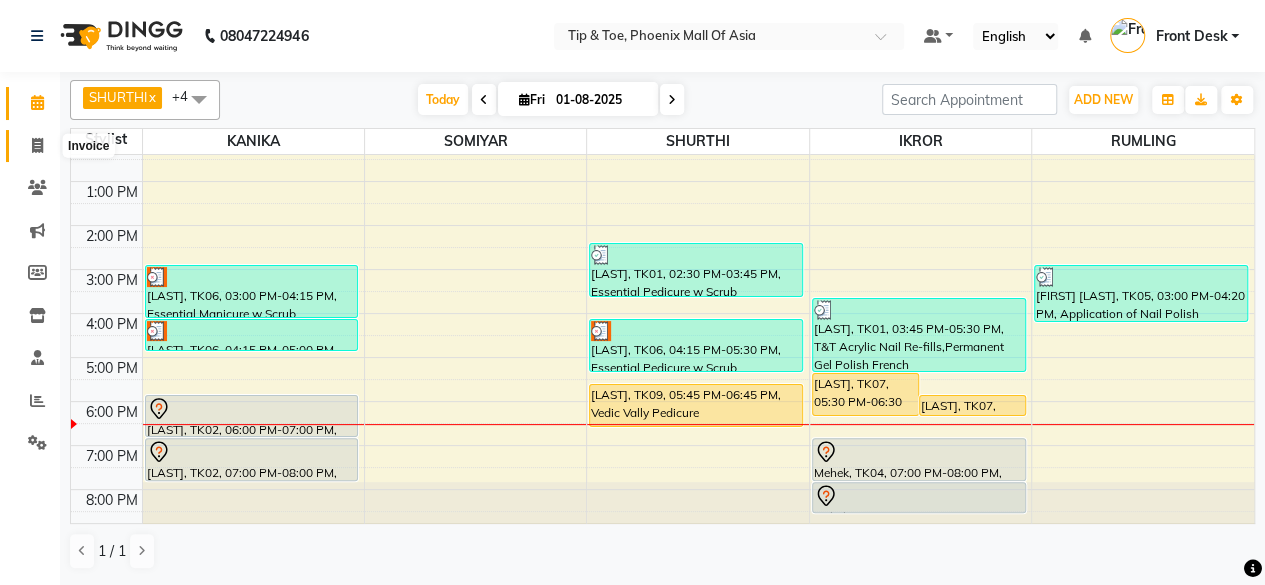 select on "service" 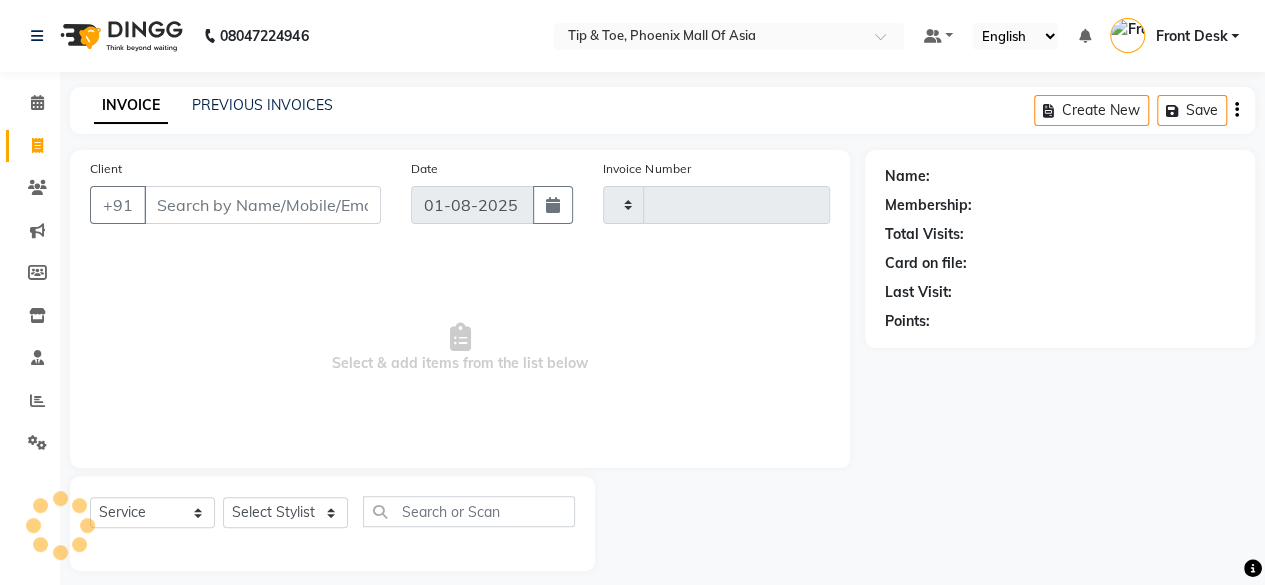 type on "0607" 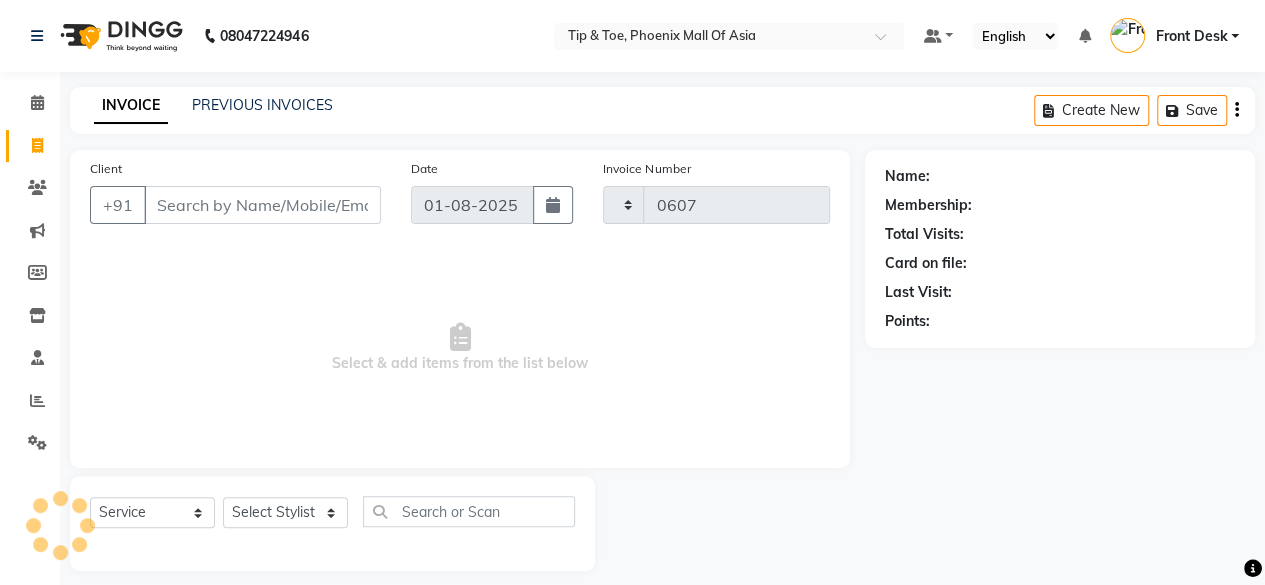 select on "5683" 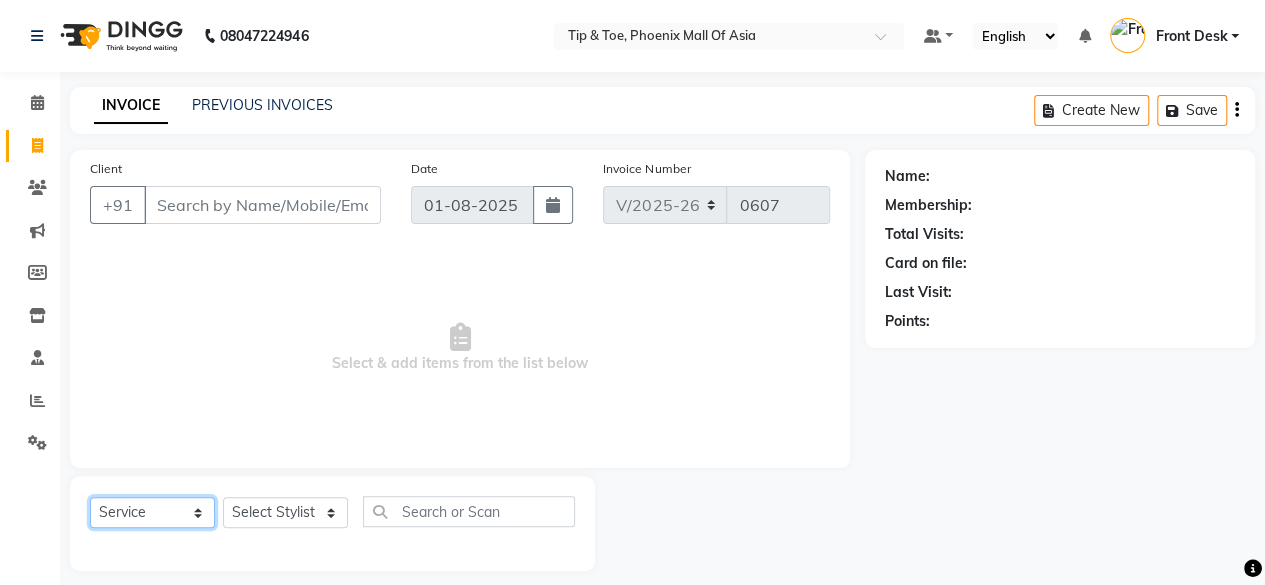 click on "Select  Service  Product  Membership  Package Voucher Prepaid Gift Card" 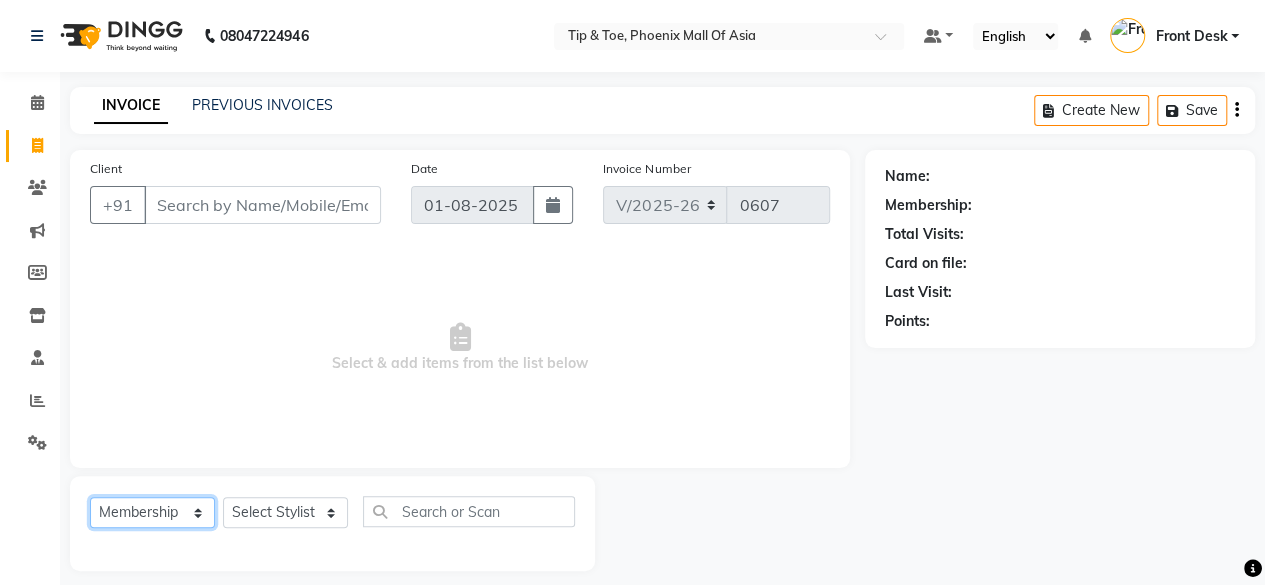 click on "Select  Service  Product  Membership  Package Voucher Prepaid Gift Card" 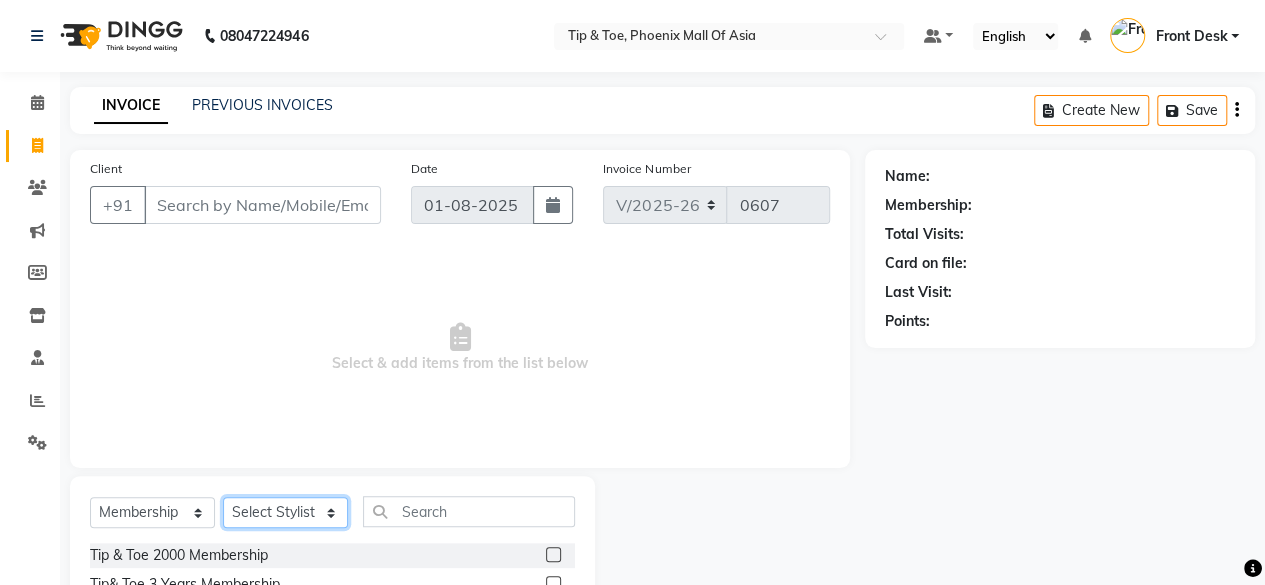 click on "Select Stylist [LAST] [LAST] Front Desk [LAST] [LAST] [LAST] [LAST] [LAST] [LAST]" 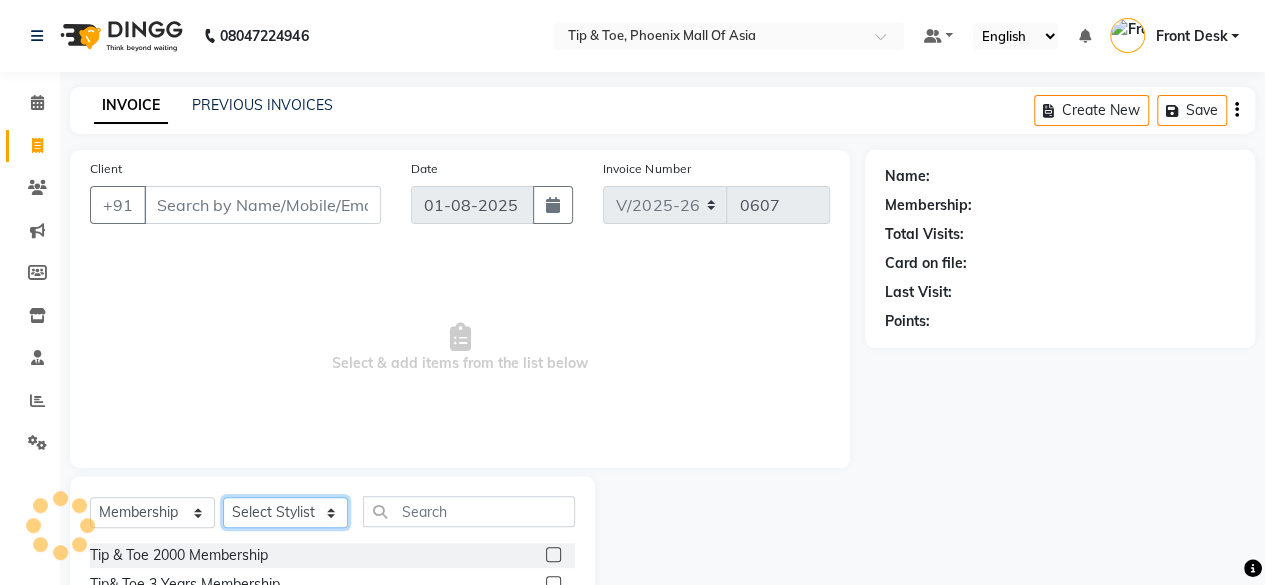 select on "[NUMBER]" 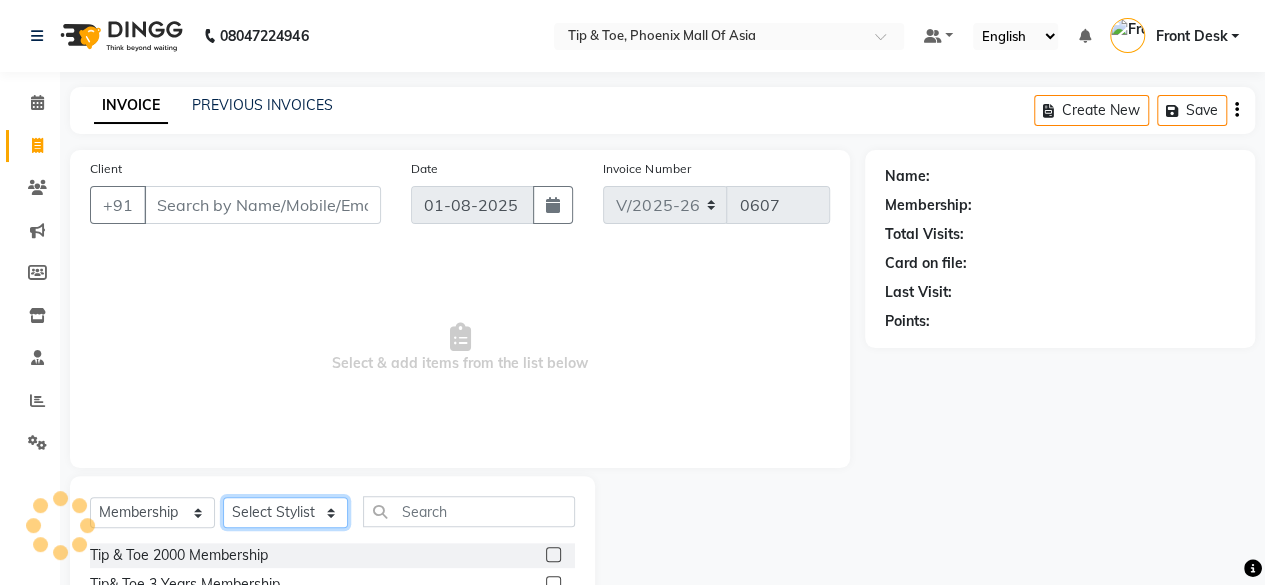 click on "Select Stylist [LAST] [LAST] Front Desk [LAST] [LAST] [LAST] [LAST] [LAST] [LAST]" 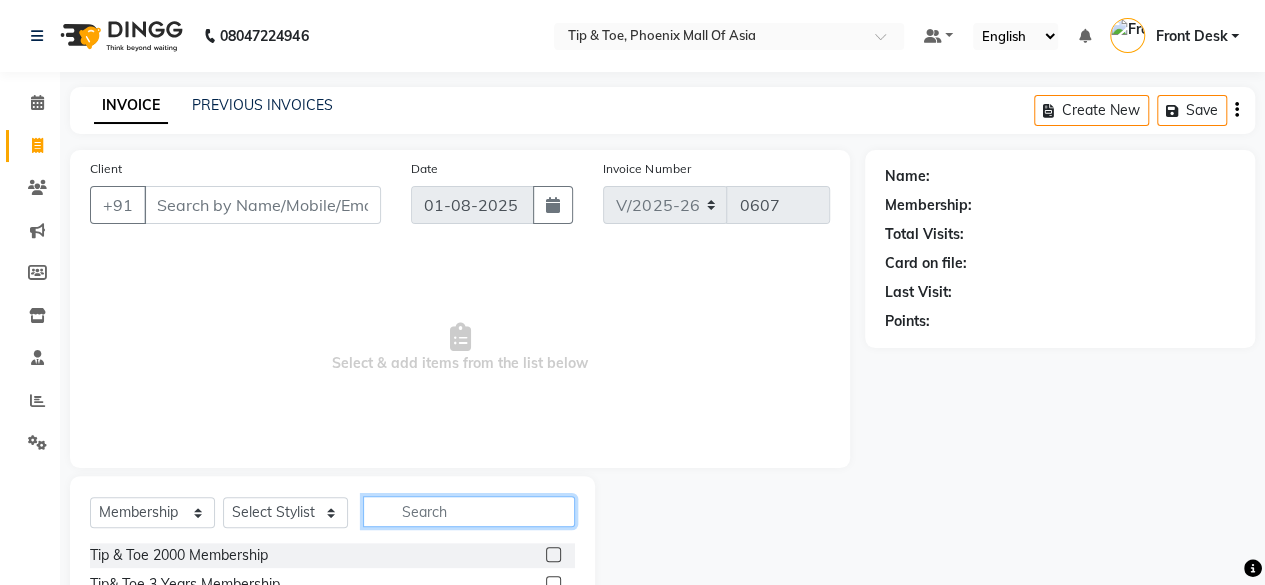 click 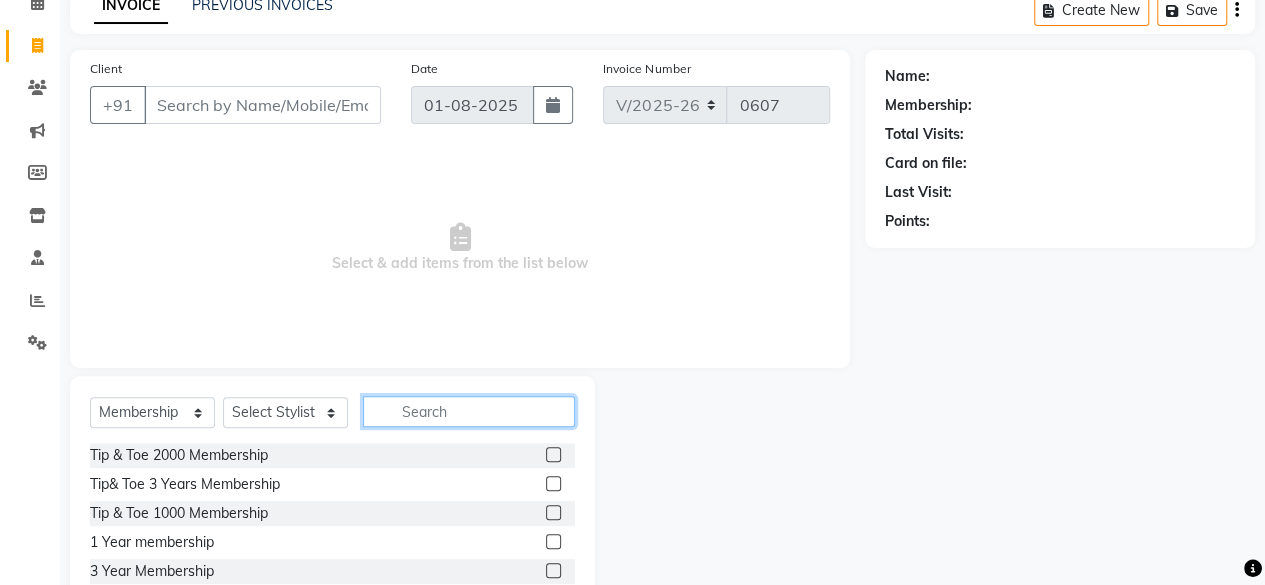 scroll, scrollTop: 160, scrollLeft: 0, axis: vertical 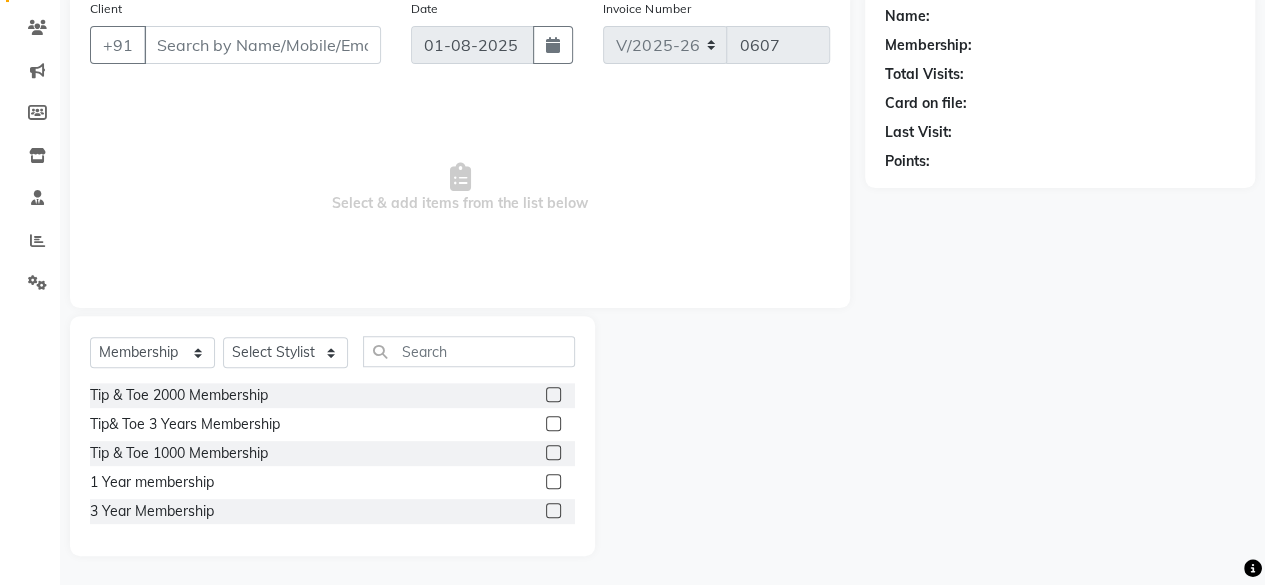 click 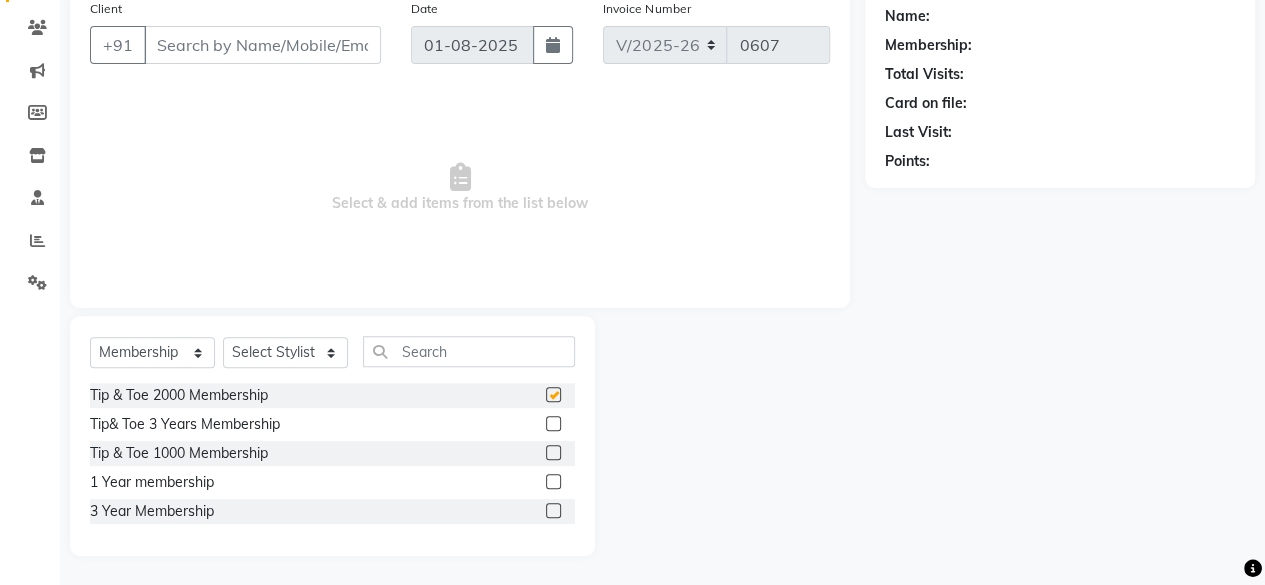 select on "select" 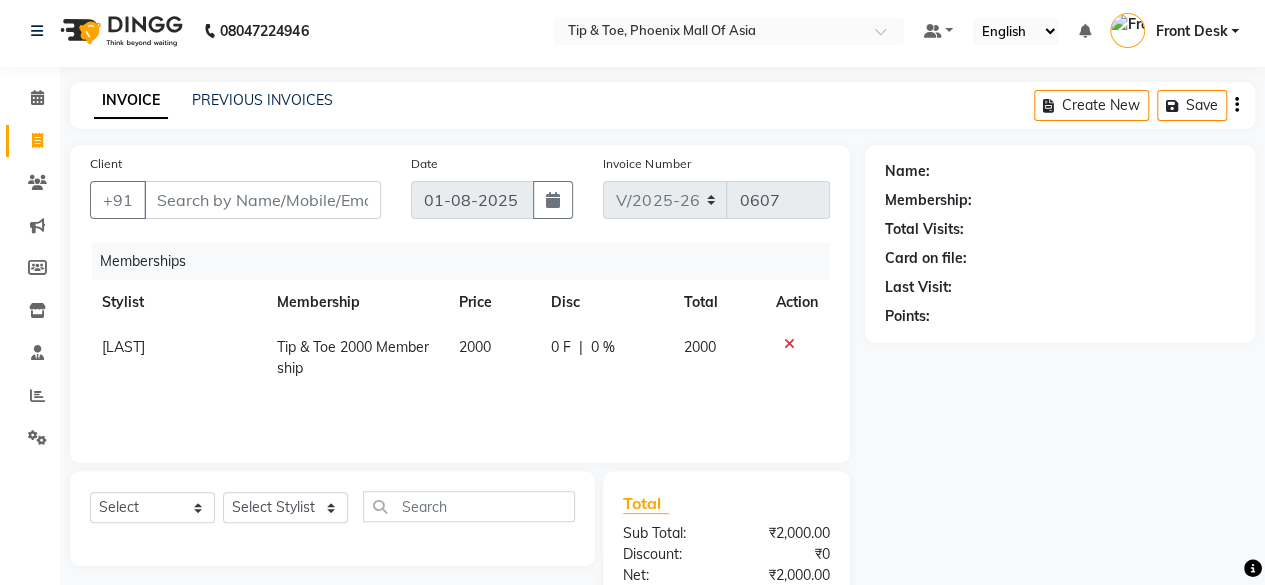 scroll, scrollTop: 0, scrollLeft: 0, axis: both 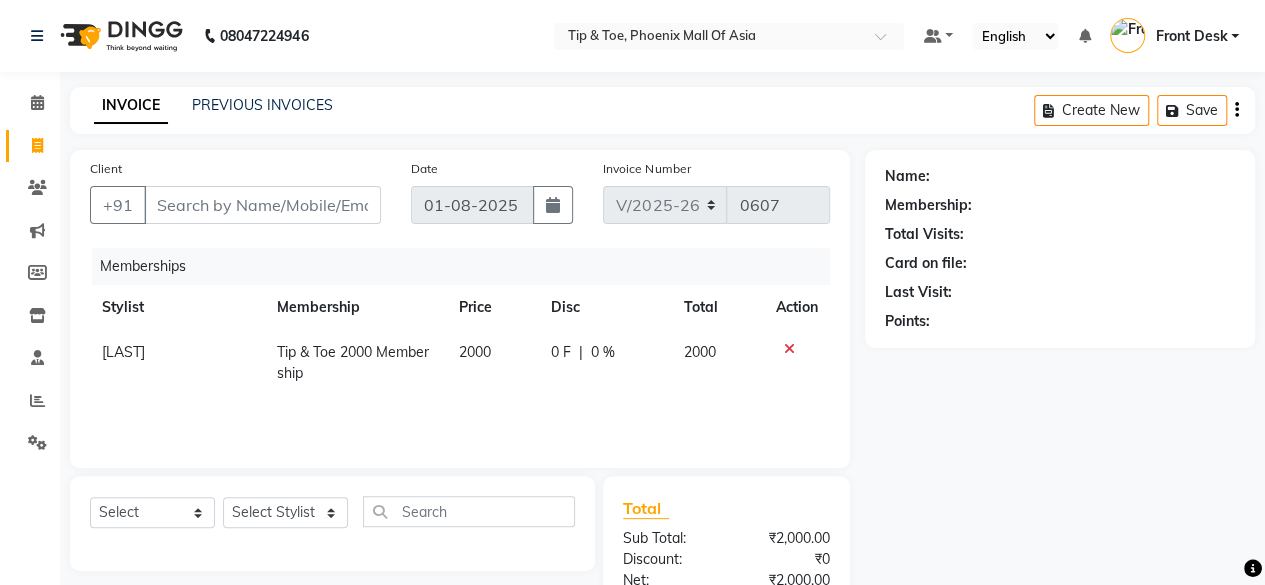 click on "Name: Membership: Total Visits: Card on file: Last Visit:  Points:" 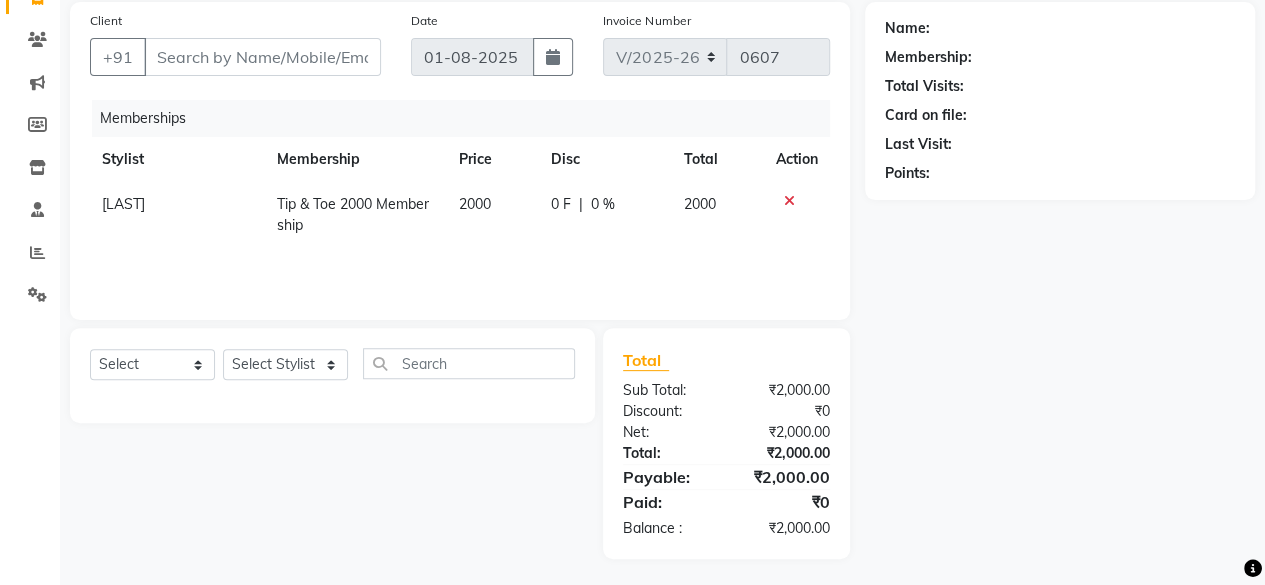 scroll, scrollTop: 150, scrollLeft: 0, axis: vertical 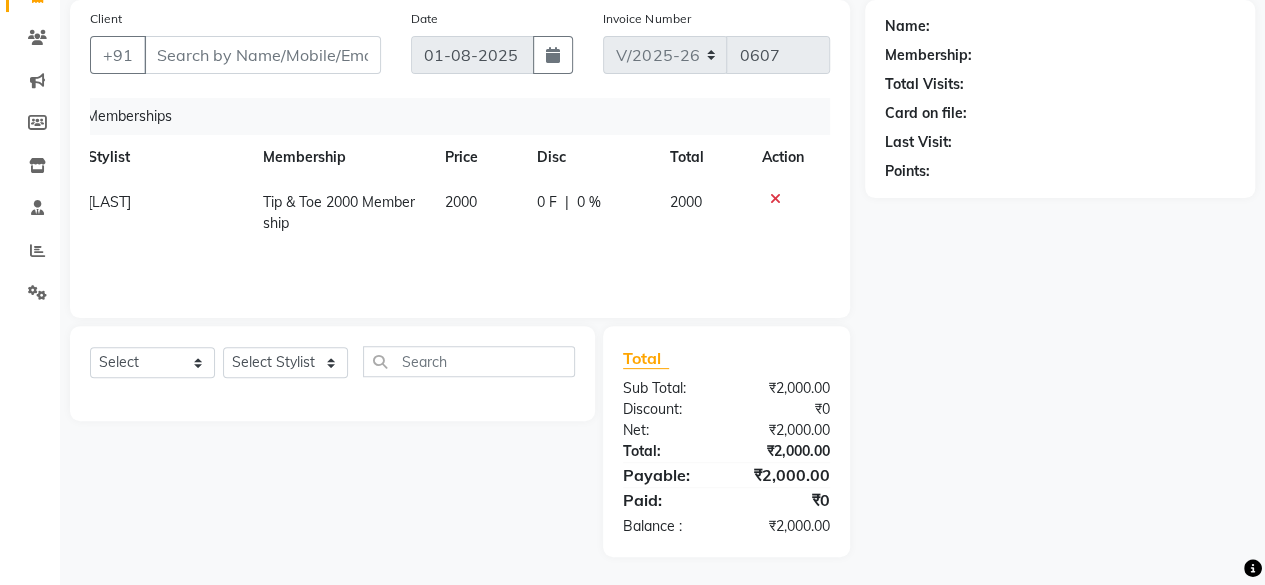 click on "Name: Membership: Total Visits: Card on file: Last Visit:  Points:" 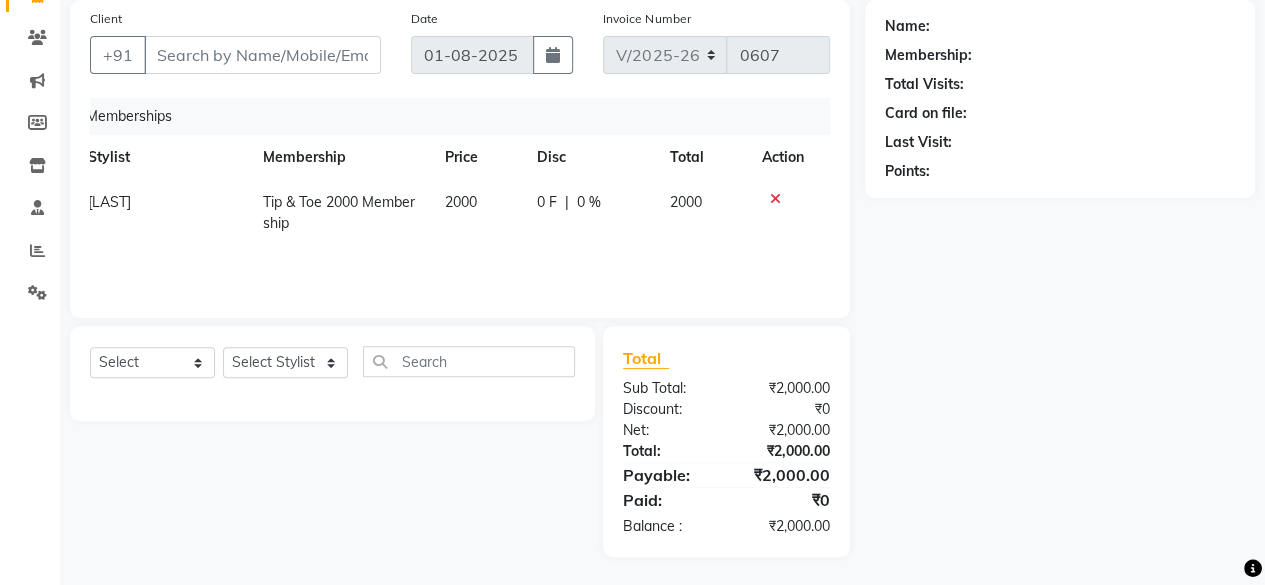 click on "Name: Membership: Total Visits: Card on file: Last Visit:  Points:" 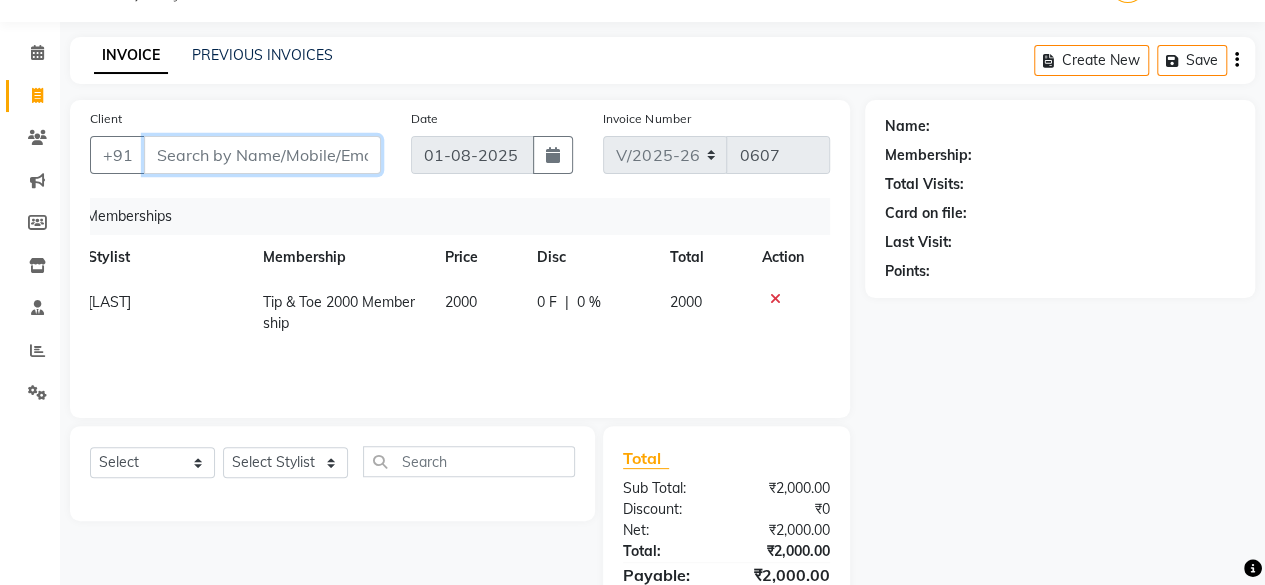 click on "Client" at bounding box center (262, 155) 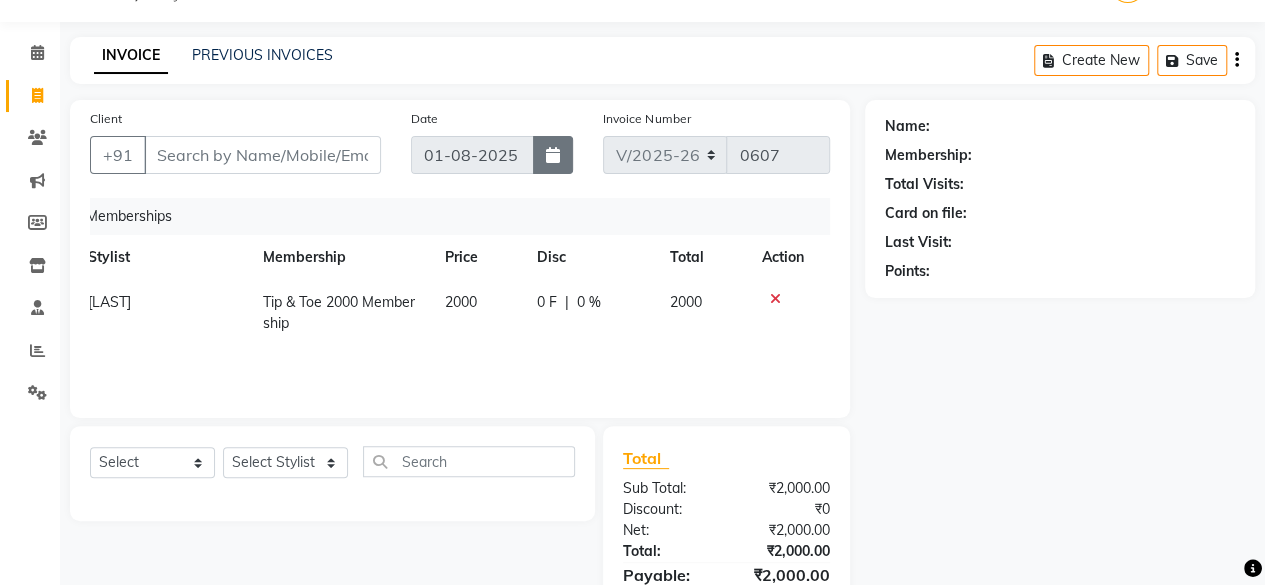 click 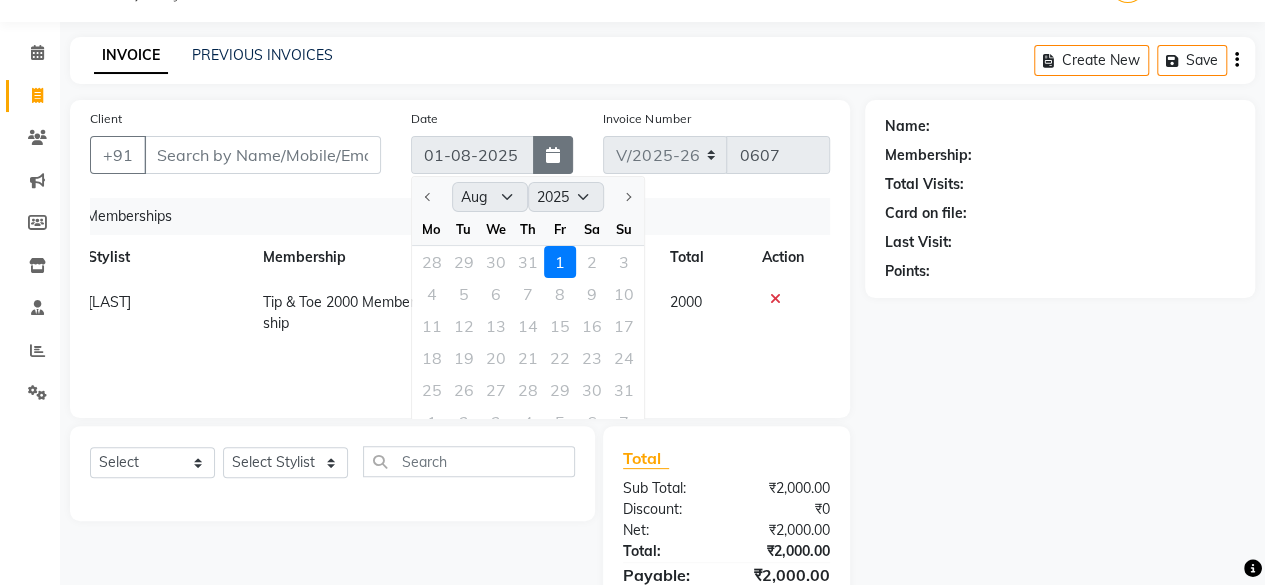 click 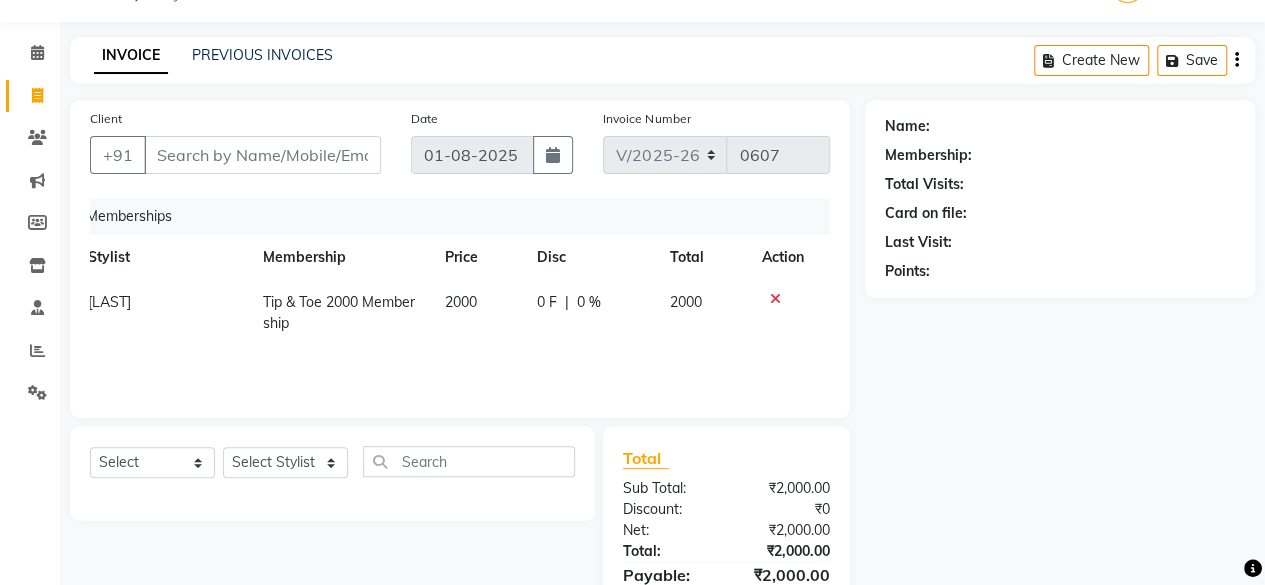 click on "Name: Membership: Total Visits: Card on file: Last Visit:  Points:" 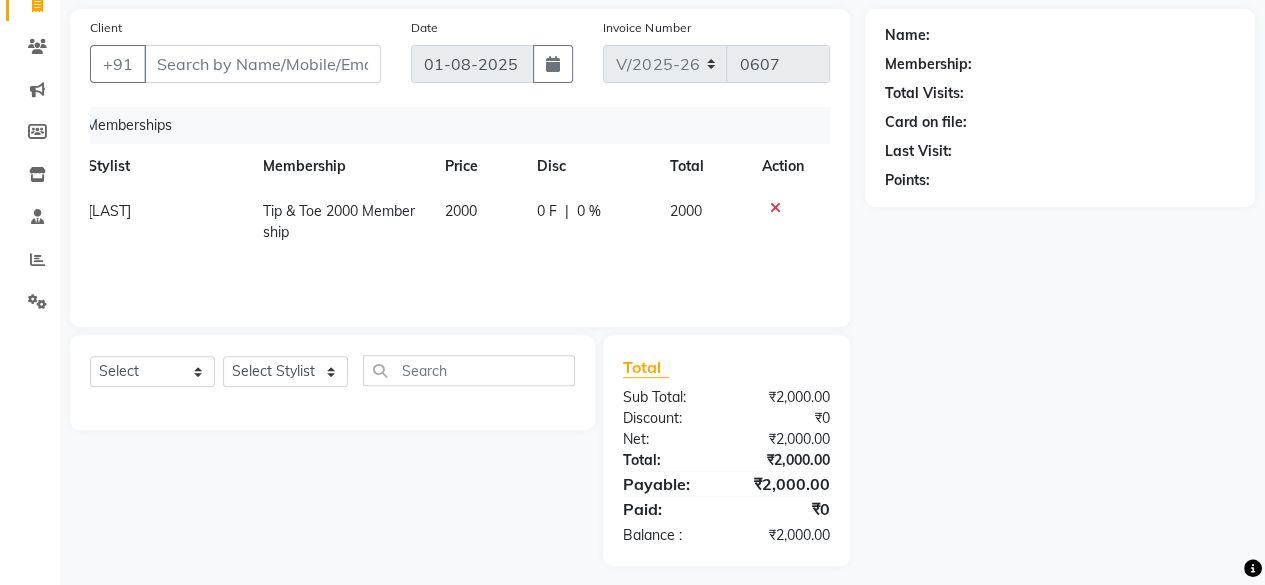scroll, scrollTop: 150, scrollLeft: 0, axis: vertical 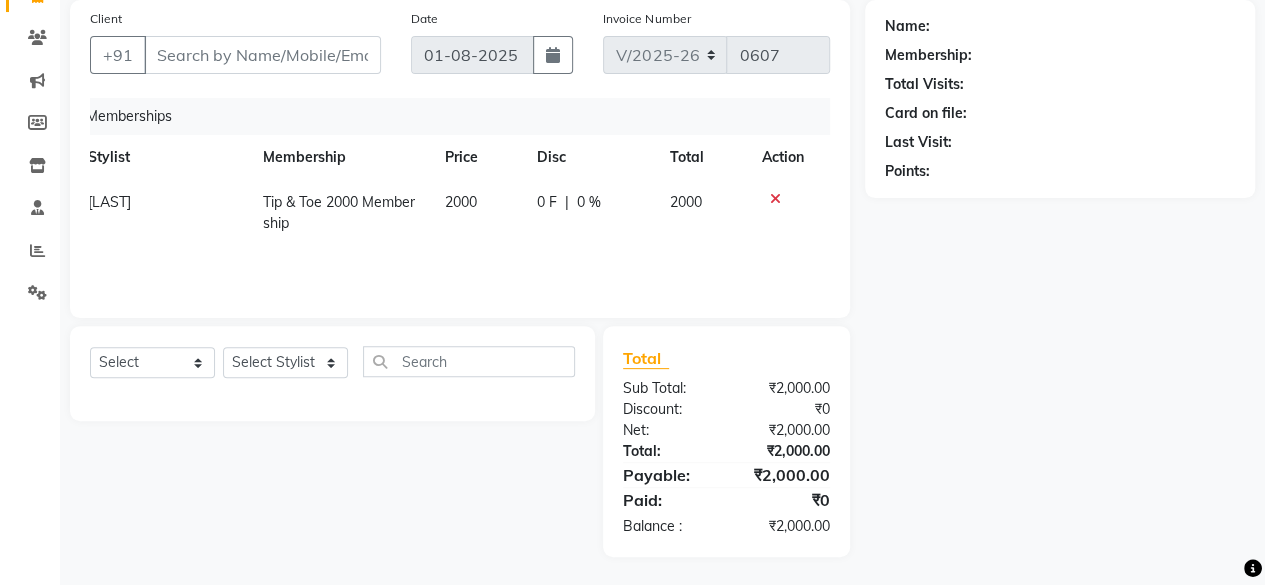 click 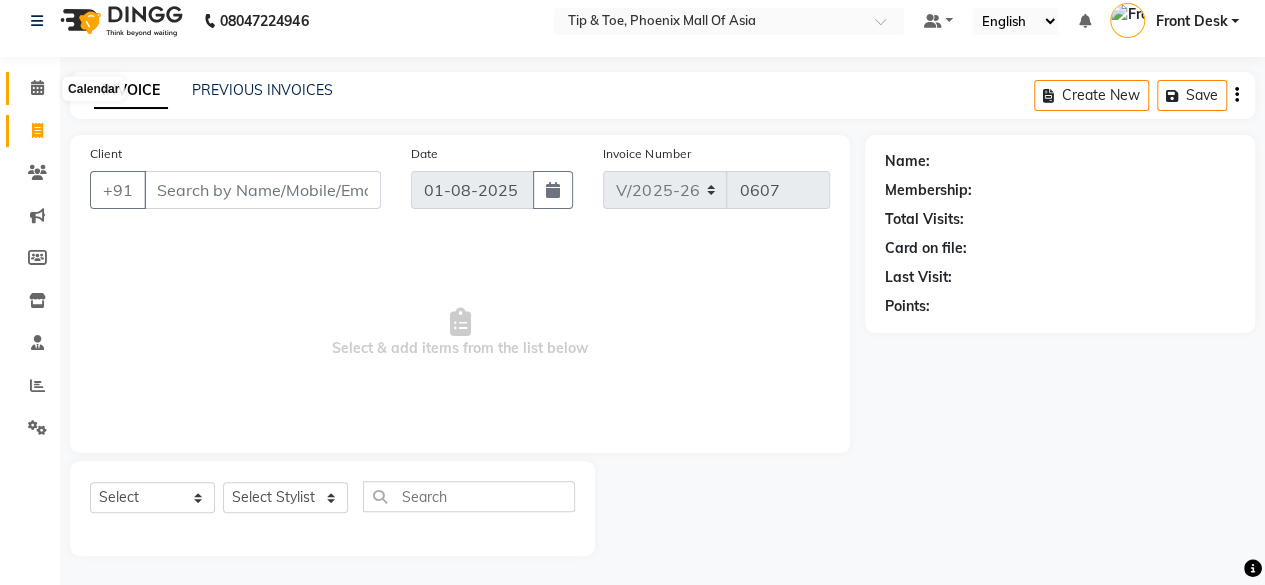 click 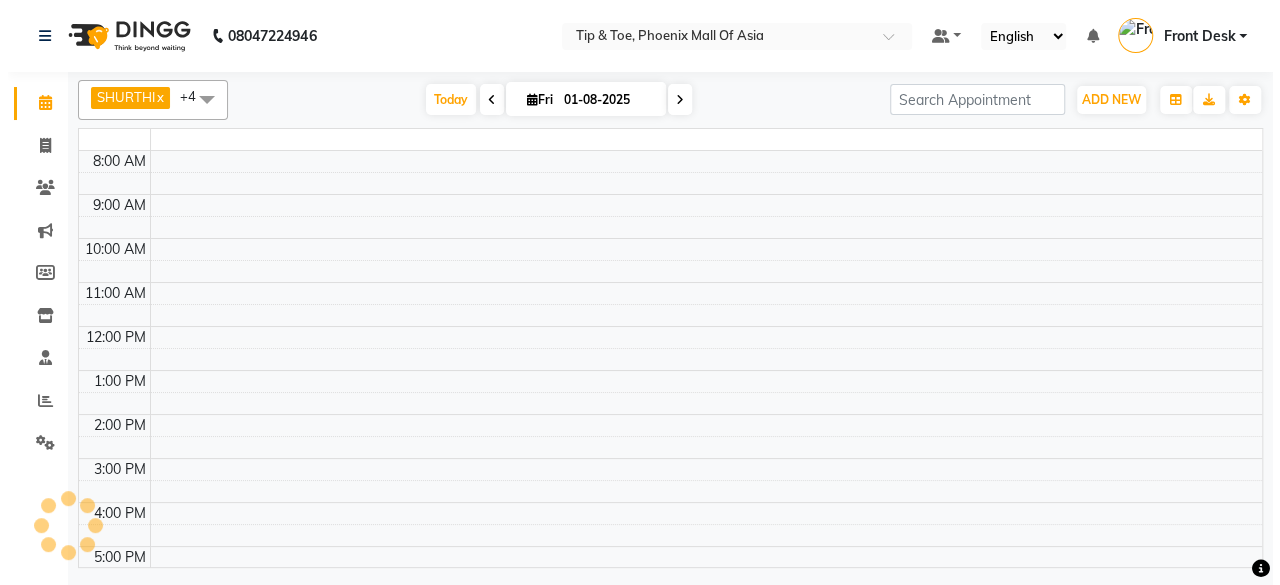 scroll, scrollTop: 0, scrollLeft: 0, axis: both 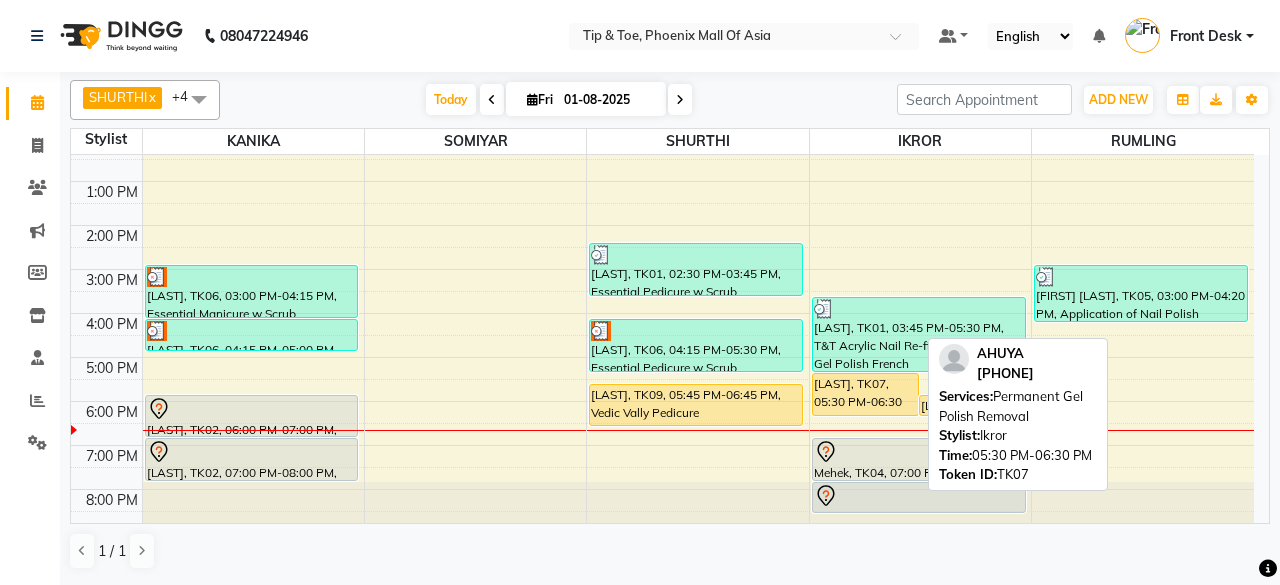 click on "[LAST], TK07, 05:30 PM-06:30 PM, T&T Permanent Gel Polish" at bounding box center (865, 394) 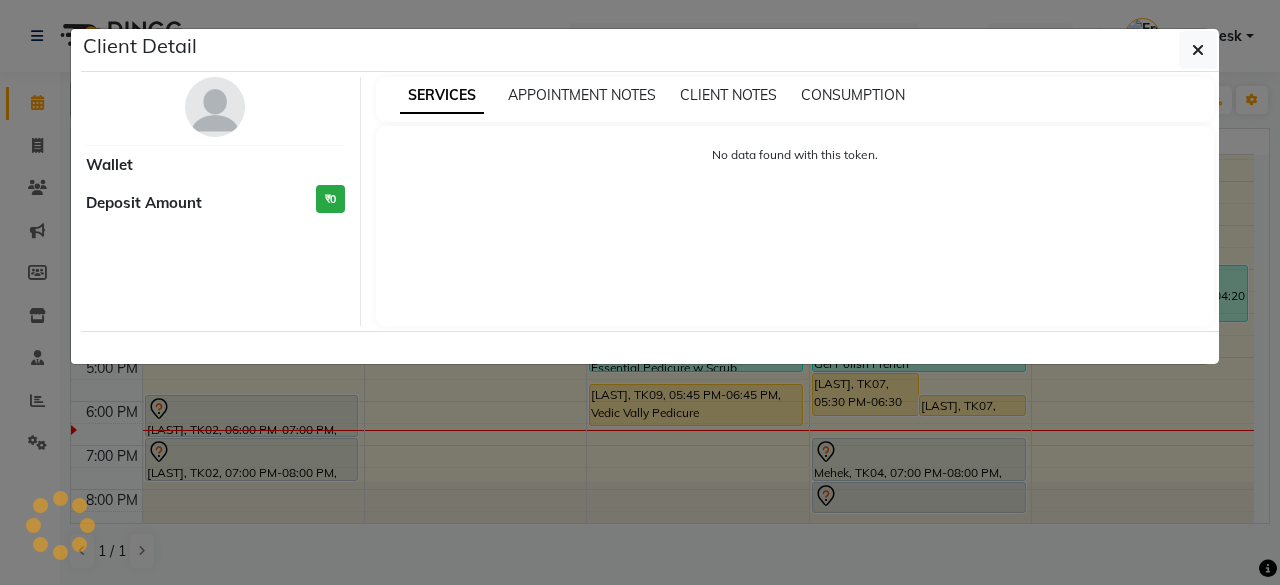 select on "1" 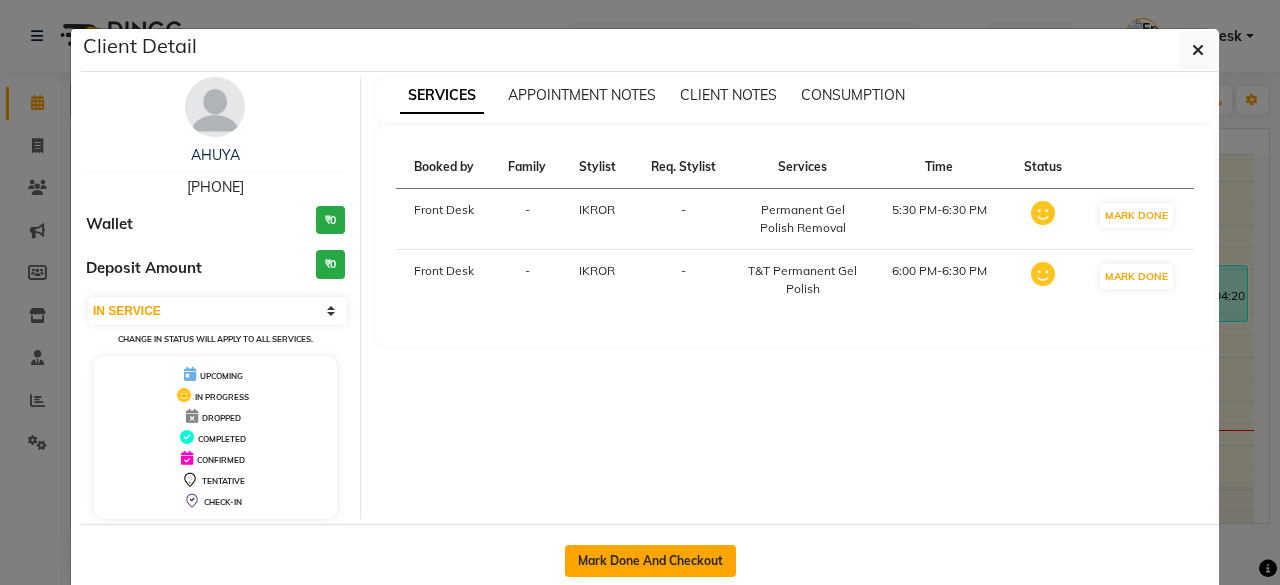 click on "Mark Done And Checkout" 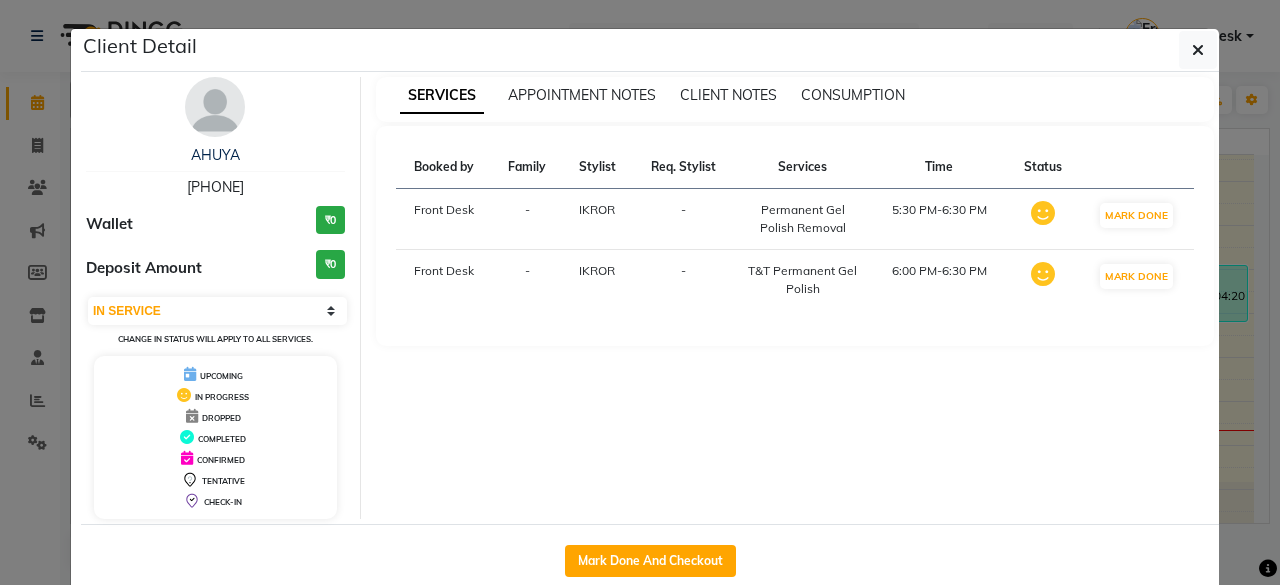 select on "service" 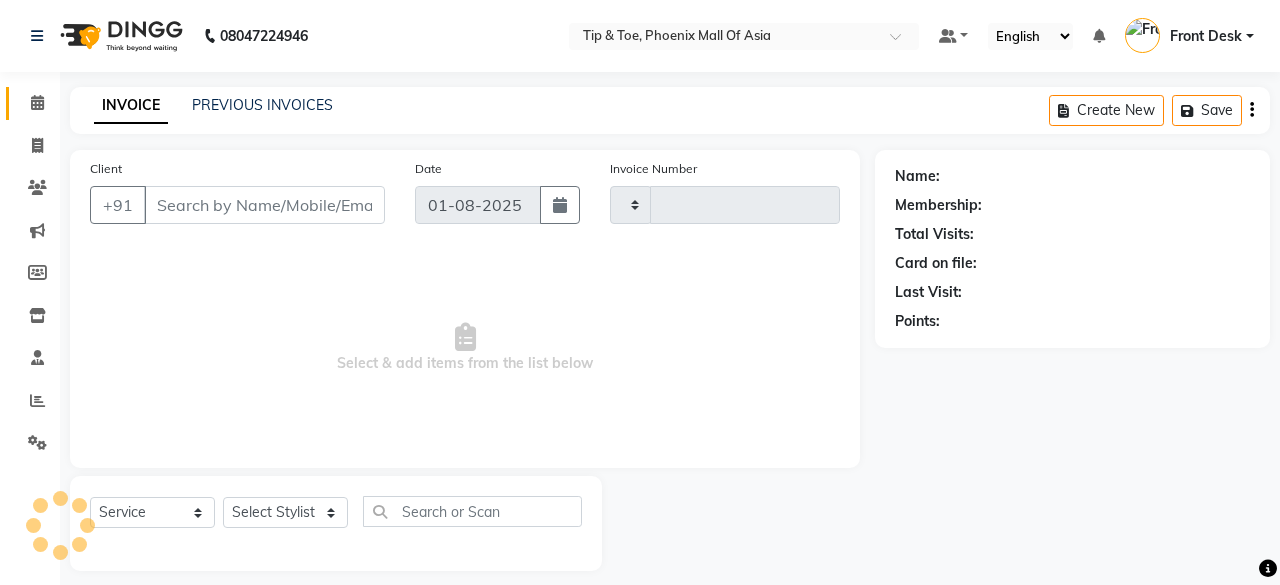 type on "0607" 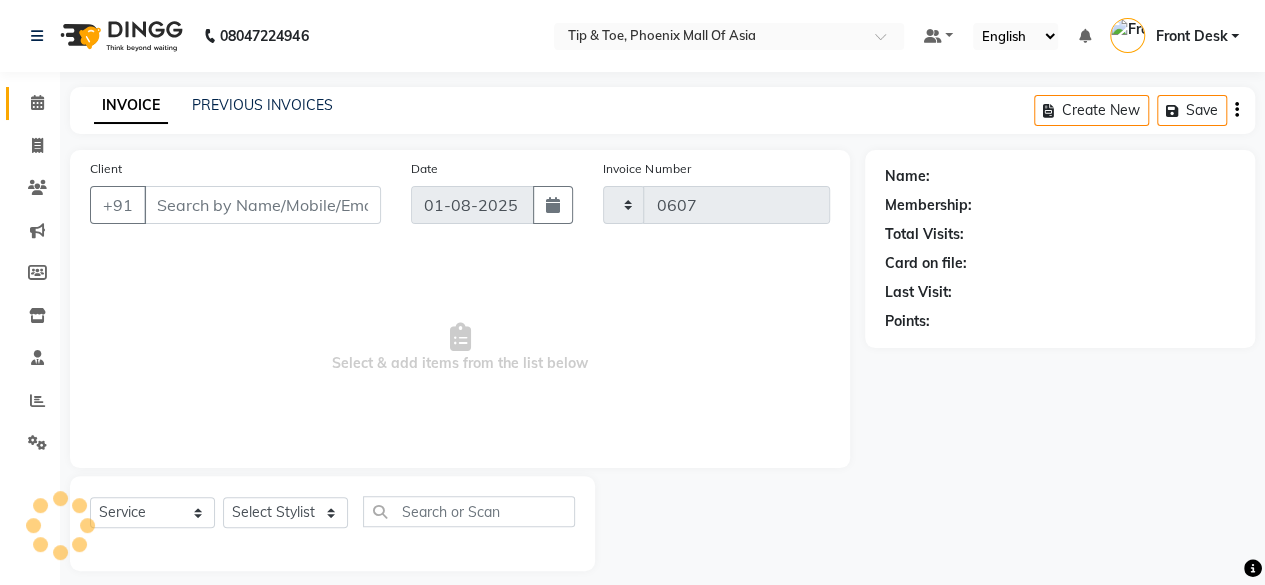 select on "5683" 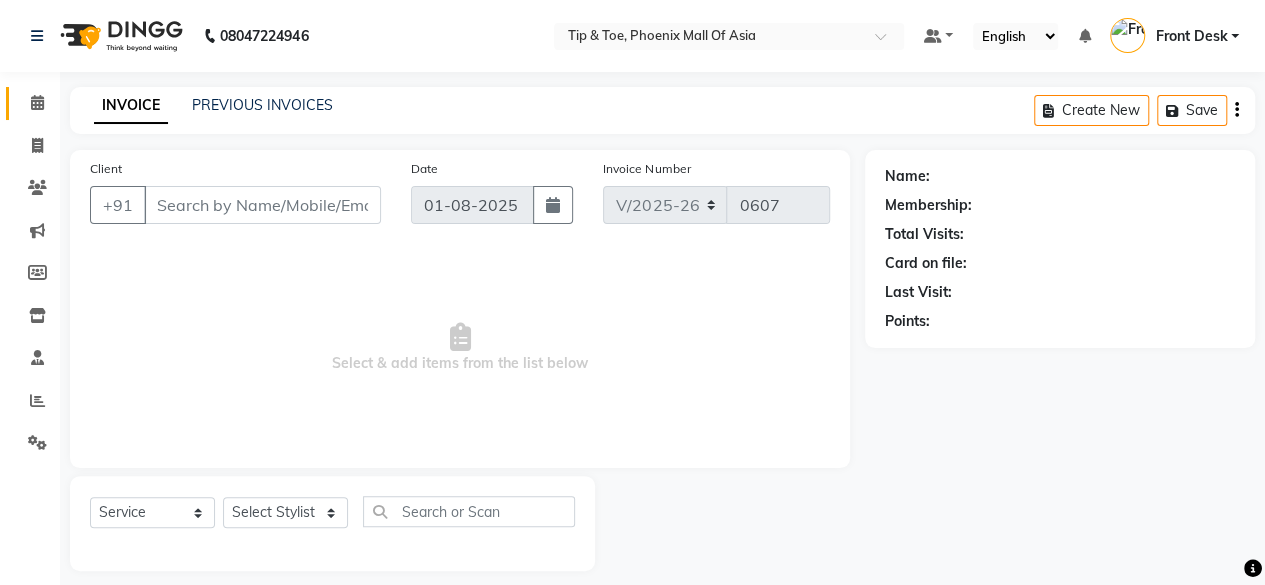 scroll, scrollTop: 15, scrollLeft: 0, axis: vertical 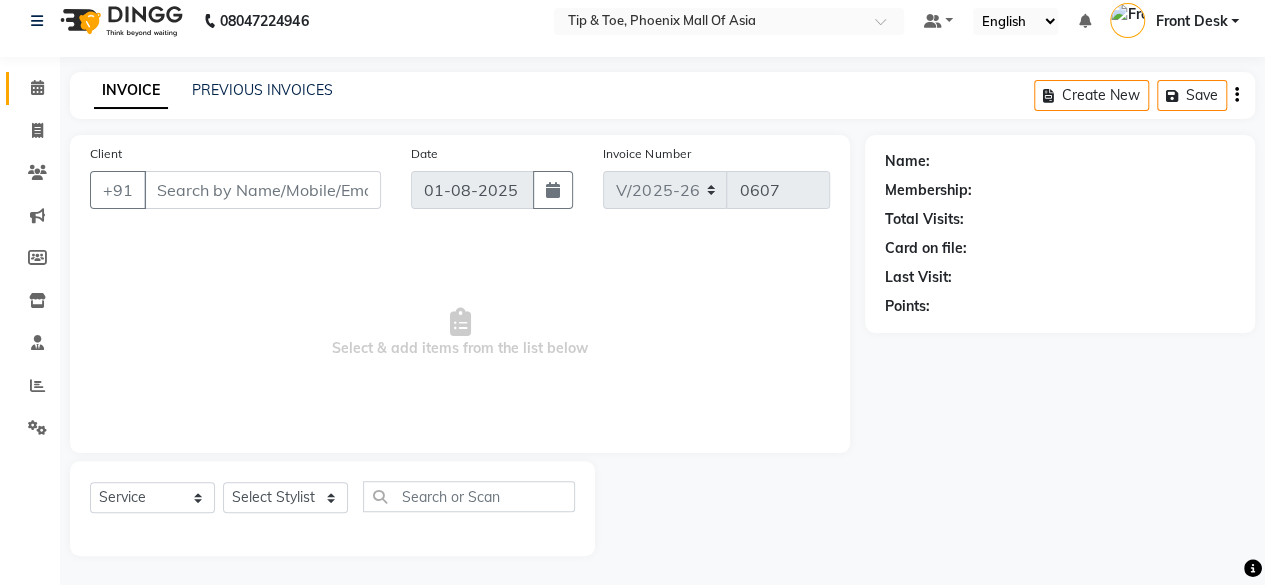 type on "[PHONE]" 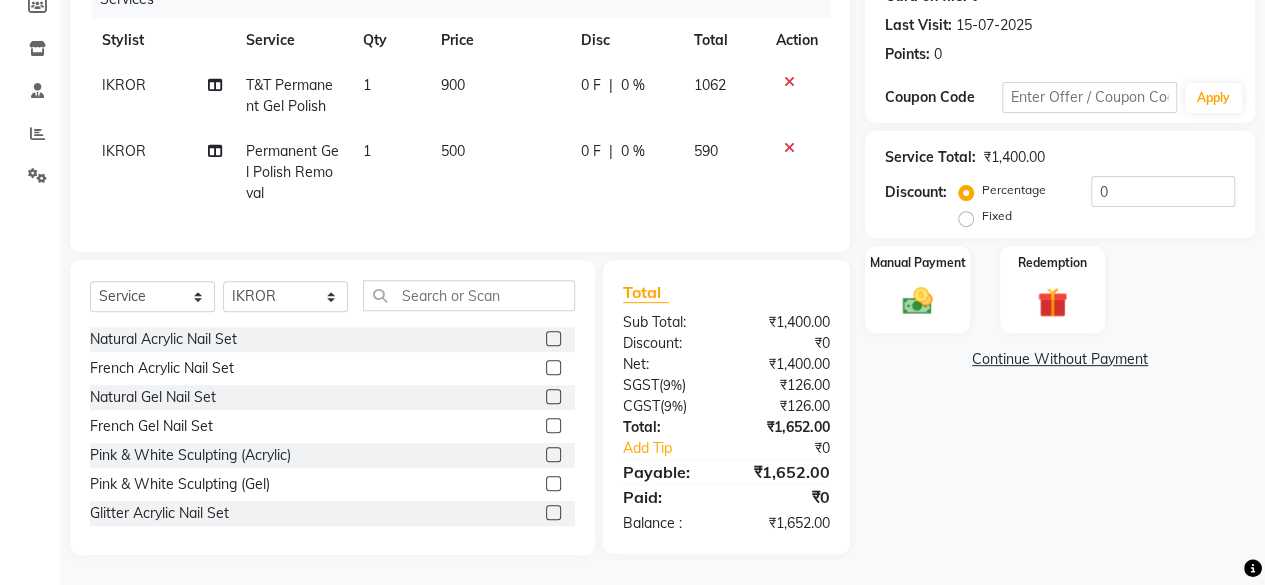 scroll, scrollTop: 81, scrollLeft: 0, axis: vertical 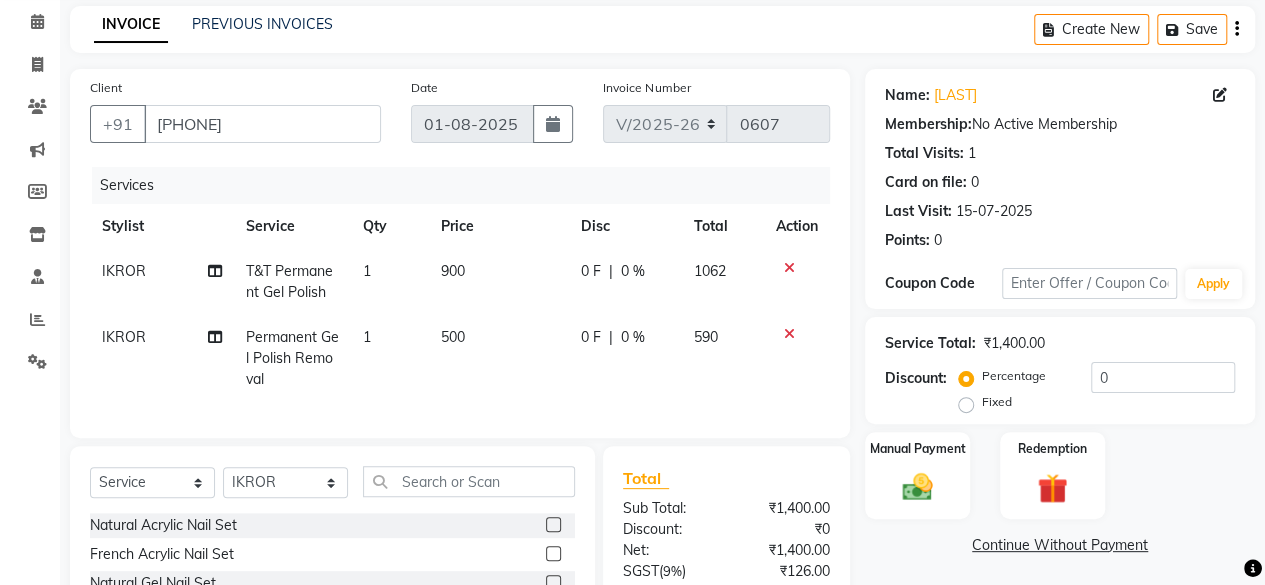 click 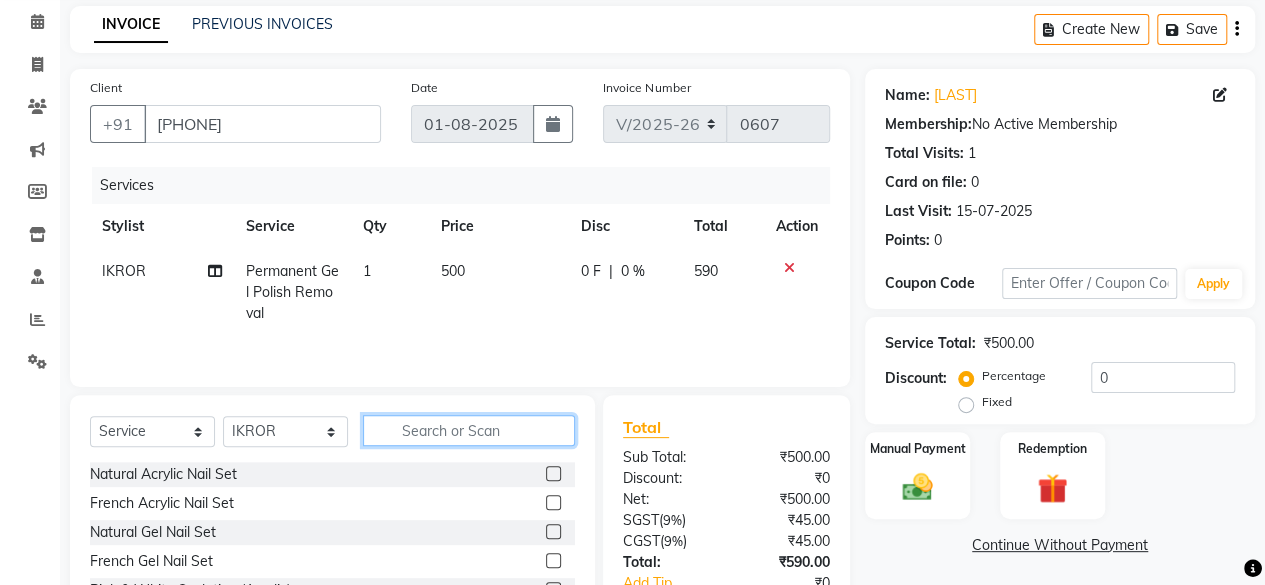 click 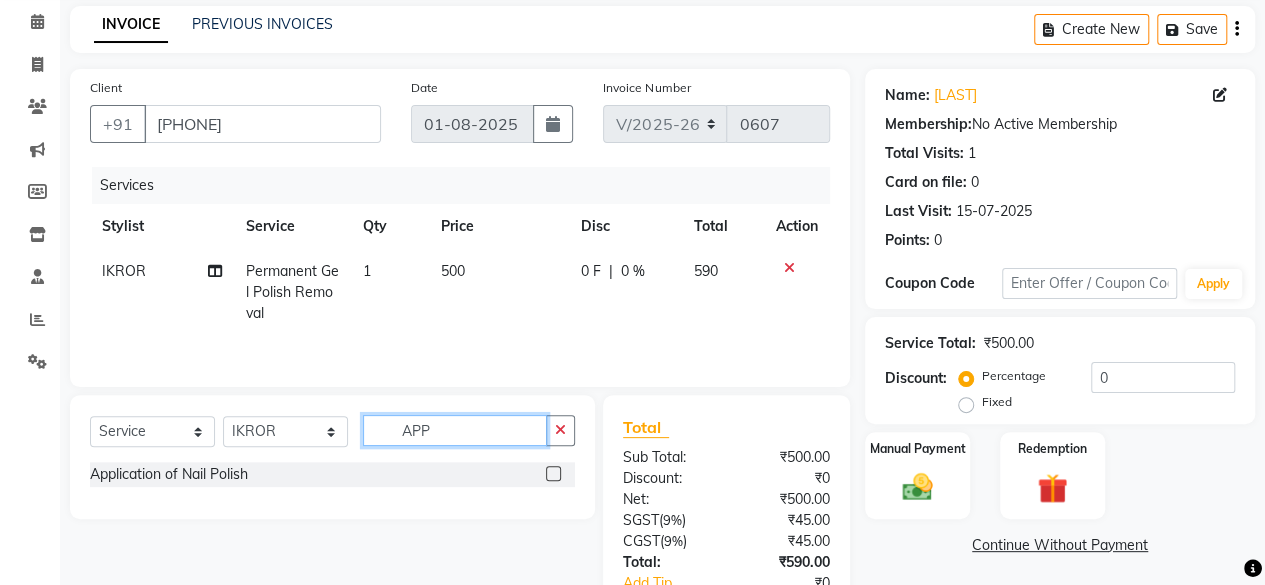 type on "APP" 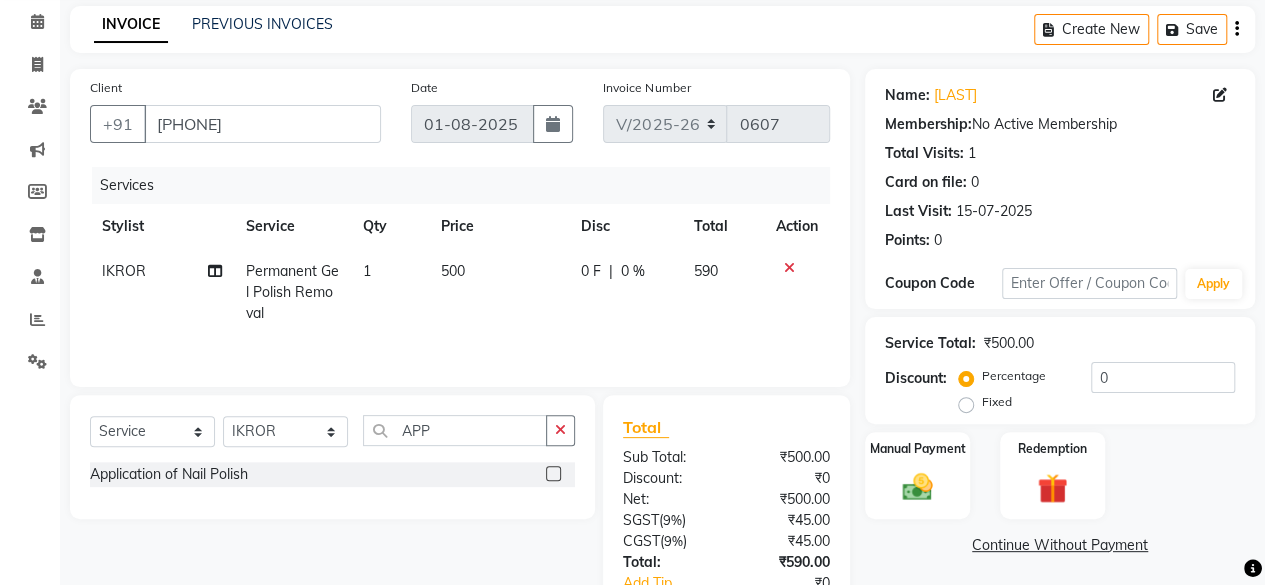 click 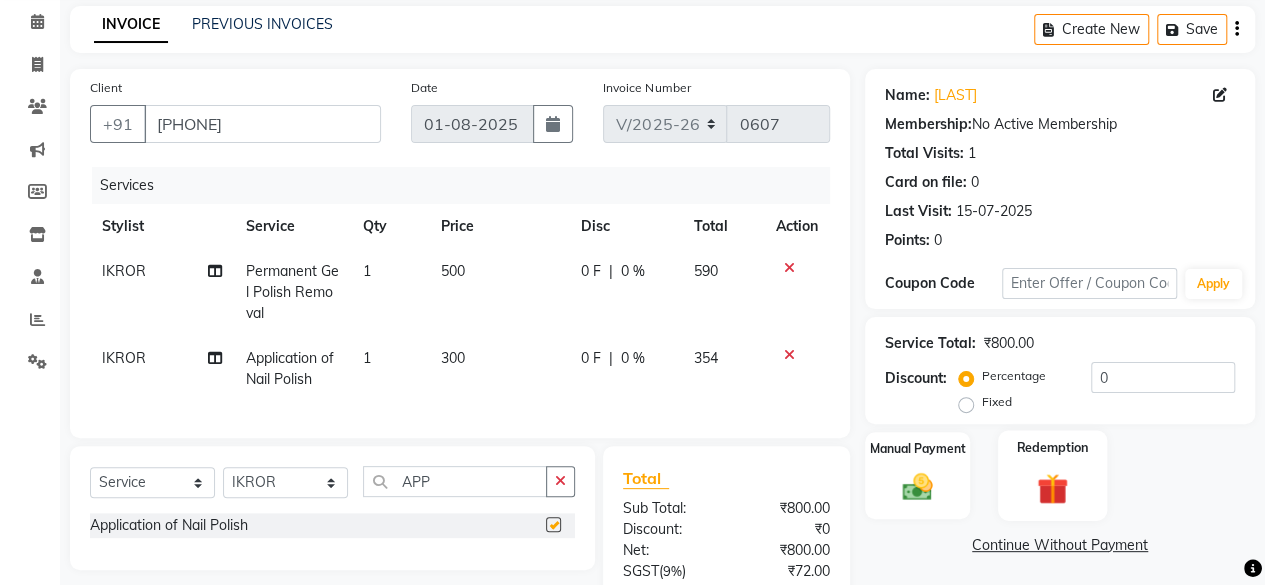 checkbox on "false" 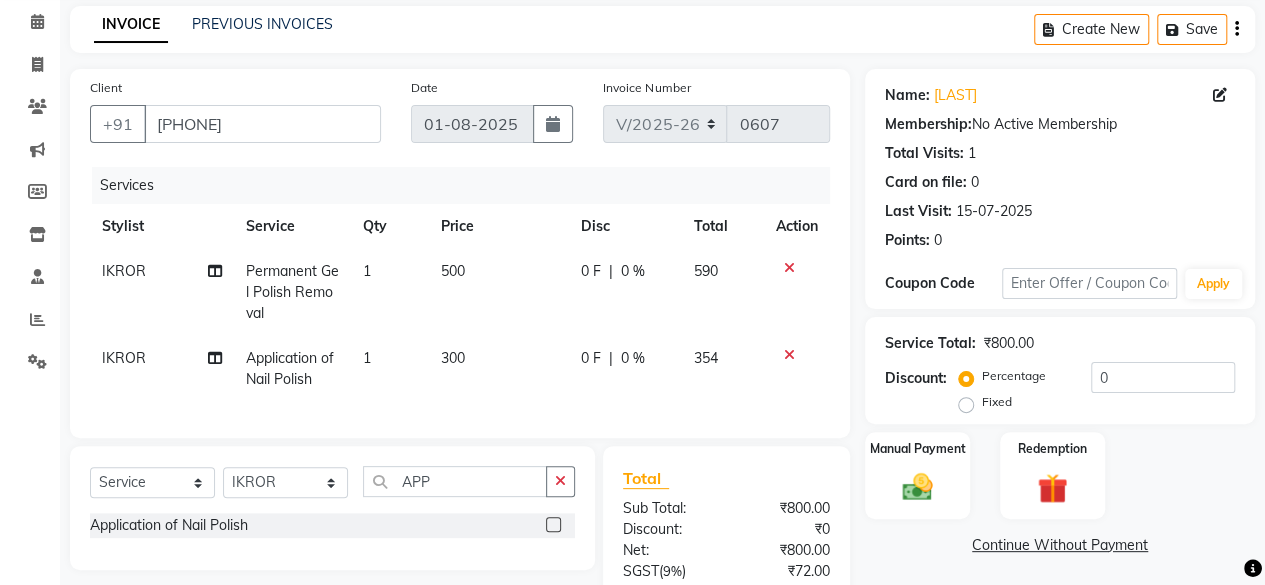 click on "Manual Payment Redemption" 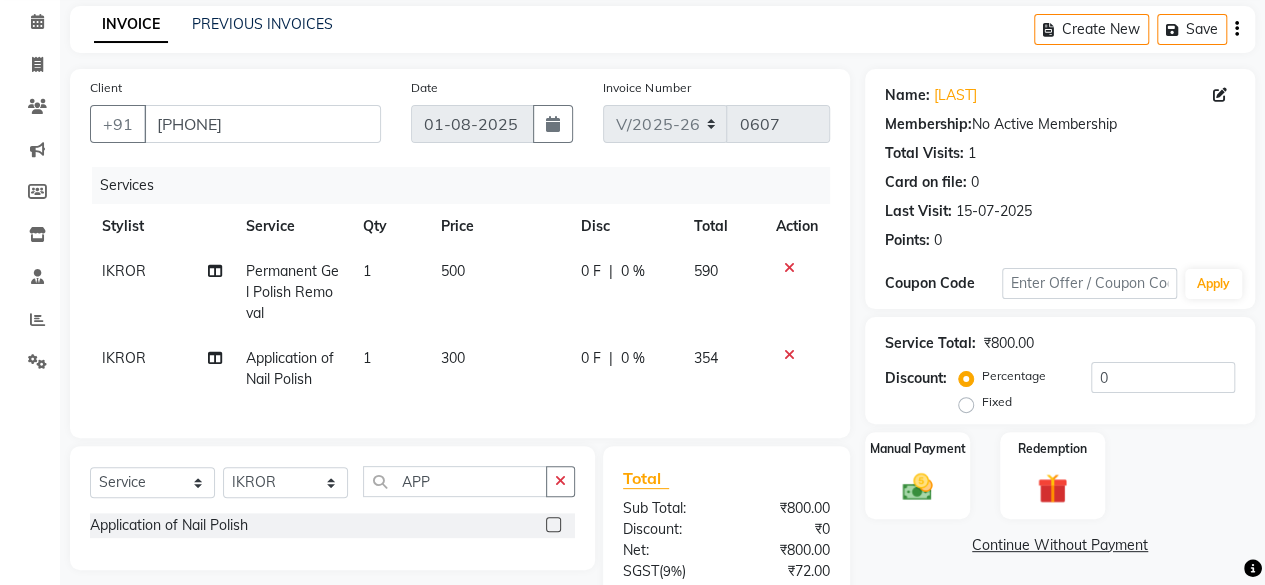 scroll, scrollTop: 280, scrollLeft: 0, axis: vertical 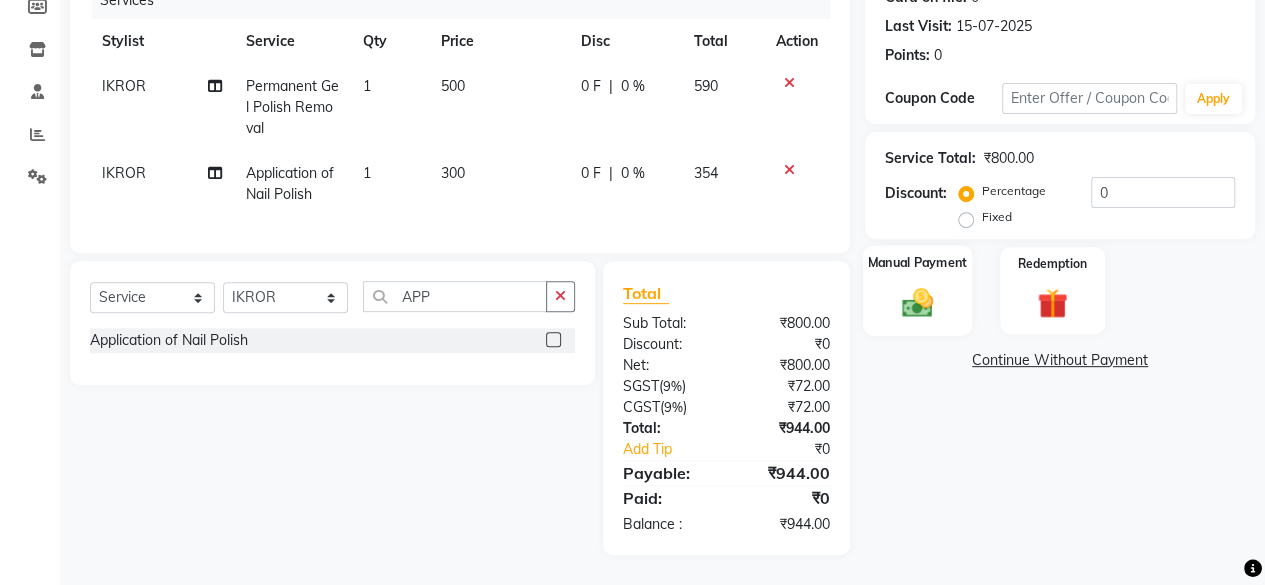 click 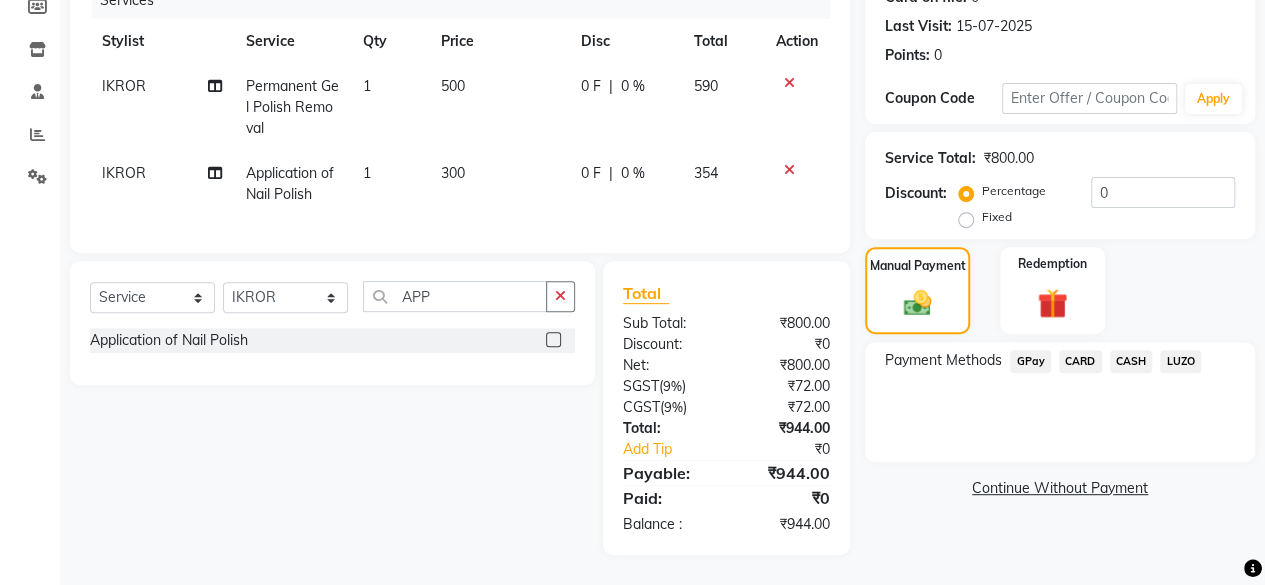 click on "CARD" 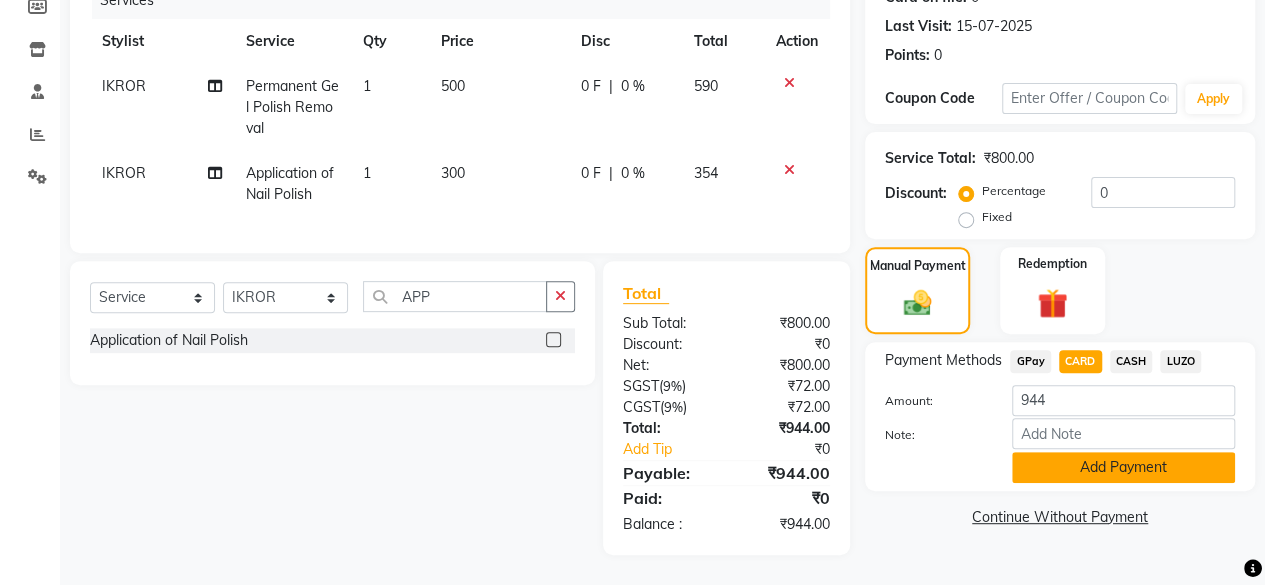click on "Add Payment" 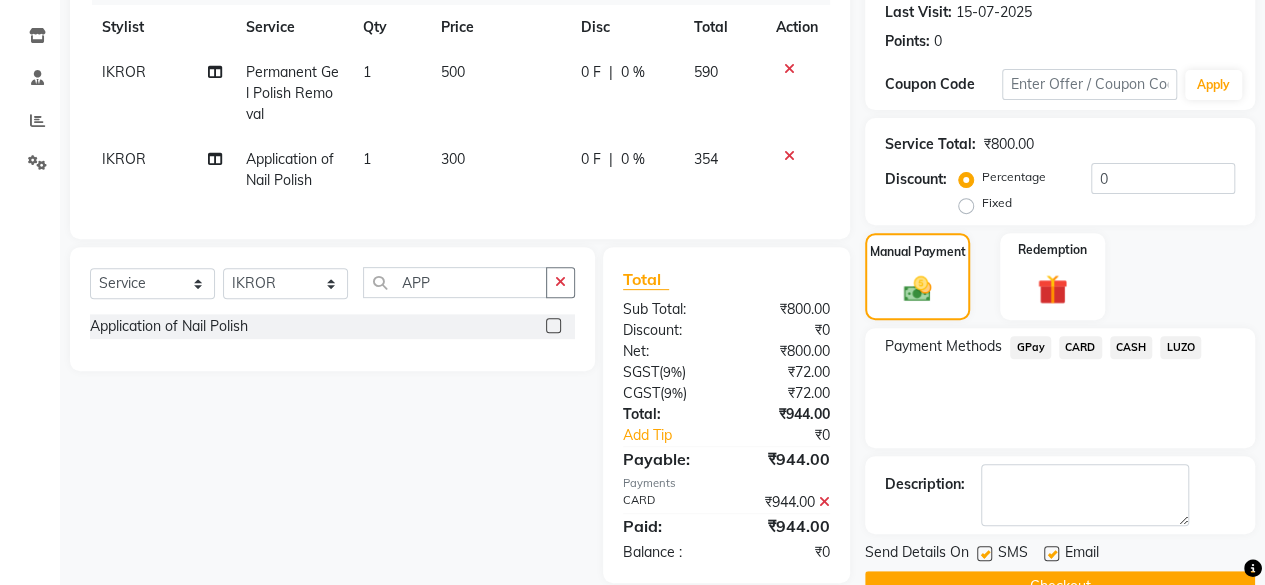 scroll, scrollTop: 324, scrollLeft: 0, axis: vertical 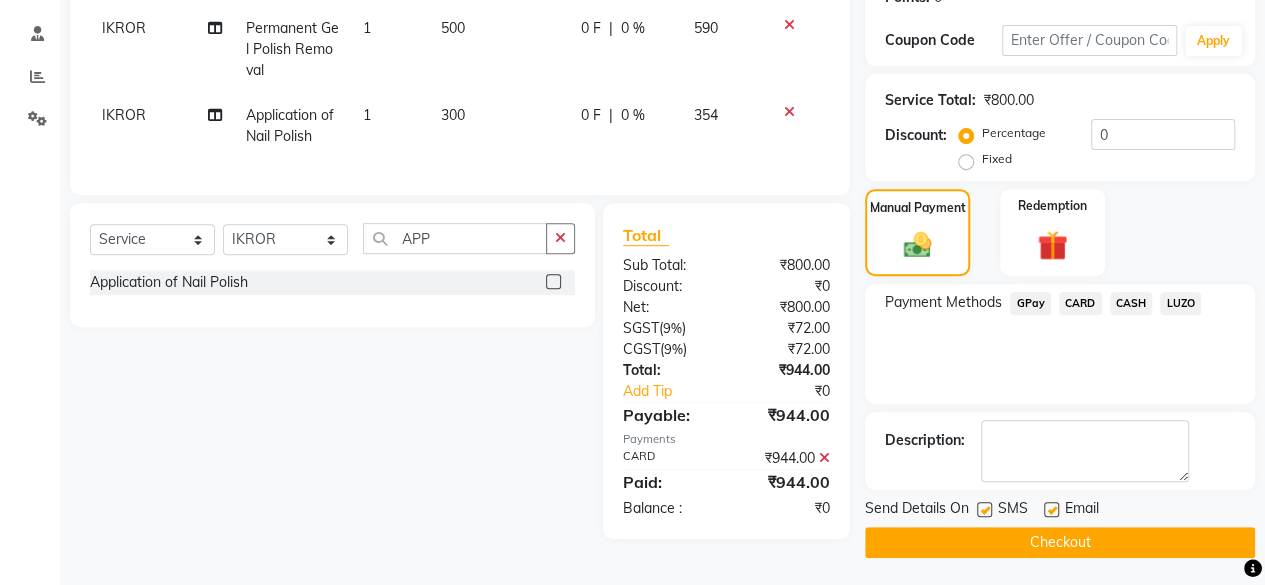 click on "Checkout" 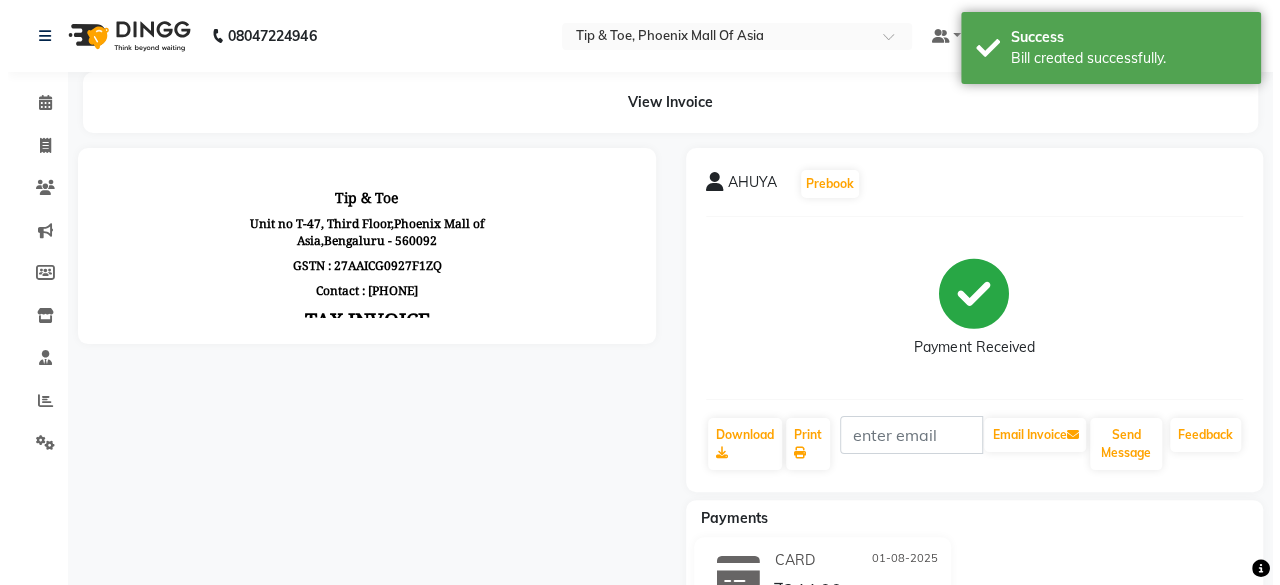 scroll, scrollTop: 0, scrollLeft: 0, axis: both 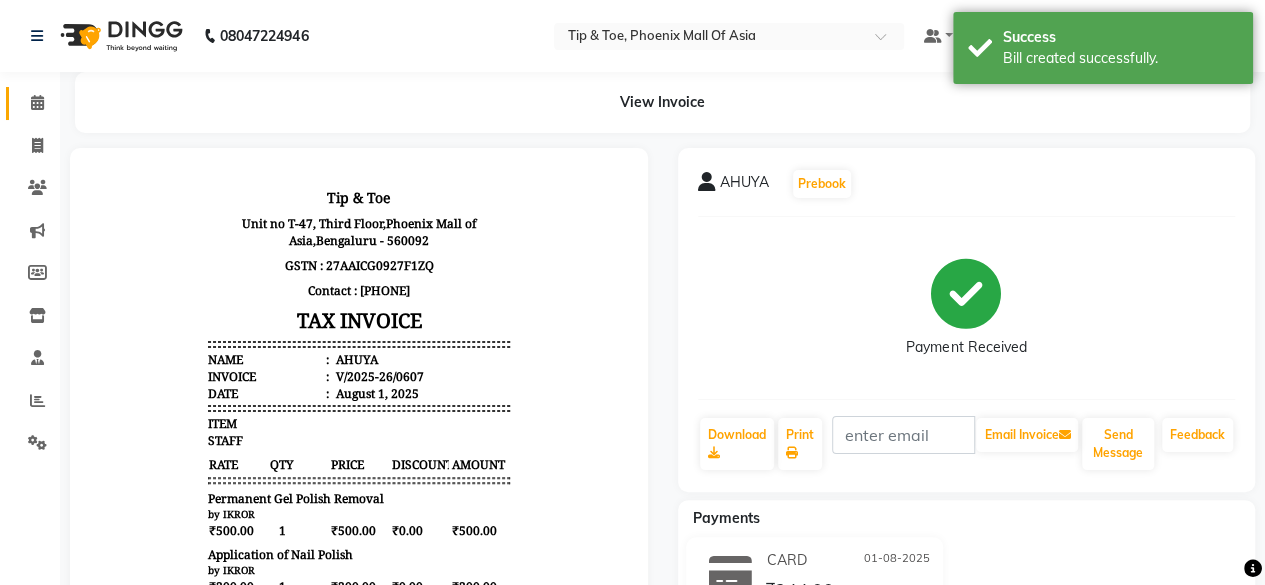 click 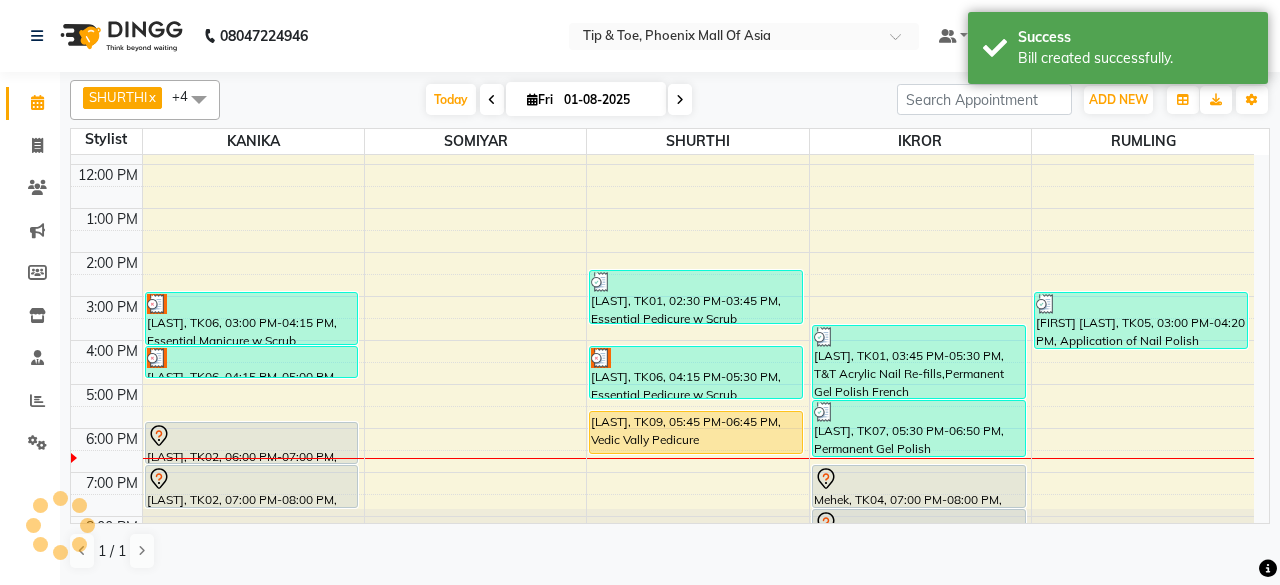 scroll, scrollTop: 193, scrollLeft: 0, axis: vertical 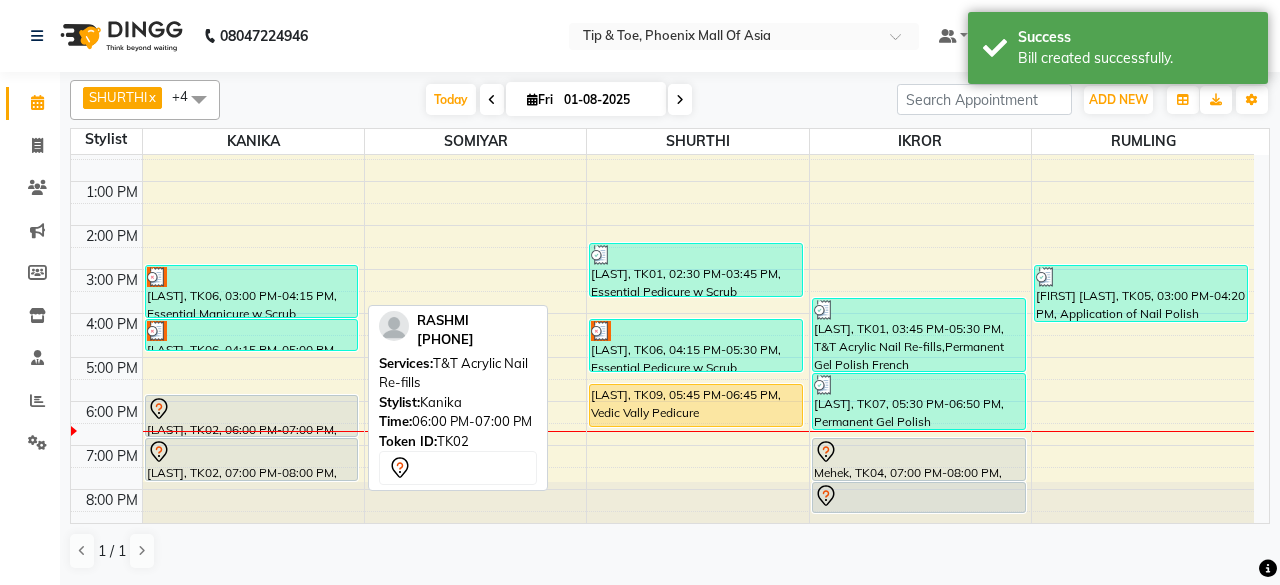 click at bounding box center (252, 409) 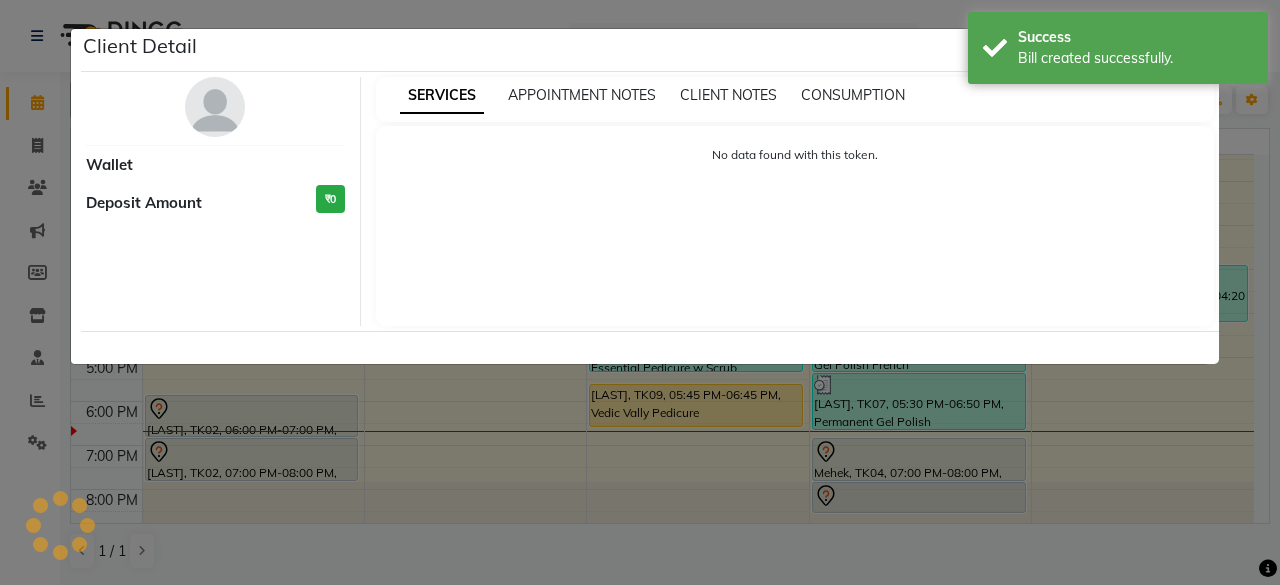 select on "7" 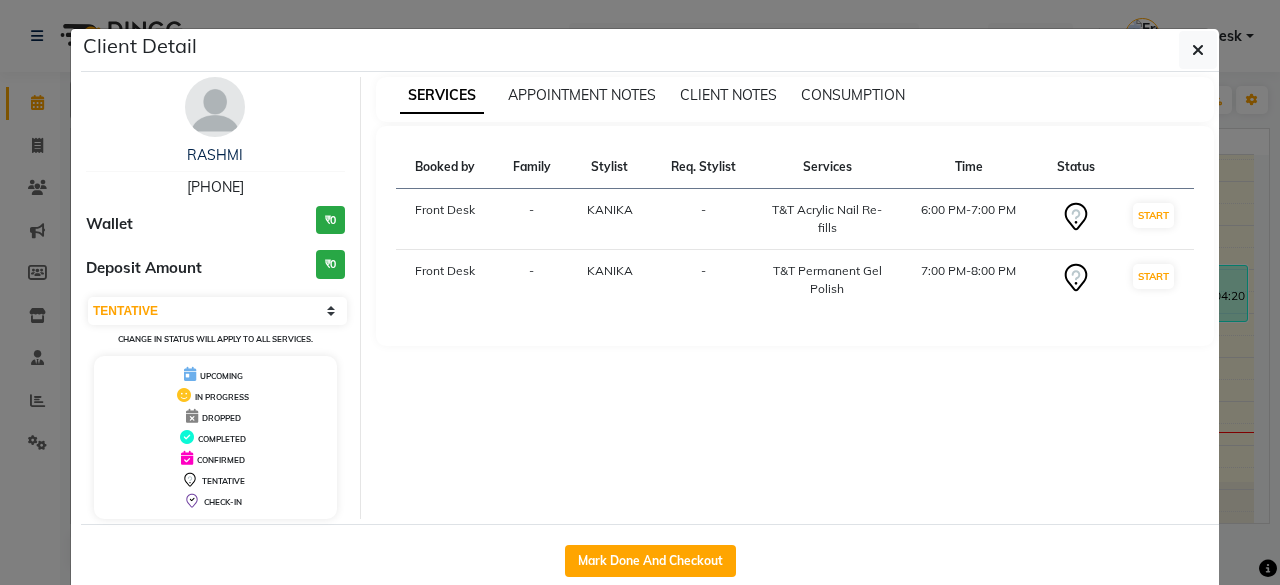 click on "Client Detail [LAST] [PHONE] Wallet ₹0 Deposit Amount ₹0 Select IN SERVICE CONFIRMED TENTATIVE CHECK IN MARK DONE DROPPED UPCOMING Change in status will apply to all services. UPCOMING IN PROGRESS DROPPED COMPLETED CONFIRMED TENTATIVE CHECK-IN SERVICES APPOINTMENT NOTES CLIENT NOTES CONSUMPTION Booked by Family Stylist Req. Stylist Services Time Status Front Desk - [LAST] - T&T Acrylic Nail Re-fills 6:00 PM-7:00 PM START Front Desk - [LAST] - T&T Permanent Gel Polish 7:00 PM-8:00 PM START Mark Done And Checkout" 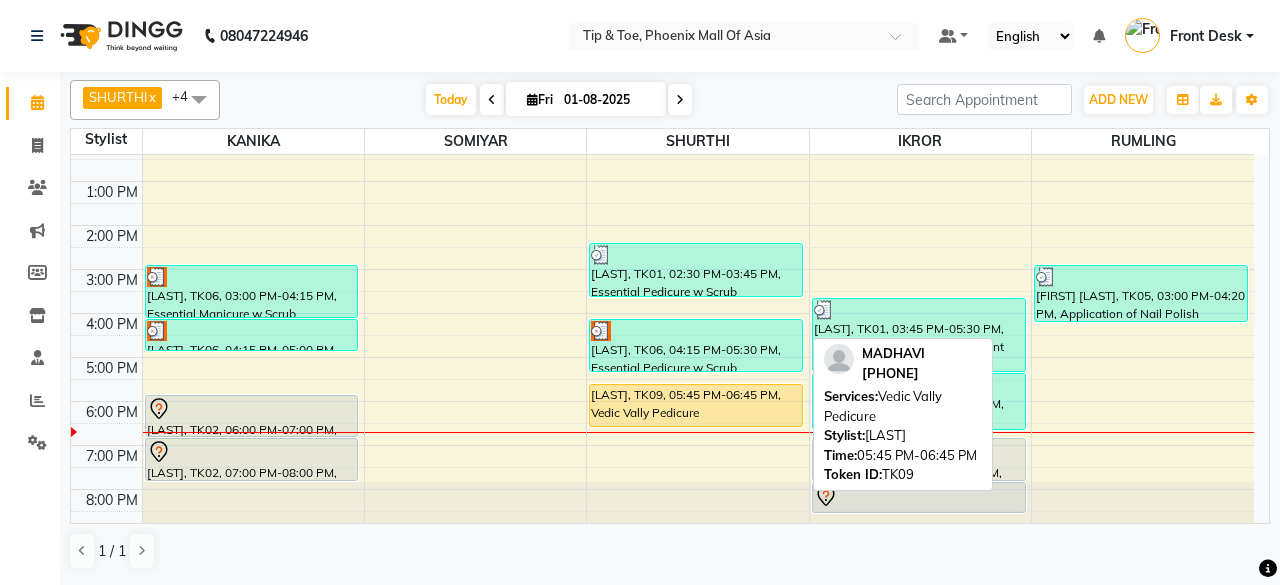 click on "[LAST], TK09, 05:45 PM-06:45 PM, Vedic Vally Pedicure" at bounding box center [696, 405] 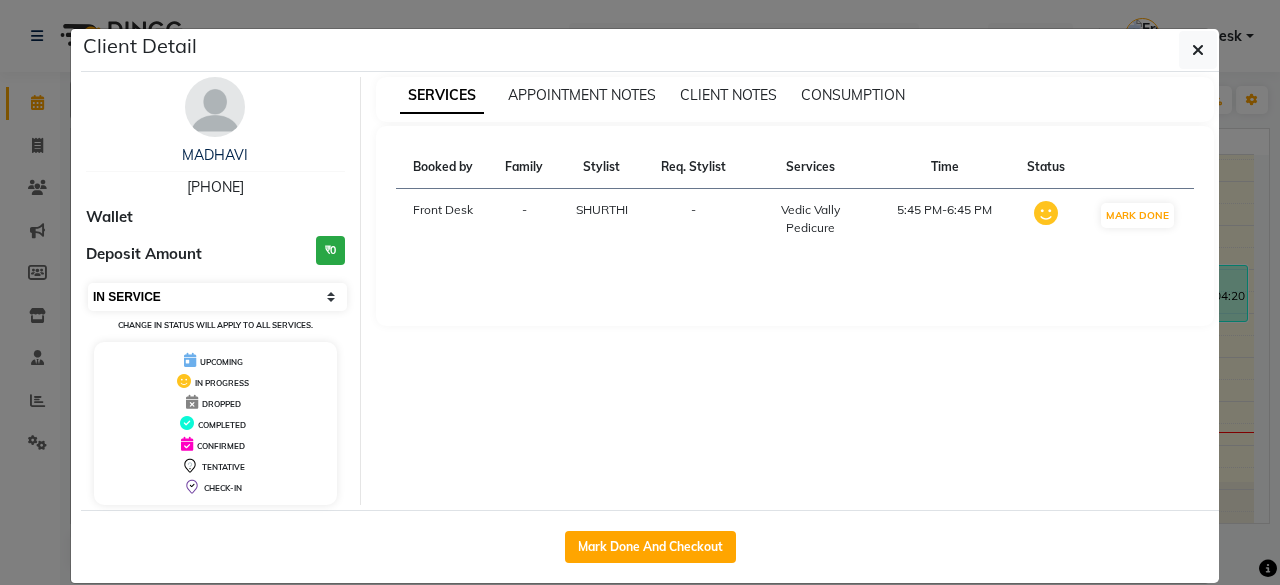 click on "Select IN SERVICE CONFIRMED TENTATIVE CHECK IN MARK DONE DROPPED UPCOMING" at bounding box center [217, 297] 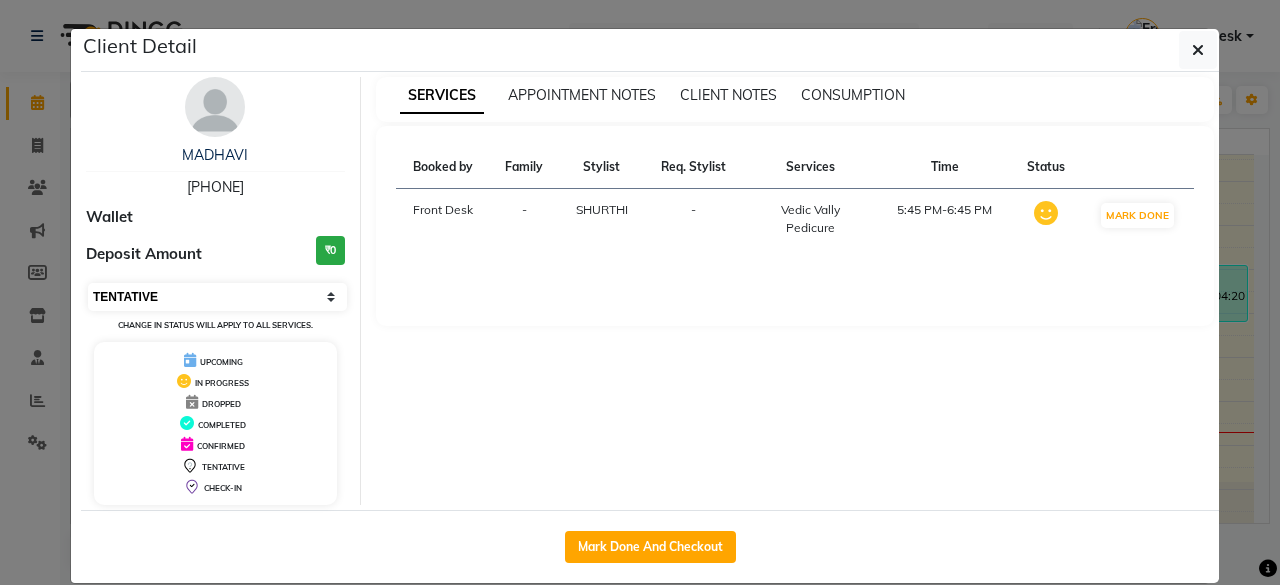 click on "Select IN SERVICE CONFIRMED TENTATIVE CHECK IN MARK DONE DROPPED UPCOMING" at bounding box center (217, 297) 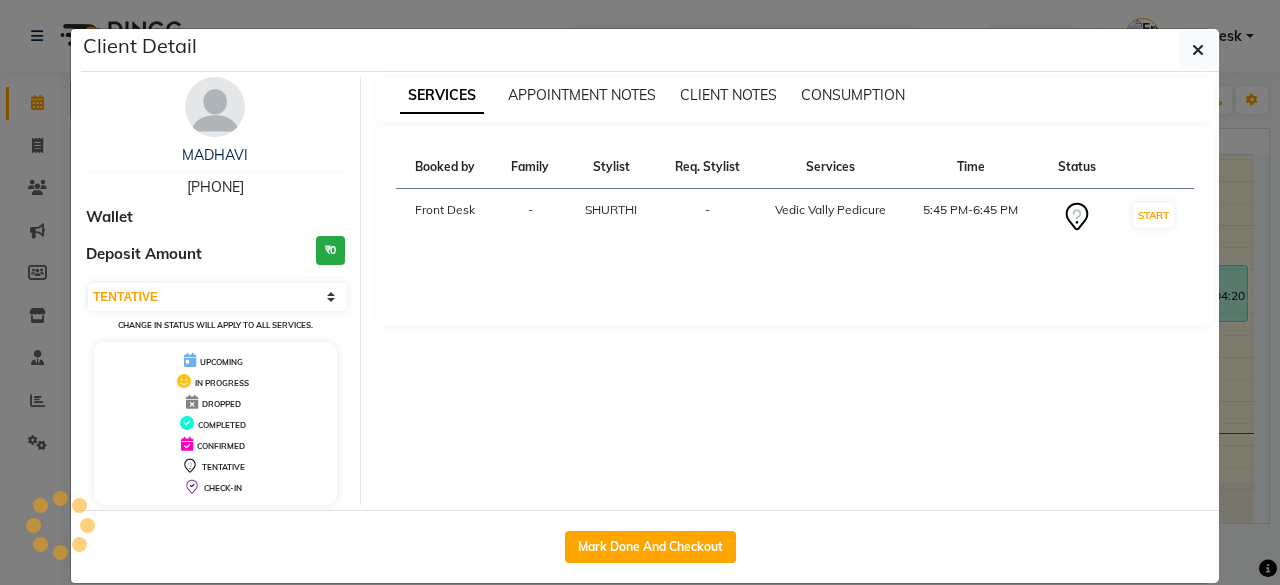 click on "Client Detail  MADHAVI    9962000282 Wallet Deposit Amount  ₹0  Select IN SERVICE CONFIRMED TENTATIVE CHECK IN MARK DONE DROPPED UPCOMING Change in status will apply to all services. UPCOMING IN PROGRESS DROPPED COMPLETED CONFIRMED TENTATIVE CHECK-IN SERVICES APPOINTMENT NOTES CLIENT NOTES CONSUMPTION Booked by Family Stylist Req. Stylist Services Time Status  Front Desk  - SHURTHI -  Vedic Vally Pedicure   5:45 PM-6:45 PM   START   Mark Done And Checkout" 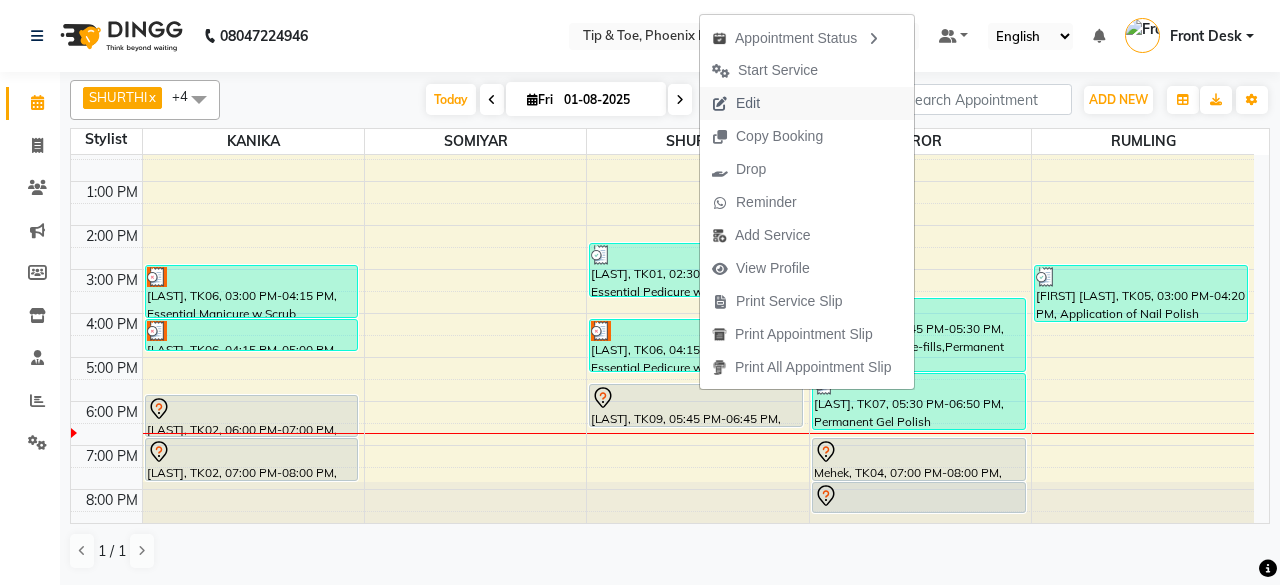 click on "Edit" at bounding box center [807, 103] 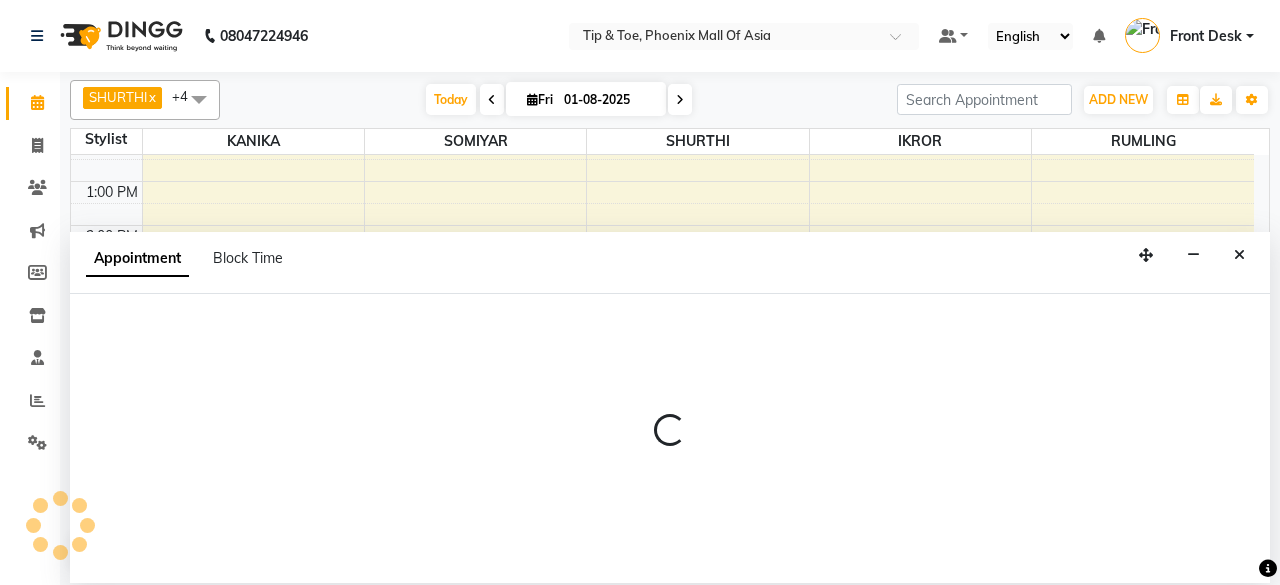 select on "tentative" 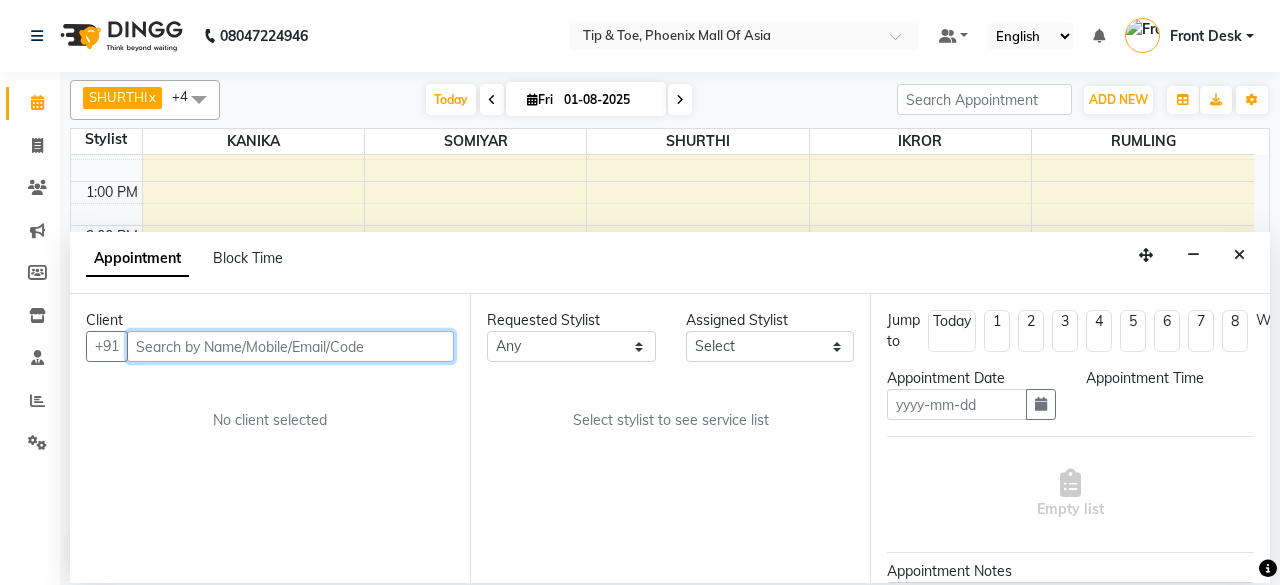 type on "01-08-2025" 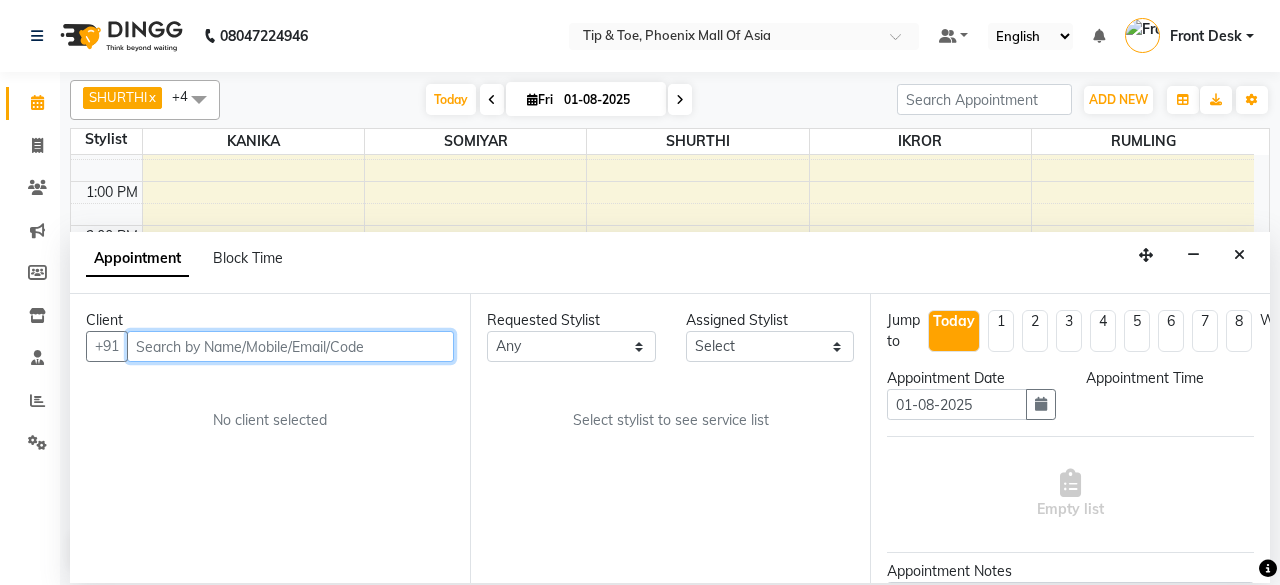 scroll, scrollTop: 0, scrollLeft: 0, axis: both 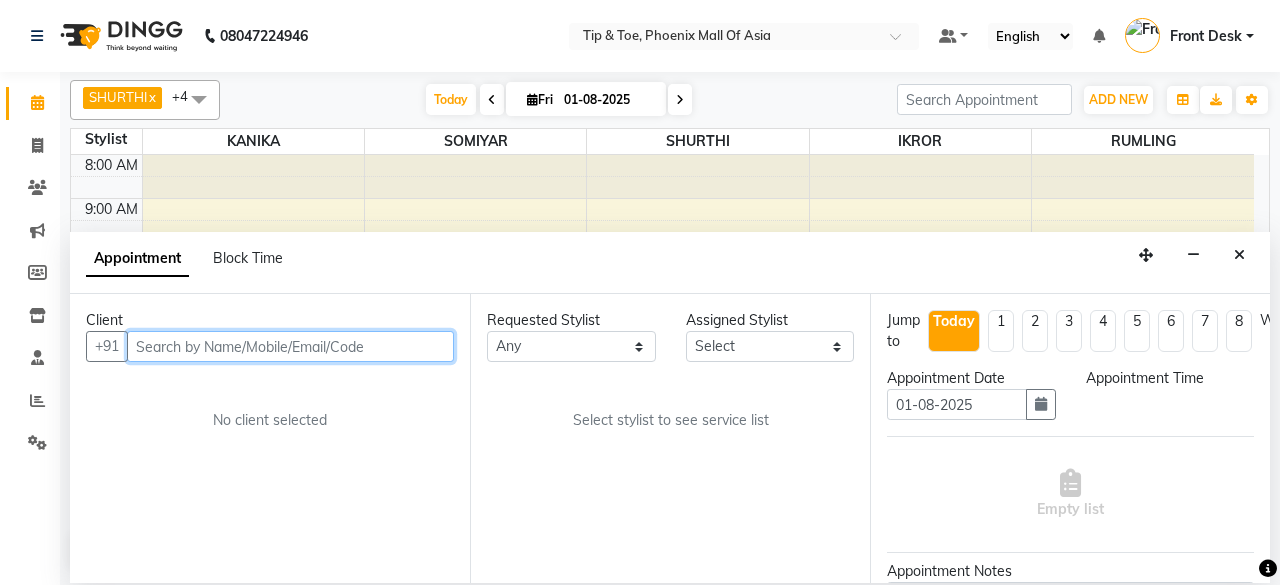 select on "43482" 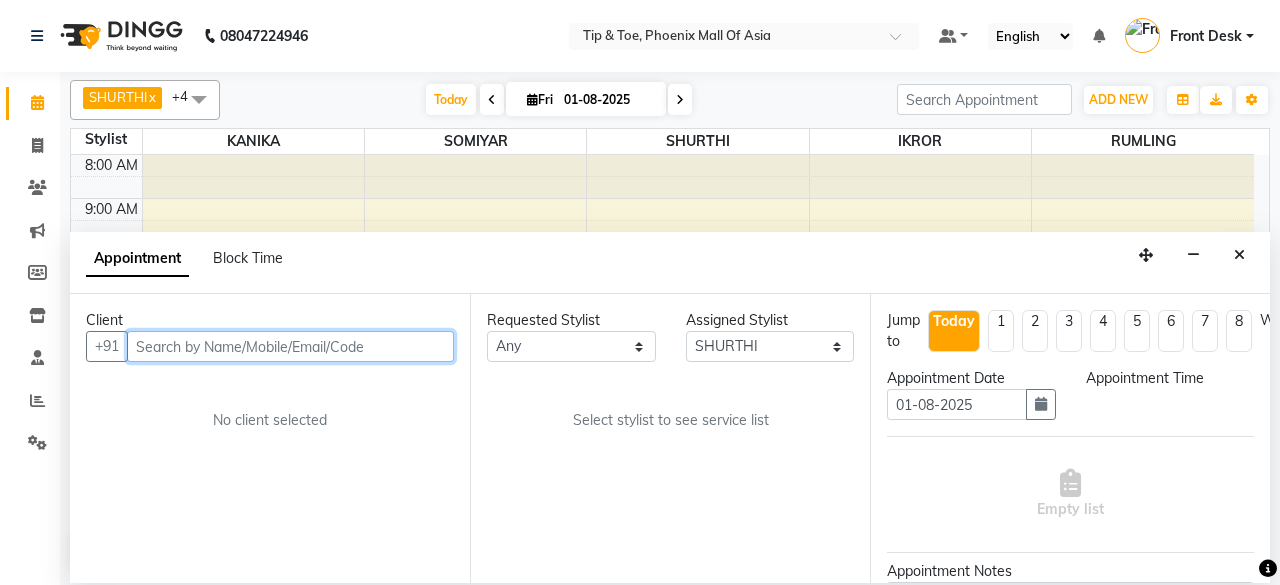 select on "1065" 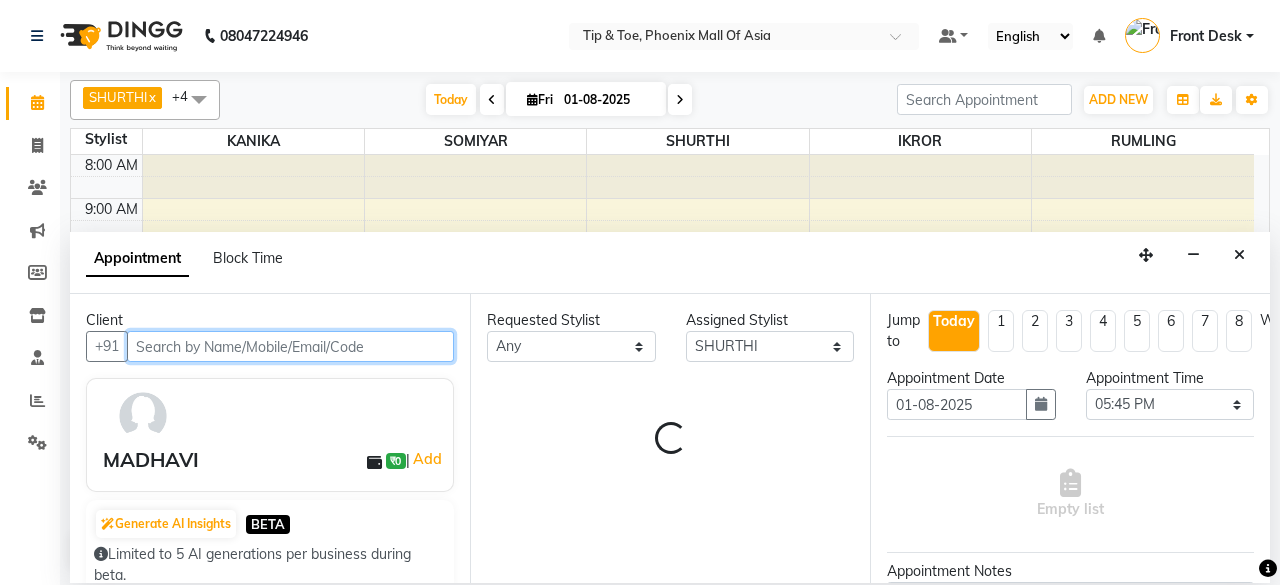 scroll, scrollTop: 194, scrollLeft: 0, axis: vertical 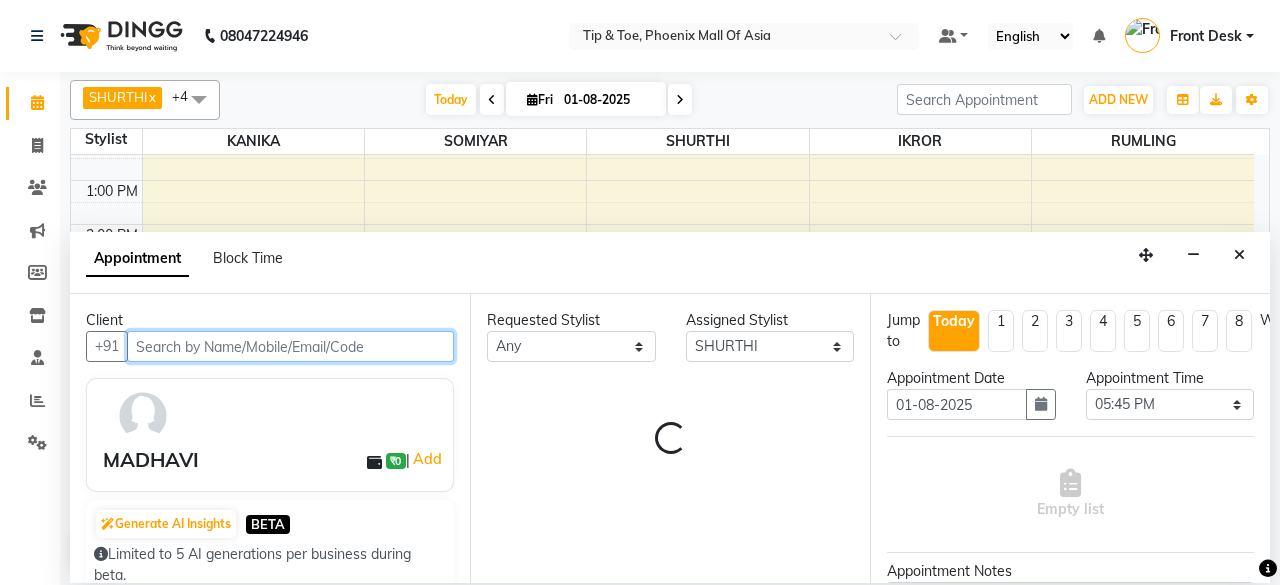select on "2635" 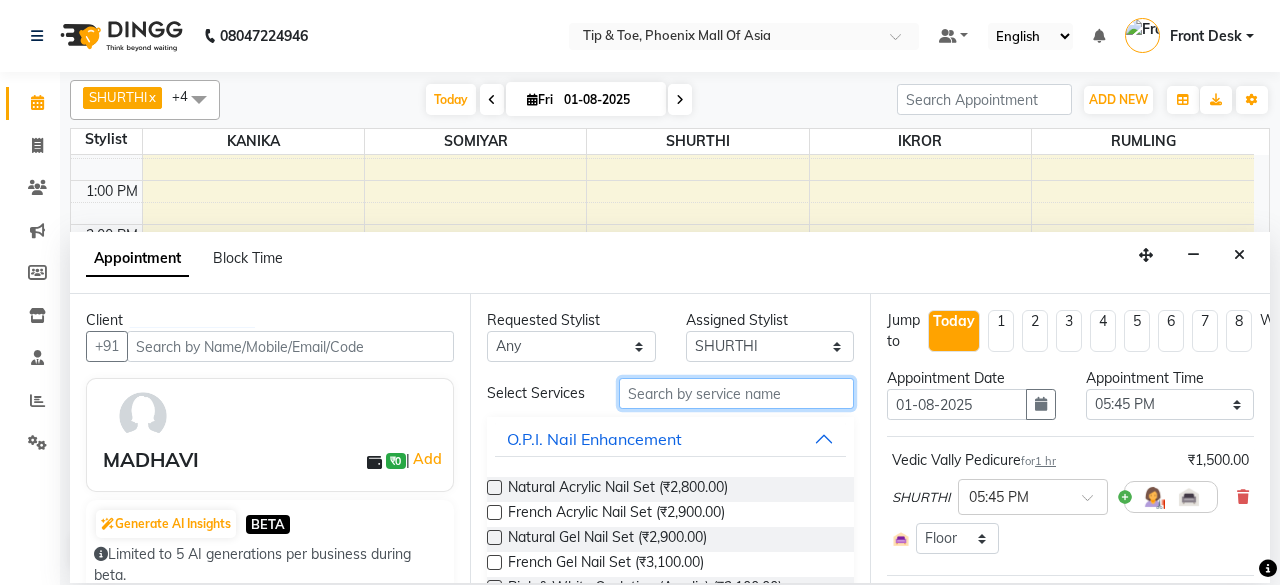 click at bounding box center (736, 393) 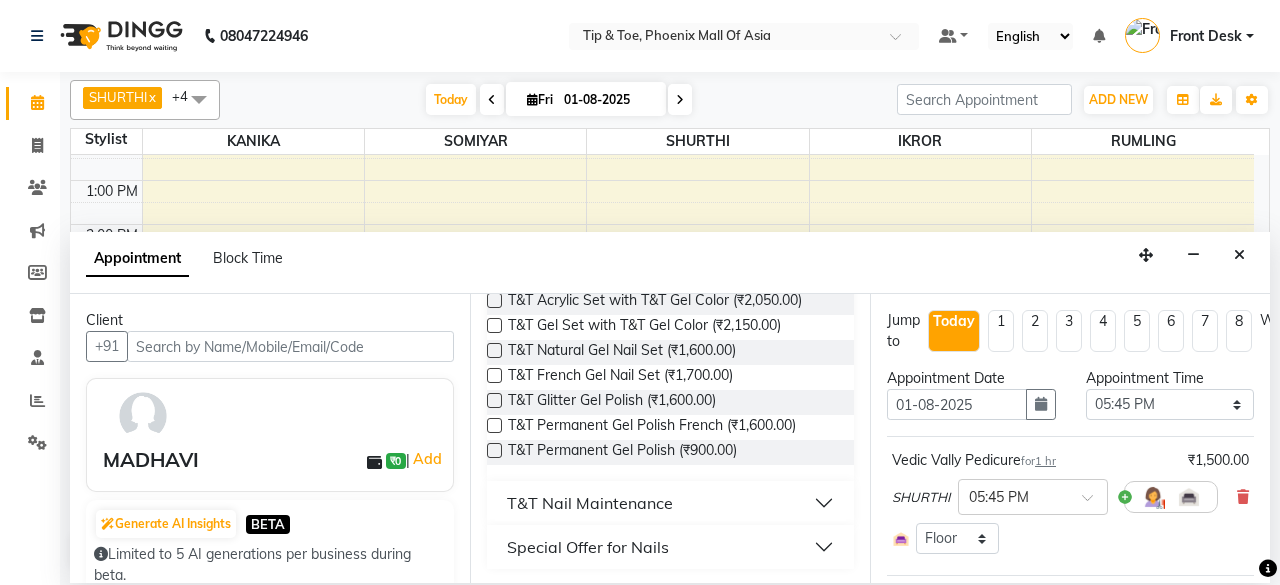 scroll, scrollTop: 188, scrollLeft: 0, axis: vertical 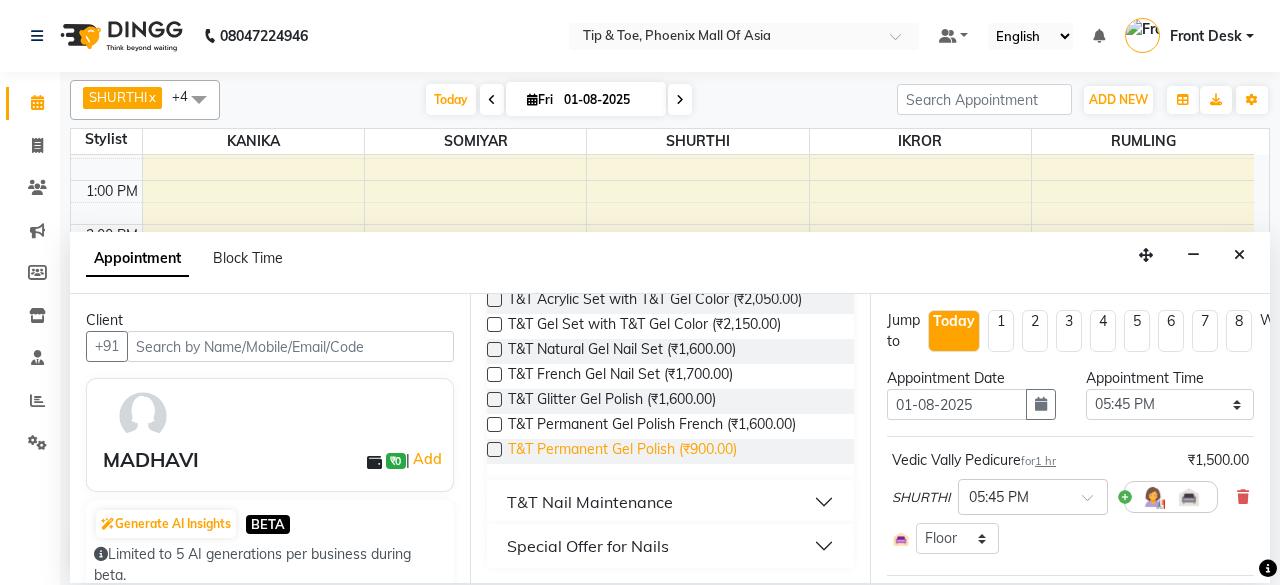 type on "T&T GE" 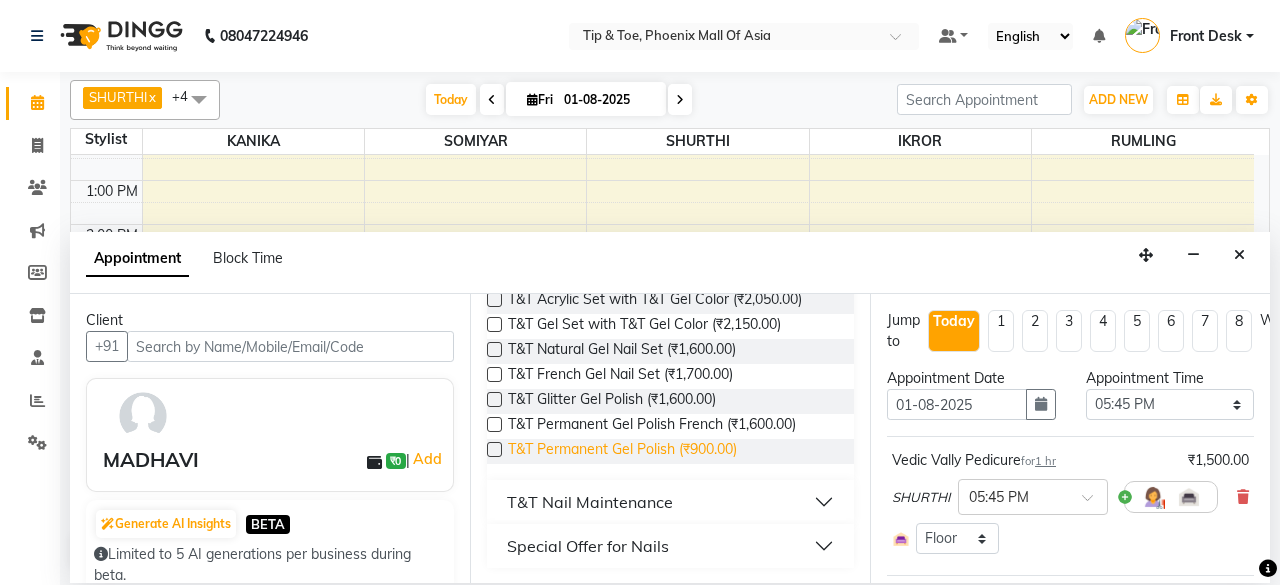 click on "T&T Permanent Gel Polish (₹900.00)" at bounding box center (622, 451) 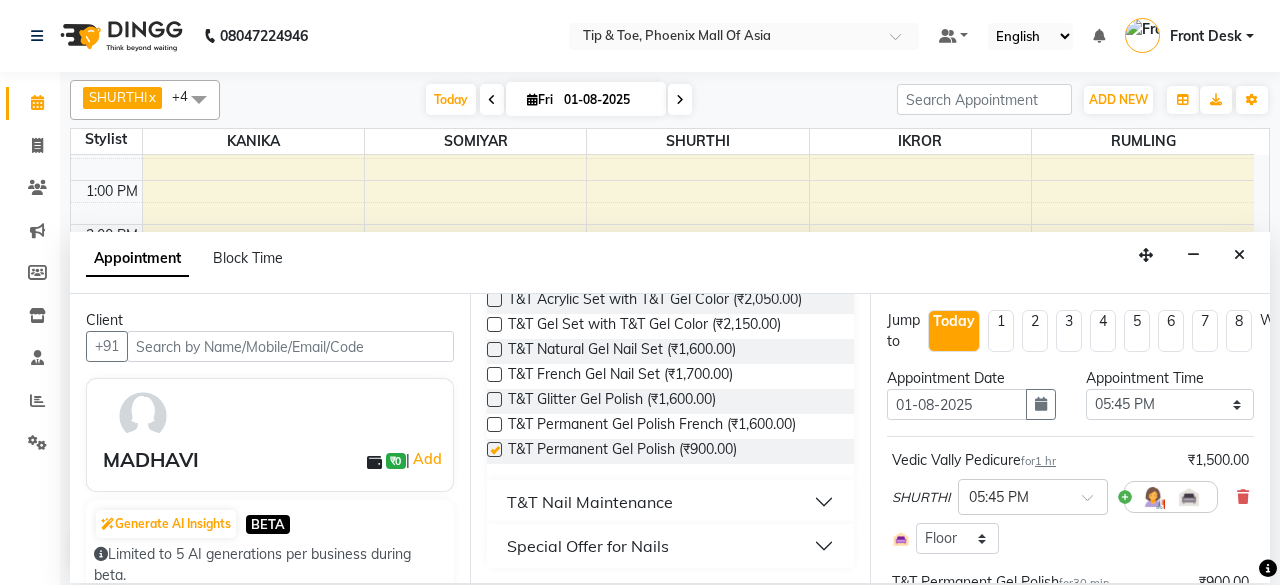 checkbox on "false" 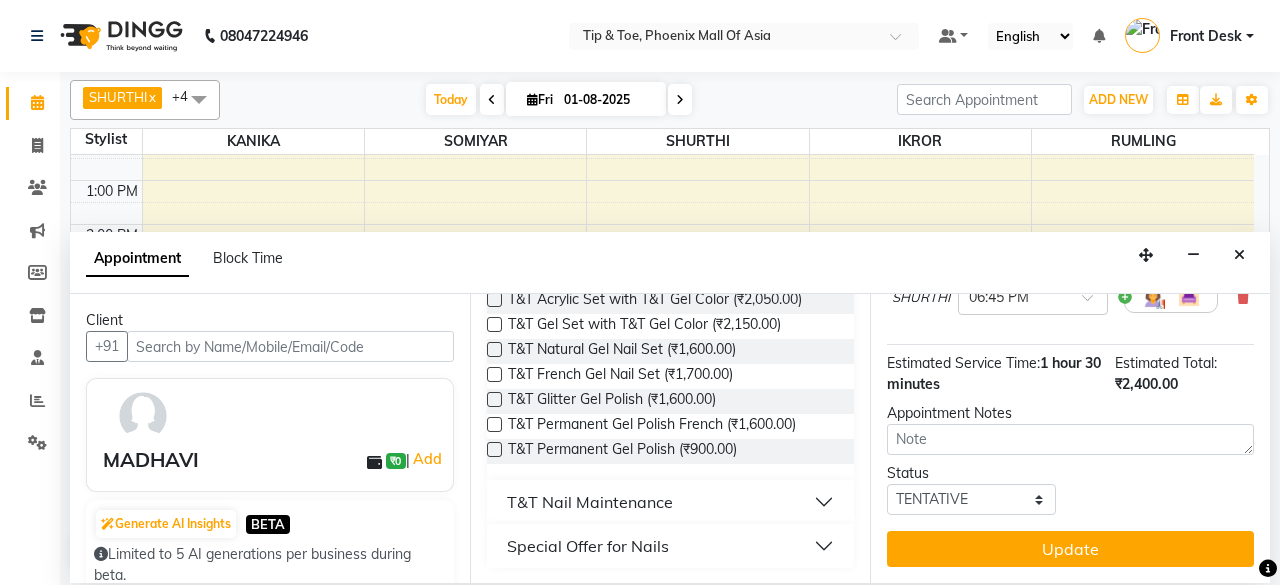scroll, scrollTop: 336, scrollLeft: 0, axis: vertical 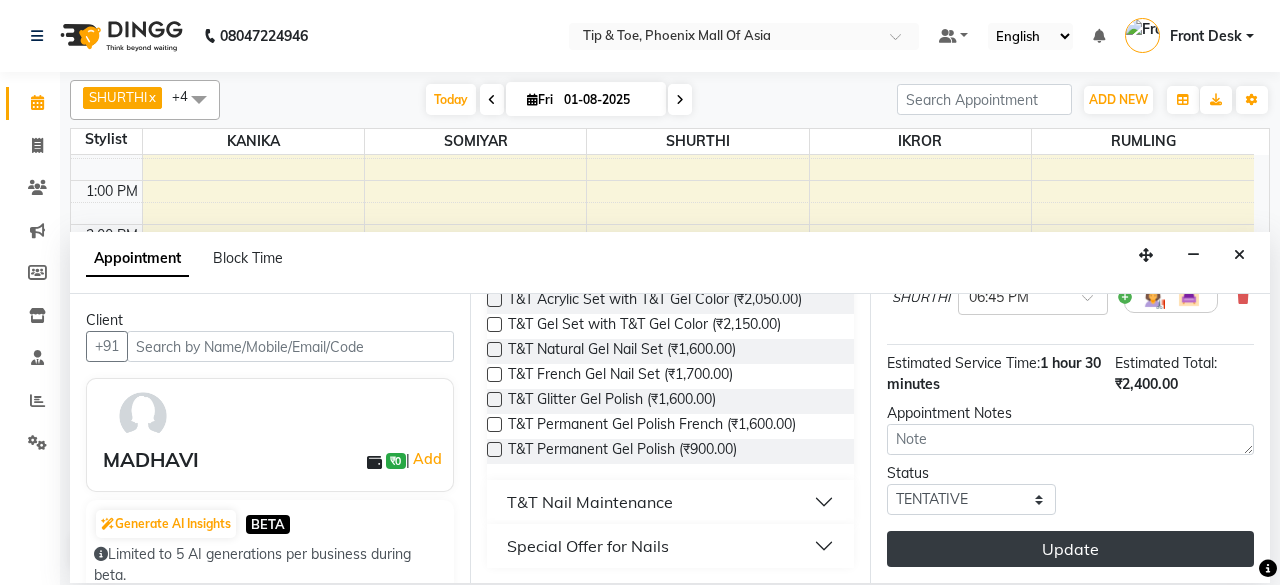 click on "Update" at bounding box center (1070, 549) 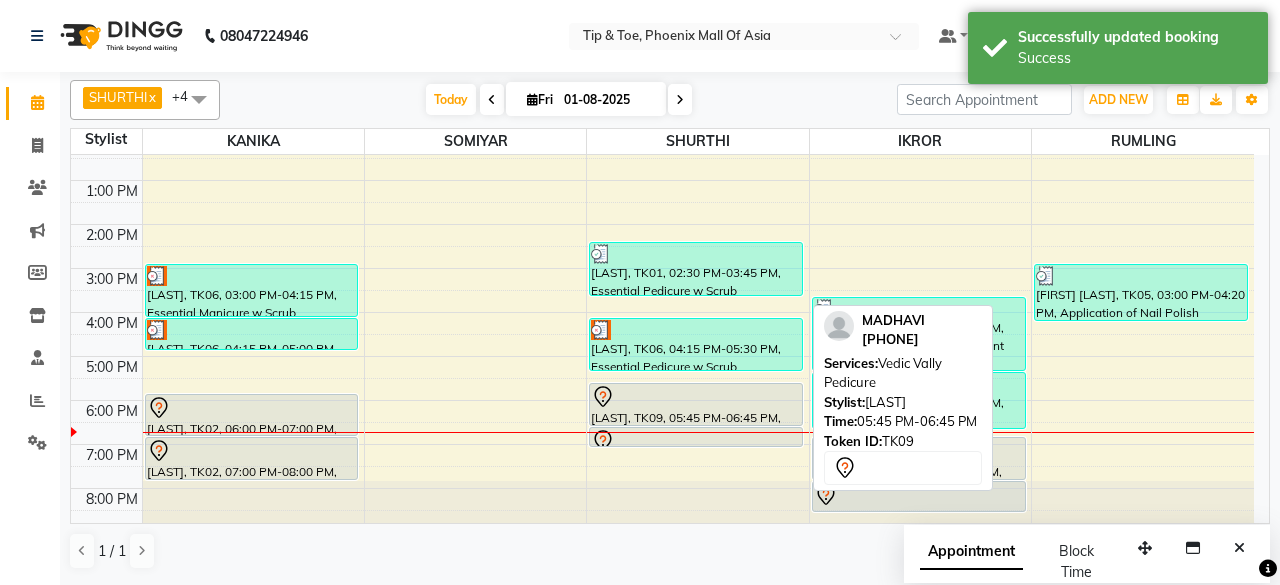 click at bounding box center (696, 397) 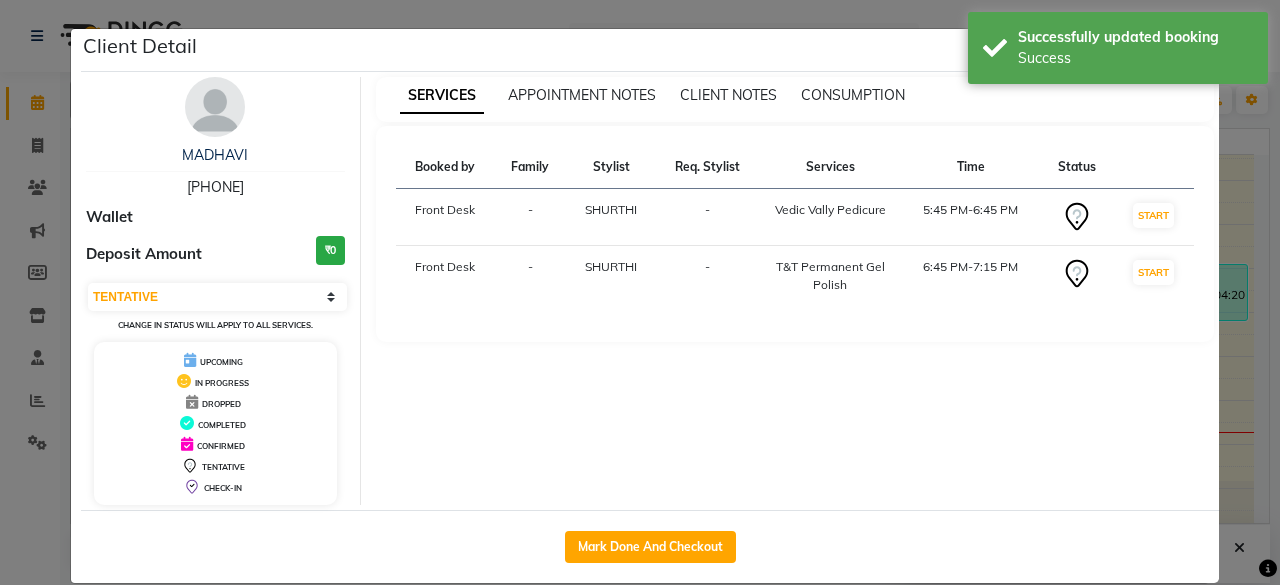 click on "START" at bounding box center (1153, 217) 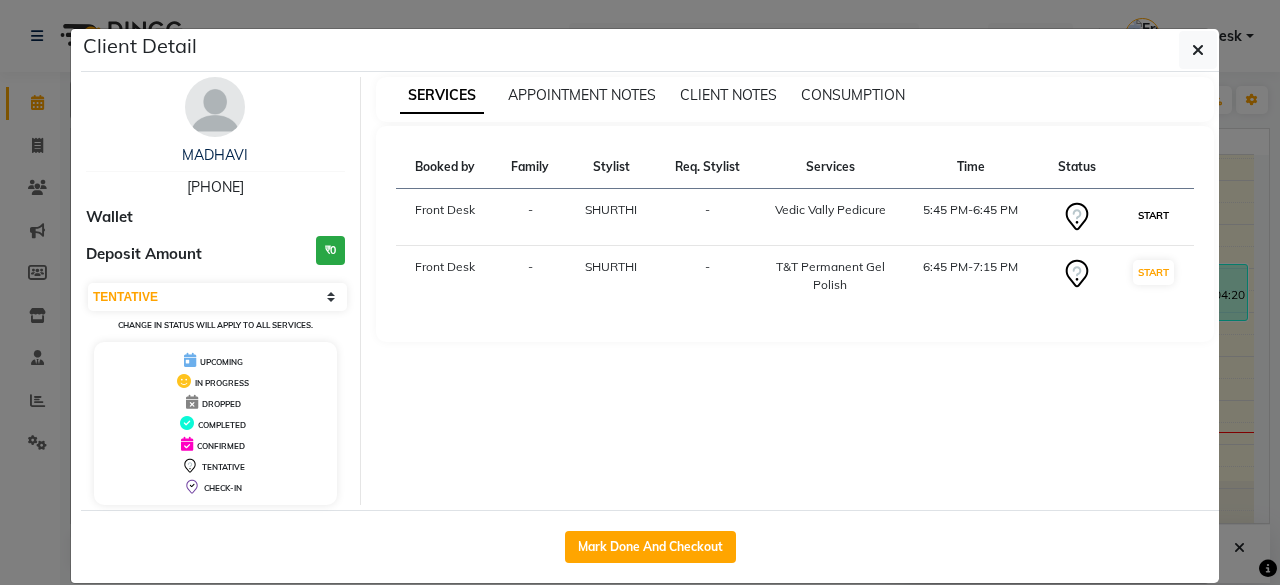 click on "START" at bounding box center [1153, 215] 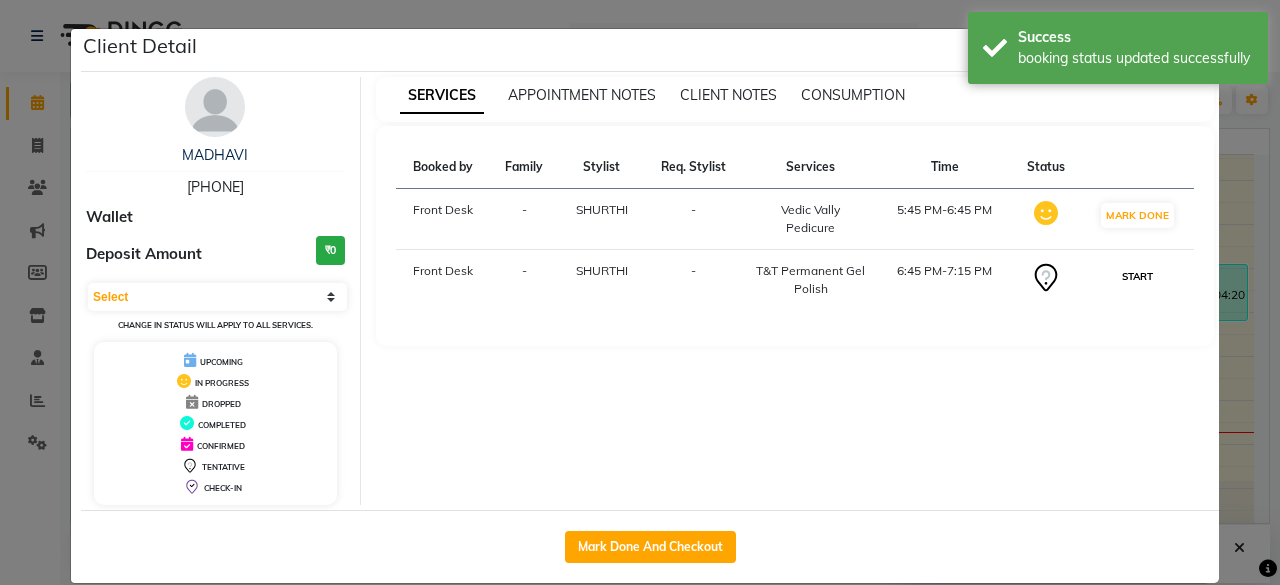 click on "START" at bounding box center (1137, 276) 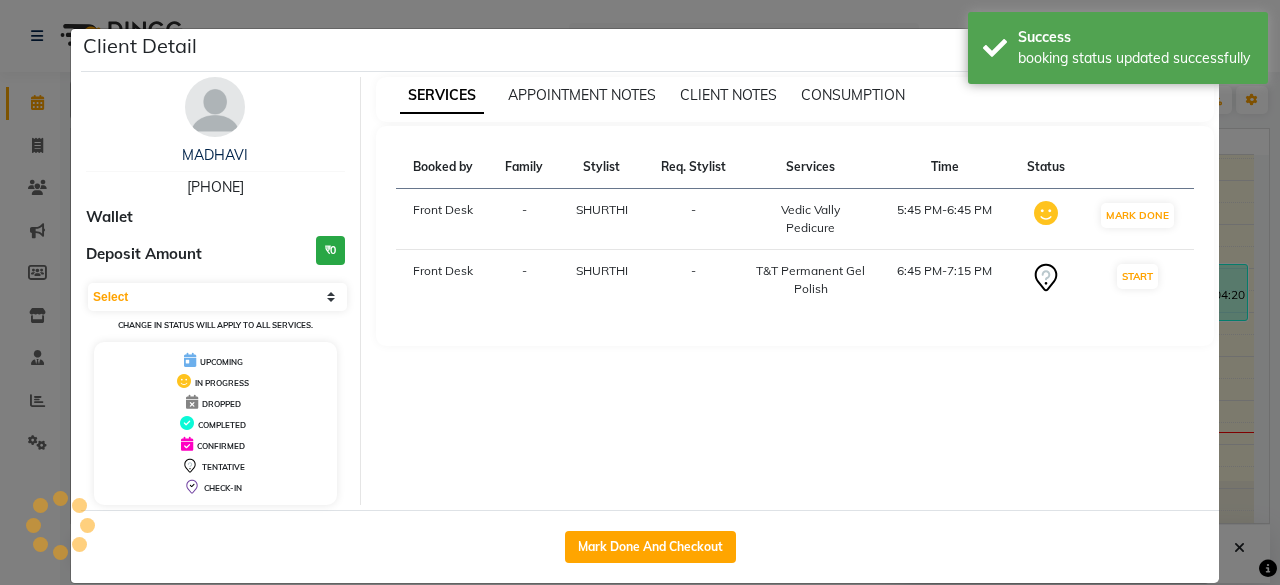click on "Client Detail  MADHAVI    9962000282 Wallet Deposit Amount  ₹0  Select IN SERVICE CONFIRMED TENTATIVE CHECK IN MARK DONE DROPPED UPCOMING Change in status will apply to all services. UPCOMING IN PROGRESS DROPPED COMPLETED CONFIRMED TENTATIVE CHECK-IN SERVICES APPOINTMENT NOTES CLIENT NOTES CONSUMPTION Booked by Family Stylist Req. Stylist Services Time Status  Front Desk  - SHURTHI -  Vedic Vally Pedicure   5:45 PM-6:45 PM   MARK DONE   Front Desk  - SHURTHI -  T&T Permanent Gel Polish   6:45 PM-7:15 PM   START   Mark Done And Checkout" 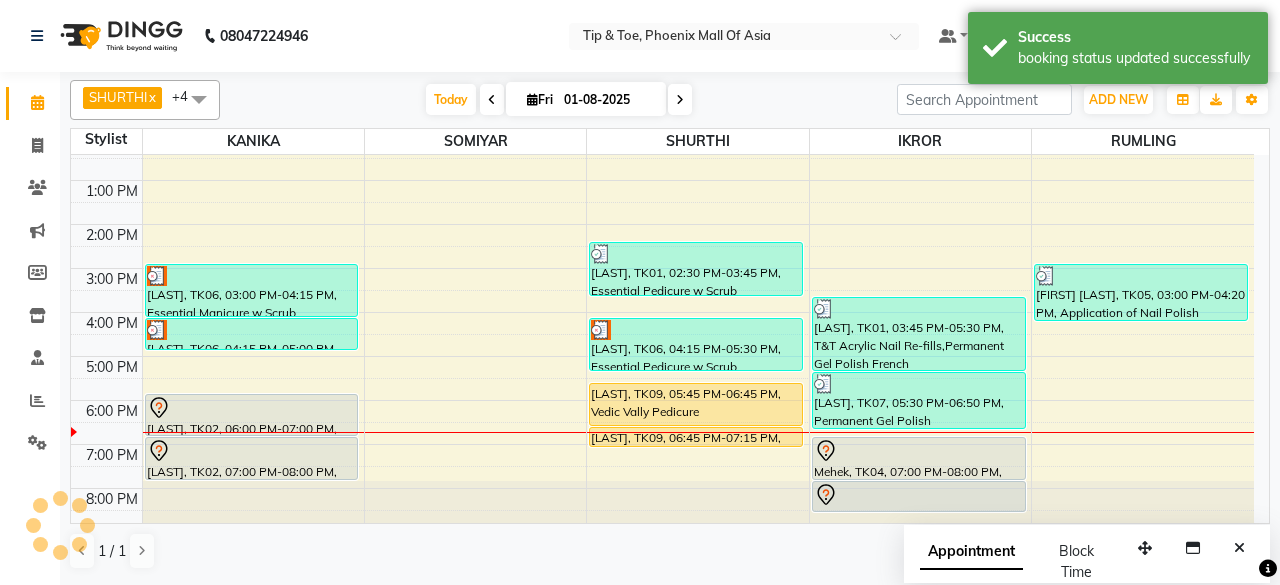 select on "1" 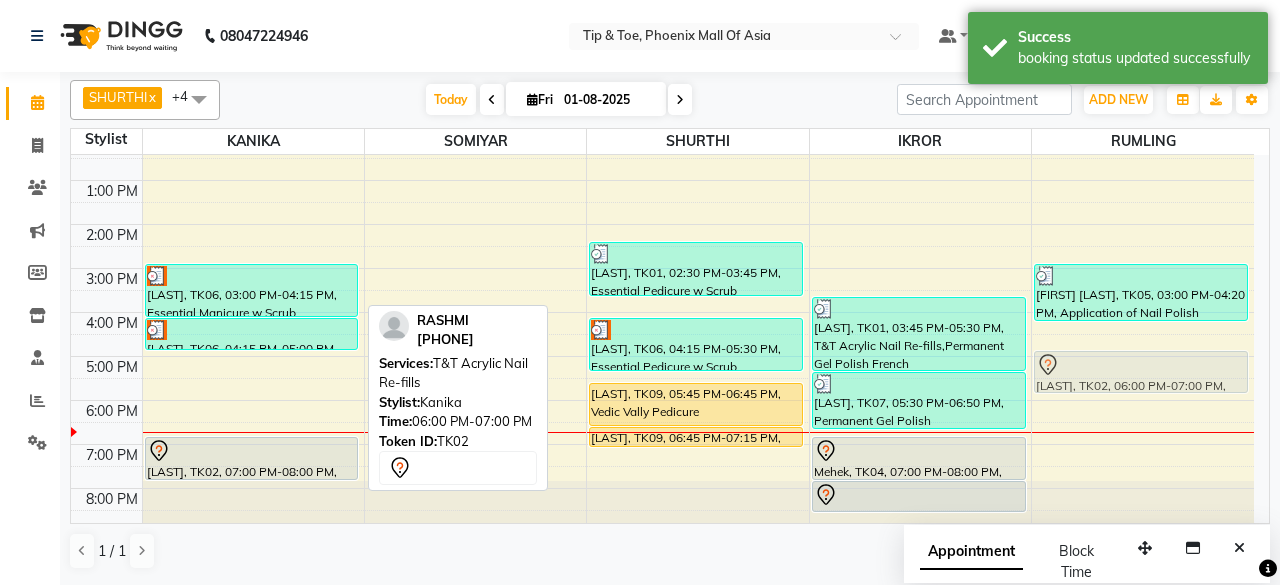 drag, startPoint x: 190, startPoint y: 408, endPoint x: 1121, endPoint y: 362, distance: 932.13574 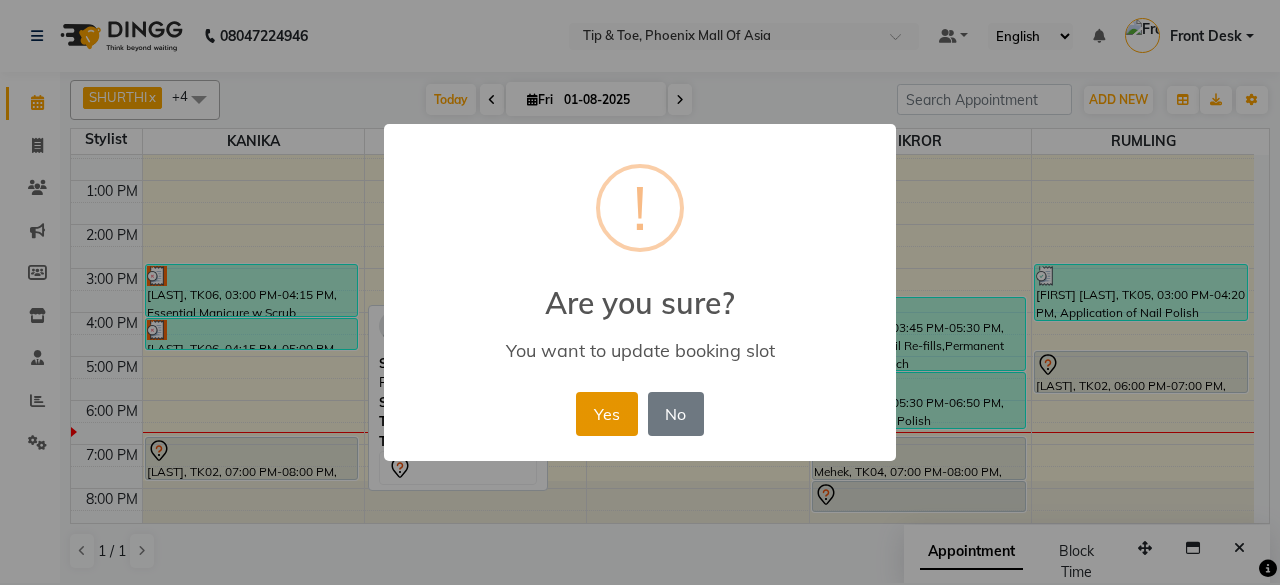 click on "Yes" at bounding box center (606, 414) 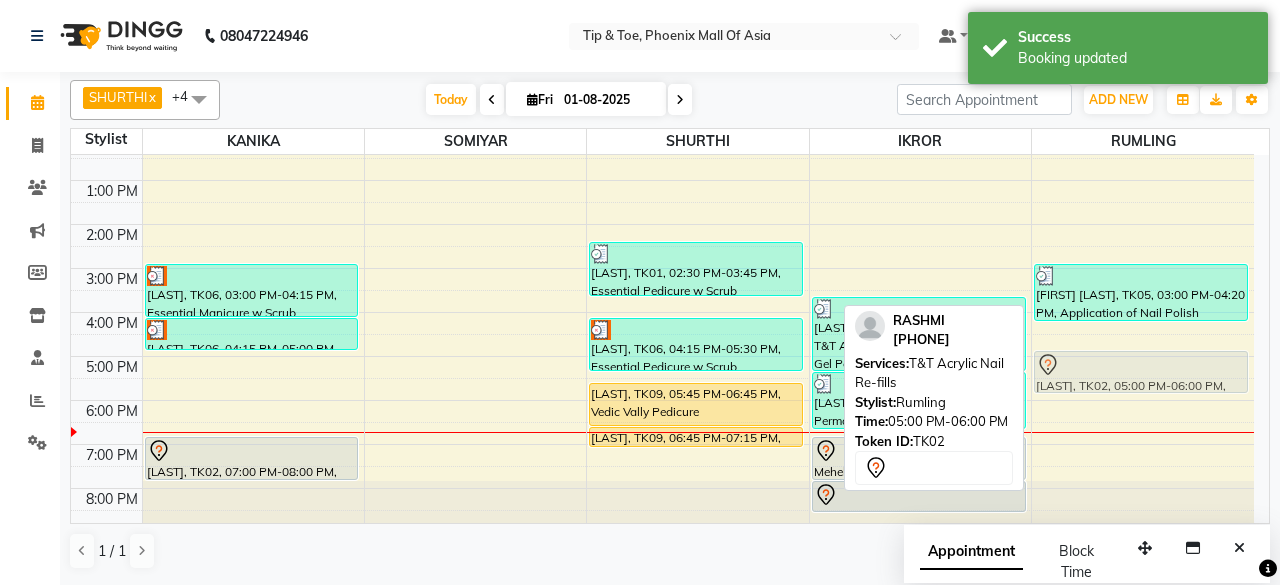 click on "Manisha Patel, TK05, 03:00 PM-04:20 PM, Application of Nail Polish             RASHMI, TK02, 05:00 PM-06:00 PM, T&T Acrylic Nail Re-fills             RASHMI, TK02, 05:00 PM-06:00 PM, T&T Acrylic Nail Re-fills" at bounding box center [1143, 246] 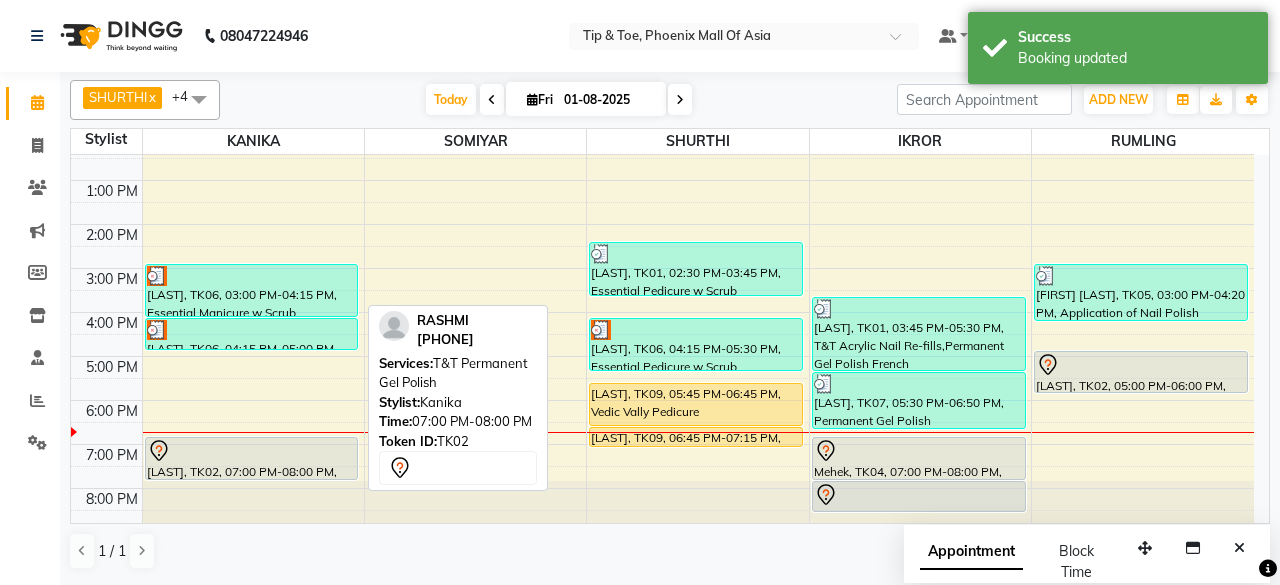 click at bounding box center (252, 451) 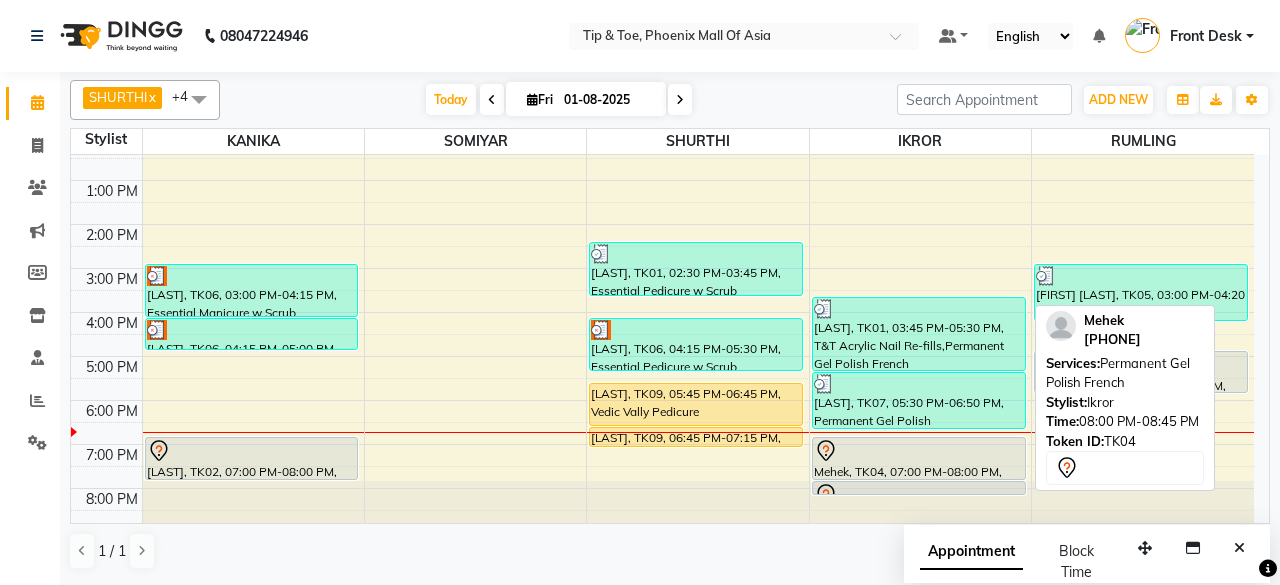 drag, startPoint x: 898, startPoint y: 509, endPoint x: 870, endPoint y: 479, distance: 41.036568 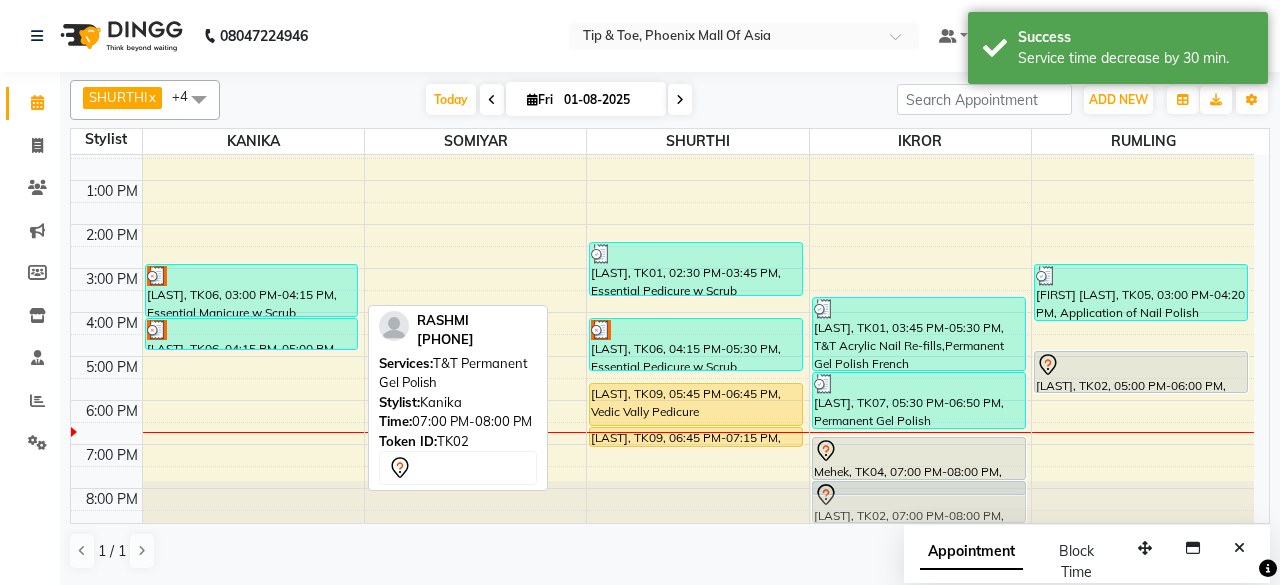 drag, startPoint x: 275, startPoint y: 441, endPoint x: 902, endPoint y: 485, distance: 628.542 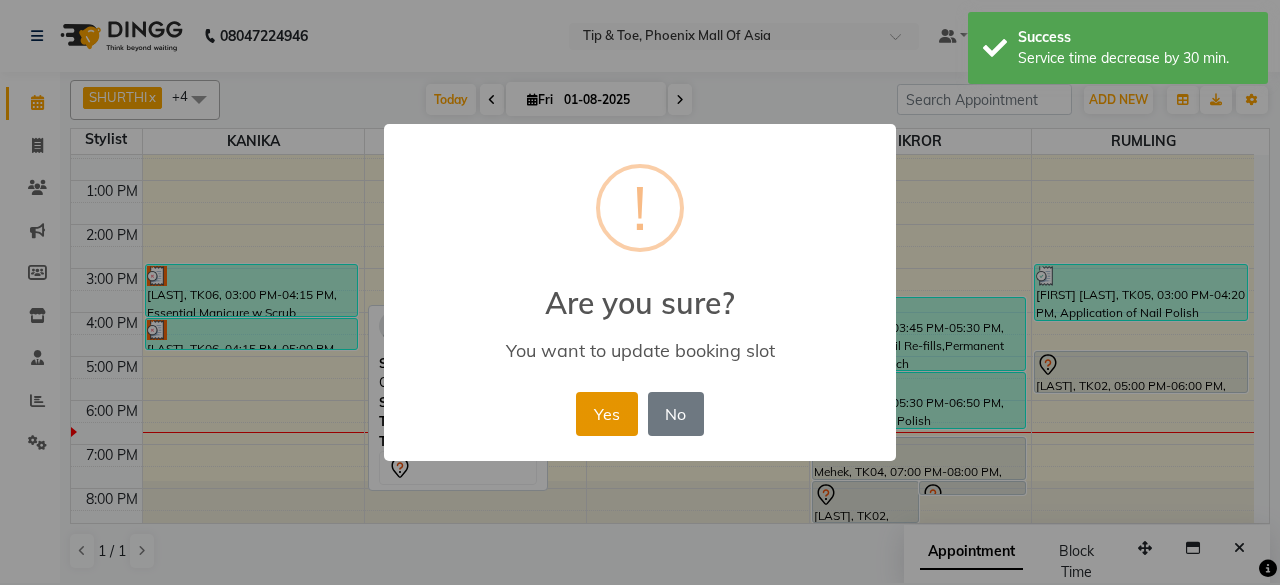click on "Yes" at bounding box center (606, 414) 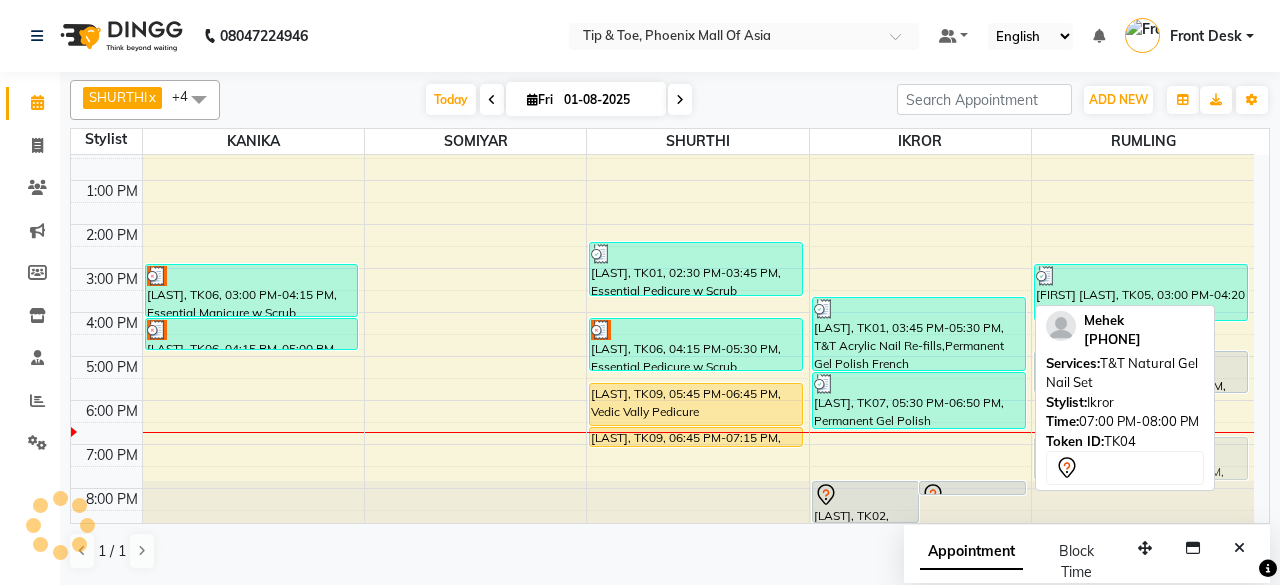 drag, startPoint x: 854, startPoint y: 452, endPoint x: 1124, endPoint y: 449, distance: 270.01666 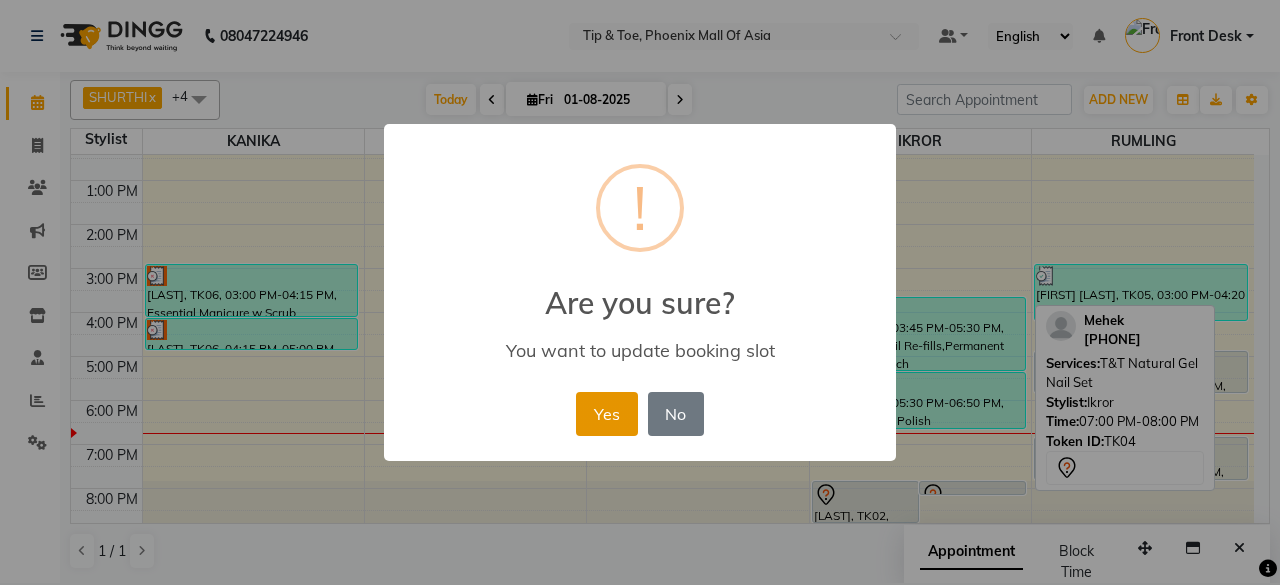 click on "Yes" at bounding box center (606, 414) 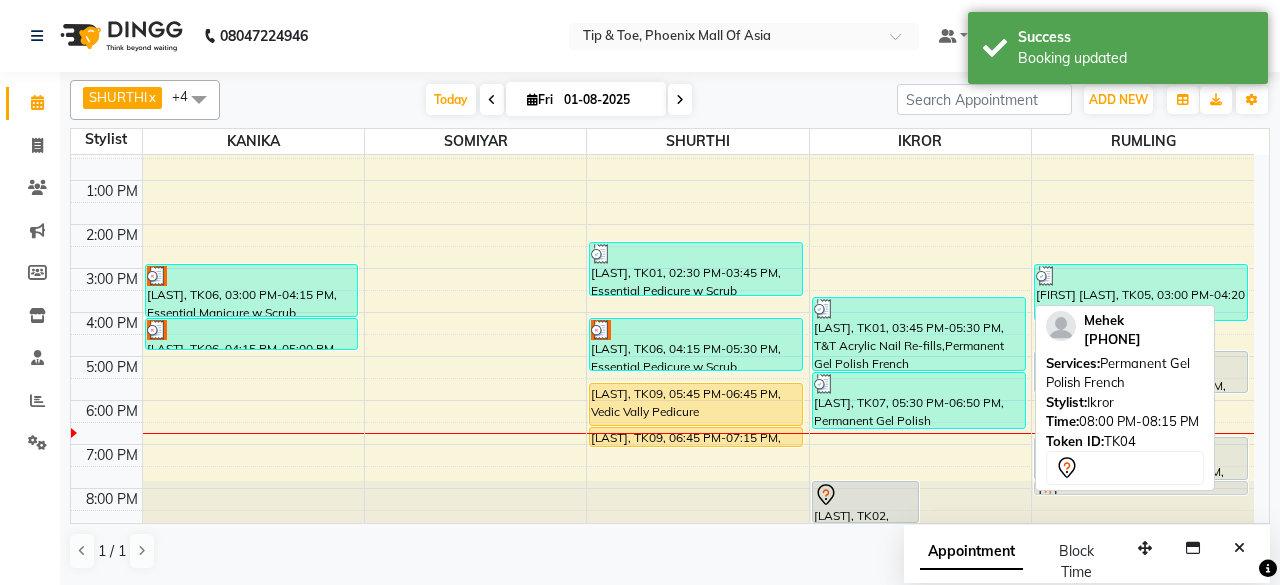 drag, startPoint x: 972, startPoint y: 482, endPoint x: 1104, endPoint y: 487, distance: 132.09467 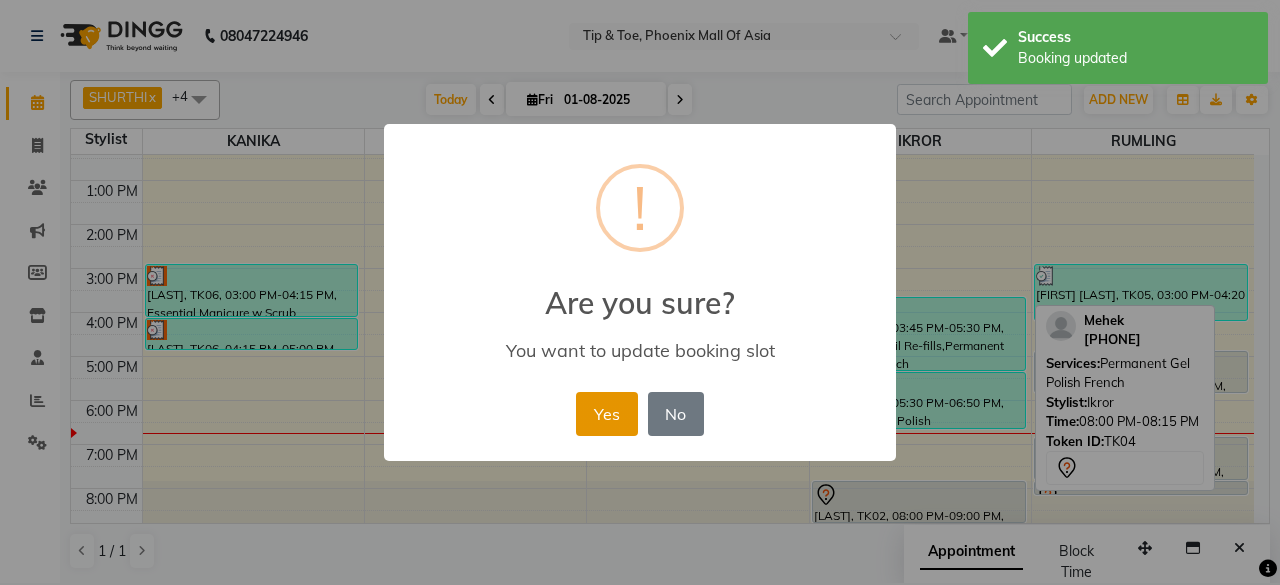 click on "Yes" at bounding box center [606, 414] 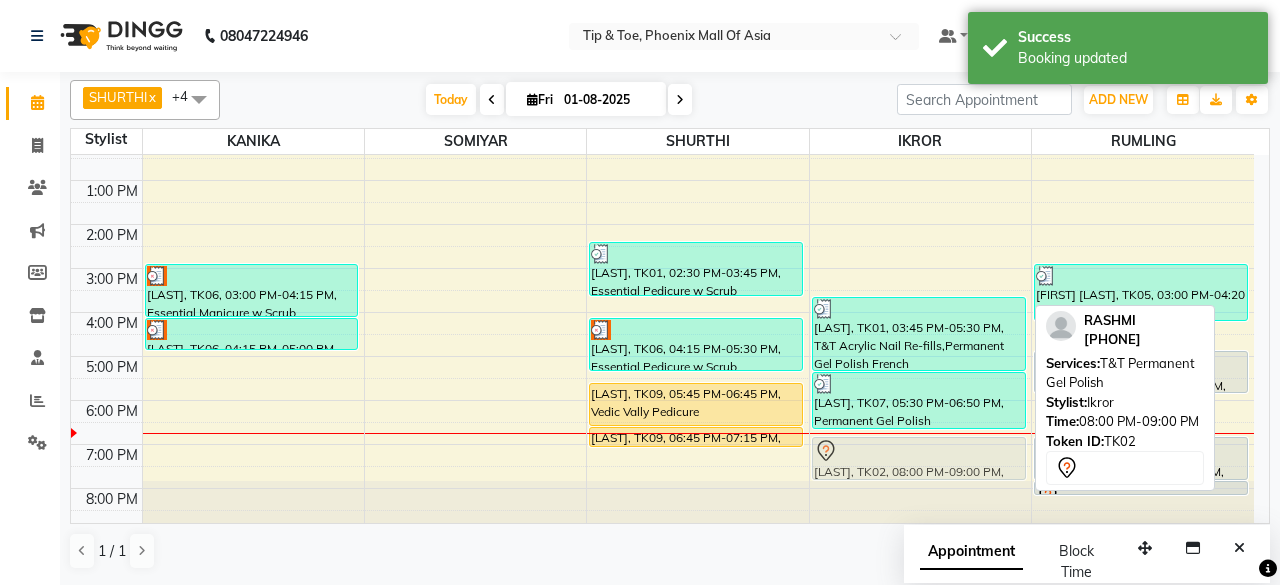 drag, startPoint x: 928, startPoint y: 507, endPoint x: 934, endPoint y: 471, distance: 36.496574 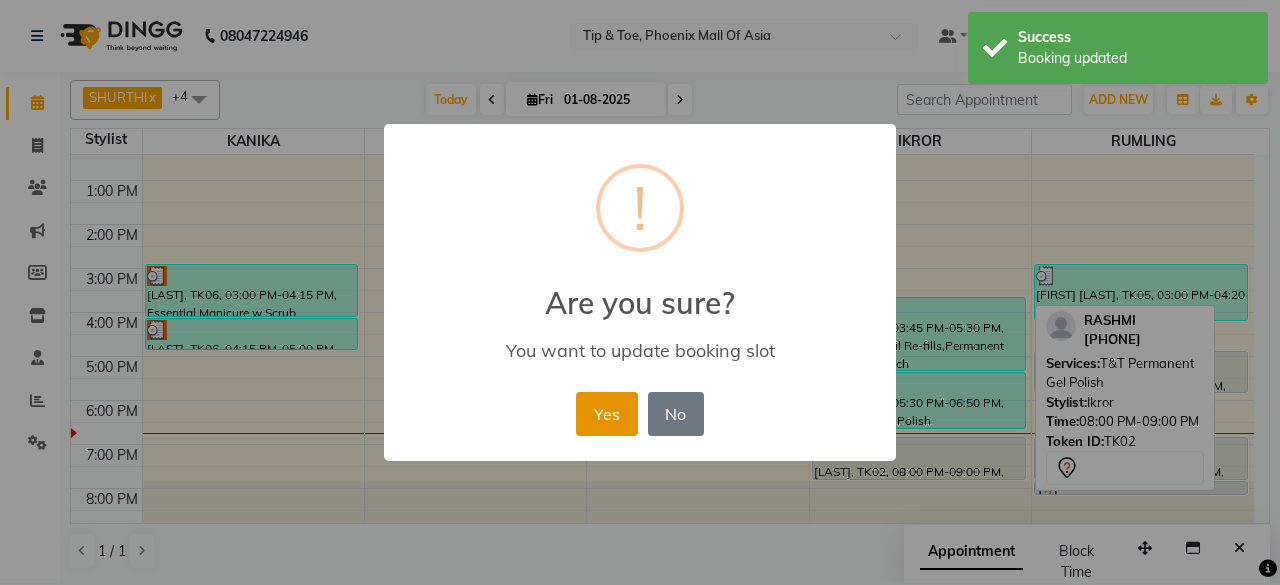 click on "Yes" at bounding box center [606, 414] 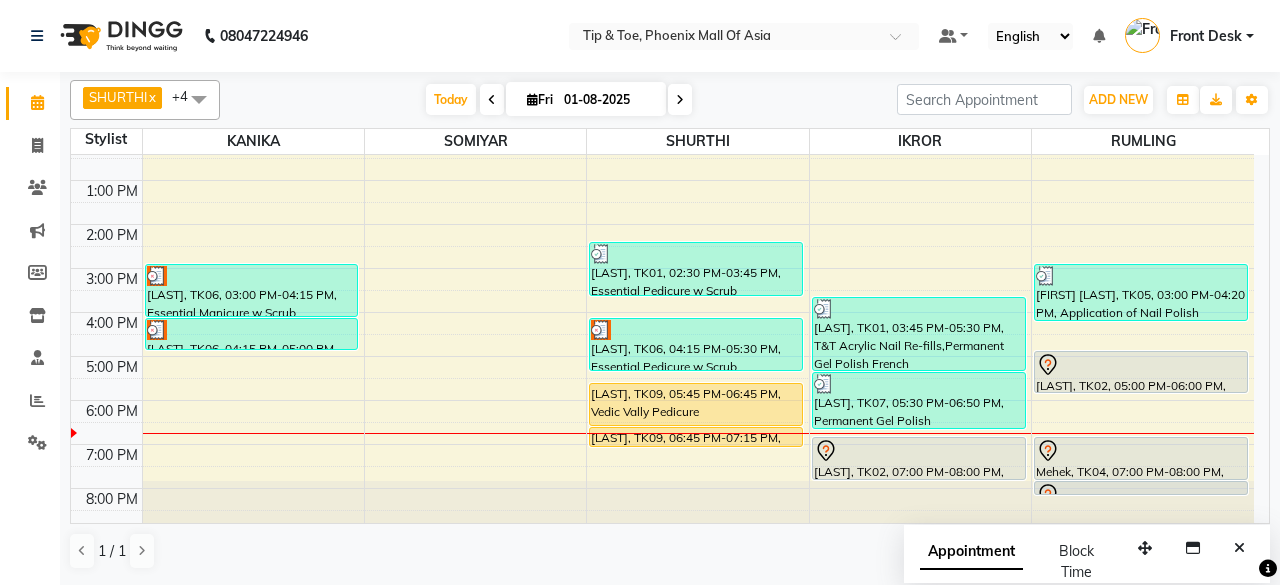 click at bounding box center [199, 99] 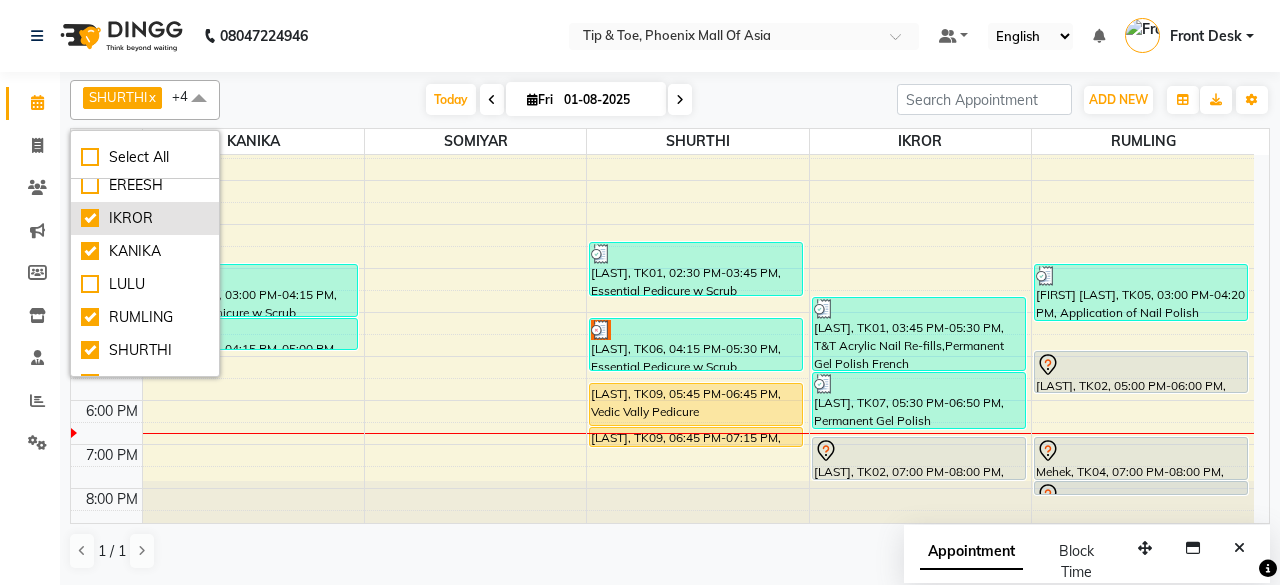 scroll, scrollTop: 66, scrollLeft: 0, axis: vertical 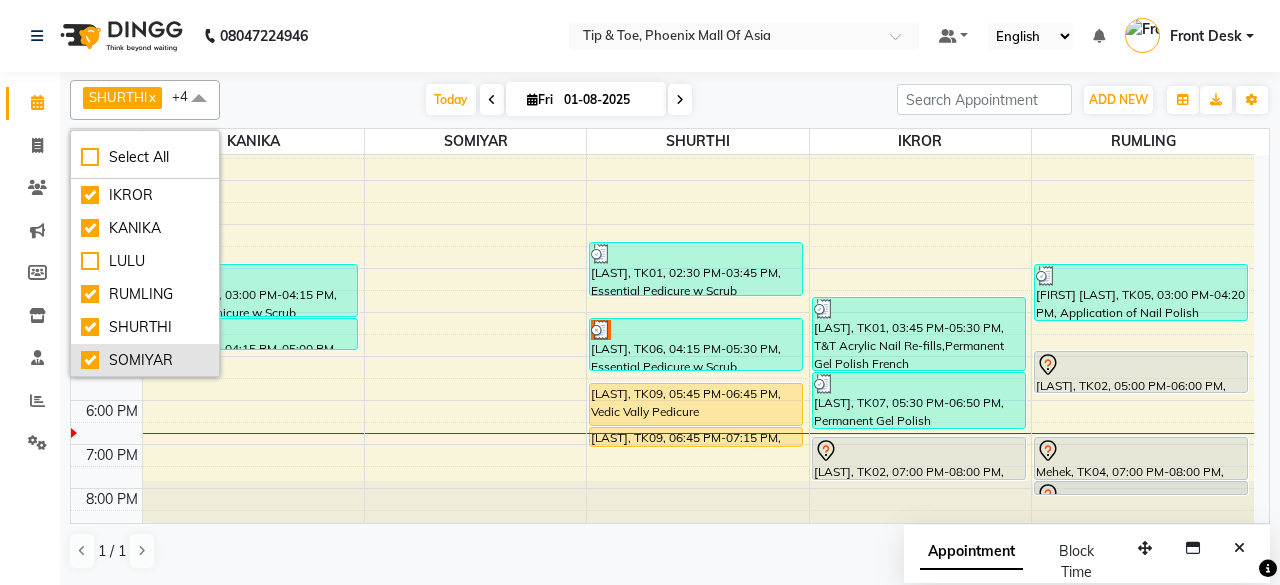 click on "SOMIYAR" at bounding box center [145, 360] 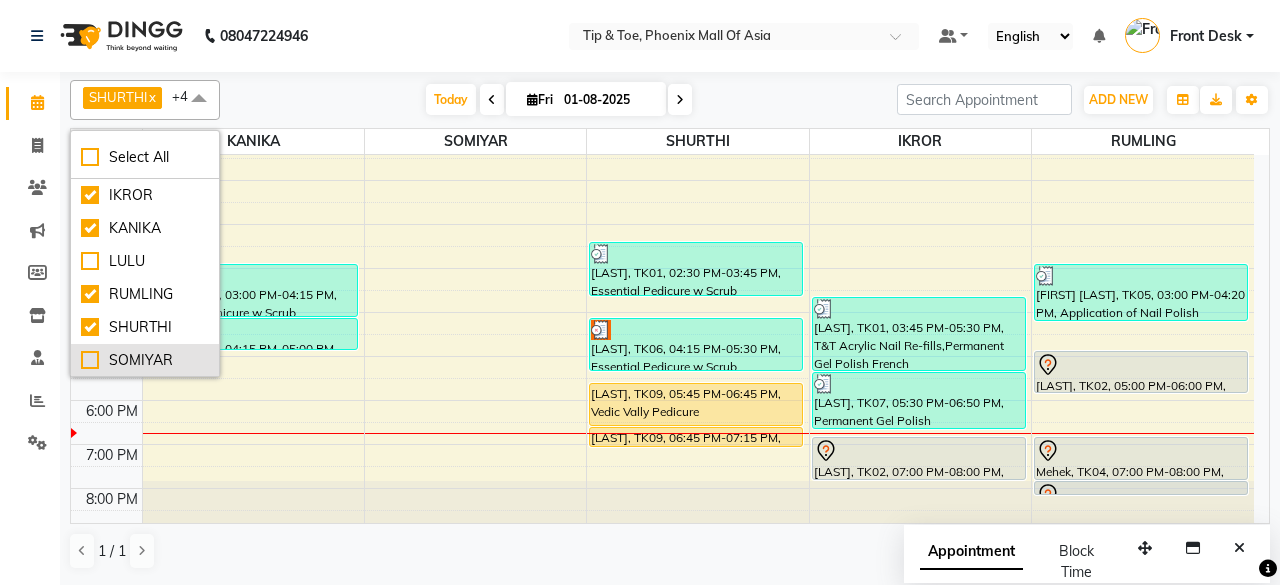 checkbox on "false" 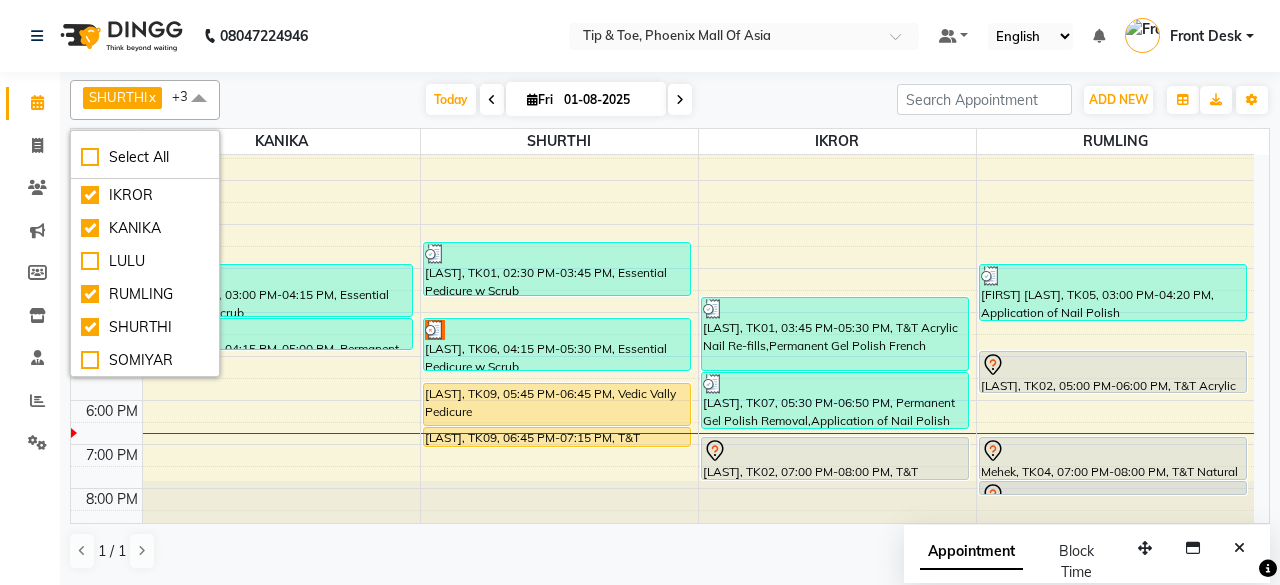 click at bounding box center (199, 99) 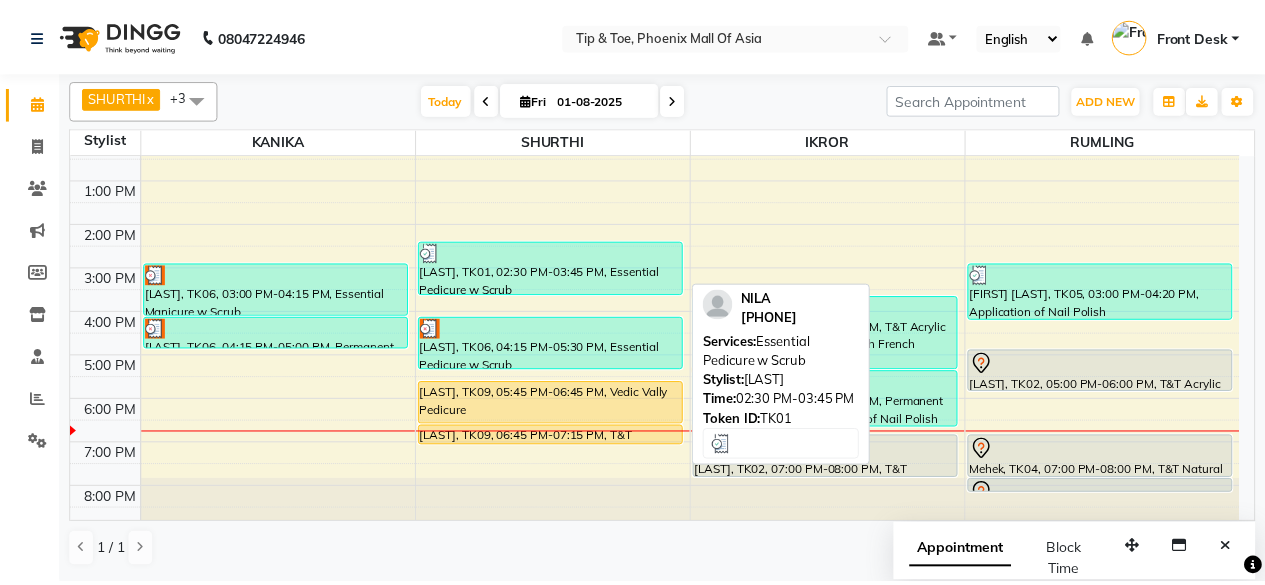 scroll, scrollTop: 193, scrollLeft: 0, axis: vertical 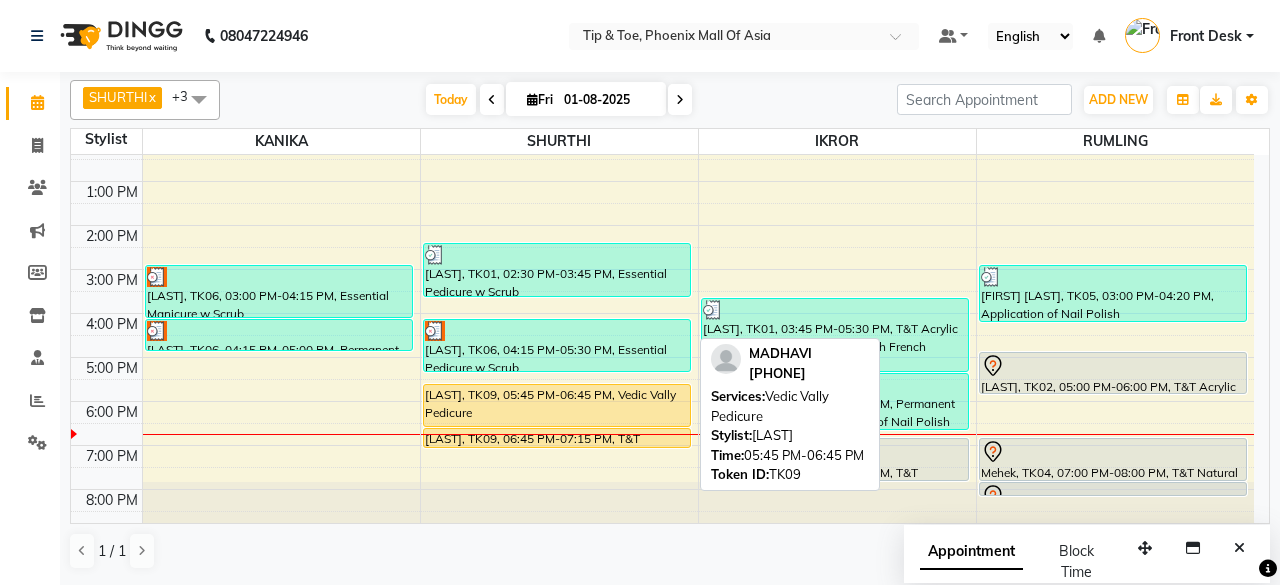 click on "[NAME], TK09, 05:45 PM-06:45 PM, Vedic Vally Pedicure" at bounding box center (557, 405) 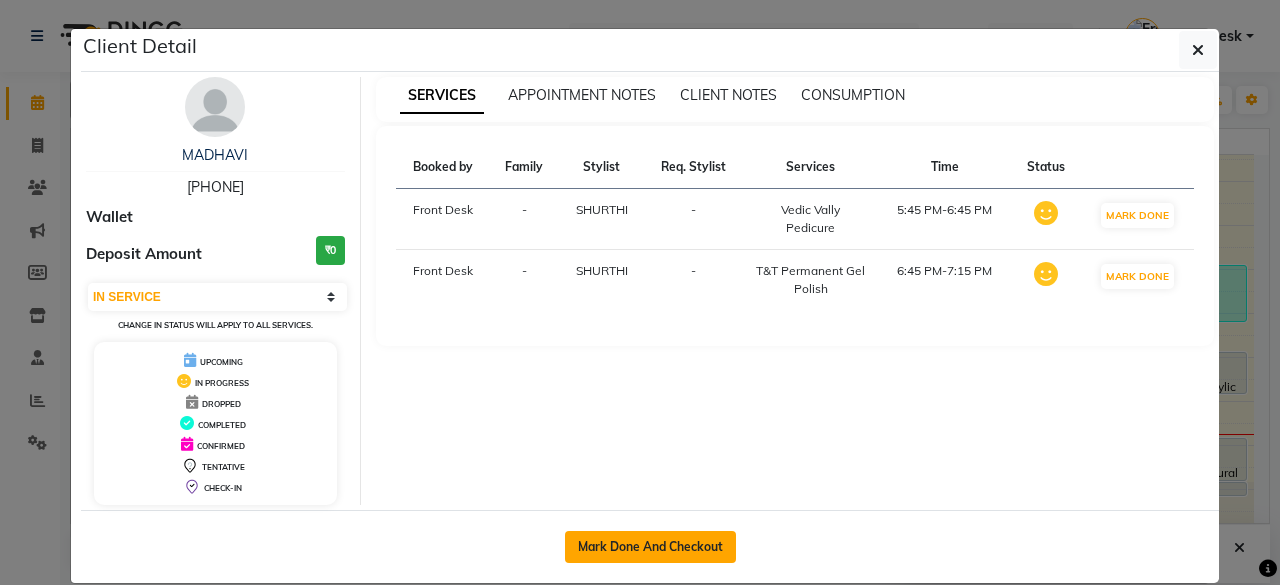 click on "Mark Done And Checkout" 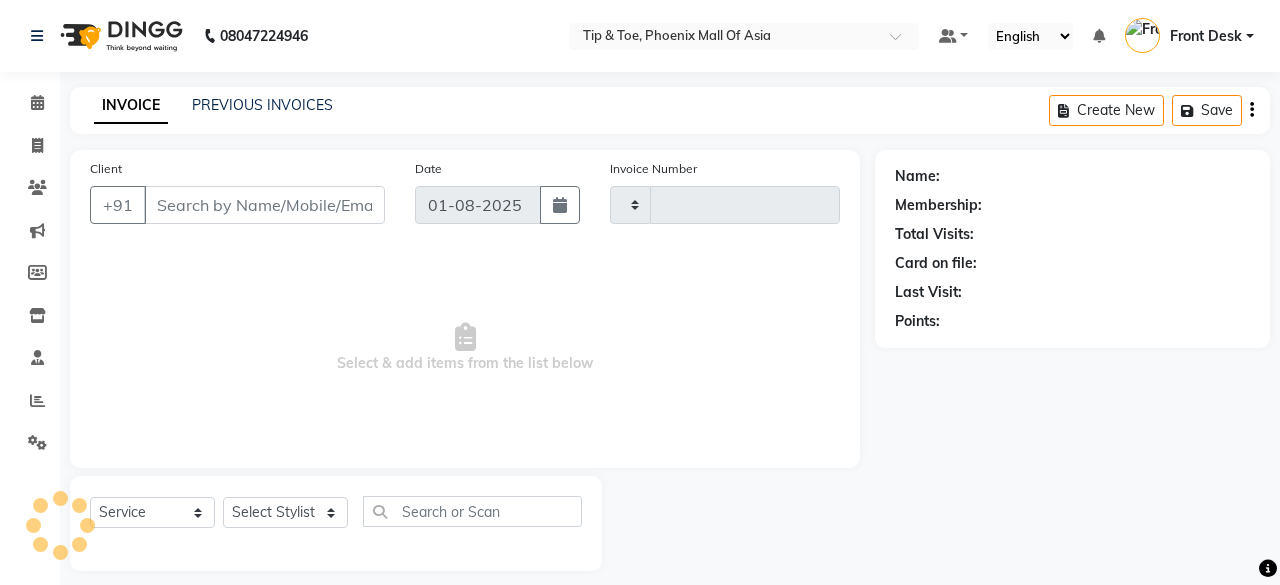 type on "0608" 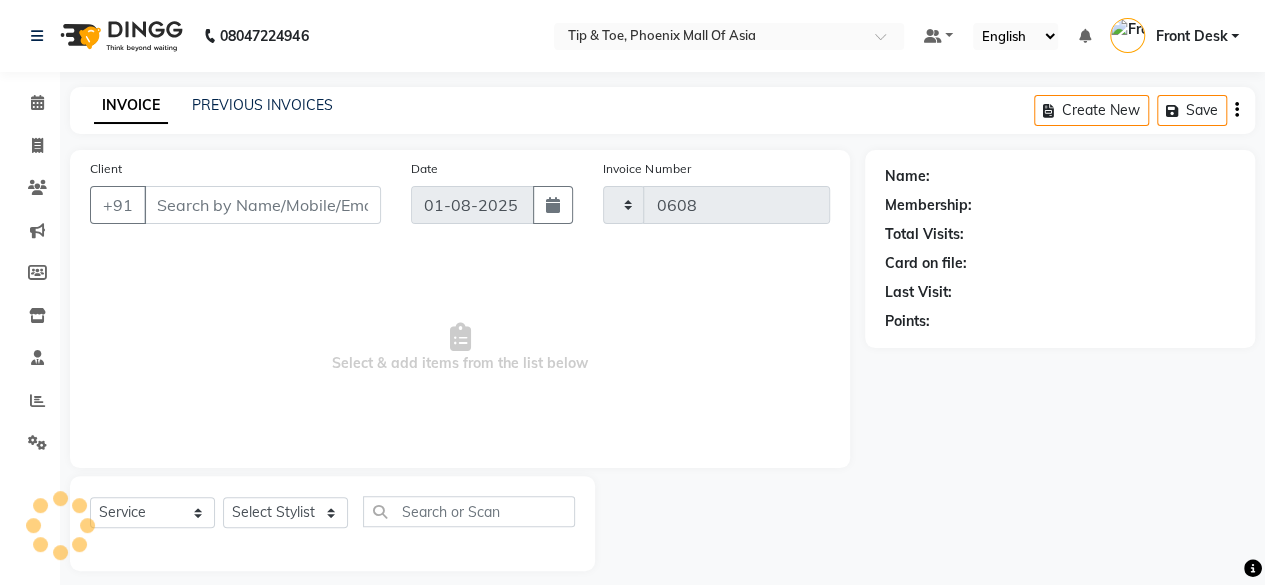 select on "5683" 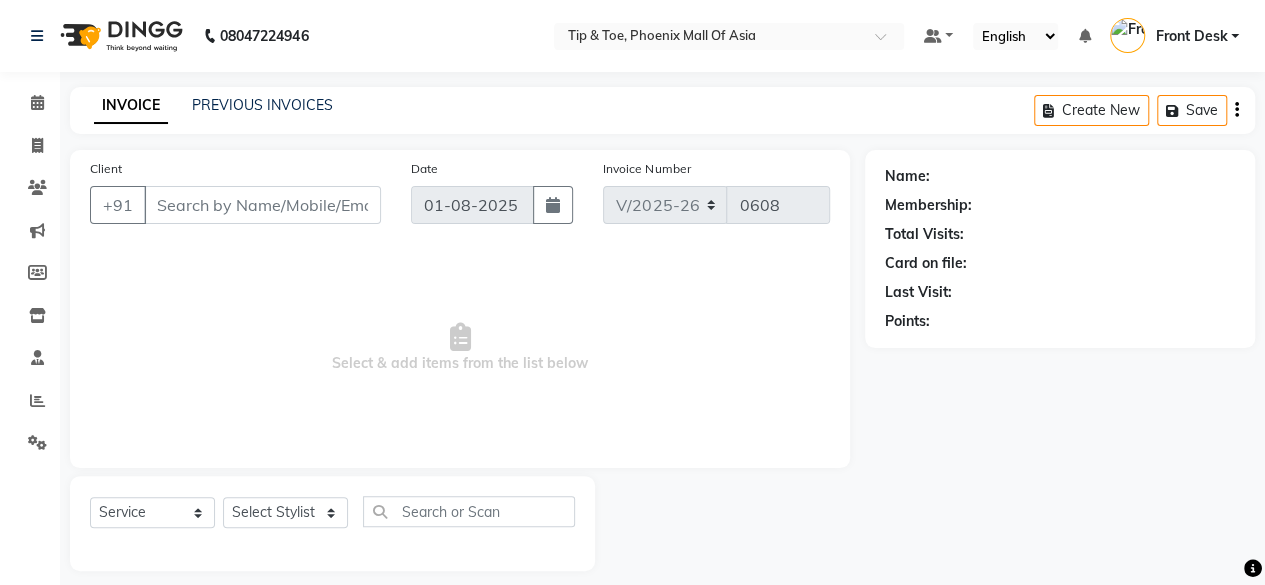 type on "9962000282" 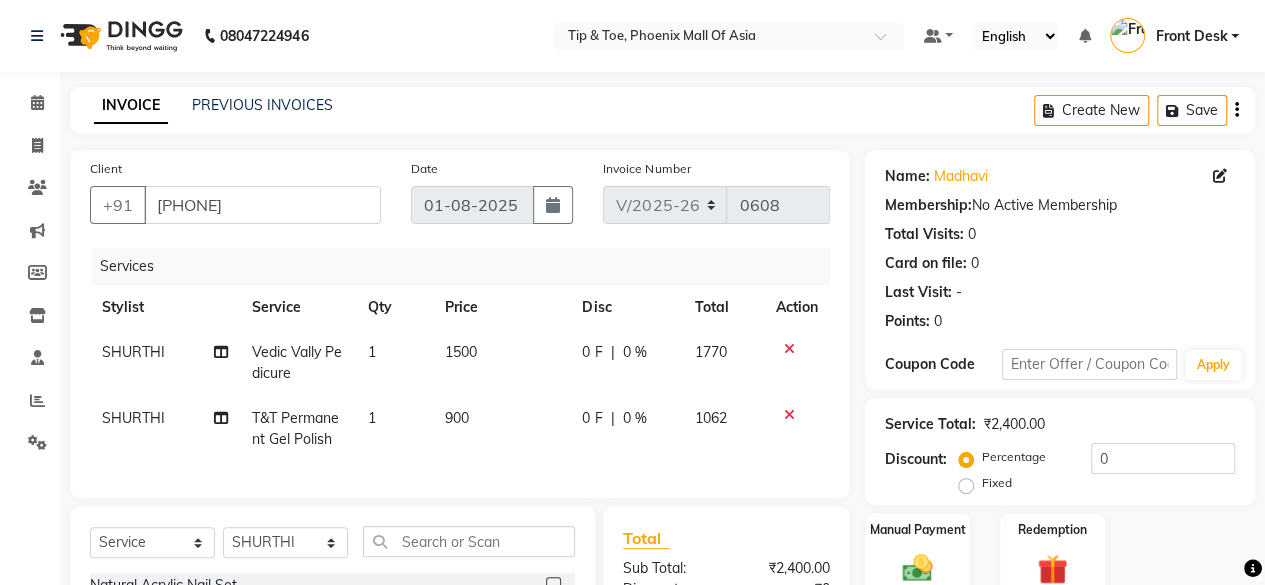scroll, scrollTop: 200, scrollLeft: 0, axis: vertical 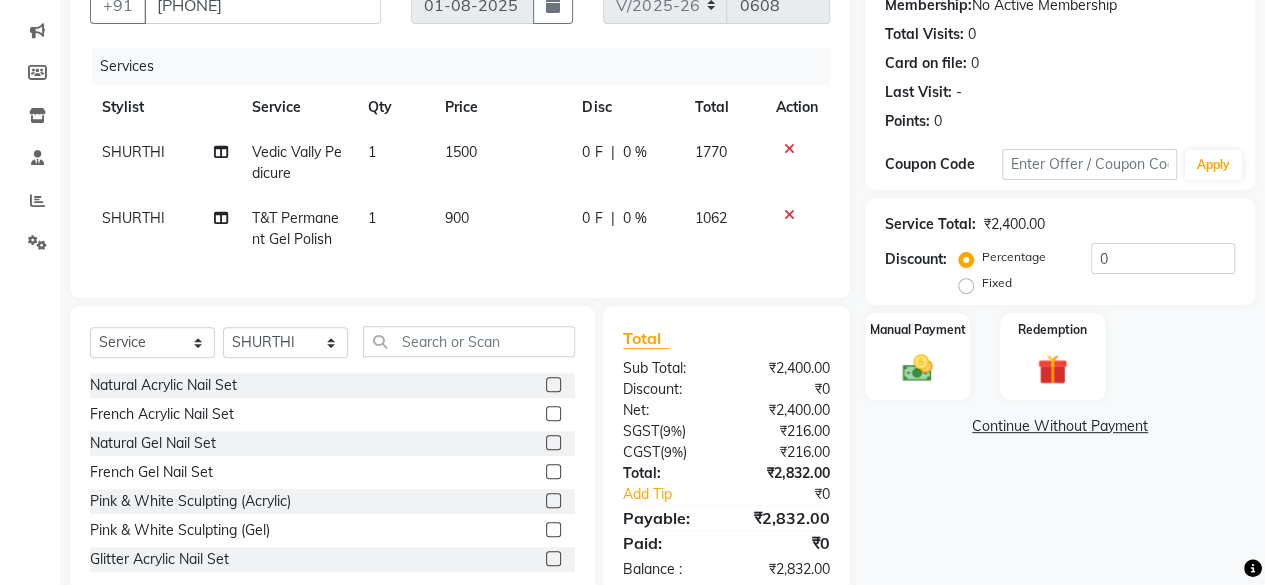 click on "Name: Madhavi  Membership:  No Active Membership  Total Visits:  0 Card on file:  0 Last Visit:   - Points:   0  Coupon Code Apply Service Total:  ₹2,400.00  Discount:  Percentage   Fixed  0 Manual Payment Redemption  Continue Without Payment" 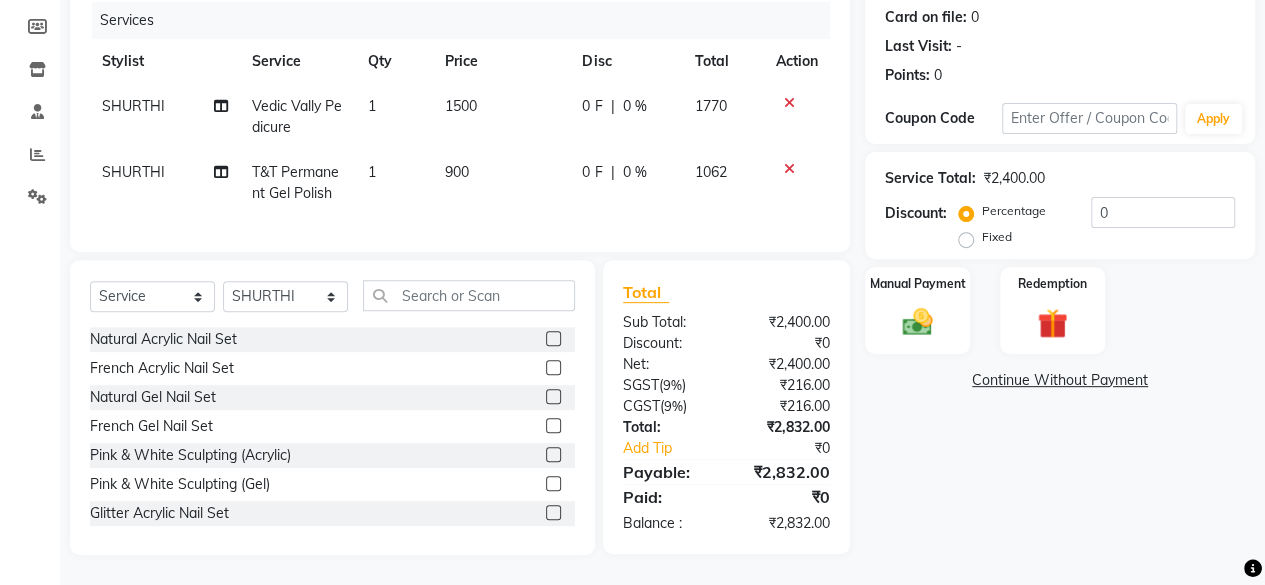 click on "900" 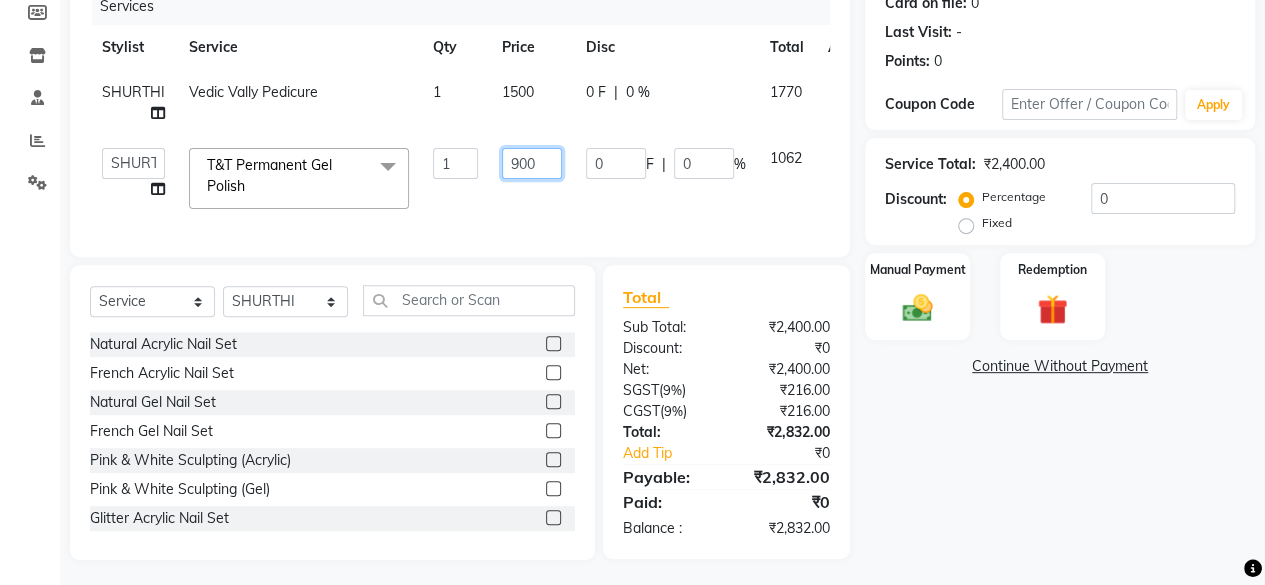 click on "900" 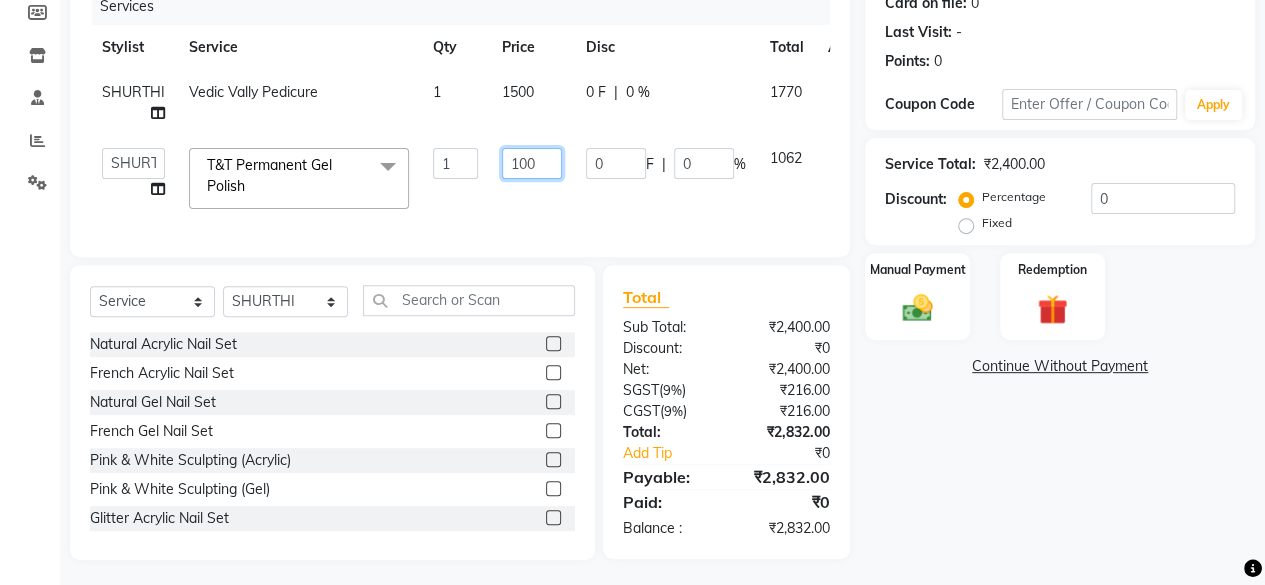 type on "1300" 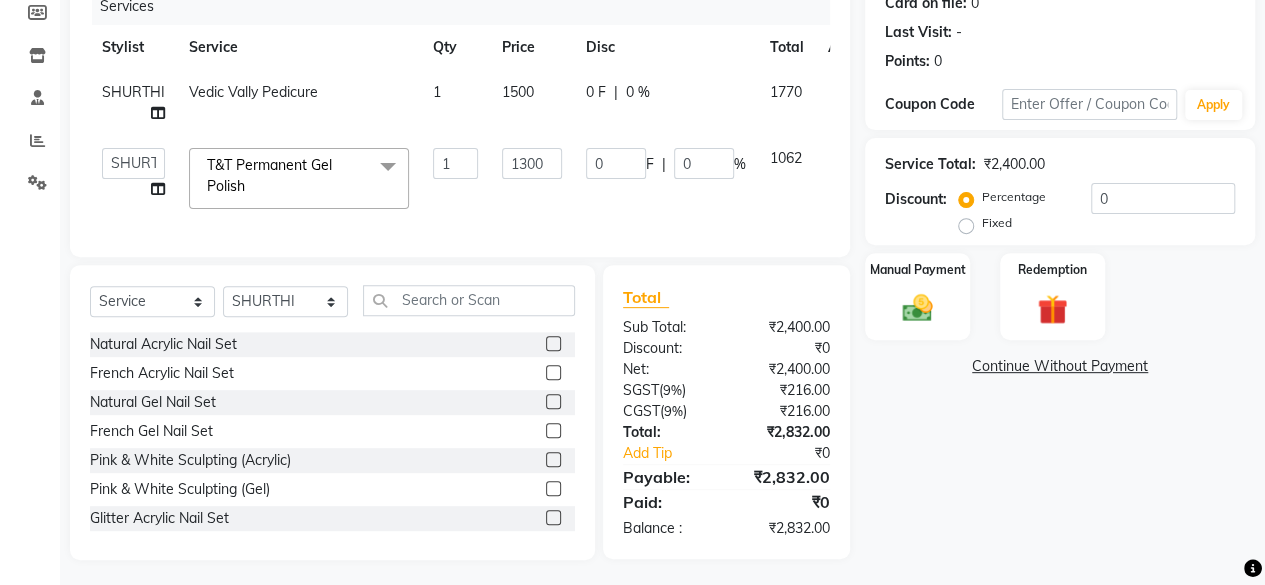 click on "Name: Madhavi  Membership:  No Active Membership  Total Visits:  0 Card on file:  0 Last Visit:   - Points:   0  Coupon Code Apply Service Total:  ₹2,400.00  Discount:  Percentage   Fixed  0 Manual Payment Redemption  Continue Without Payment" 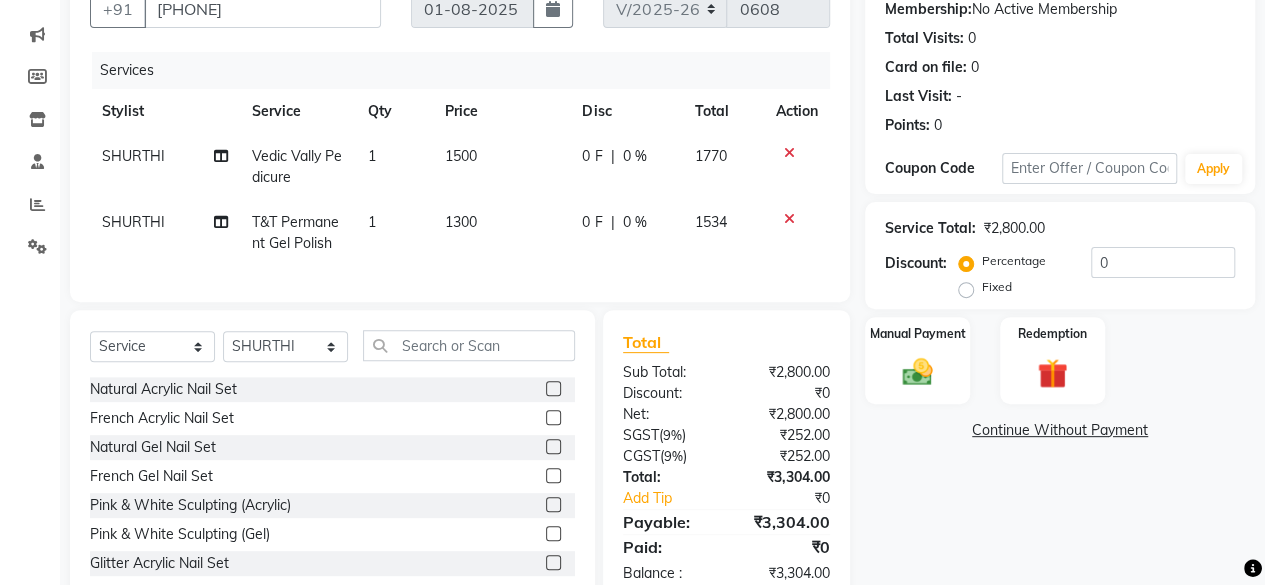 scroll, scrollTop: 260, scrollLeft: 0, axis: vertical 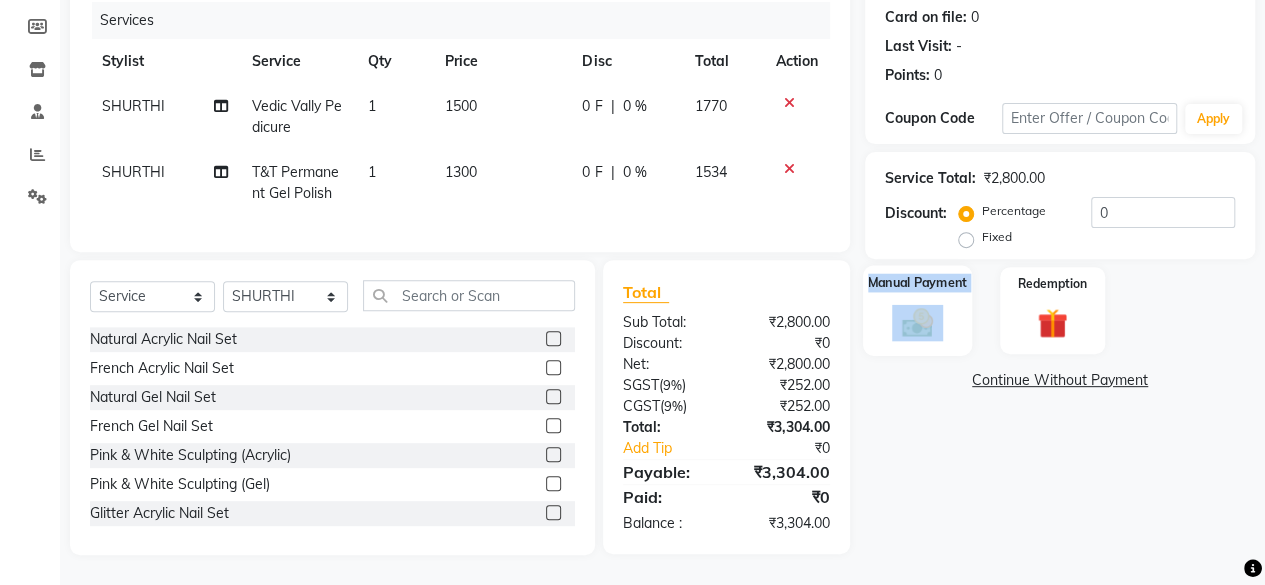 click on "Manual Payment" 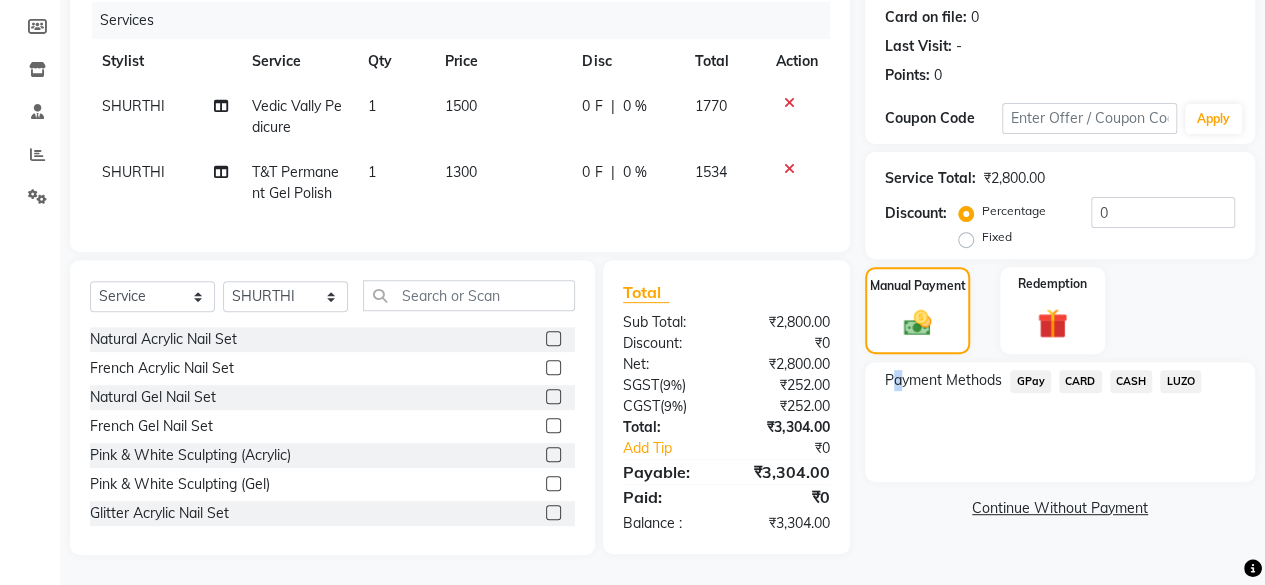 click on "Payment Methods  GPay   CARD   CASH   LUZO" 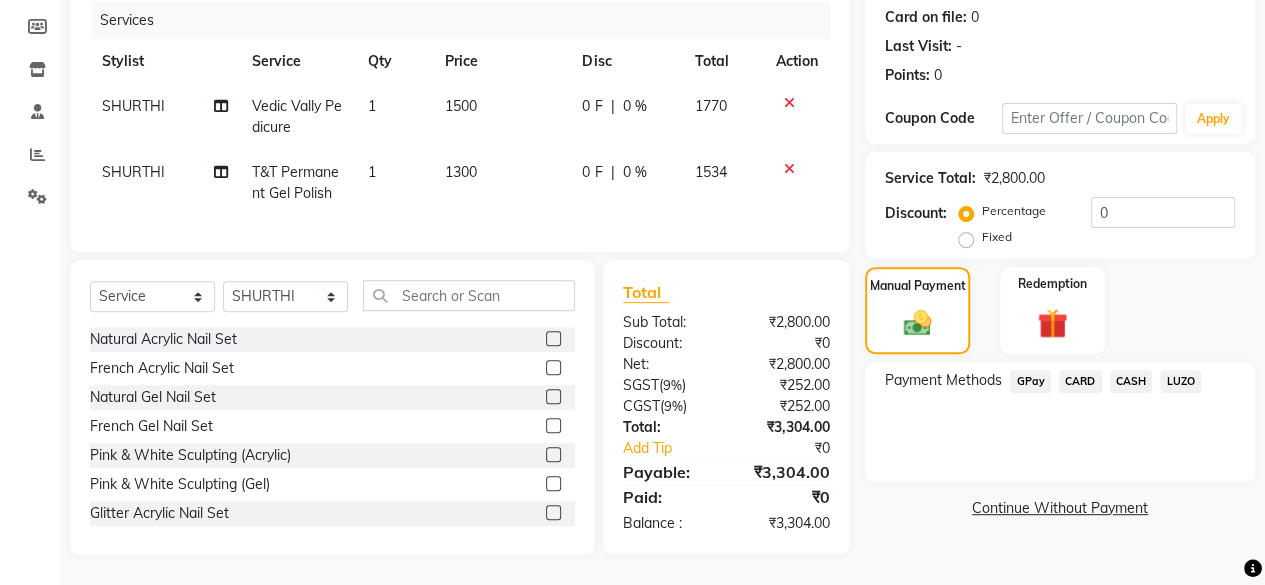 click on "Continue Without Payment" 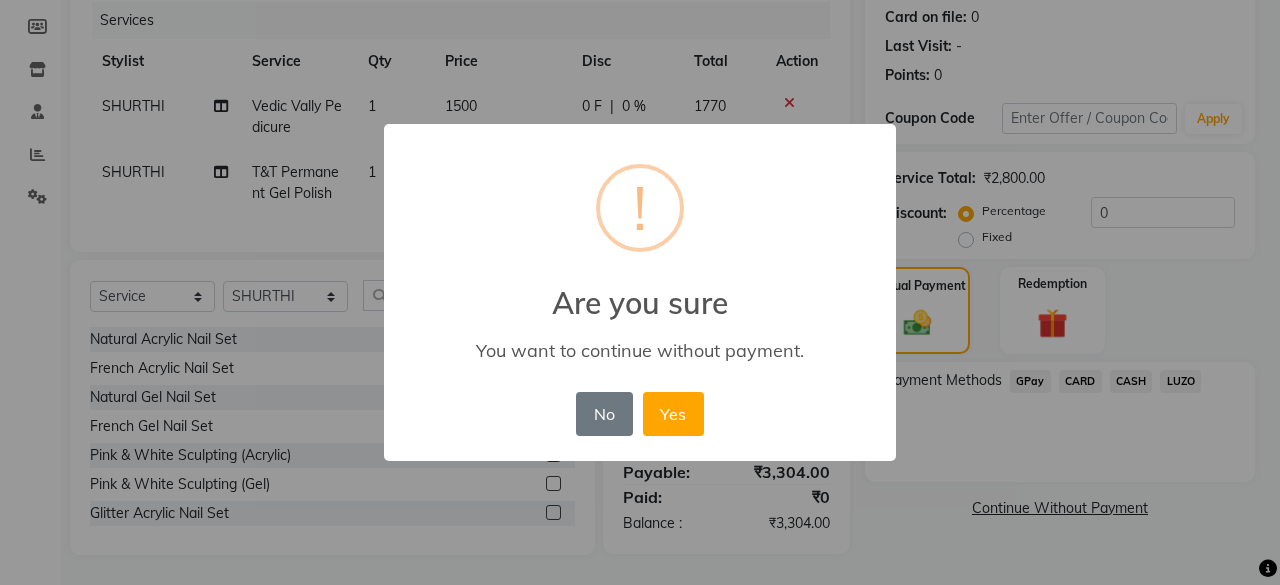 click on "× ! Are you sure You want to continue without payment. No No Yes" at bounding box center [640, 292] 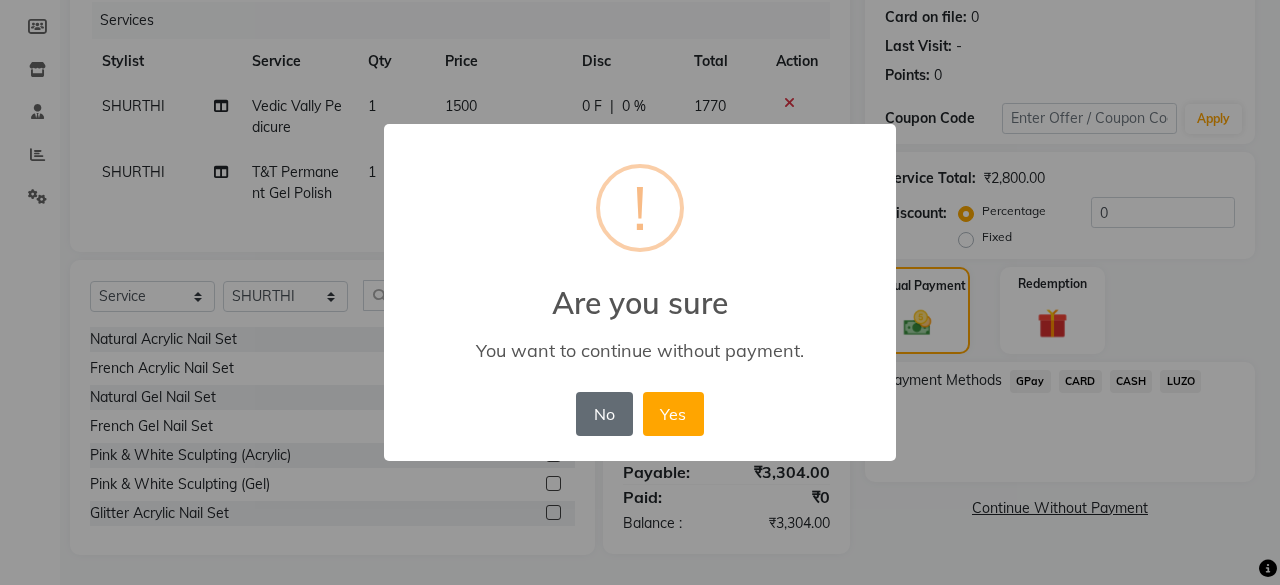 click on "No" at bounding box center [604, 414] 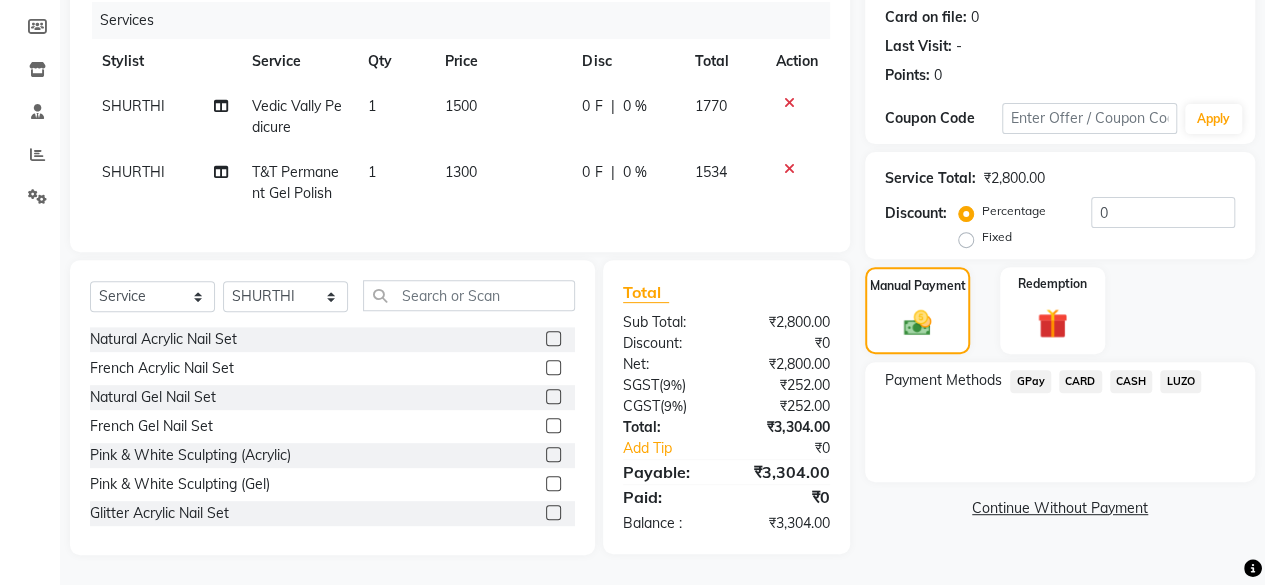 click on "GPay" 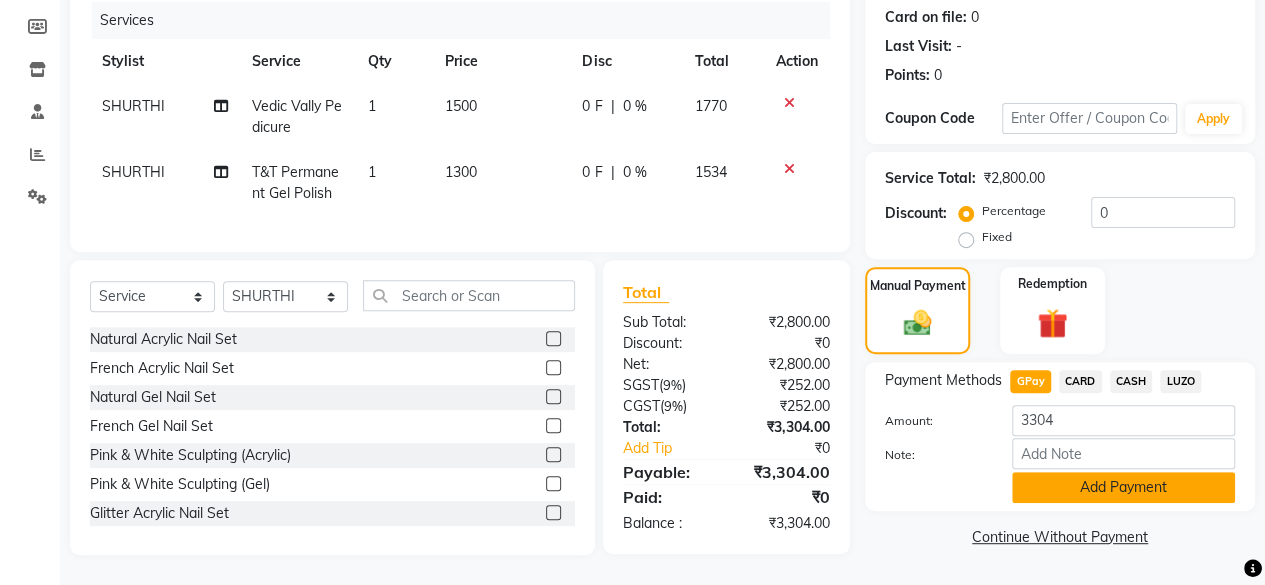 click on "Add Payment" 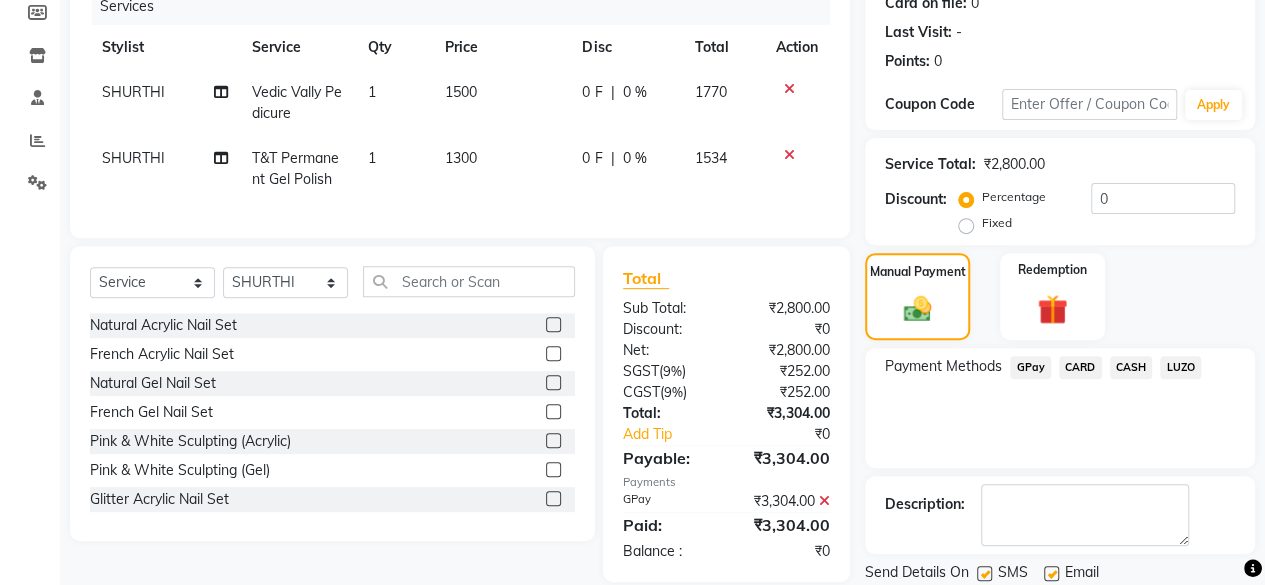 scroll, scrollTop: 324, scrollLeft: 0, axis: vertical 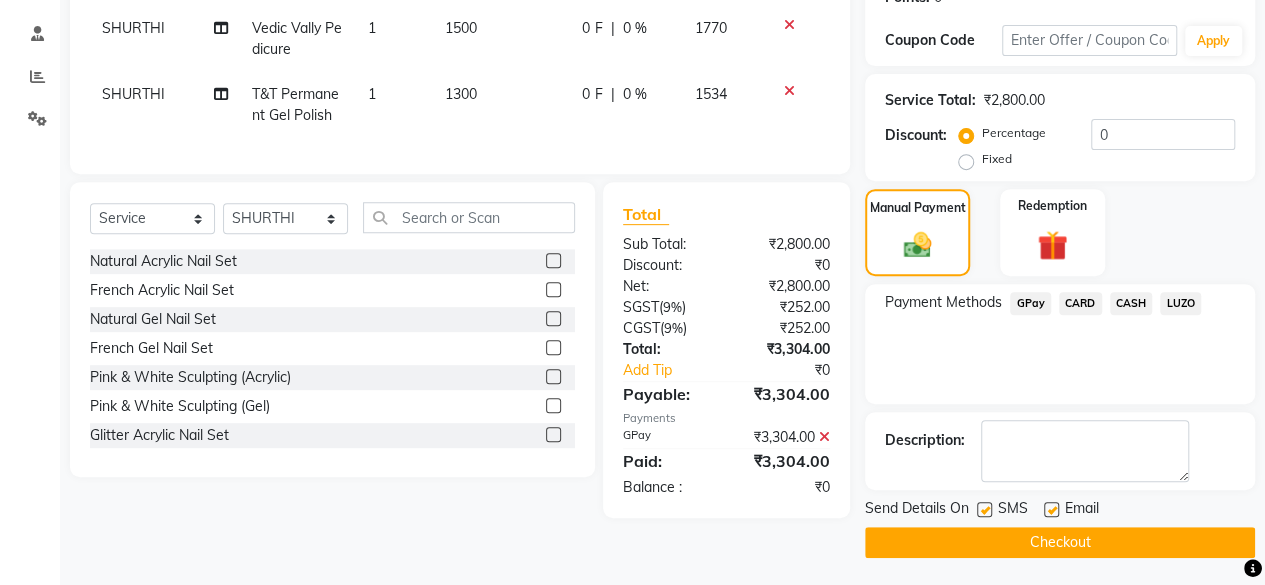 click on "Checkout" 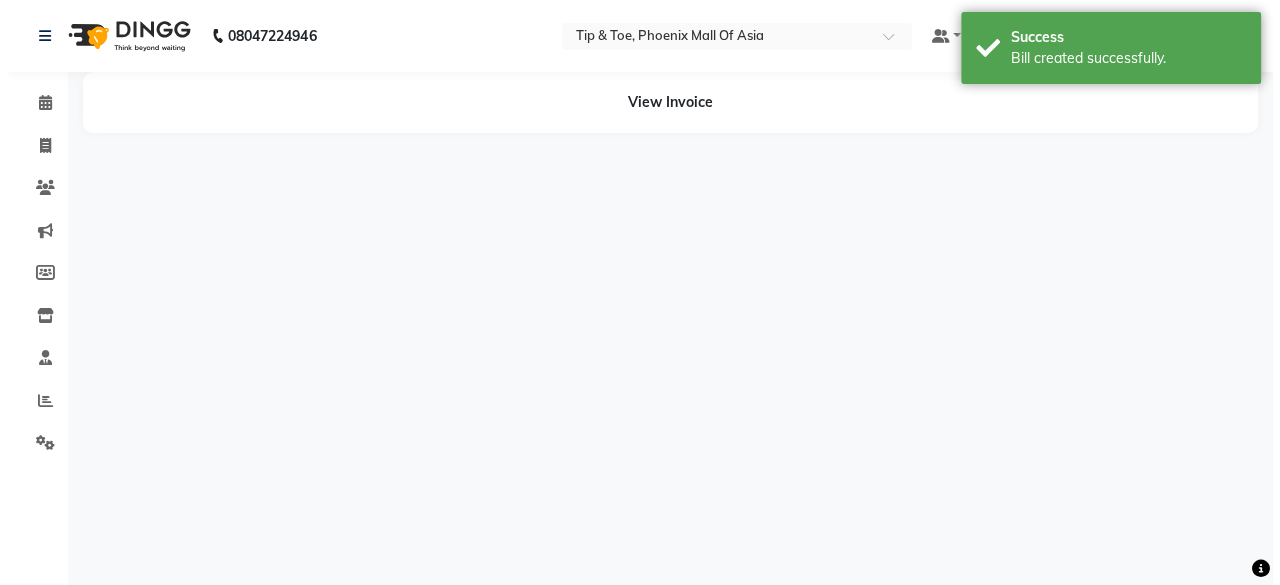 scroll, scrollTop: 0, scrollLeft: 0, axis: both 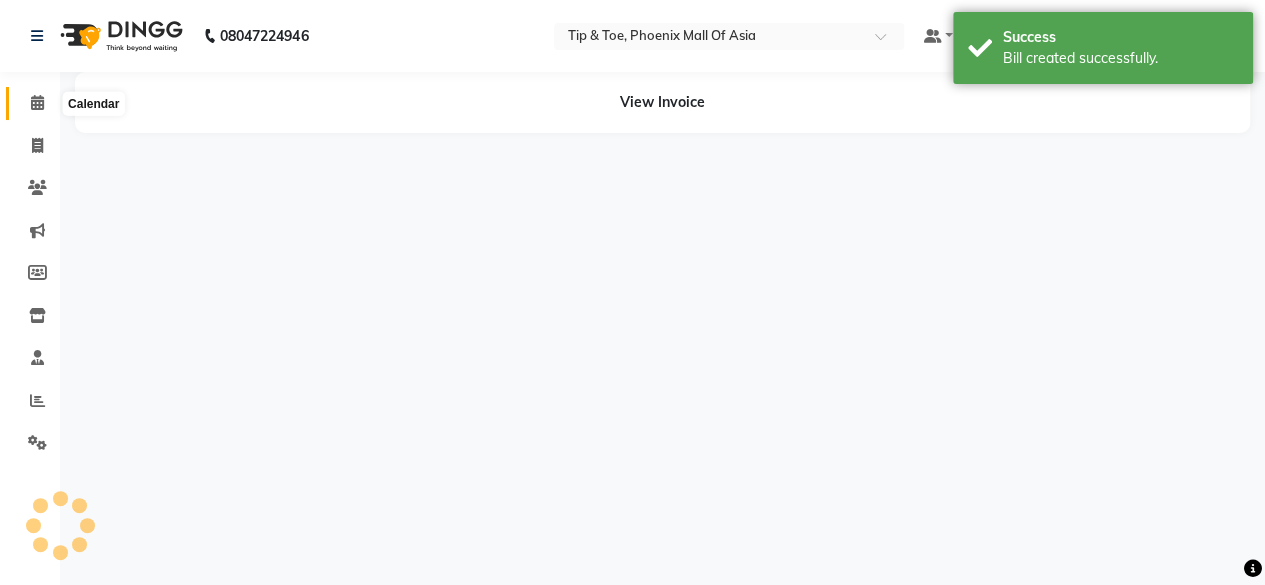 click 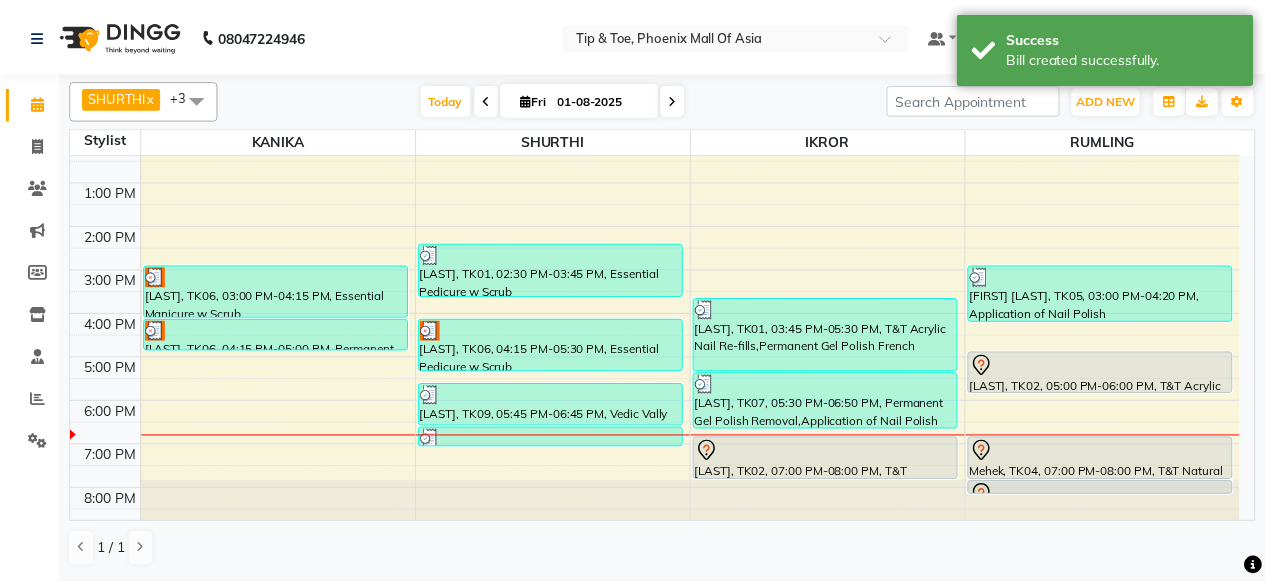 scroll, scrollTop: 193, scrollLeft: 0, axis: vertical 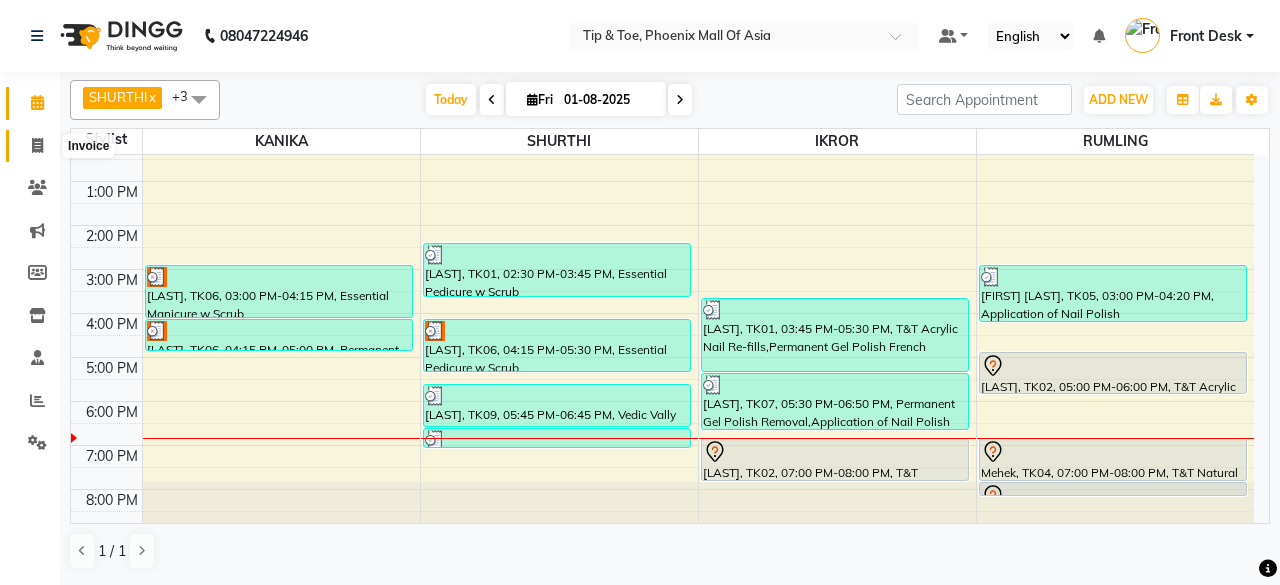 click 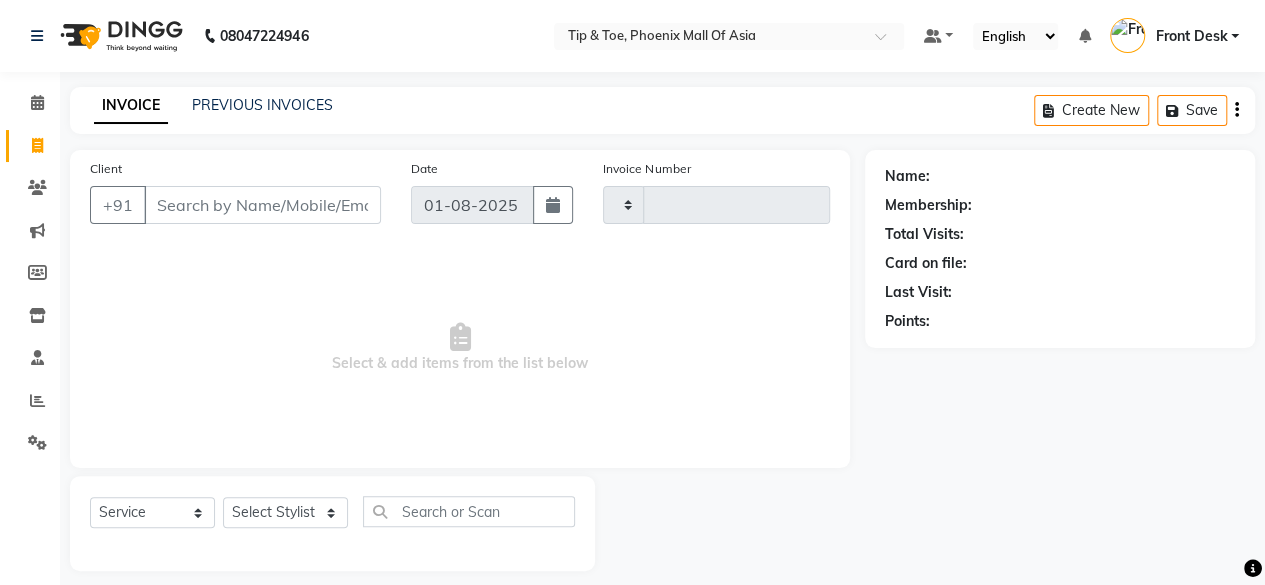 type on "0609" 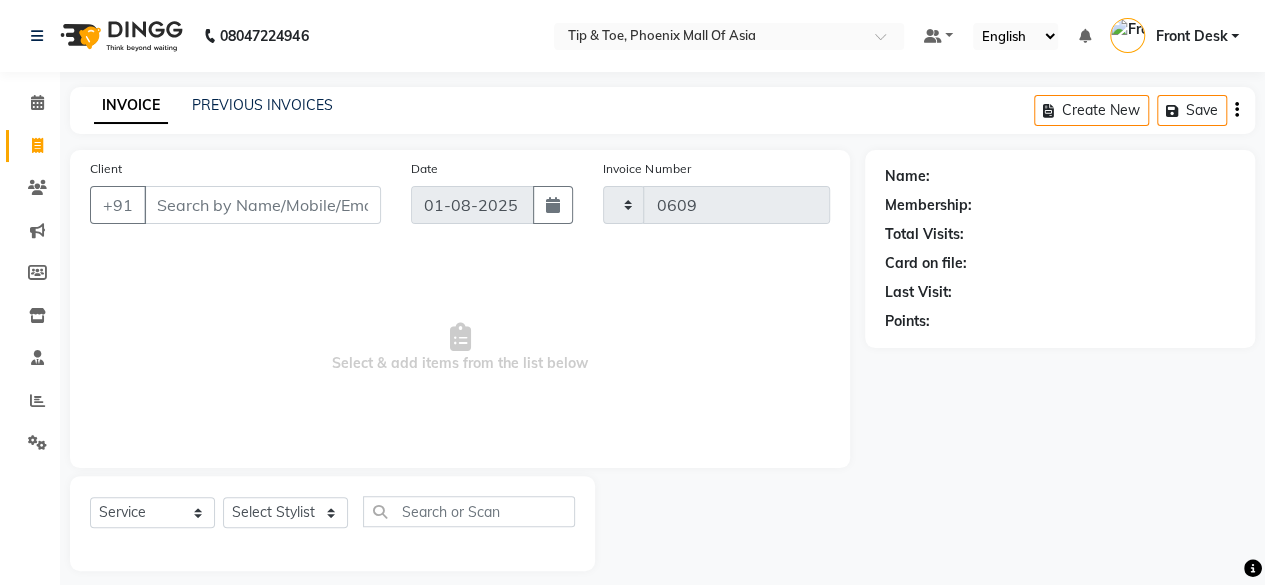select on "5683" 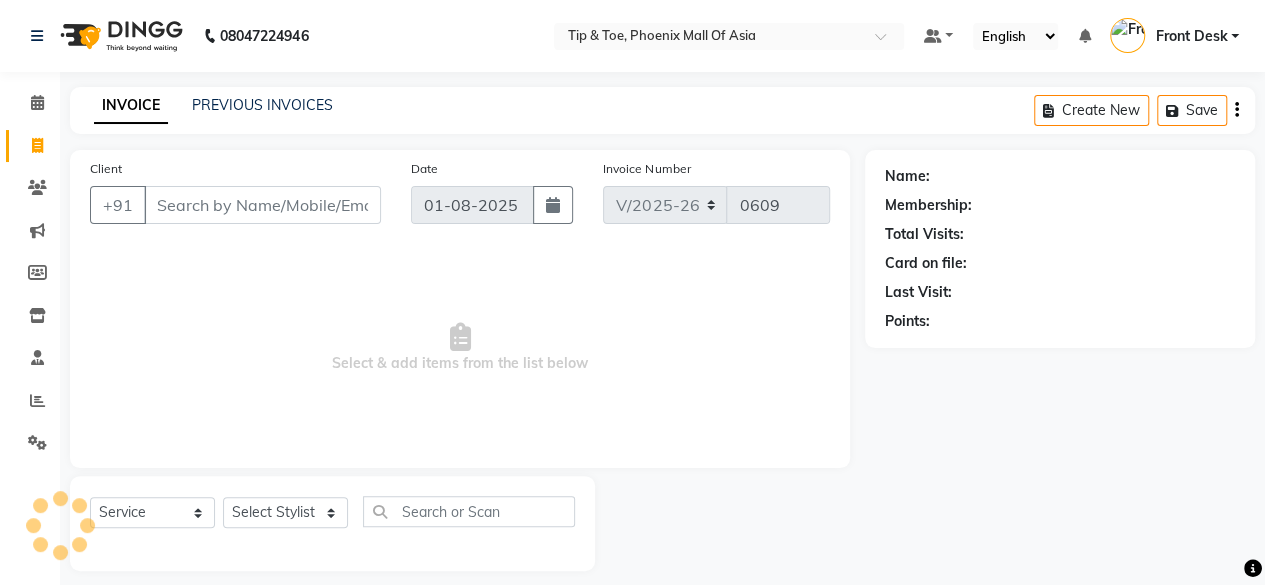 click on "Client" at bounding box center (262, 205) 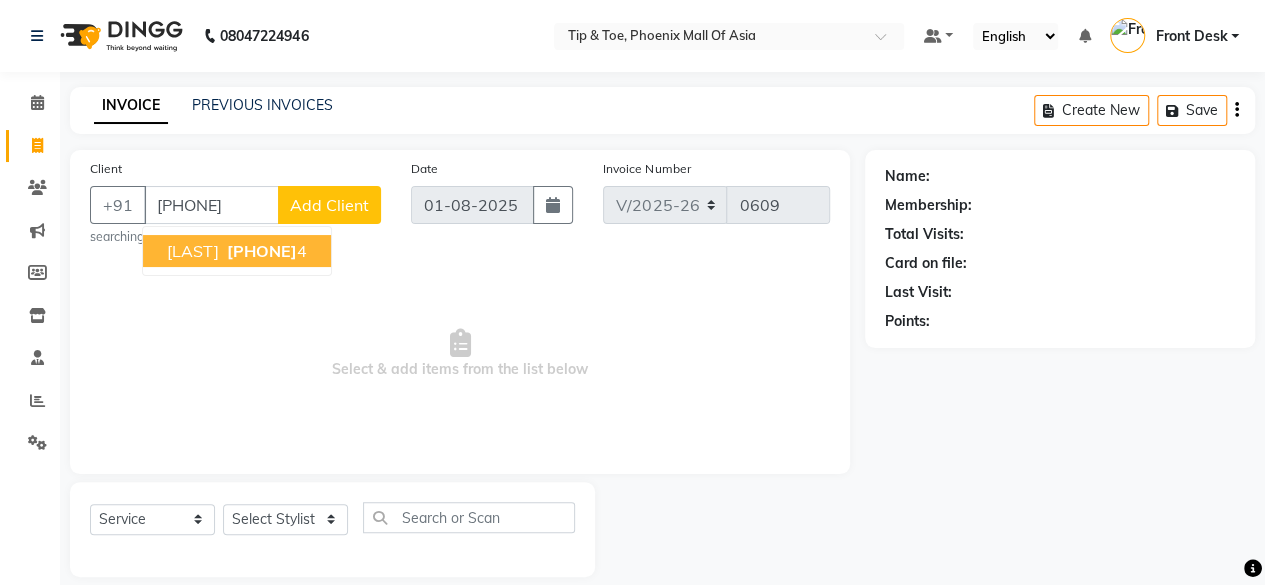 type on "[PHONE]" 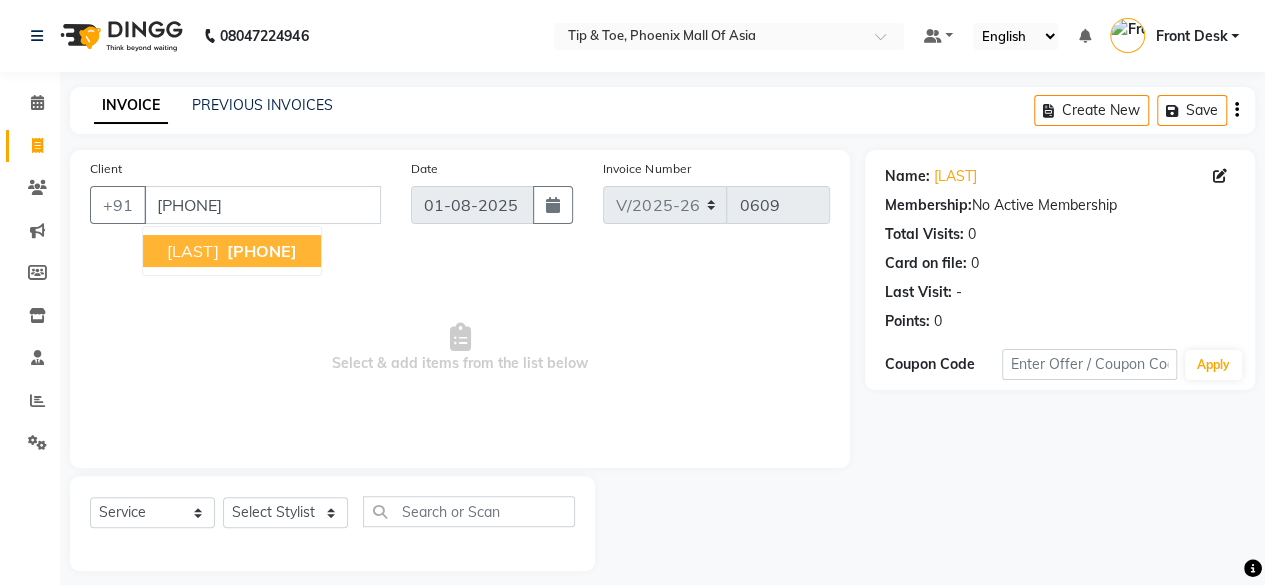 click on "[FIRST_NAME]" at bounding box center (193, 251) 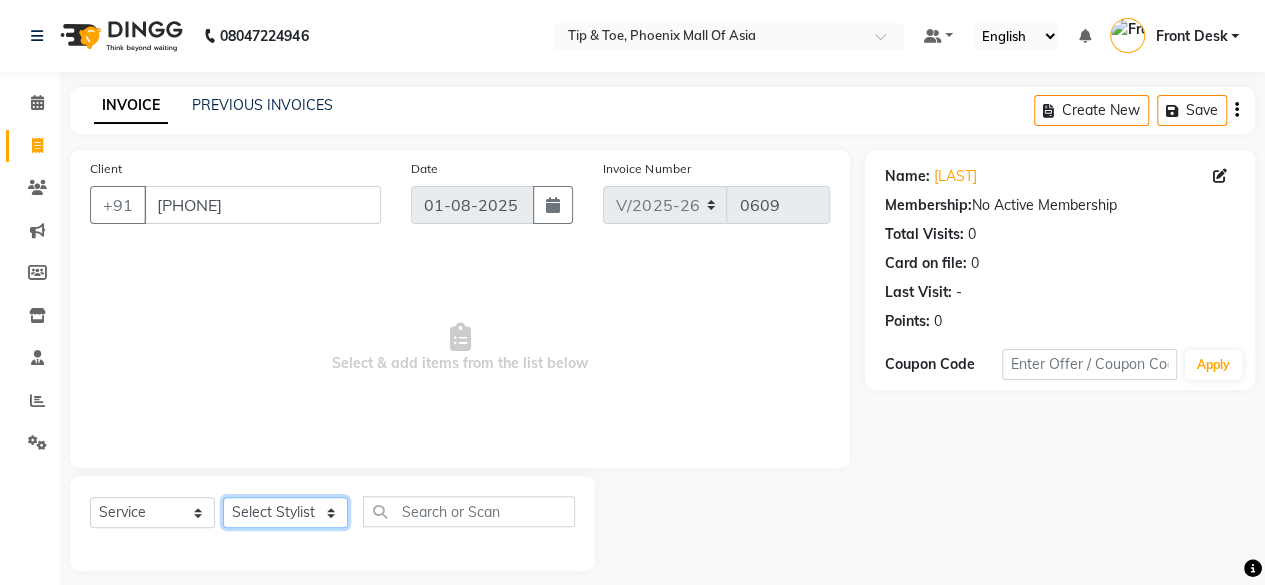 click on "Select Stylist ADARSH BS EREESH Front Desk IKROR KANIKA  LULU RUMLING SANJAY SHURTHI SOMIYAR" 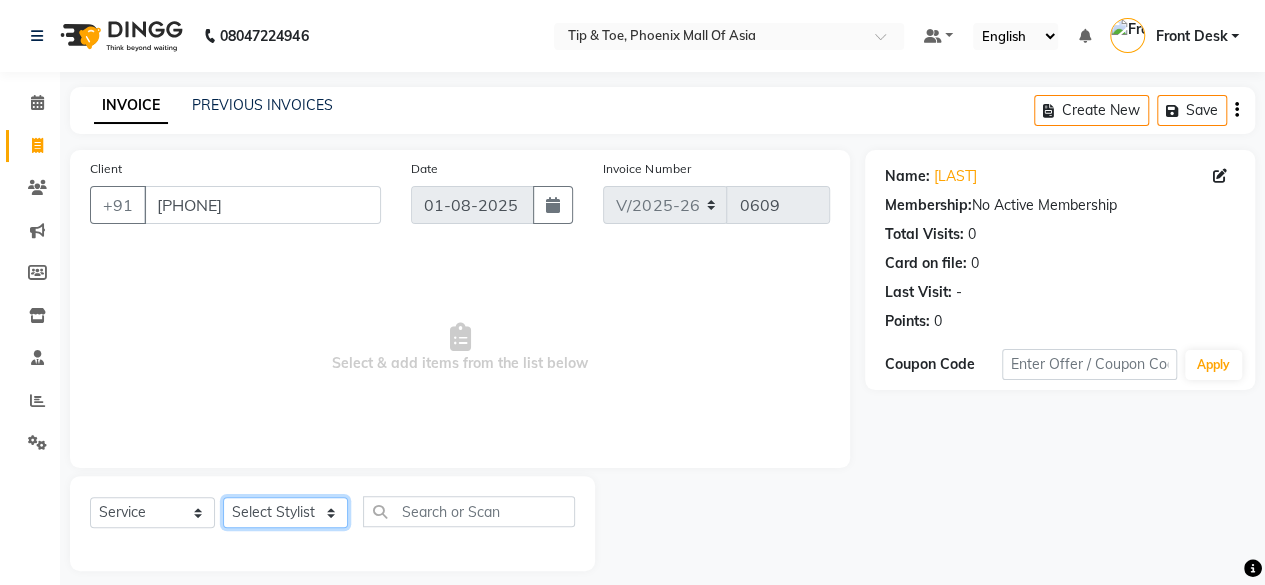 select on "86630" 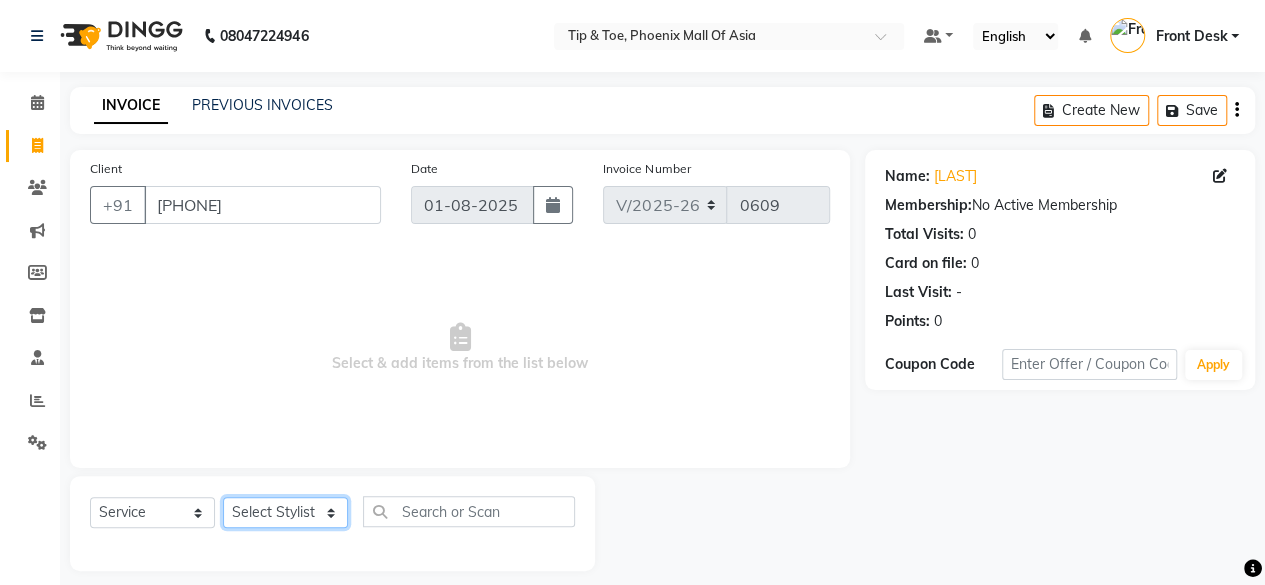 click on "Select Stylist ADARSH BS EREESH Front Desk IKROR KANIKA  LULU RUMLING SANJAY SHURTHI SOMIYAR" 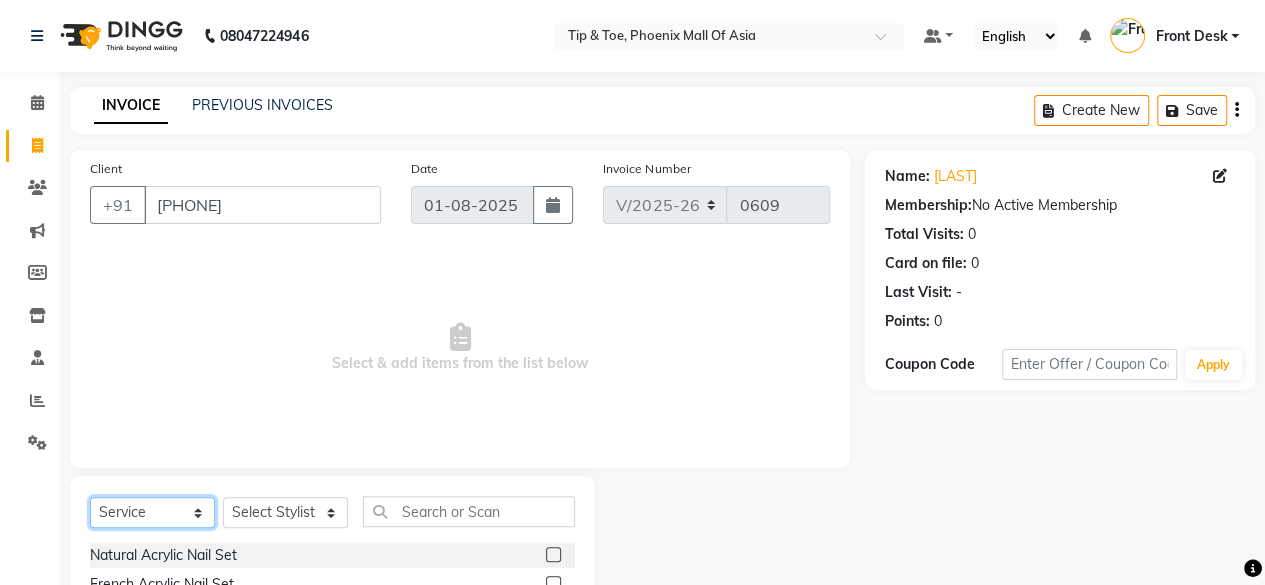 click on "Select  Service  Product  Membership  Package Voucher Prepaid Gift Card" 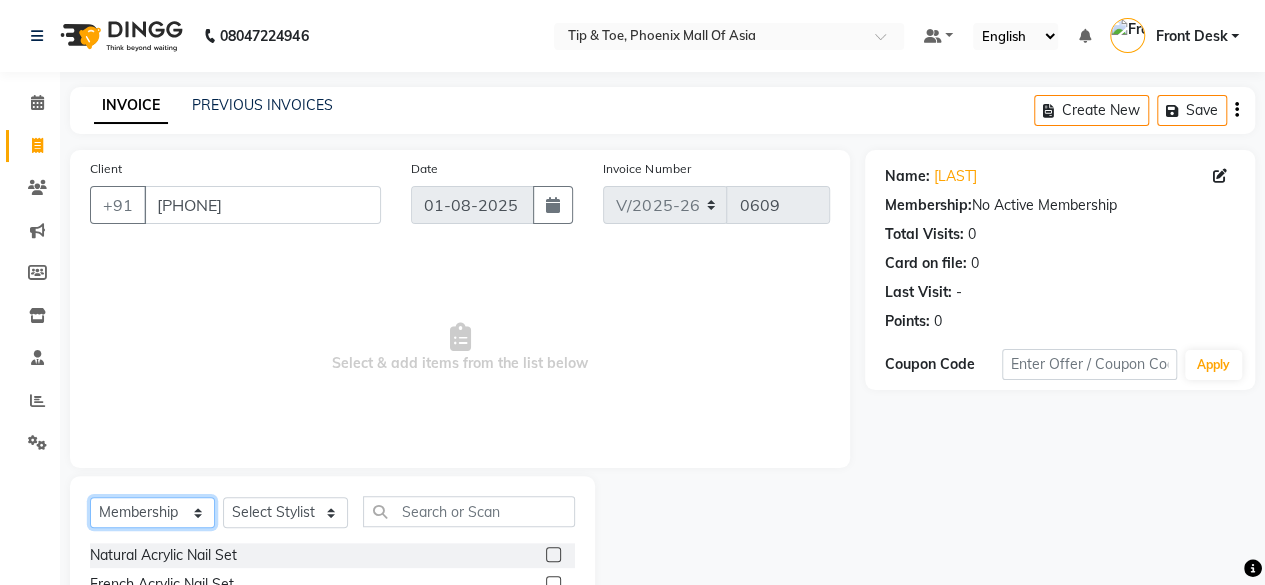 click on "Select  Service  Product  Membership  Package Voucher Prepaid Gift Card" 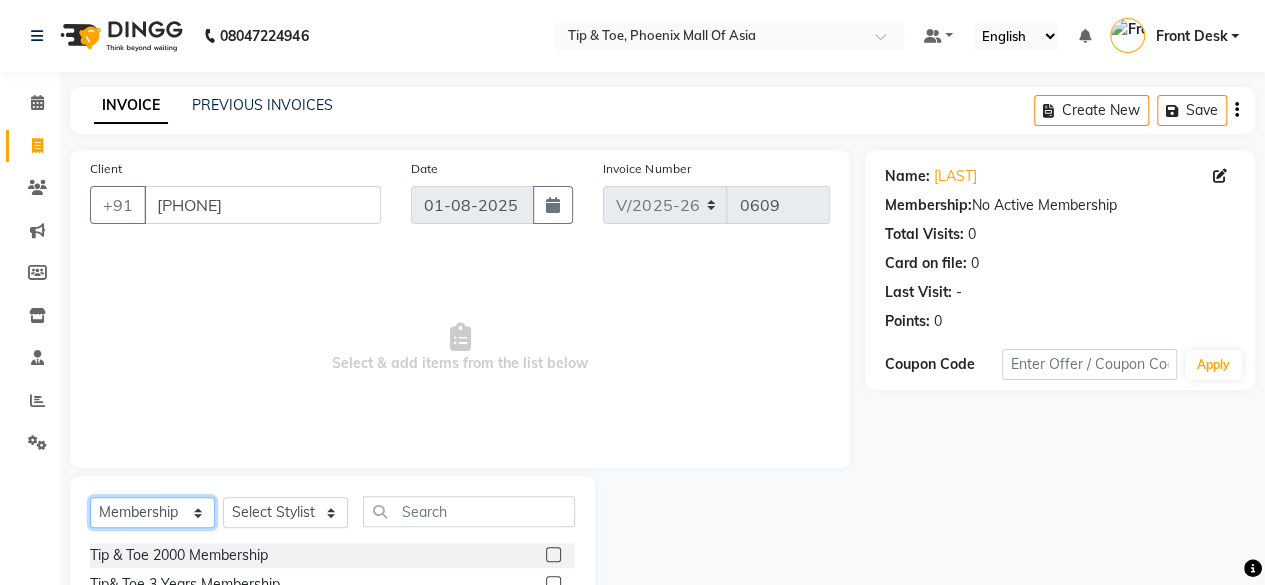scroll, scrollTop: 160, scrollLeft: 0, axis: vertical 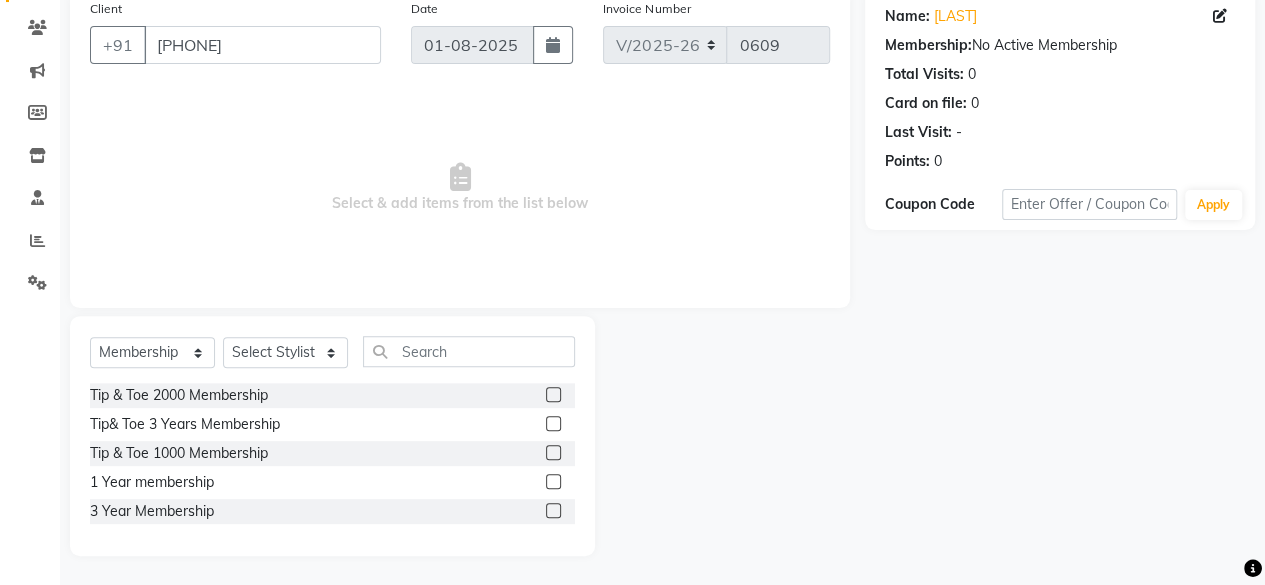 click 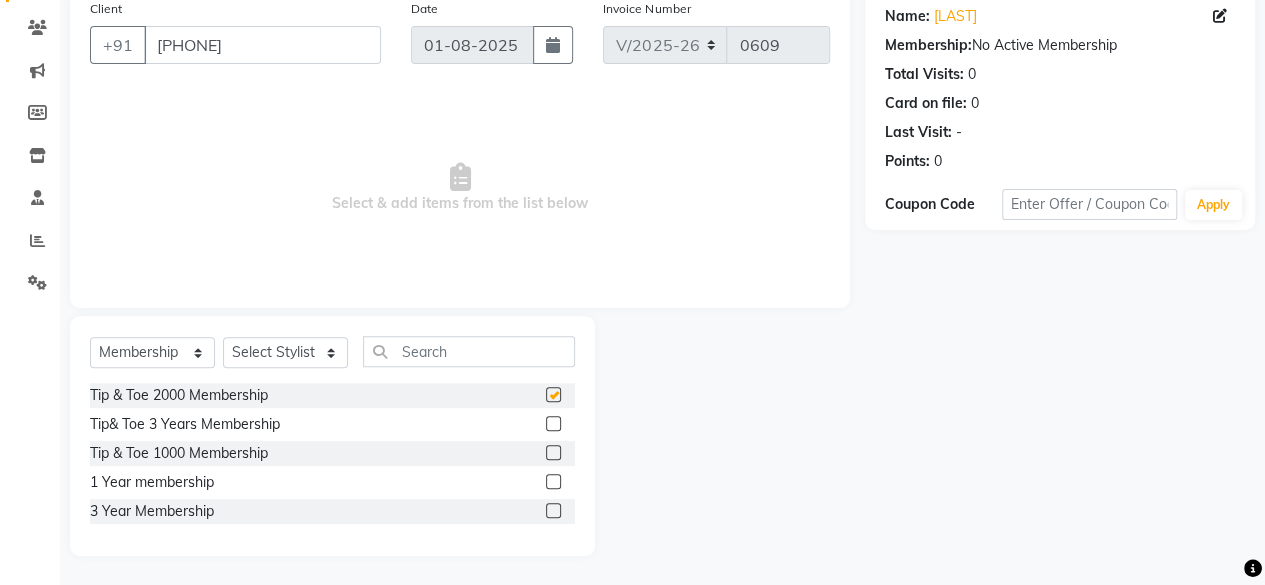 select on "select" 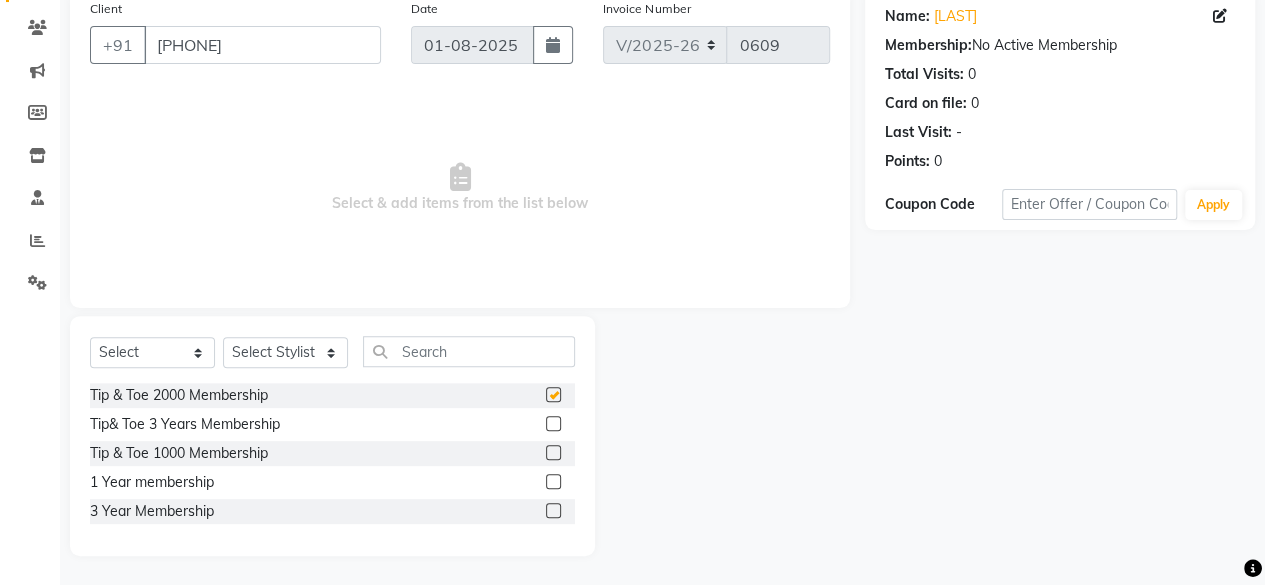 scroll, scrollTop: 150, scrollLeft: 0, axis: vertical 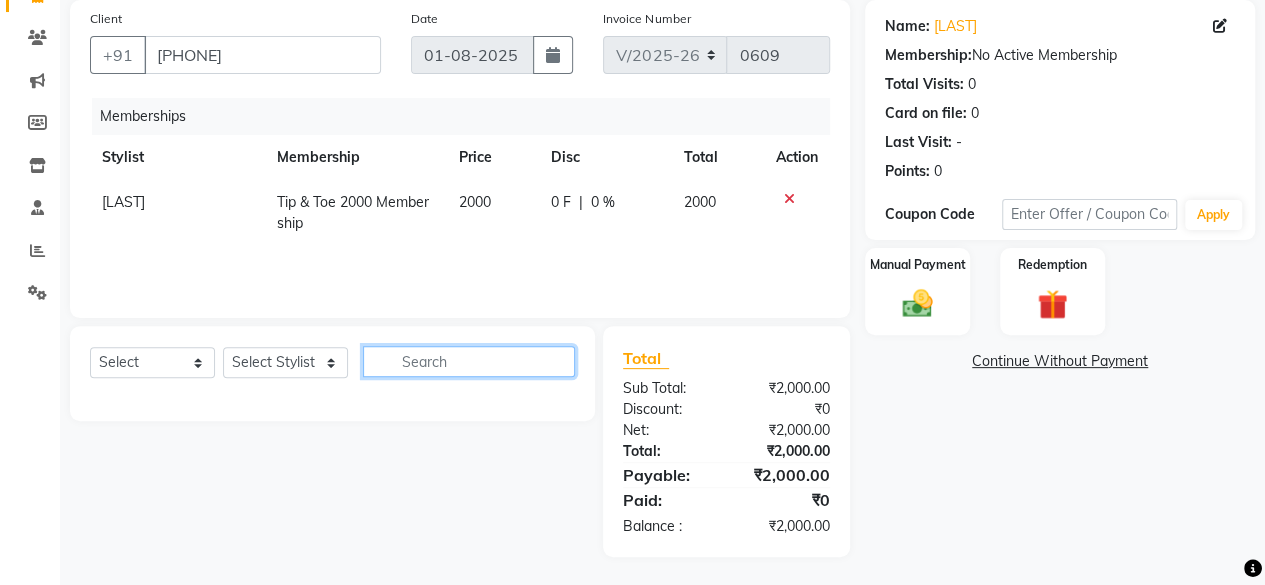 click 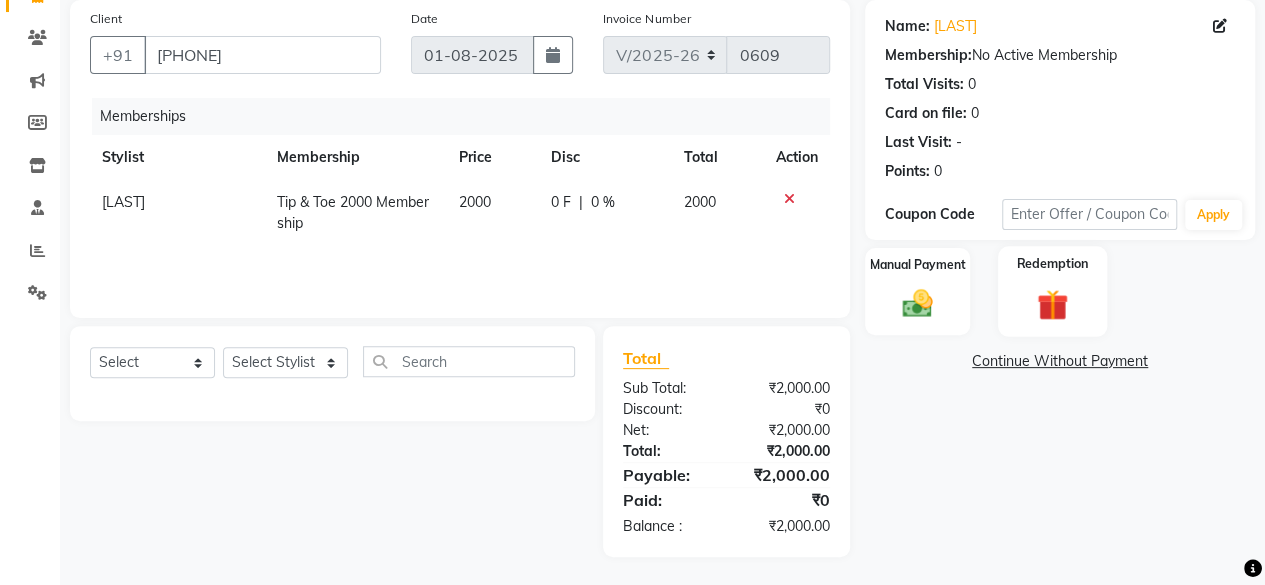 click on "Redemption" 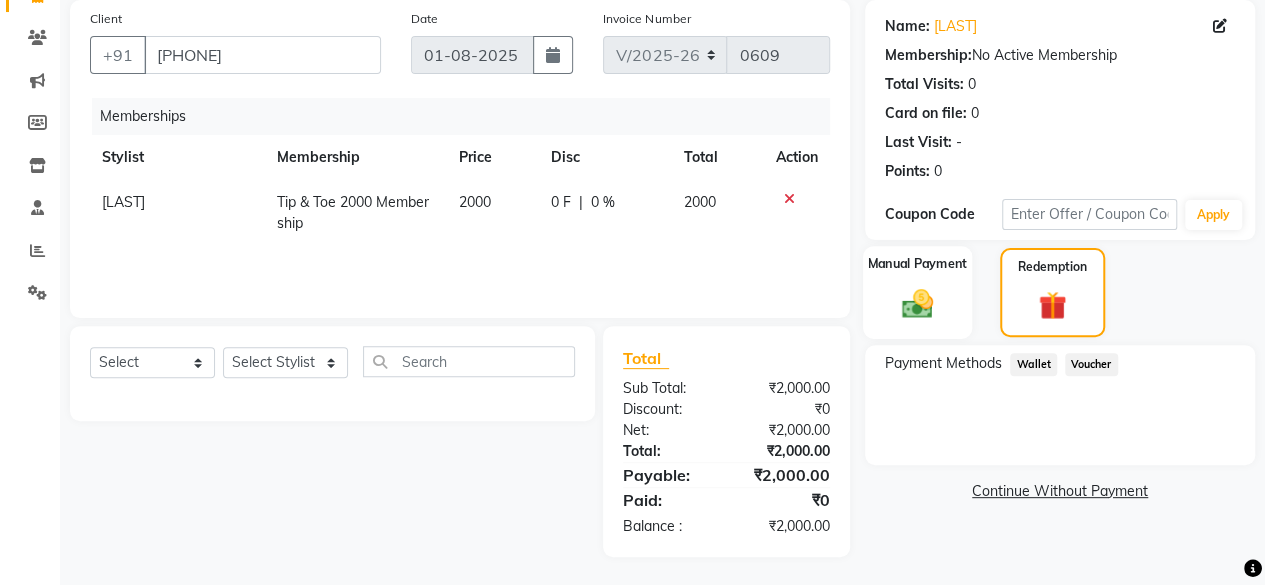 click on "Manual Payment" 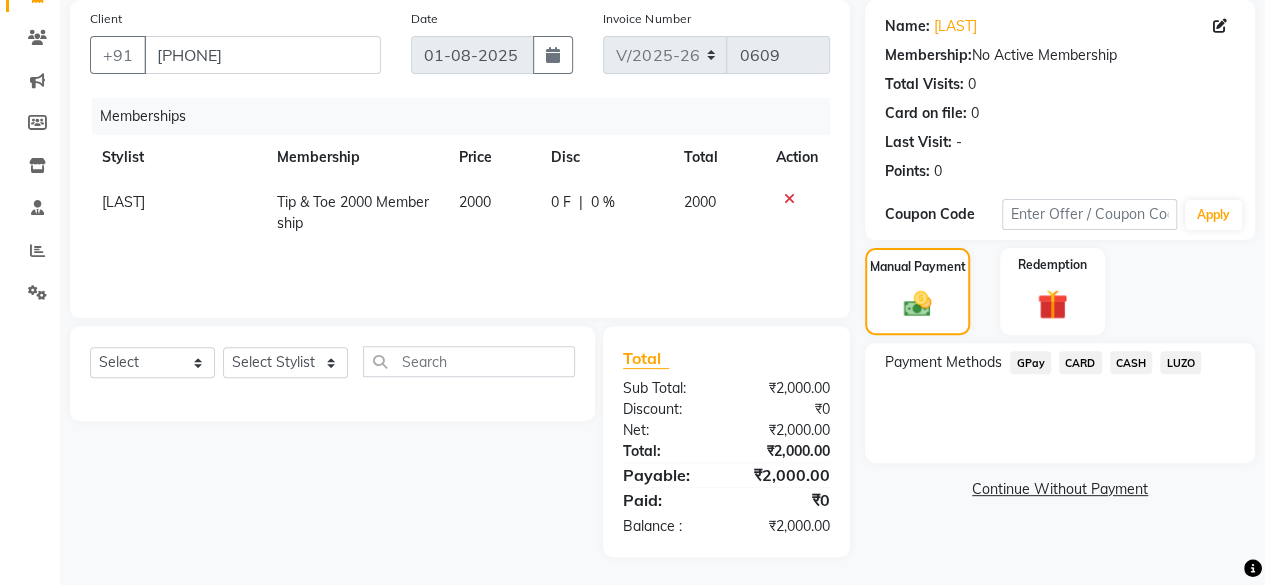click on "Manual Payment Redemption" 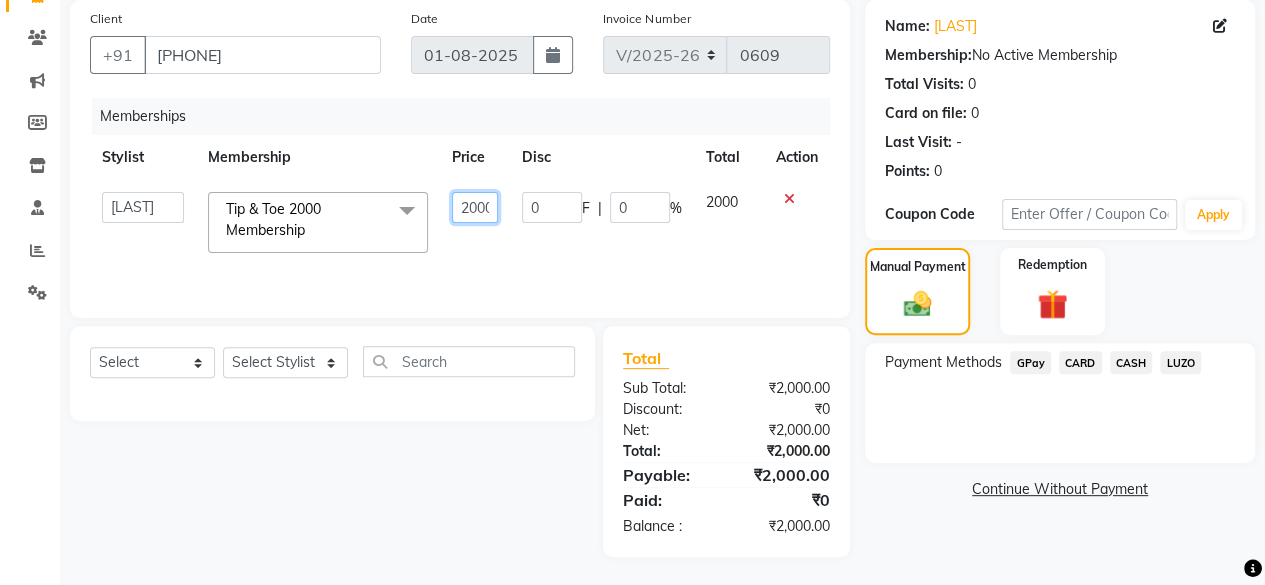 click on "2000" 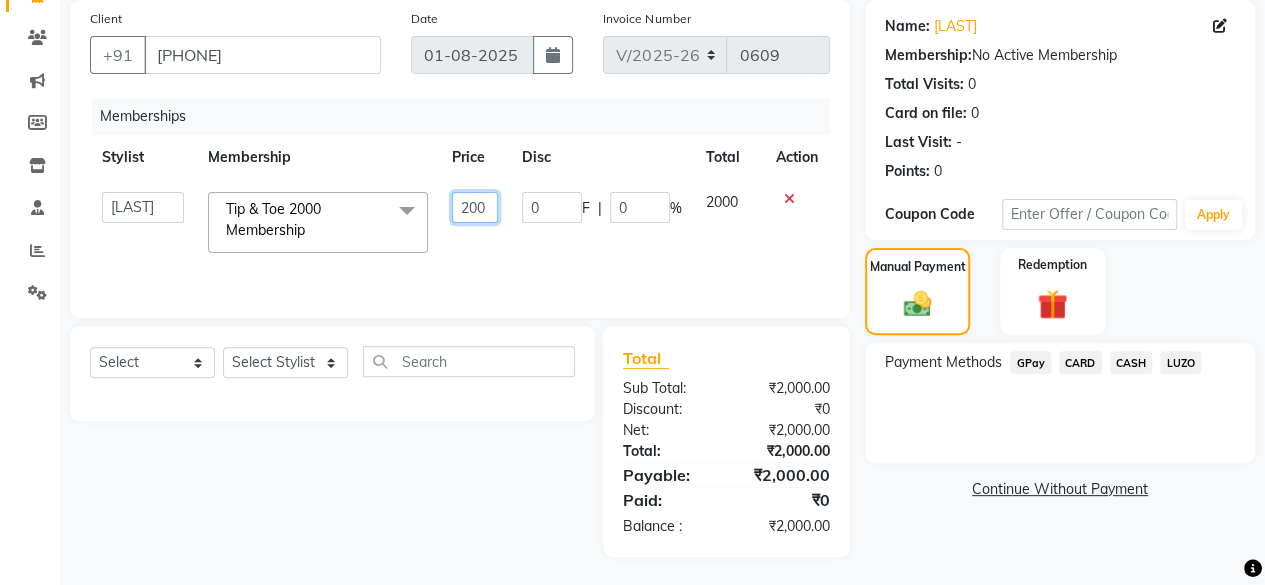 click on "200" 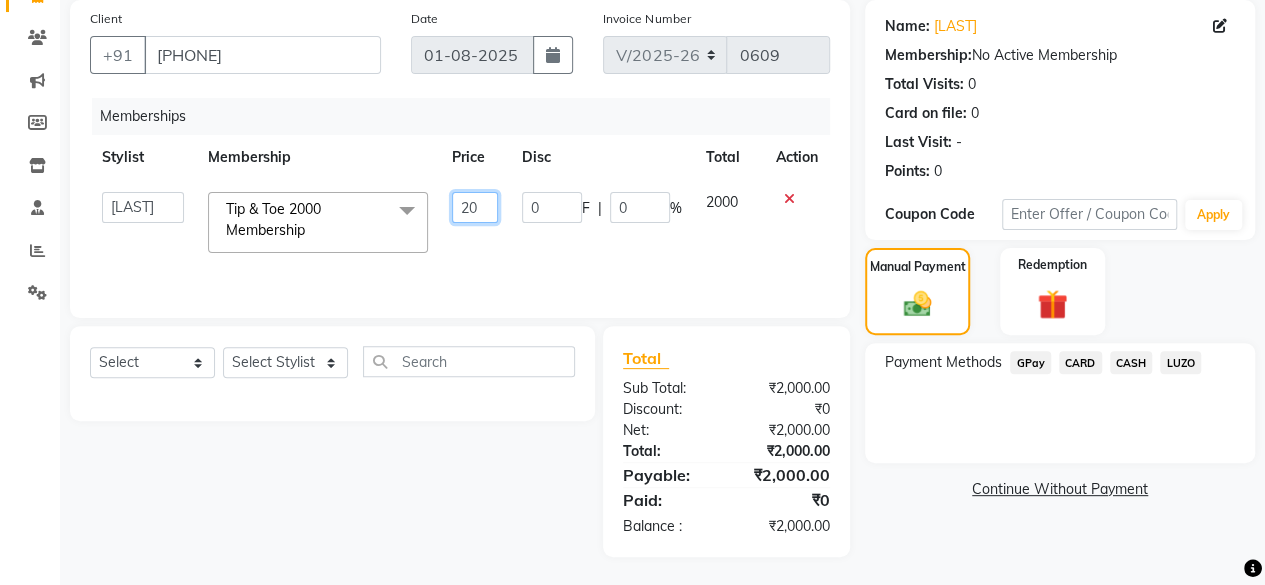 type on "2" 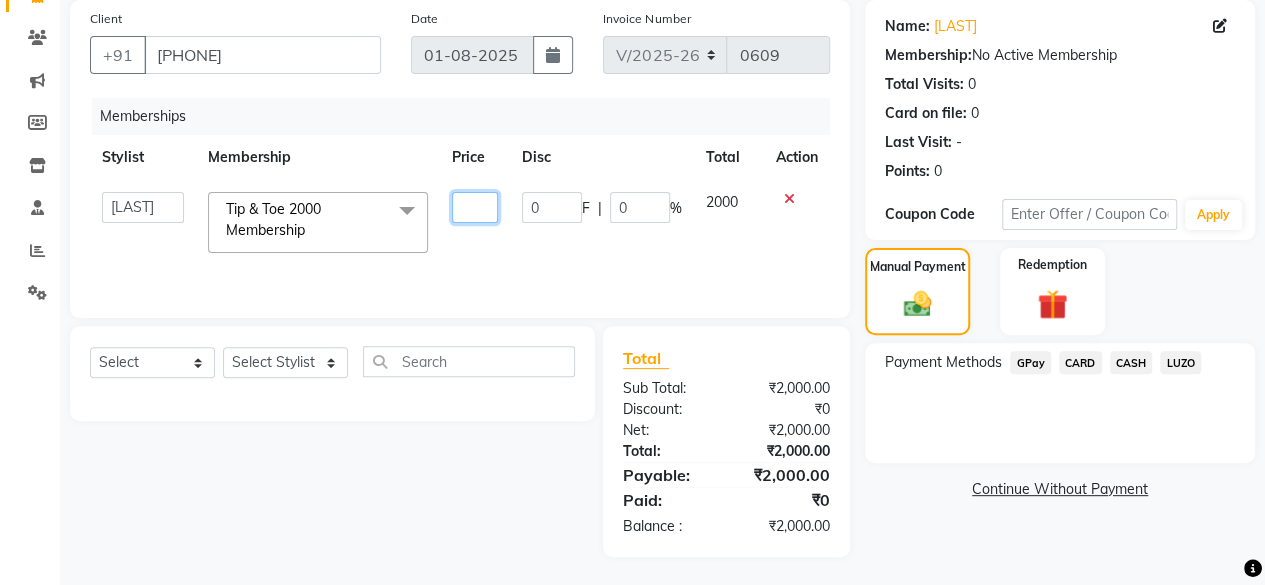 type on "0" 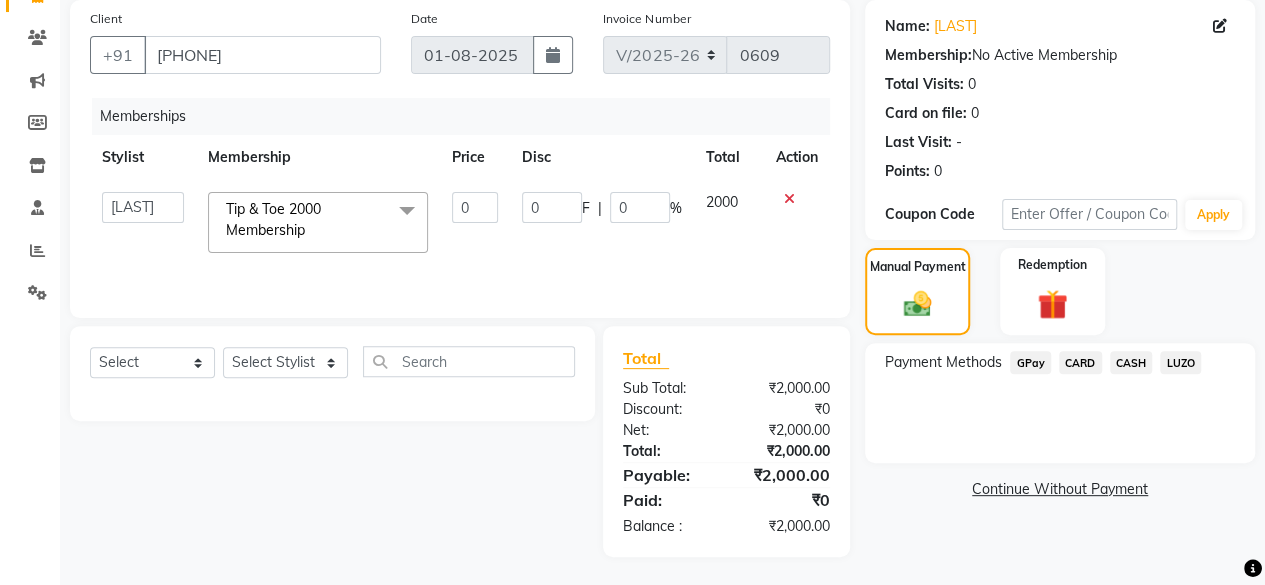 click on "Name: Taruna  Membership:  No Active Membership  Total Visits:  0 Card on file:  0 Last Visit:   - Points:   0  Coupon Code Apply Manual Payment Redemption Payment Methods  GPay   CARD   CASH   LUZO   Continue Without Payment" 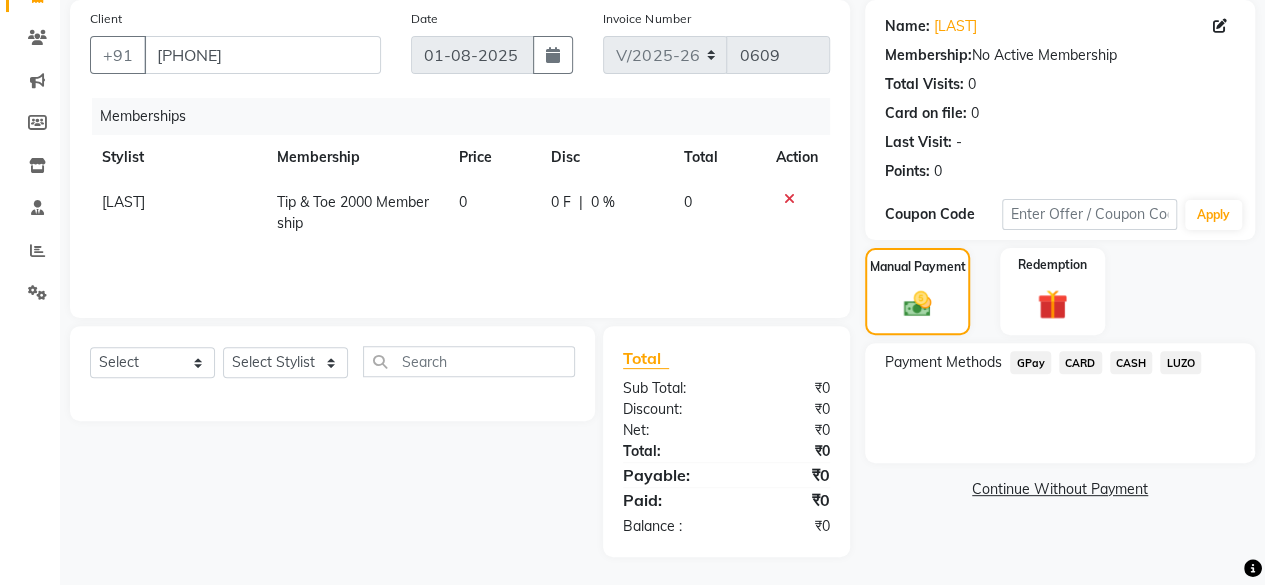 click on "CASH" 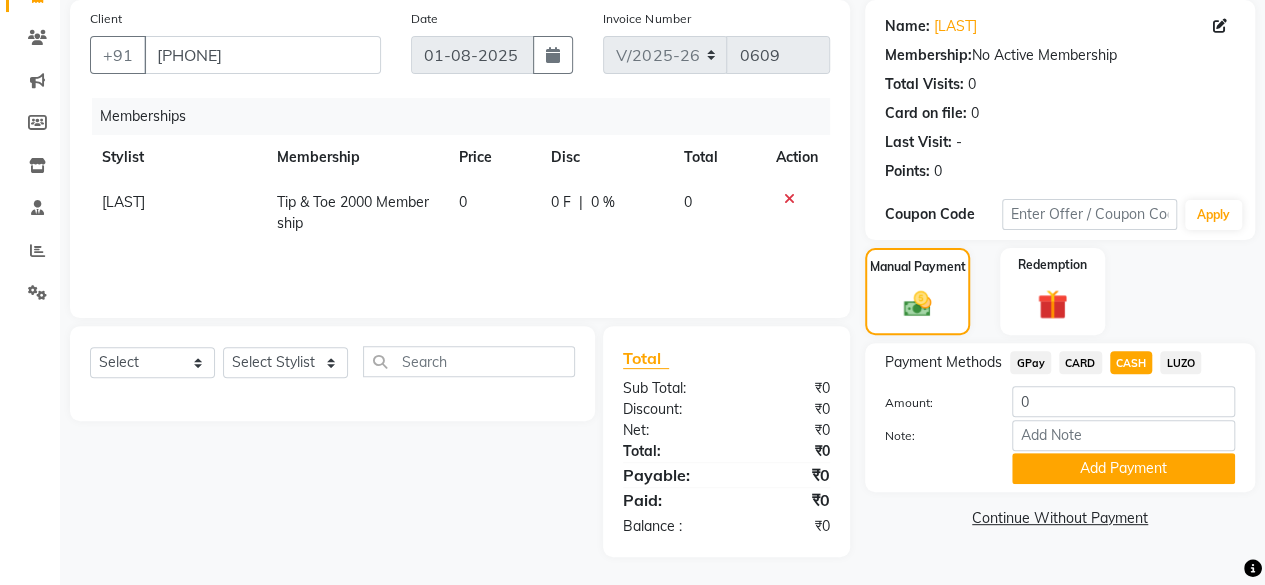 click on "GPay" 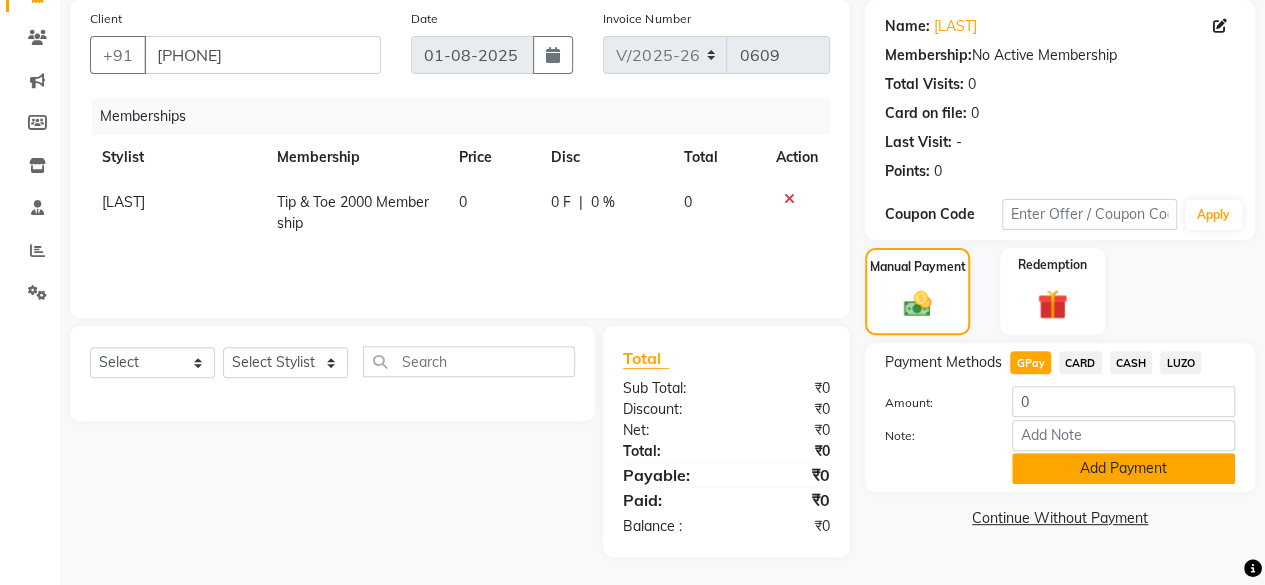 click on "Add Payment" 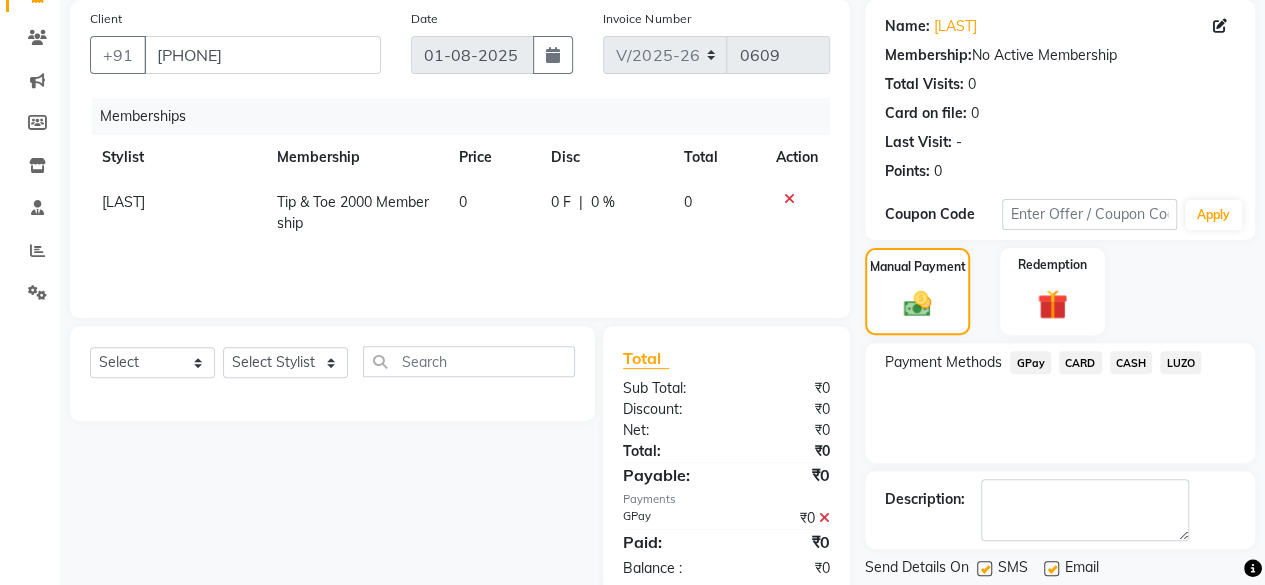 scroll, scrollTop: 210, scrollLeft: 0, axis: vertical 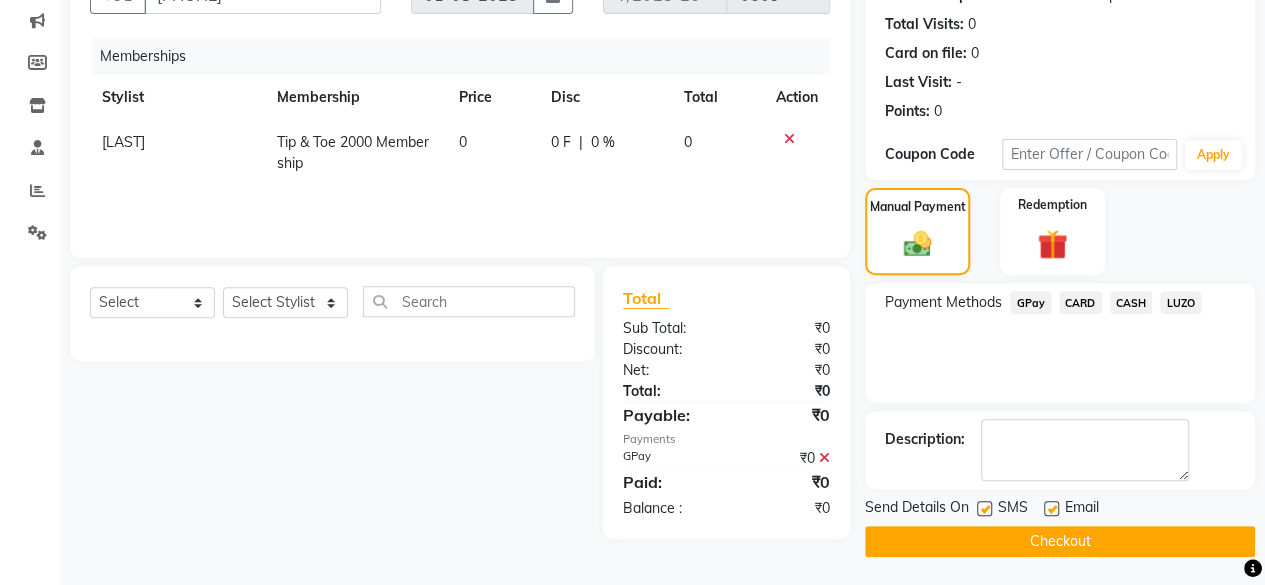 click on "Checkout" 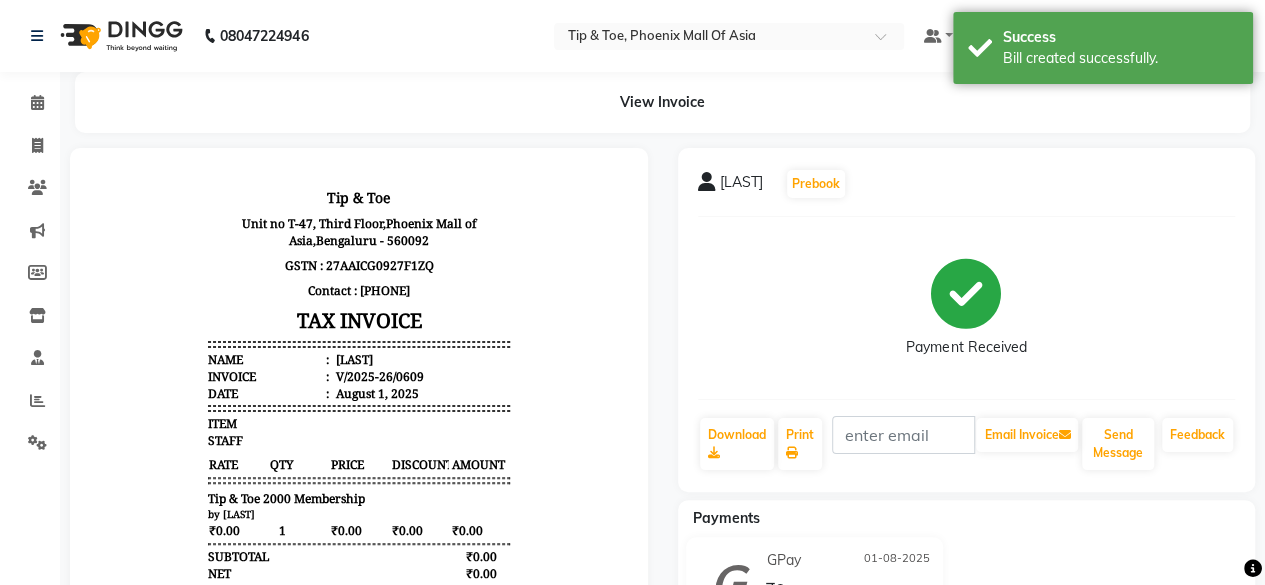 scroll, scrollTop: 0, scrollLeft: 0, axis: both 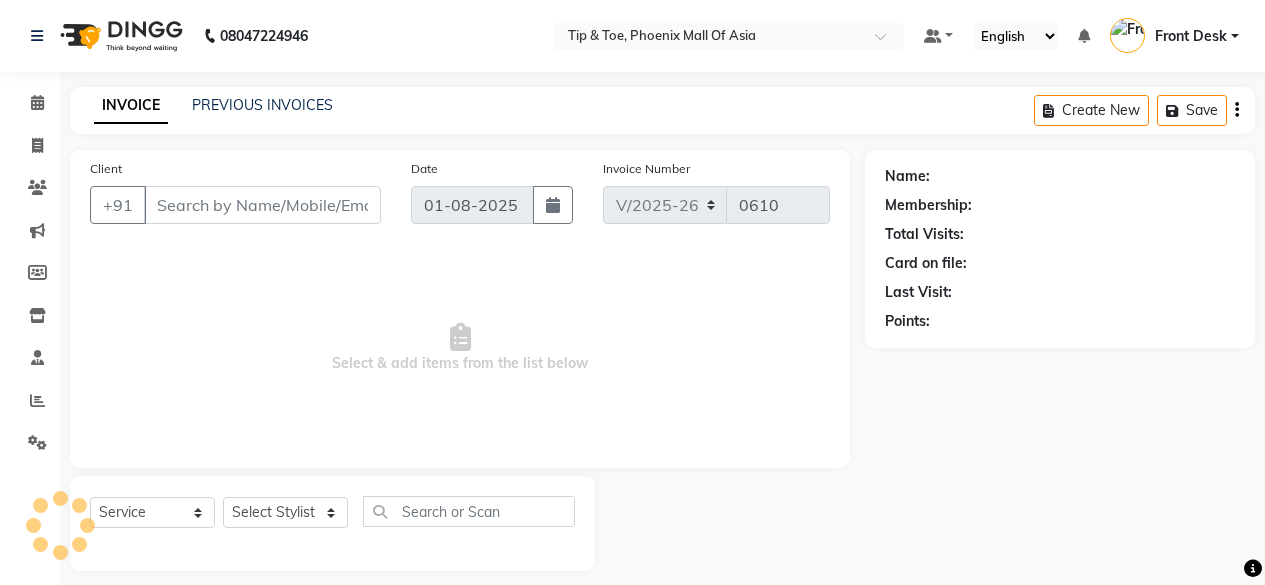 select on "5683" 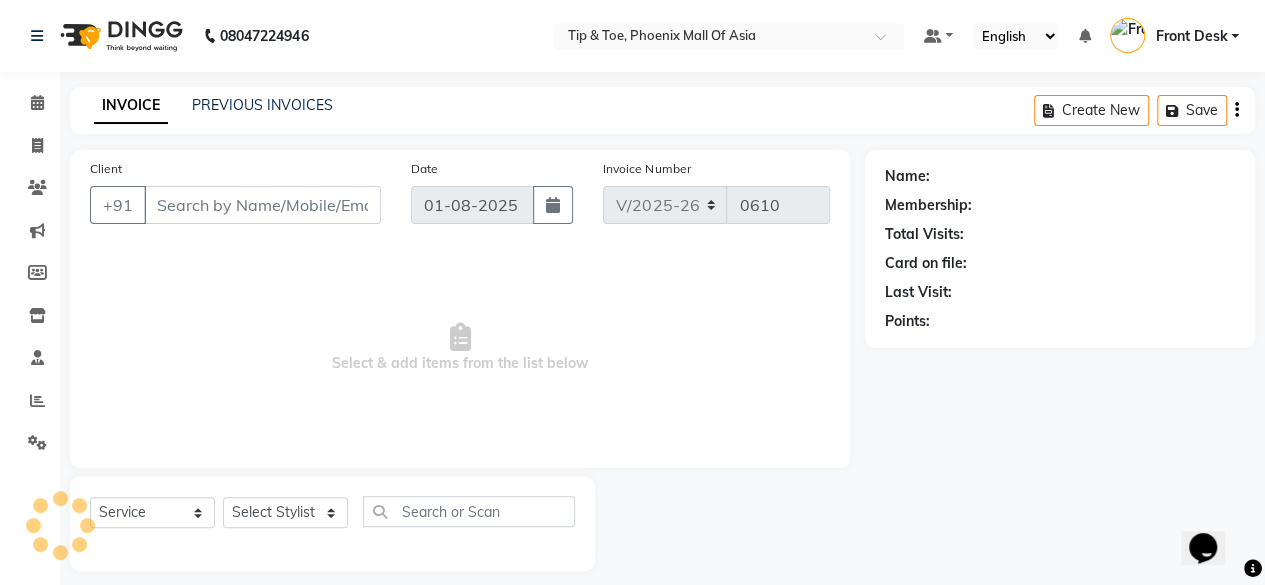 scroll, scrollTop: 0, scrollLeft: 0, axis: both 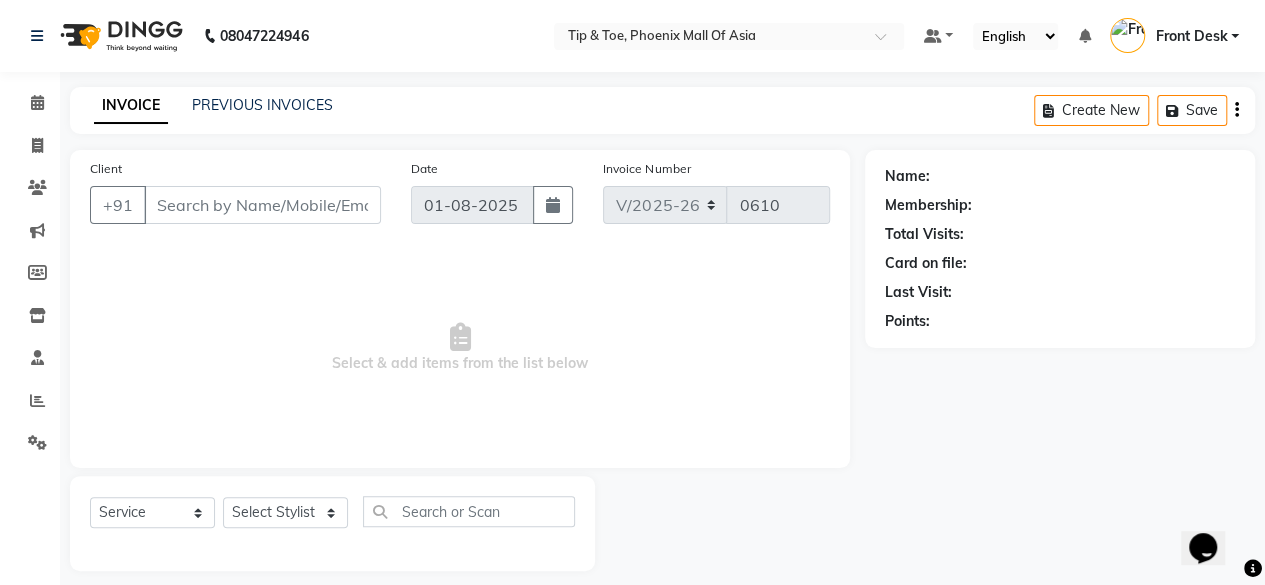 type on "[PHONE]" 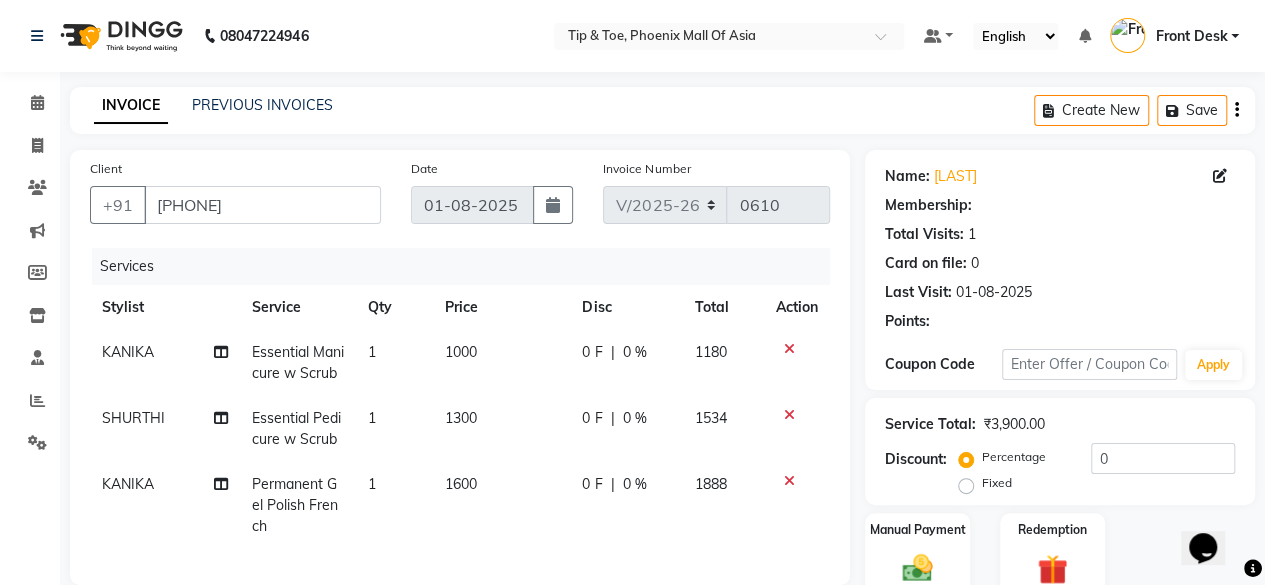 select on "1: Object" 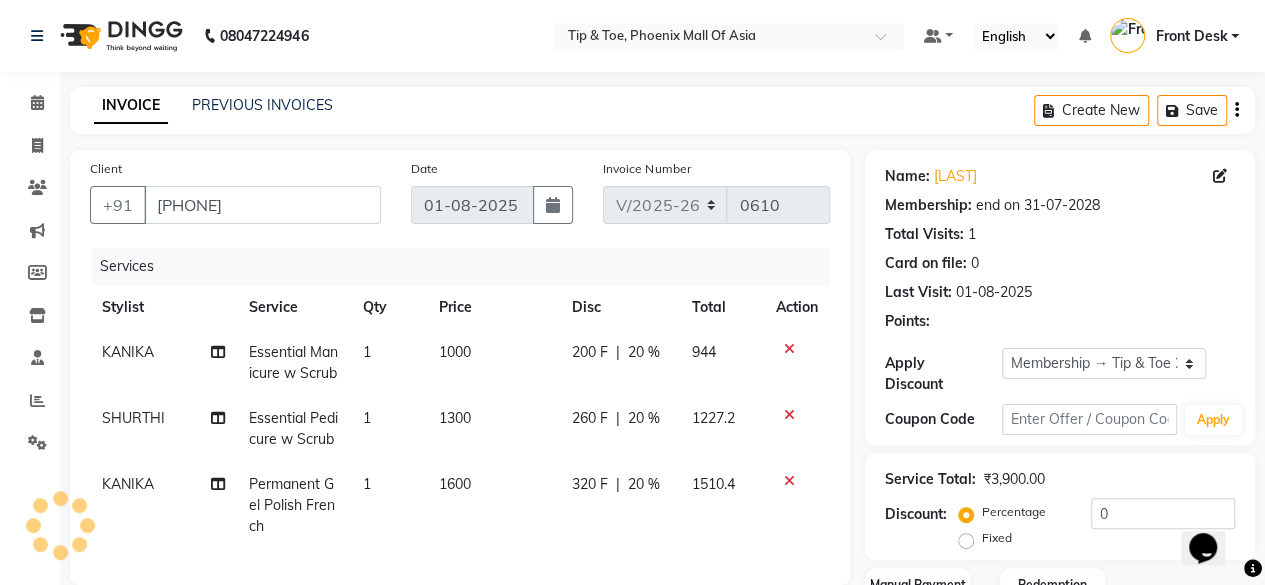 type on "20" 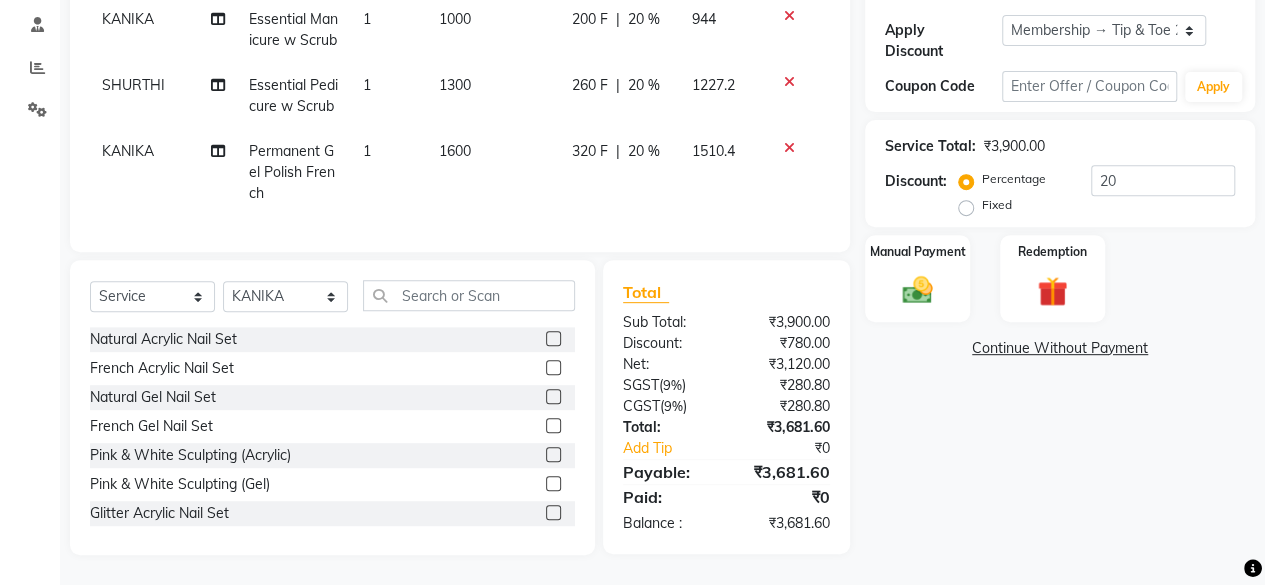 scroll, scrollTop: 368, scrollLeft: 0, axis: vertical 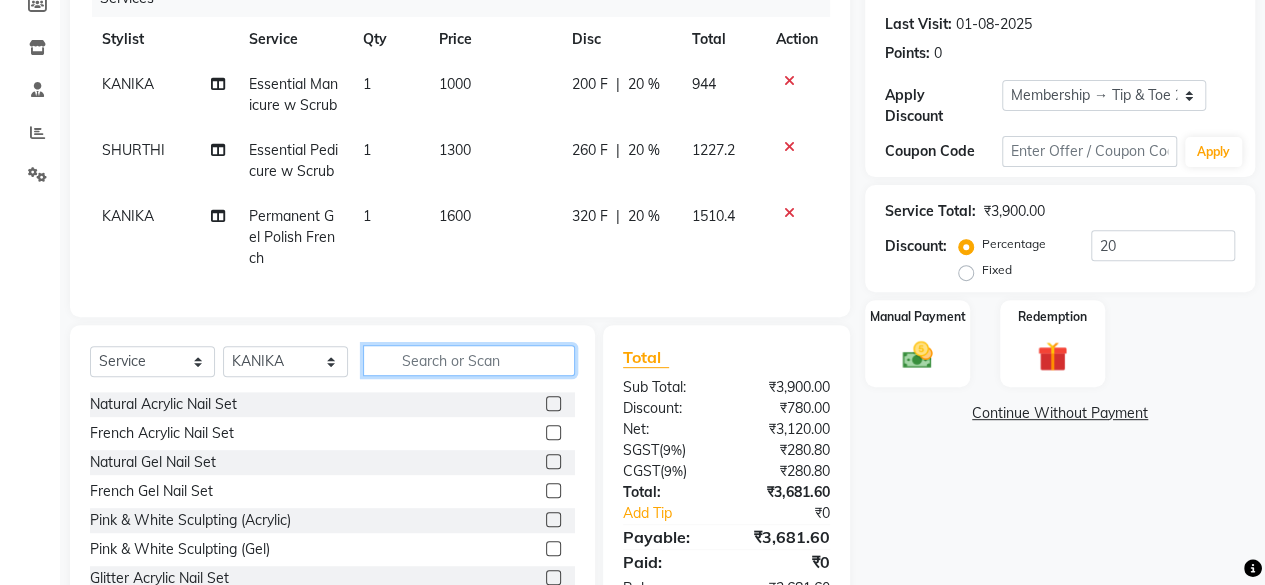 click 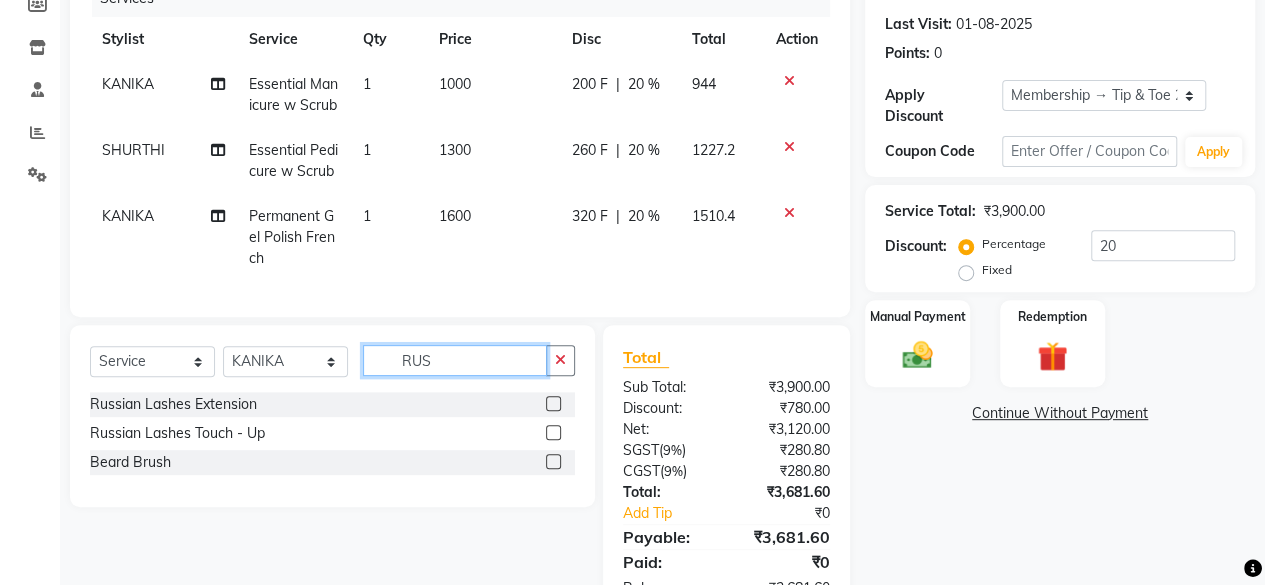 type on "RUS" 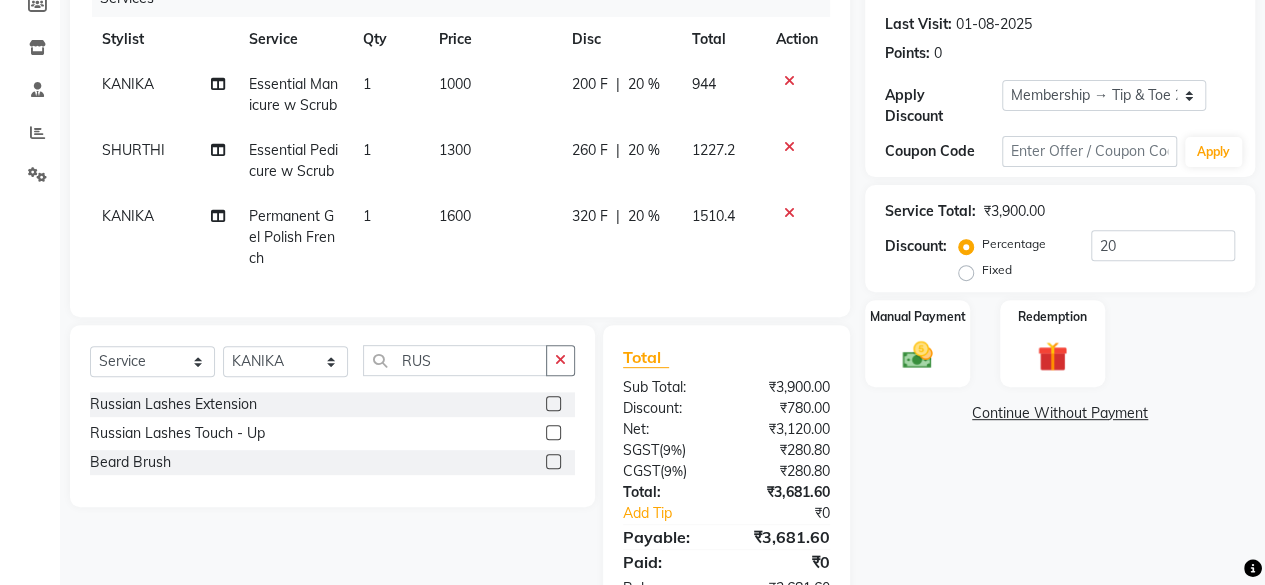click 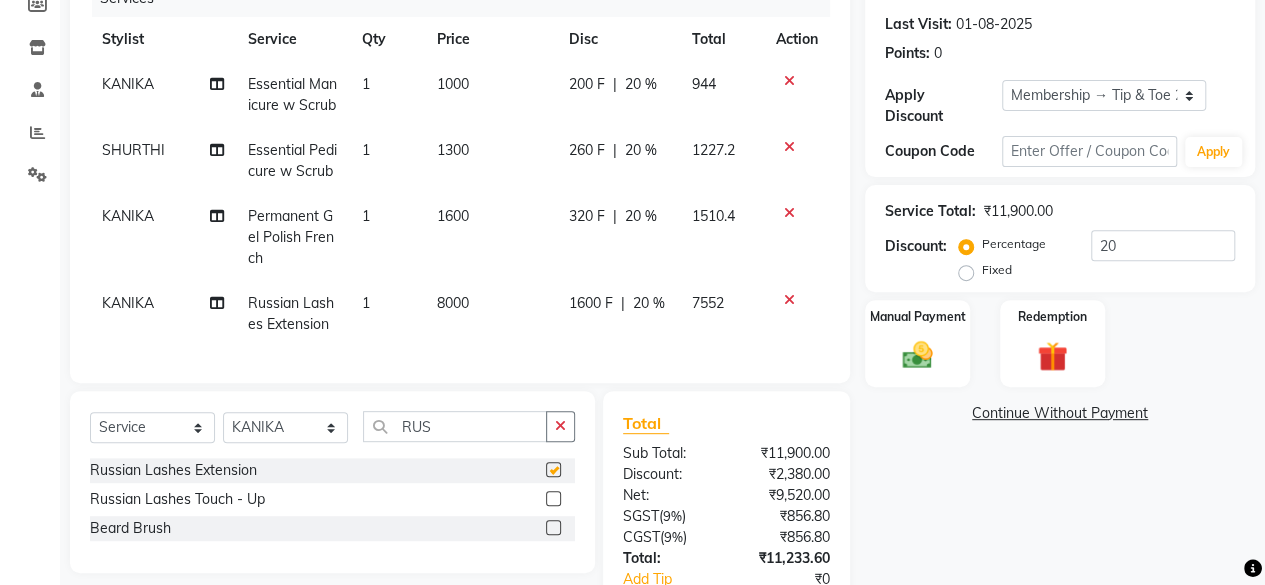 checkbox on "false" 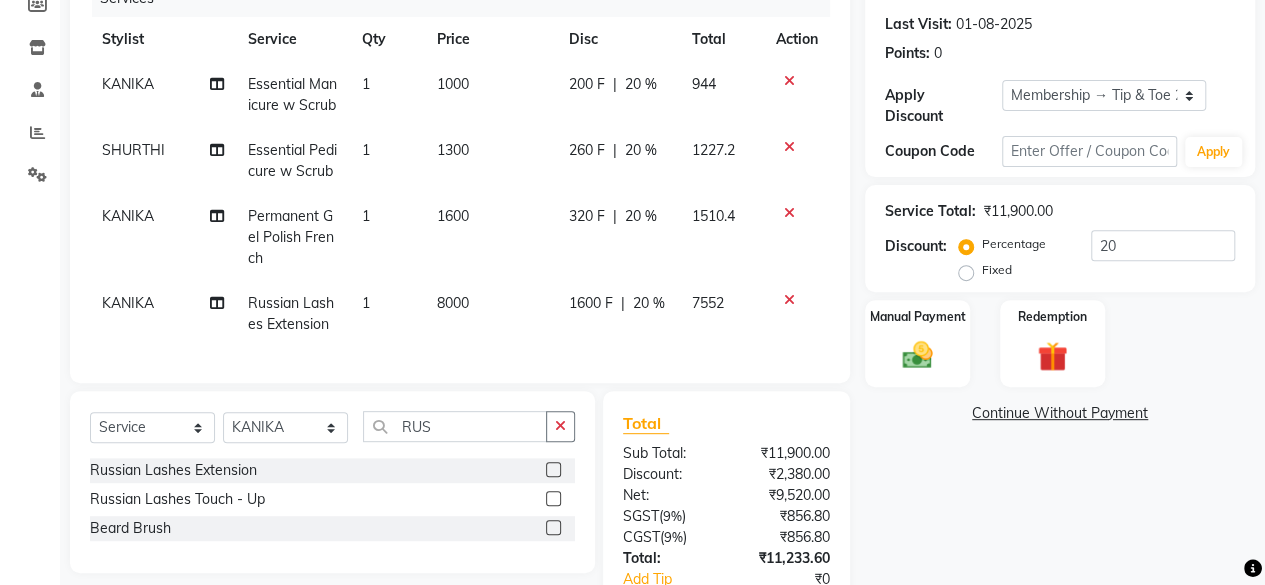 click on "Name: Taruna  Membership: end on 31-07-2028 Total Visits:  1 Card on file:  0 Last Visit:   01-08-2025 Points:   0  Apply Discount Select Membership → Tip & Toe 2000 Membership Coupon Code Apply Service Total:  ₹11,900.00  Discount:  Percentage   Fixed  20 Manual Payment Redemption  Continue Without Payment" 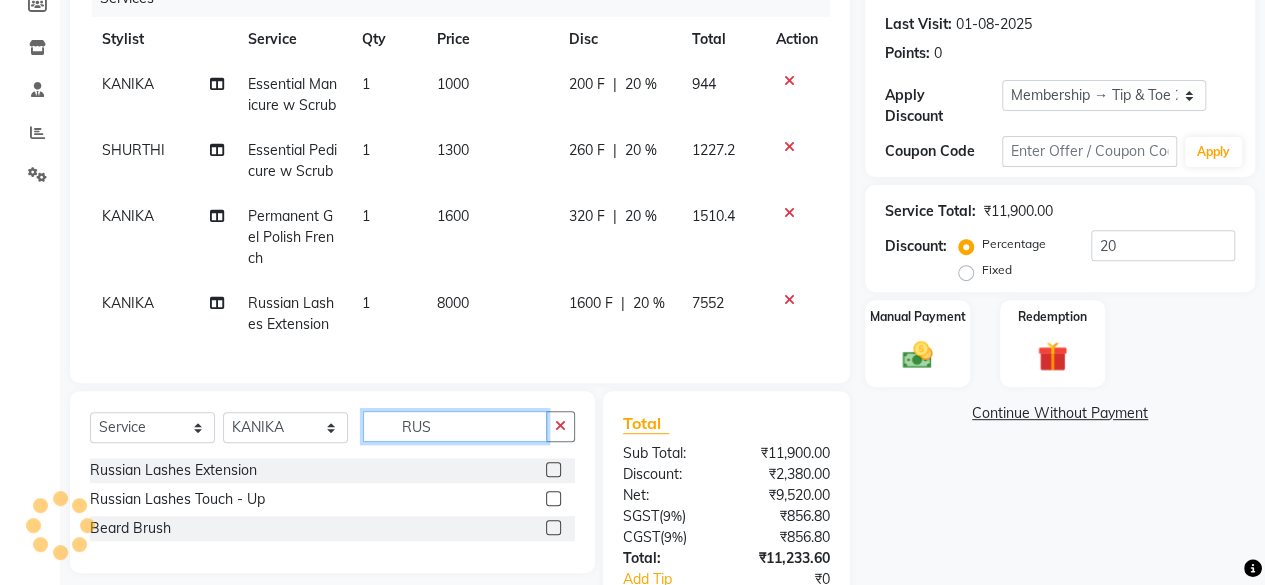 click on "RUS" 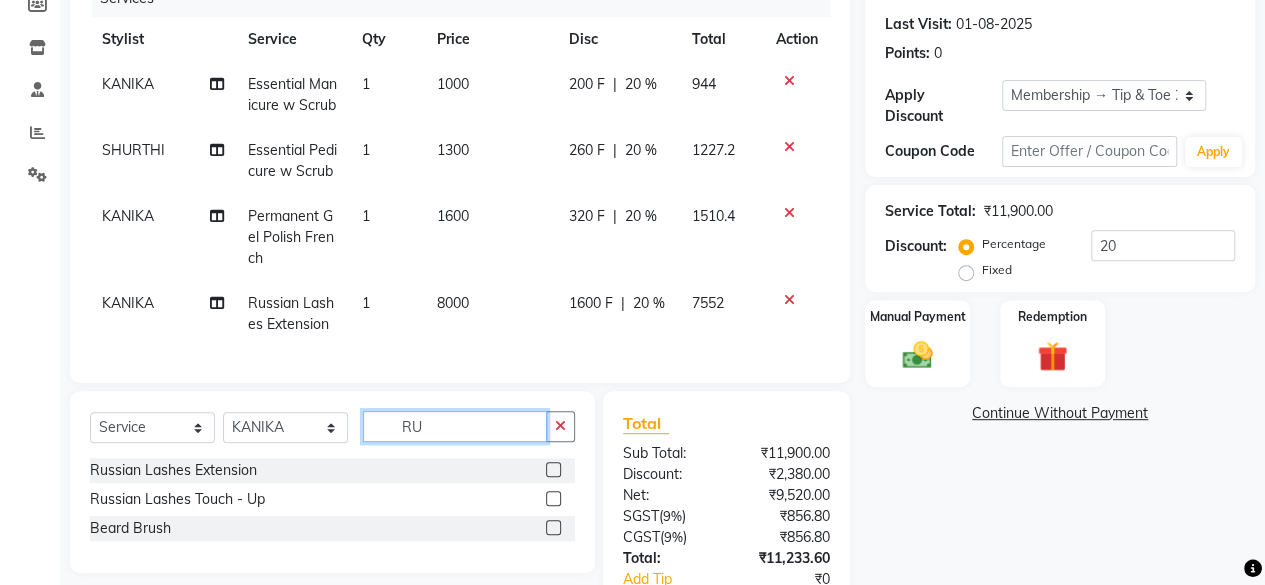 type on "R" 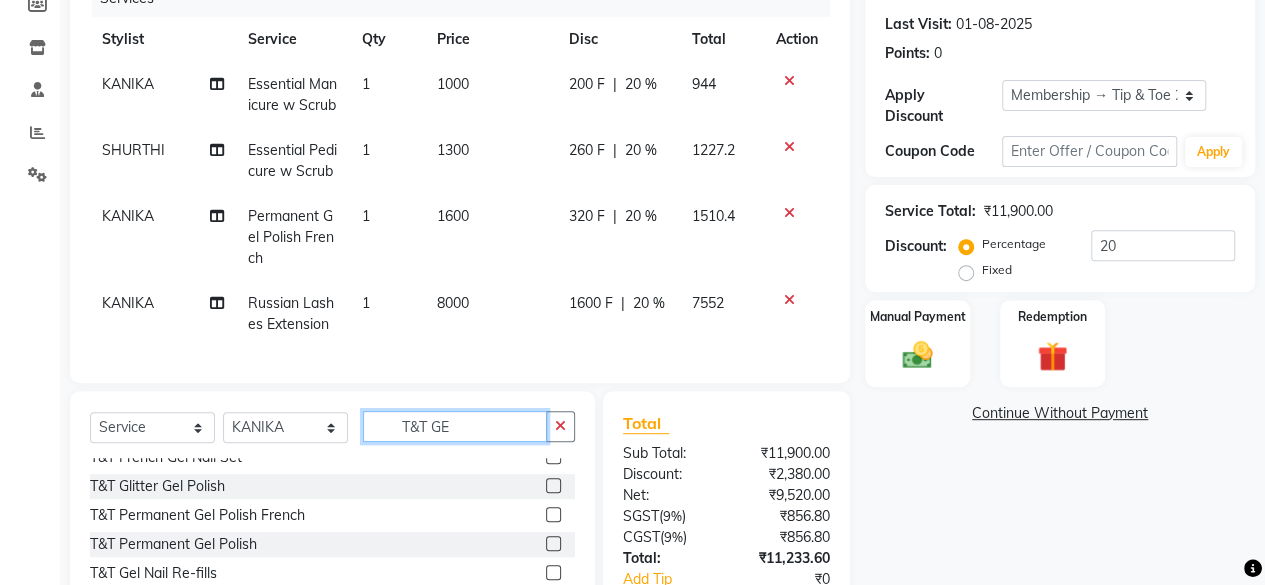 scroll, scrollTop: 148, scrollLeft: 0, axis: vertical 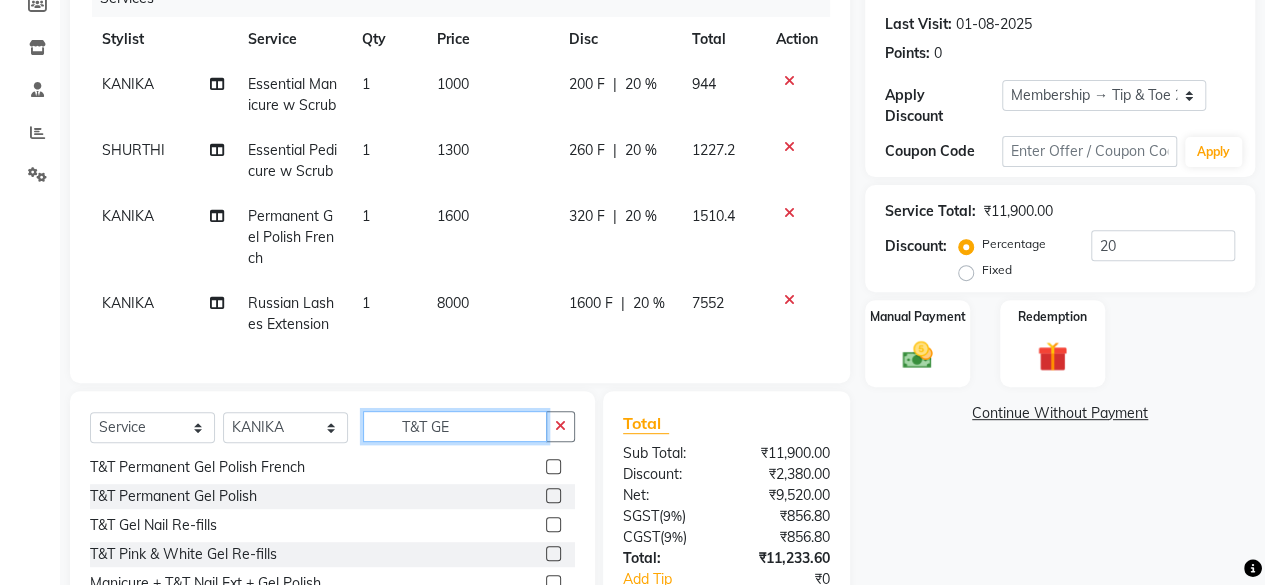 type on "T&T GE" 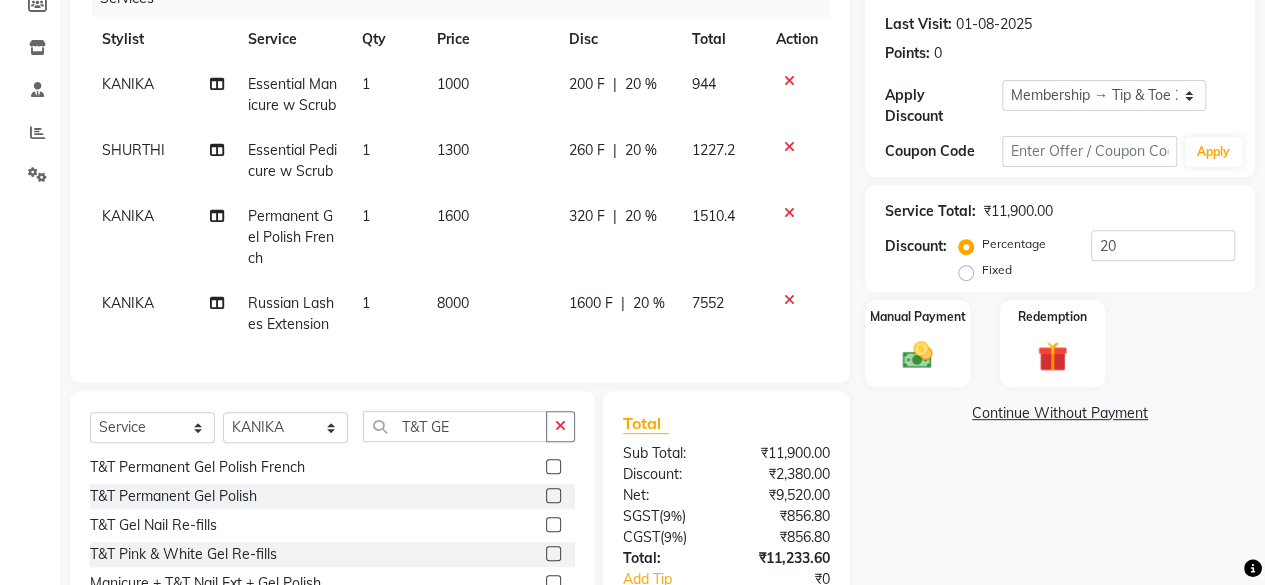 click 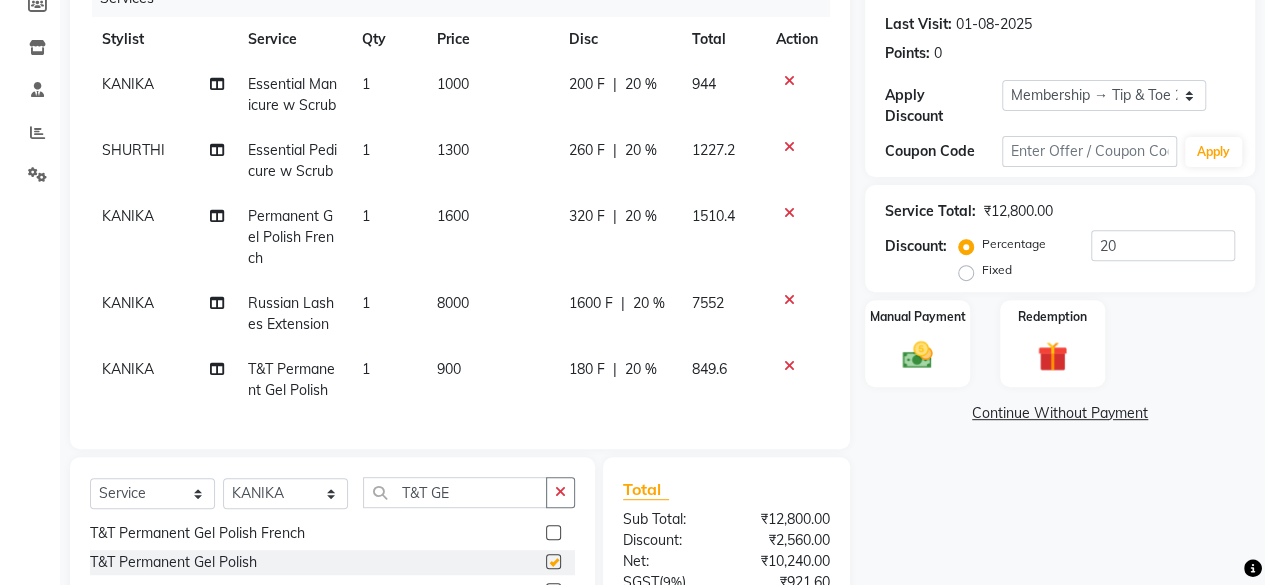 checkbox on "false" 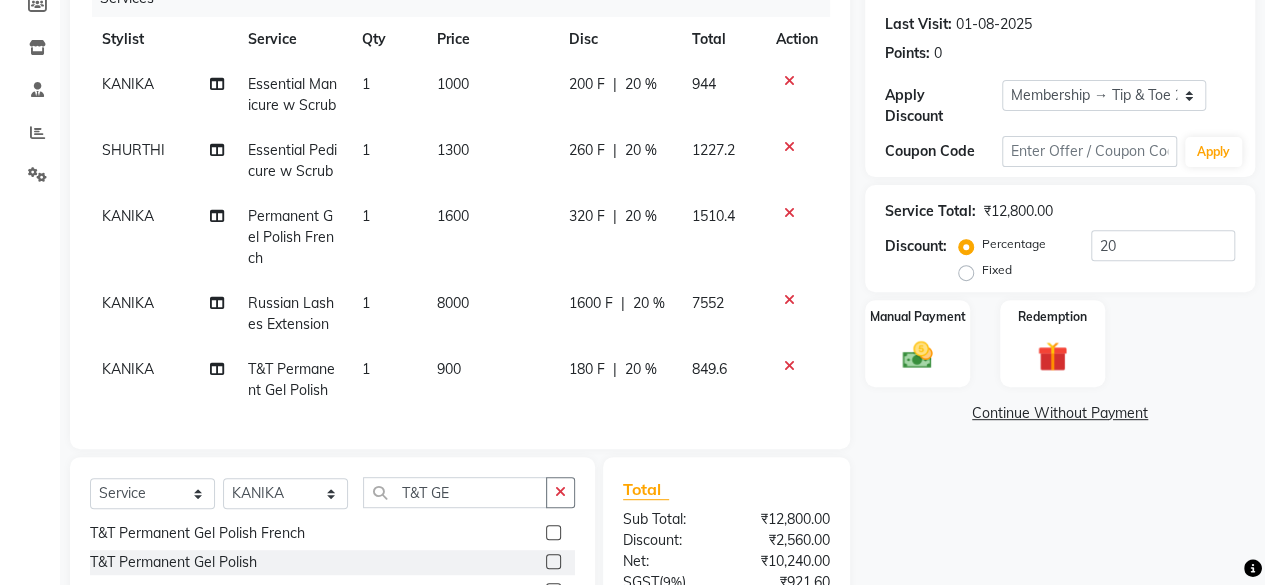 click on "Name: Taruna  Membership: end on 31-07-2028 Total Visits:  1 Card on file:  0 Last Visit:   01-08-2025 Points:   0  Apply Discount Select Membership → Tip & Toe 2000 Membership Coupon Code Apply Service Total:  ₹12,800.00  Discount:  Percentage   Fixed  20 Manual Payment Redemption  Continue Without Payment" 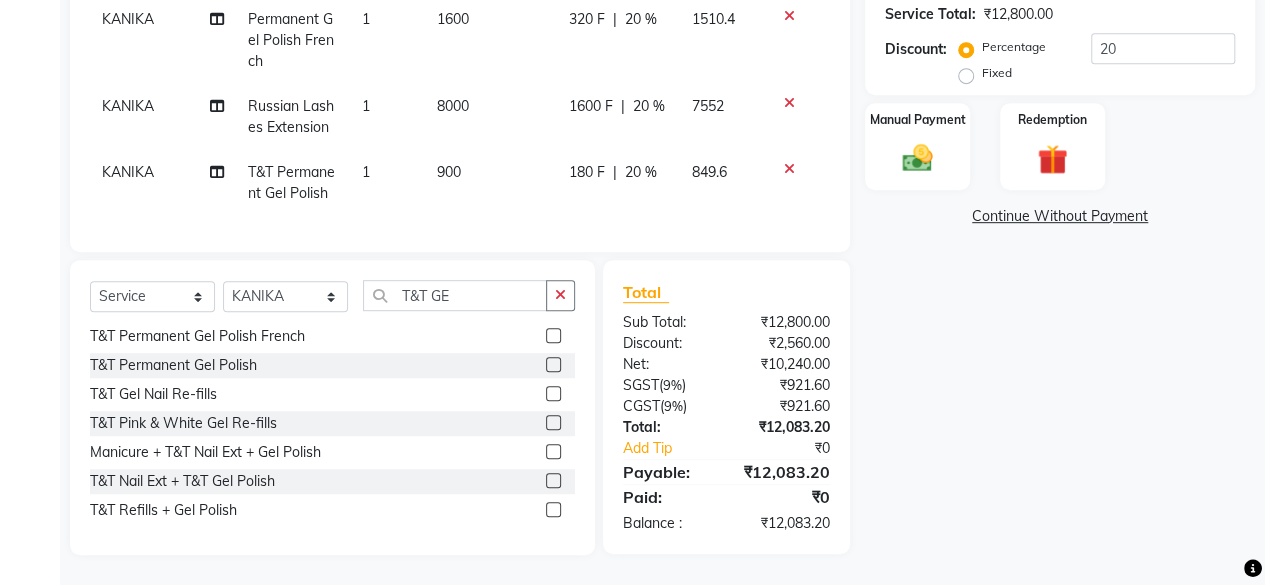 scroll, scrollTop: 500, scrollLeft: 0, axis: vertical 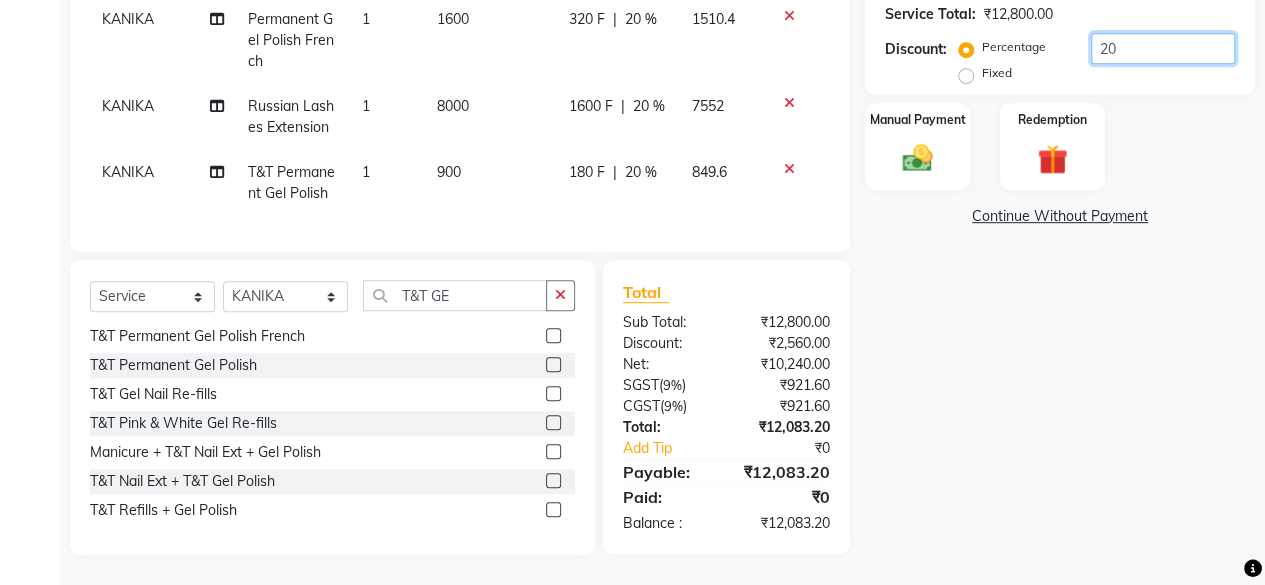 click on "20" 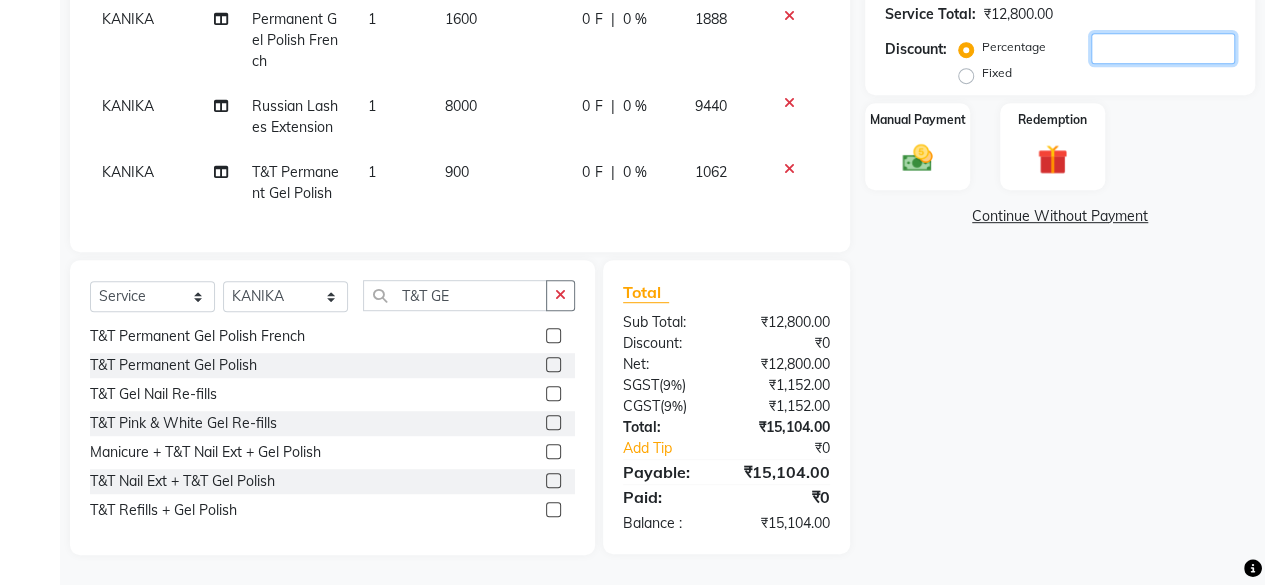 scroll, scrollTop: 479, scrollLeft: 0, axis: vertical 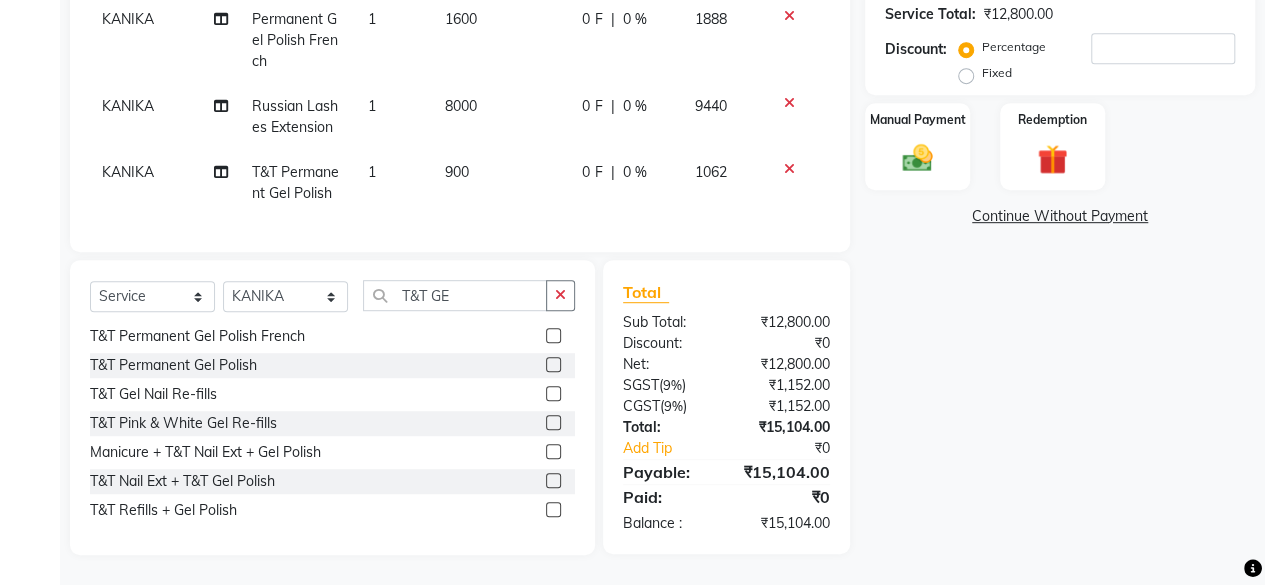 click on "Name: Taruna  Membership: end on 31-07-2028 Total Visits:  1 Card on file:  0 Last Visit:   01-08-2025 Points:   0  Apply Discount Select Membership → Tip & Toe 2000 Membership Coupon Code Apply Service Total:  ₹12,800.00  Discount:  Percentage   Fixed  Manual Payment Redemption  Continue Without Payment" 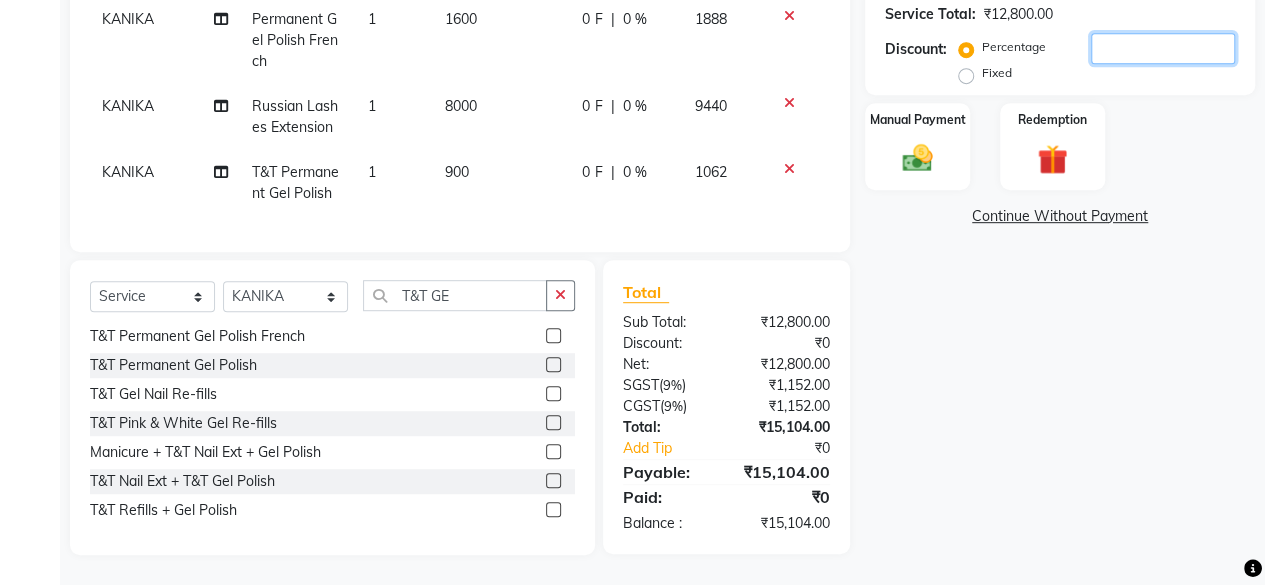 click 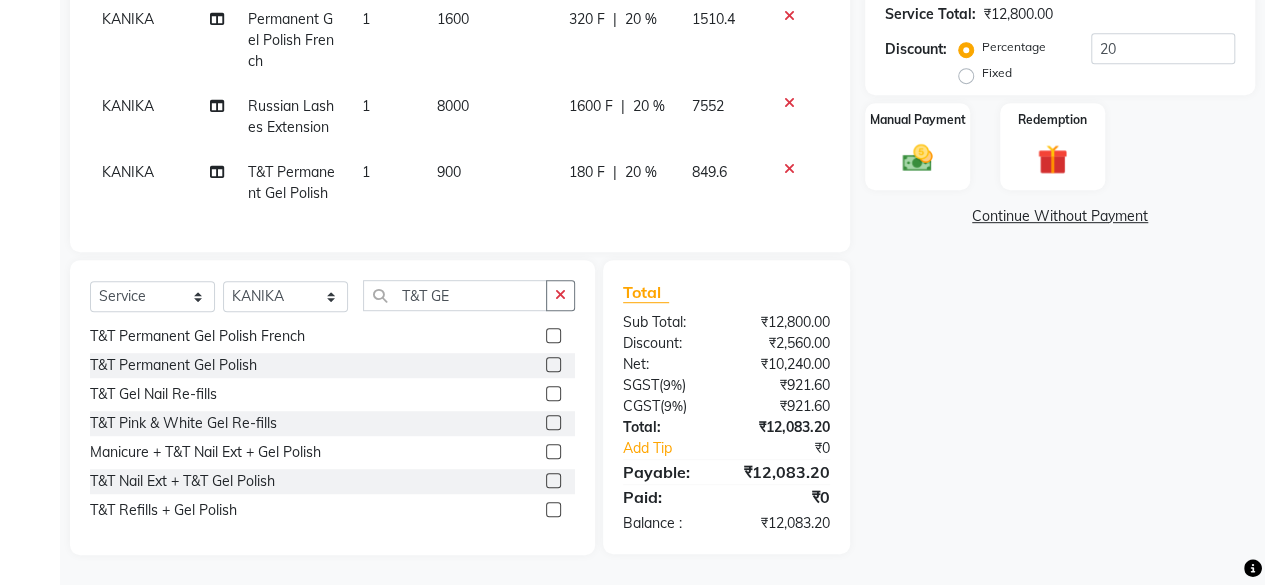 click on "Name: Taruna  Membership: end on 31-07-2028 Total Visits:  1 Card on file:  0 Last Visit:   01-08-2025 Points:   0  Apply Discount Select Membership → Tip & Toe 2000 Membership Coupon Code Apply Service Total:  ₹12,800.00  Discount:  Percentage   Fixed  20 Manual Payment Redemption  Continue Without Payment" 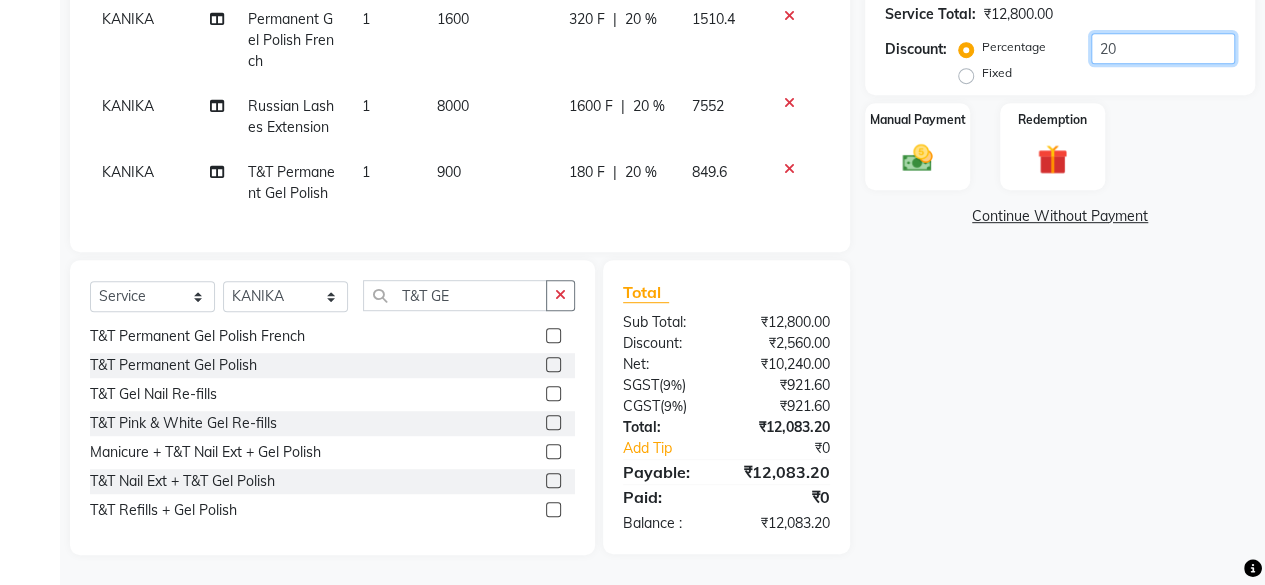 click on "20" 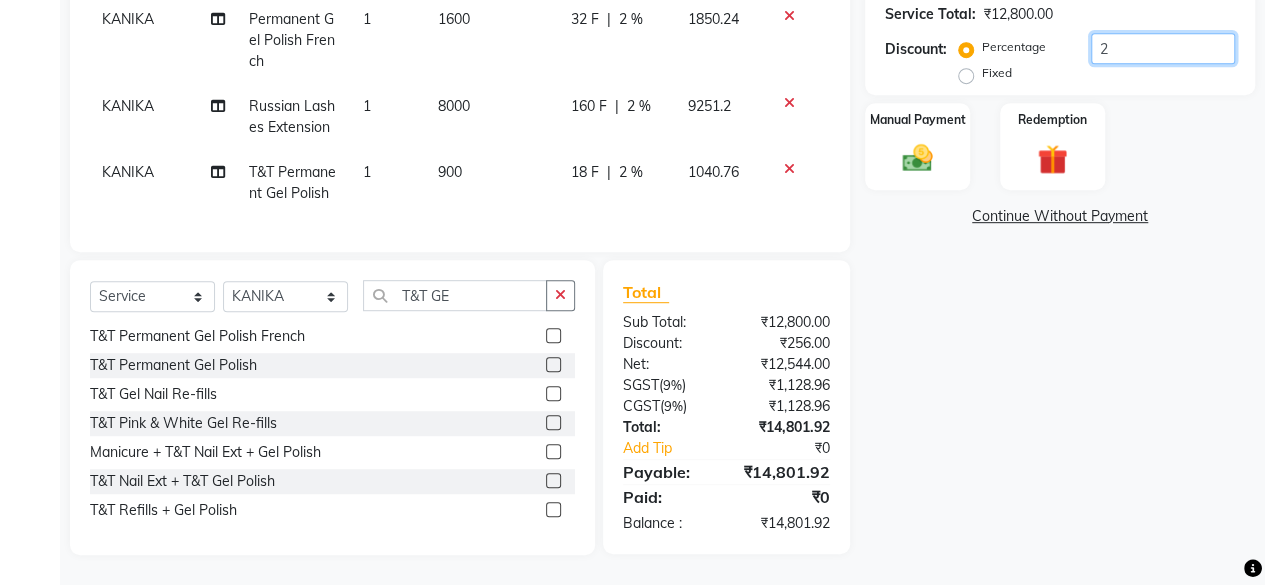 type on "20" 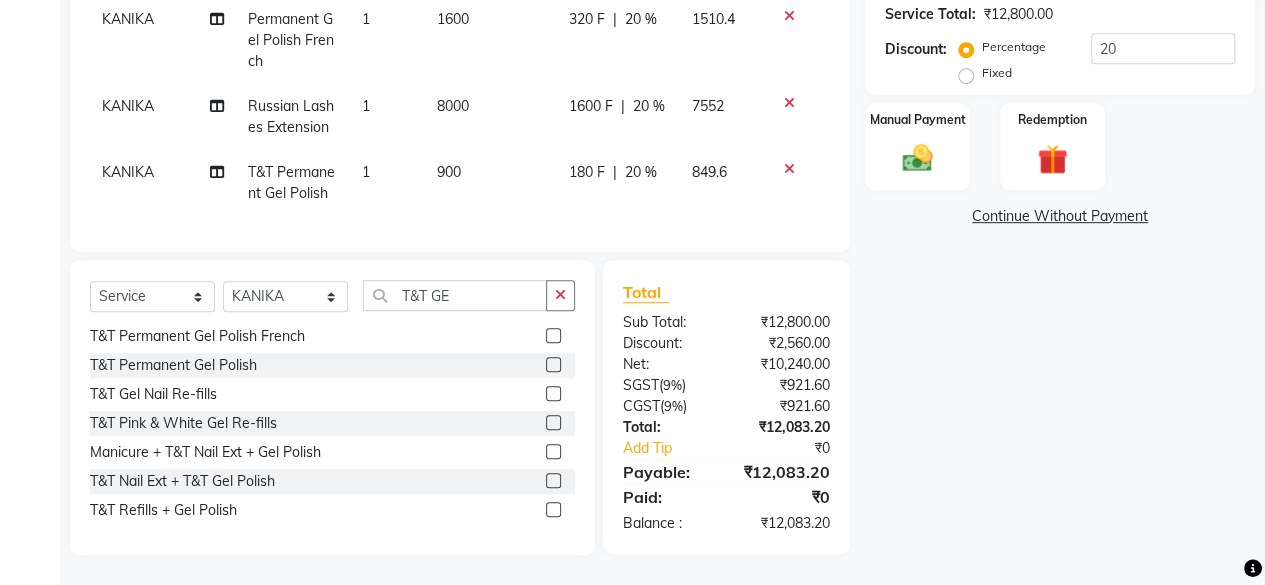 click on "Name: Taruna  Membership: end on 31-07-2028 Total Visits:  1 Card on file:  0 Last Visit:   01-08-2025 Points:   0  Apply Discount Select Membership → Tip & Toe 2000 Membership Coupon Code Apply Service Total:  ₹12,800.00  Discount:  Percentage   Fixed  20 Manual Payment Redemption  Continue Without Payment" 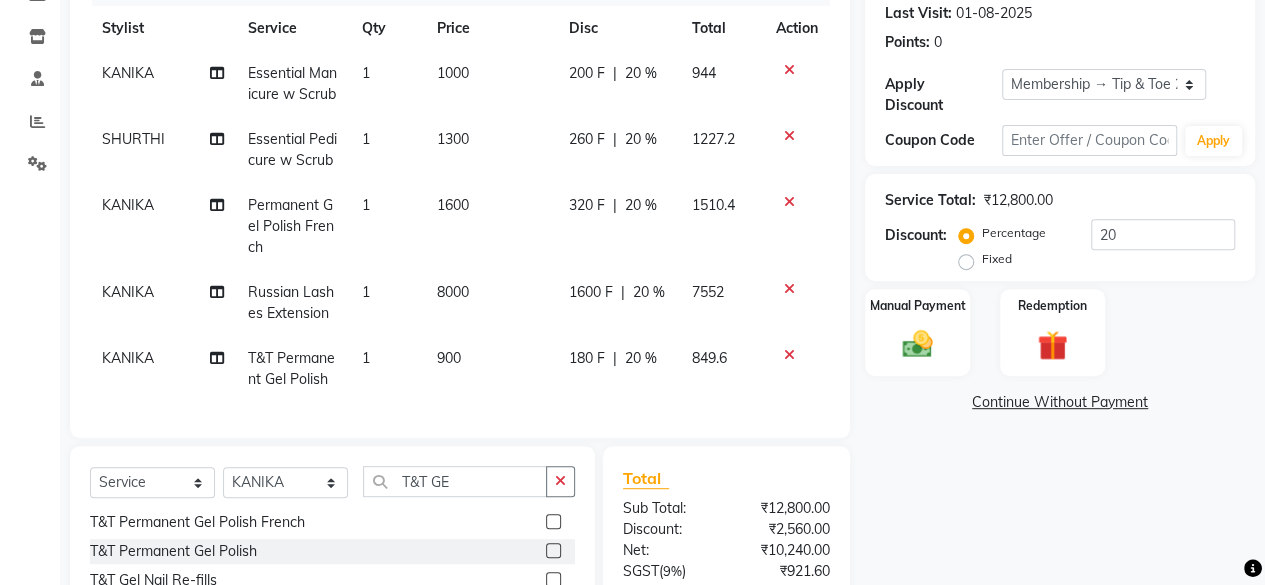 scroll, scrollTop: 500, scrollLeft: 0, axis: vertical 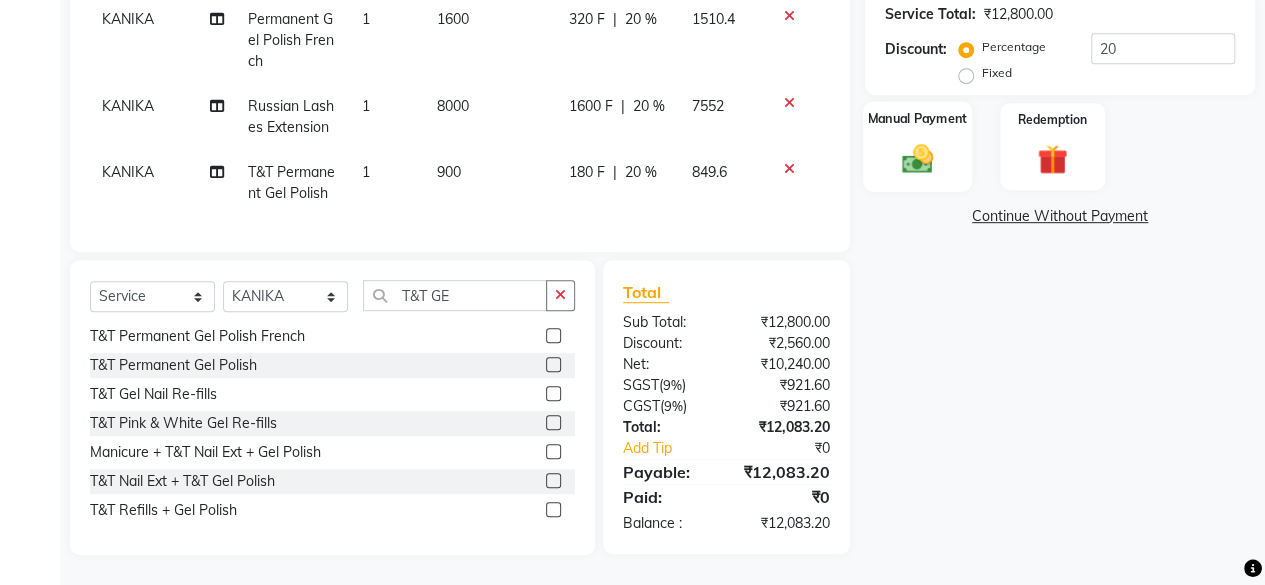 click on "Manual Payment" 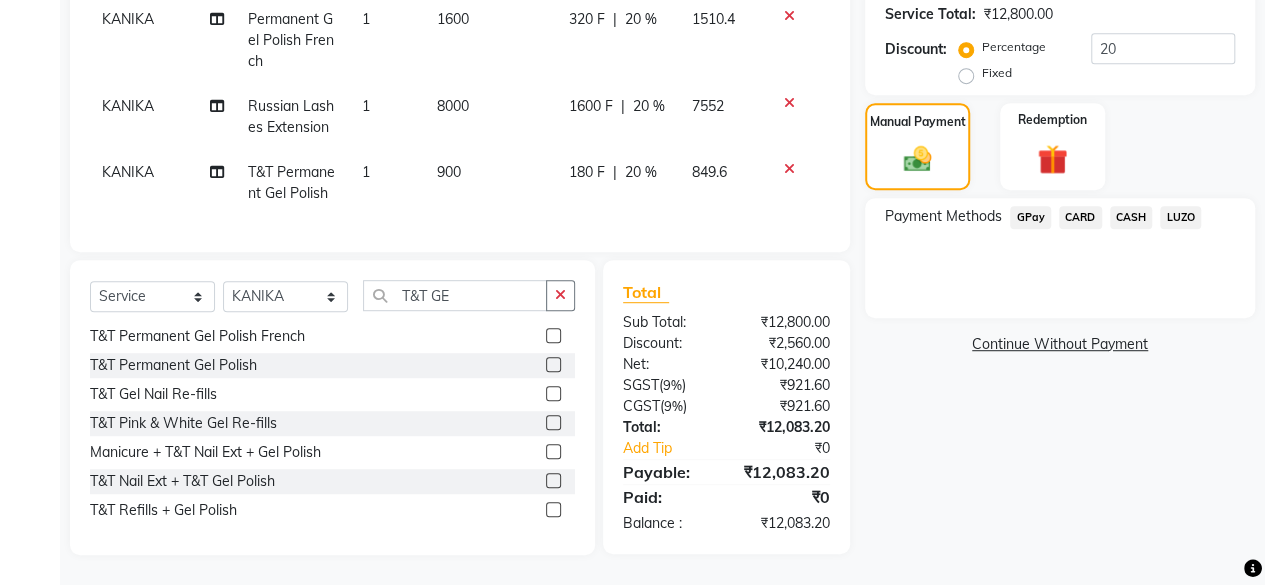 click on "CARD" 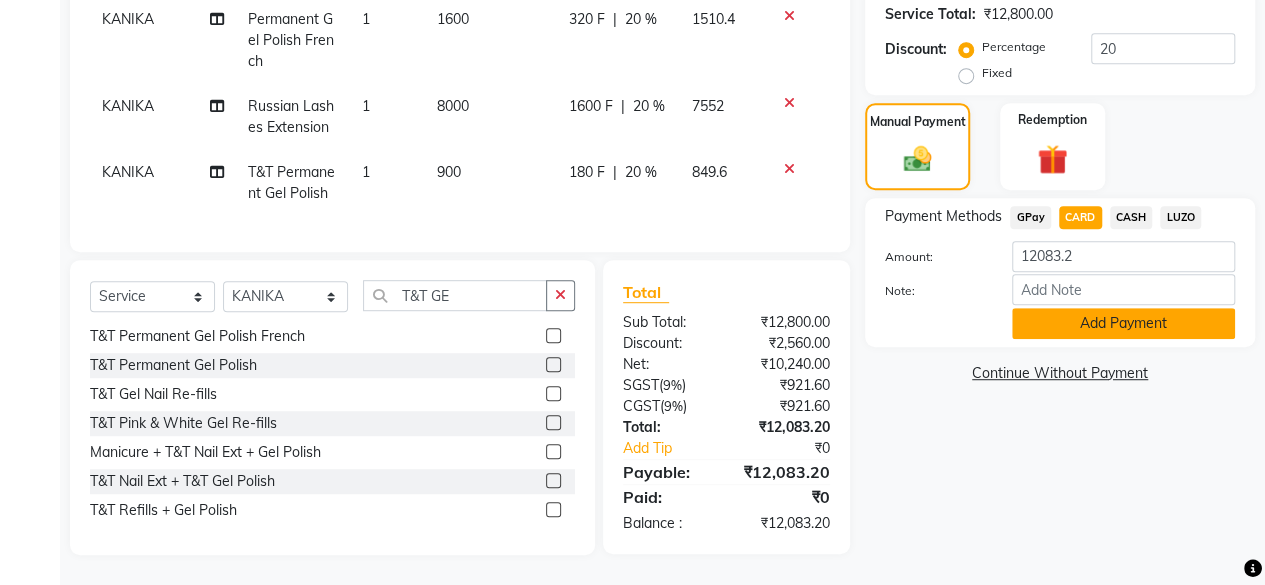 click on "Add Payment" 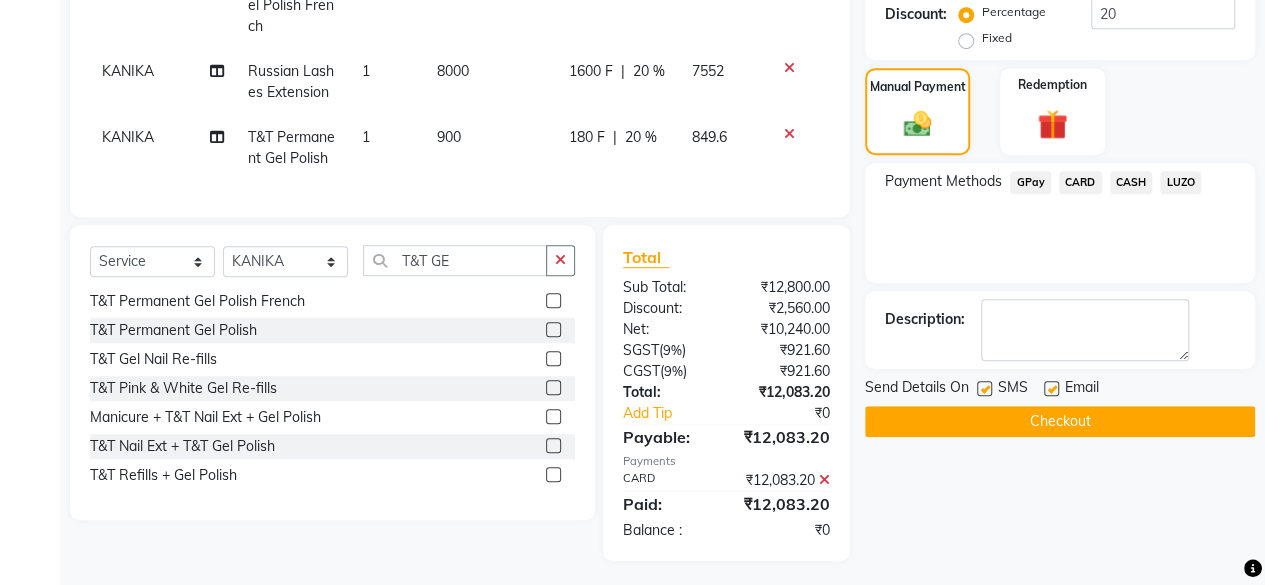 click on "Checkout" 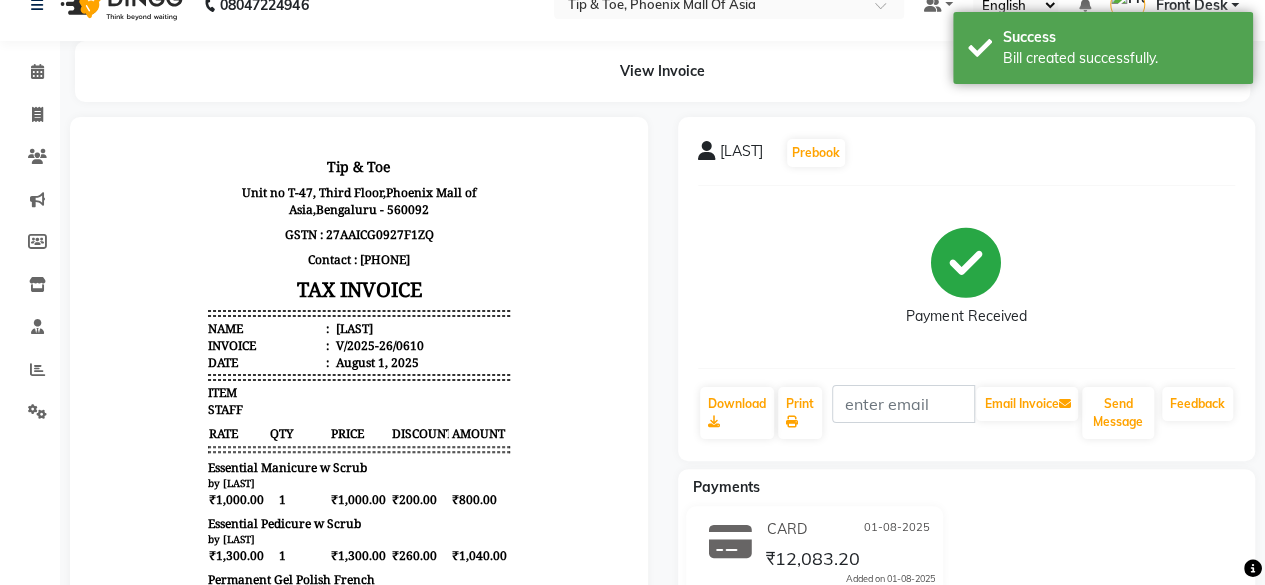 scroll, scrollTop: 0, scrollLeft: 0, axis: both 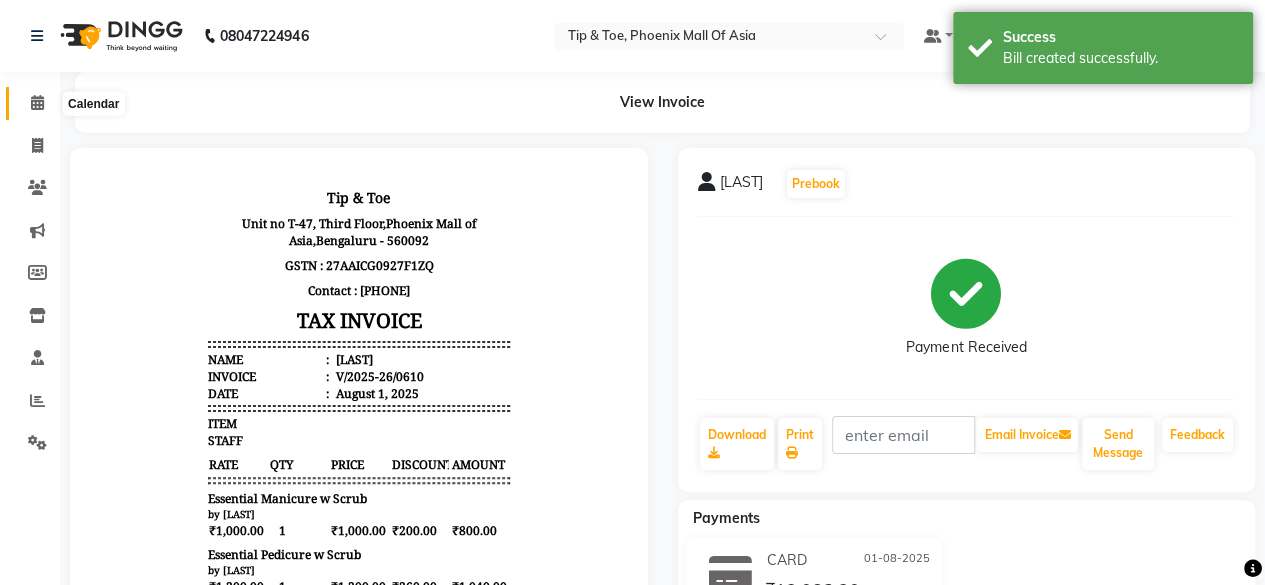 click 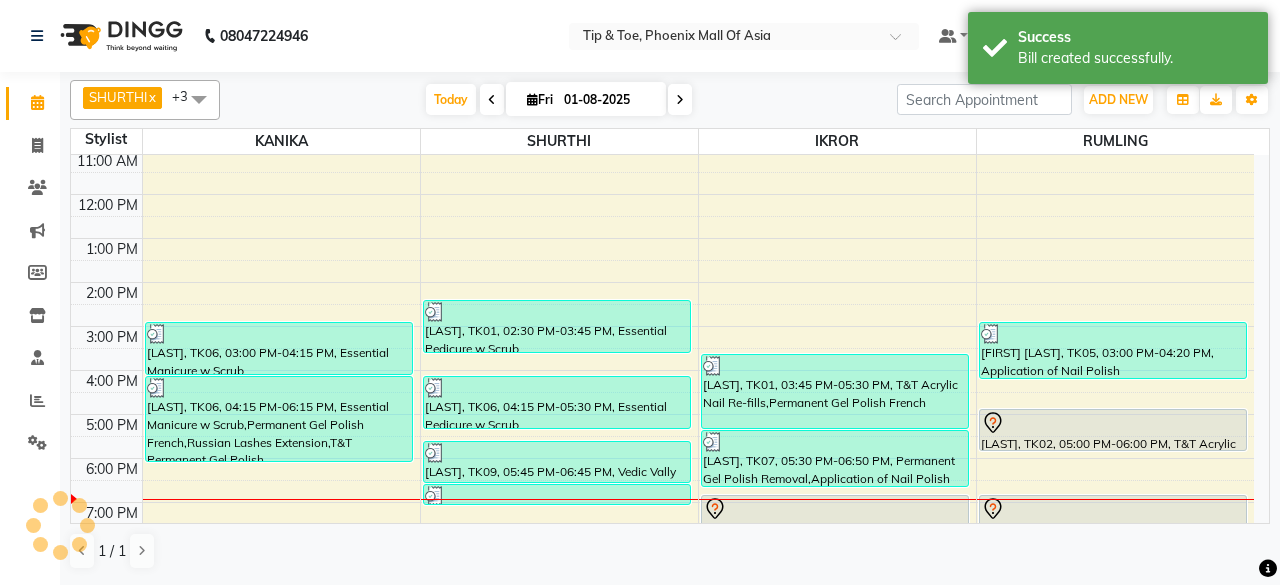 scroll, scrollTop: 193, scrollLeft: 0, axis: vertical 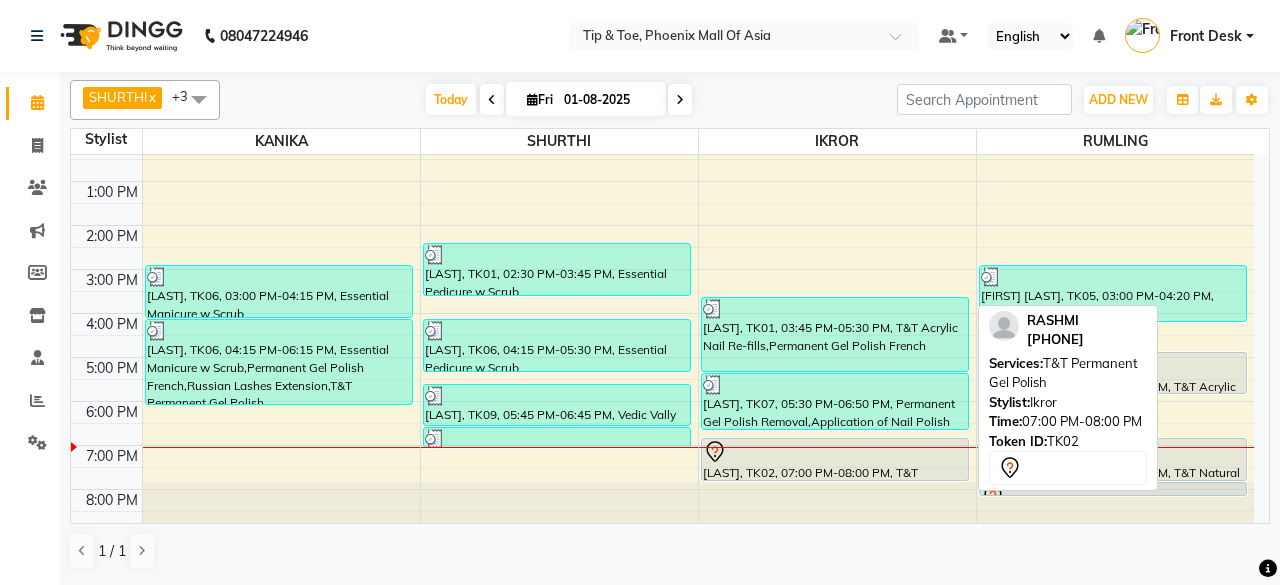 click at bounding box center [835, 452] 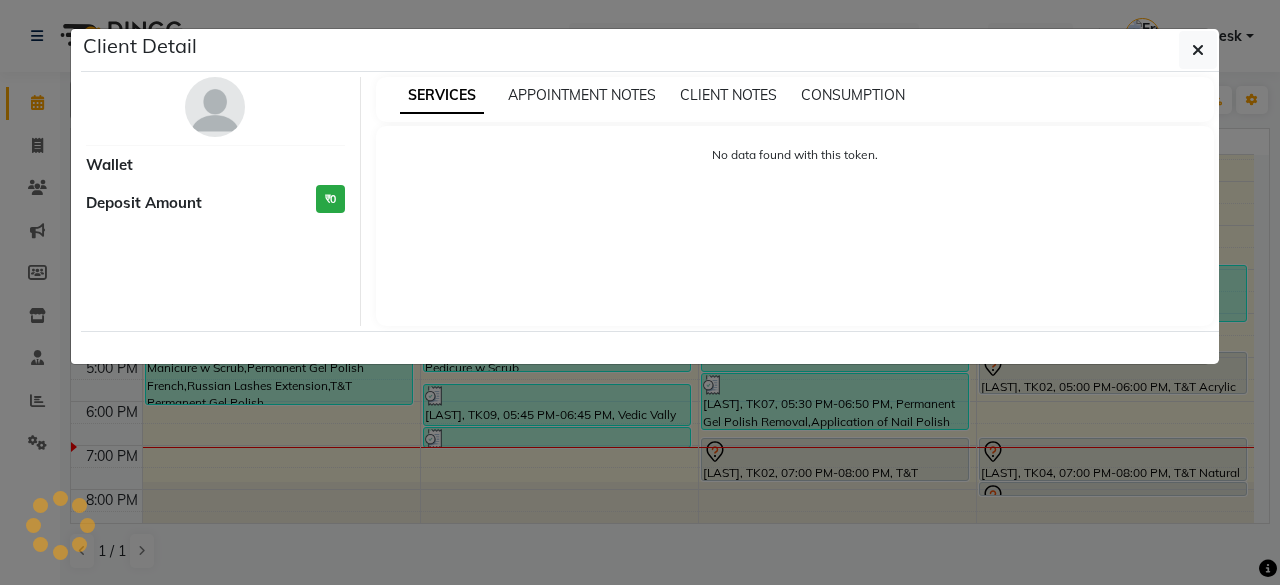 select on "7" 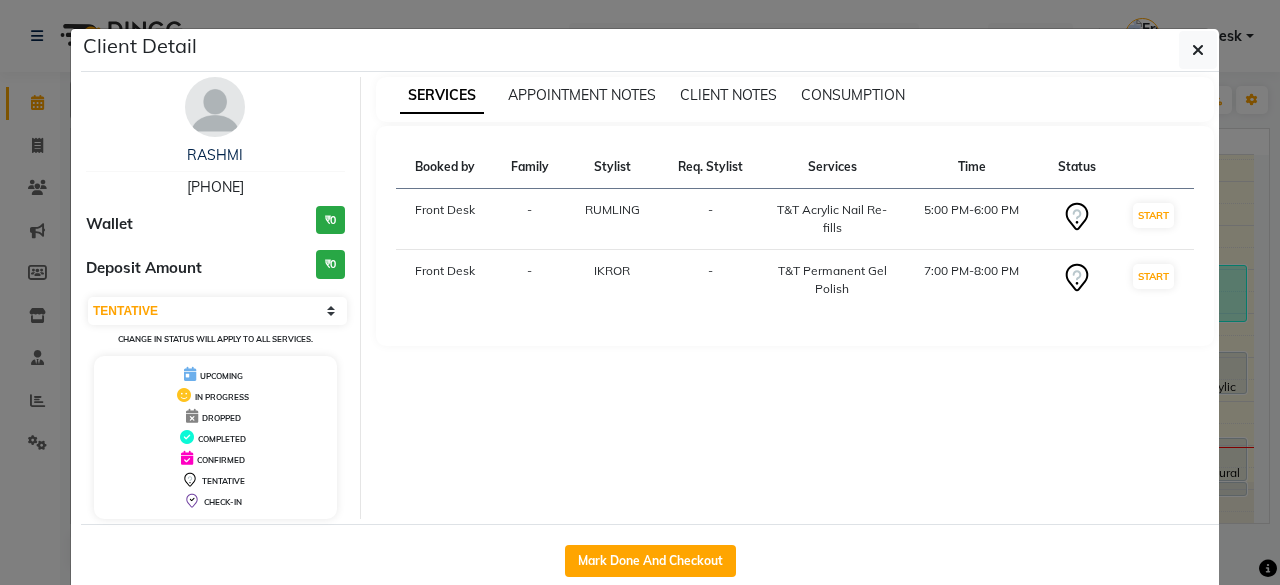 click on "Client Detail  RASHMI    9980072122 Wallet ₹0 Deposit Amount  ₹0  Select IN SERVICE CONFIRMED TENTATIVE CHECK IN MARK DONE DROPPED UPCOMING Change in status will apply to all services. UPCOMING IN PROGRESS DROPPED COMPLETED CONFIRMED TENTATIVE CHECK-IN SERVICES APPOINTMENT NOTES CLIENT NOTES CONSUMPTION Booked by Family Stylist Req. Stylist Services Time Status  Front Desk  - RUMLING -  T&T Acrylic Nail Re-fills   5:00 PM-6:00 PM   START   Front Desk  - IKROR -  T&T Permanent Gel Polish   7:00 PM-8:00 PM   START   Mark Done And Checkout" 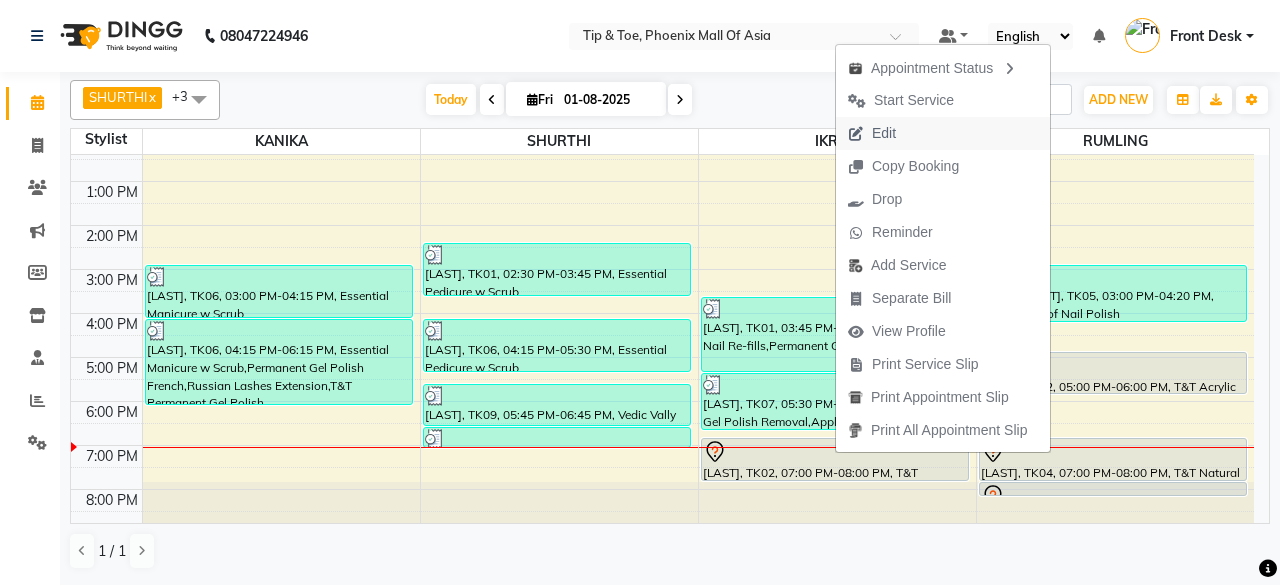 click on "Edit" at bounding box center [943, 133] 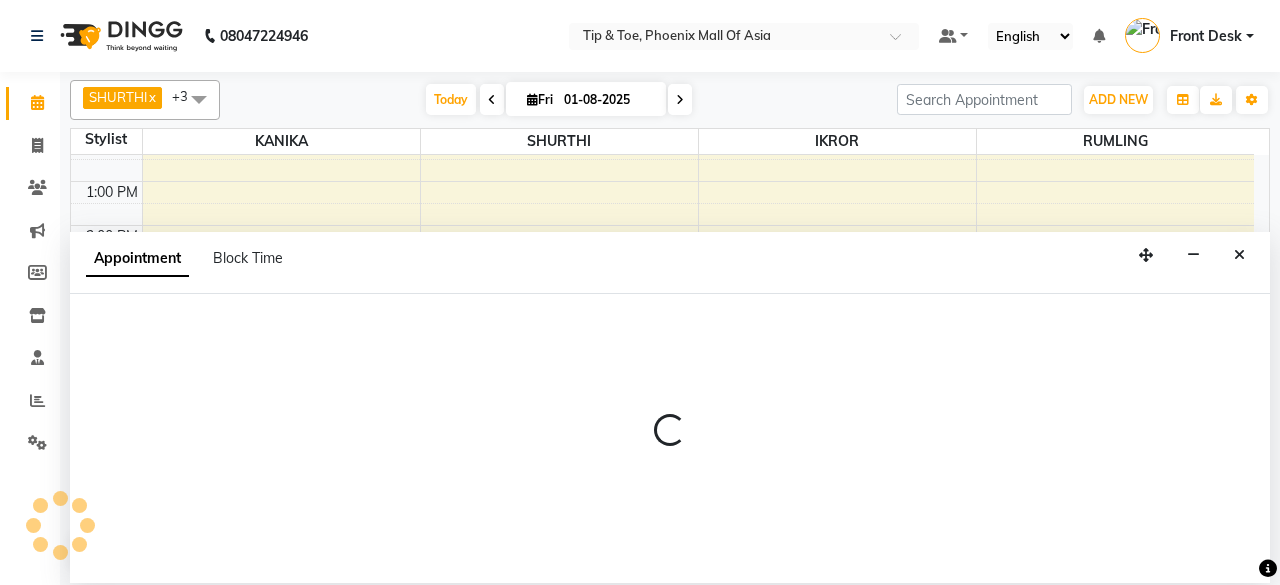 select on "tentative" 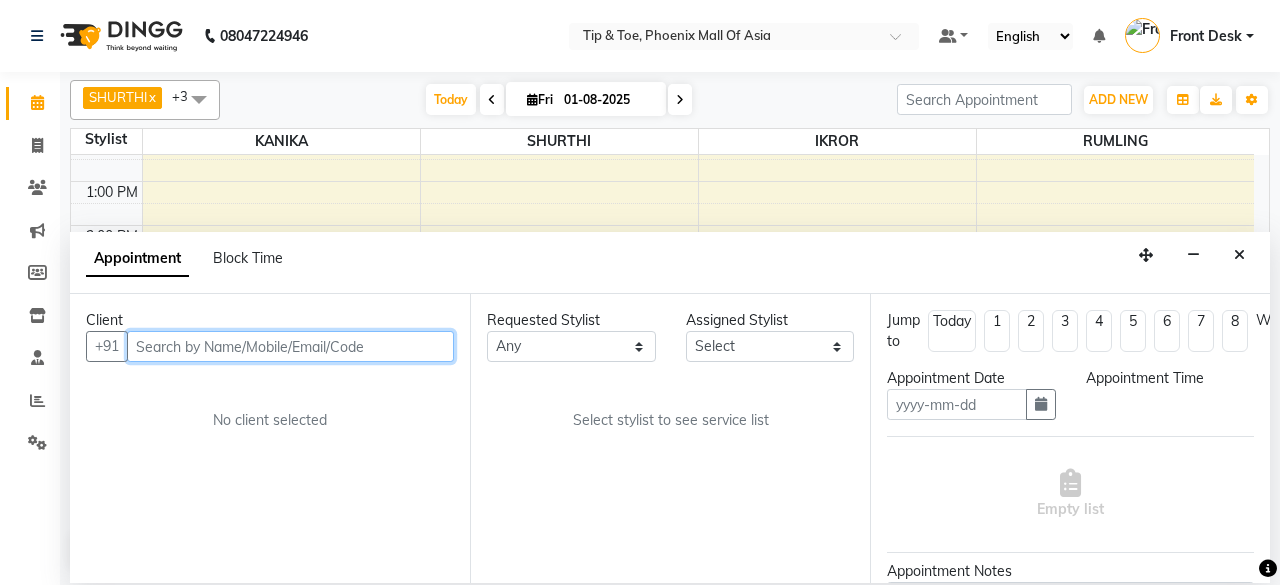 type on "01-08-2025" 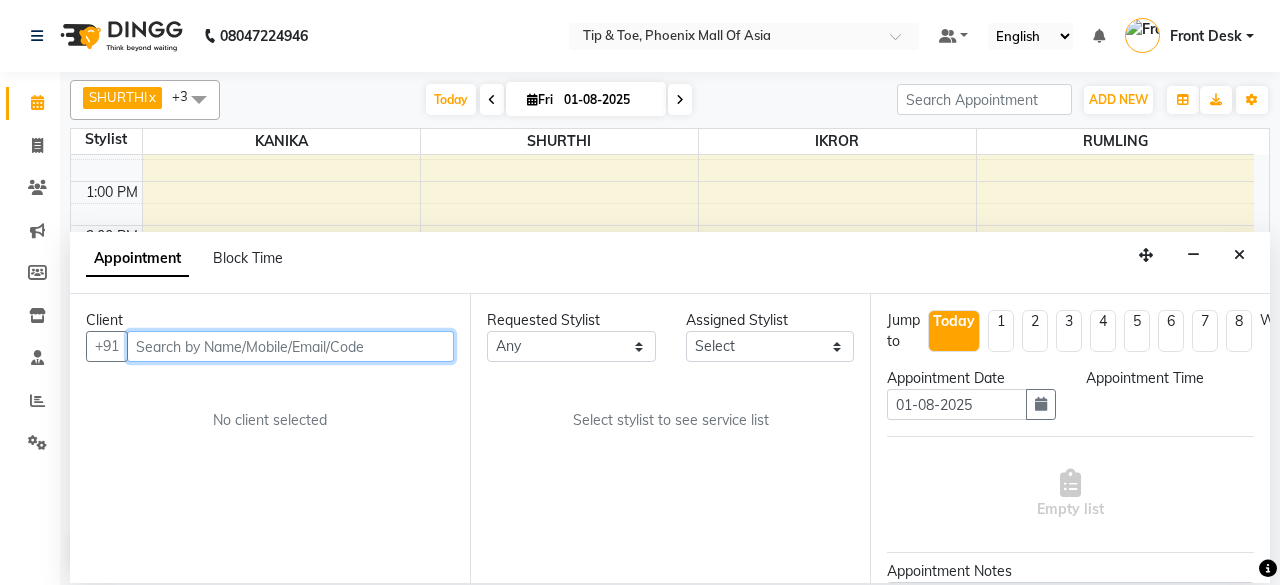 scroll, scrollTop: 0, scrollLeft: 0, axis: both 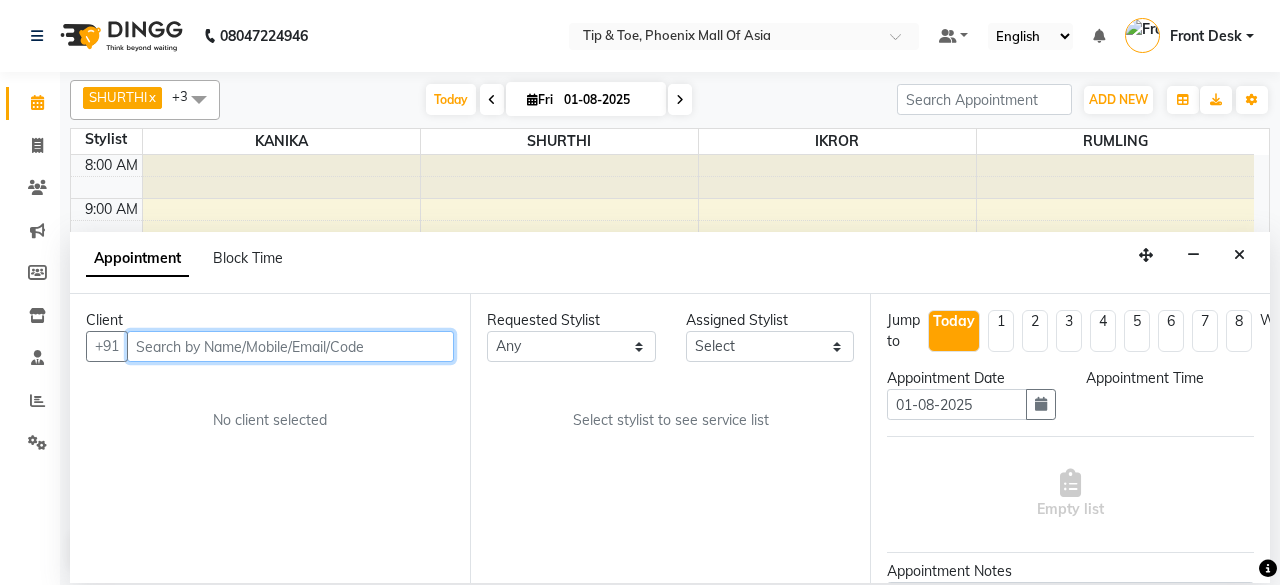 select on "43678" 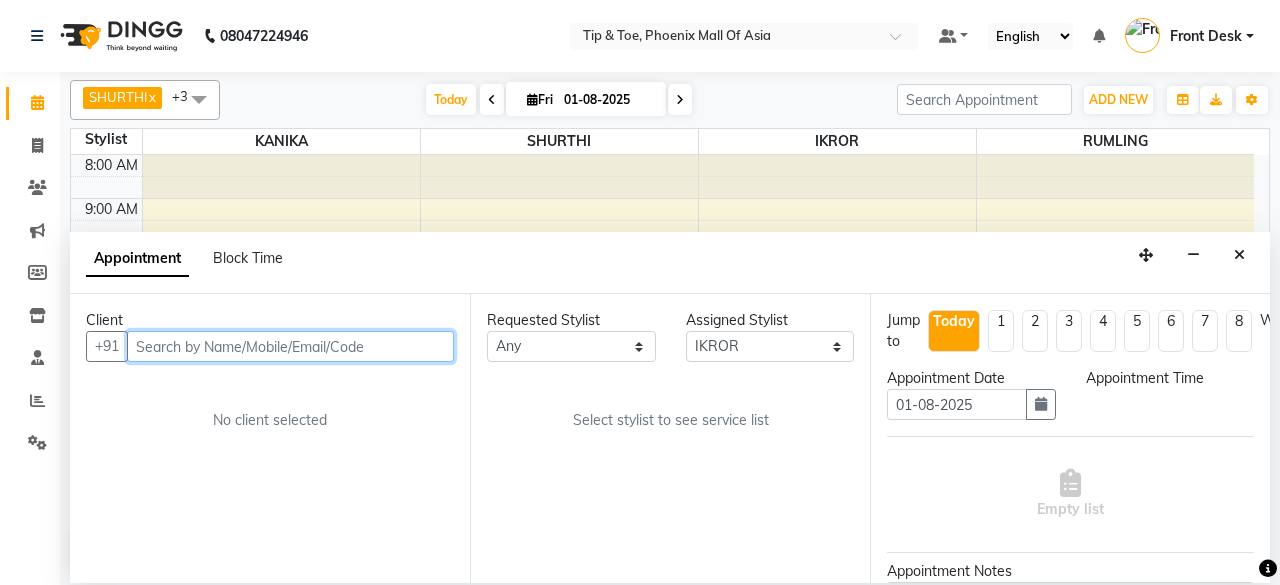 select on "1020" 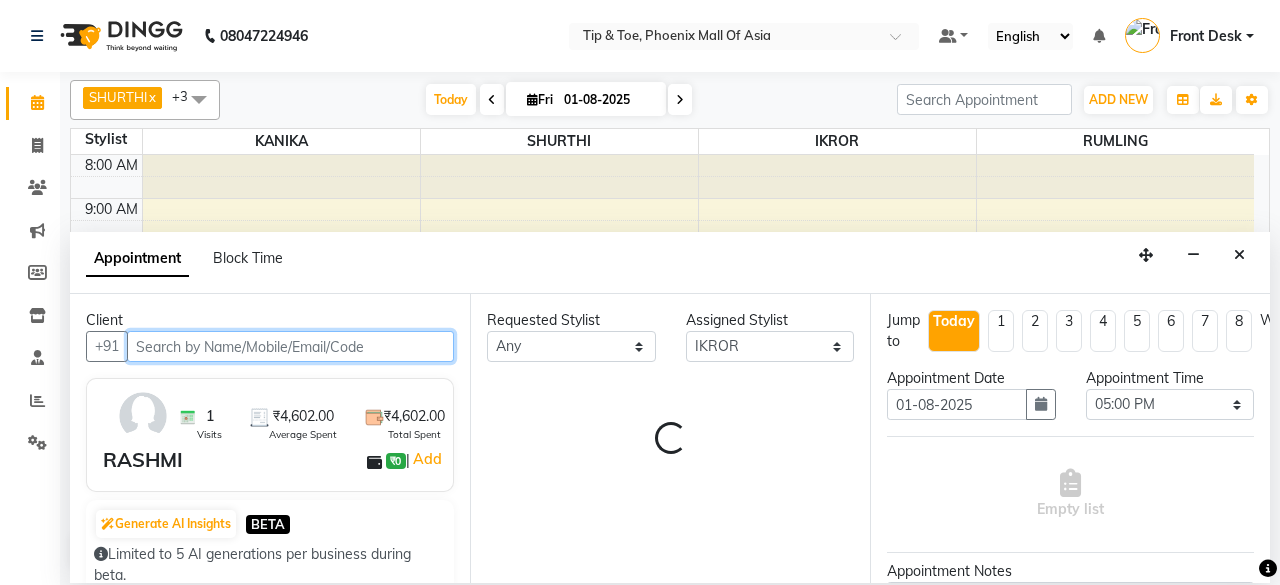 scroll, scrollTop: 194, scrollLeft: 0, axis: vertical 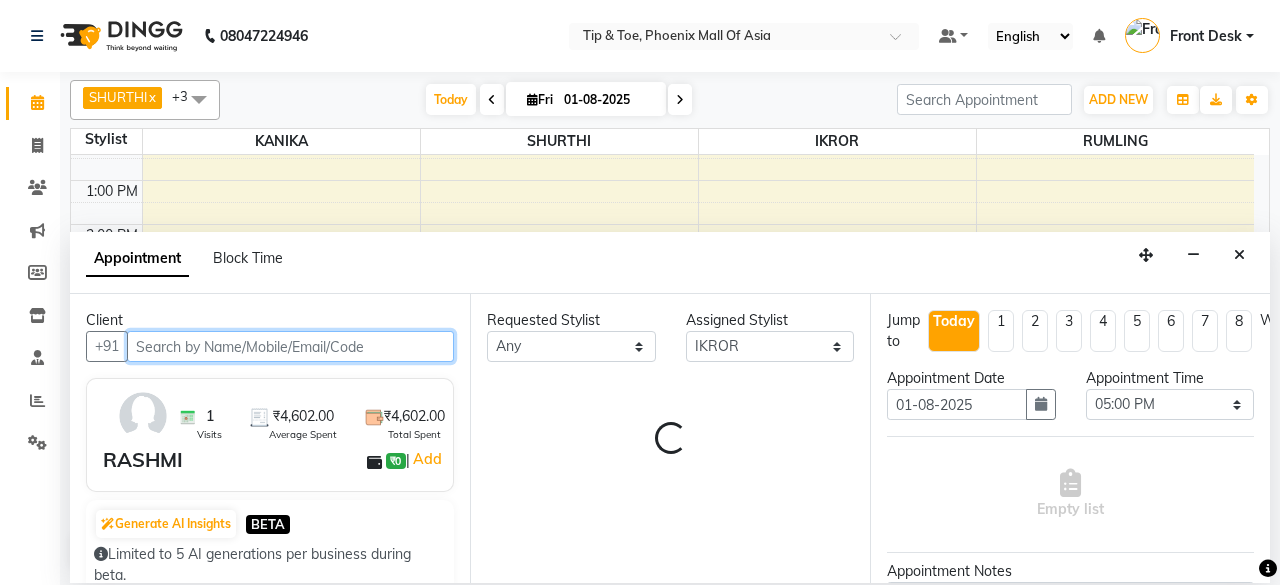 select on "2635" 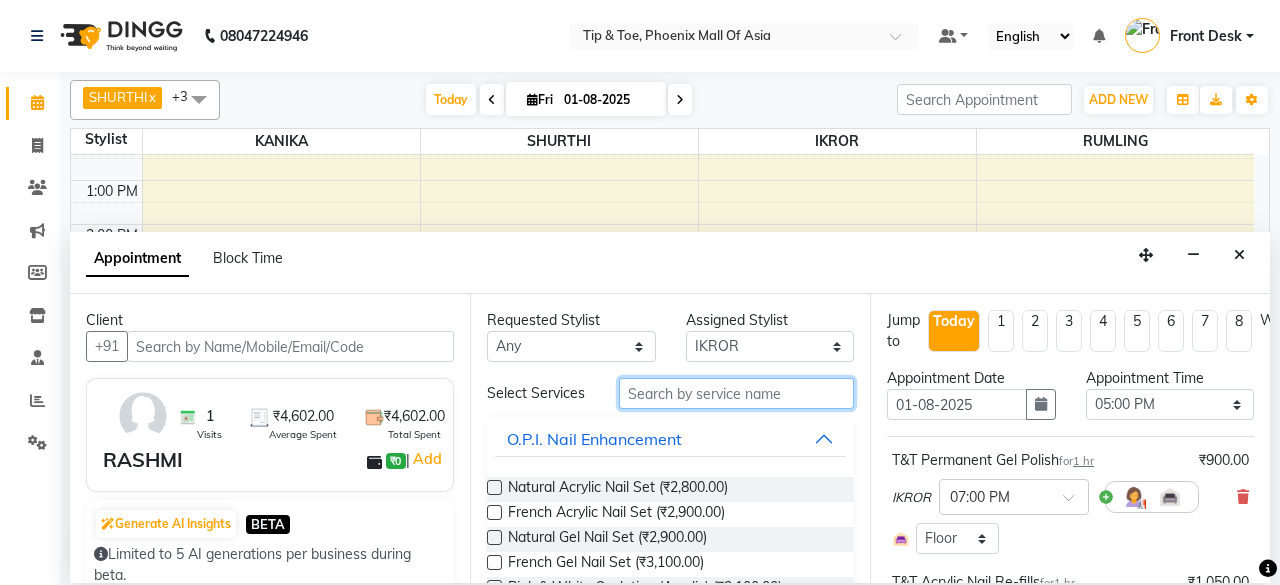 click at bounding box center (736, 393) 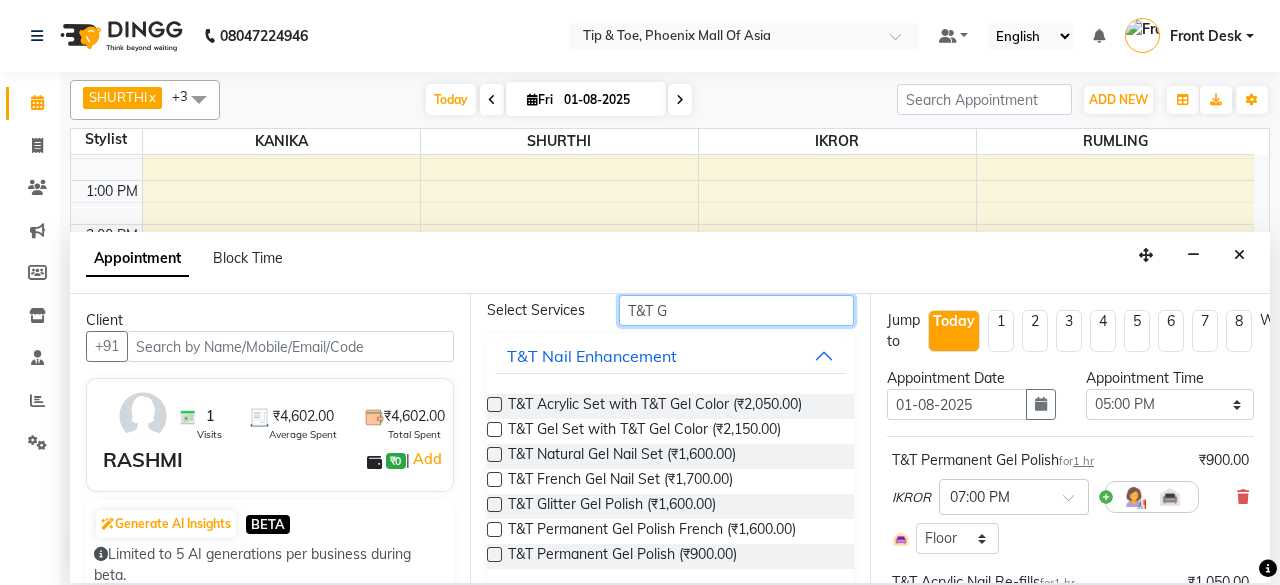 scroll, scrollTop: 188, scrollLeft: 0, axis: vertical 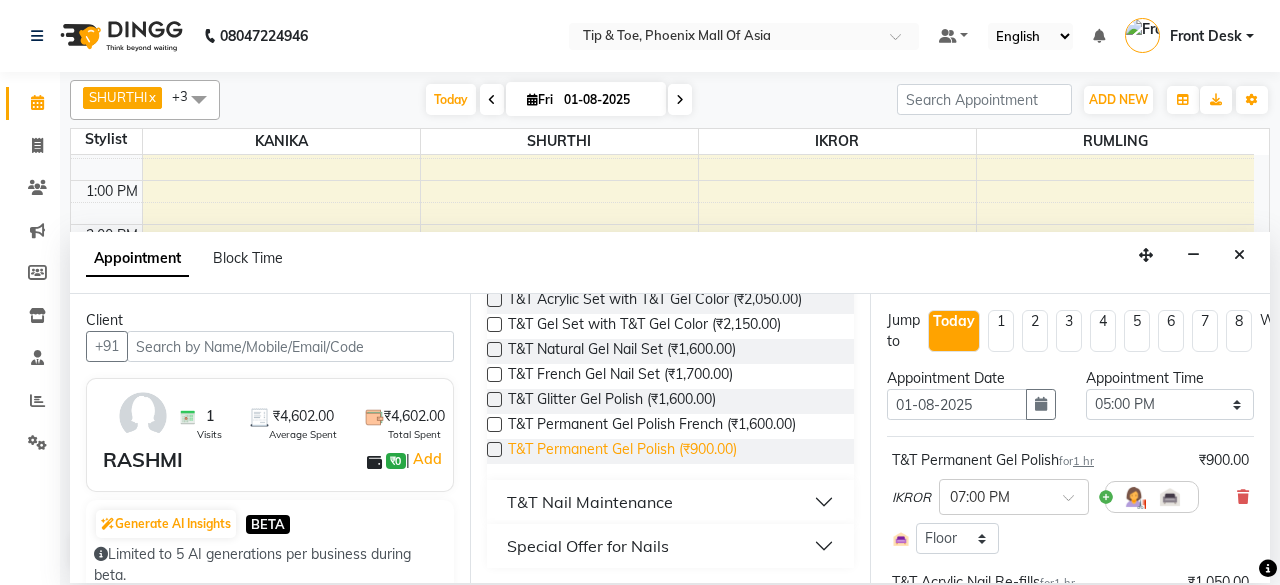 type on "T&T G" 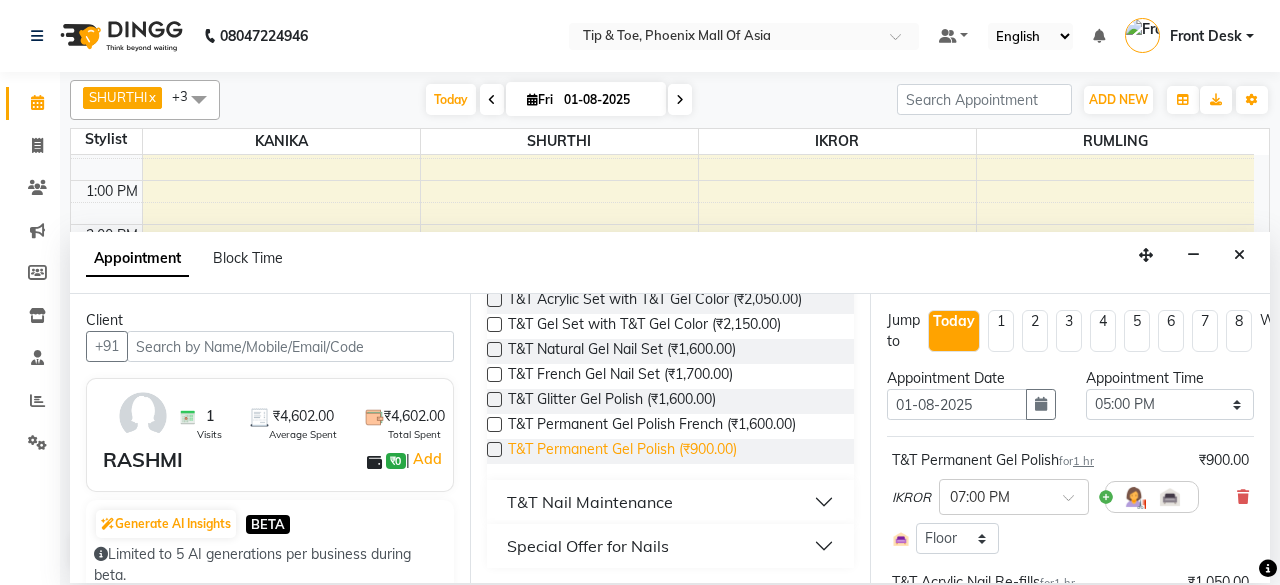 click on "T&T Permanent Gel Polish (₹900.00)" at bounding box center (622, 451) 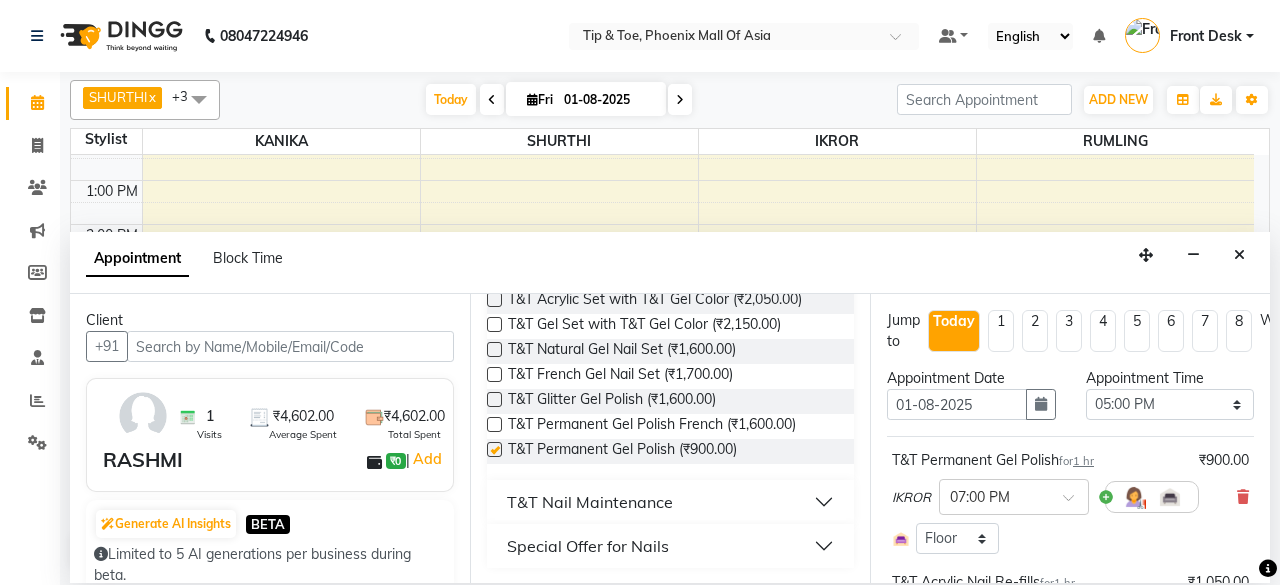checkbox on "false" 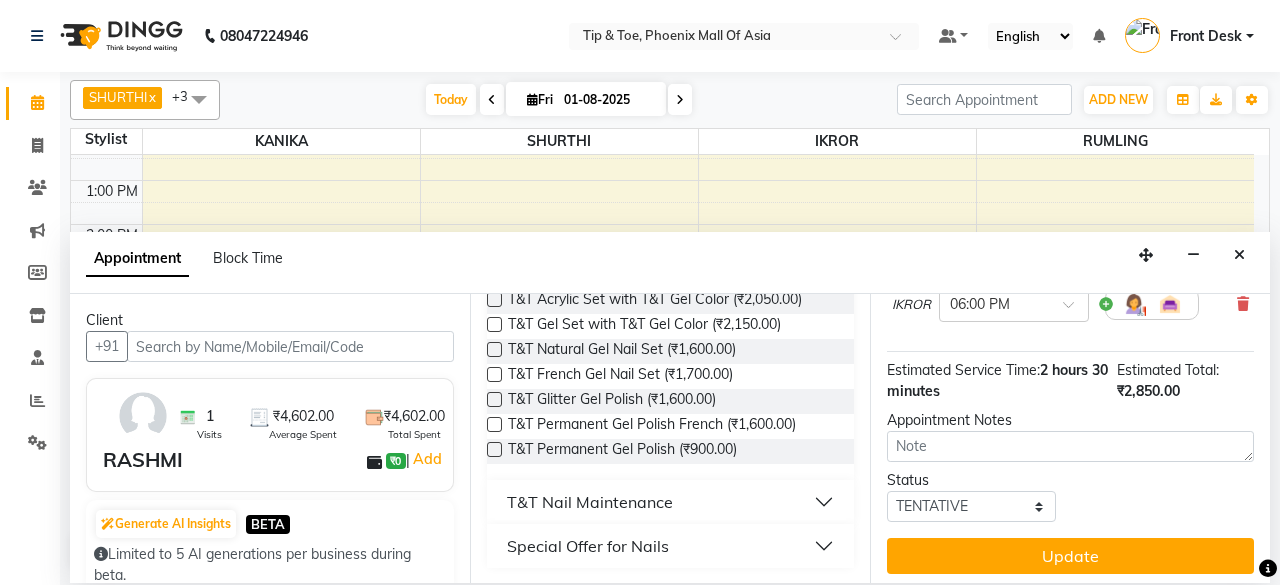scroll, scrollTop: 458, scrollLeft: 0, axis: vertical 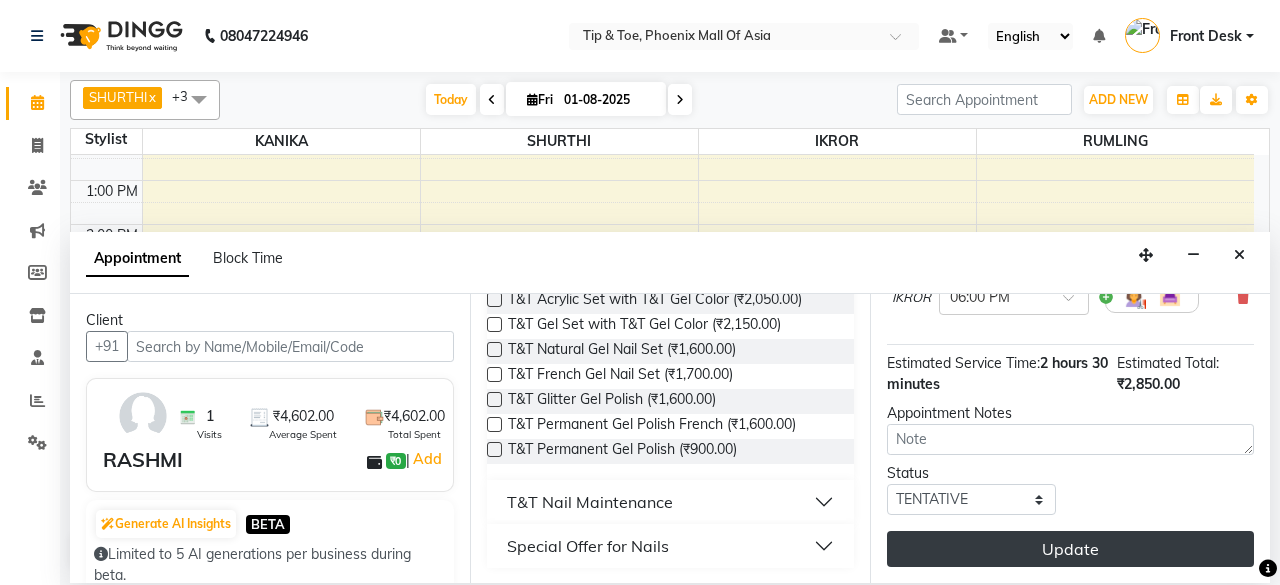 click on "Update" at bounding box center (1070, 549) 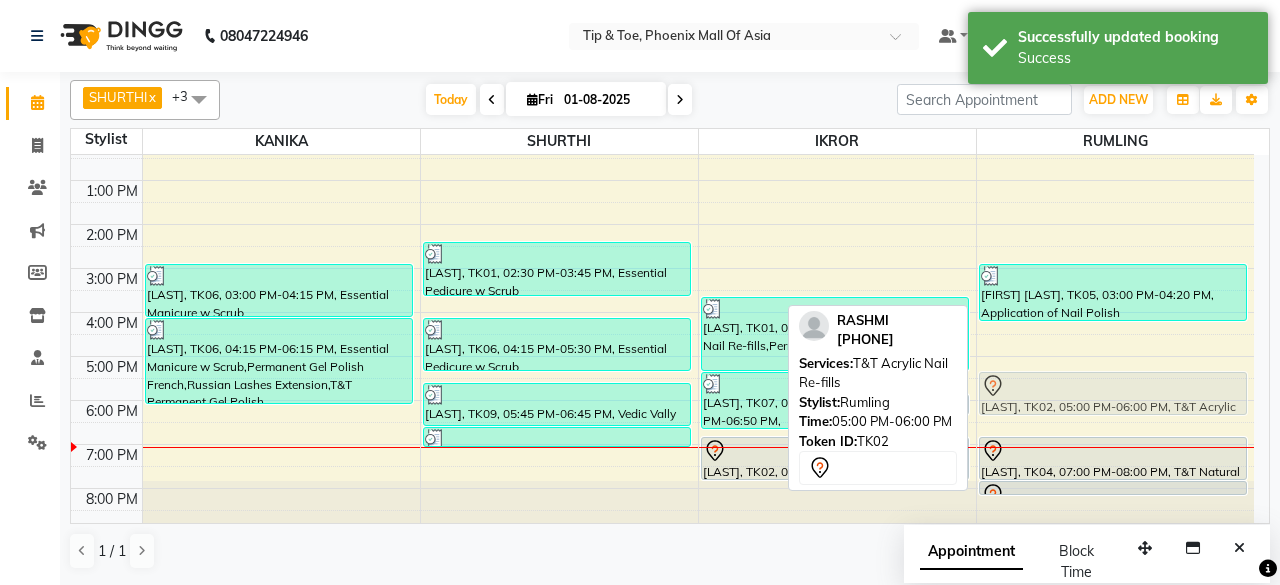 drag, startPoint x: 1100, startPoint y: 360, endPoint x: 1094, endPoint y: 385, distance: 25.70992 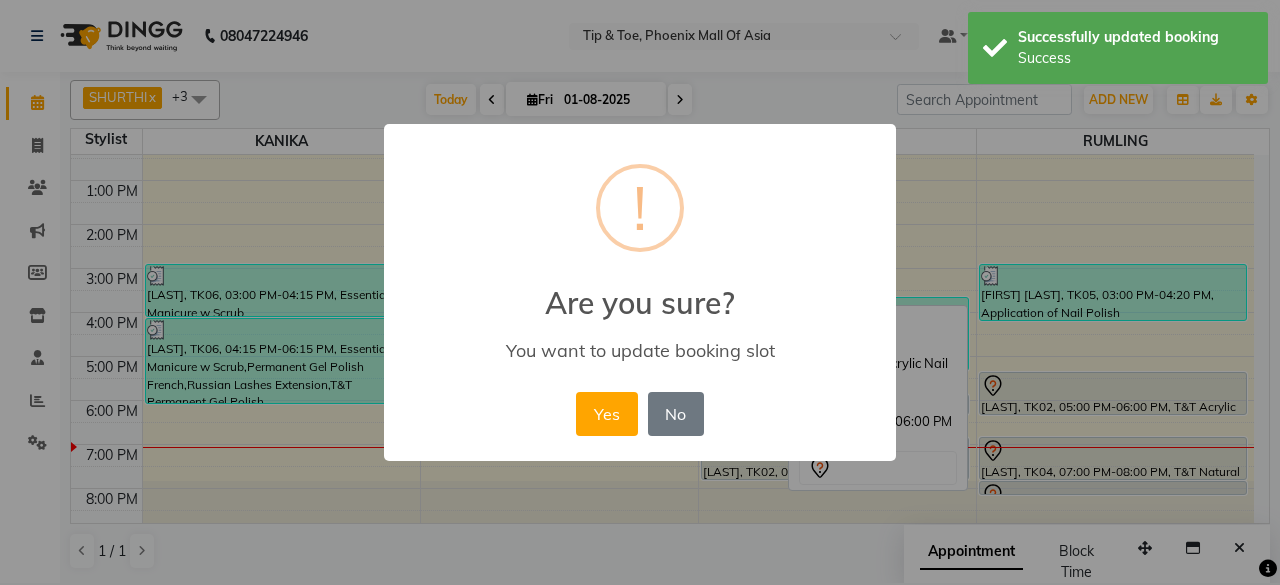 drag, startPoint x: 616, startPoint y: 402, endPoint x: 630, endPoint y: 402, distance: 14 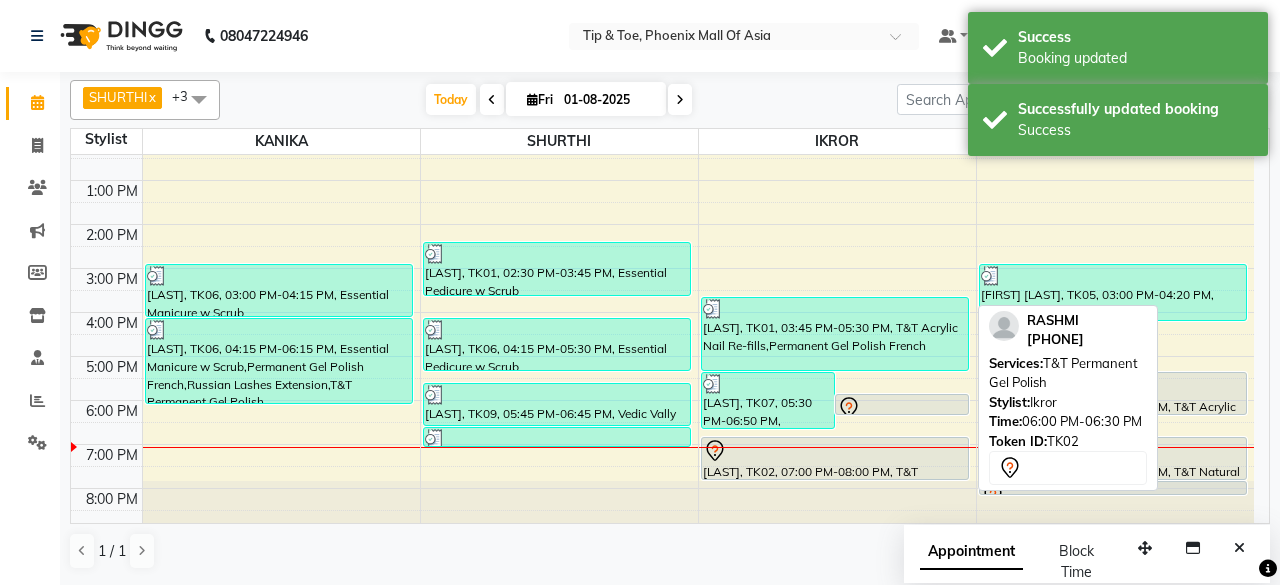 click at bounding box center (902, 408) 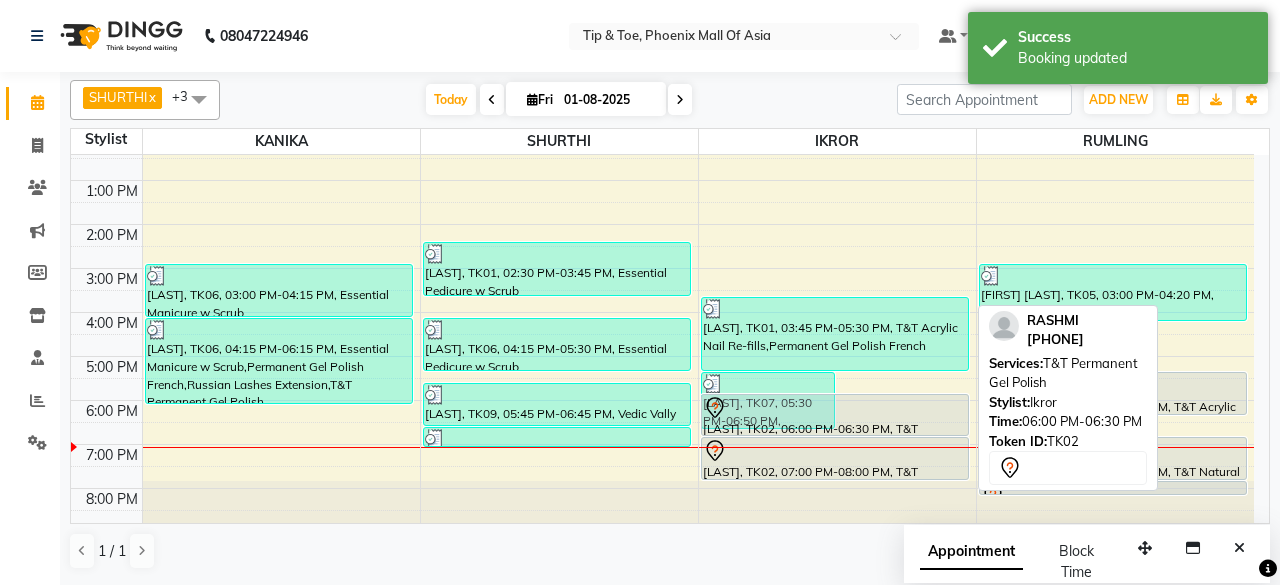 drag, startPoint x: 896, startPoint y: 408, endPoint x: 896, endPoint y: 430, distance: 22 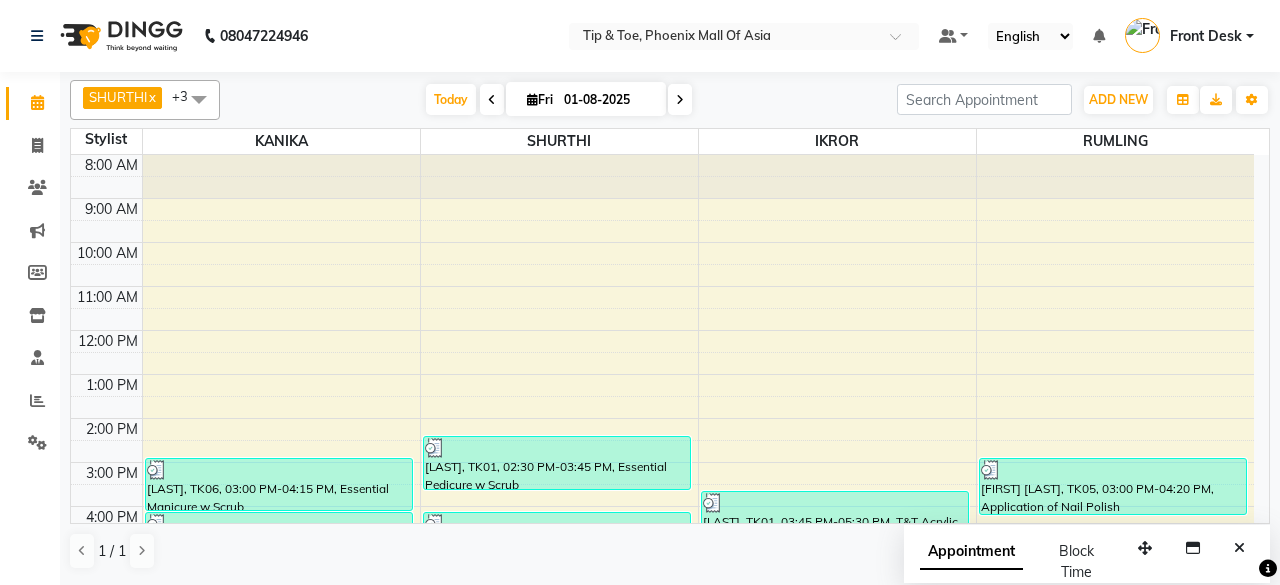 scroll, scrollTop: 193, scrollLeft: 0, axis: vertical 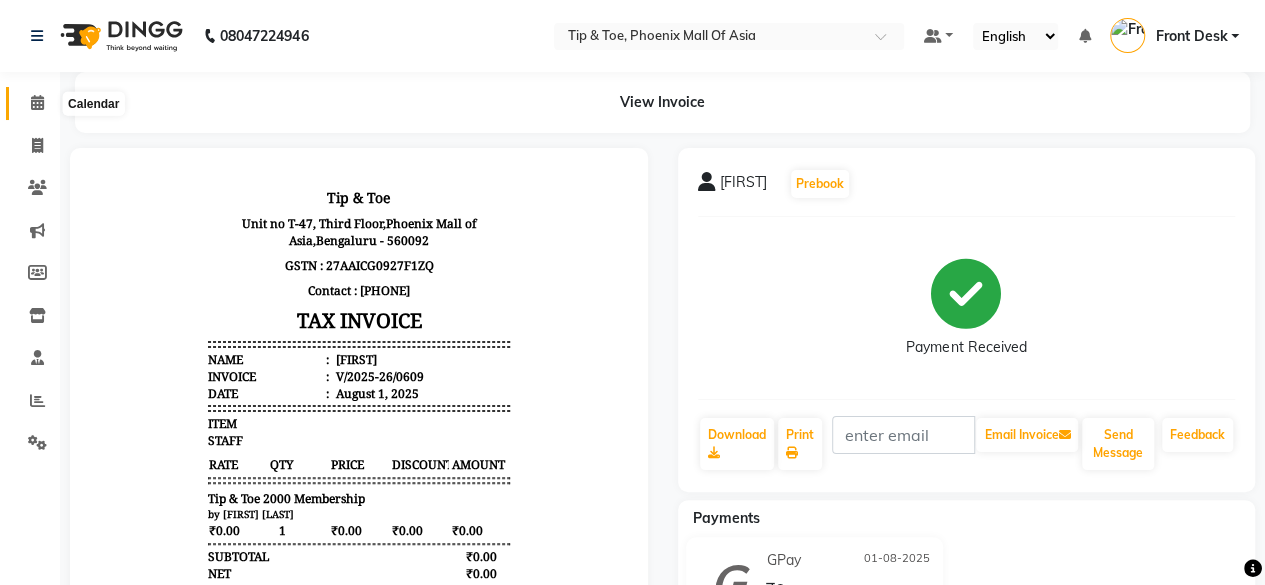 click 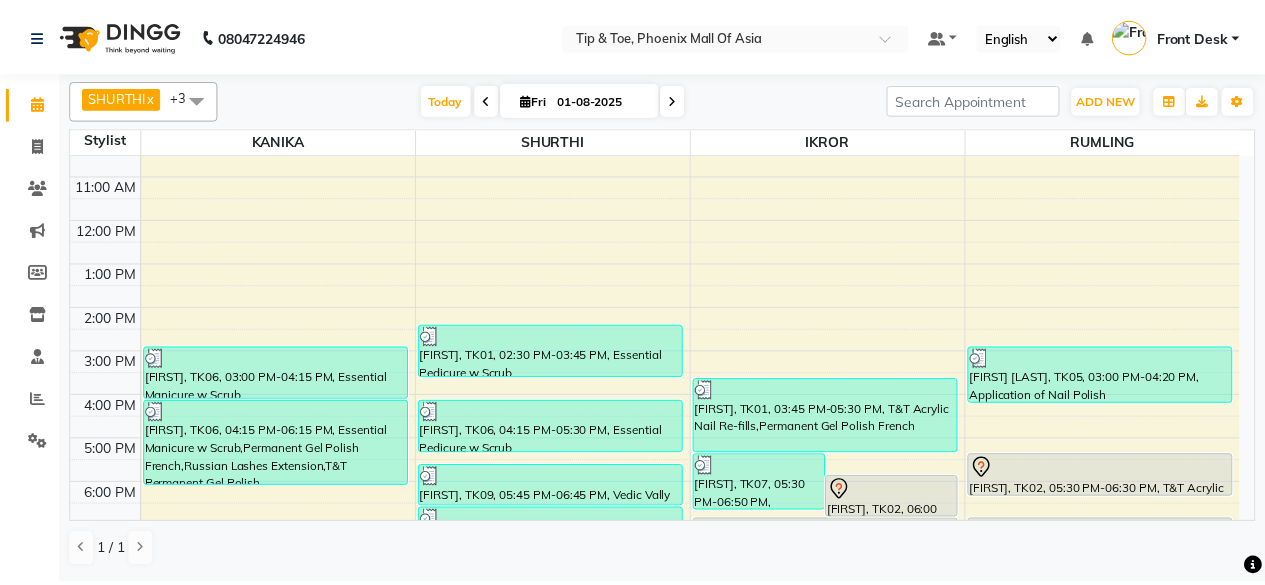 scroll, scrollTop: 193, scrollLeft: 0, axis: vertical 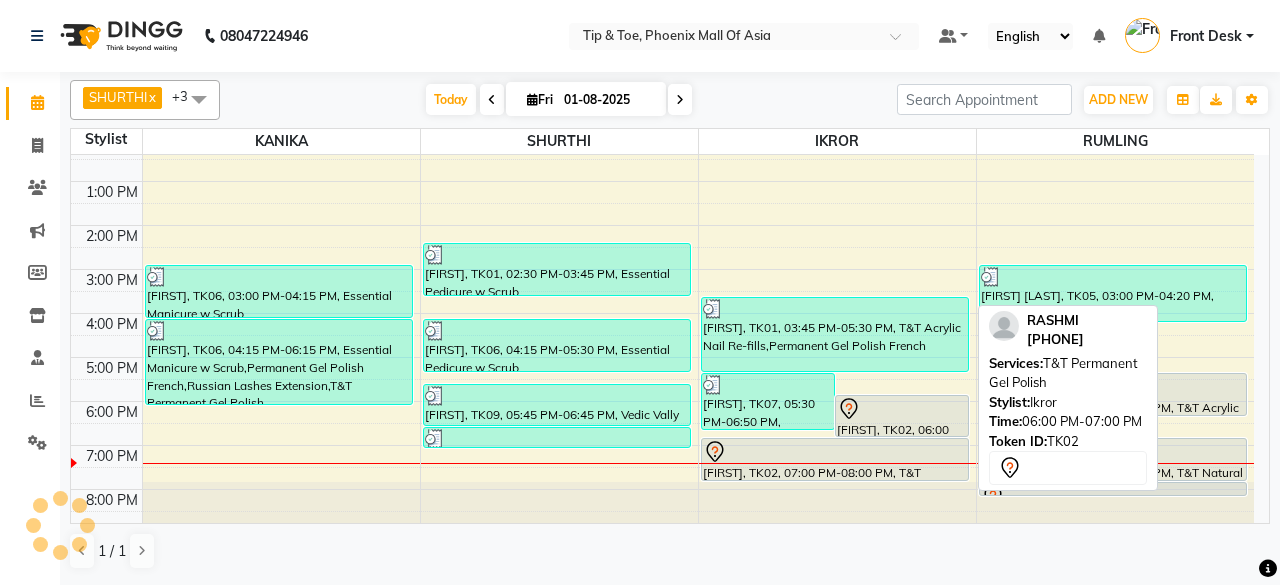 click at bounding box center (902, 409) 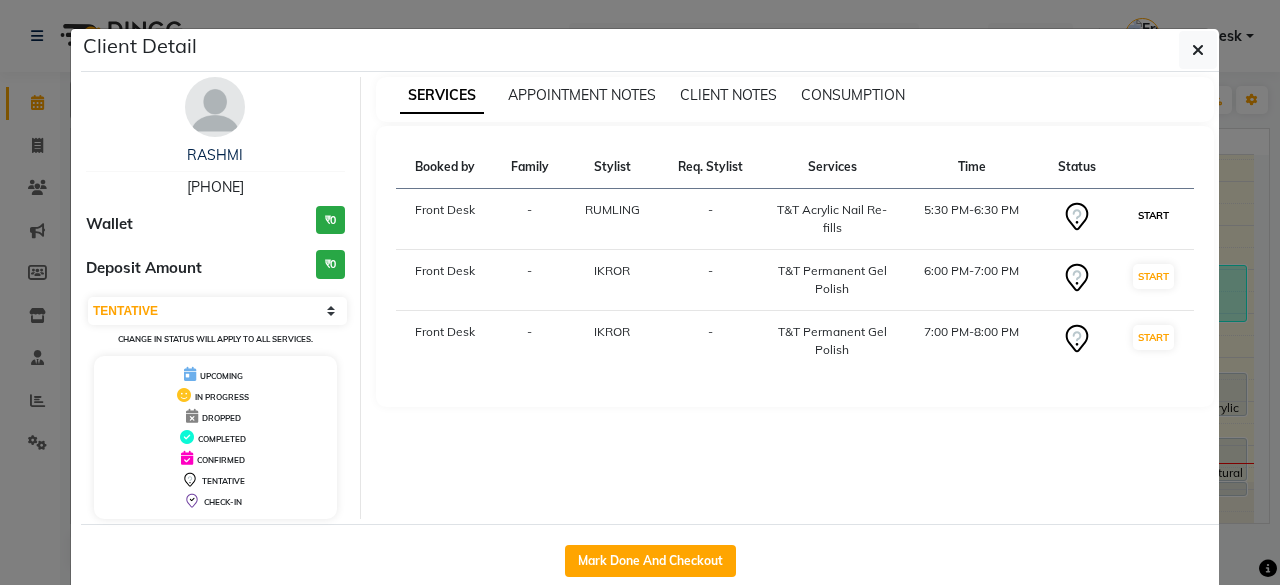 click on "START" at bounding box center [1153, 215] 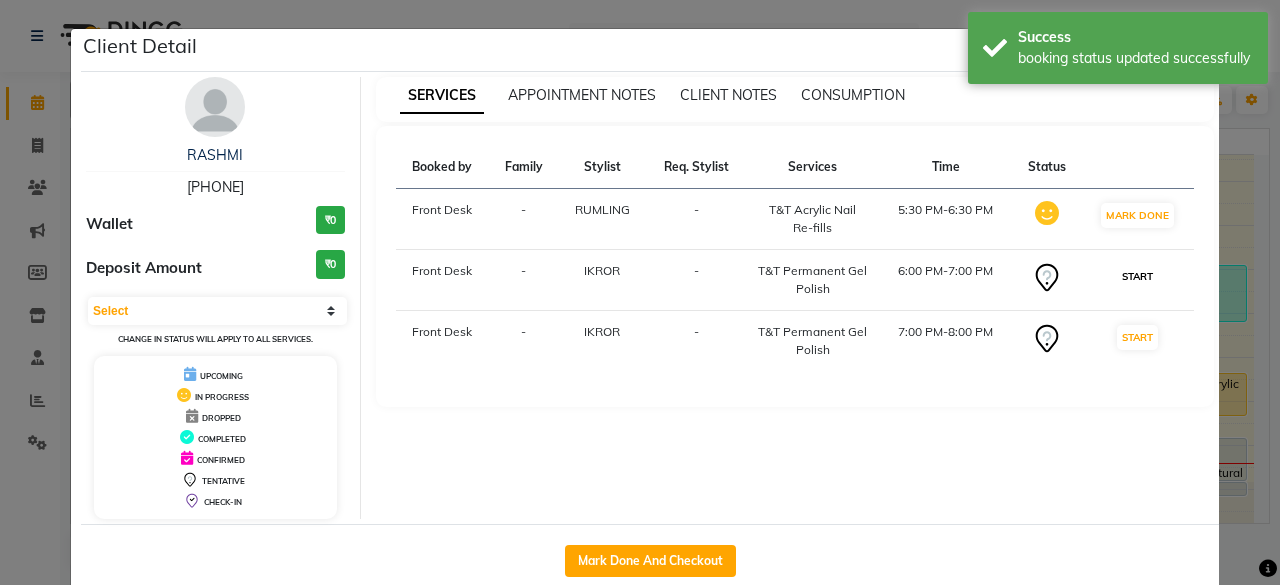 click on "START" at bounding box center (1137, 276) 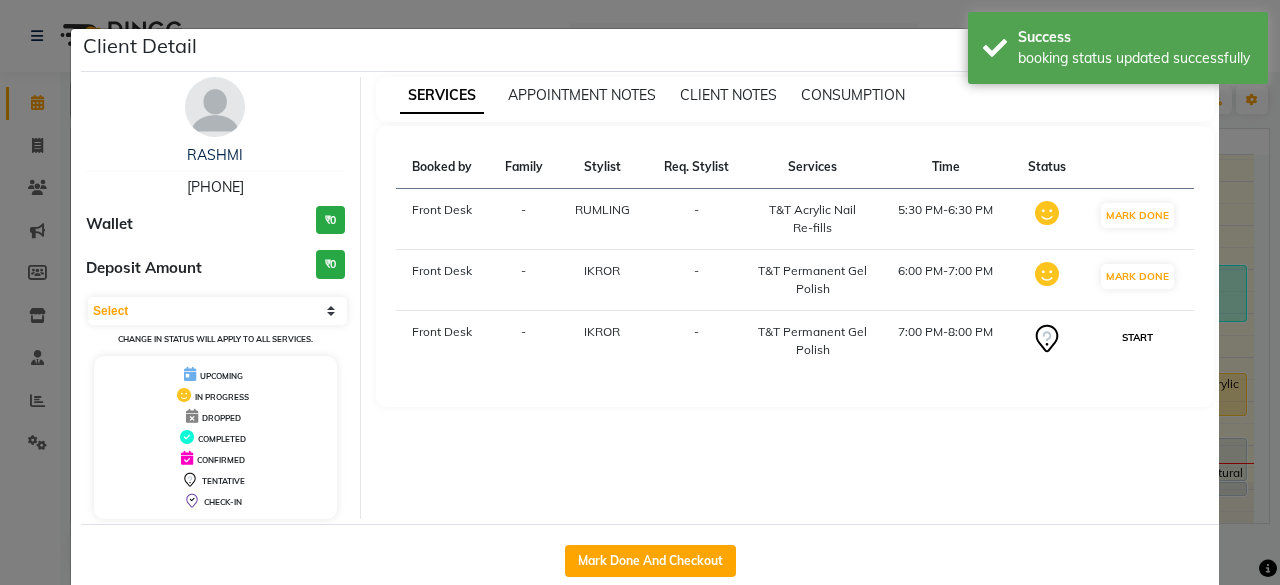 click on "START" at bounding box center (1137, 337) 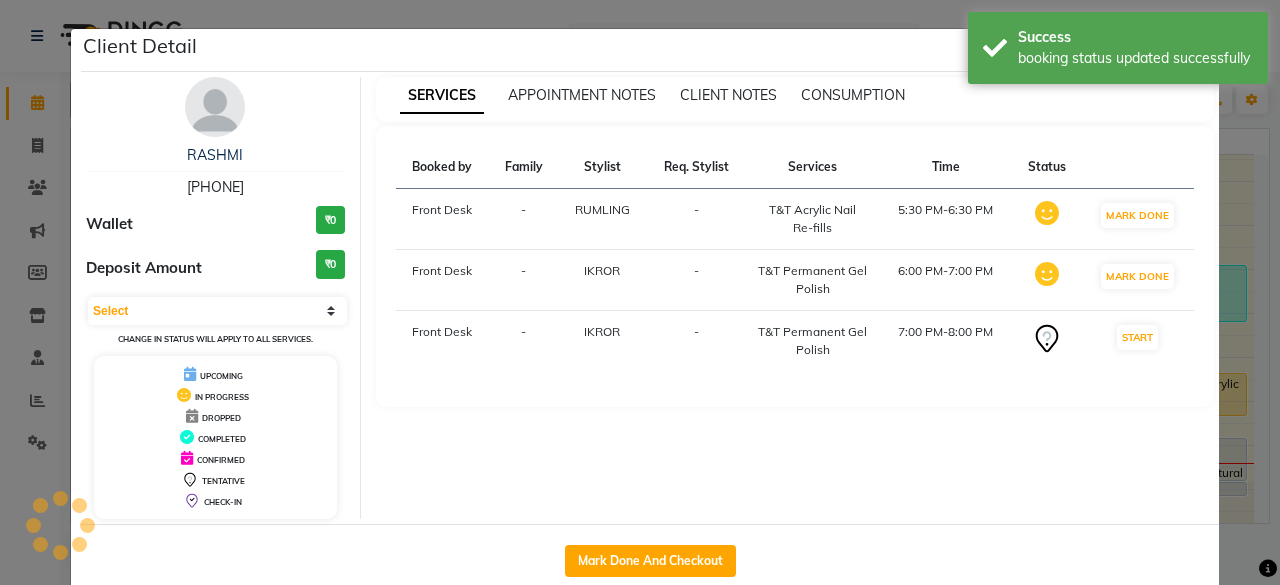 select on "1" 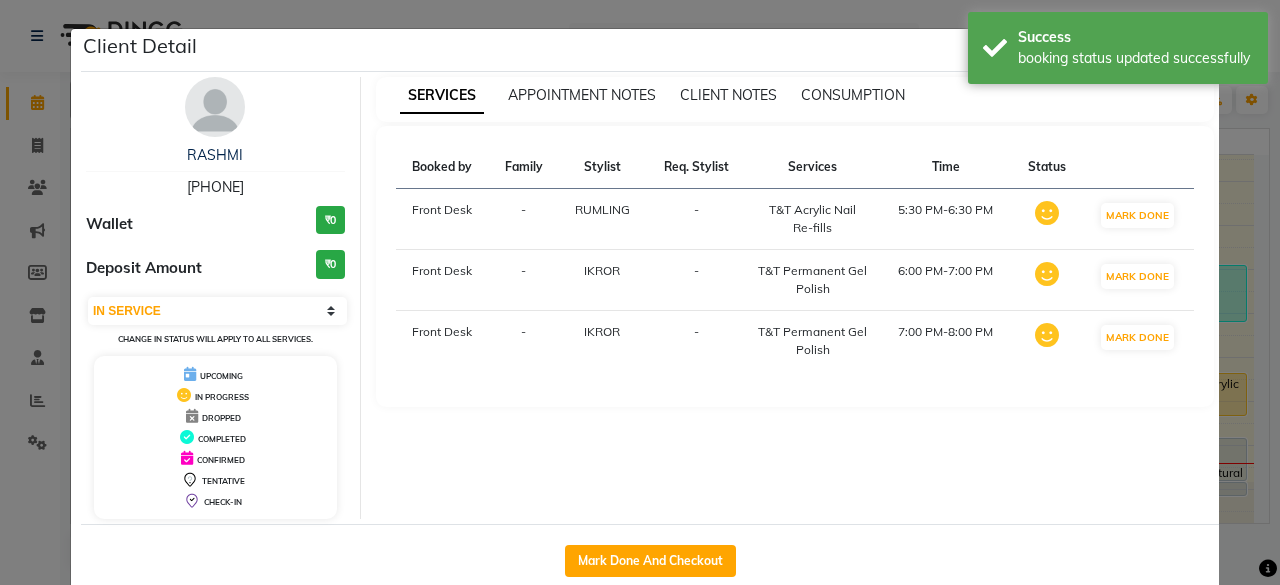 click on "Client Detail  RASHMI    9980072122 Wallet ₹0 Deposit Amount  ₹0  Select IN SERVICE CONFIRMED TENTATIVE CHECK IN MARK DONE DROPPED UPCOMING Change in status will apply to all services. UPCOMING IN PROGRESS DROPPED COMPLETED CONFIRMED TENTATIVE CHECK-IN SERVICES APPOINTMENT NOTES CLIENT NOTES CONSUMPTION Booked by Family Stylist Req. Stylist Services Time Status  Front Desk  - RUMLING -  T&T Acrylic Nail Re-fills   5:30 PM-6:30 PM   MARK DONE   Front Desk  - IKROR -  T&T Permanent Gel Polish   6:00 PM-7:00 PM   MARK DONE   Front Desk  - IKROR -  T&T Permanent Gel Polish   7:00 PM-8:00 PM   MARK DONE   Mark Done And Checkout" 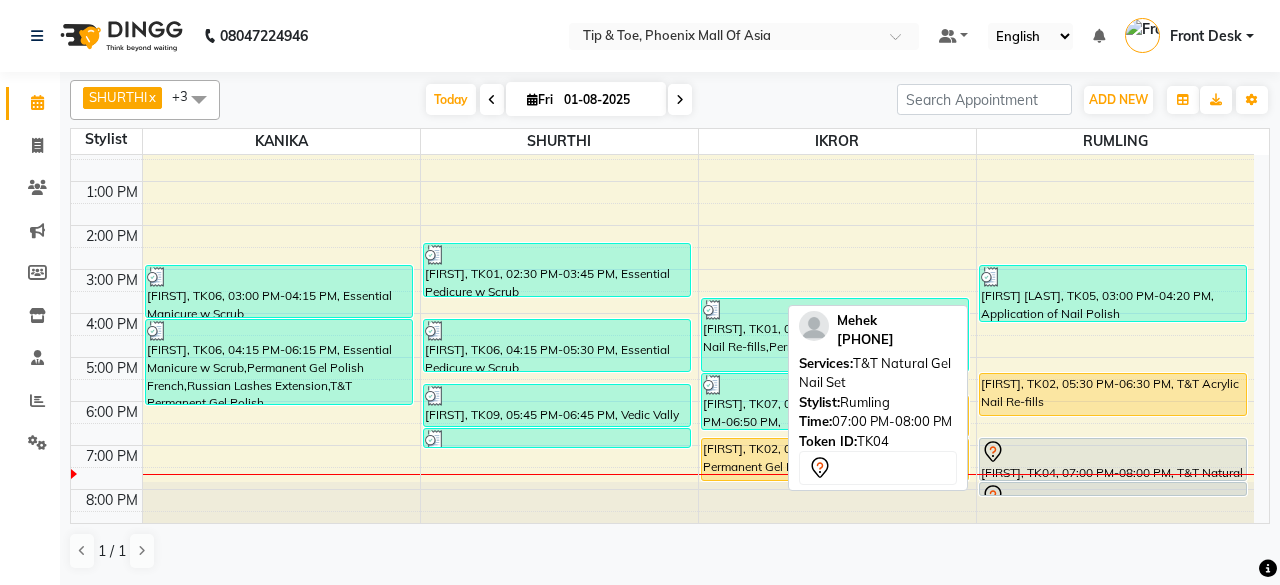 click at bounding box center (1113, 452) 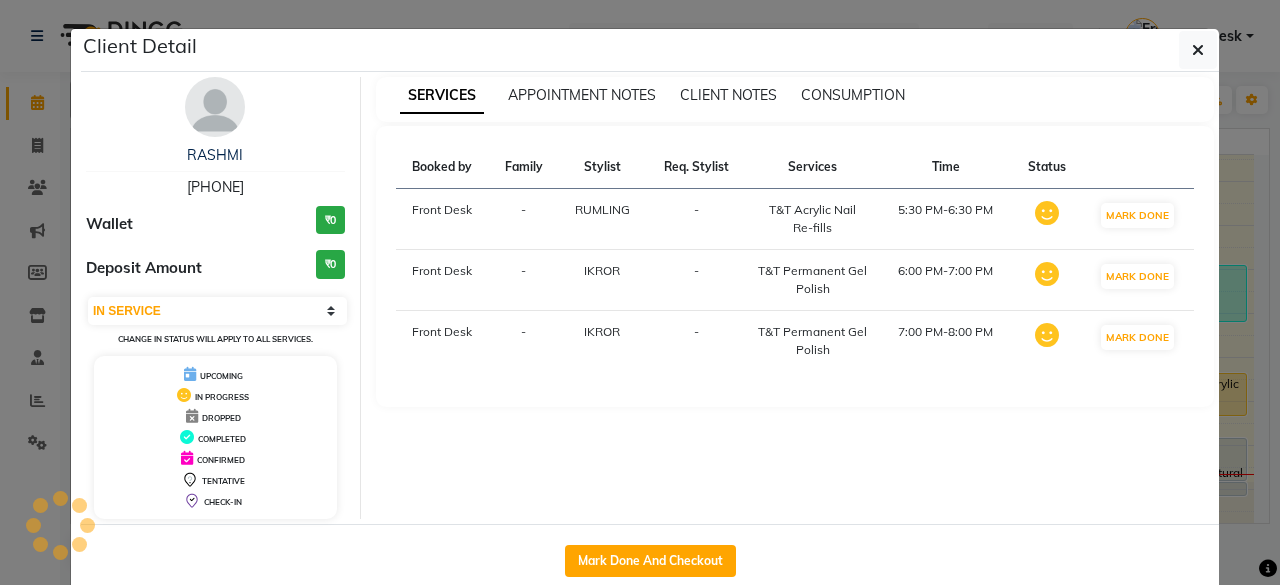 select on "7" 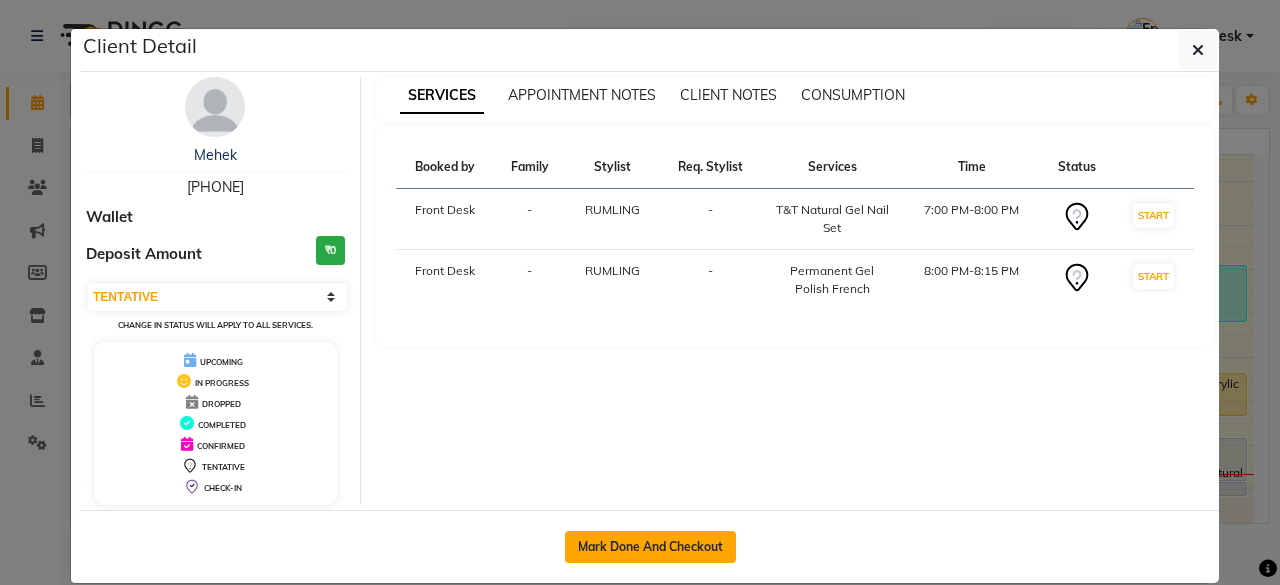 click on "Mark Done And Checkout" 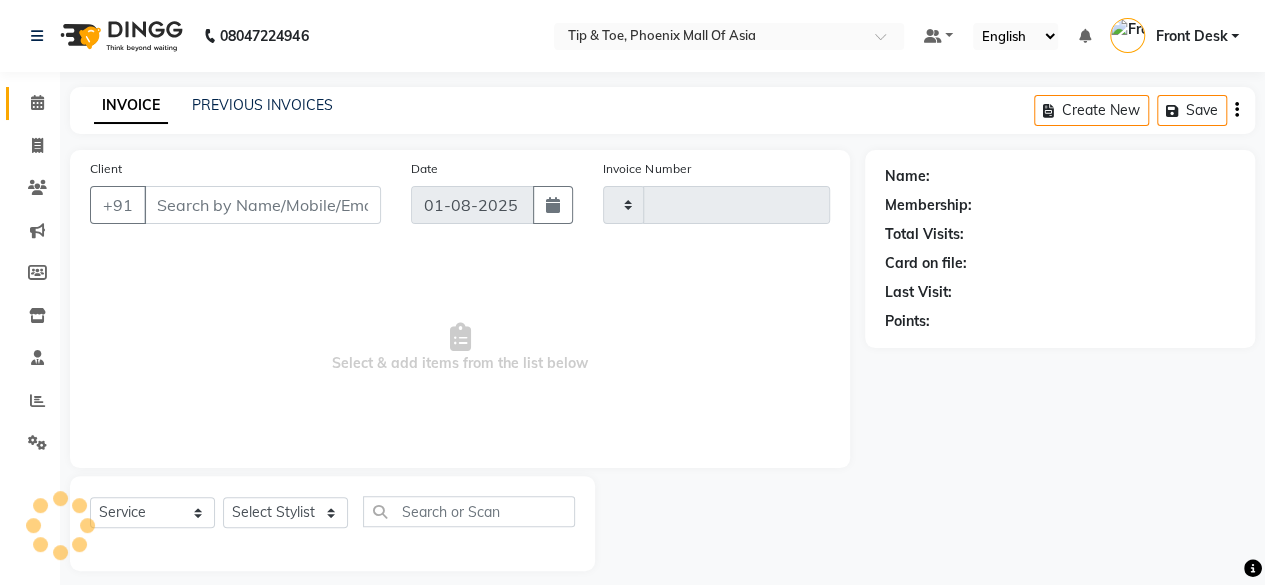 type on "0611" 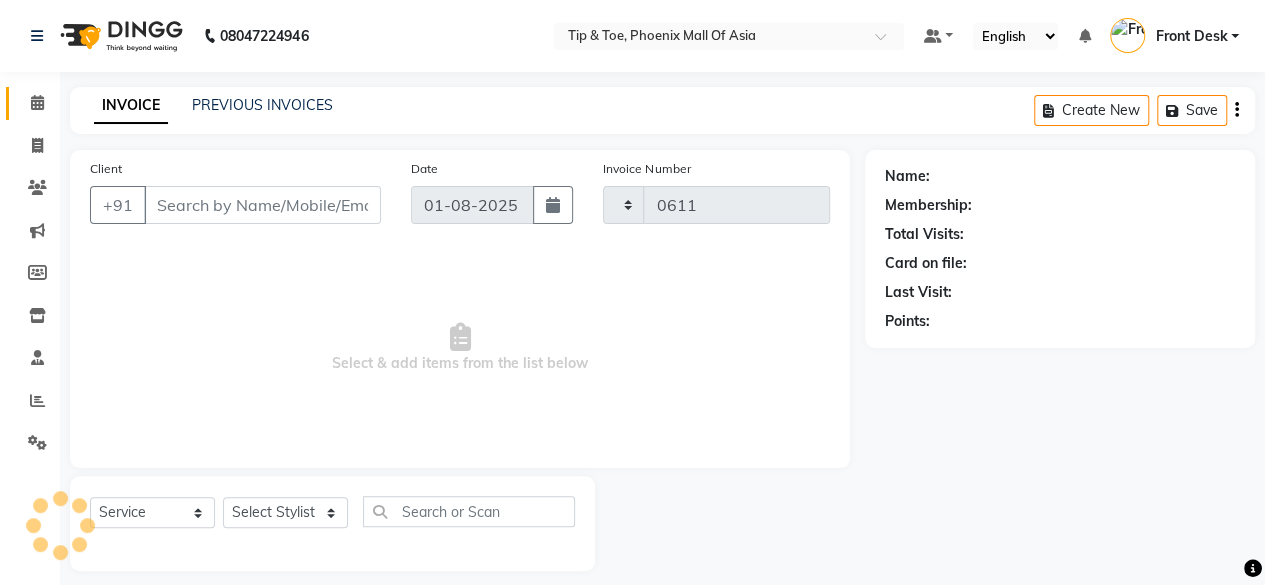 select on "5683" 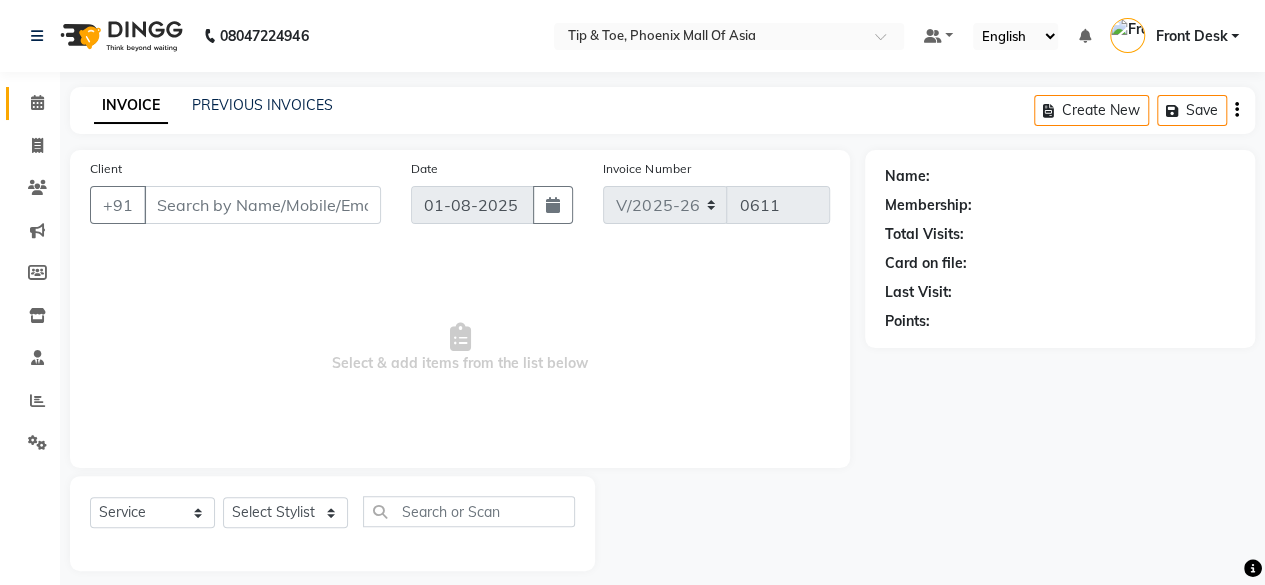 type on "[PHONE]" 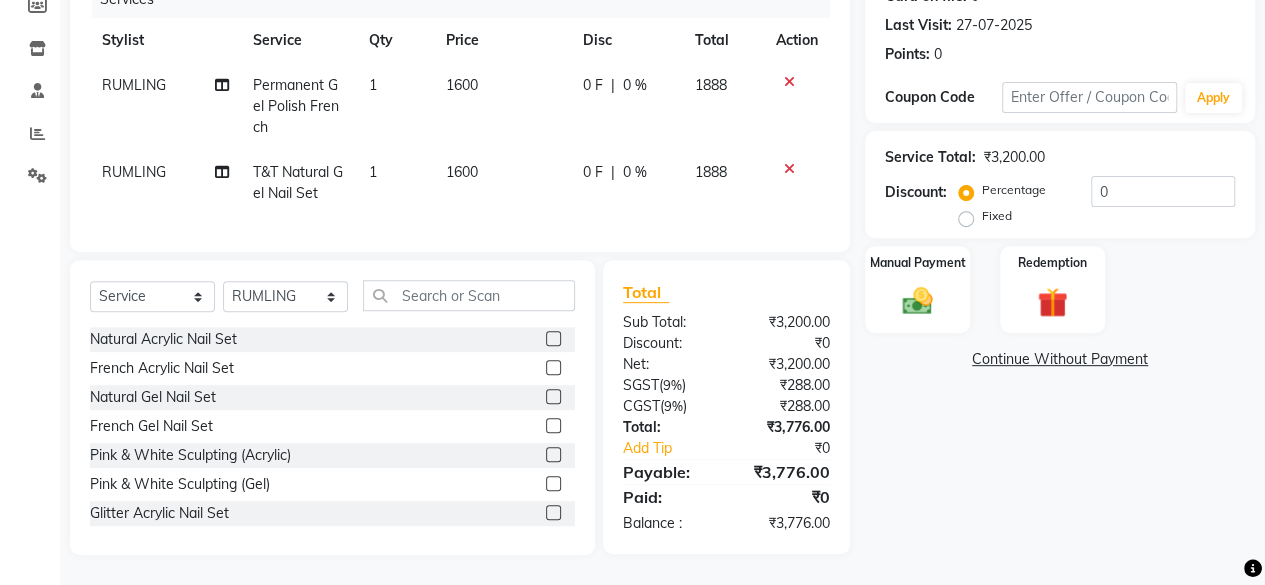 click on "Name: Mehek  Membership:  No Active Membership  Total Visits:  1 Card on file:  0 Last Visit:   27-07-2025 Points:   0  Coupon Code Apply Service Total:  ₹3,200.00  Discount:  Percentage   Fixed  0 Manual Payment Redemption  Continue Without Payment" 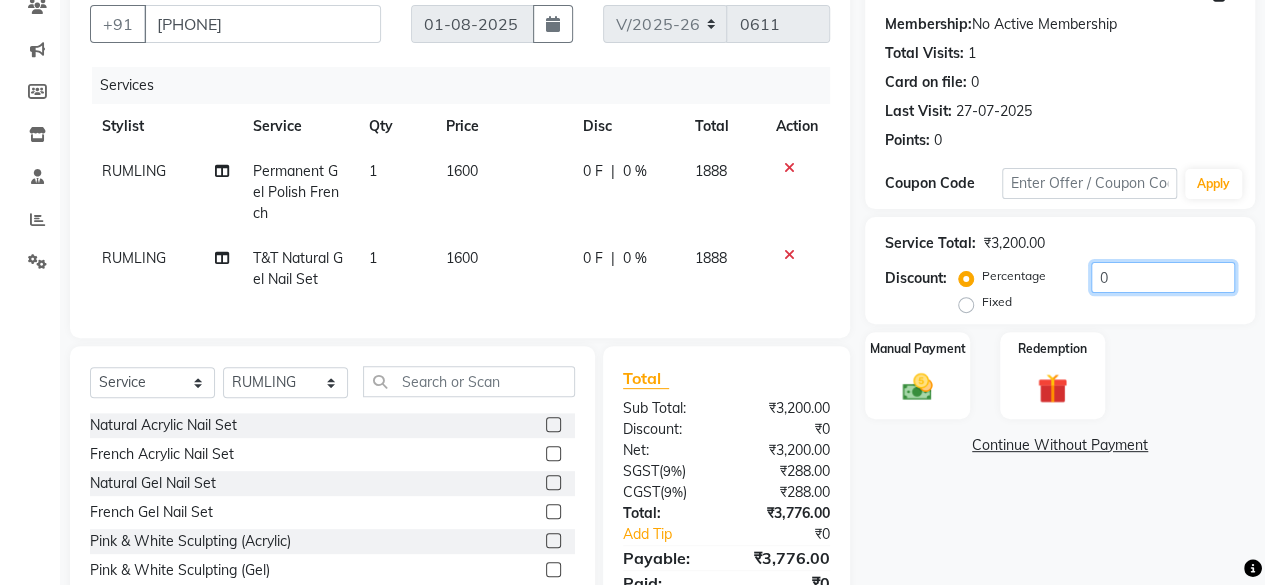 click on "0" 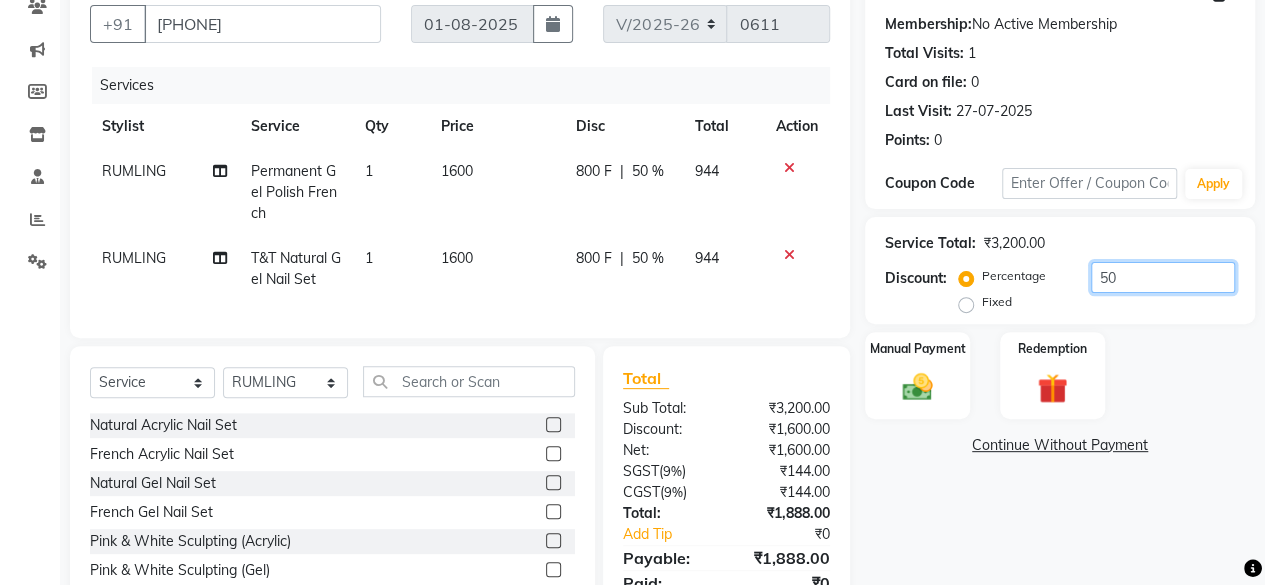 type on "50" 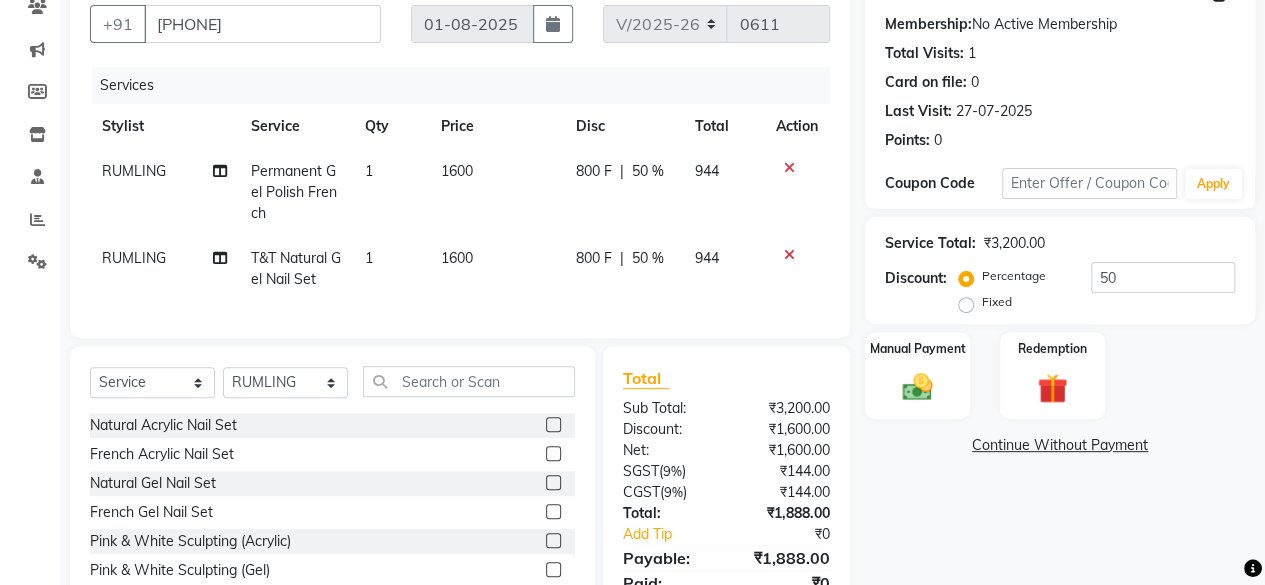click on "Manual Payment Redemption" 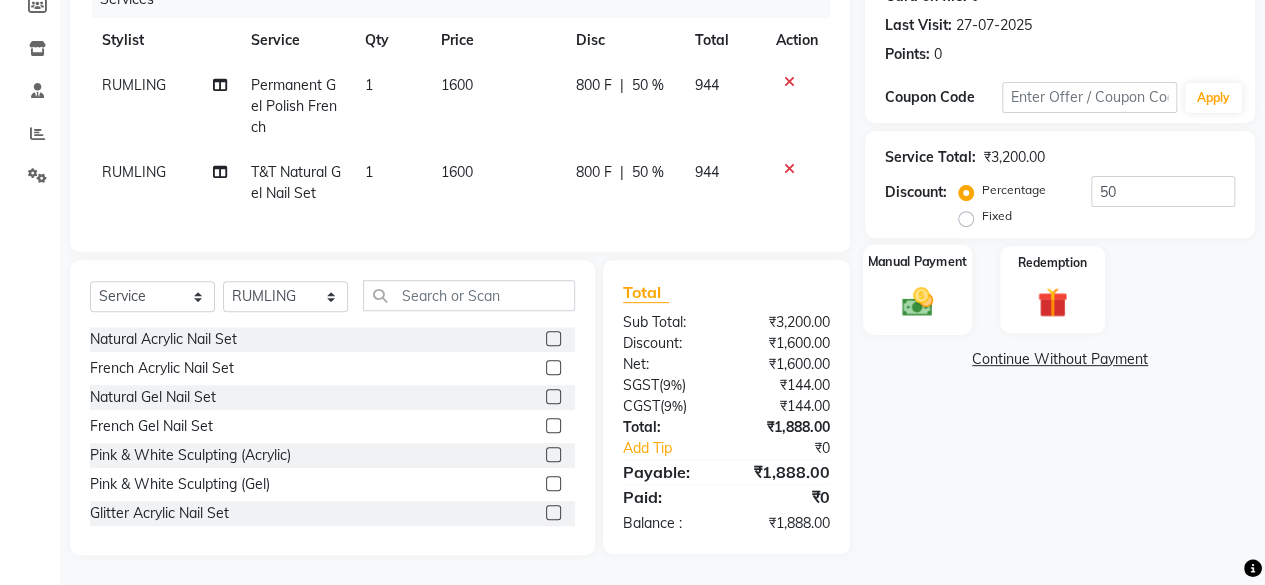 click 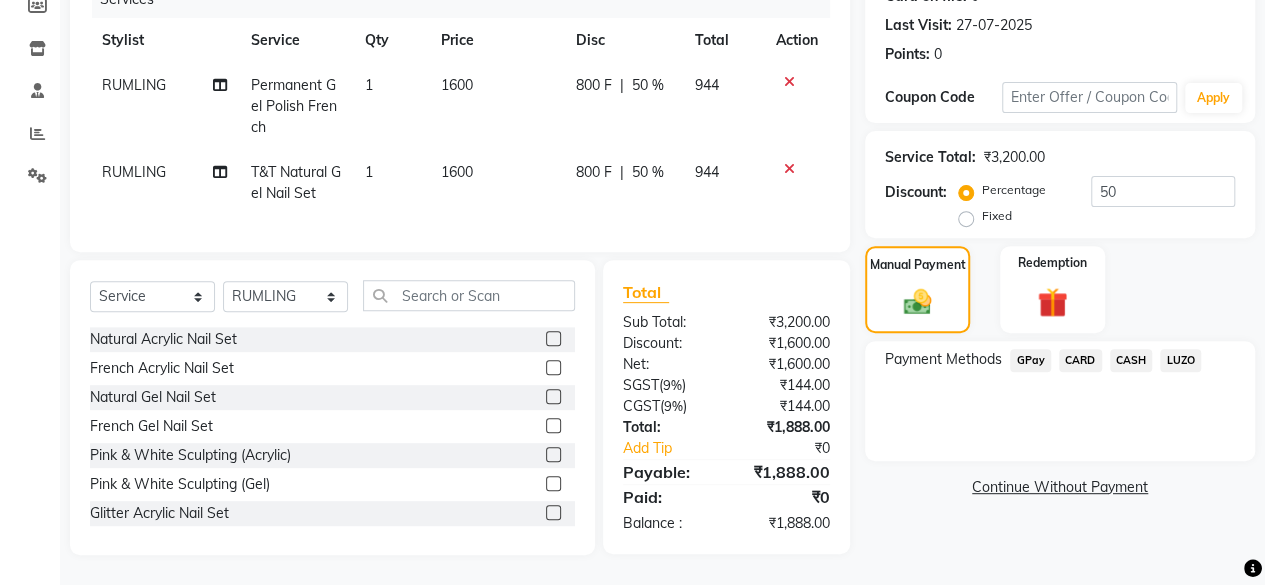 click on "GPay" 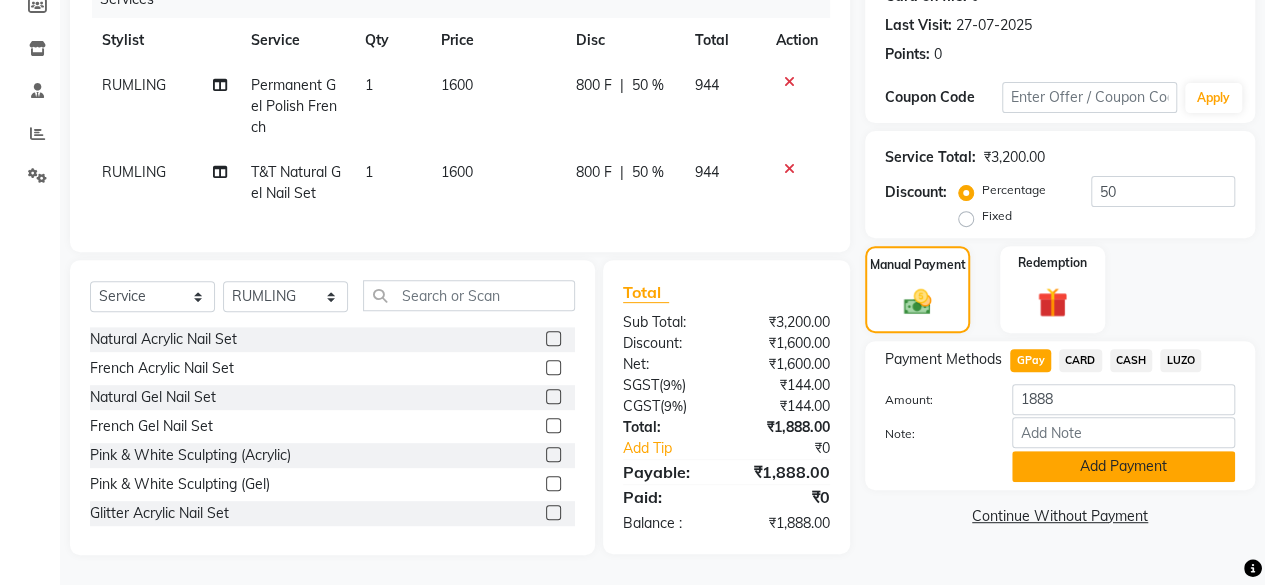 click on "Add Payment" 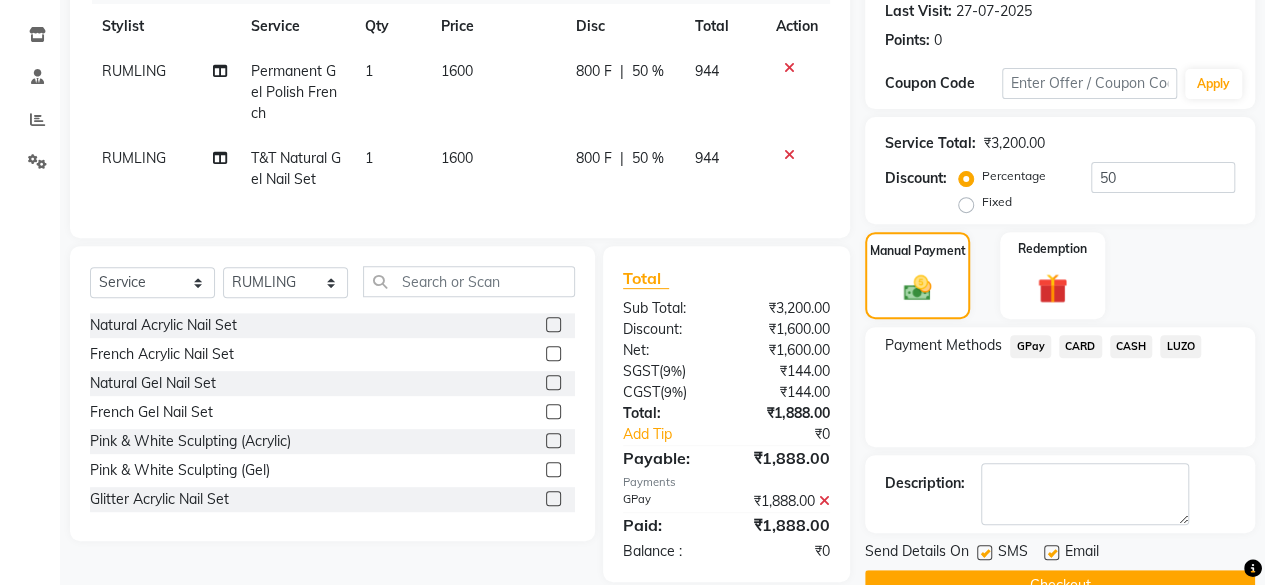 scroll, scrollTop: 324, scrollLeft: 0, axis: vertical 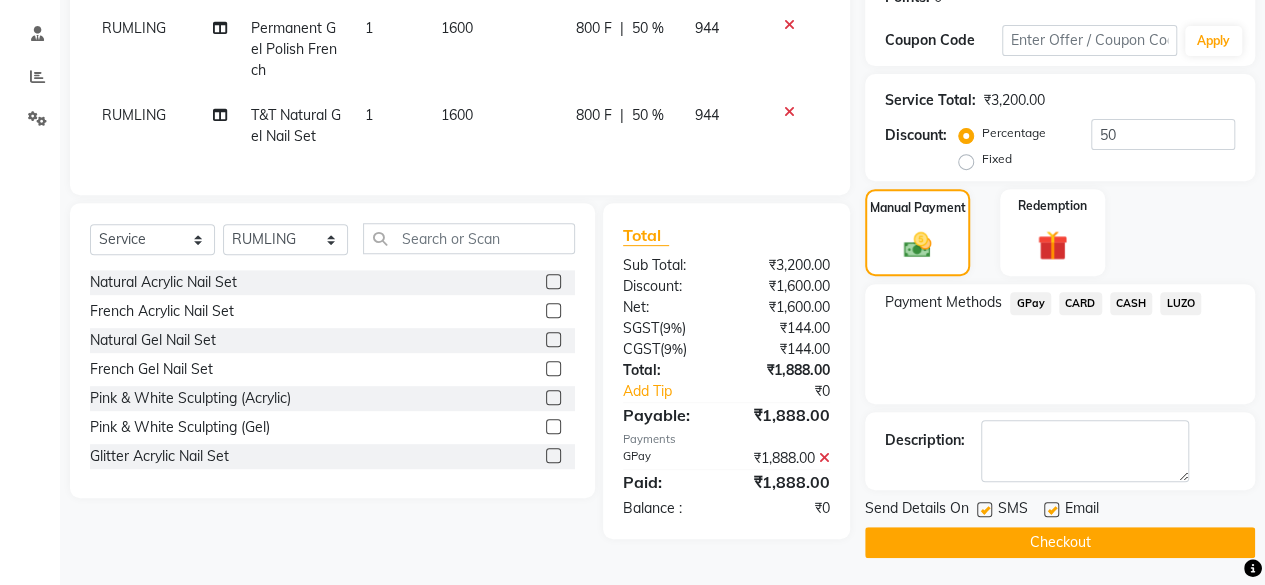 click on "Checkout" 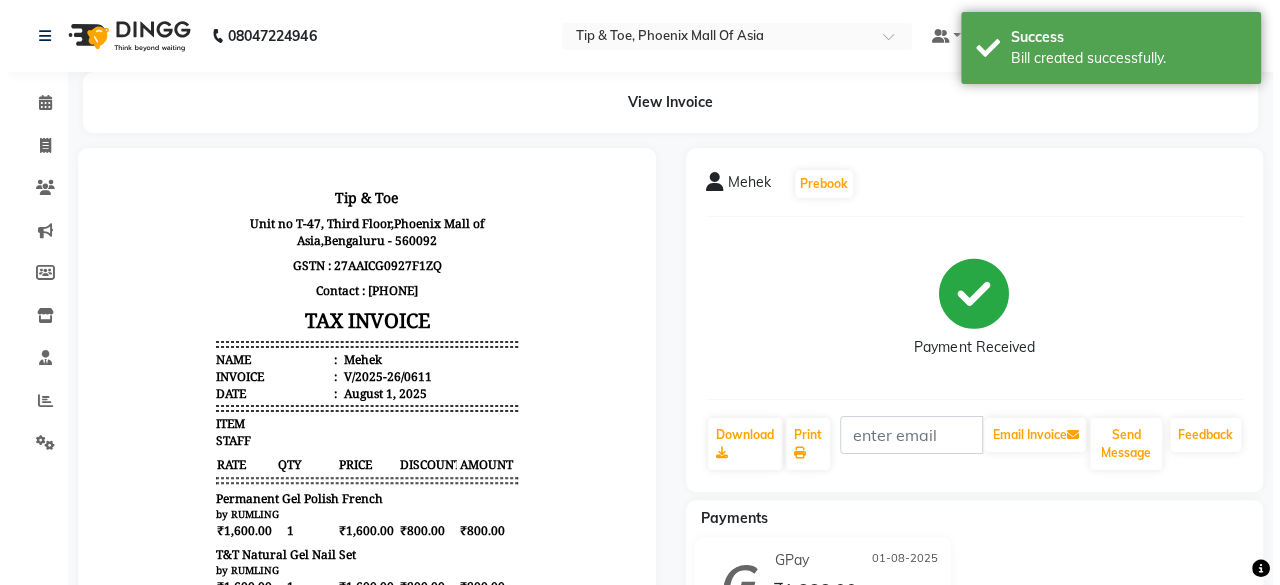 scroll, scrollTop: 0, scrollLeft: 0, axis: both 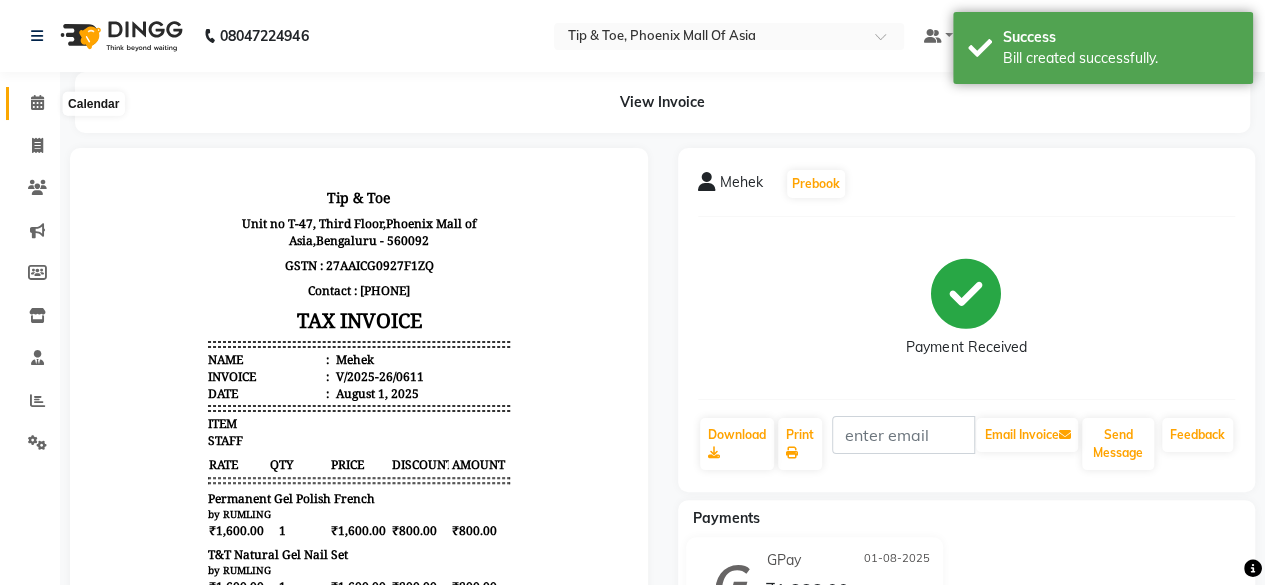 click 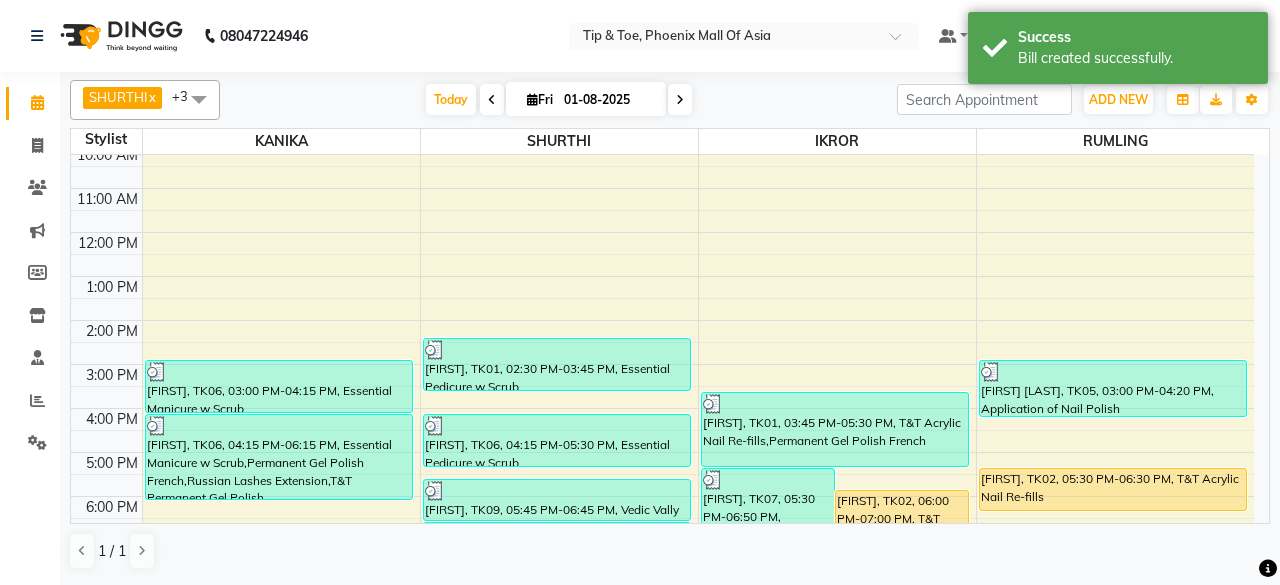 scroll, scrollTop: 193, scrollLeft: 0, axis: vertical 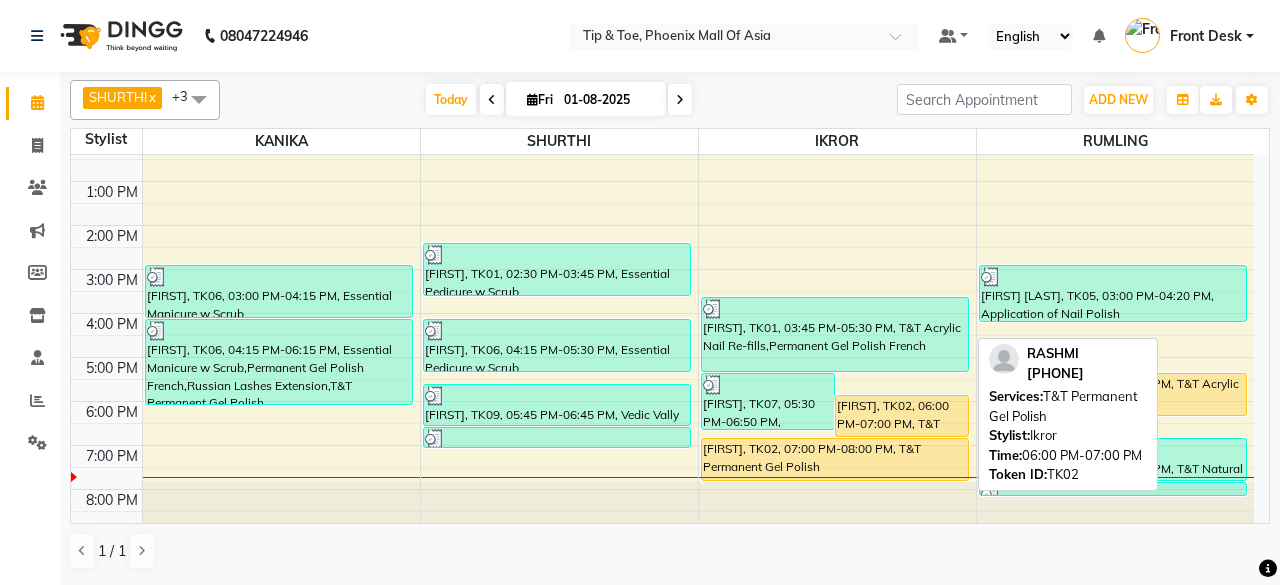 click on "RASHMI, TK02, 06:00 PM-07:00 PM, T&T Permanent Gel Polish" at bounding box center (902, 416) 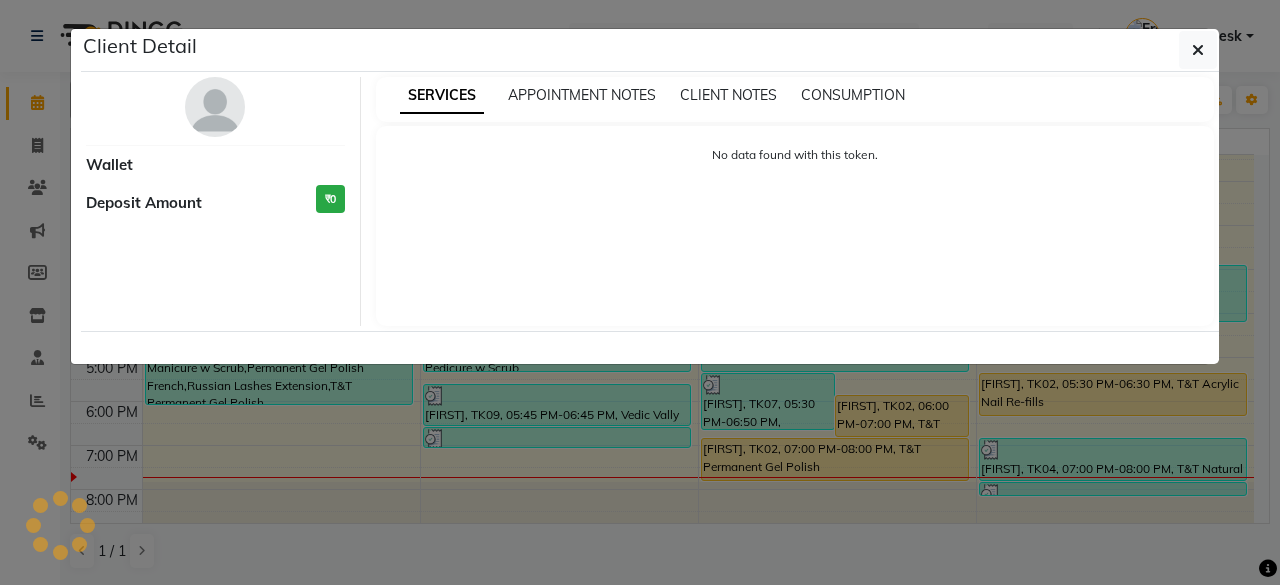 select on "1" 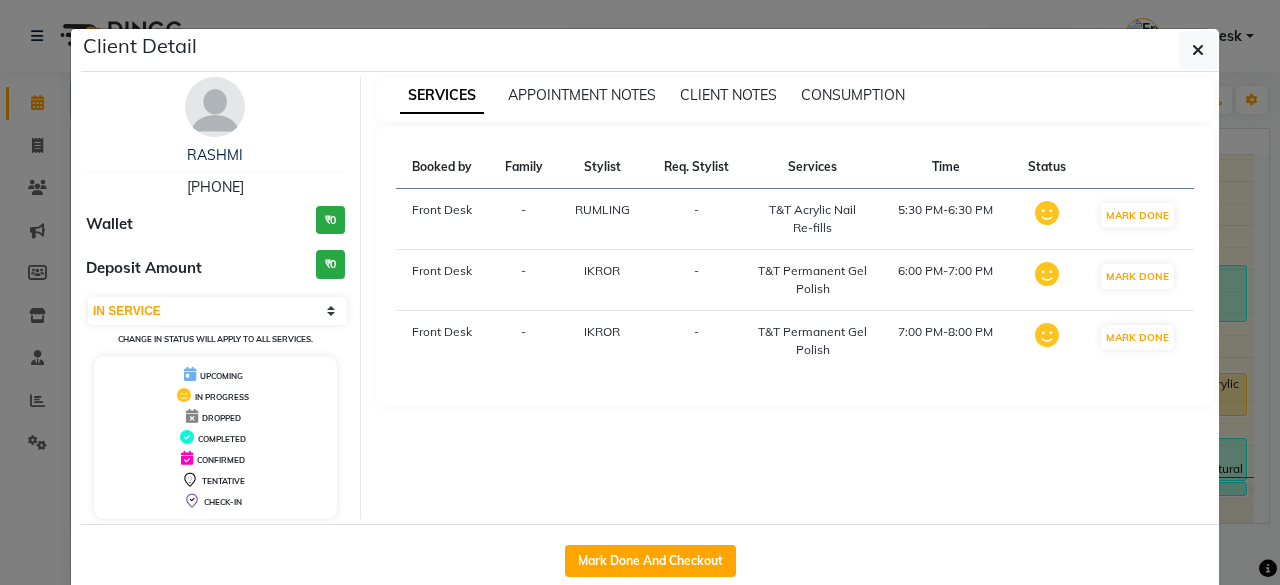 scroll, scrollTop: 37, scrollLeft: 0, axis: vertical 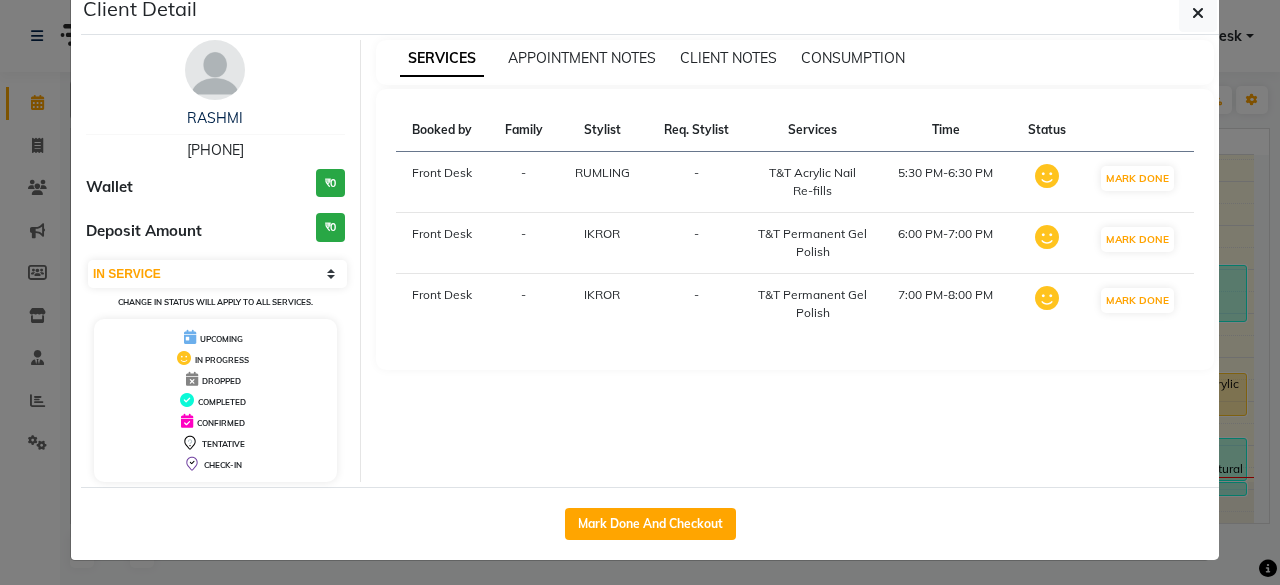 click on "Client Detail  RASHMI    9980072122 Wallet ₹0 Deposit Amount  ₹0  Select IN SERVICE CONFIRMED TENTATIVE CHECK IN MARK DONE DROPPED UPCOMING Change in status will apply to all services. UPCOMING IN PROGRESS DROPPED COMPLETED CONFIRMED TENTATIVE CHECK-IN SERVICES APPOINTMENT NOTES CLIENT NOTES CONSUMPTION Booked by Family Stylist Req. Stylist Services Time Status  Front Desk  - RUMLING -  T&T Acrylic Nail Re-fills   5:30 PM-6:30 PM   MARK DONE   Front Desk  - IKROR -  T&T Permanent Gel Polish   6:00 PM-7:00 PM   MARK DONE   Front Desk  - IKROR -  T&T Permanent Gel Polish   7:00 PM-8:00 PM   MARK DONE   Mark Done And Checkout" 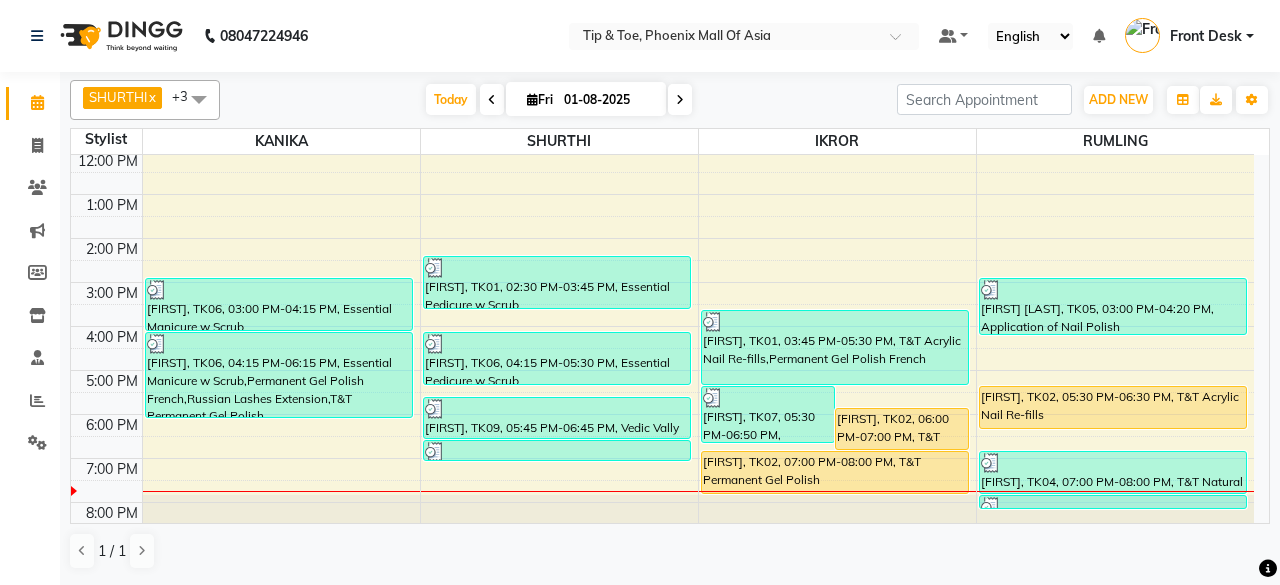 scroll, scrollTop: 193, scrollLeft: 0, axis: vertical 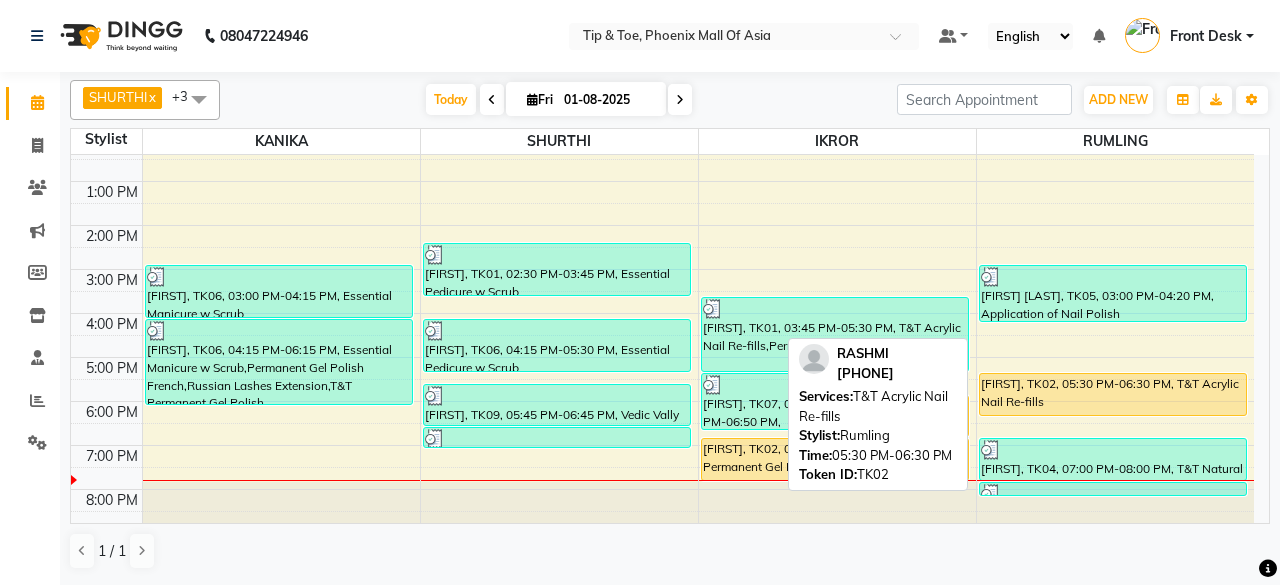 click on "RASHMI, TK02, 05:30 PM-06:30 PM, T&T Acrylic Nail Re-fills" at bounding box center (1113, 394) 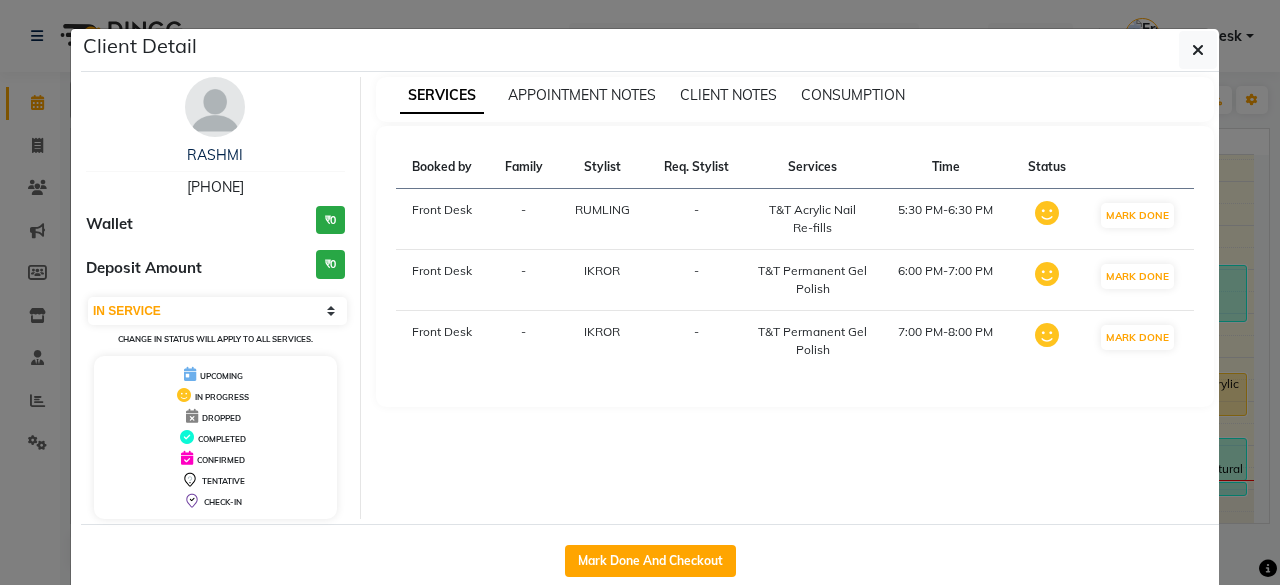 click on "Client Detail  RASHMI    9980072122 Wallet ₹0 Deposit Amount  ₹0  Select IN SERVICE CONFIRMED TENTATIVE CHECK IN MARK DONE DROPPED UPCOMING Change in status will apply to all services. UPCOMING IN PROGRESS DROPPED COMPLETED CONFIRMED TENTATIVE CHECK-IN SERVICES APPOINTMENT NOTES CLIENT NOTES CONSUMPTION Booked by Family Stylist Req. Stylist Services Time Status  Front Desk  - RUMLING -  T&T Acrylic Nail Re-fills   5:30 PM-6:30 PM   MARK DONE   Front Desk  - IKROR -  T&T Permanent Gel Polish   6:00 PM-7:00 PM   MARK DONE   Front Desk  - IKROR -  T&T Permanent Gel Polish   7:00 PM-8:00 PM   MARK DONE   Mark Done And Checkout" 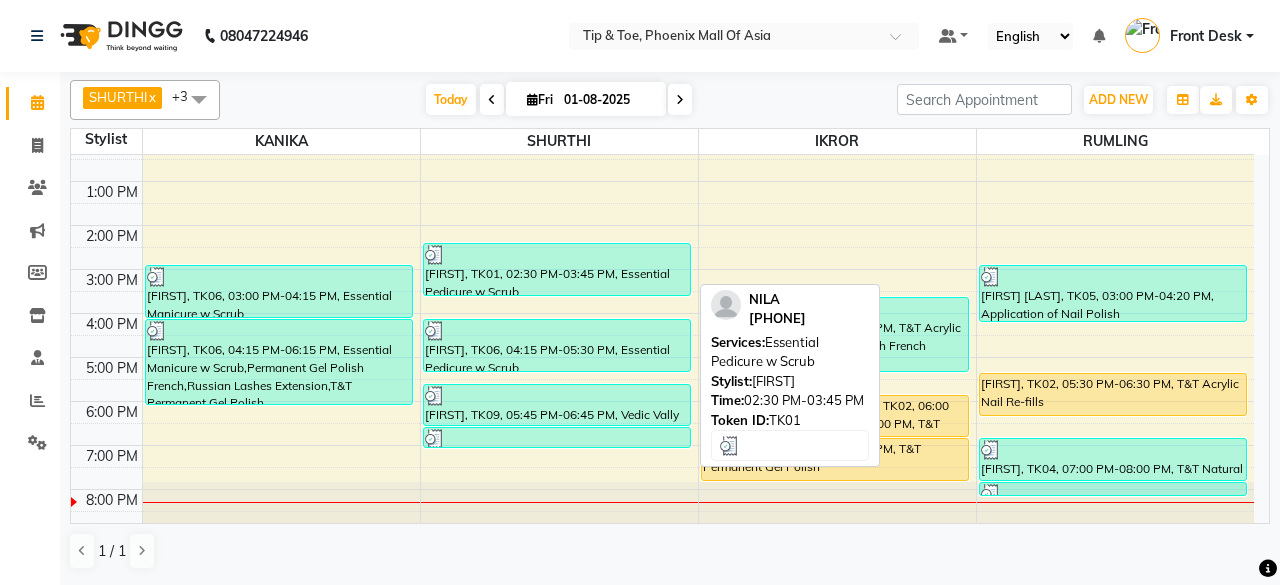 click at bounding box center [557, 255] 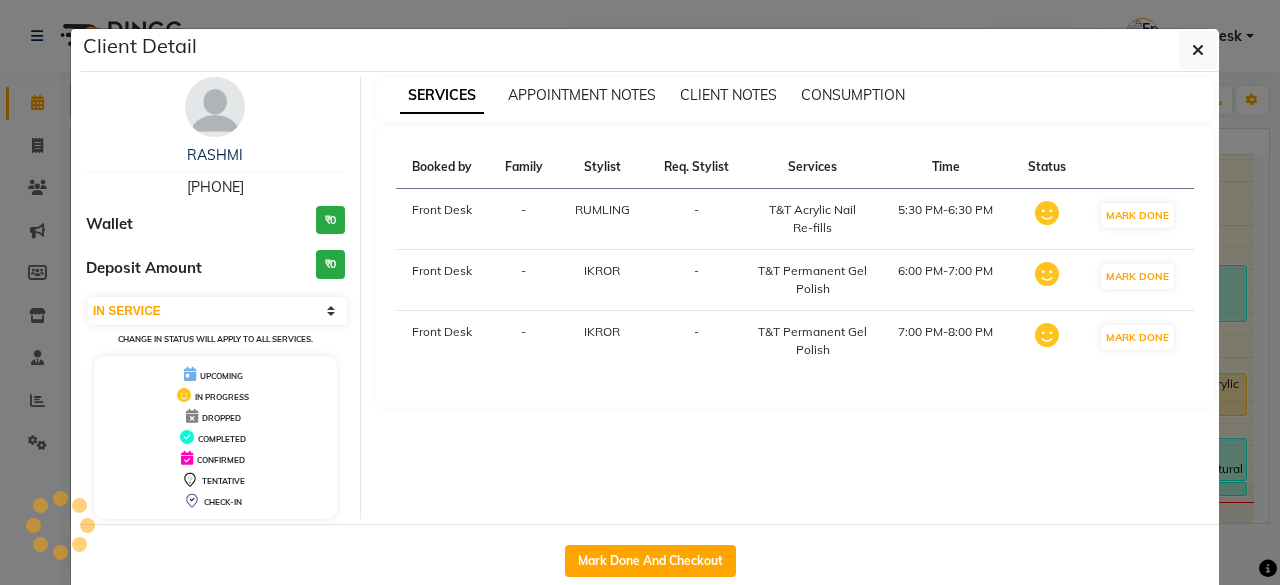 drag, startPoint x: 665, startPoint y: 562, endPoint x: 729, endPoint y: 446, distance: 132.48396 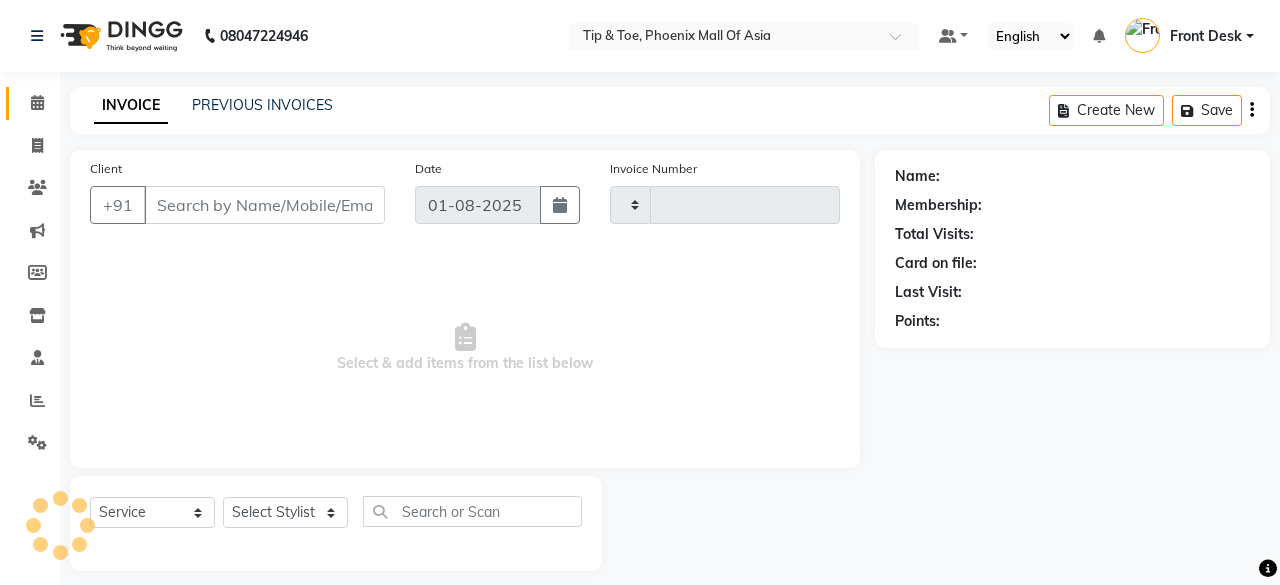 type on "0612" 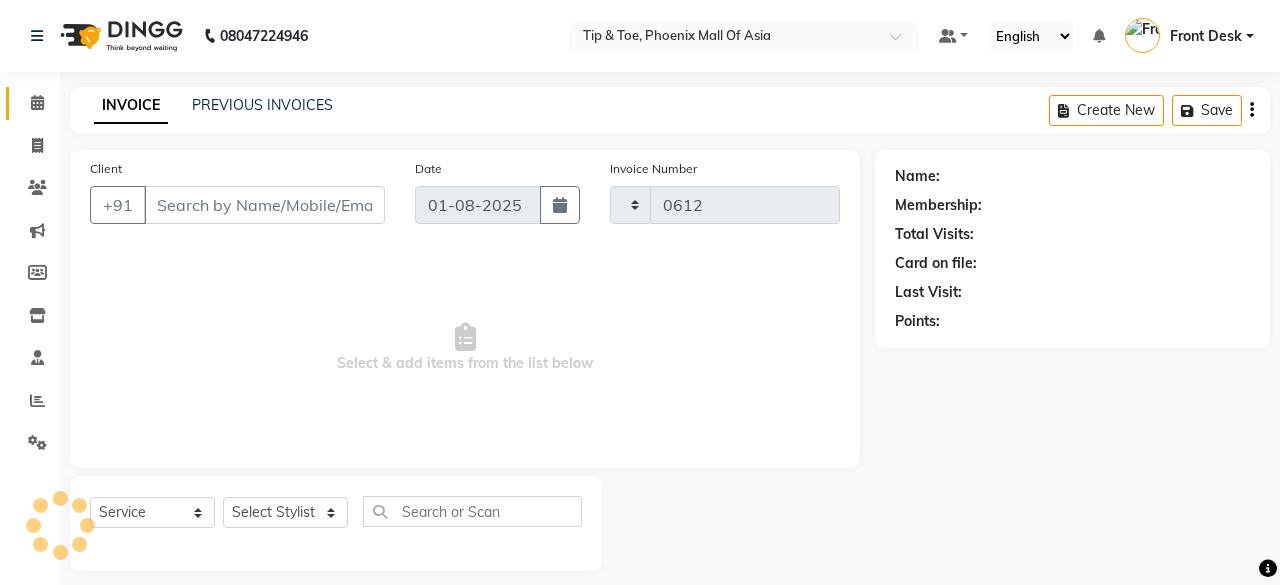 select on "5683" 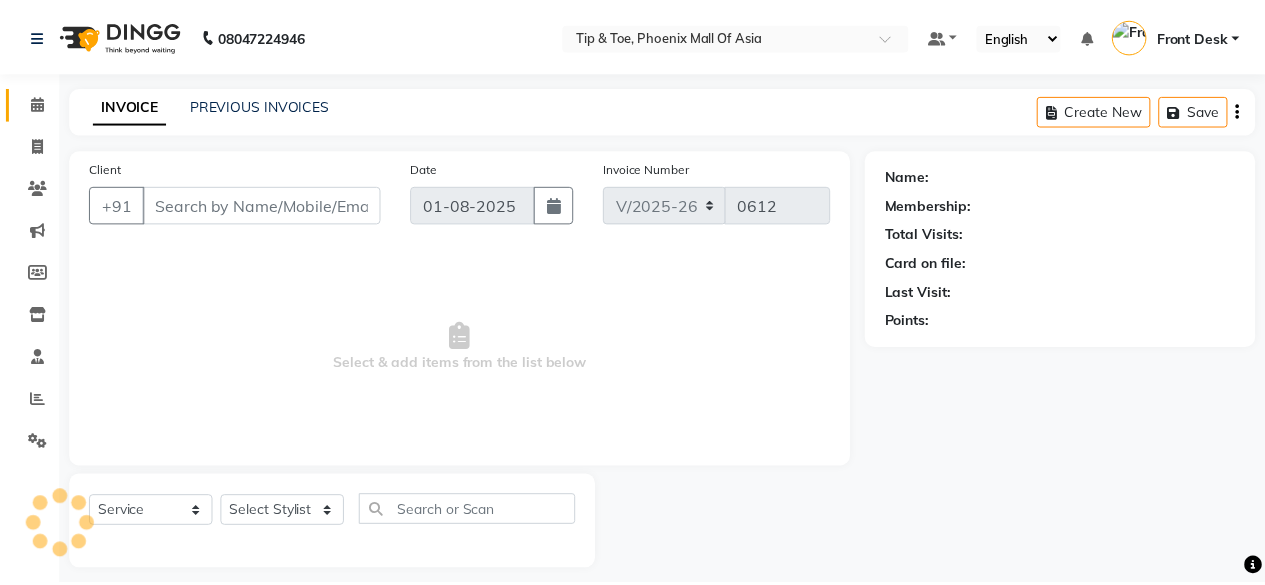 scroll, scrollTop: 15, scrollLeft: 0, axis: vertical 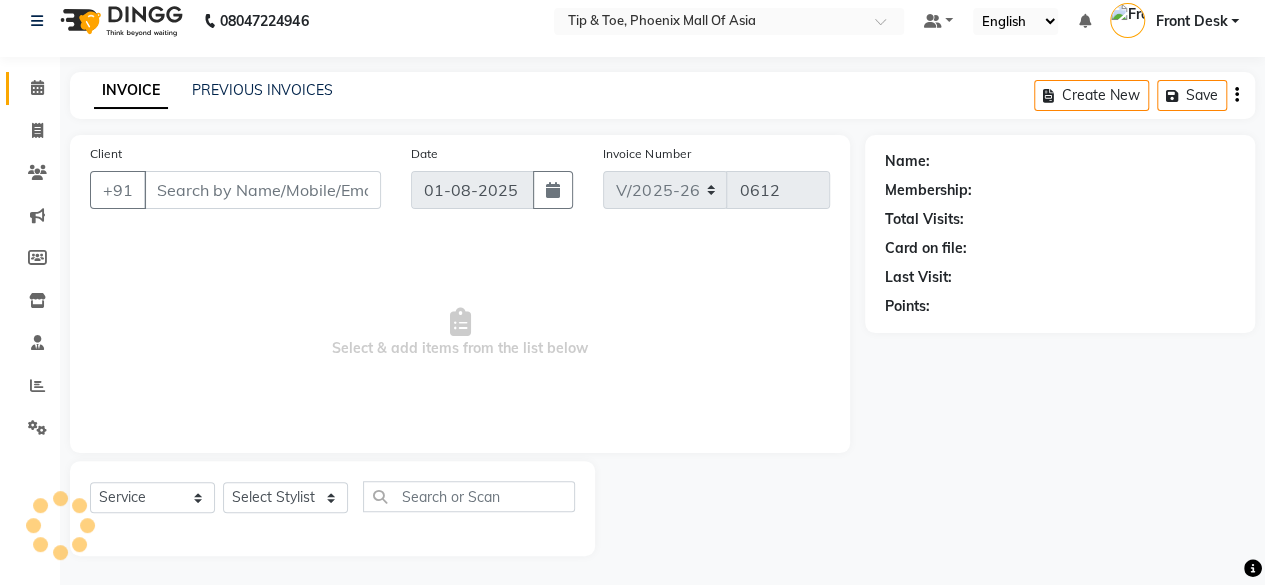 type on "[PHONE]" 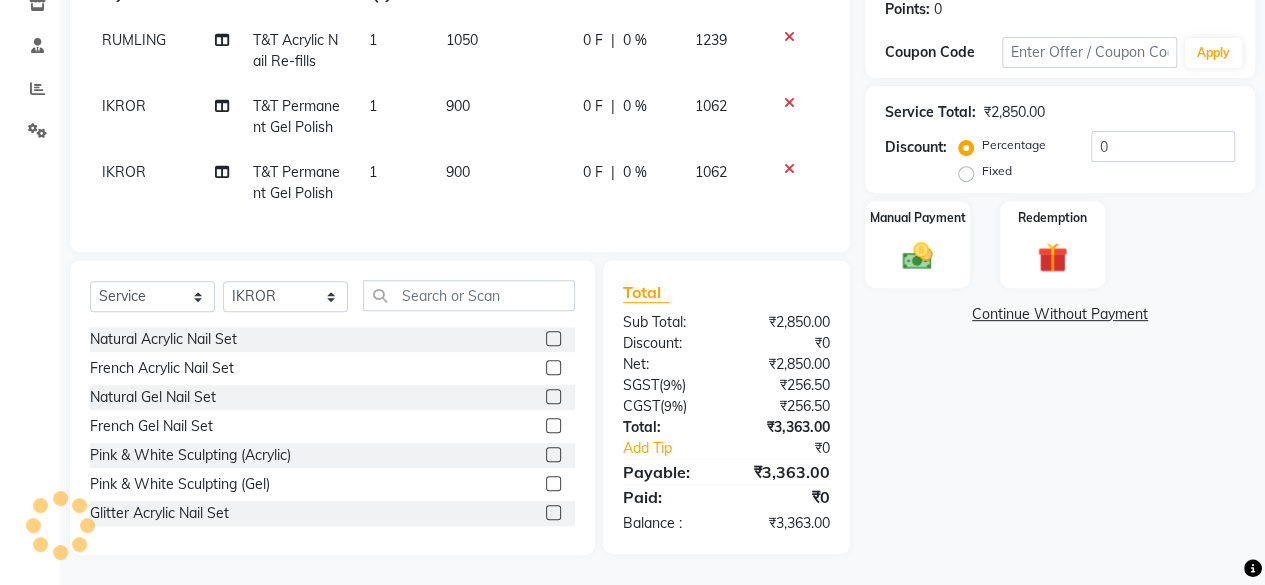 scroll, scrollTop: 126, scrollLeft: 0, axis: vertical 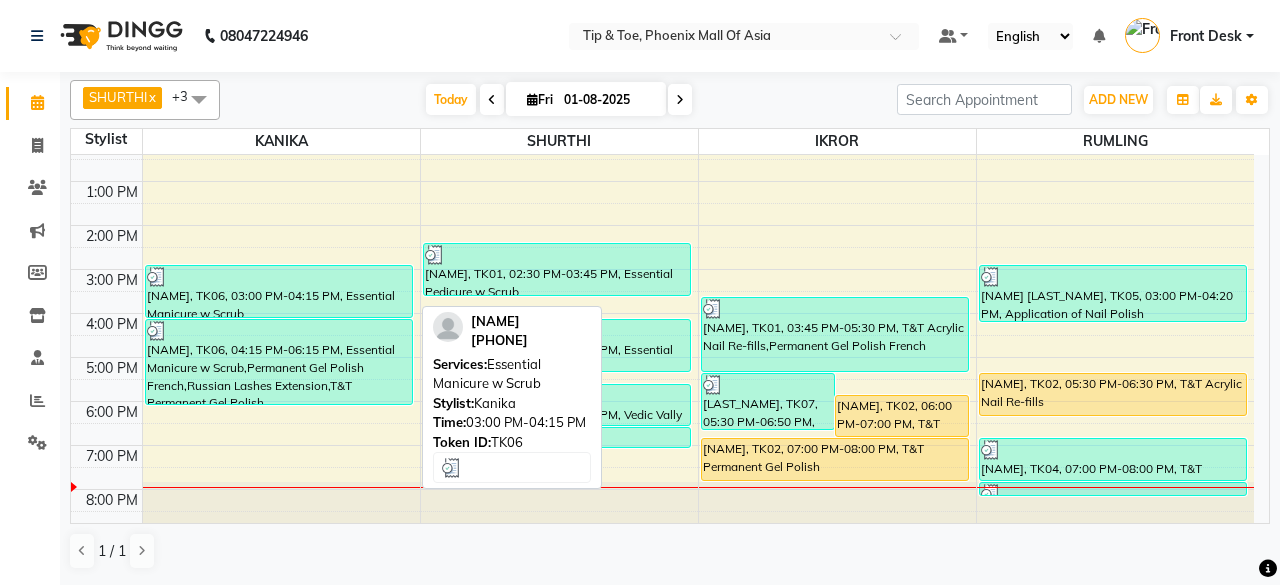click on "[LAST], TK06, 03:00 PM-04:15 PM, Essential Manicure w Scrub" at bounding box center [279, 291] 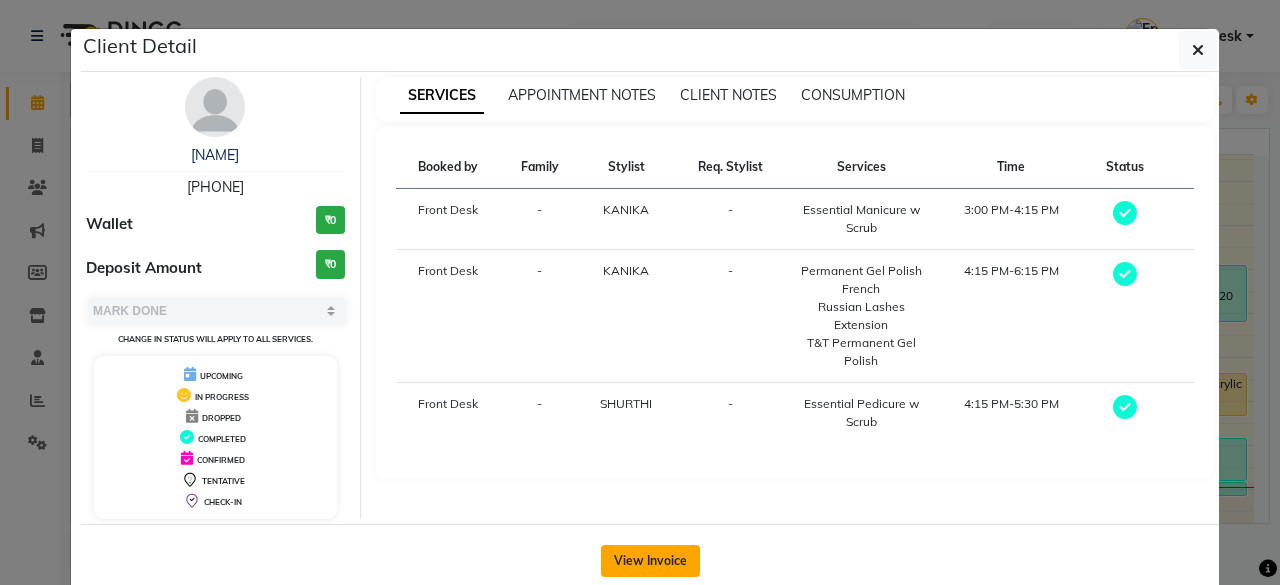 click on "View Invoice" 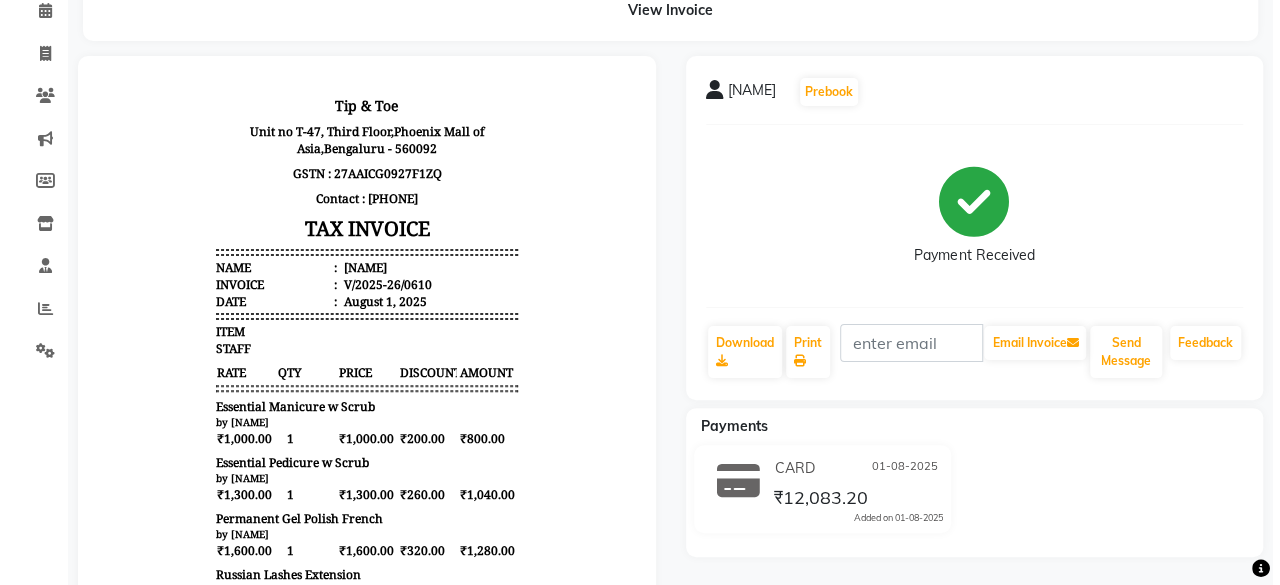 scroll, scrollTop: 0, scrollLeft: 0, axis: both 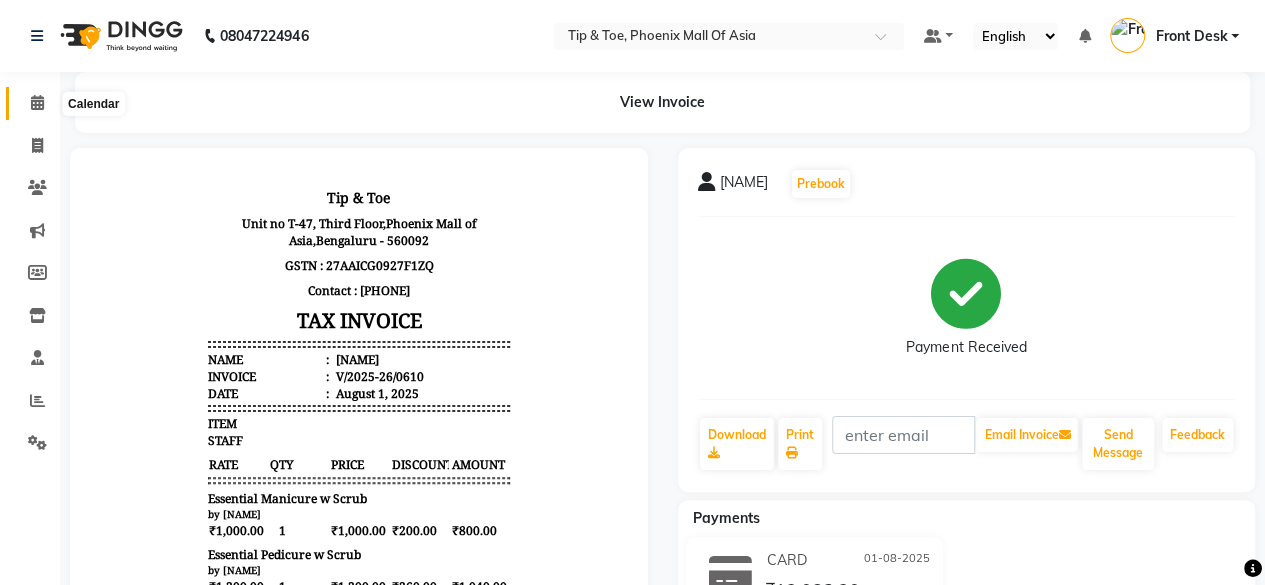 click 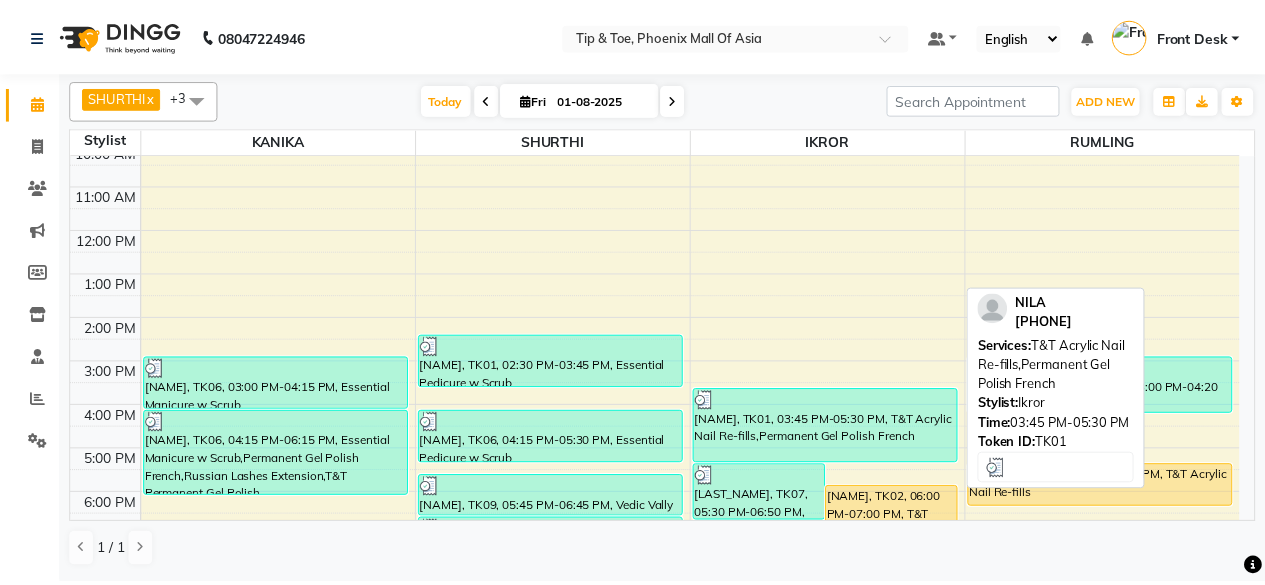 scroll, scrollTop: 193, scrollLeft: 0, axis: vertical 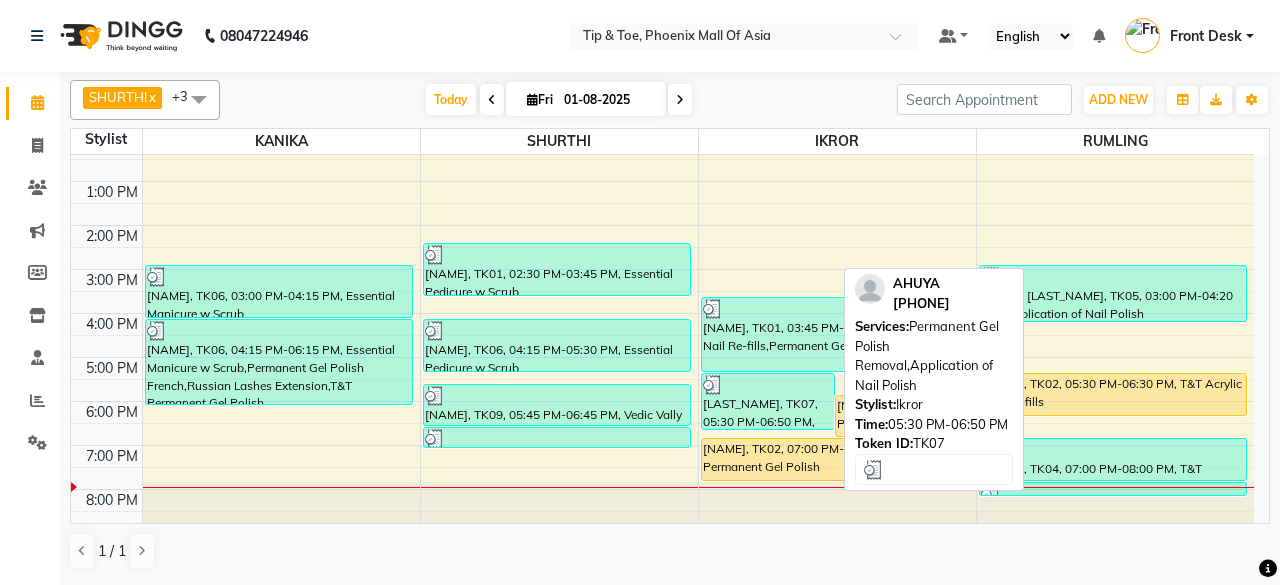 click on "[LAST], TK07, 05:30 PM-06:50 PM, Permanent Gel Polish Removal,Application of Nail Polish" at bounding box center [768, 401] 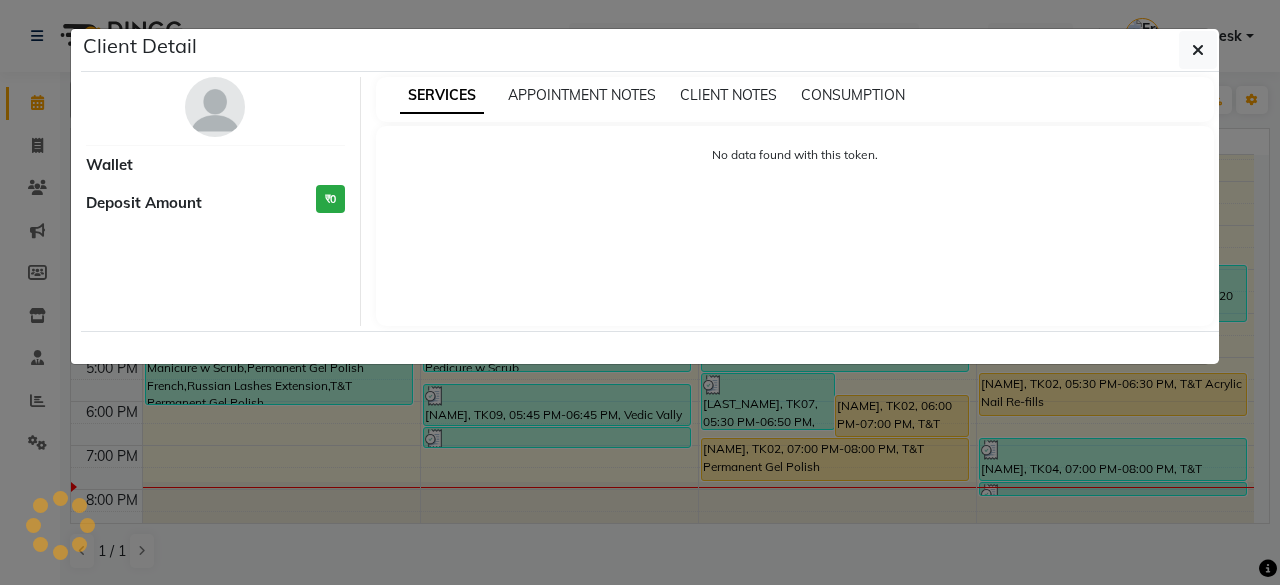 select on "3" 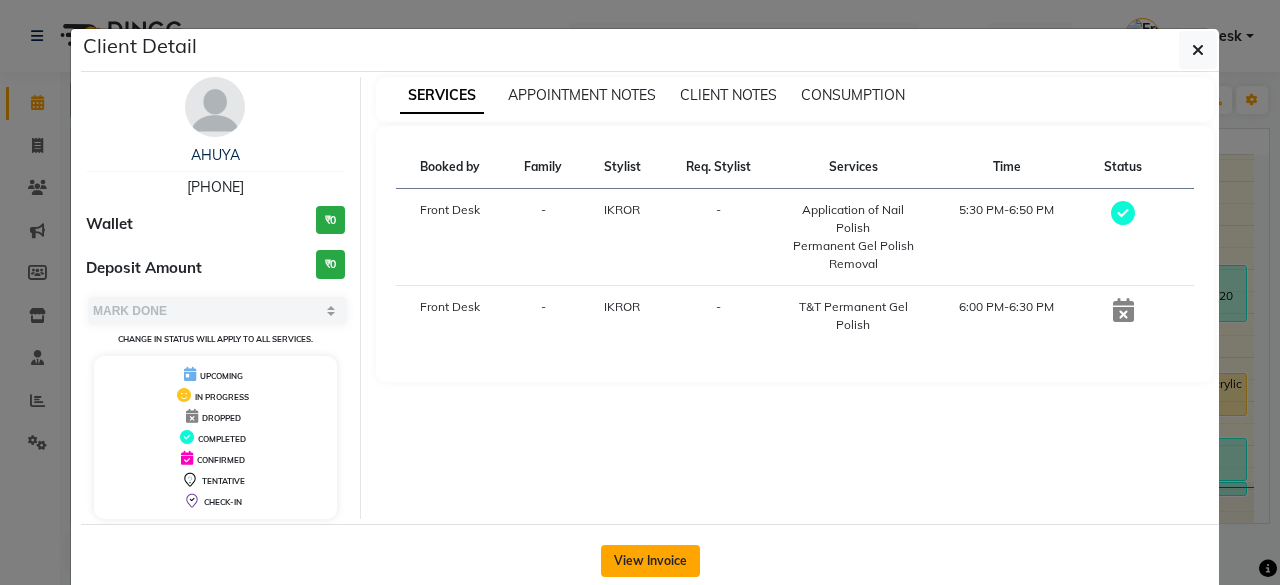 click on "View Invoice" 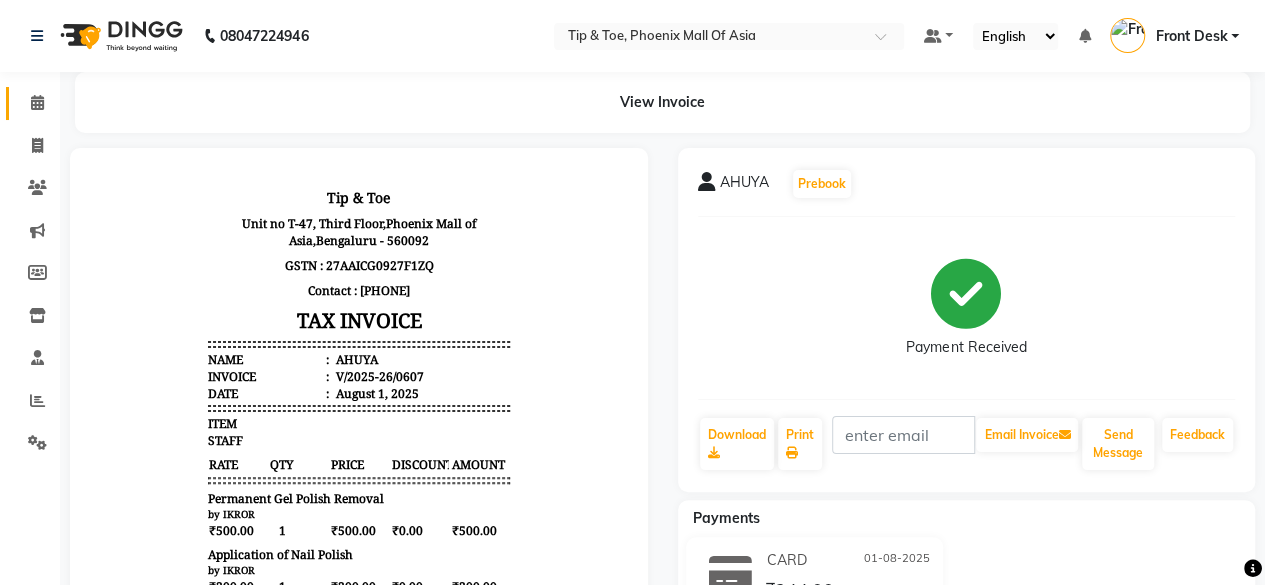 scroll, scrollTop: 0, scrollLeft: 0, axis: both 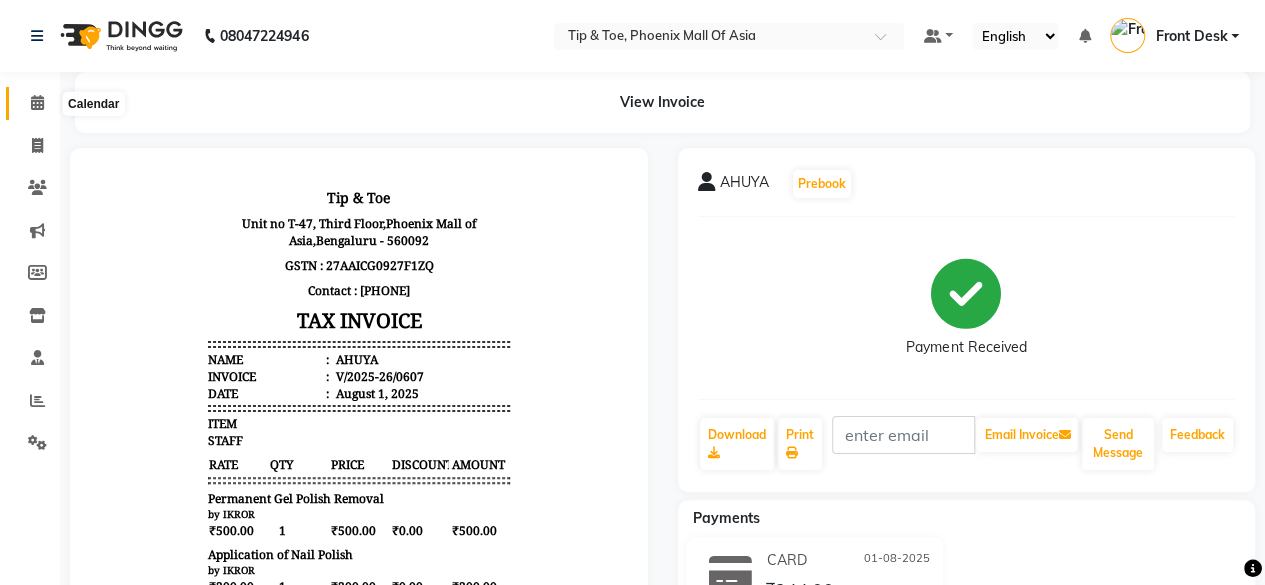 click 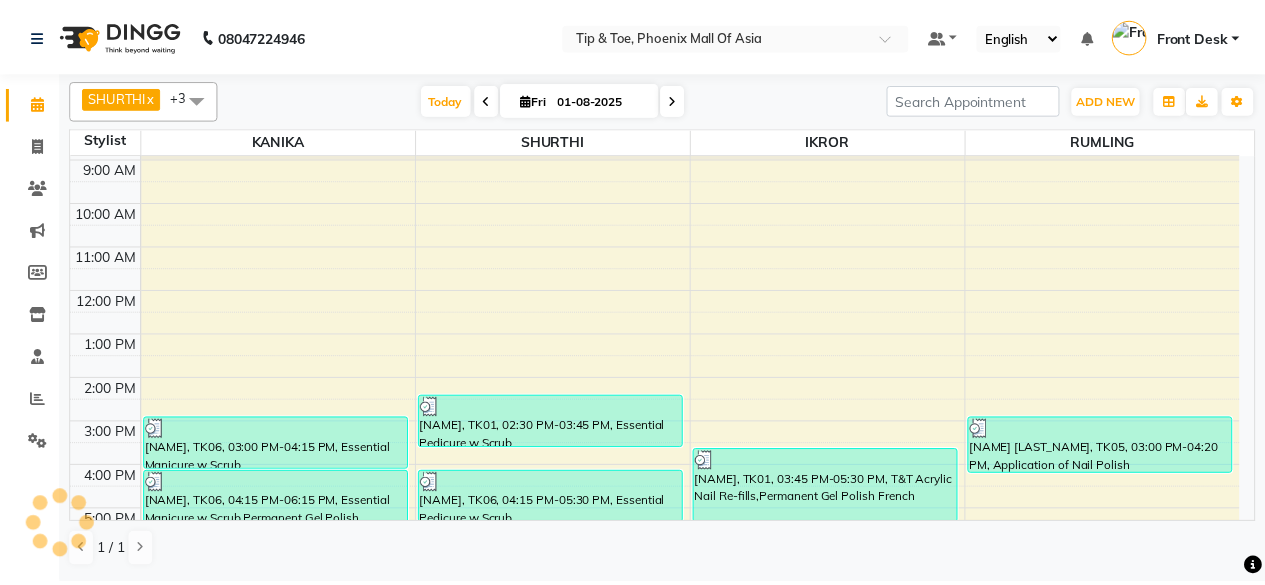 scroll, scrollTop: 193, scrollLeft: 0, axis: vertical 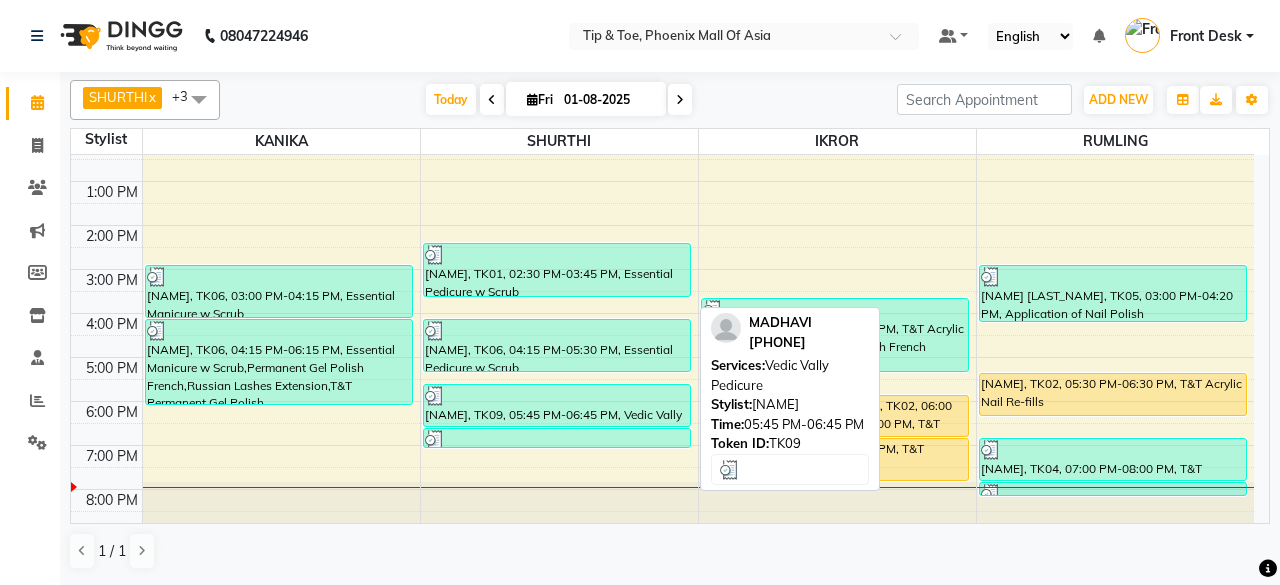 click at bounding box center [557, 396] 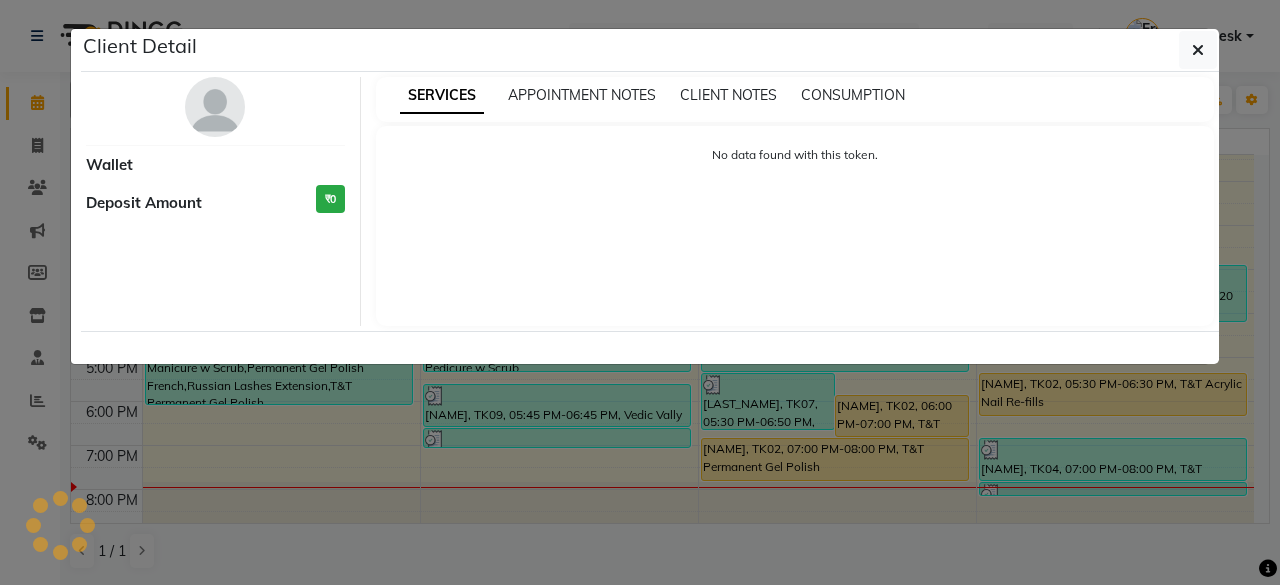 select on "3" 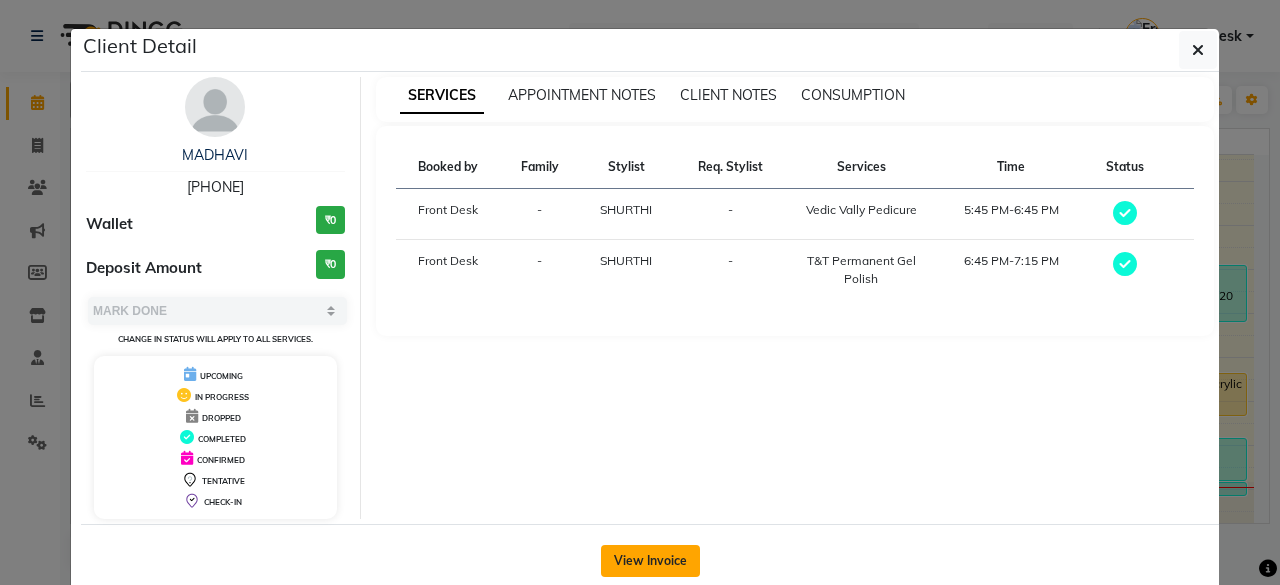 click on "View Invoice" 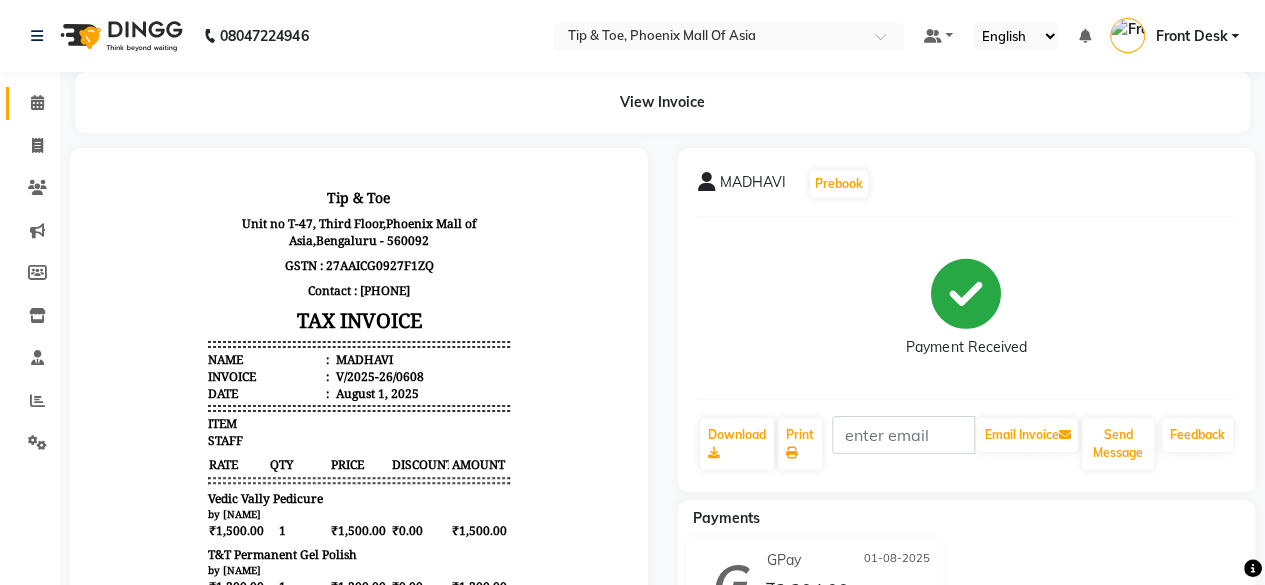 scroll, scrollTop: 100, scrollLeft: 0, axis: vertical 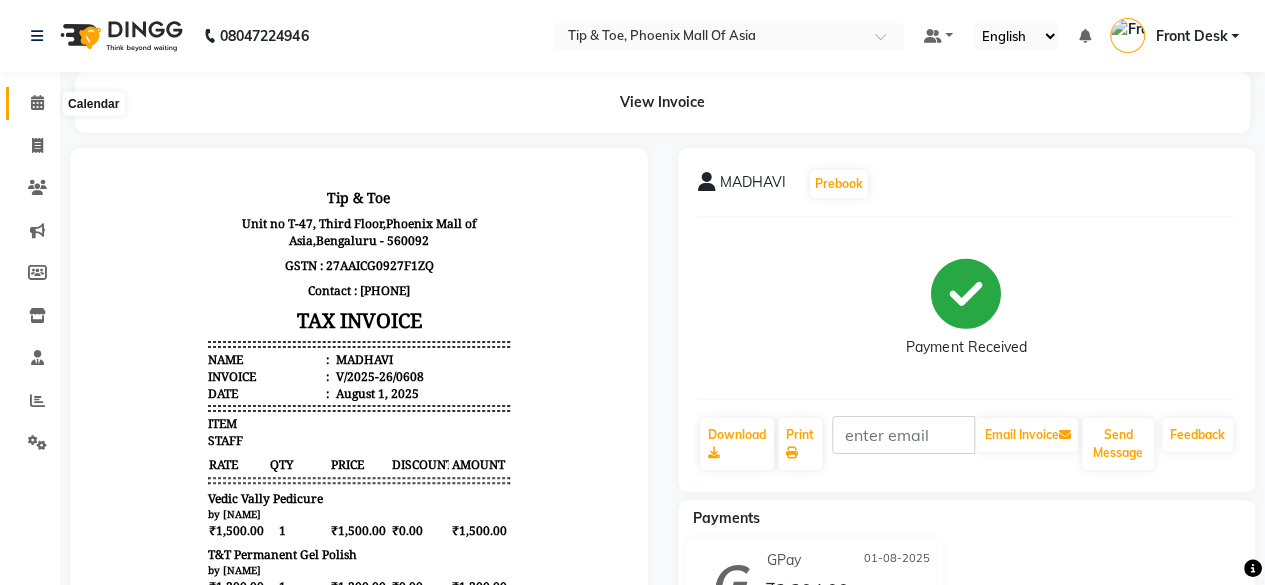 click 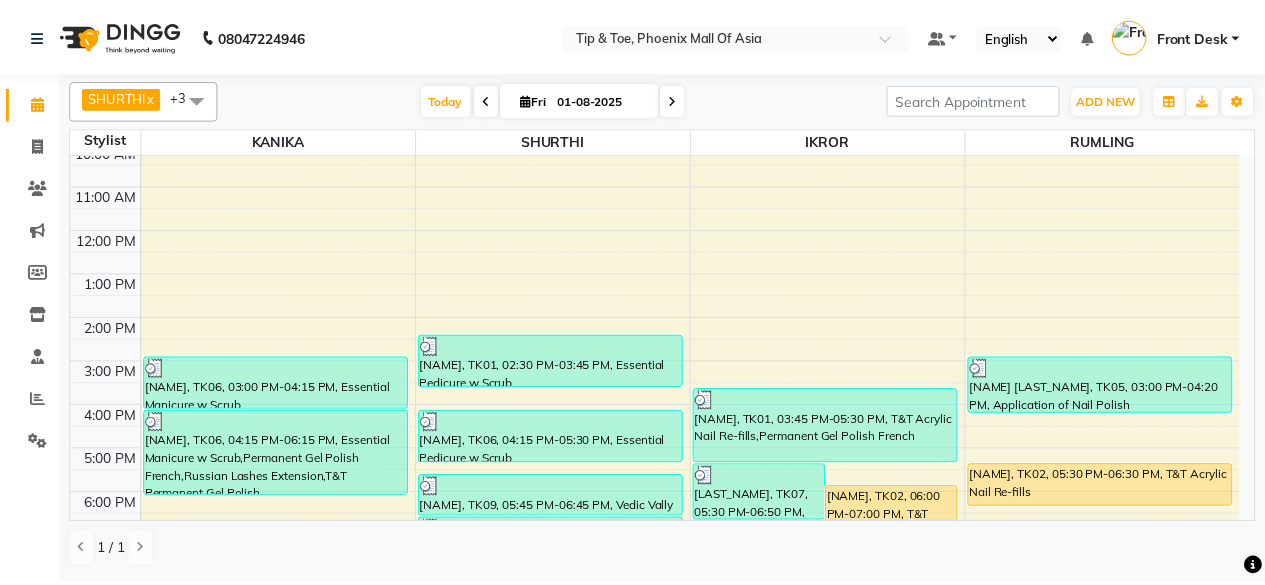 scroll, scrollTop: 193, scrollLeft: 0, axis: vertical 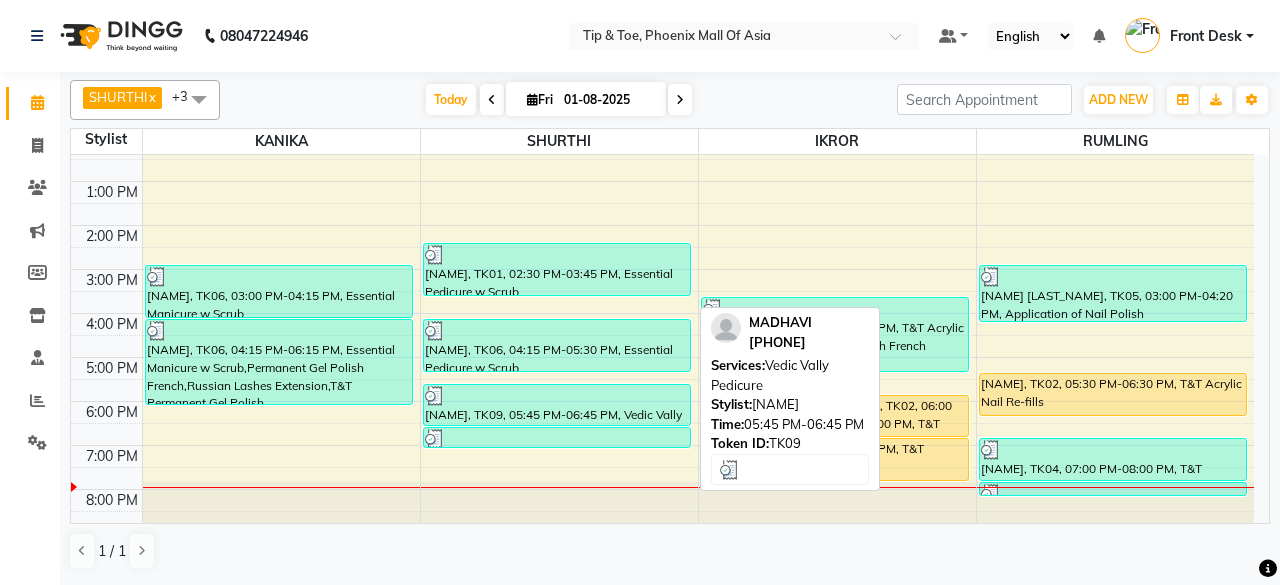 click at bounding box center [557, 396] 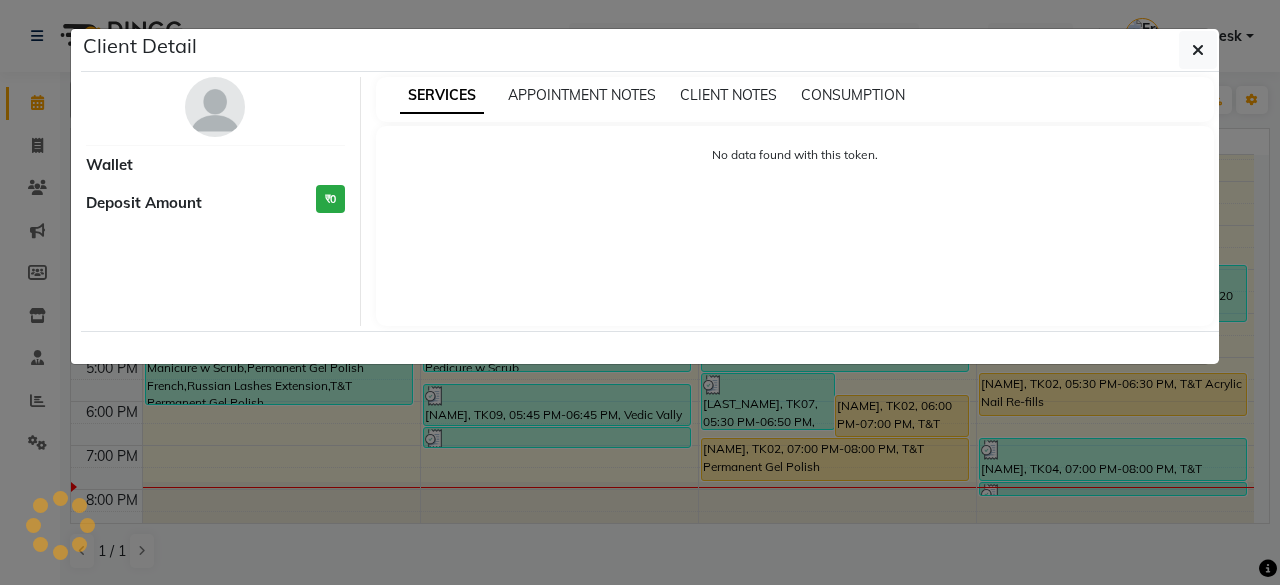 select on "3" 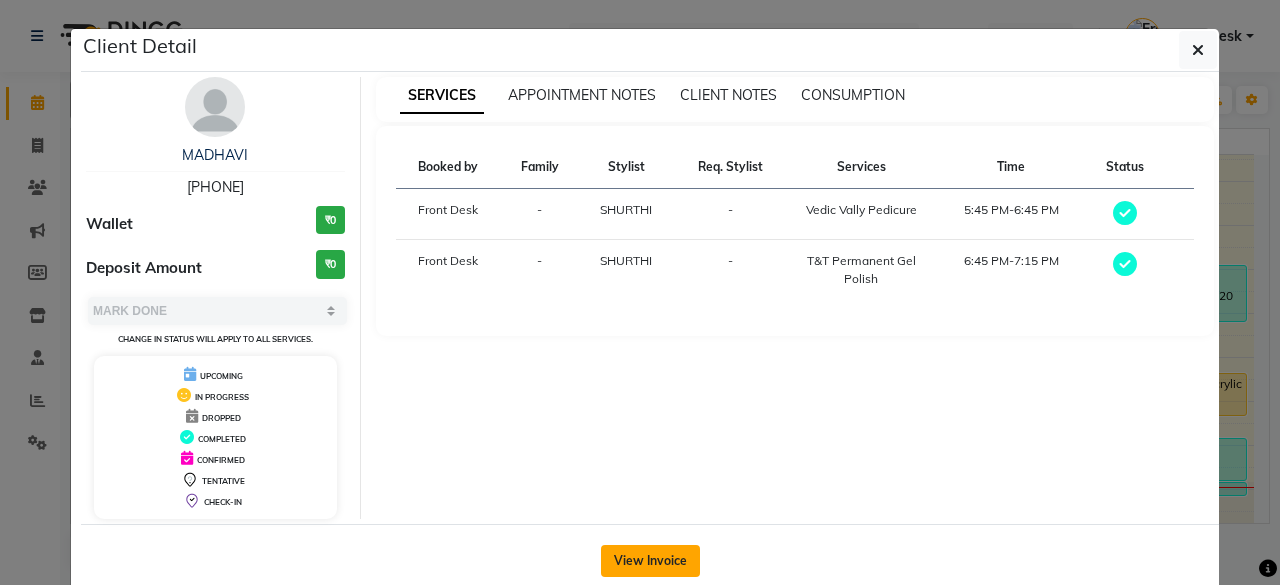 click on "View Invoice" 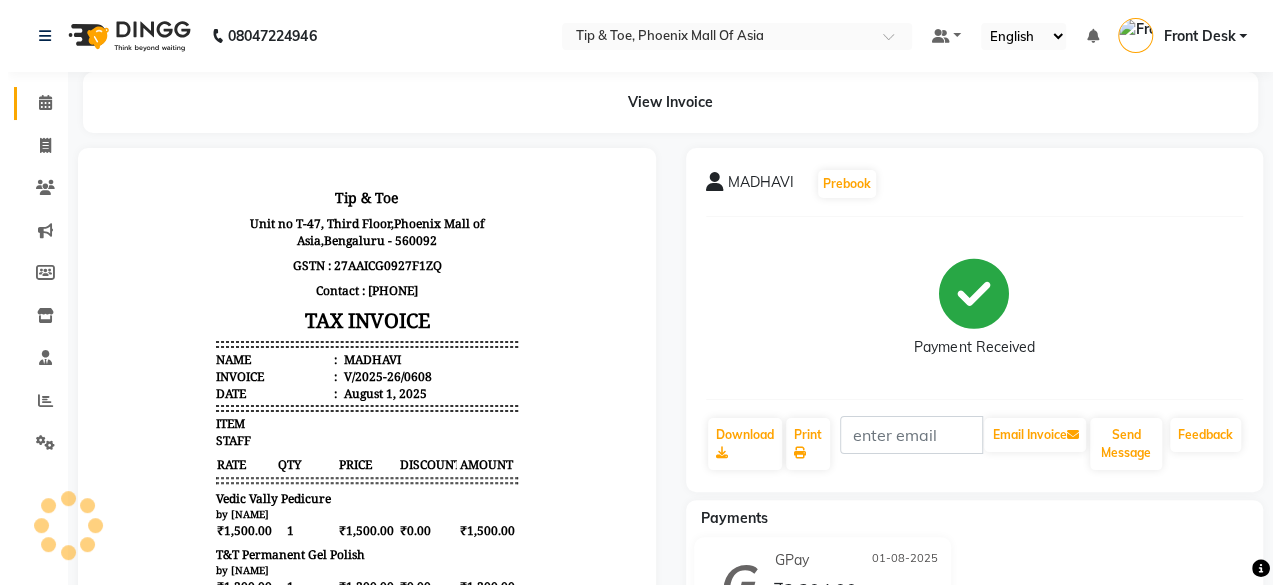 scroll, scrollTop: 0, scrollLeft: 0, axis: both 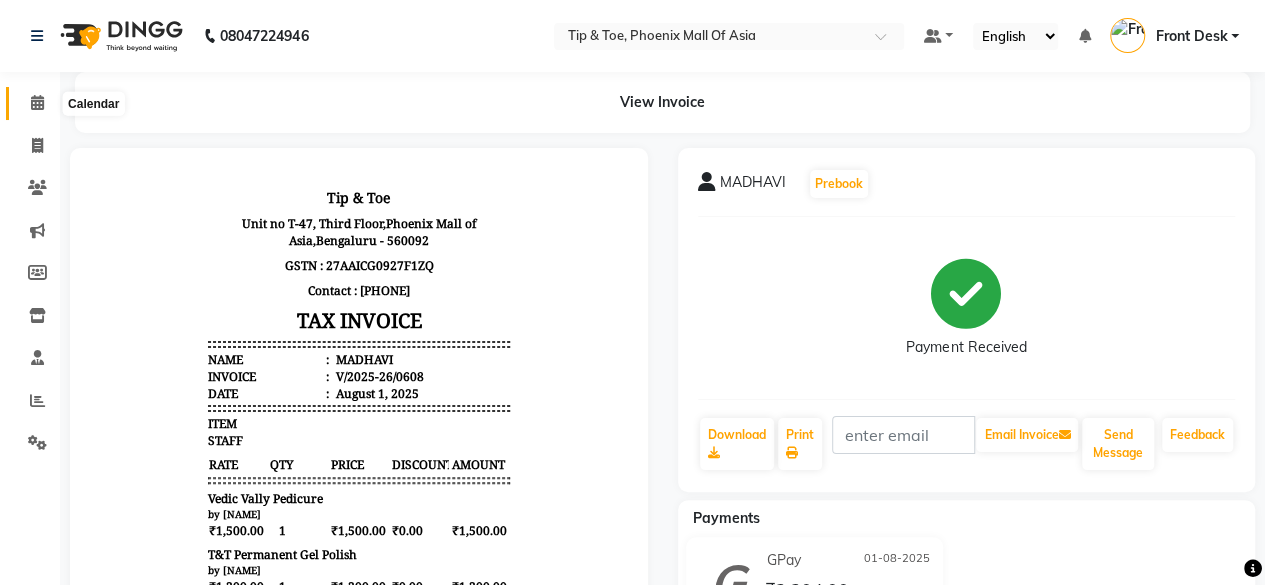 click 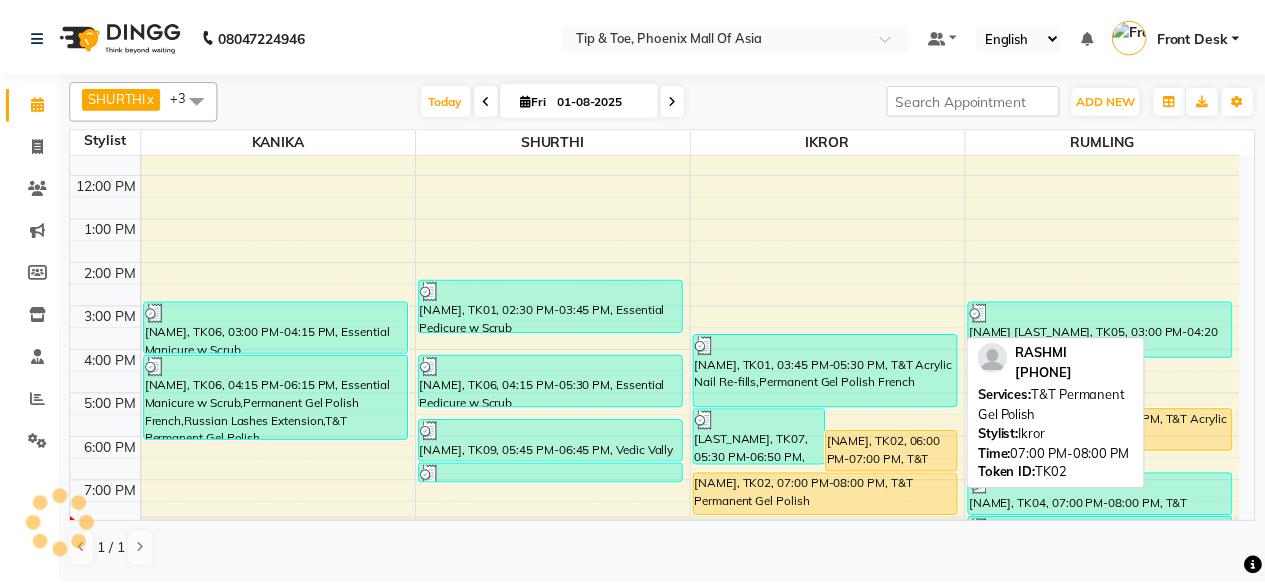 scroll, scrollTop: 193, scrollLeft: 0, axis: vertical 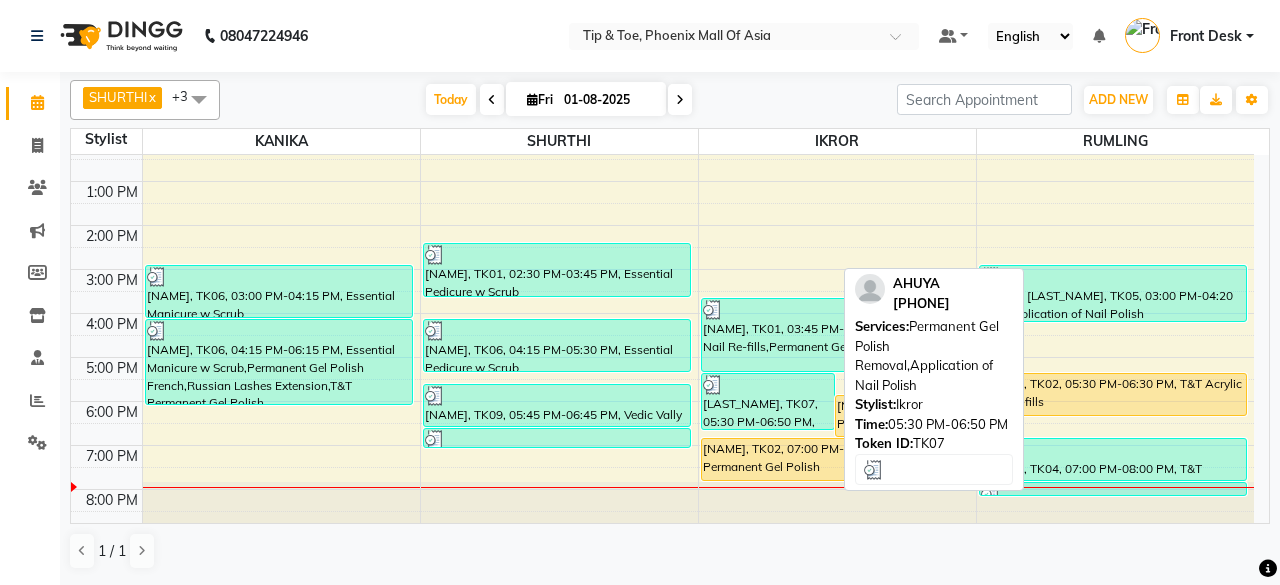 click at bounding box center [713, 385] 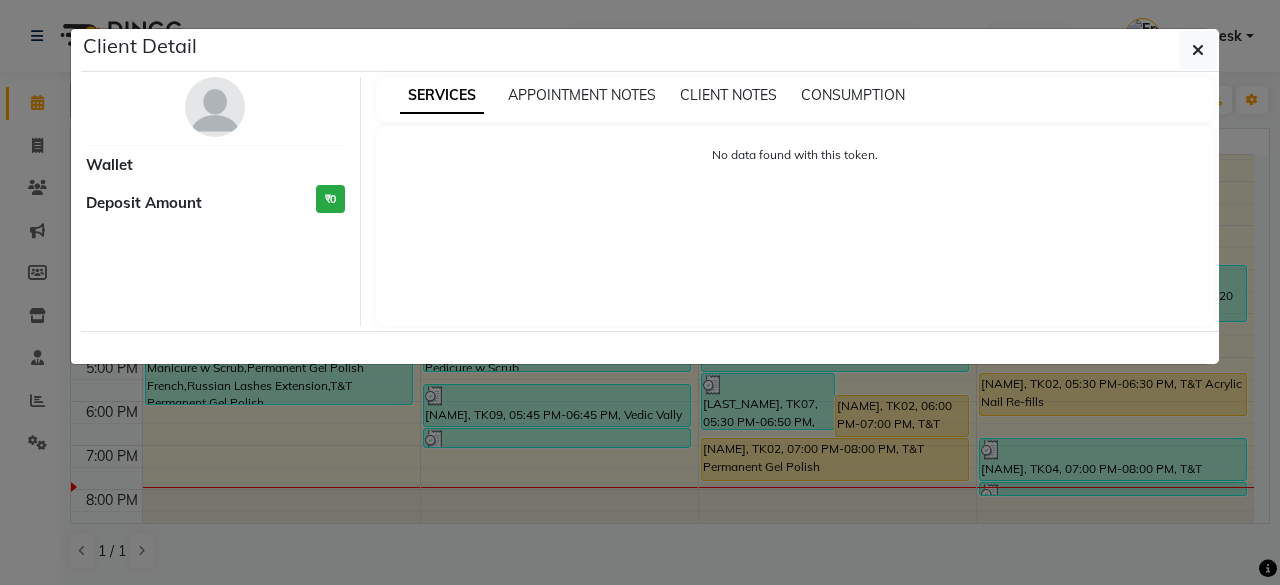 select on "3" 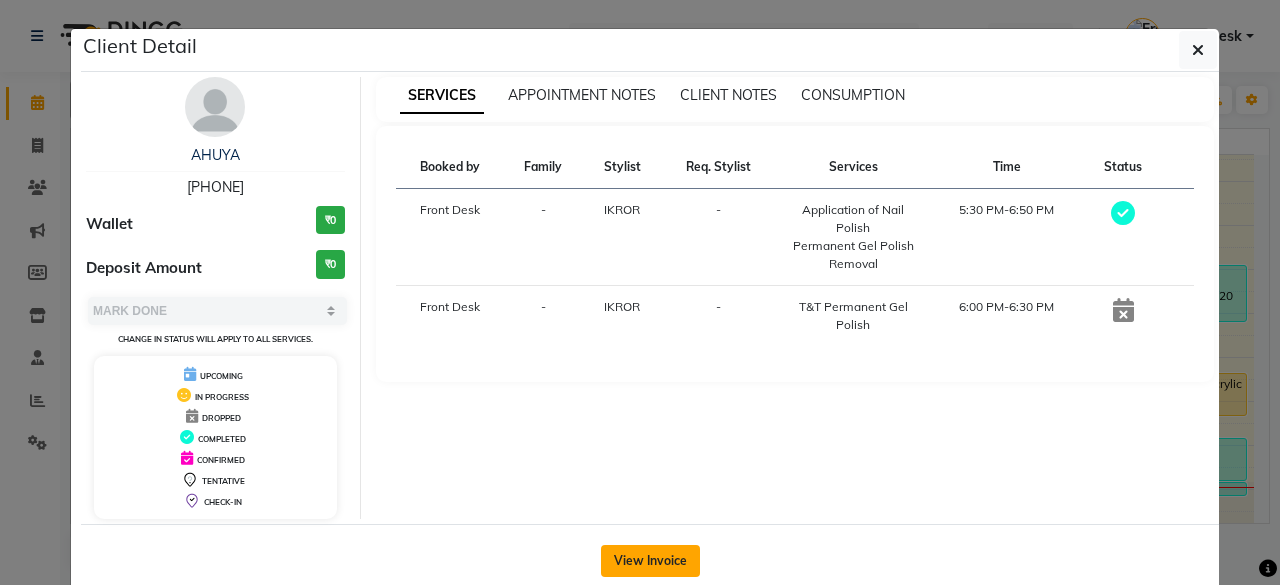click on "View Invoice" 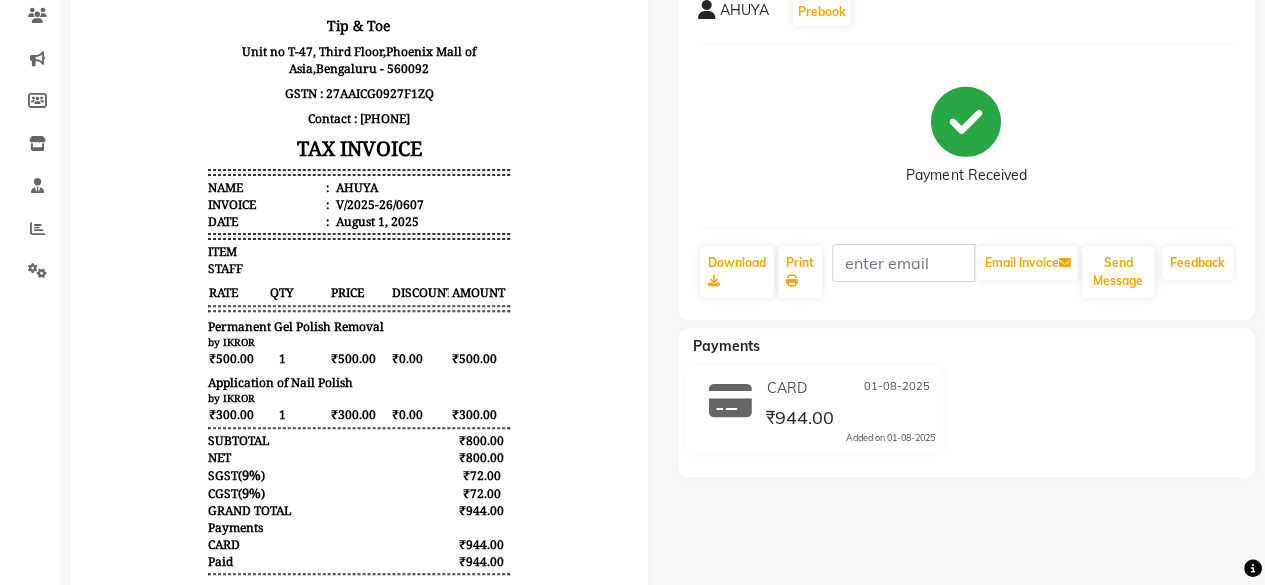 scroll, scrollTop: 300, scrollLeft: 0, axis: vertical 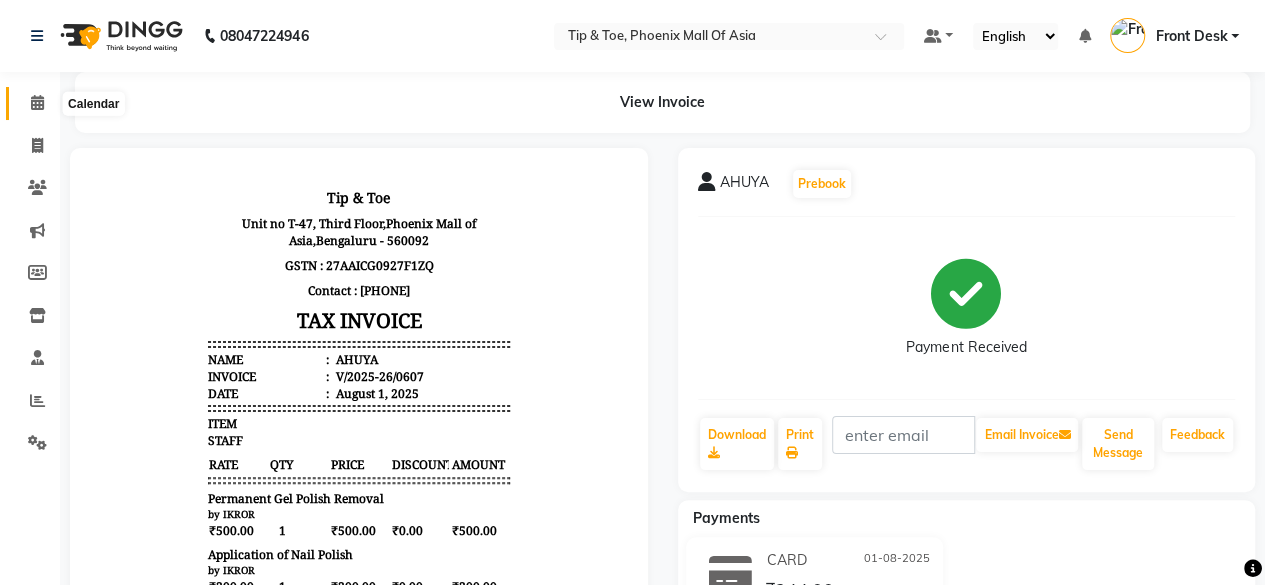 click 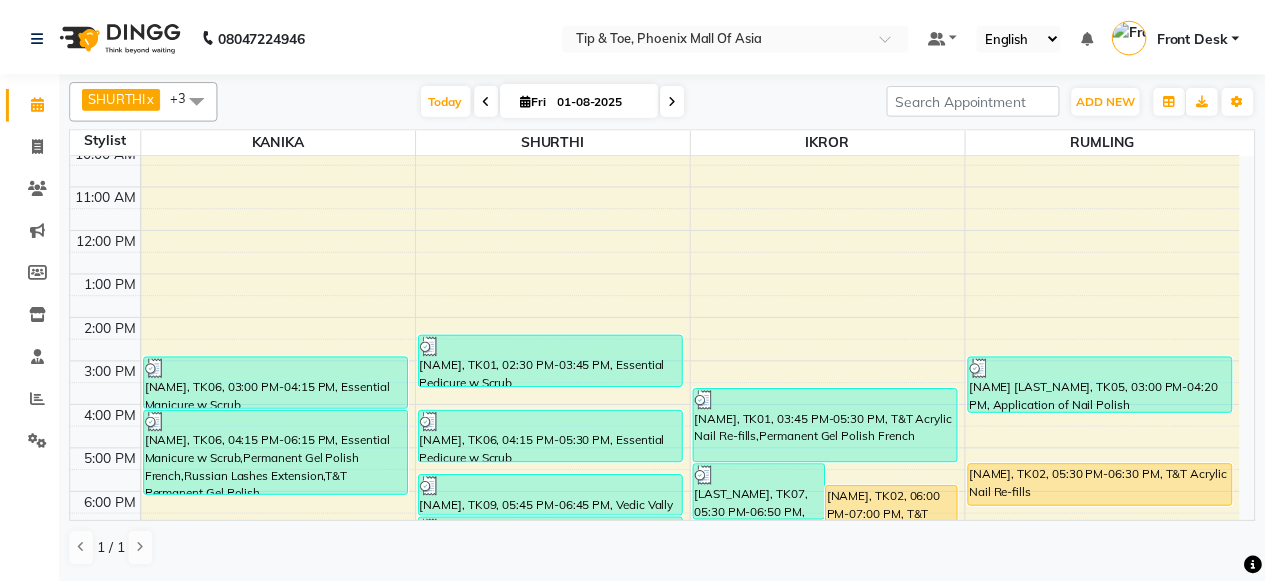 scroll, scrollTop: 193, scrollLeft: 0, axis: vertical 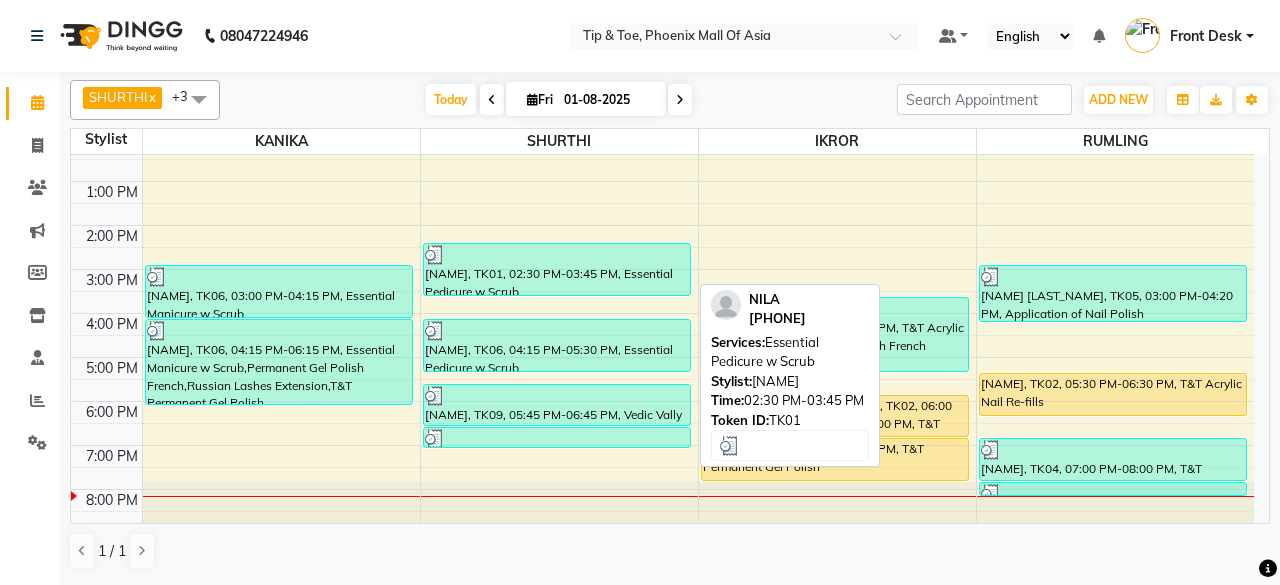 click at bounding box center [557, 255] 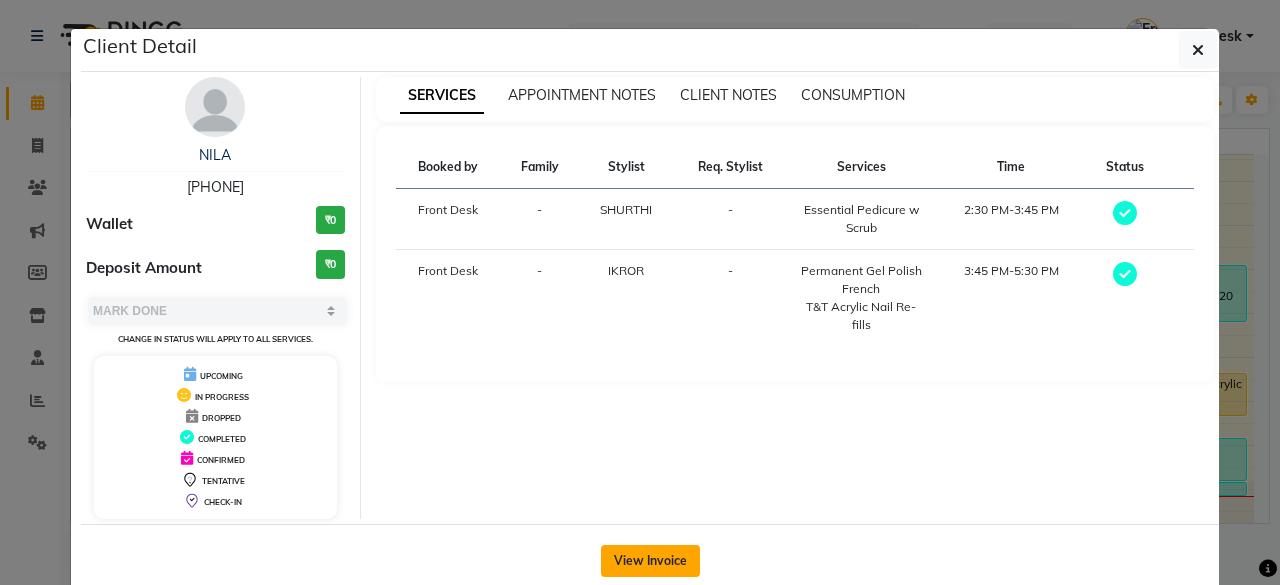 click on "View Invoice" 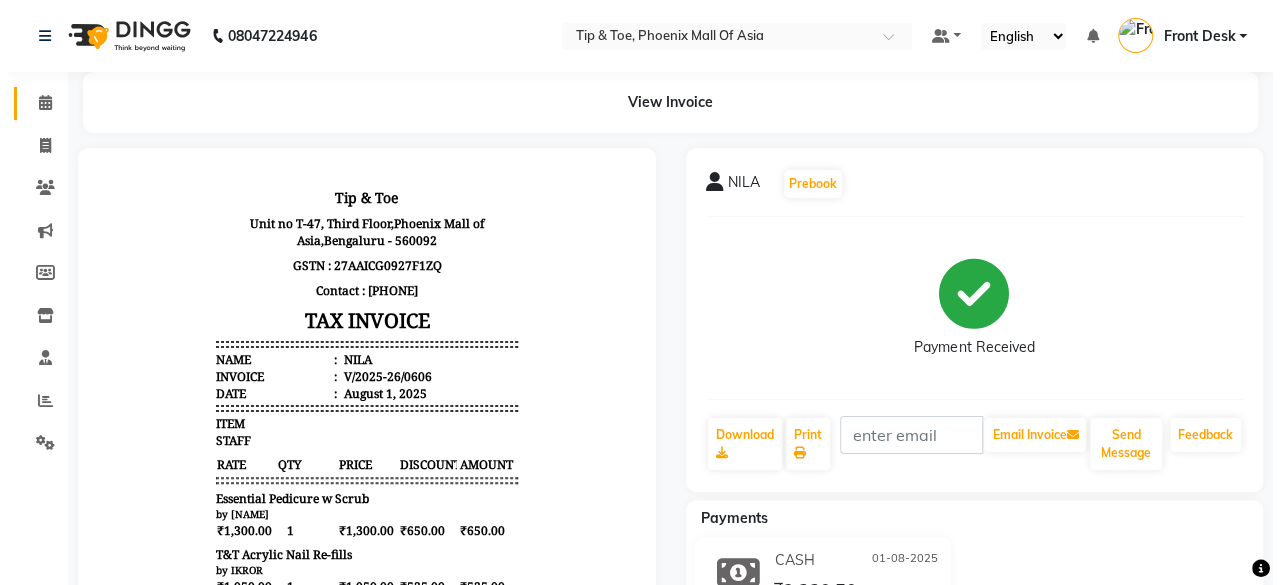scroll, scrollTop: 0, scrollLeft: 0, axis: both 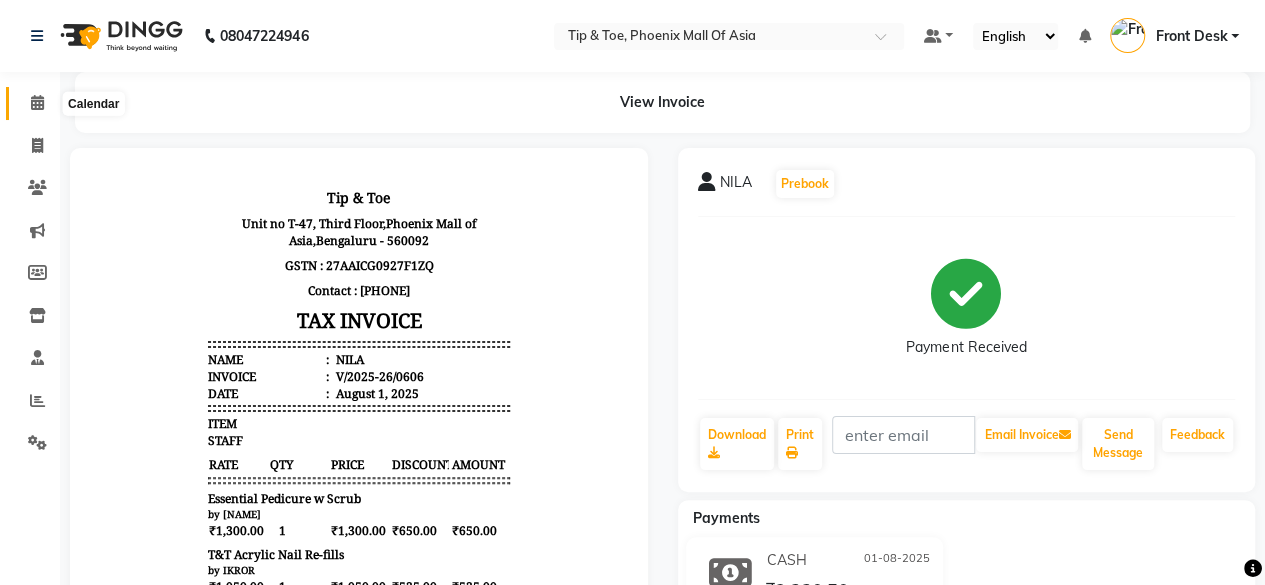click 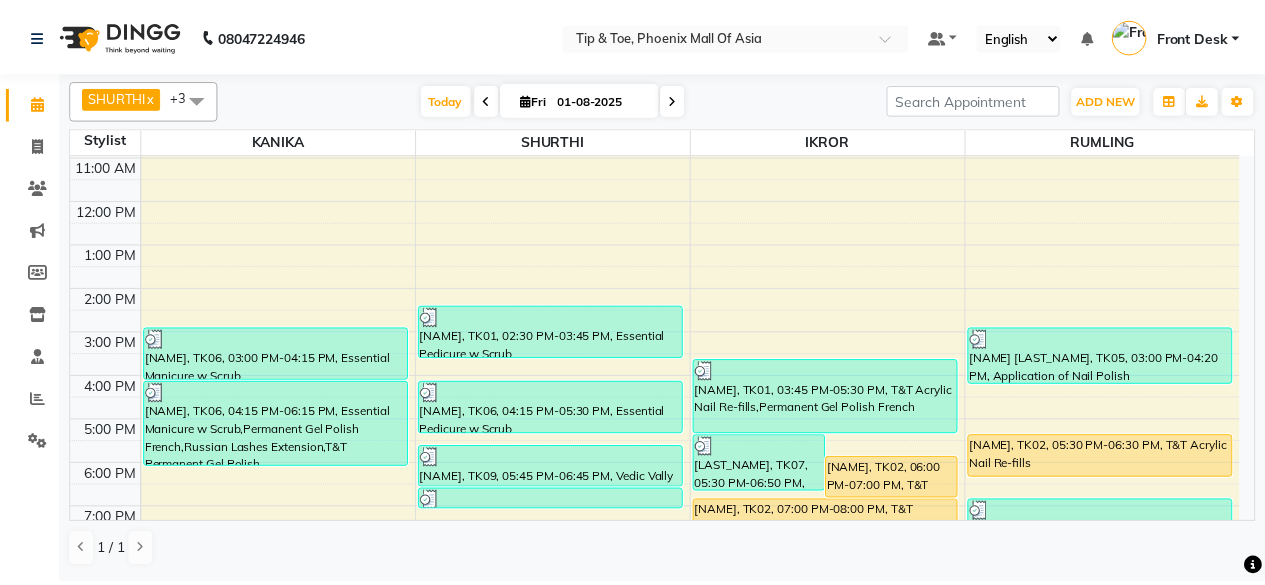 scroll, scrollTop: 193, scrollLeft: 0, axis: vertical 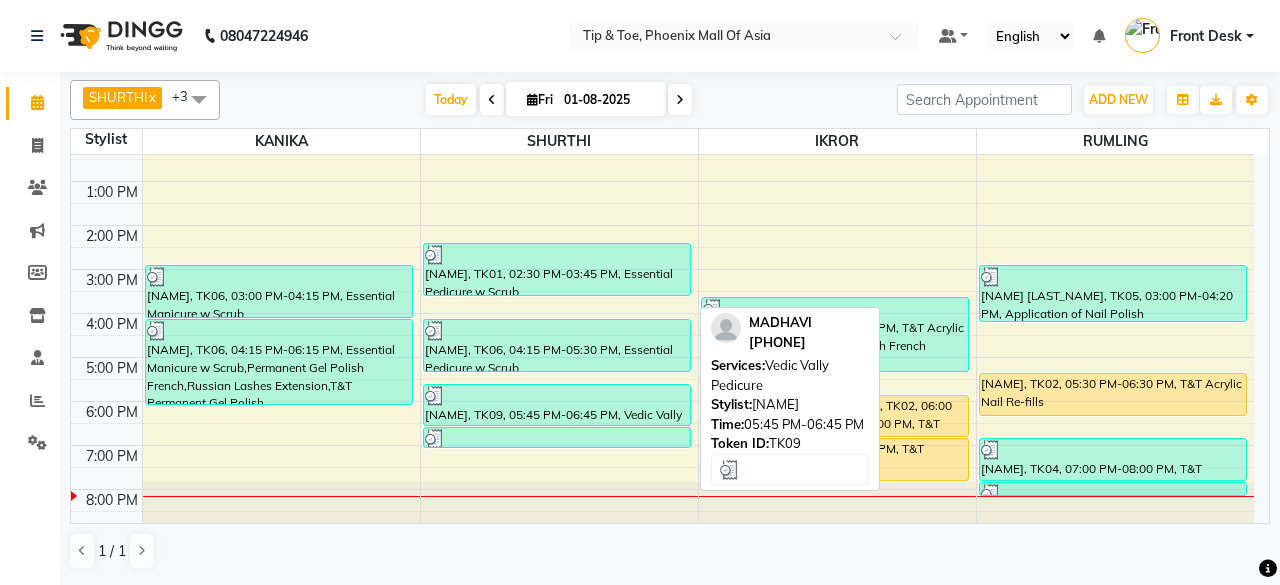 click on "[LASTNAME], TK09, 05:45 PM-06:45 PM, Vedic Vally Pedicure" at bounding box center [557, 405] 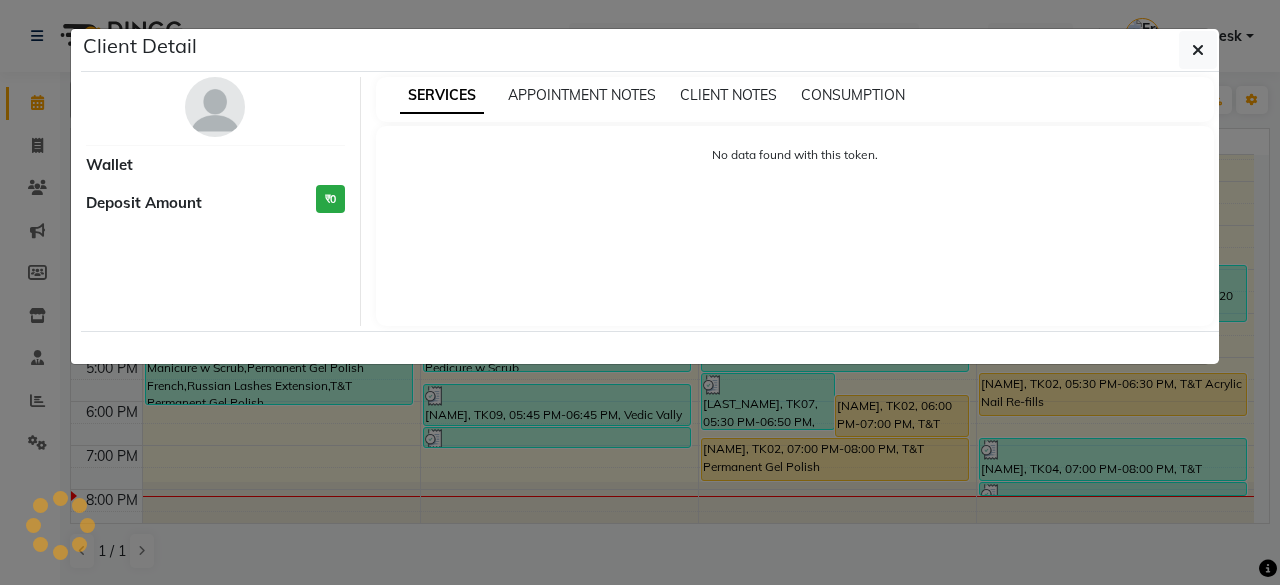 select on "3" 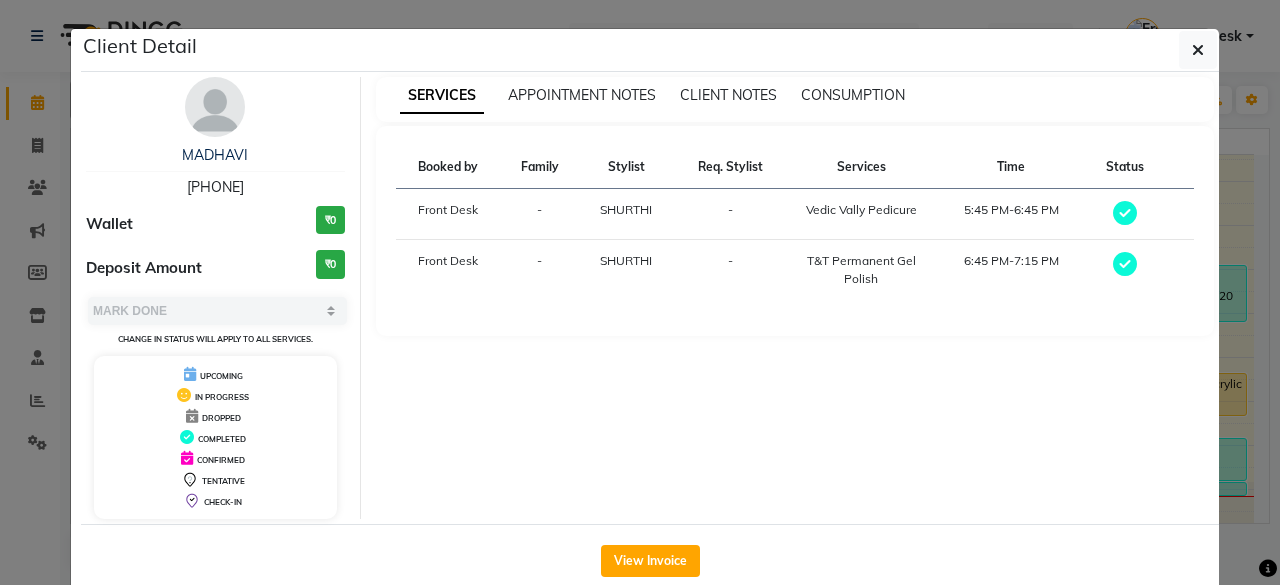 click on "View Invoice" 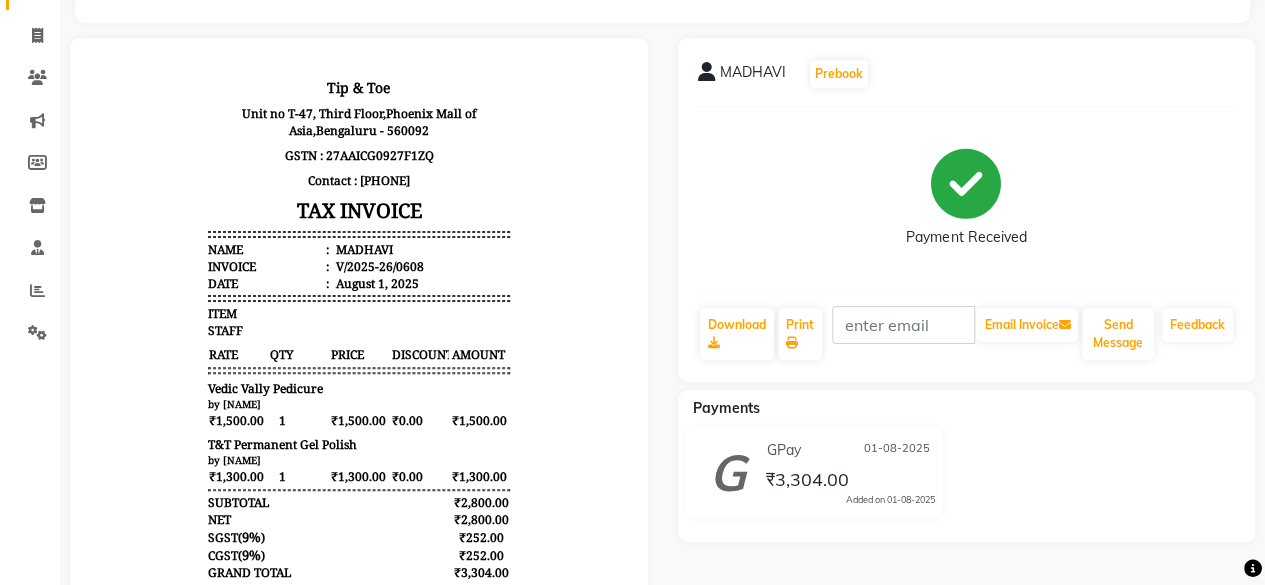 scroll, scrollTop: 200, scrollLeft: 0, axis: vertical 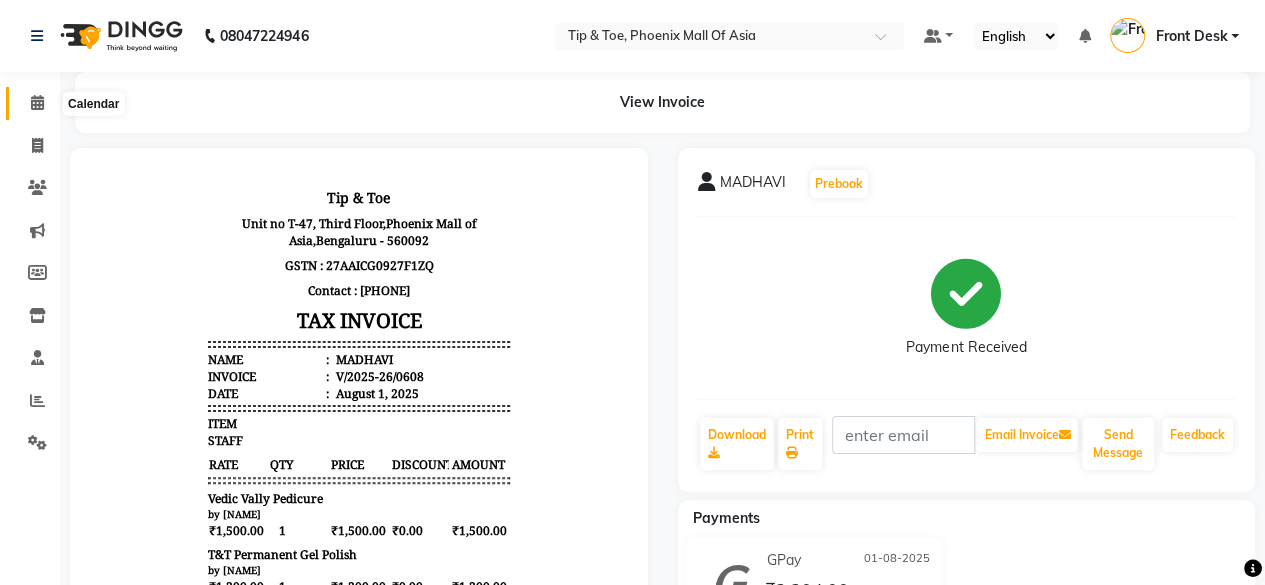 click 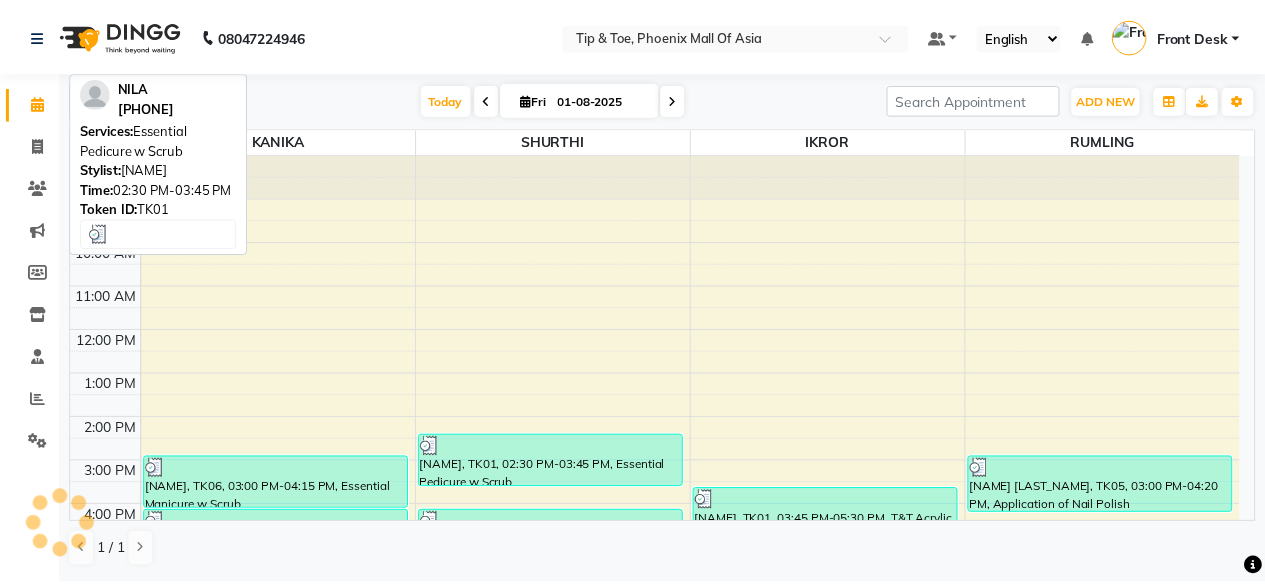 scroll, scrollTop: 193, scrollLeft: 0, axis: vertical 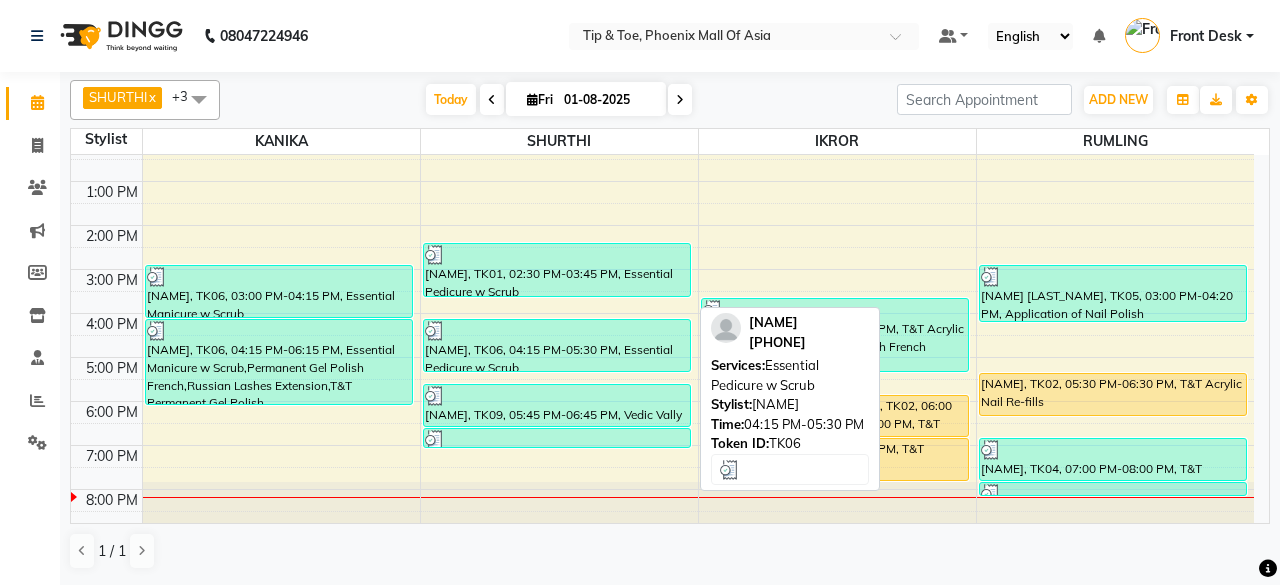 click at bounding box center [557, 331] 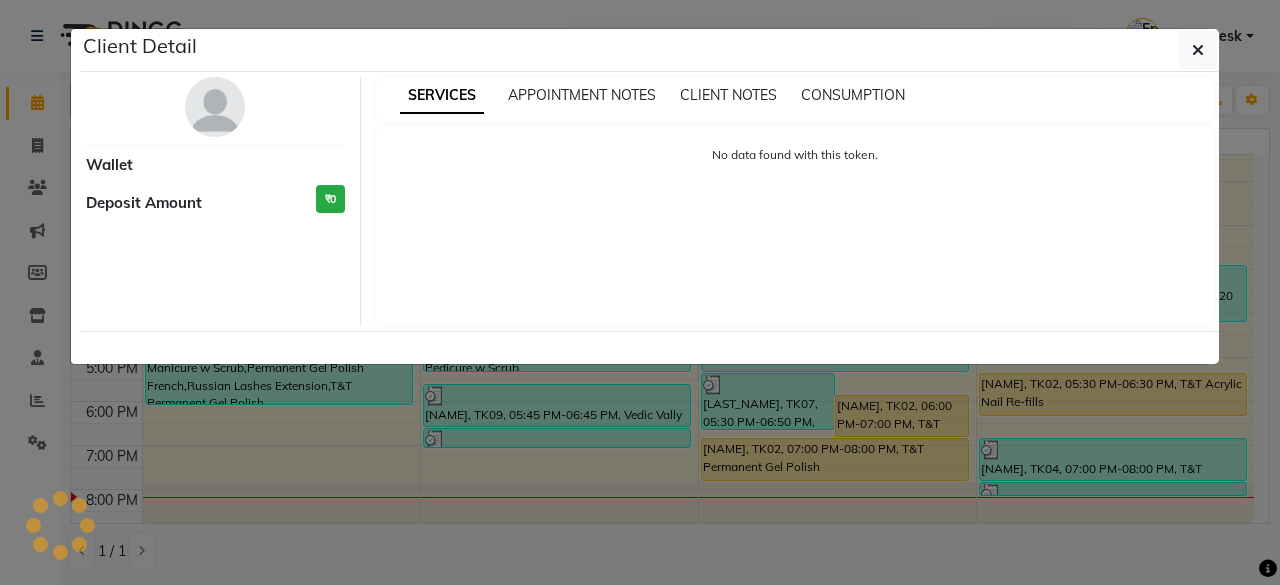 select on "3" 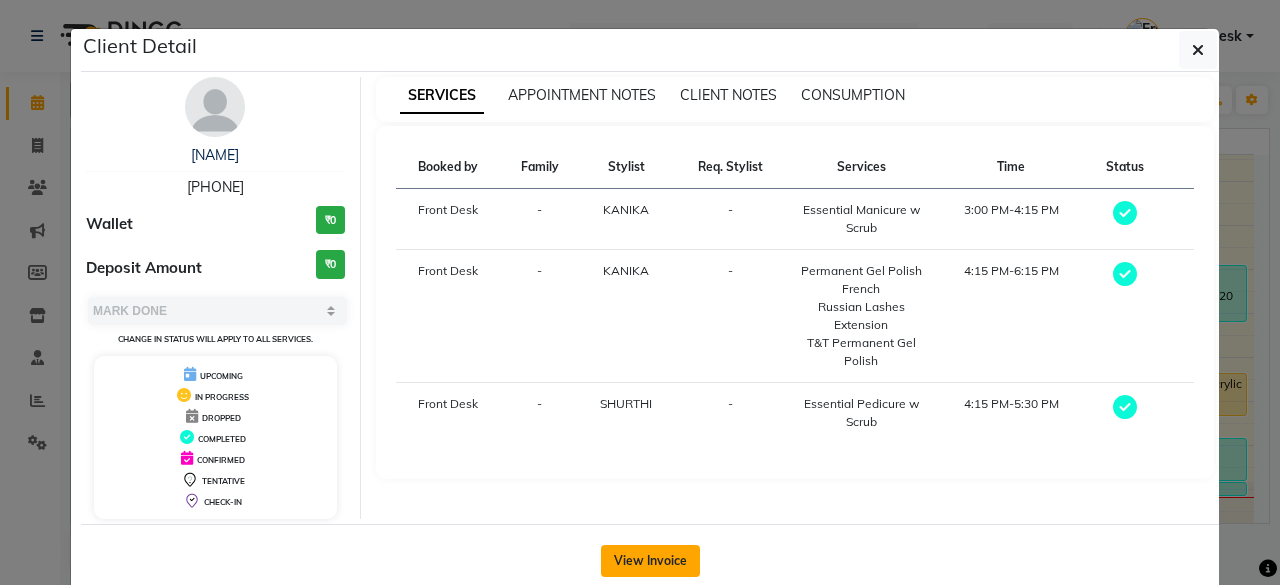 click on "View Invoice" 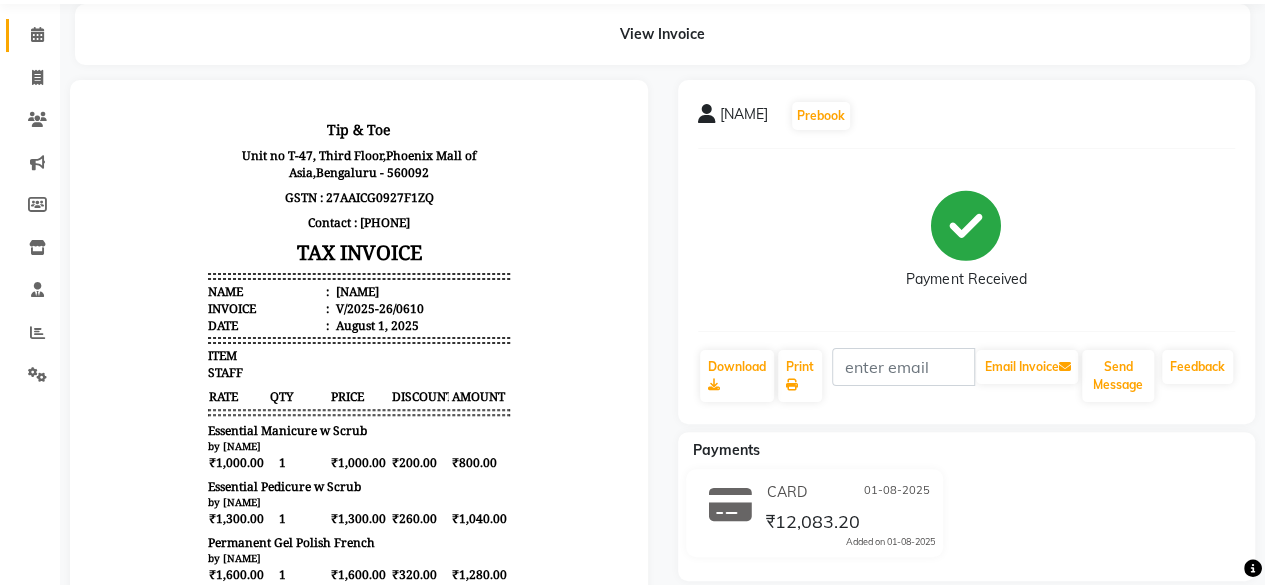 scroll, scrollTop: 100, scrollLeft: 0, axis: vertical 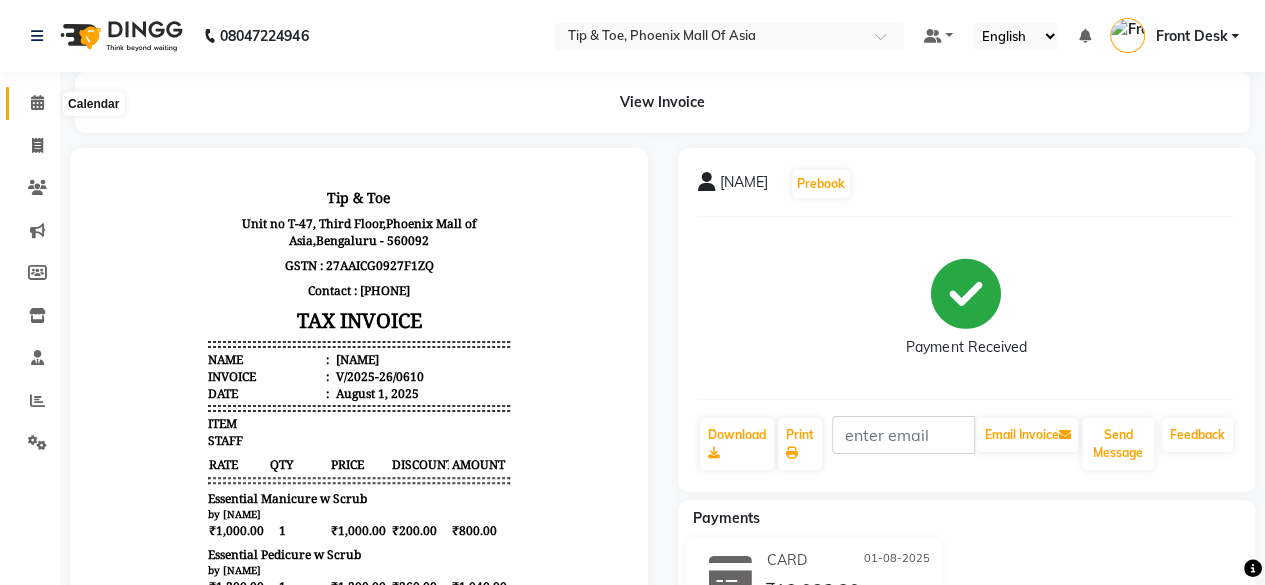 drag, startPoint x: 31, startPoint y: 100, endPoint x: 87, endPoint y: 116, distance: 58.24088 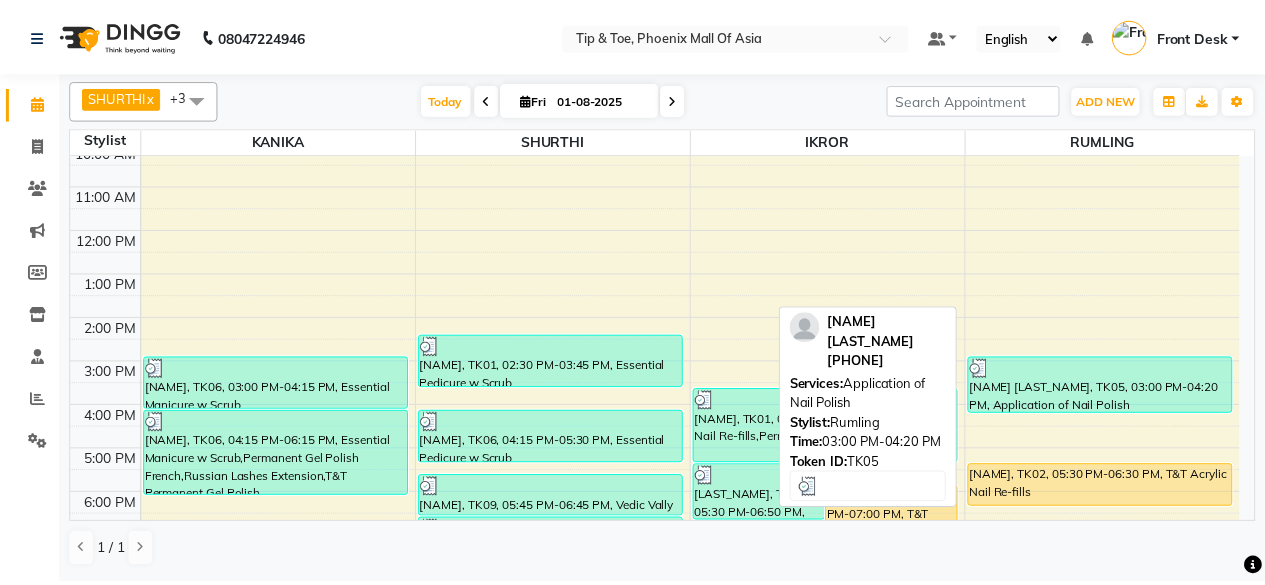 scroll, scrollTop: 193, scrollLeft: 0, axis: vertical 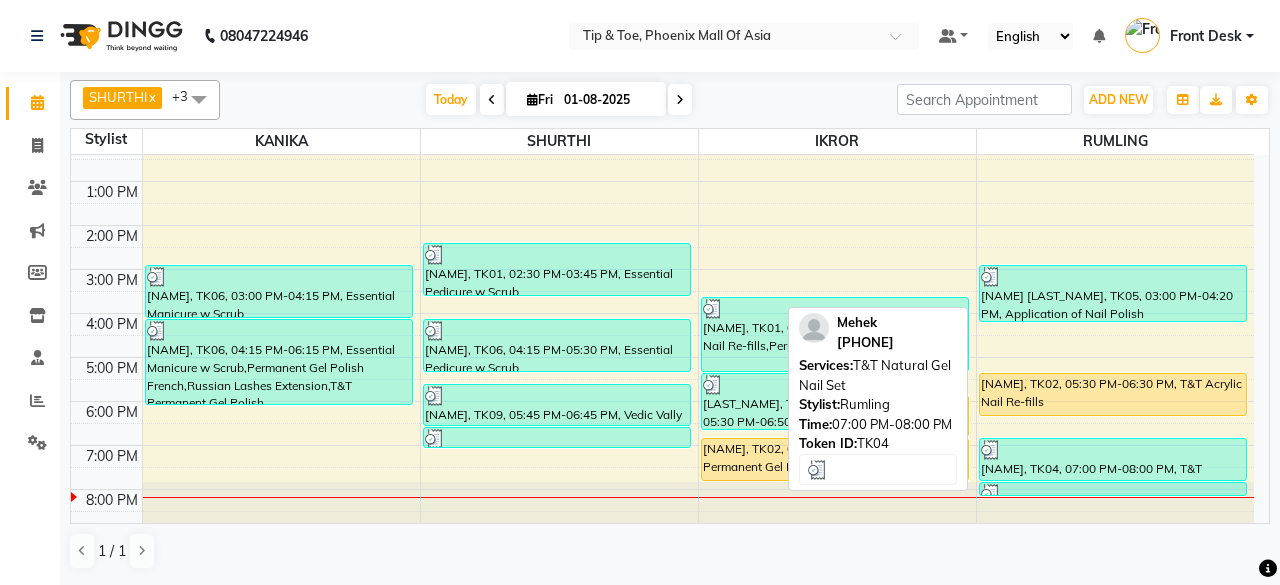 click at bounding box center (1113, 450) 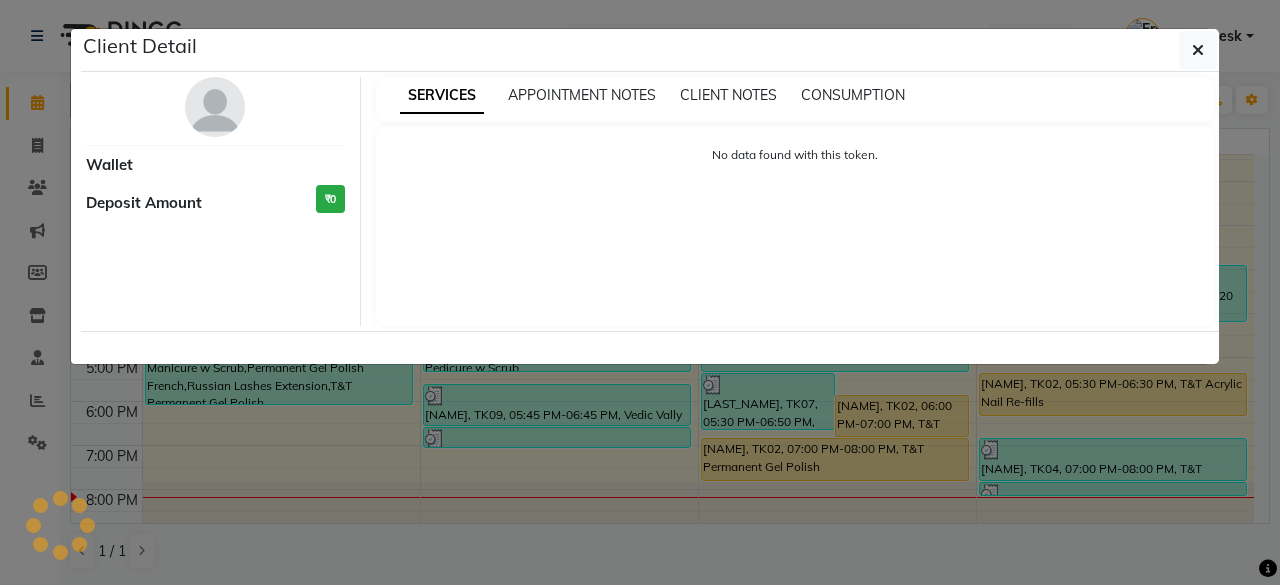 select on "3" 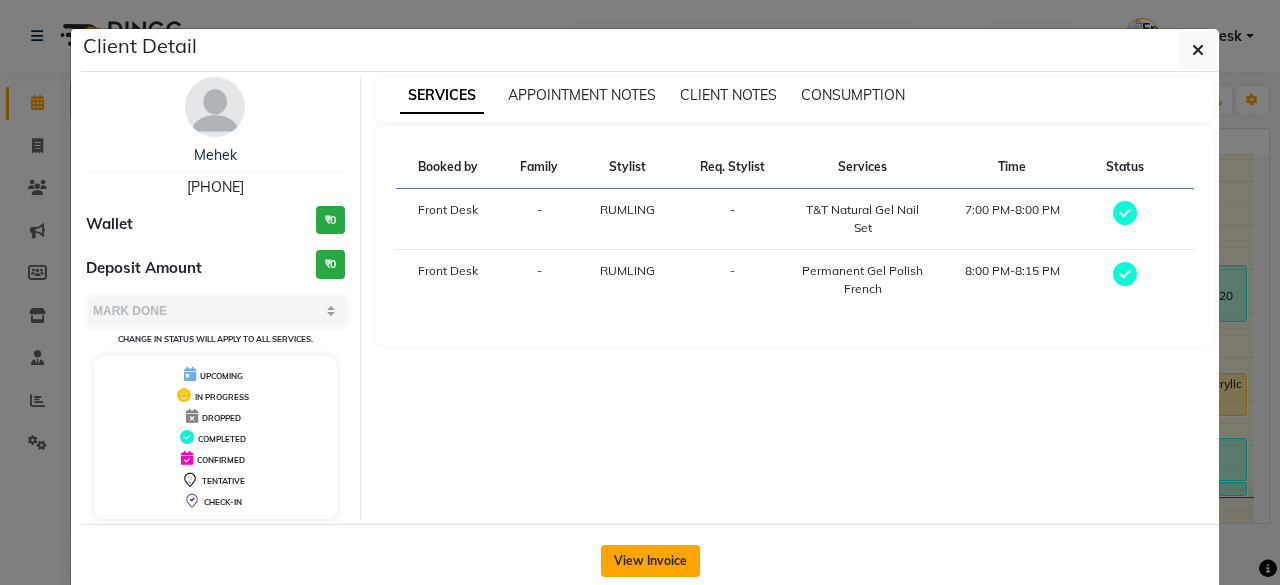 click on "View Invoice" 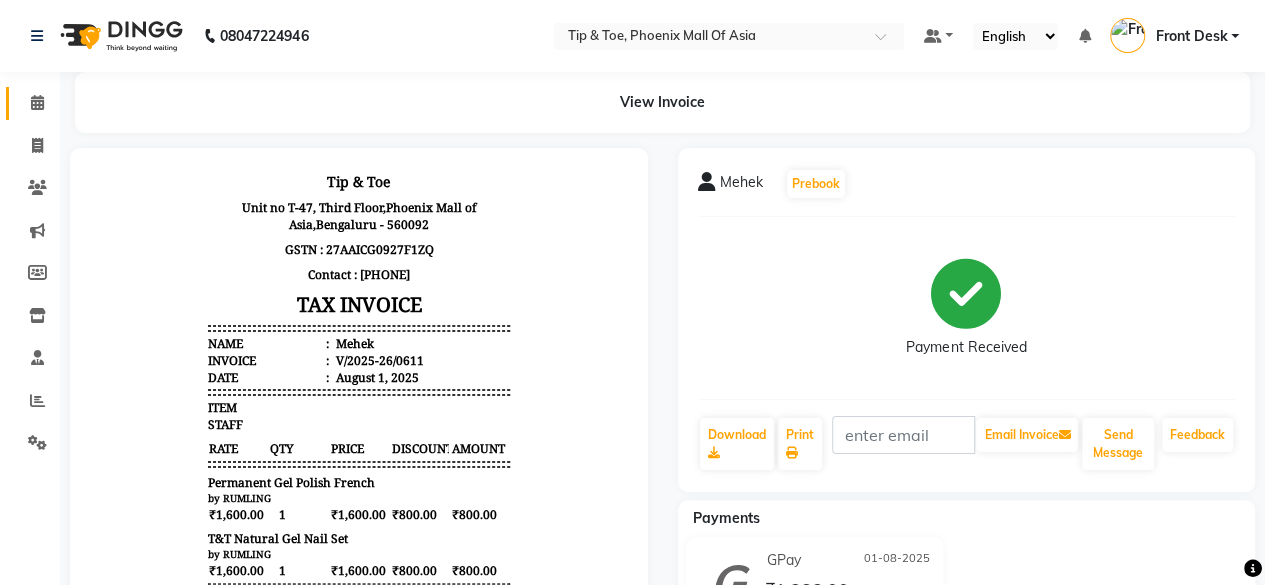 scroll, scrollTop: 100, scrollLeft: 0, axis: vertical 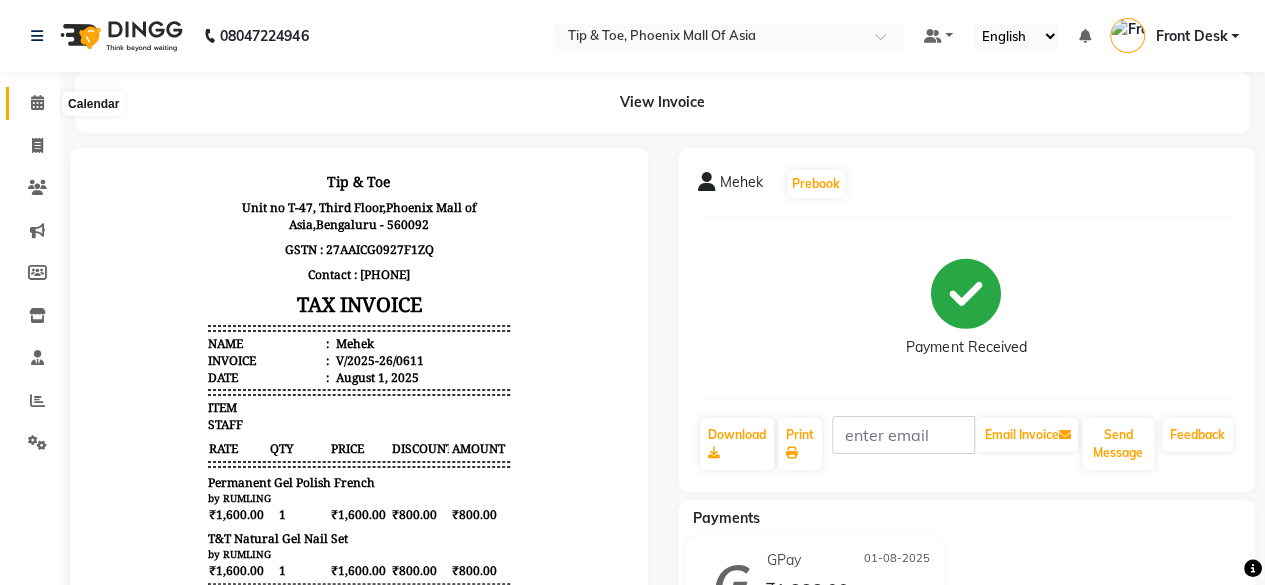 click 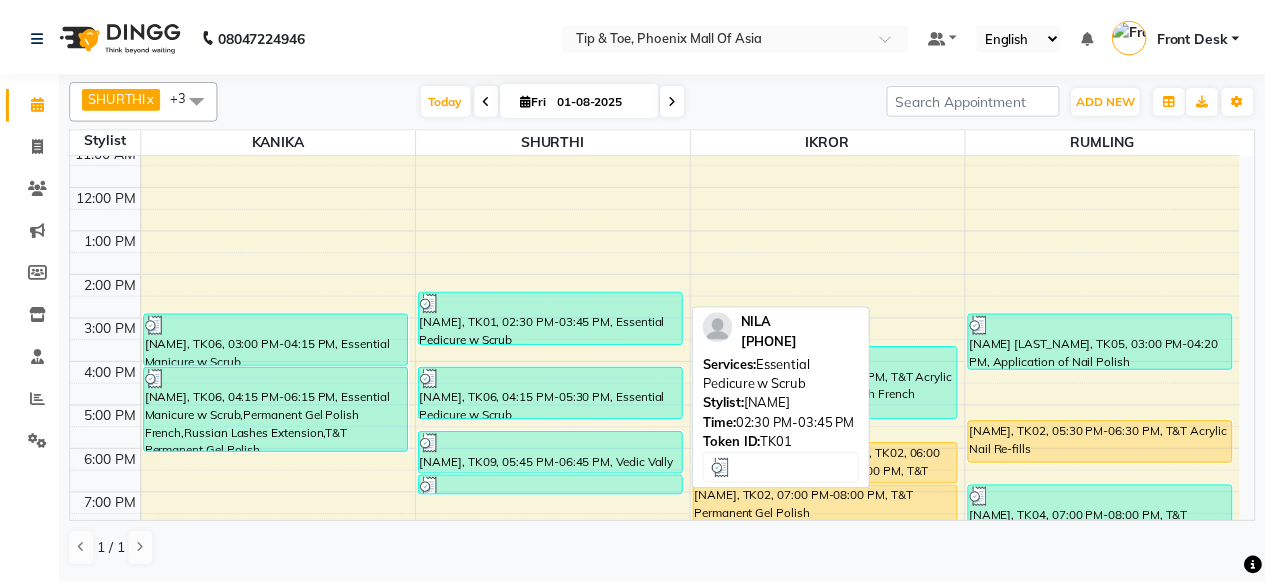 scroll, scrollTop: 193, scrollLeft: 0, axis: vertical 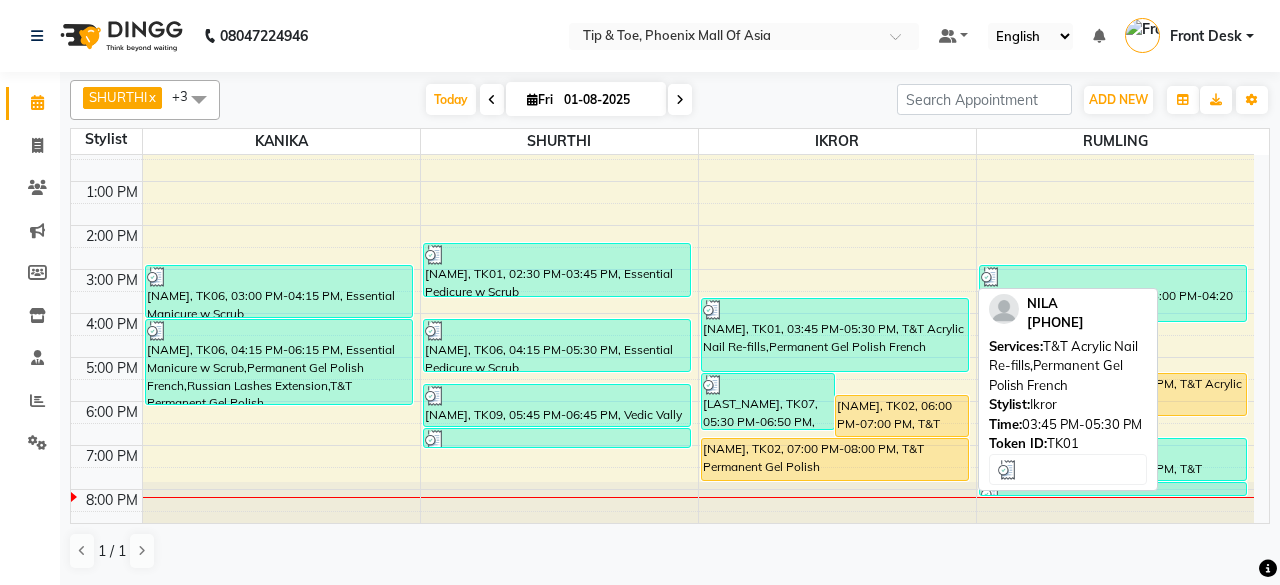 click on "[NAME], TK01, 03:45 PM-05:30 PM, T&T Acrylic Nail Re-fills,Permanent Gel Polish French" at bounding box center [835, 335] 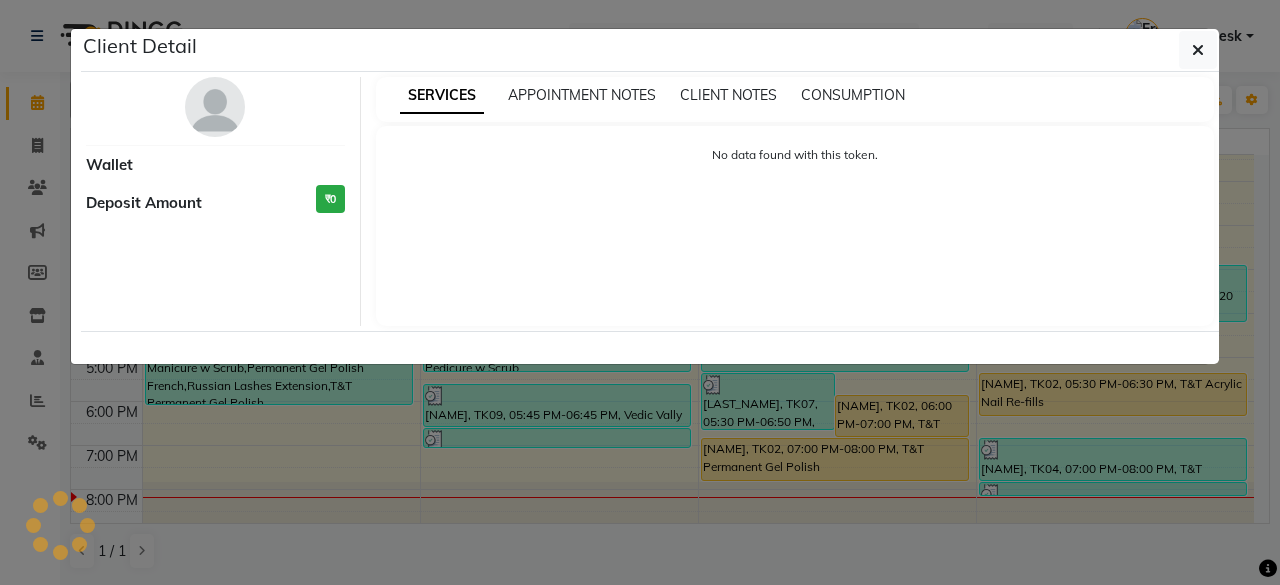 select on "3" 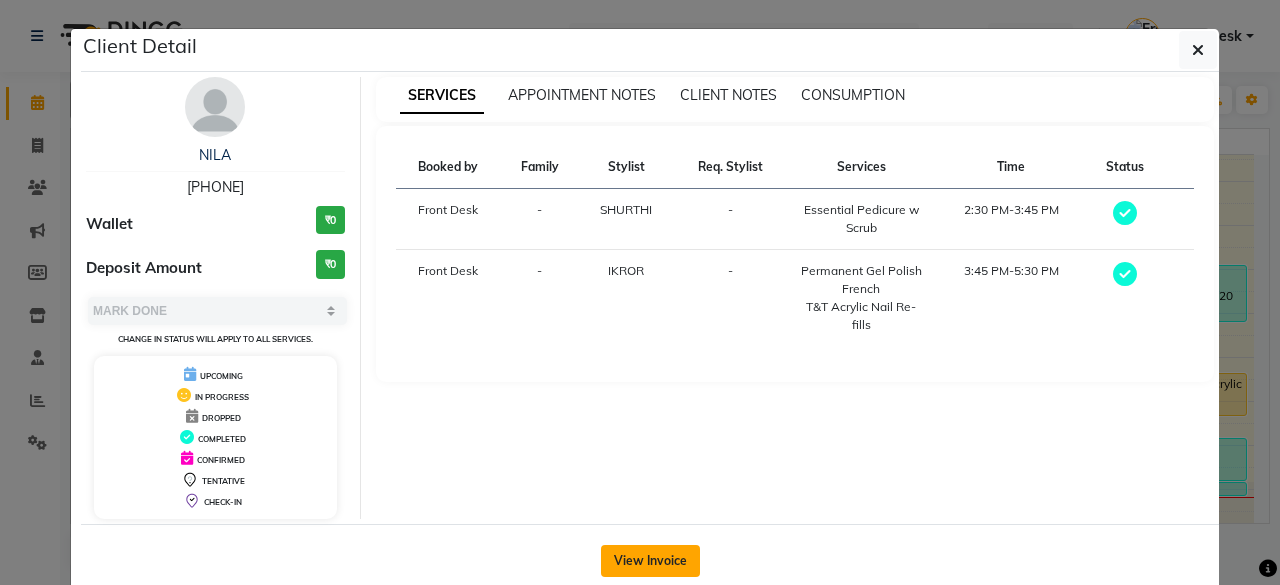 click on "View Invoice" 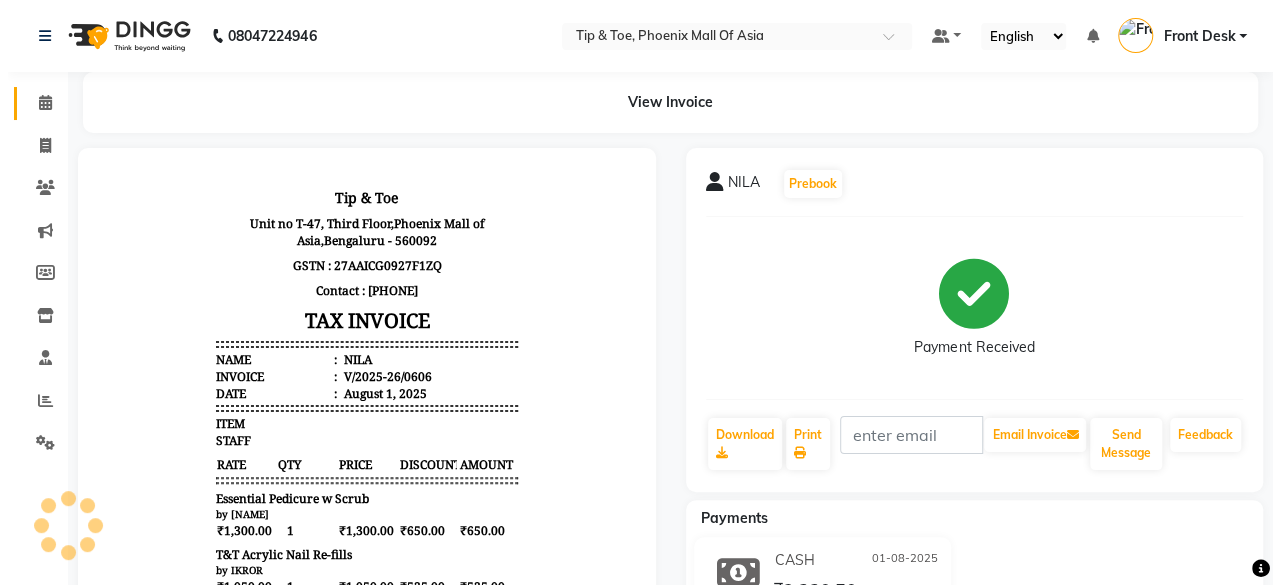 scroll, scrollTop: 0, scrollLeft: 0, axis: both 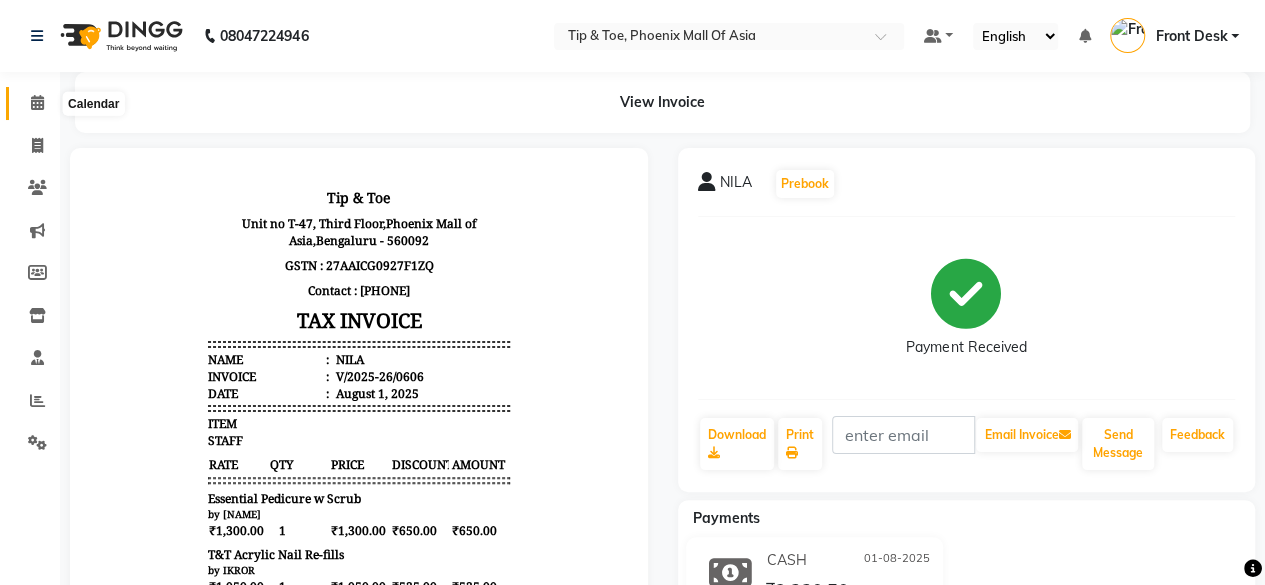 click 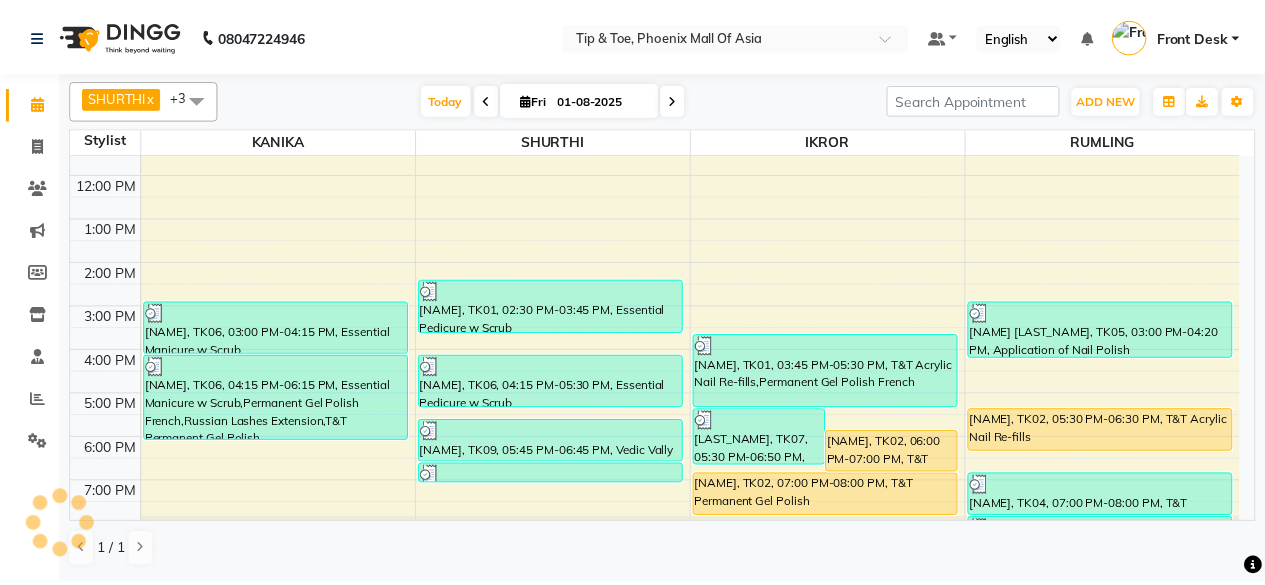 scroll, scrollTop: 193, scrollLeft: 0, axis: vertical 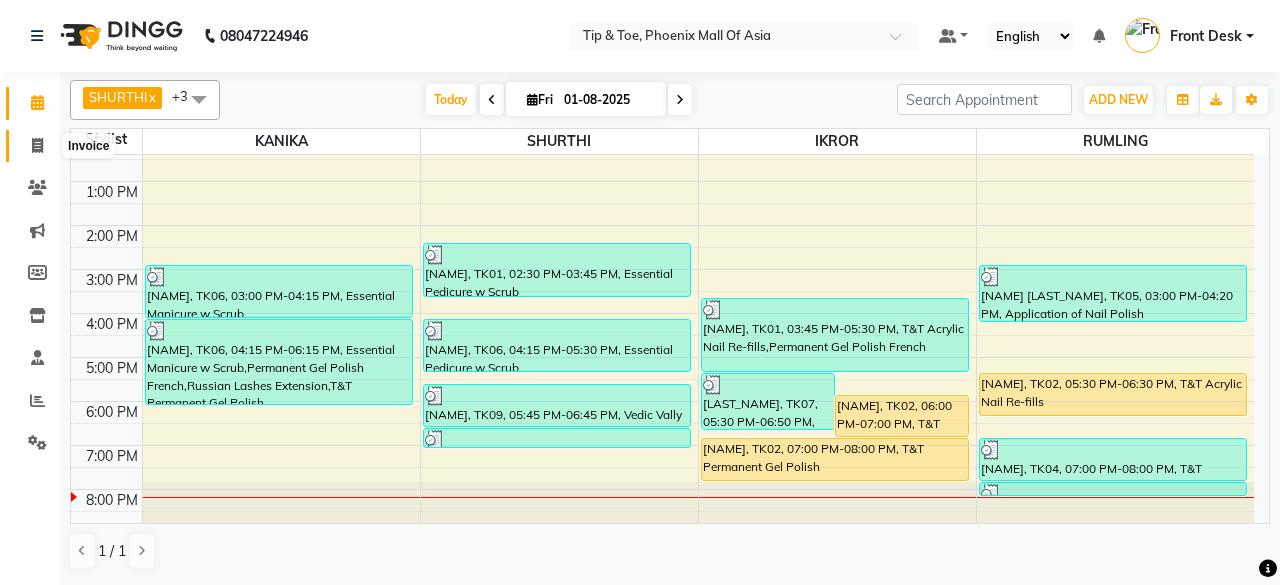 click 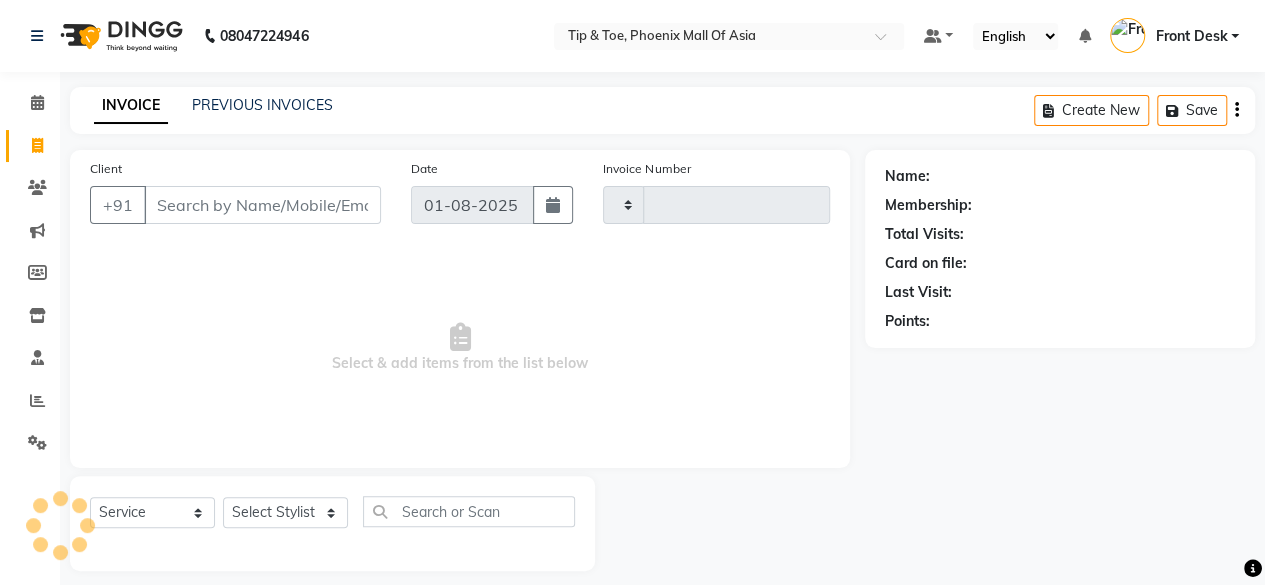 type on "0612" 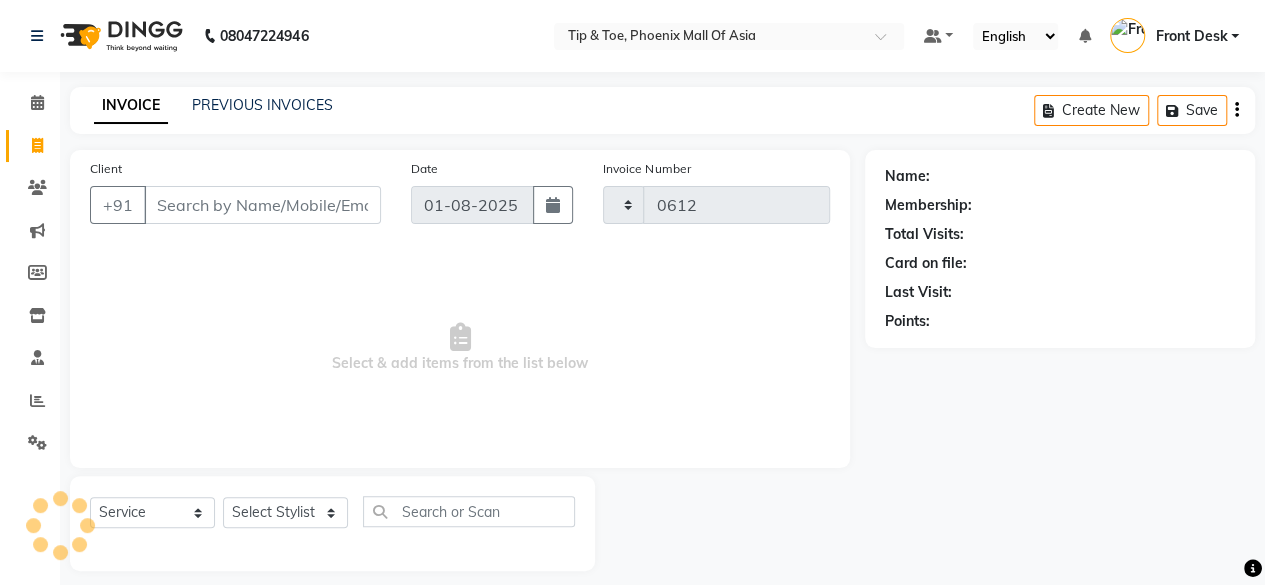 select on "5683" 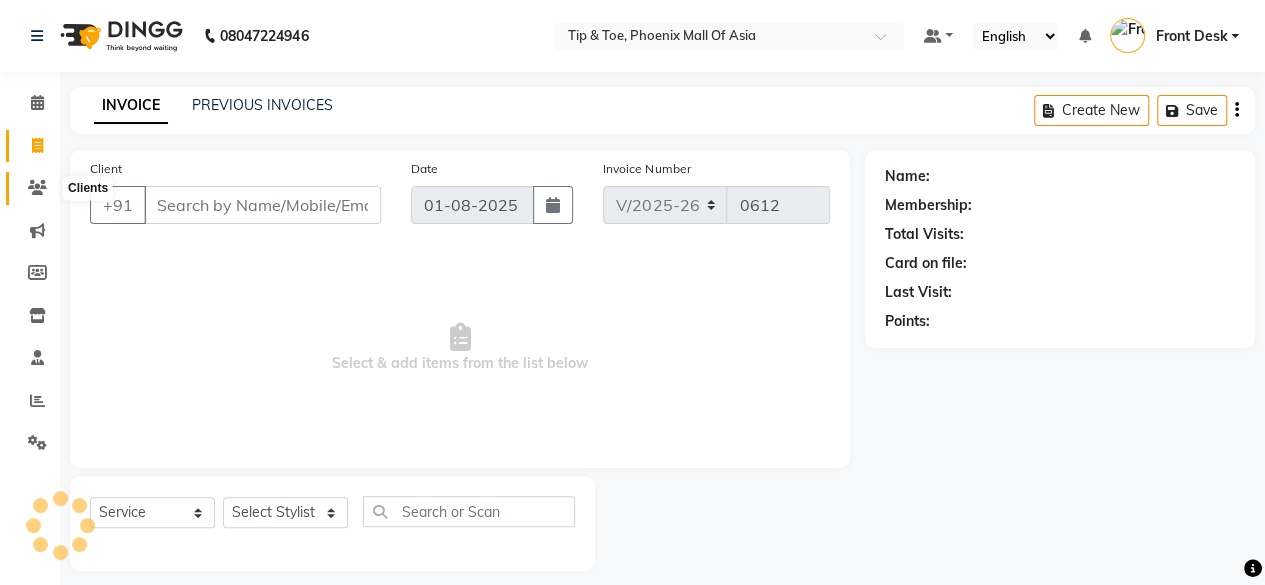 click 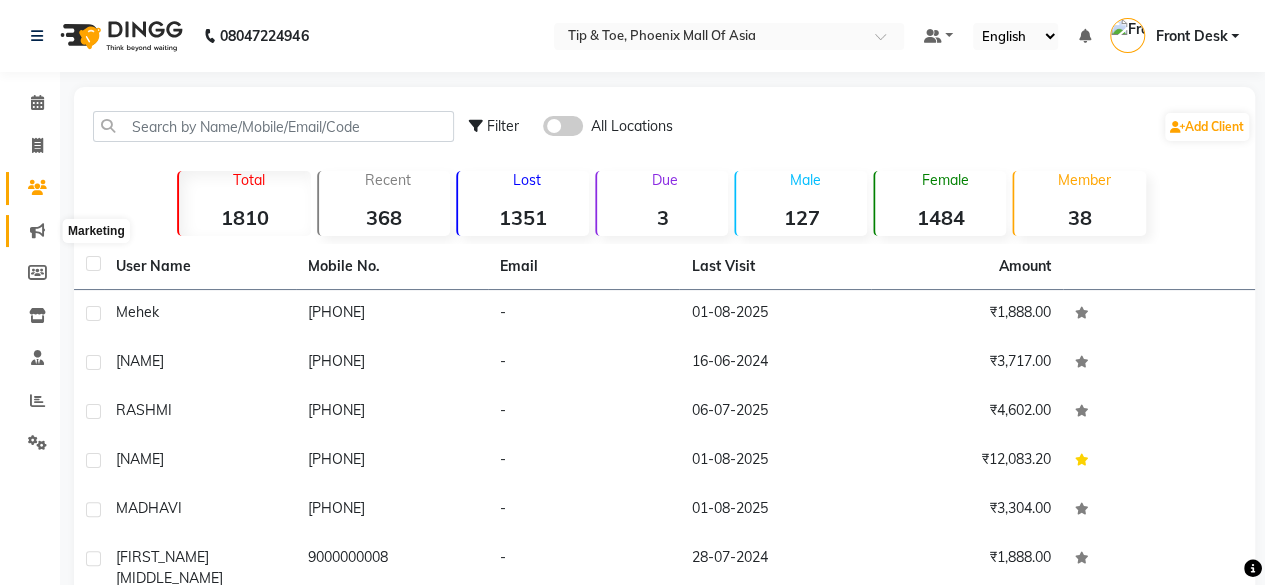 drag, startPoint x: 41, startPoint y: 231, endPoint x: 34, endPoint y: 247, distance: 17.464249 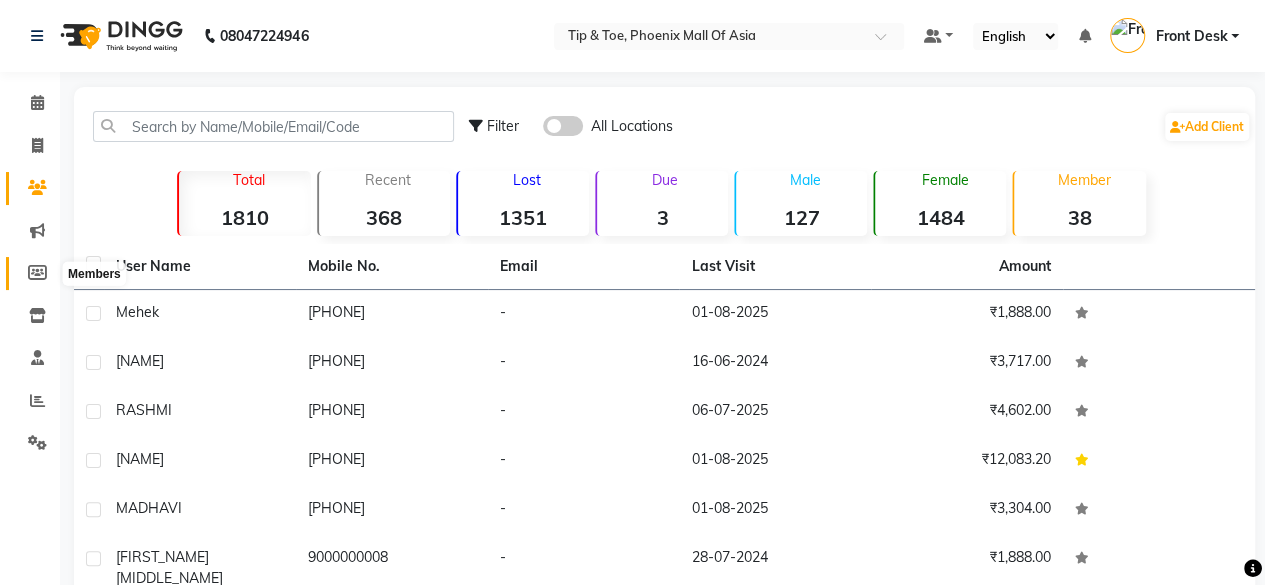 click 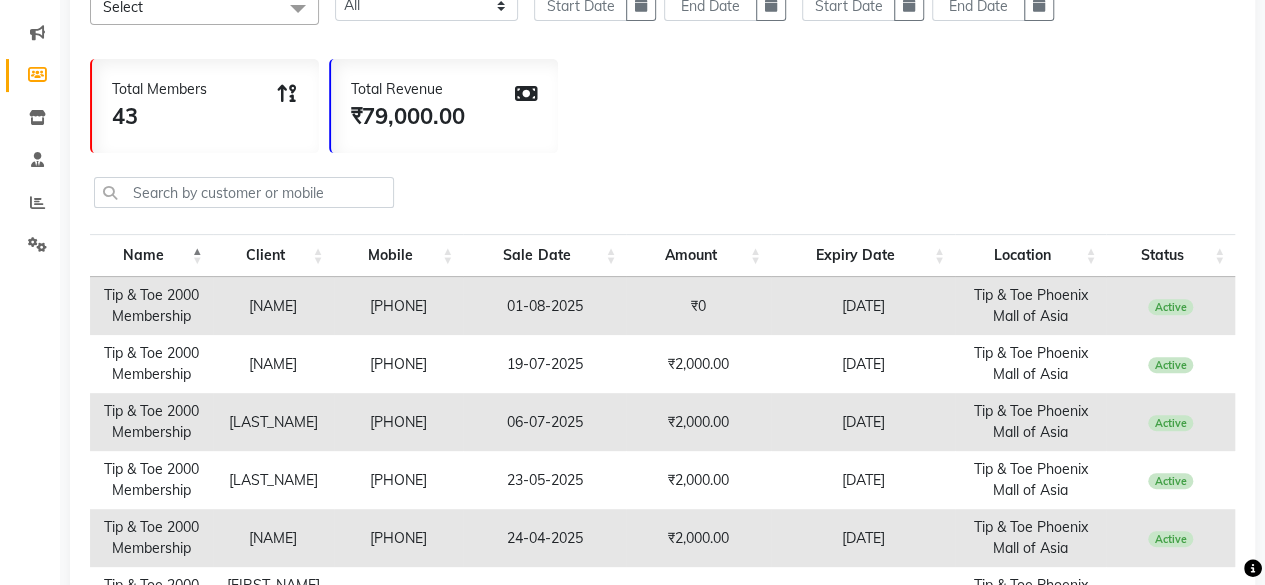 scroll, scrollTop: 200, scrollLeft: 0, axis: vertical 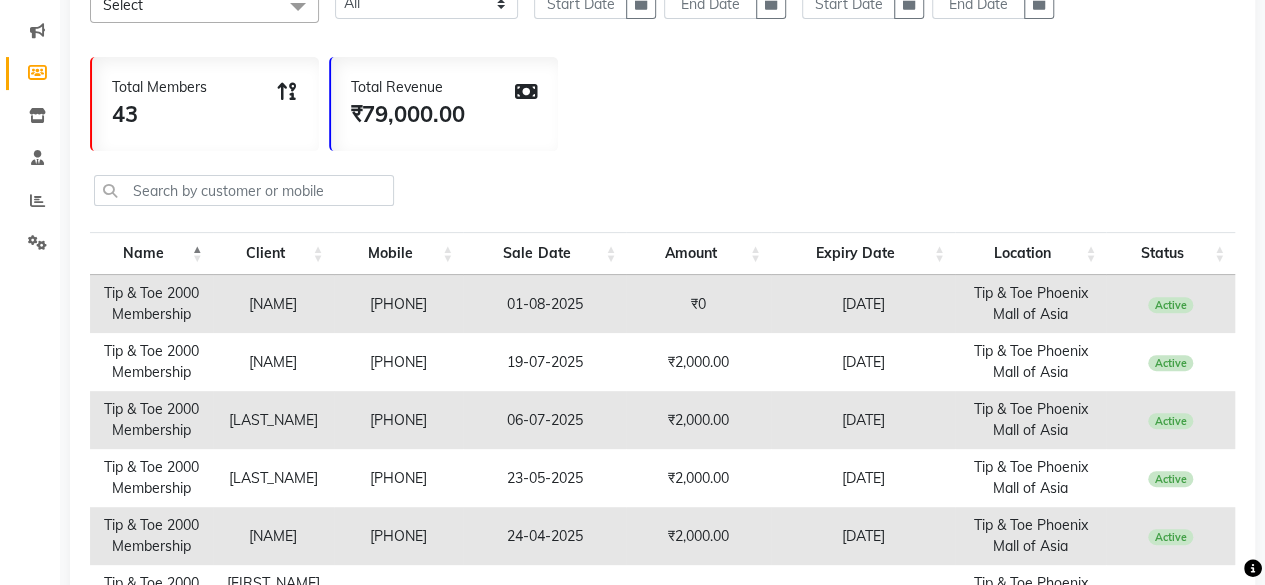 click on "₹0" at bounding box center (698, 304) 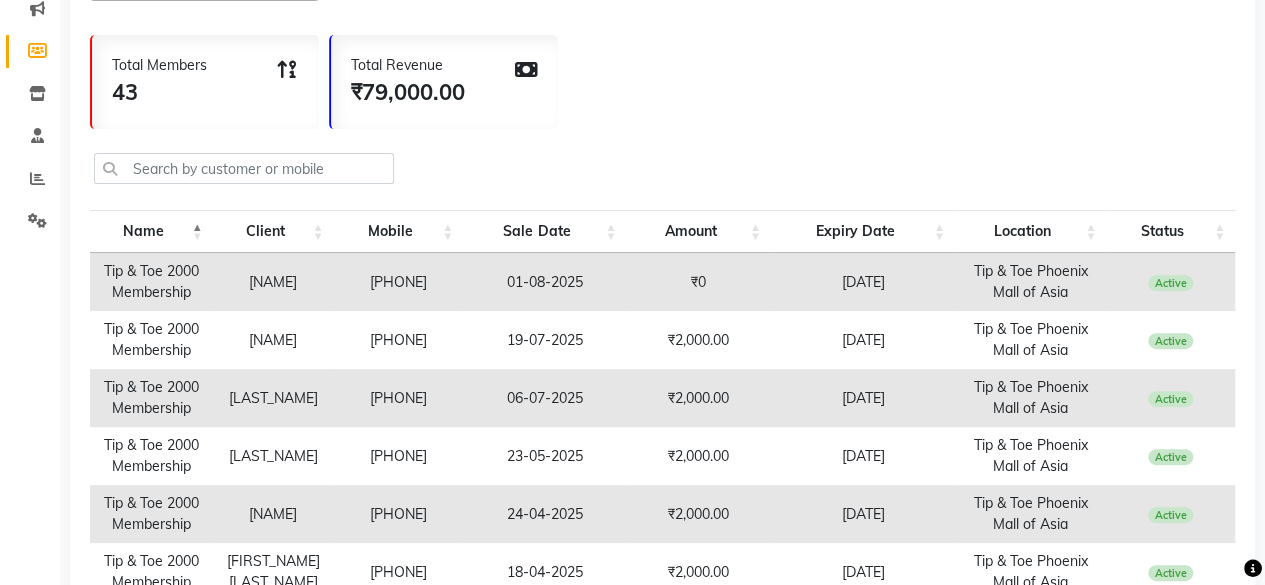 scroll, scrollTop: 200, scrollLeft: 0, axis: vertical 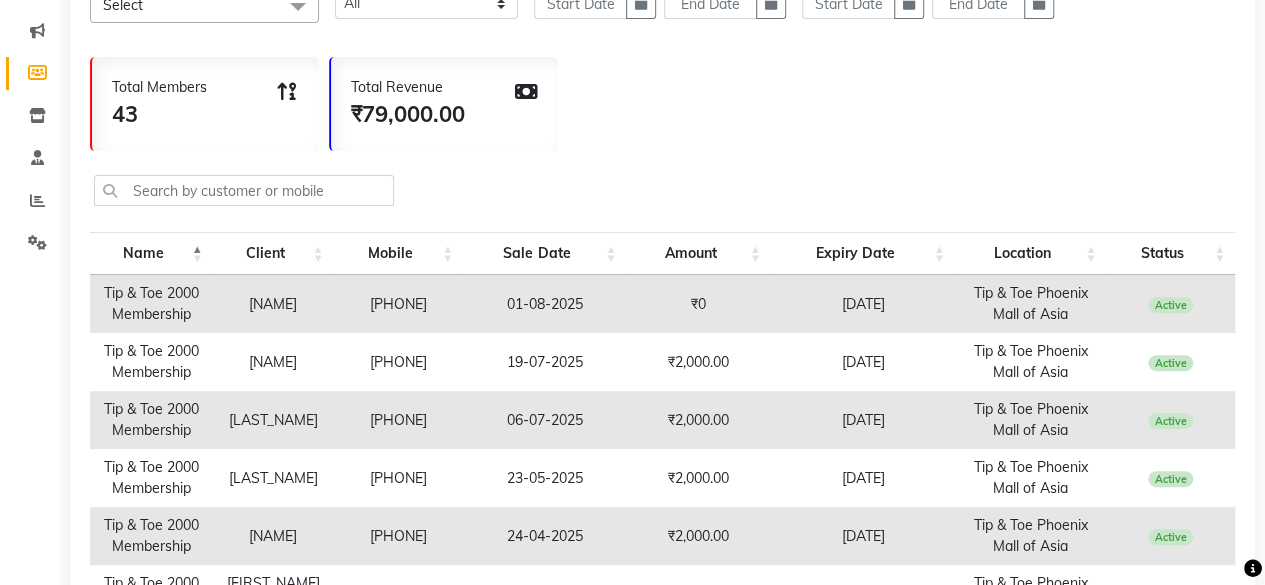 click on "Tip & Toe 2000 Membership" at bounding box center [151, 304] 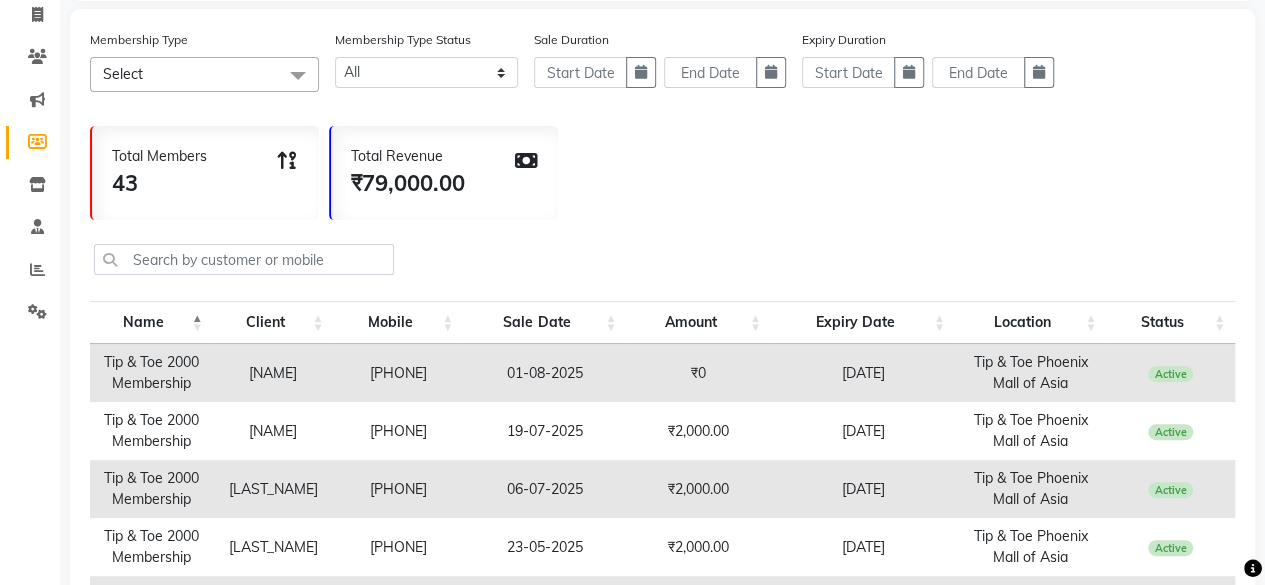 scroll, scrollTop: 100, scrollLeft: 0, axis: vertical 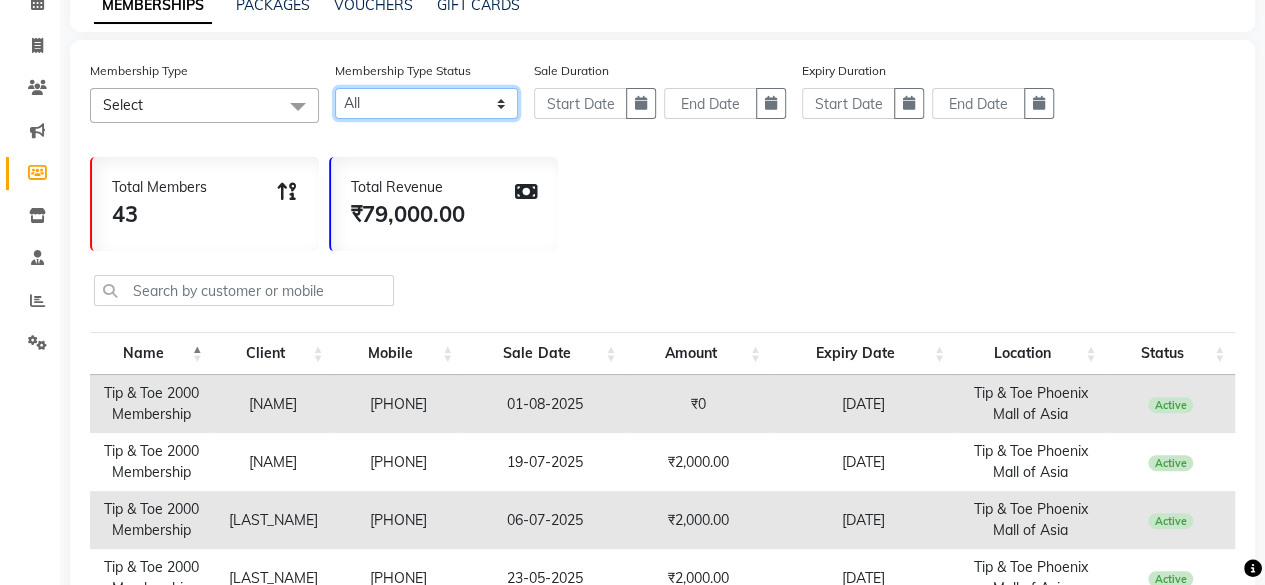 click on "Active Expired All" 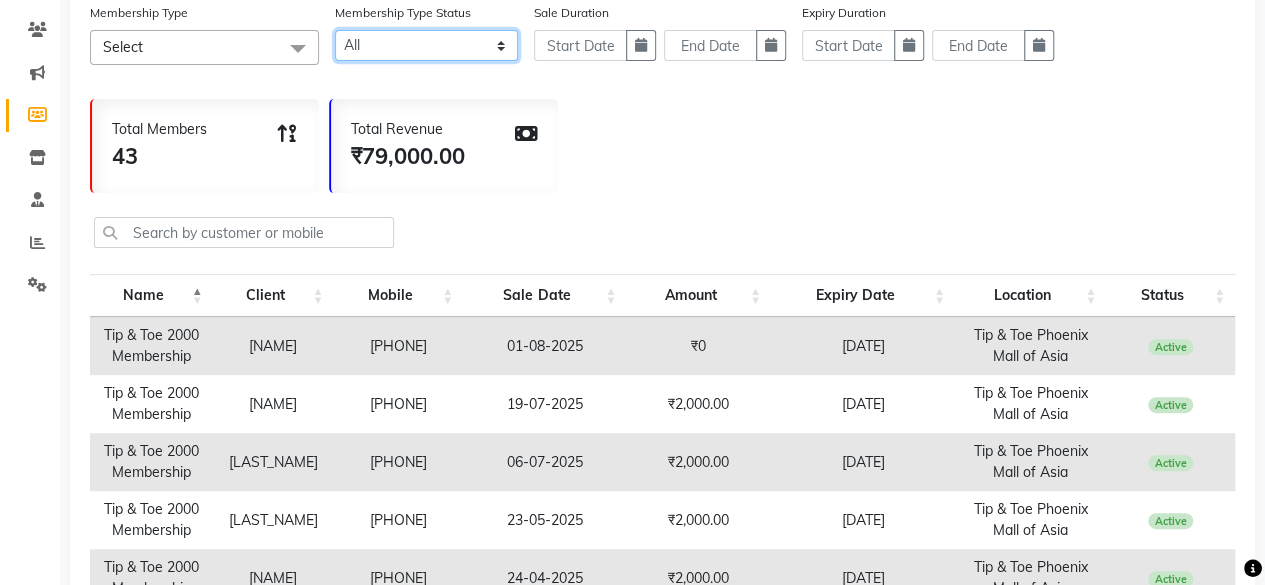 scroll, scrollTop: 264, scrollLeft: 0, axis: vertical 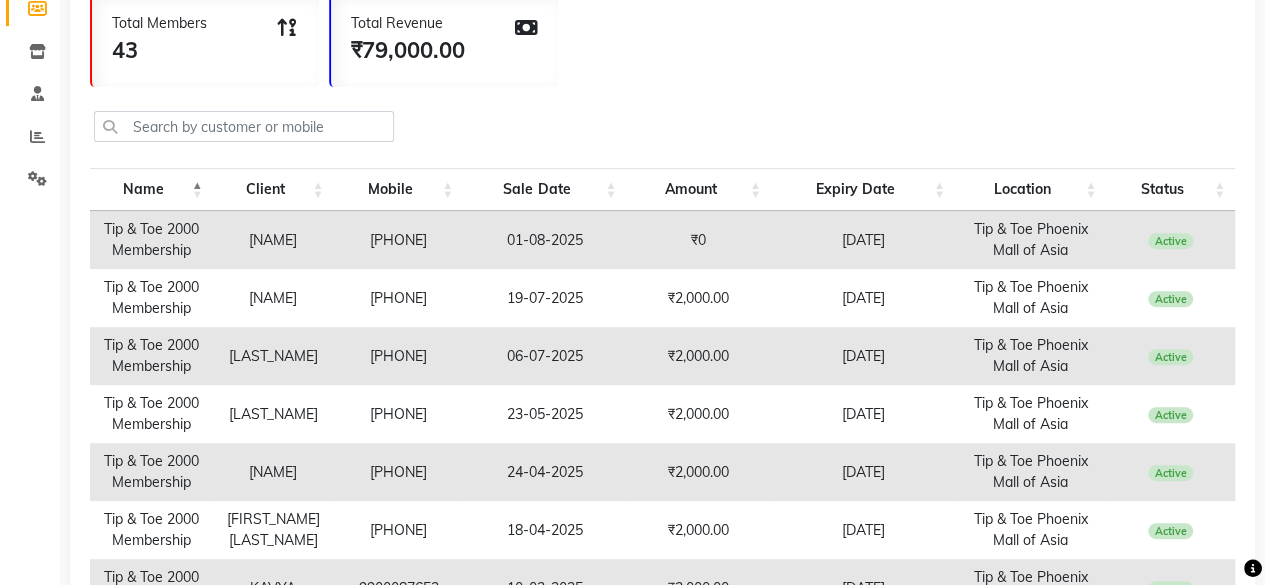 click on "31-07-2028" at bounding box center (863, 240) 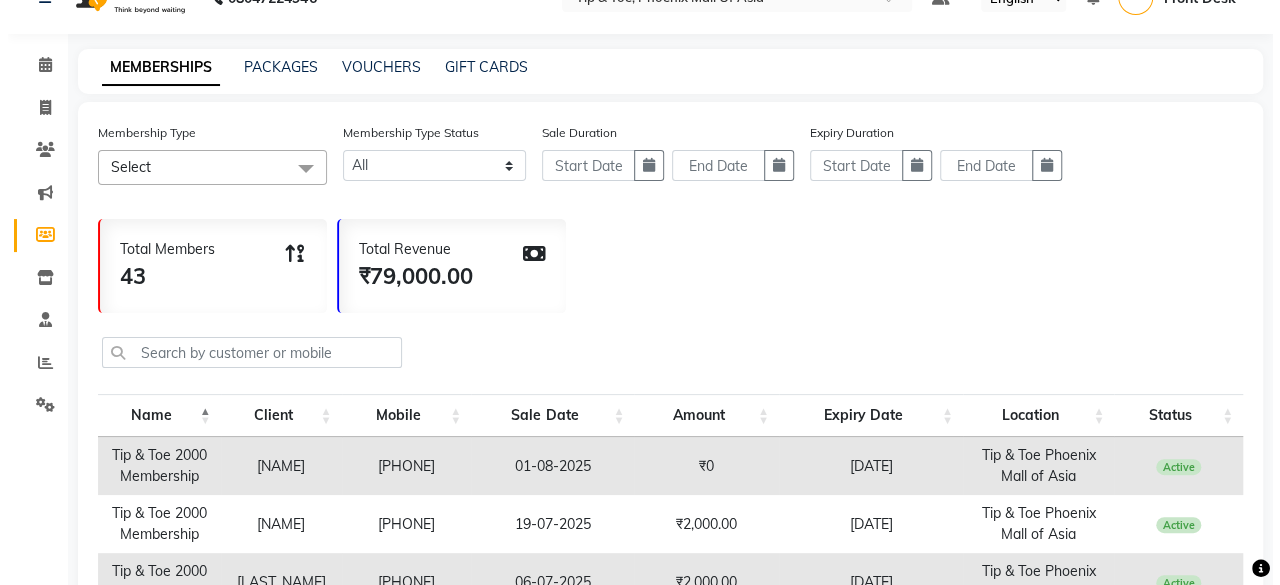 scroll, scrollTop: 0, scrollLeft: 0, axis: both 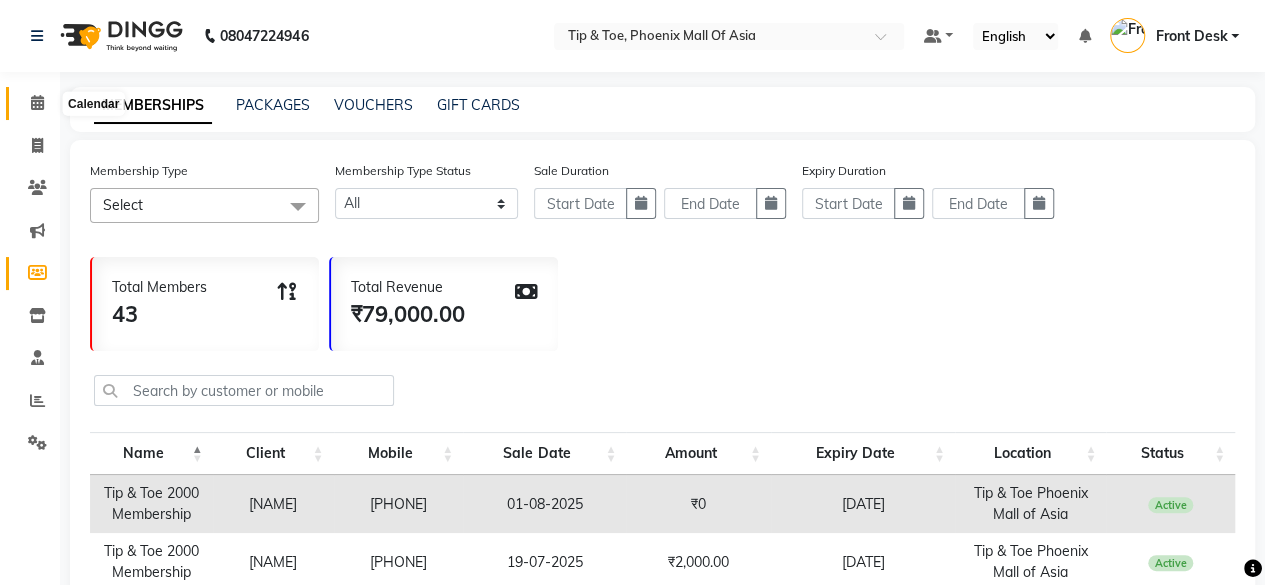 click 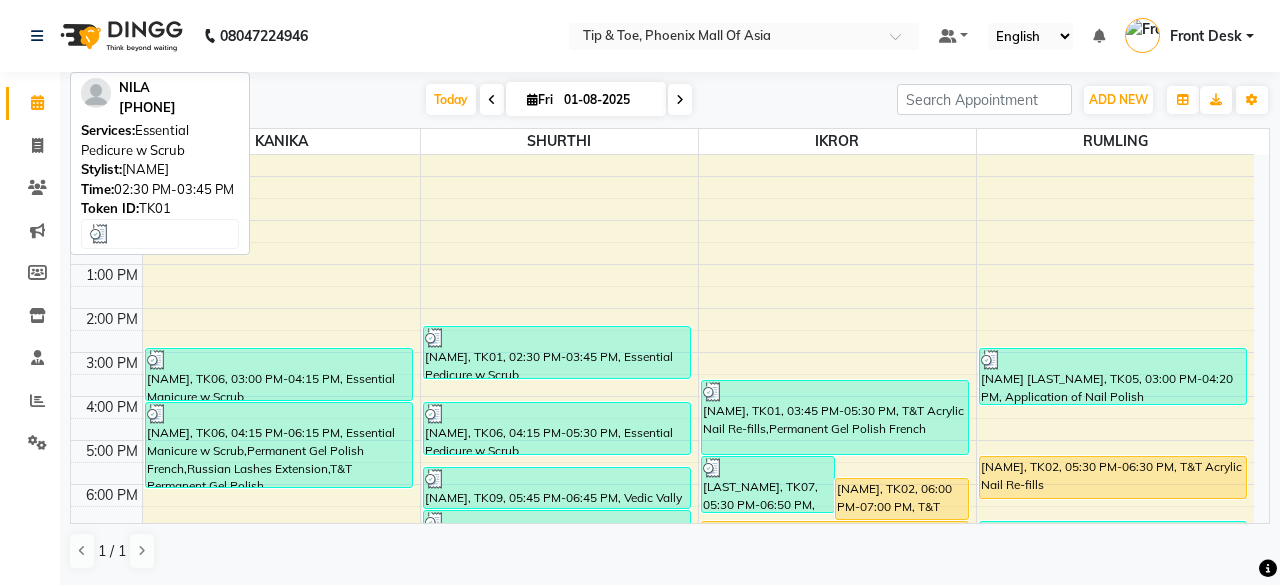 scroll, scrollTop: 193, scrollLeft: 0, axis: vertical 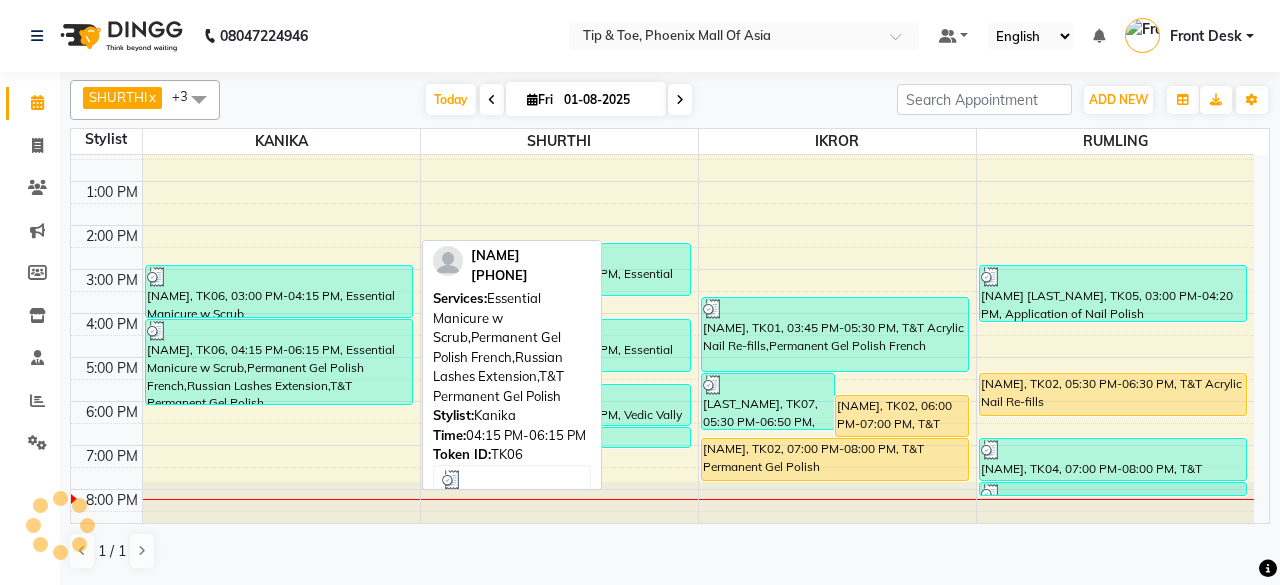click at bounding box center (279, 331) 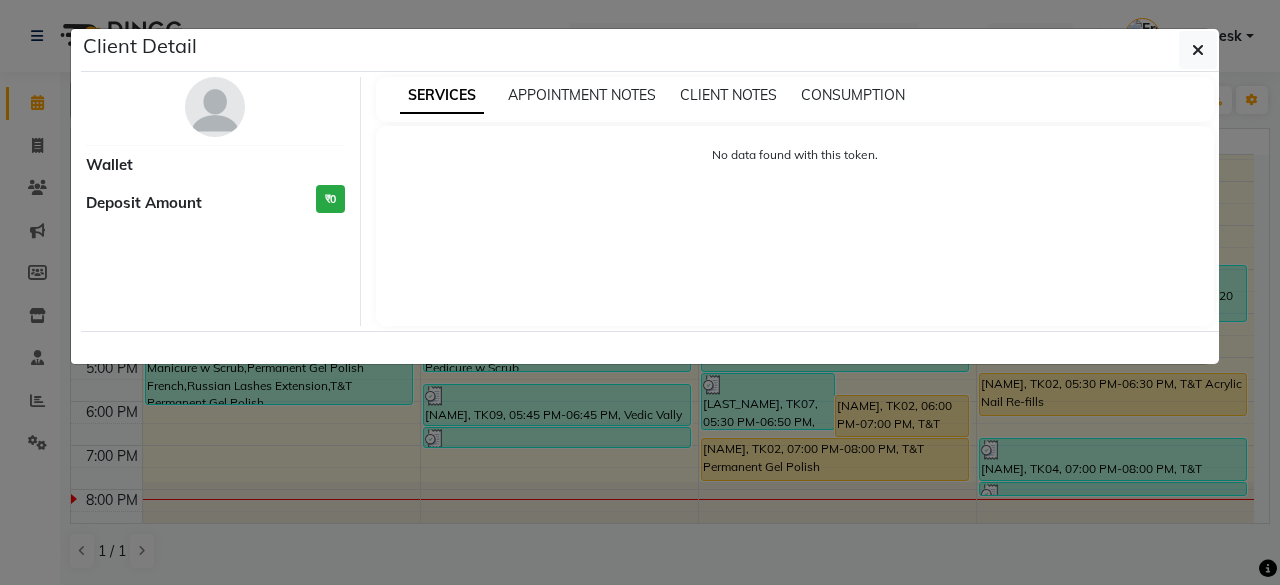 select on "3" 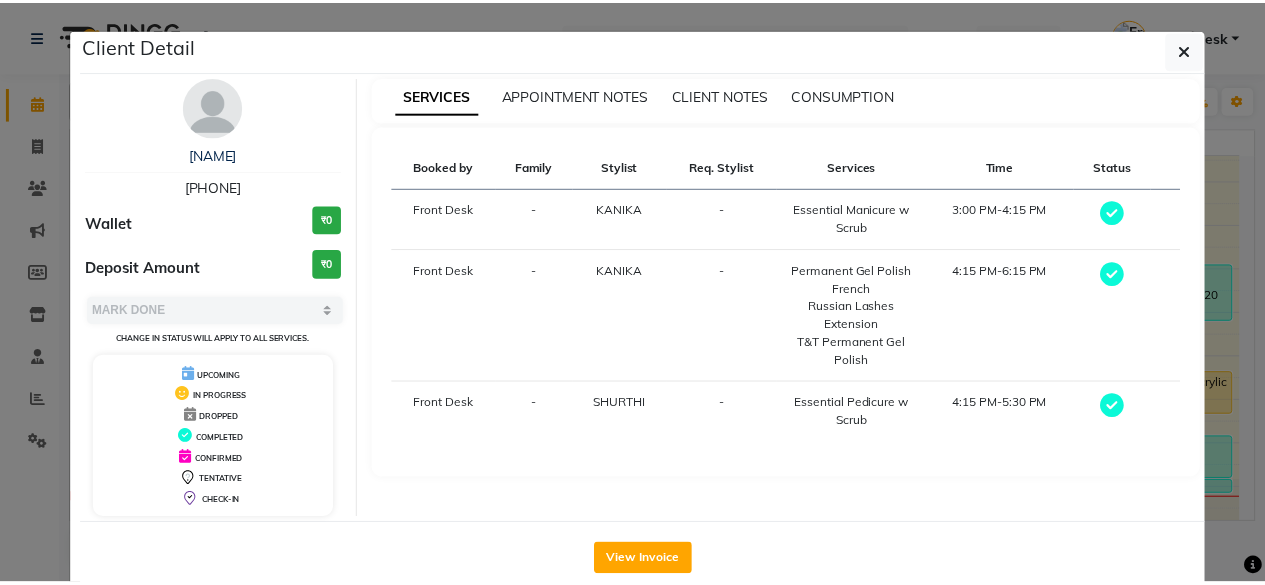 scroll, scrollTop: 37, scrollLeft: 0, axis: vertical 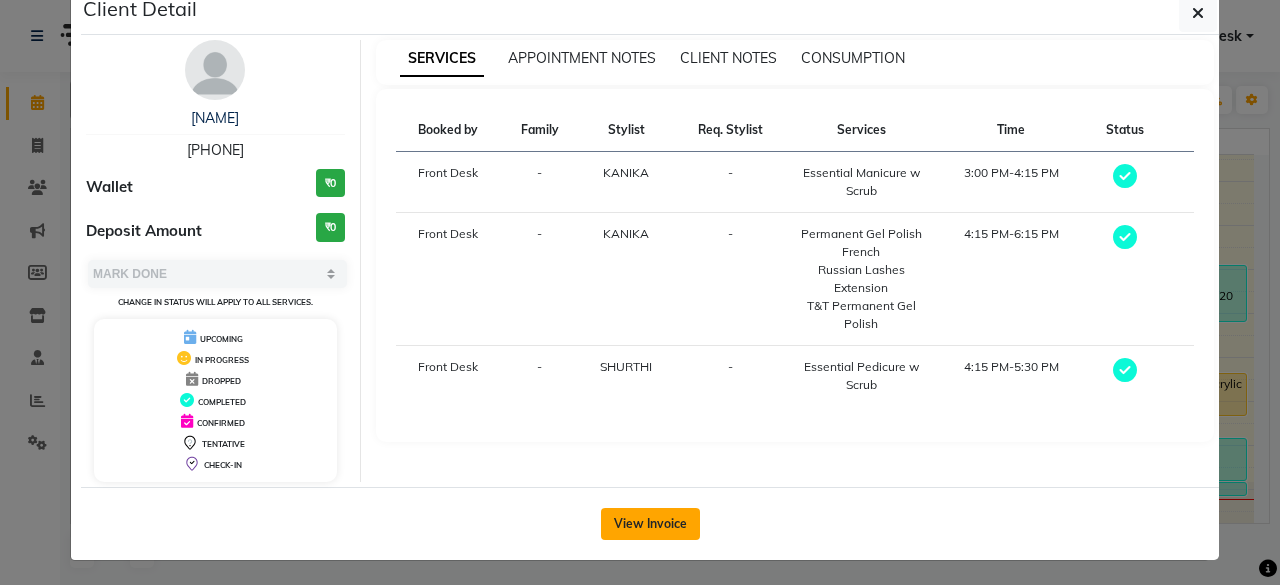 click on "View Invoice" 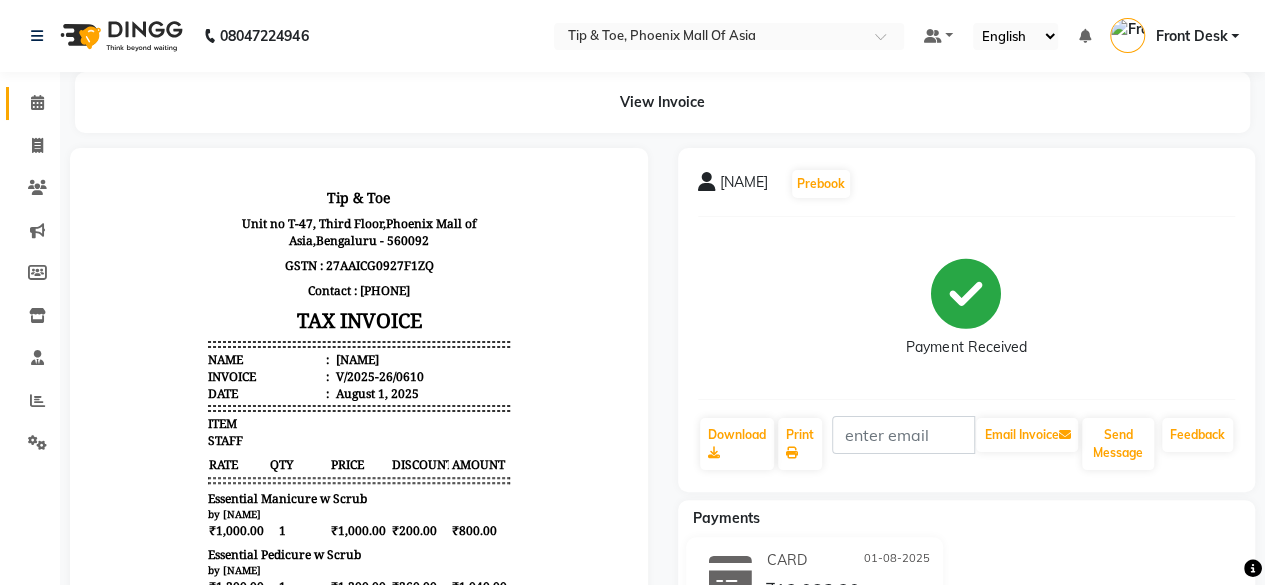 scroll, scrollTop: 100, scrollLeft: 0, axis: vertical 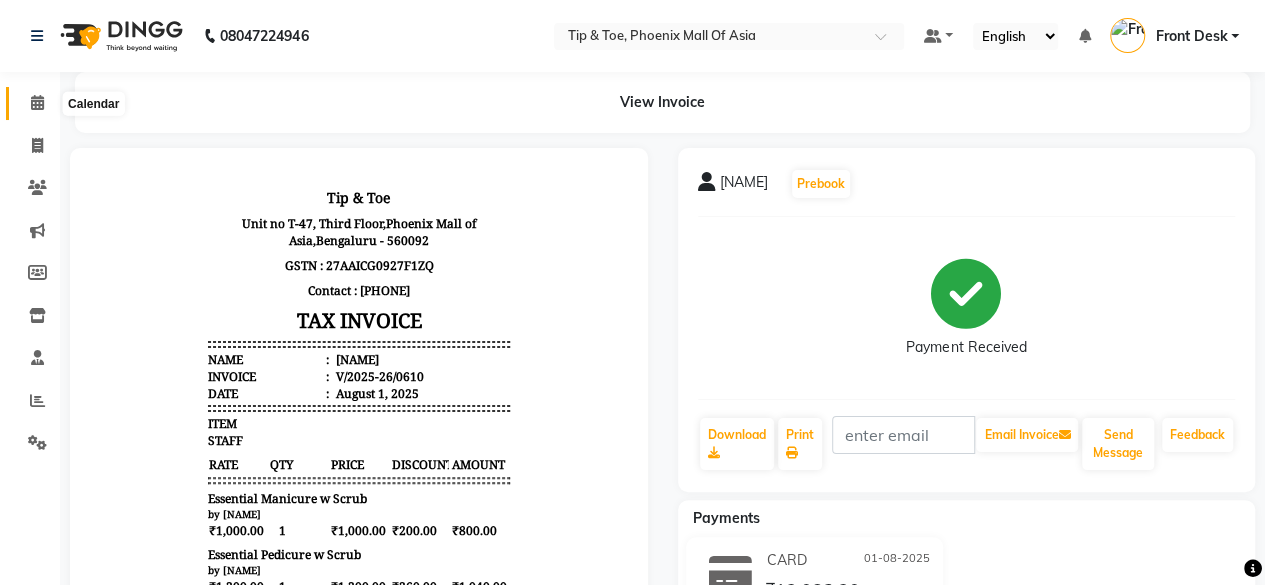 click 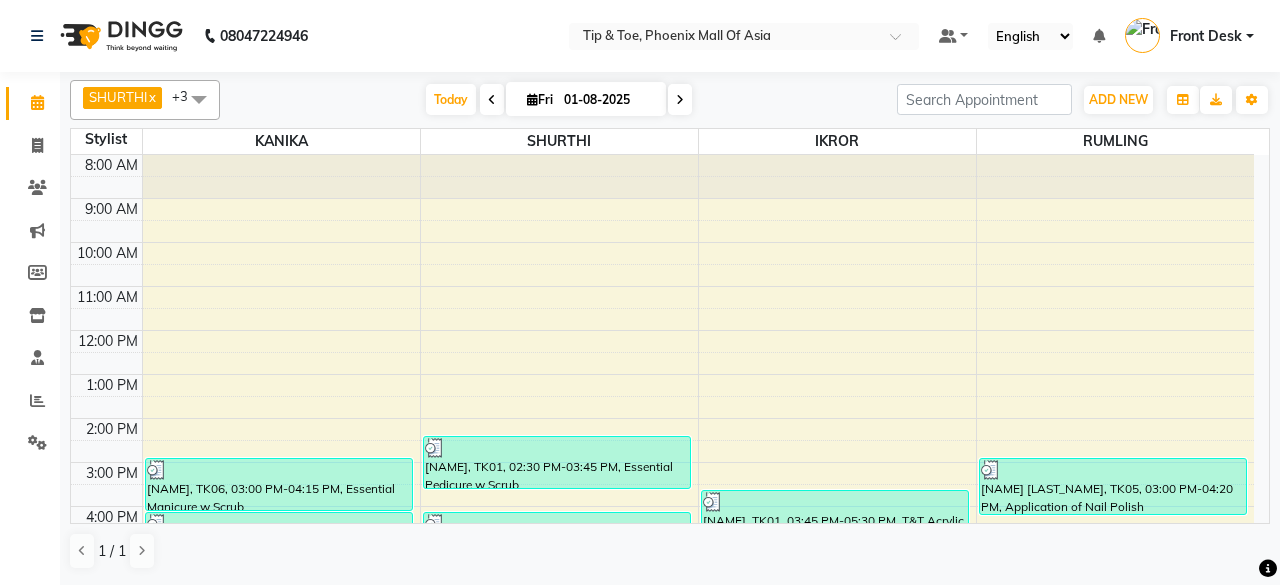 scroll, scrollTop: 193, scrollLeft: 0, axis: vertical 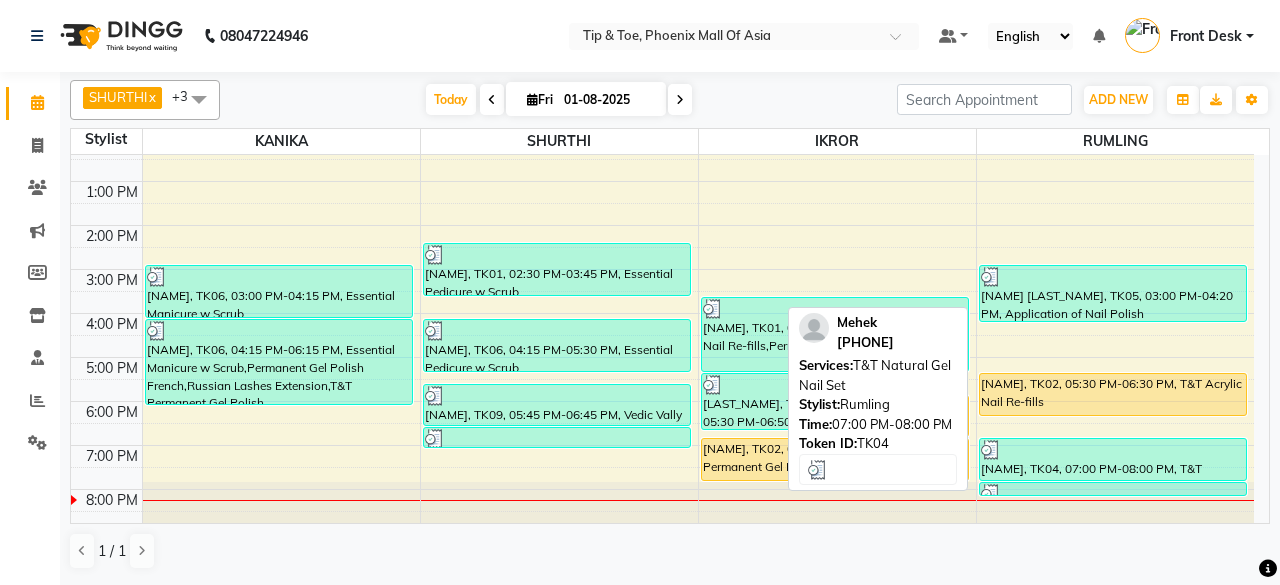 click at bounding box center [1113, 450] 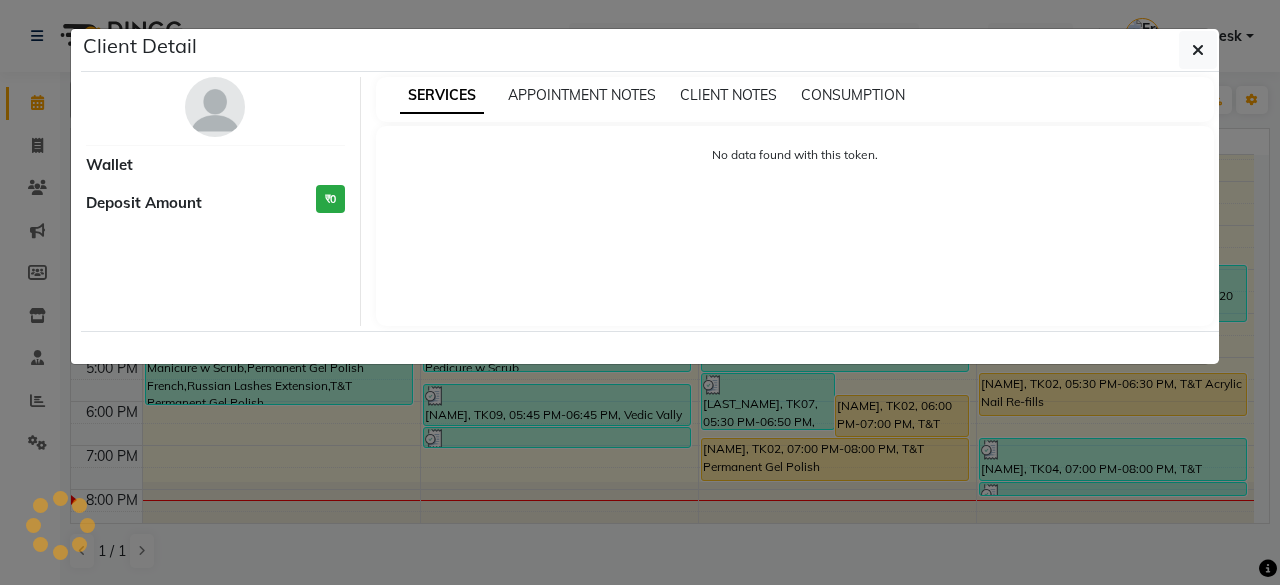 select on "3" 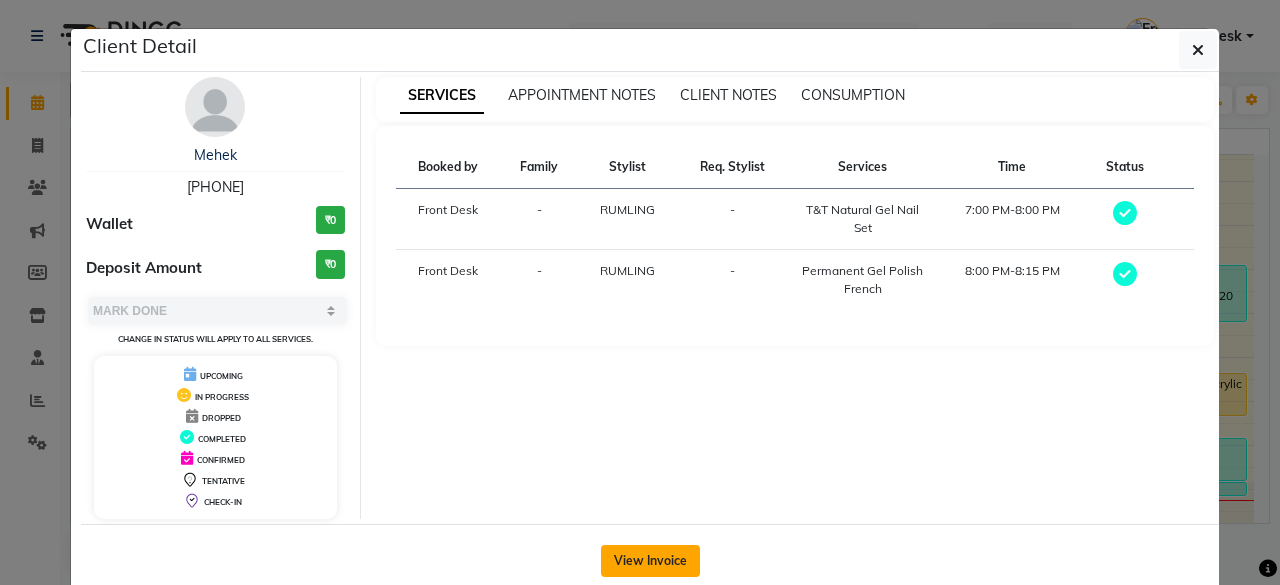 click on "View Invoice" 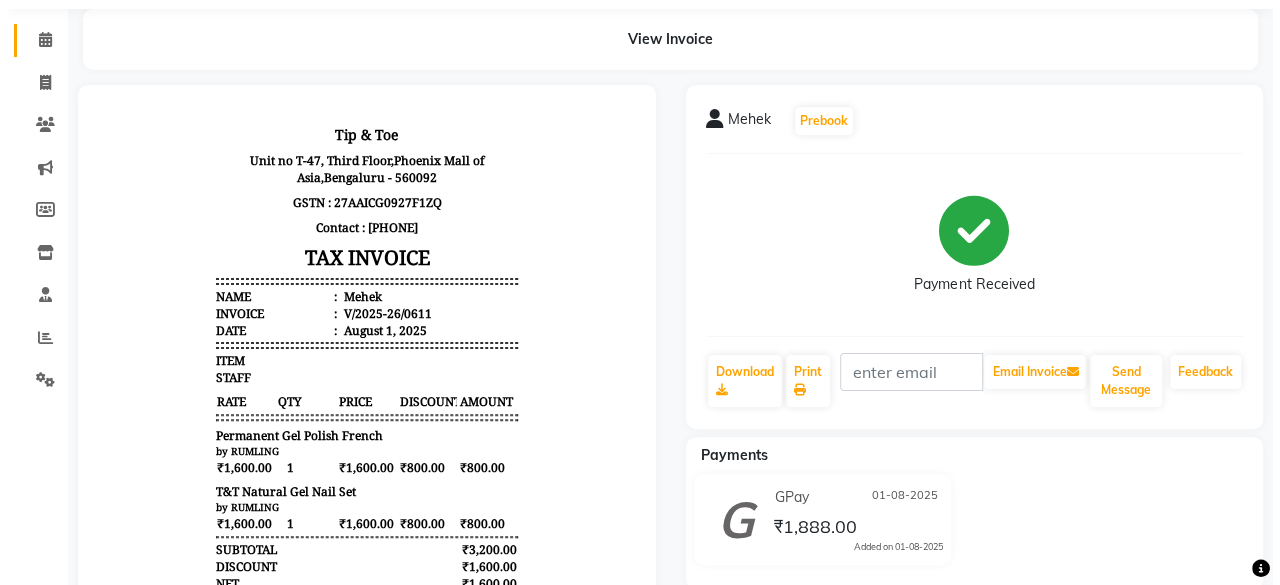 scroll, scrollTop: 0, scrollLeft: 0, axis: both 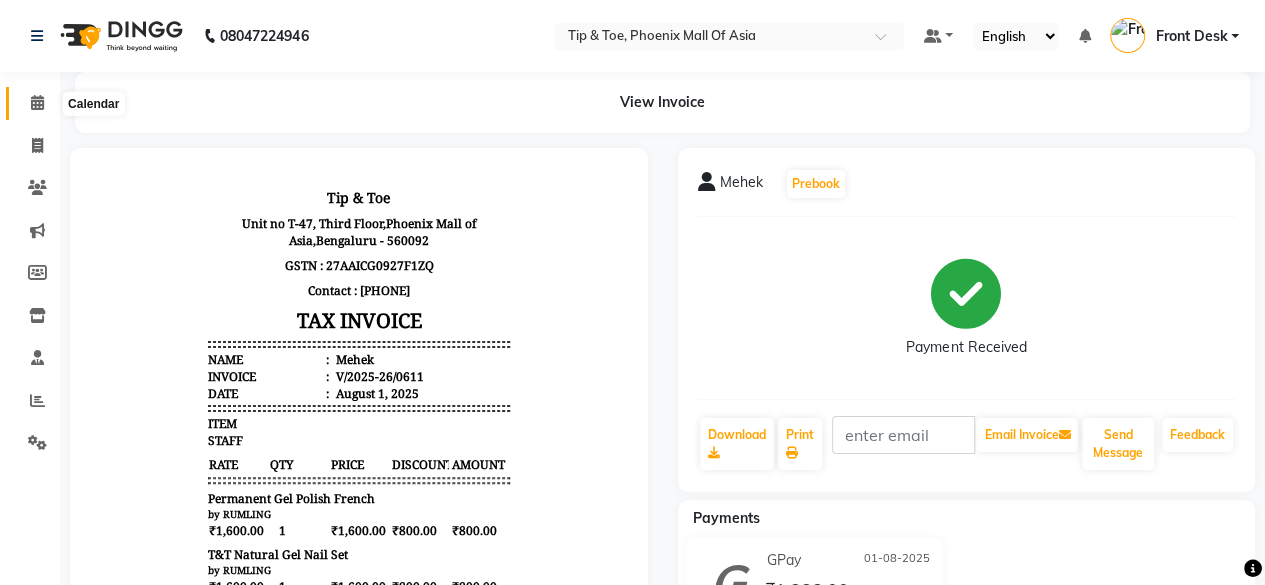 click 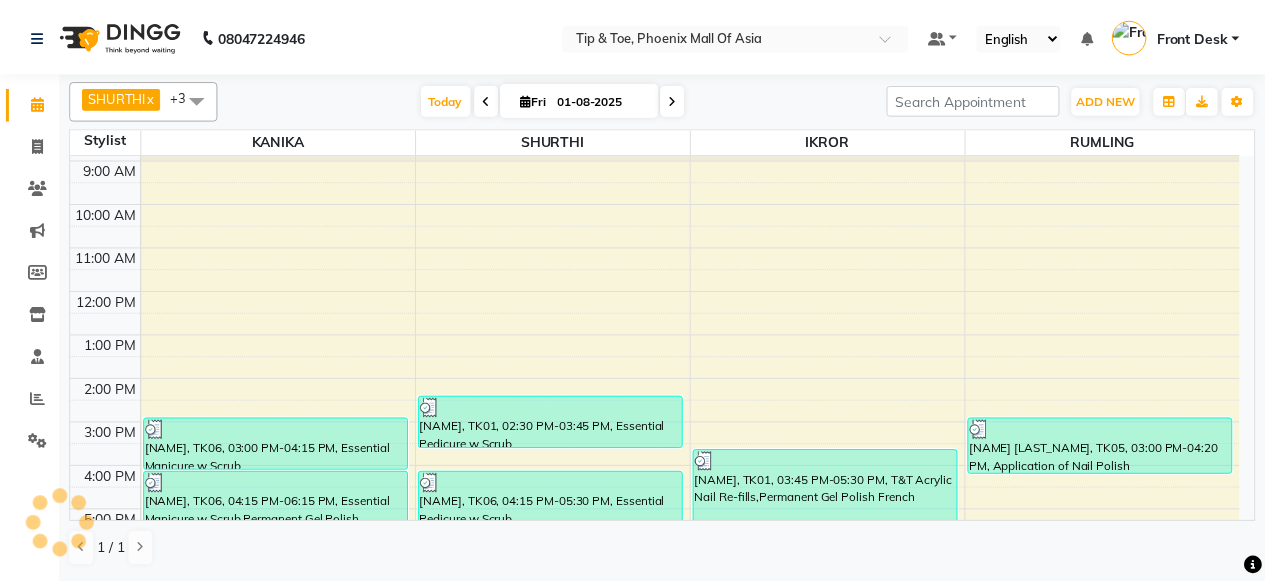 scroll, scrollTop: 193, scrollLeft: 0, axis: vertical 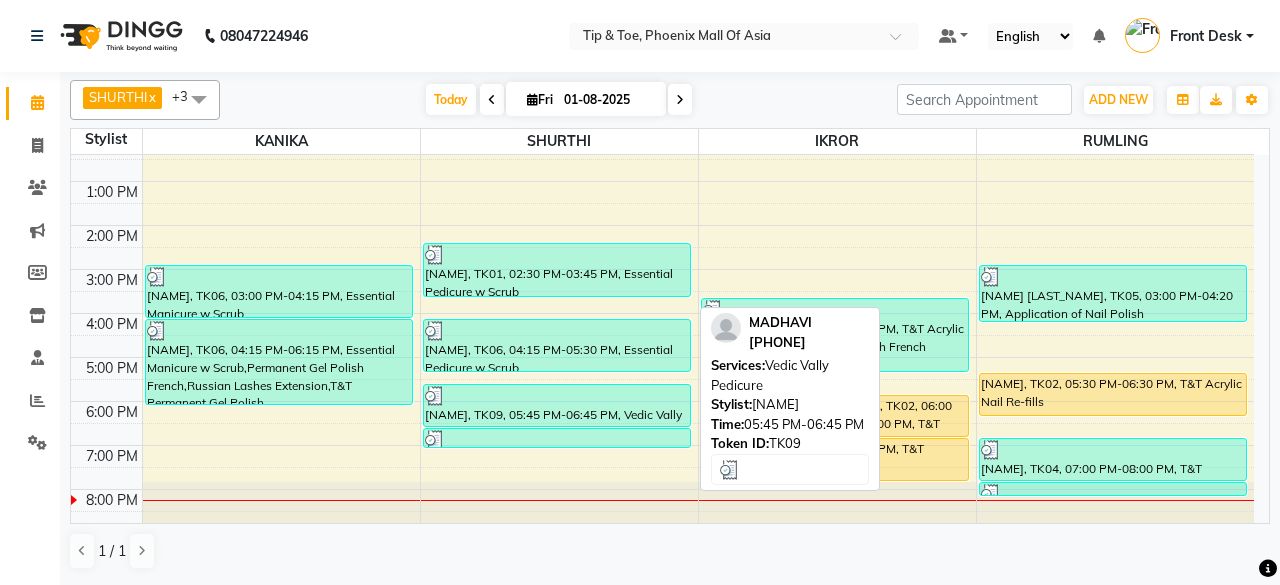 click at bounding box center [557, 396] 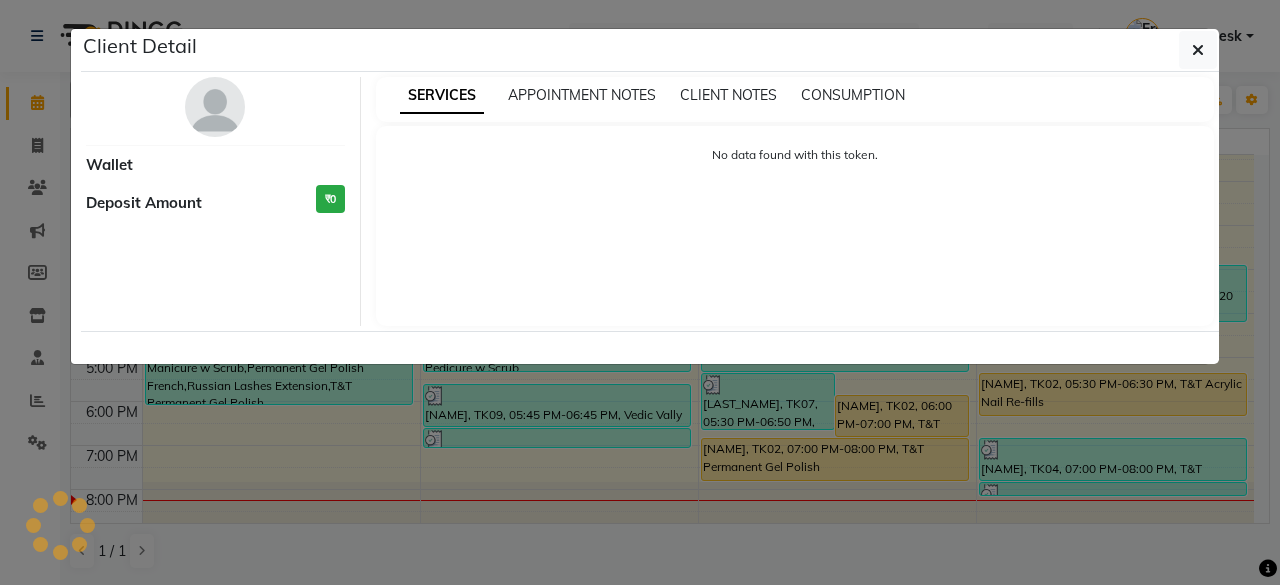 select on "3" 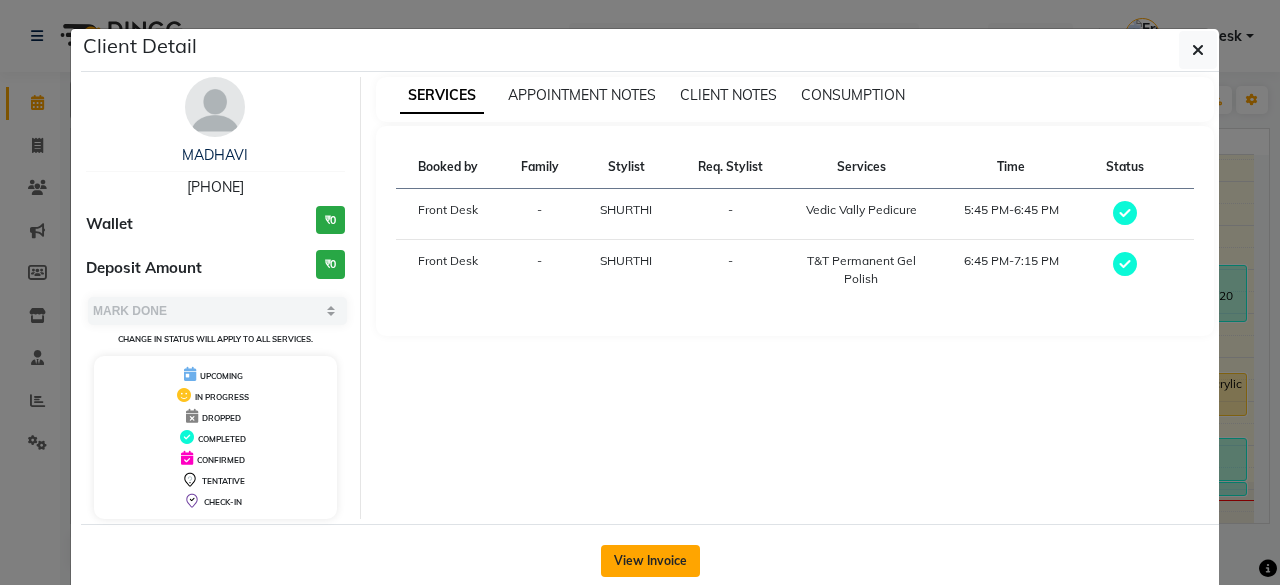 click on "View Invoice" 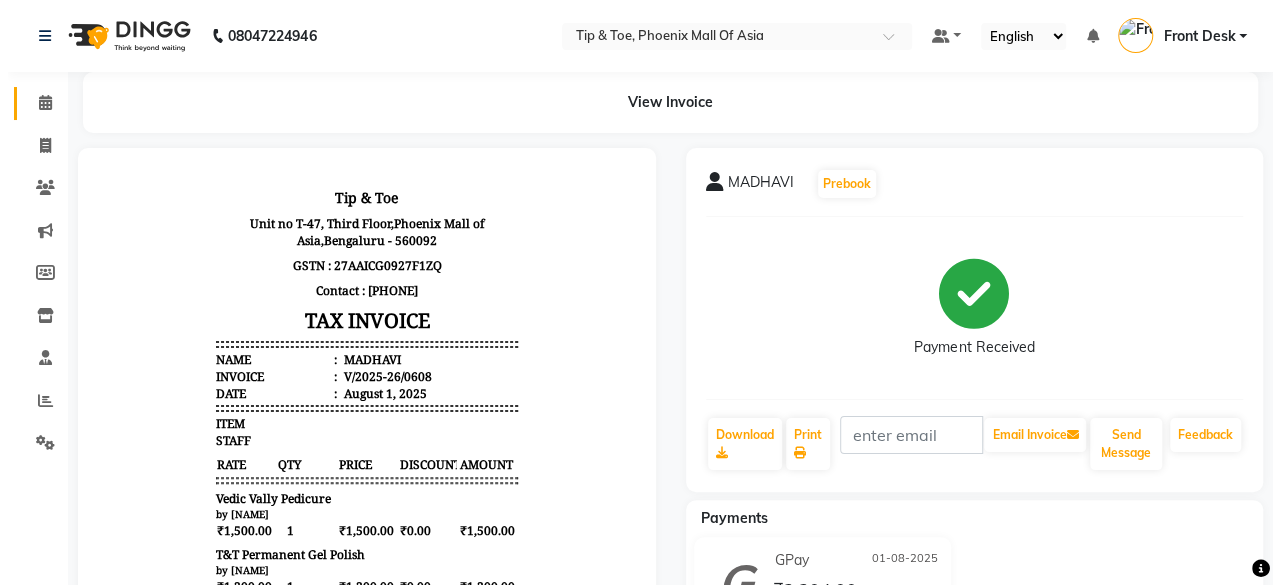 scroll, scrollTop: 0, scrollLeft: 0, axis: both 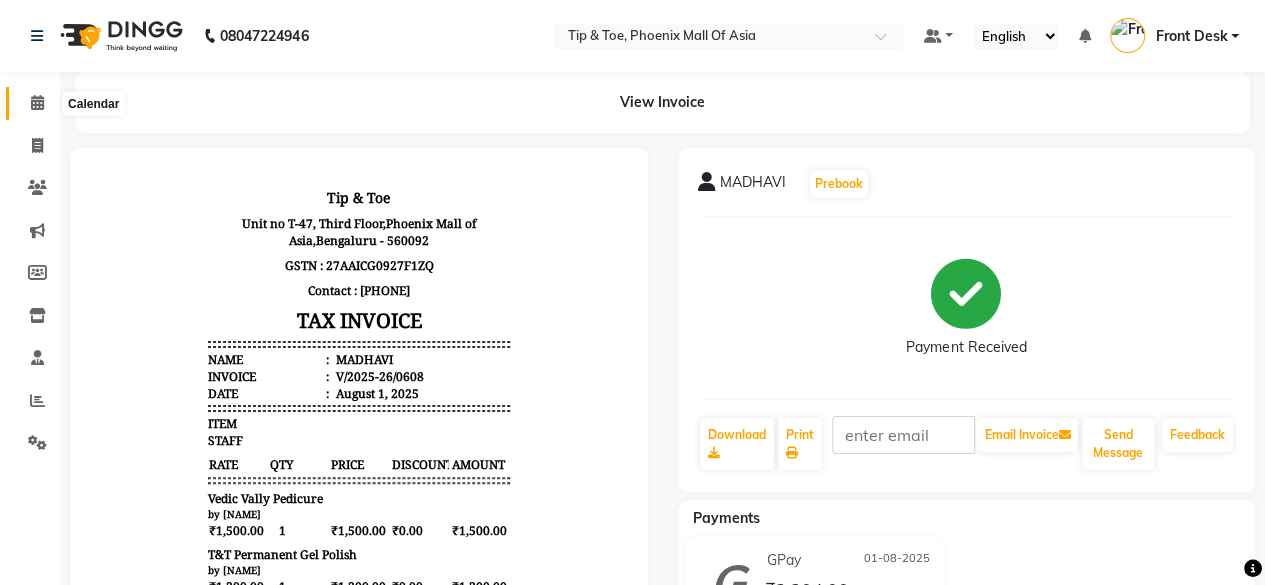 click 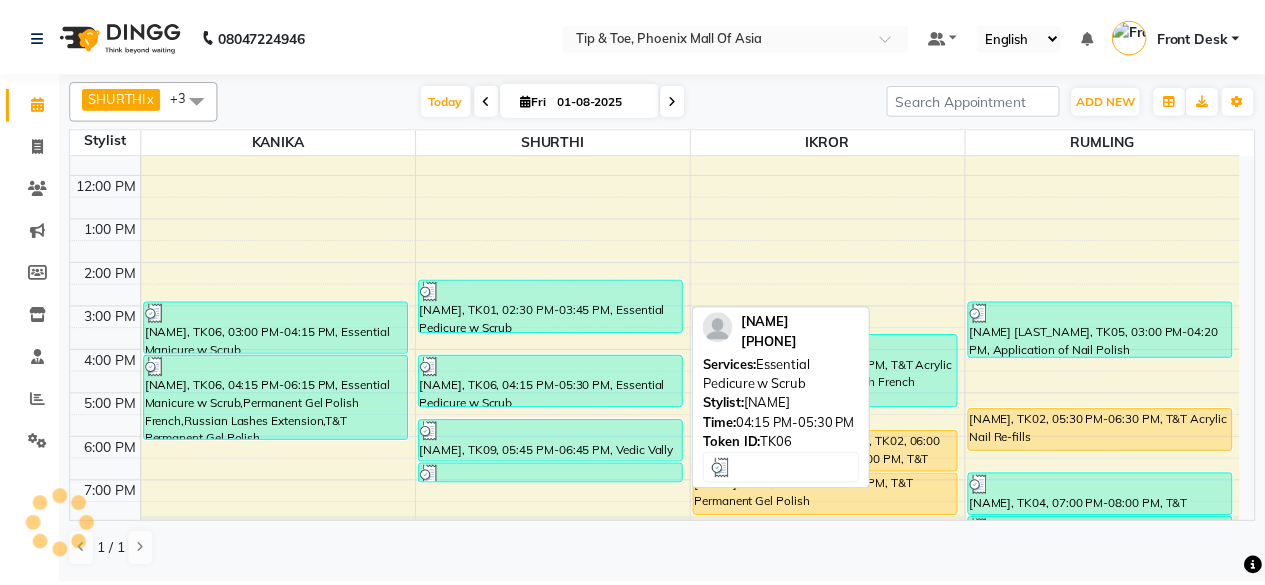 scroll, scrollTop: 193, scrollLeft: 0, axis: vertical 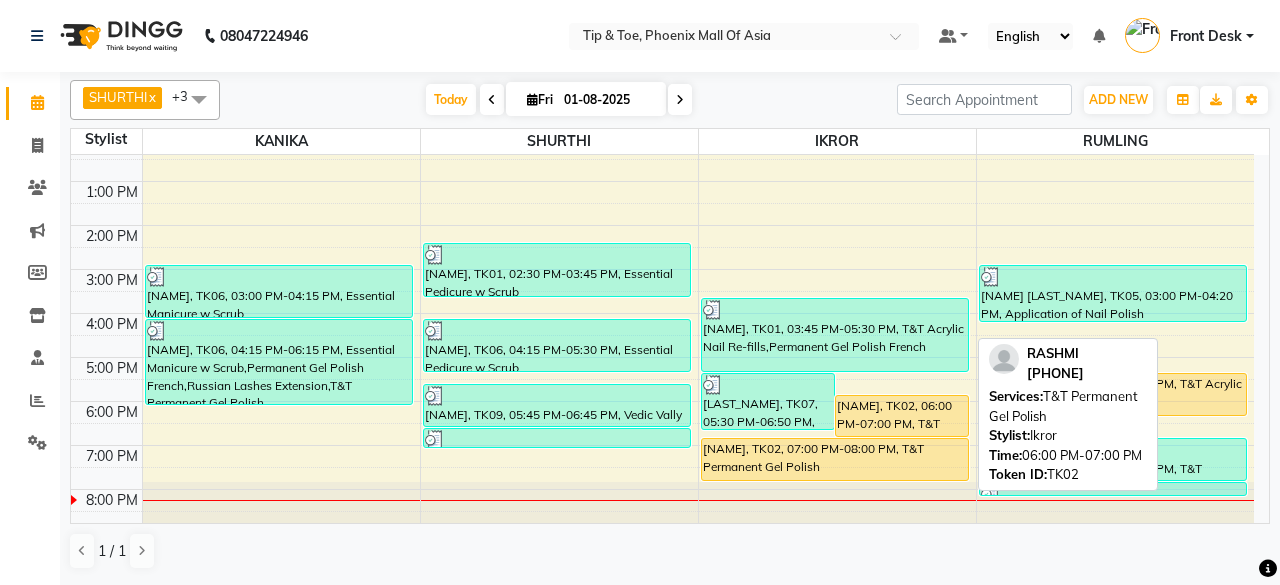 click on "[FIRST_NAME], TK02, 06:00 PM-07:00 PM, T&T Permanent Gel Polish" at bounding box center (902, 416) 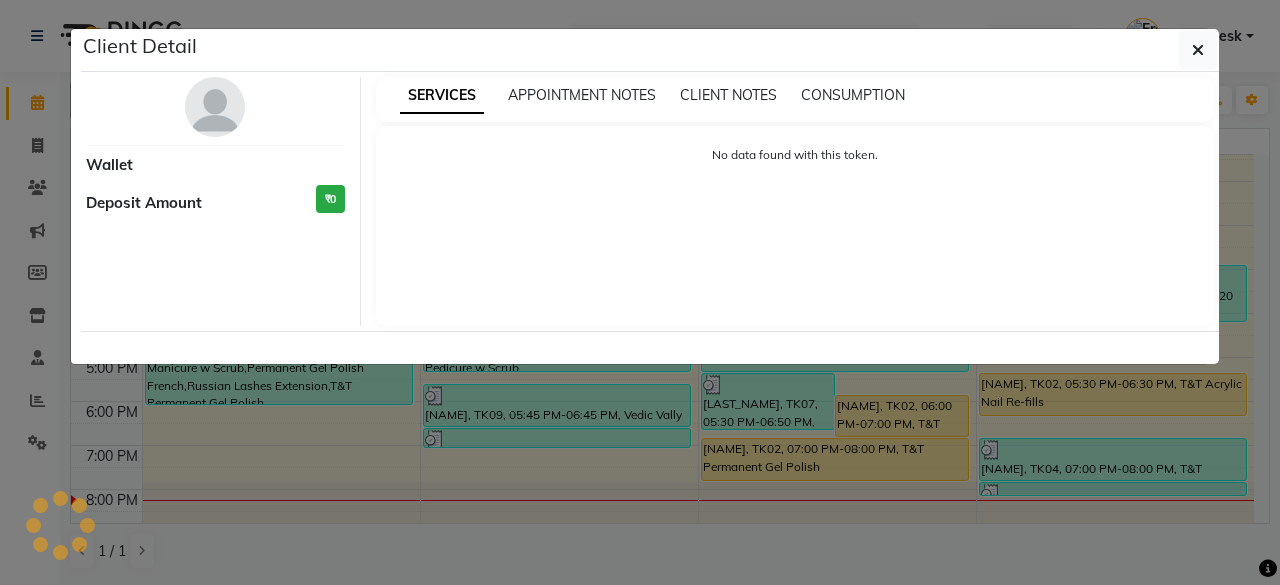 select on "1" 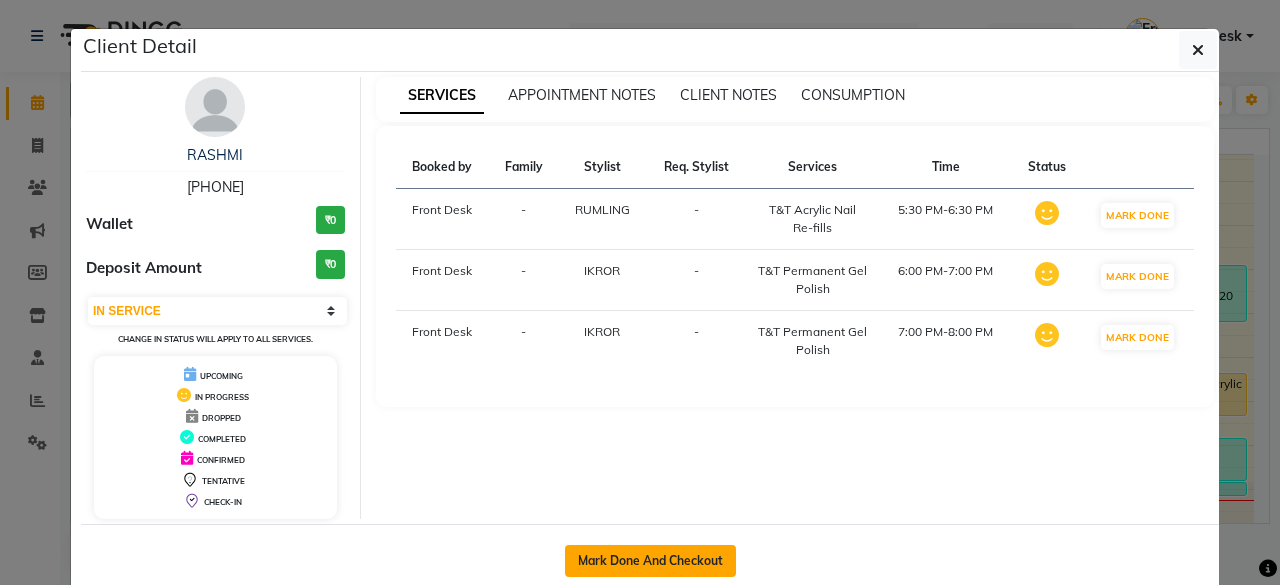 click on "Mark Done And Checkout" 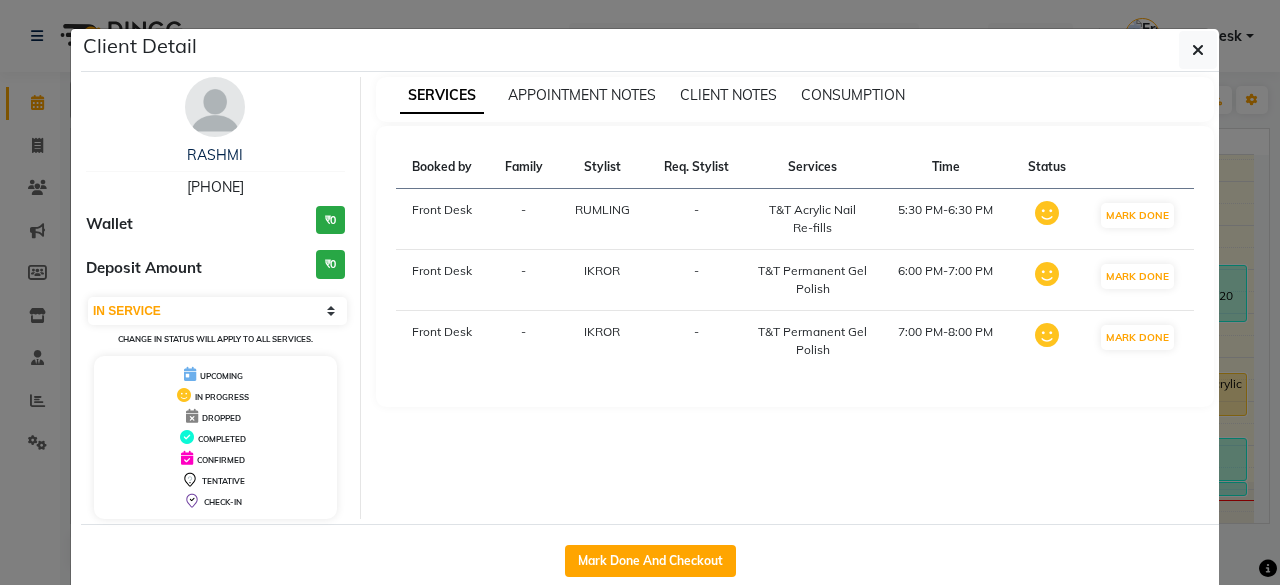 select on "service" 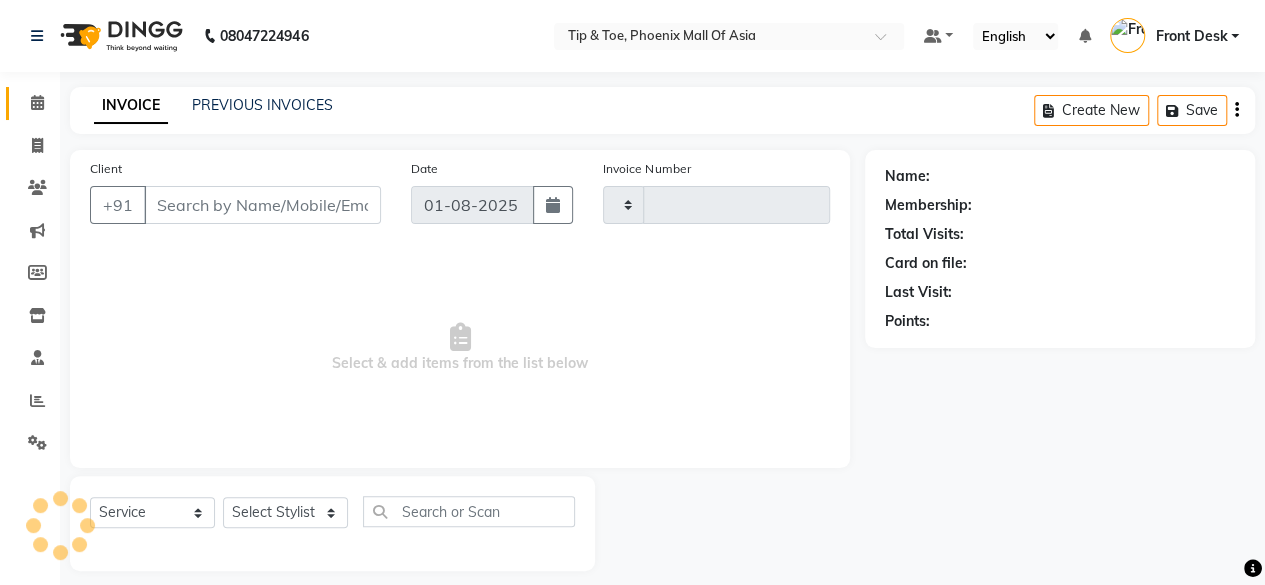 type on "0612" 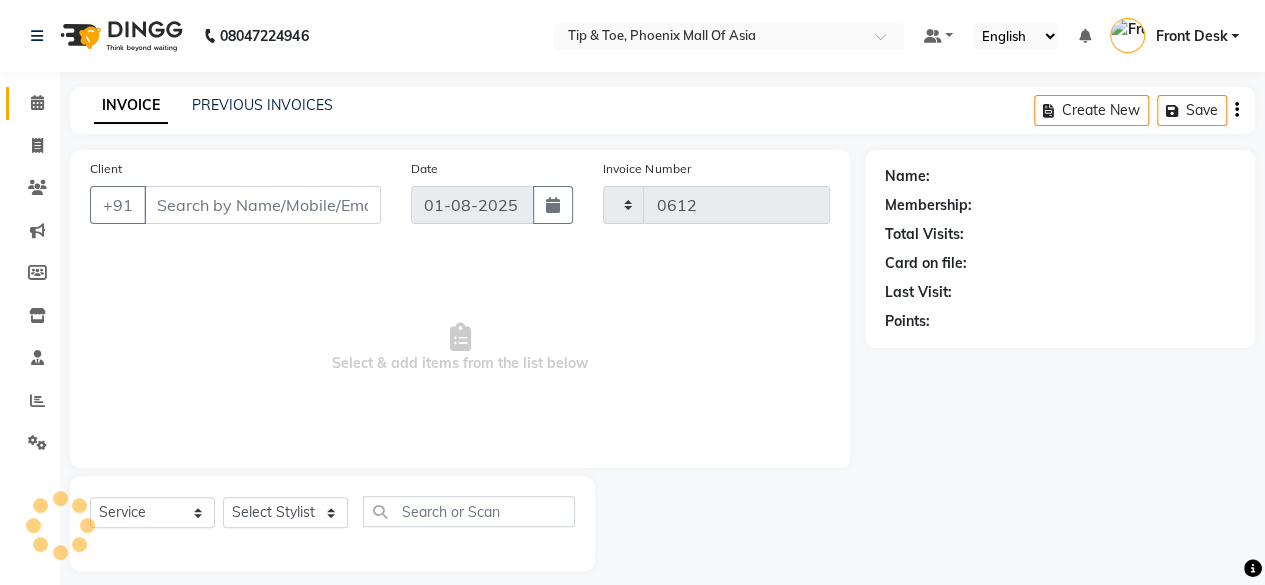 select on "5683" 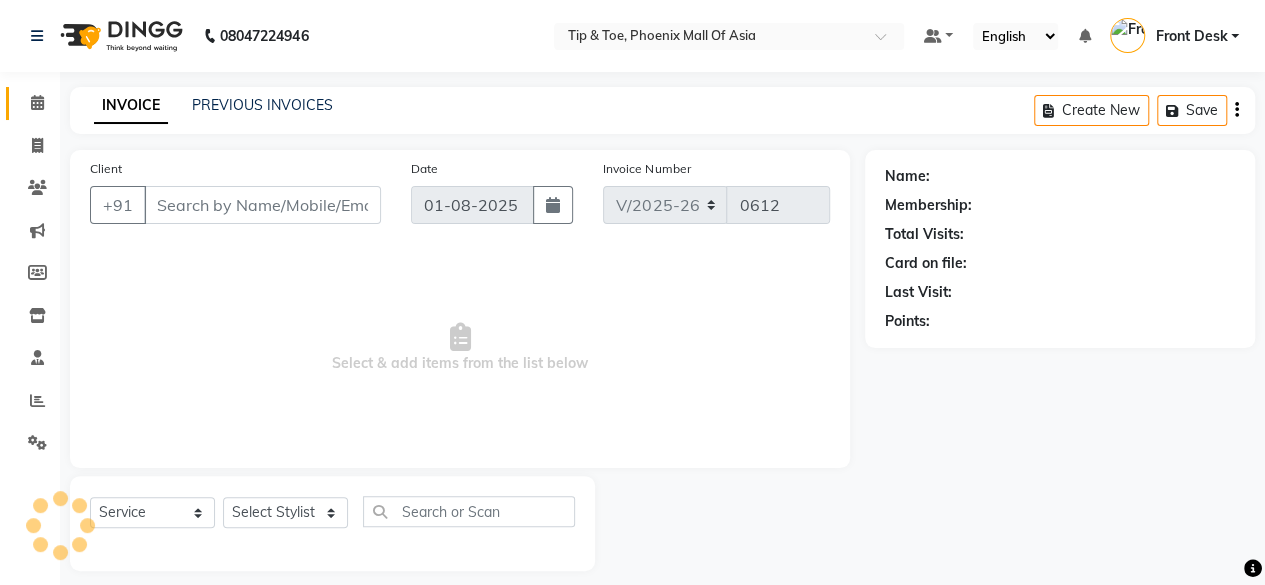 type on "[PHONE]" 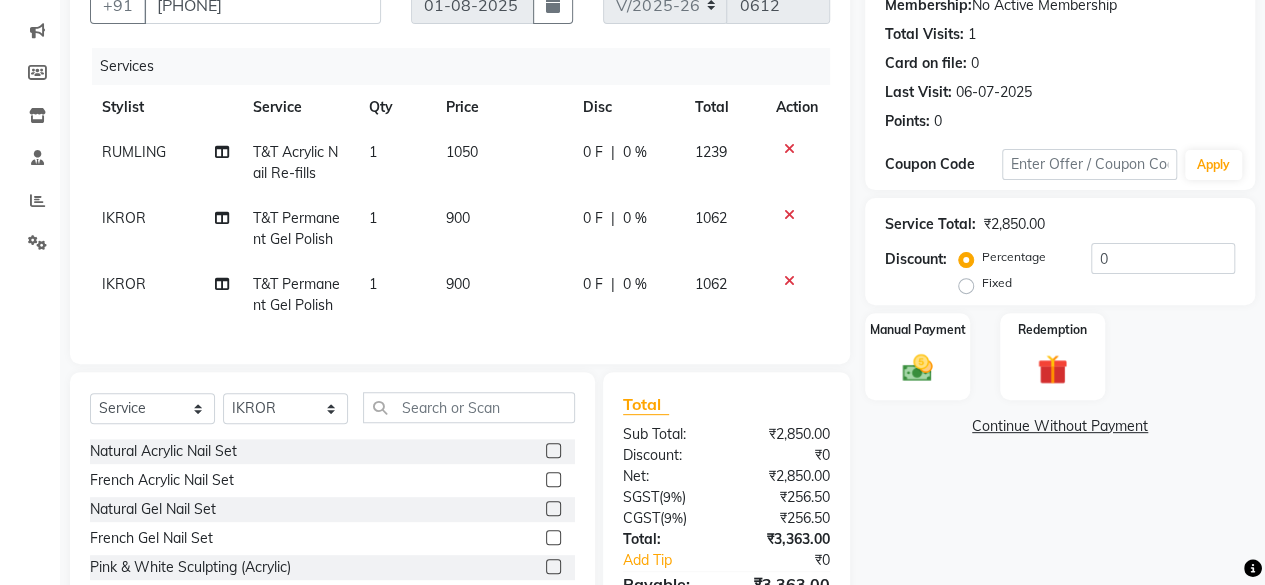 scroll, scrollTop: 300, scrollLeft: 0, axis: vertical 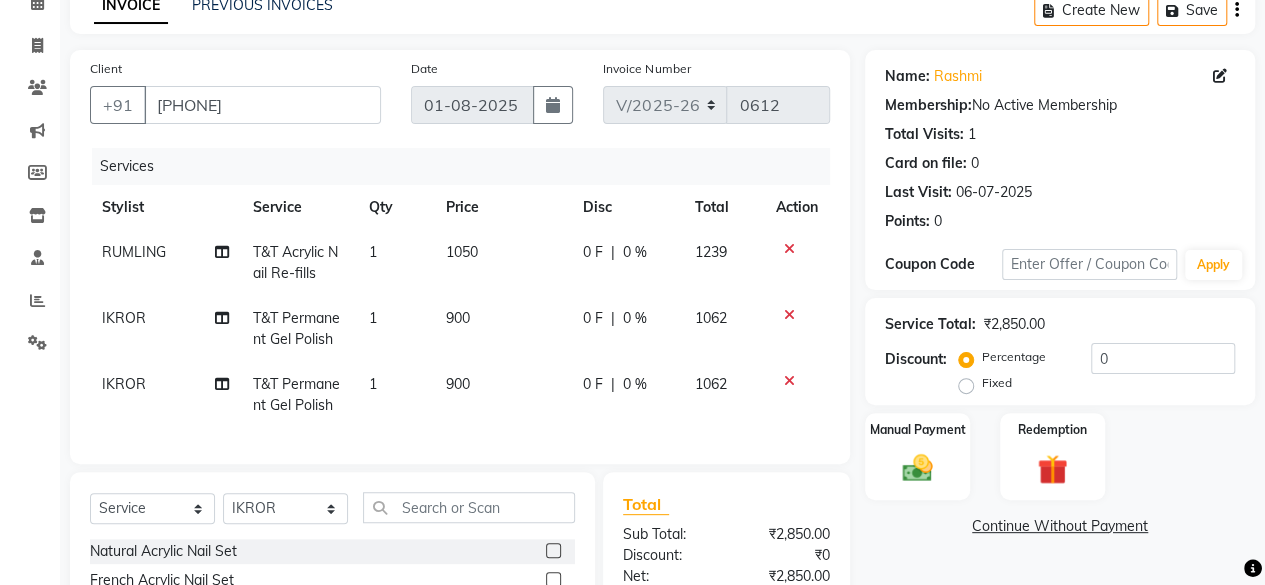 click 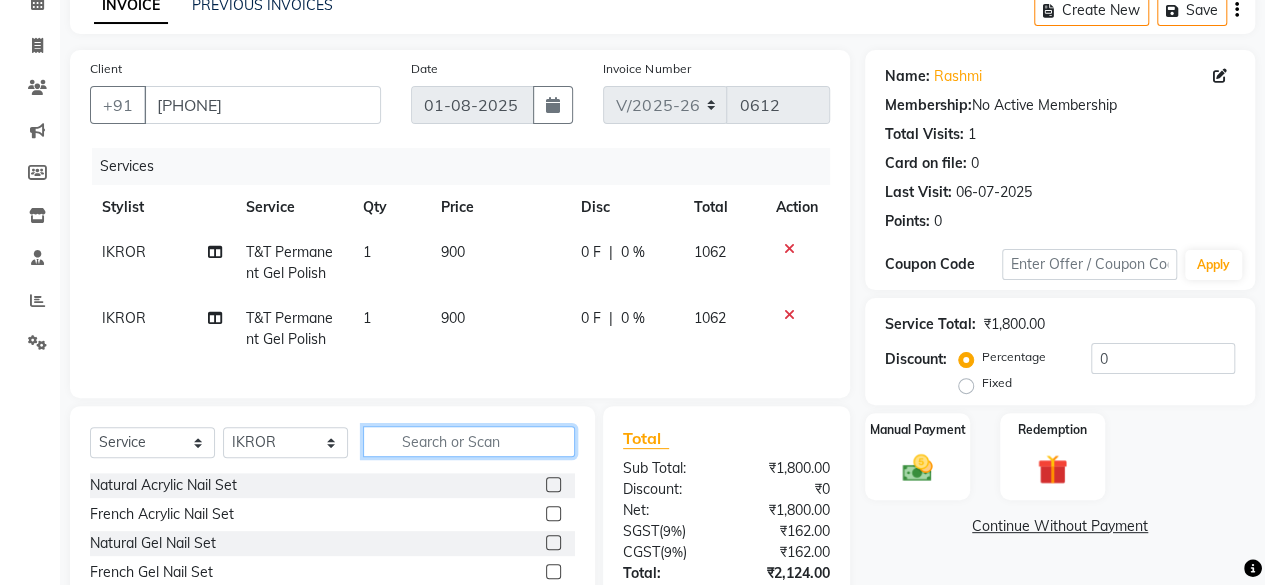 click 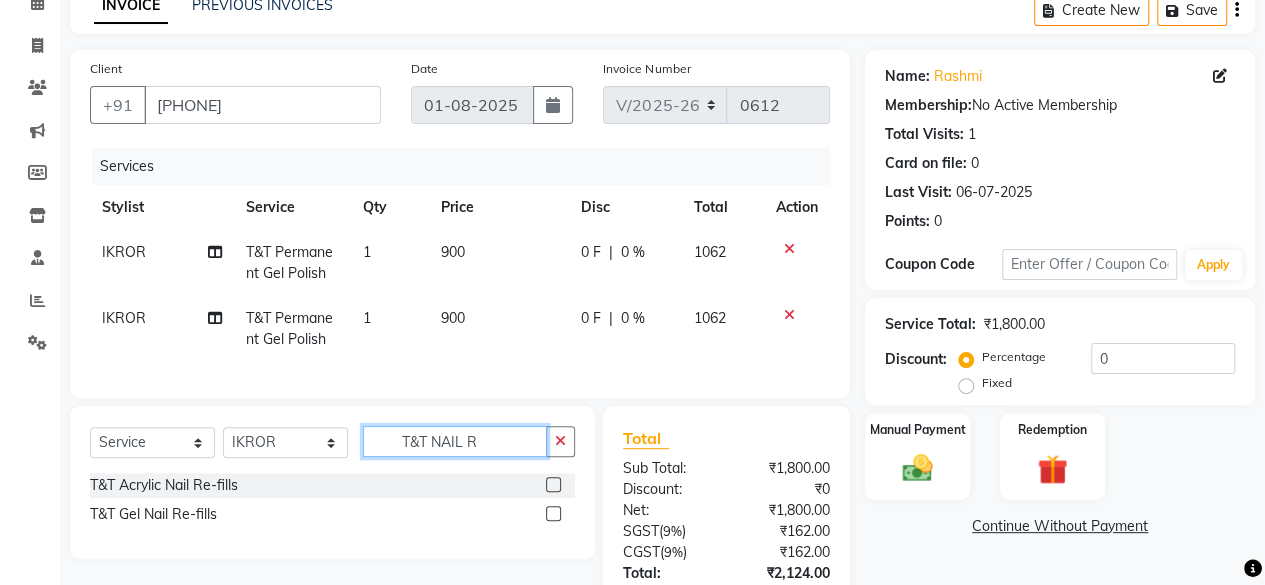 type on "T&T NAIL R" 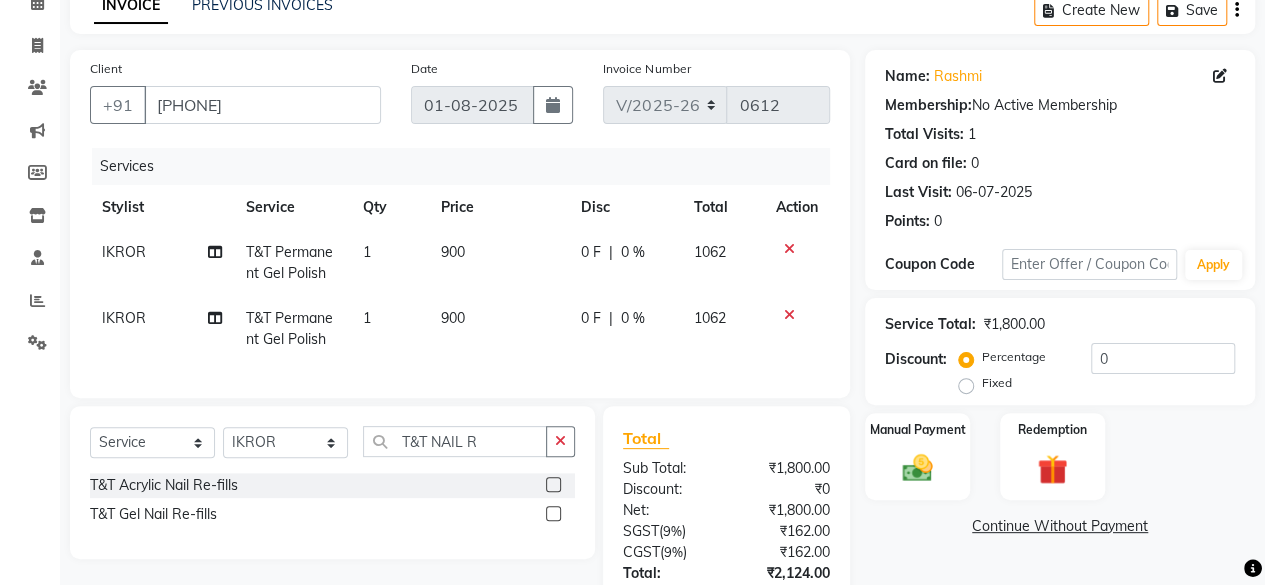 click 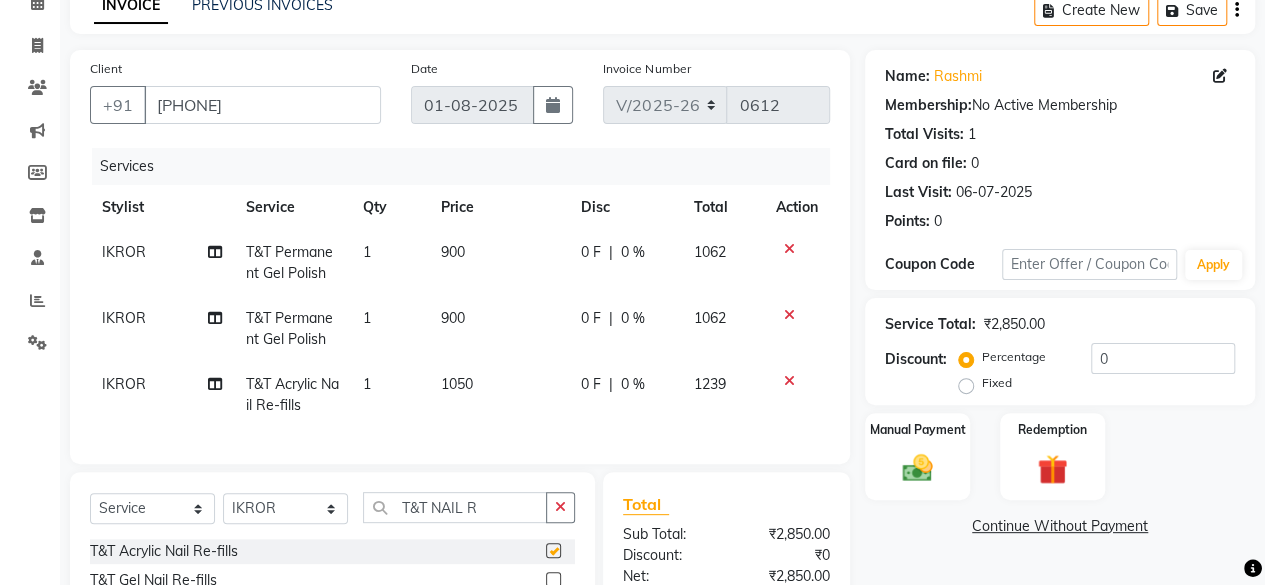 checkbox on "false" 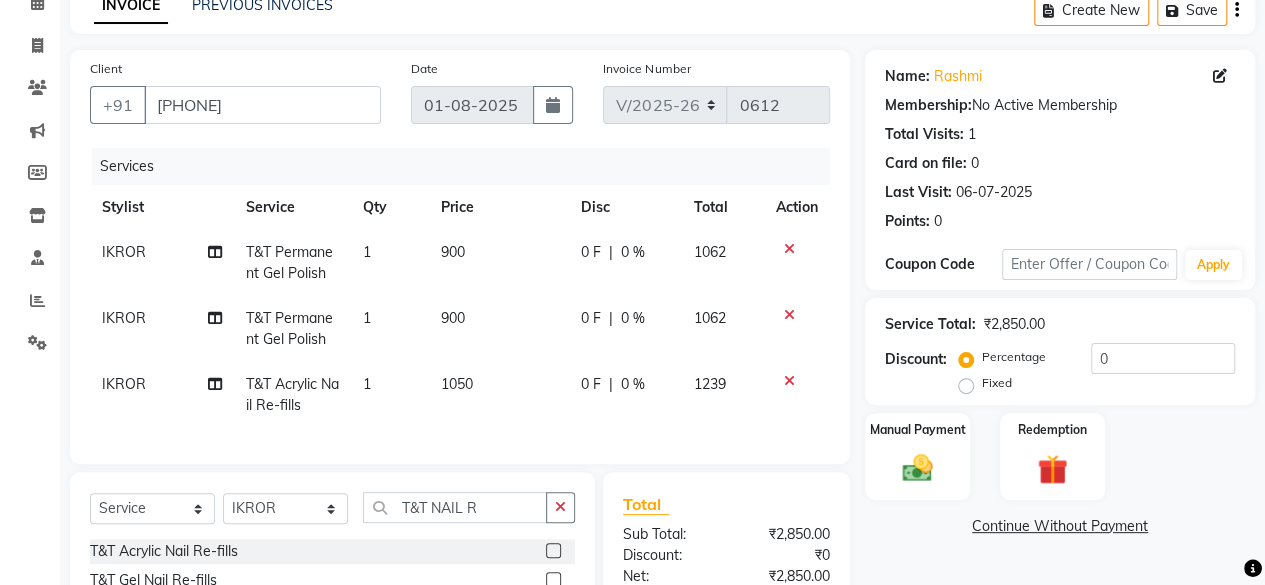 scroll, scrollTop: 200, scrollLeft: 0, axis: vertical 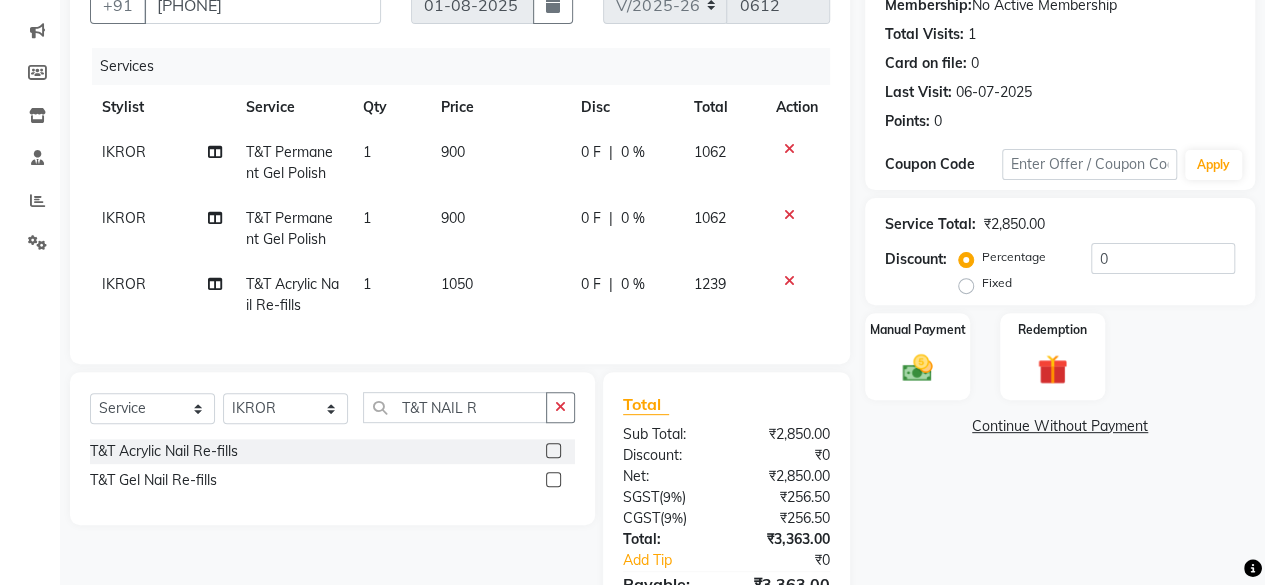click on "Name: Rashmi  Membership:  No Active Membership  Total Visits:  1 Card on file:  0 Last Visit:   06-07-2025 Points:   0  Coupon Code Apply Service Total:  ₹2,850.00  Discount:  Percentage   Fixed  0 Manual Payment Redemption  Continue Without Payment" 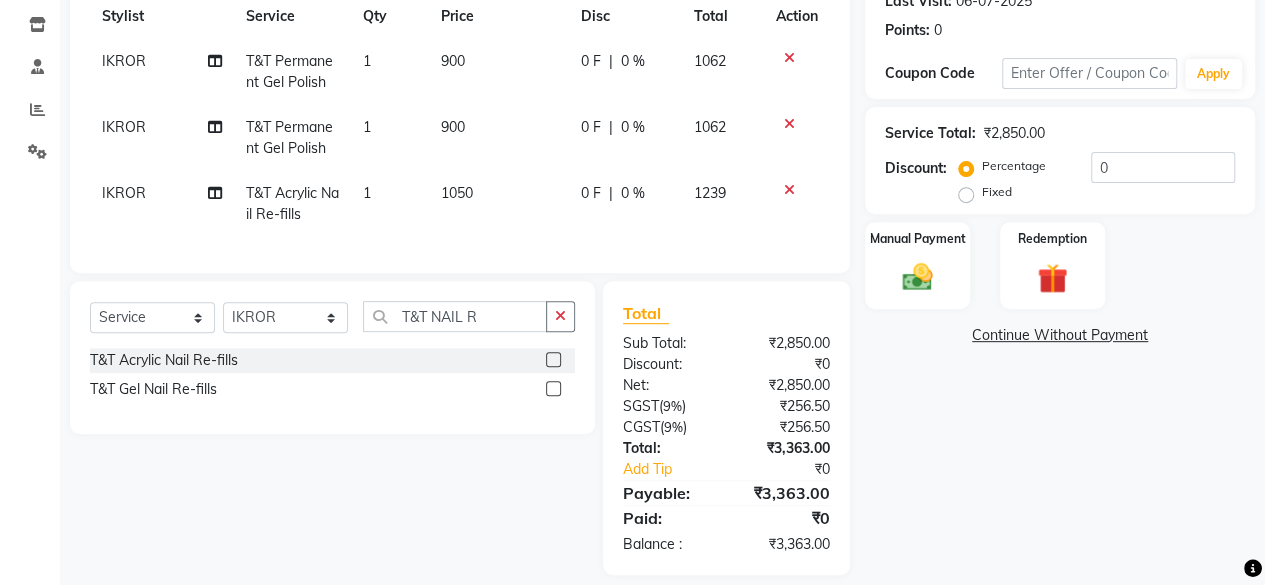 scroll, scrollTop: 324, scrollLeft: 0, axis: vertical 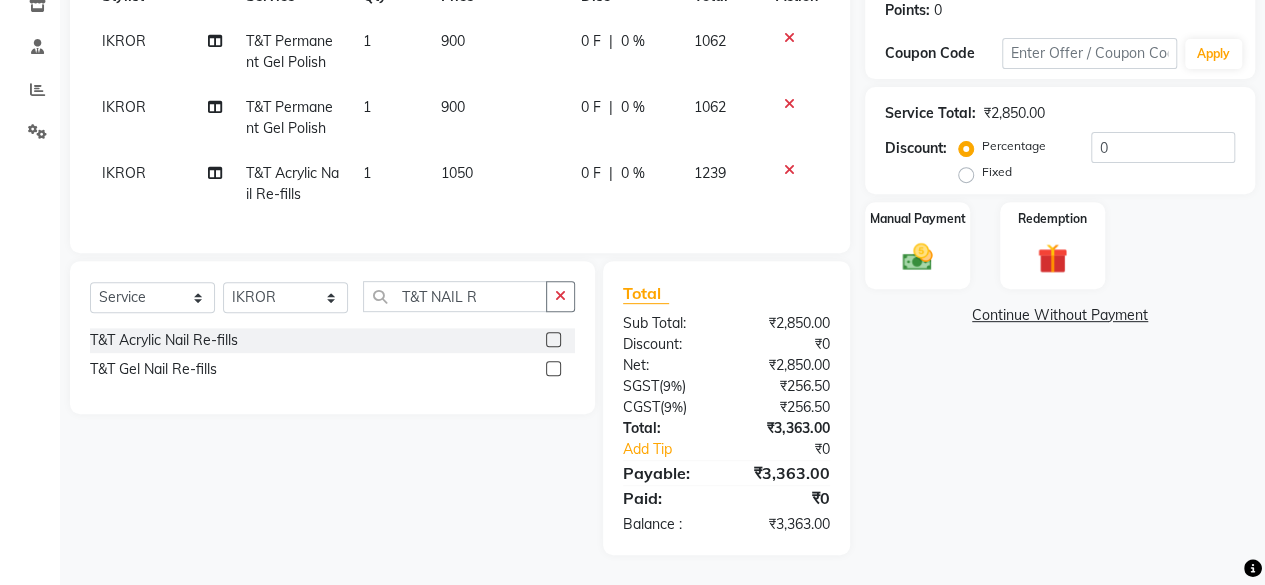 click on "1050" 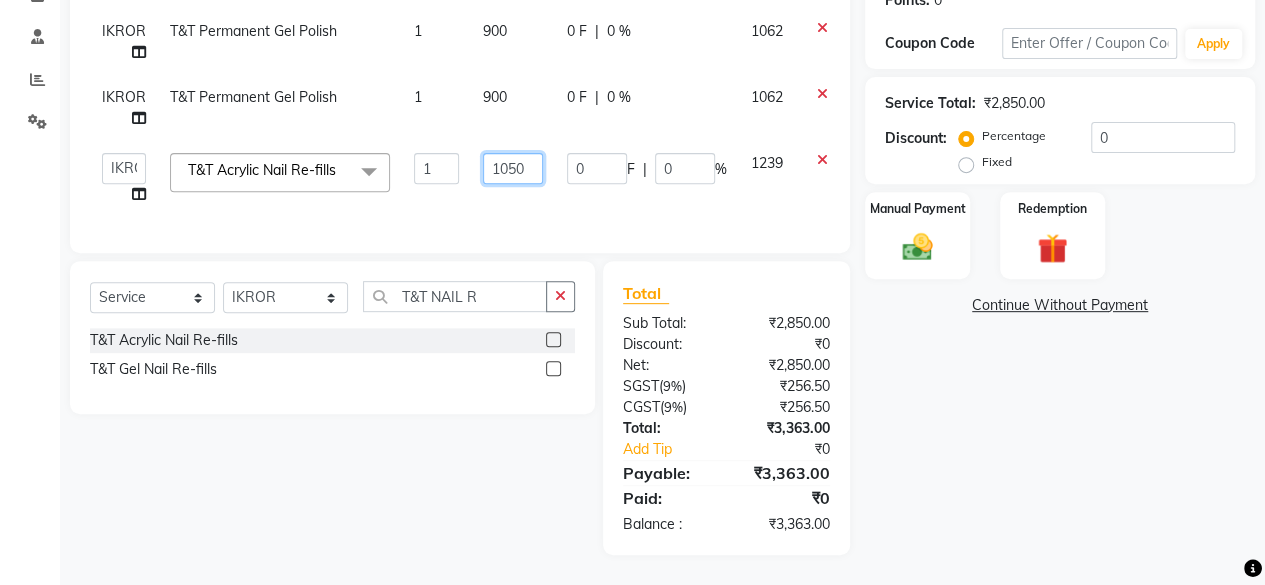 click on "1050" 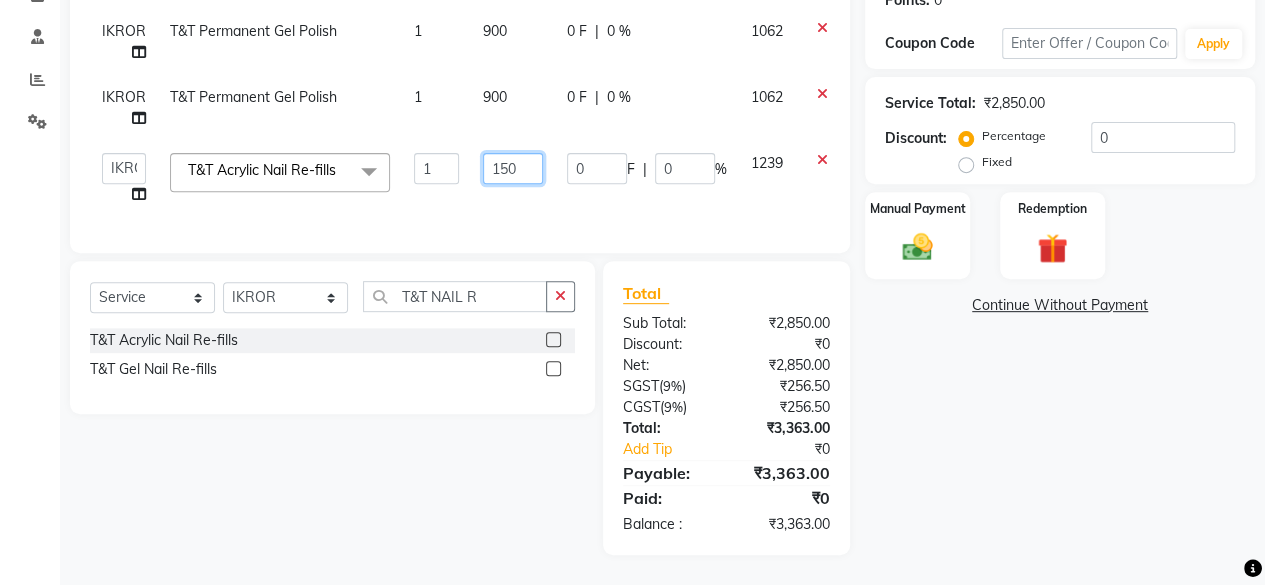 type on "1150" 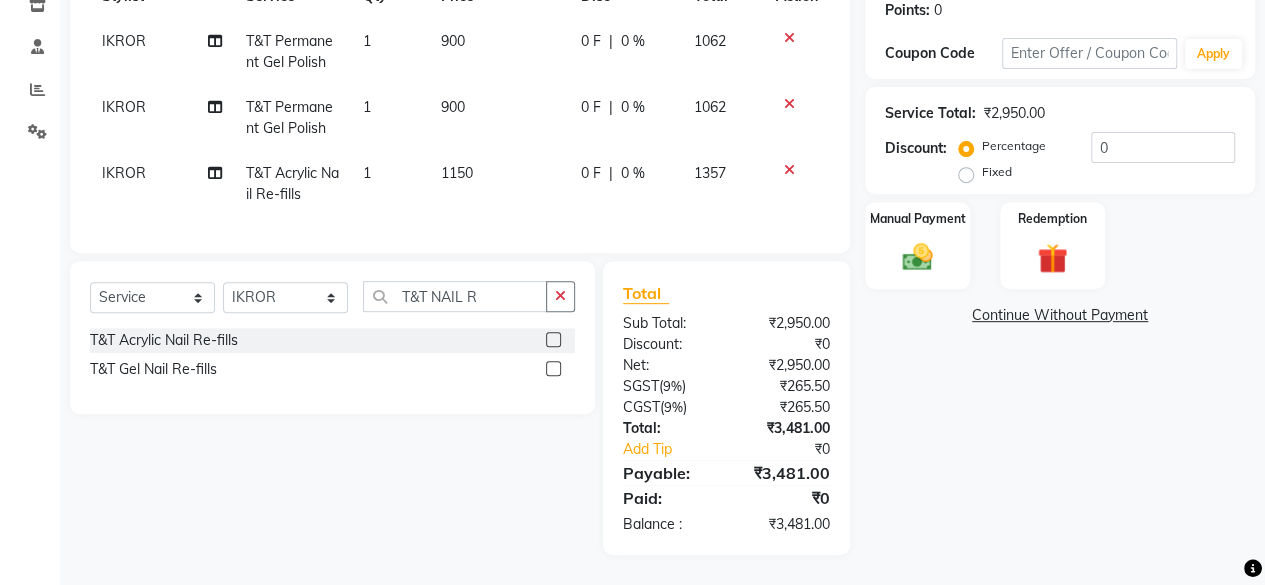 click on "Name: Rashmi  Membership:  No Active Membership  Total Visits:  1 Card on file:  0 Last Visit:   06-07-2025 Points:   0  Coupon Code Apply Service Total:  ₹2,950.00  Discount:  Percentage   Fixed  0 Manual Payment Redemption  Continue Without Payment" 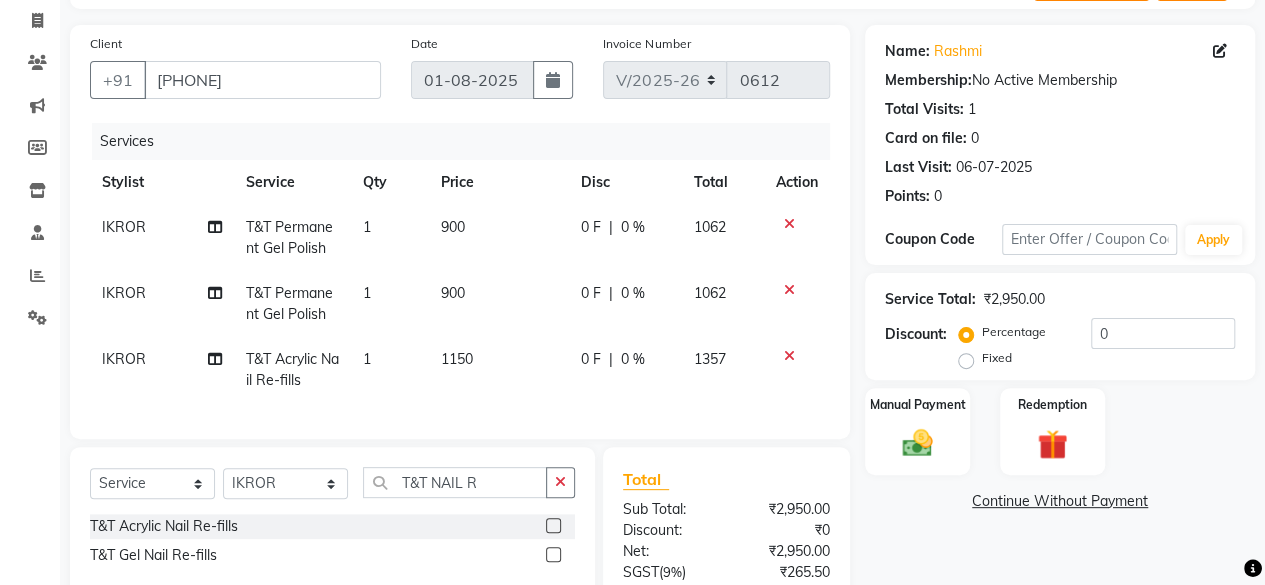 scroll, scrollTop: 124, scrollLeft: 0, axis: vertical 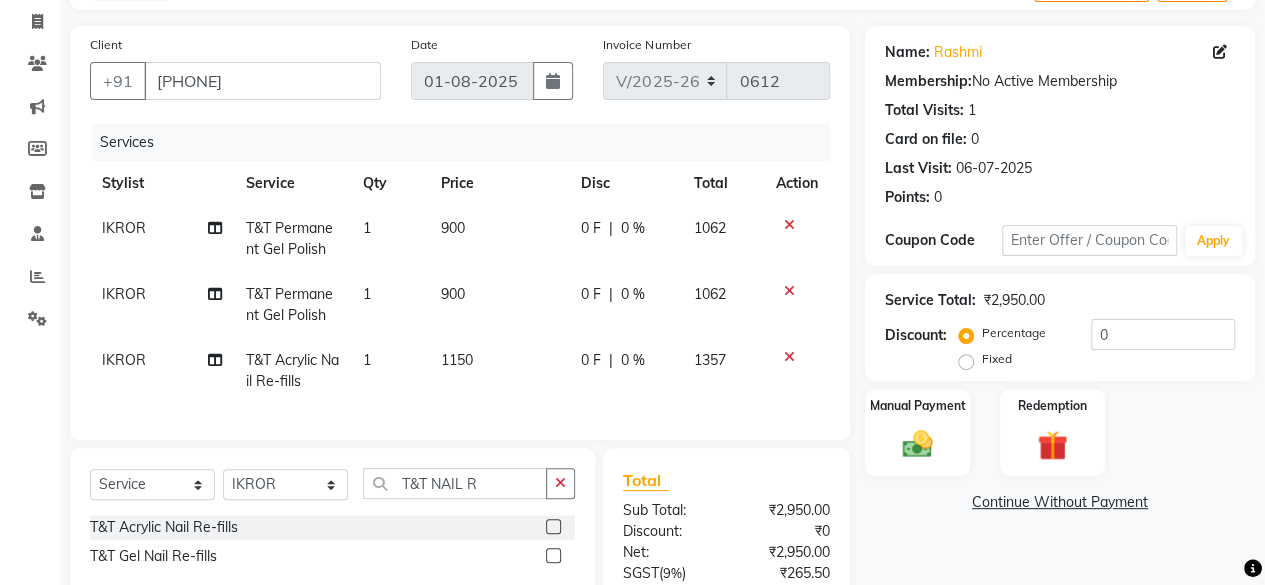 click on "Manual Payment Redemption" 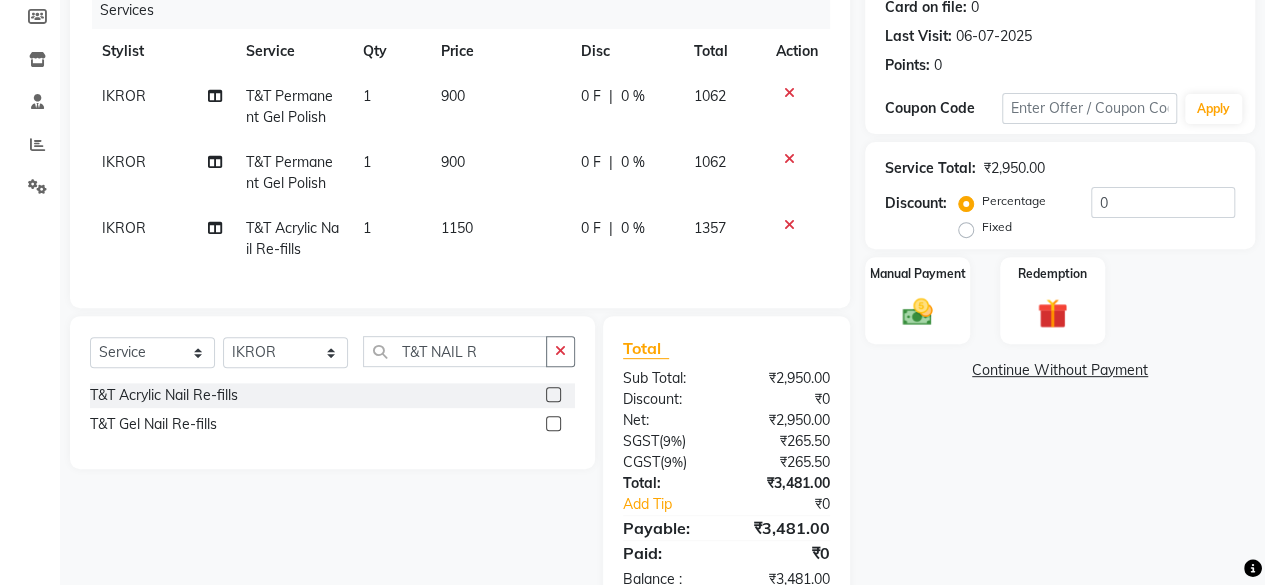 scroll, scrollTop: 224, scrollLeft: 0, axis: vertical 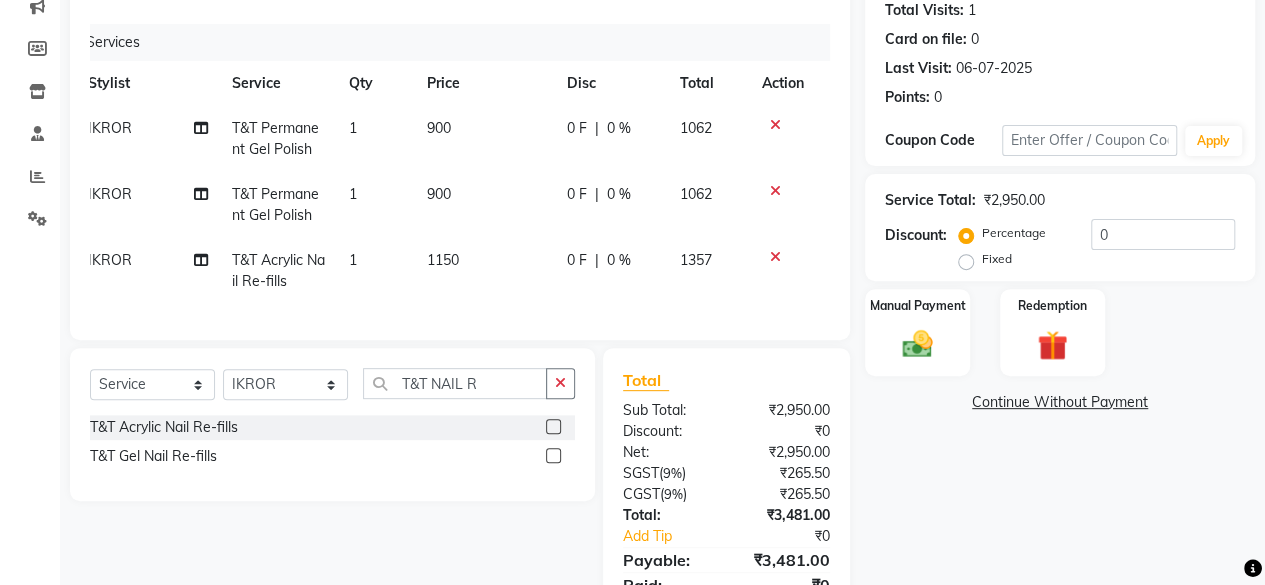click on "Name: Rashmi  Membership:  No Active Membership  Total Visits:  1 Card on file:  0 Last Visit:   06-07-2025 Points:   0  Coupon Code Apply Service Total:  ₹2,950.00  Discount:  Percentage   Fixed  0 Manual Payment Redemption  Continue Without Payment" 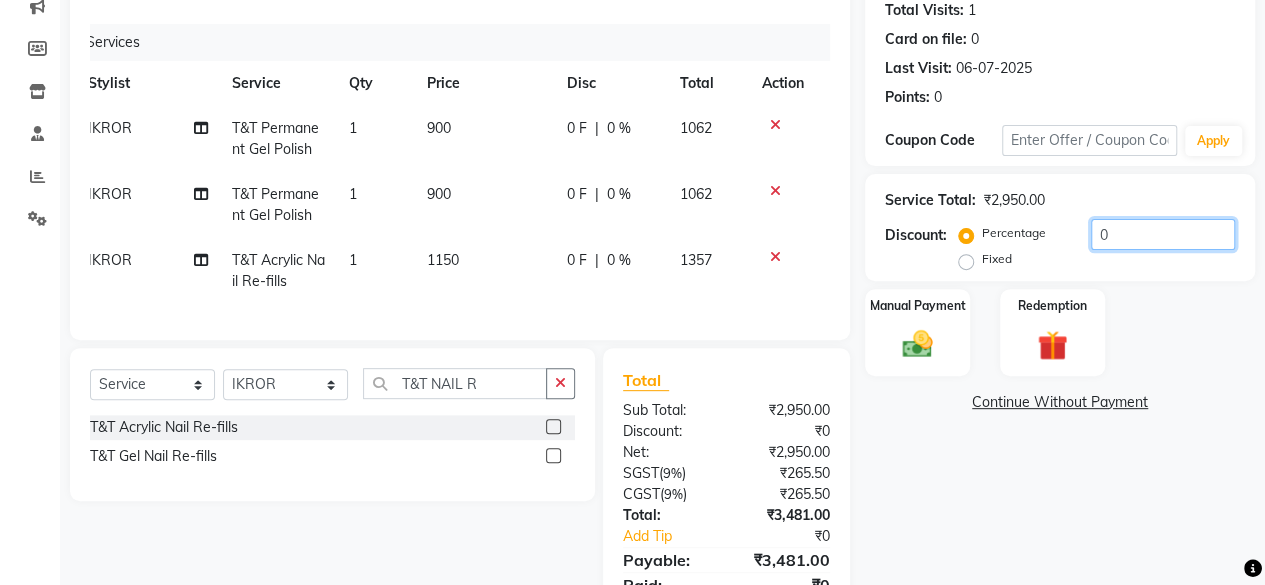 click on "0" 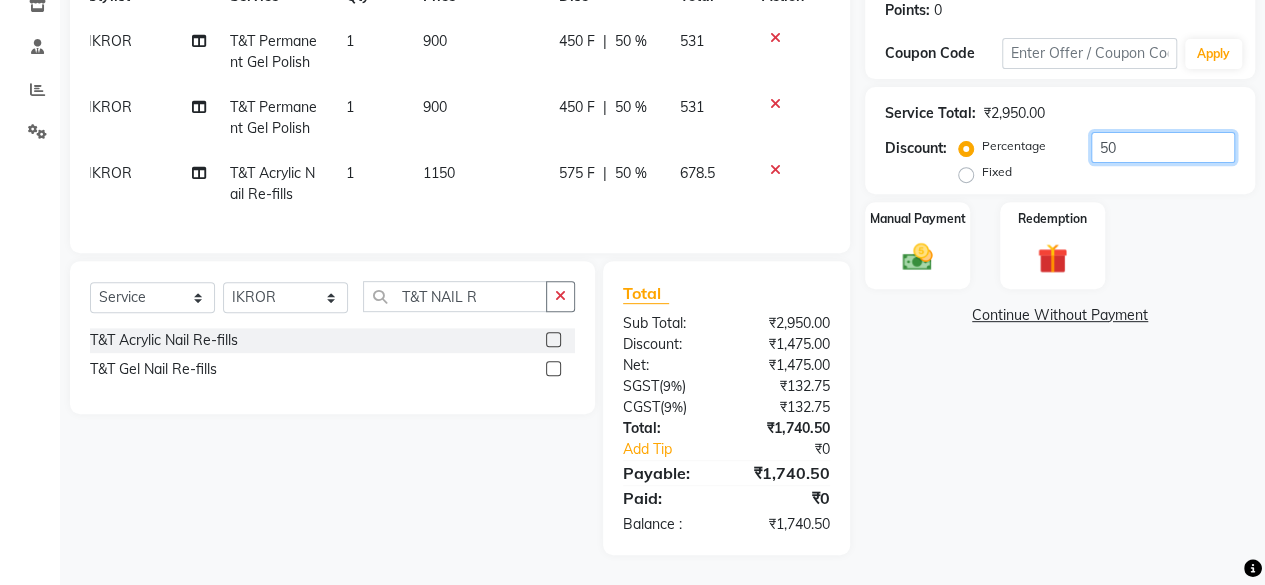 type on "50" 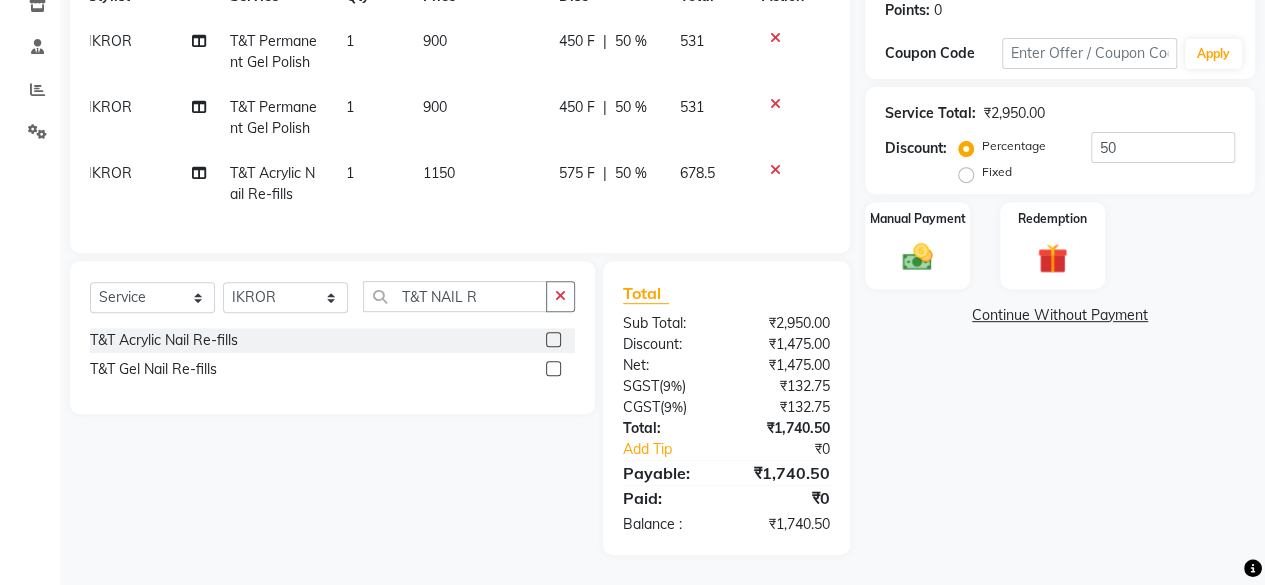 click on "Name: Rashmi  Membership:  No Active Membership  Total Visits:  1 Card on file:  0 Last Visit:   06-07-2025 Points:   0  Coupon Code Apply Service Total:  ₹2,950.00  Discount:  Percentage   Fixed  50 Manual Payment Redemption  Continue Without Payment" 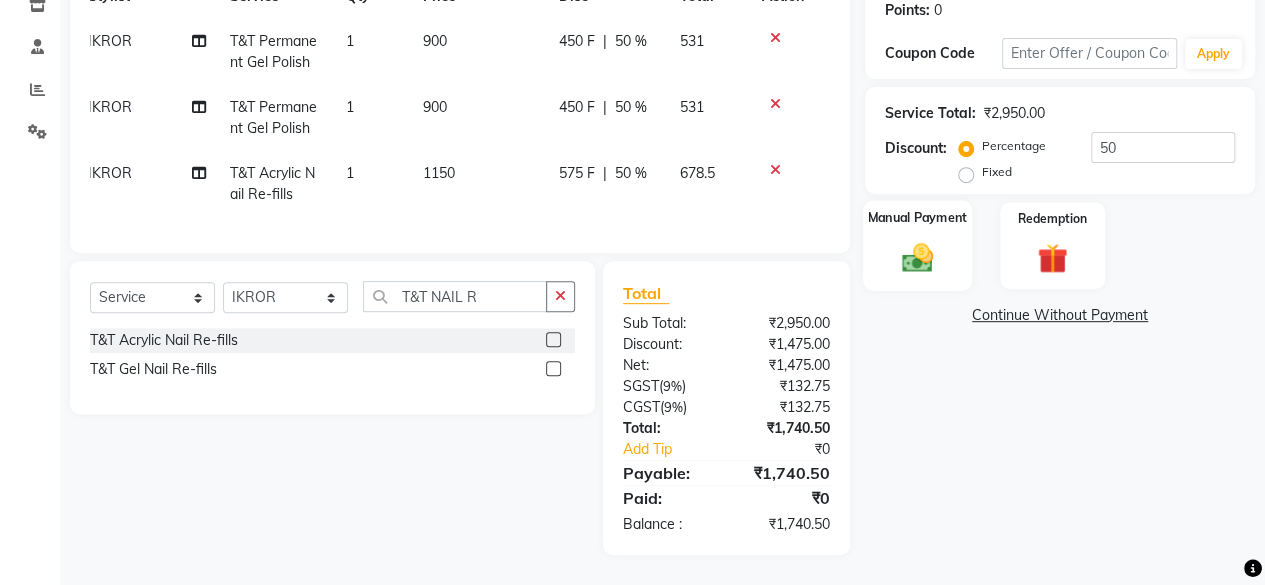 click 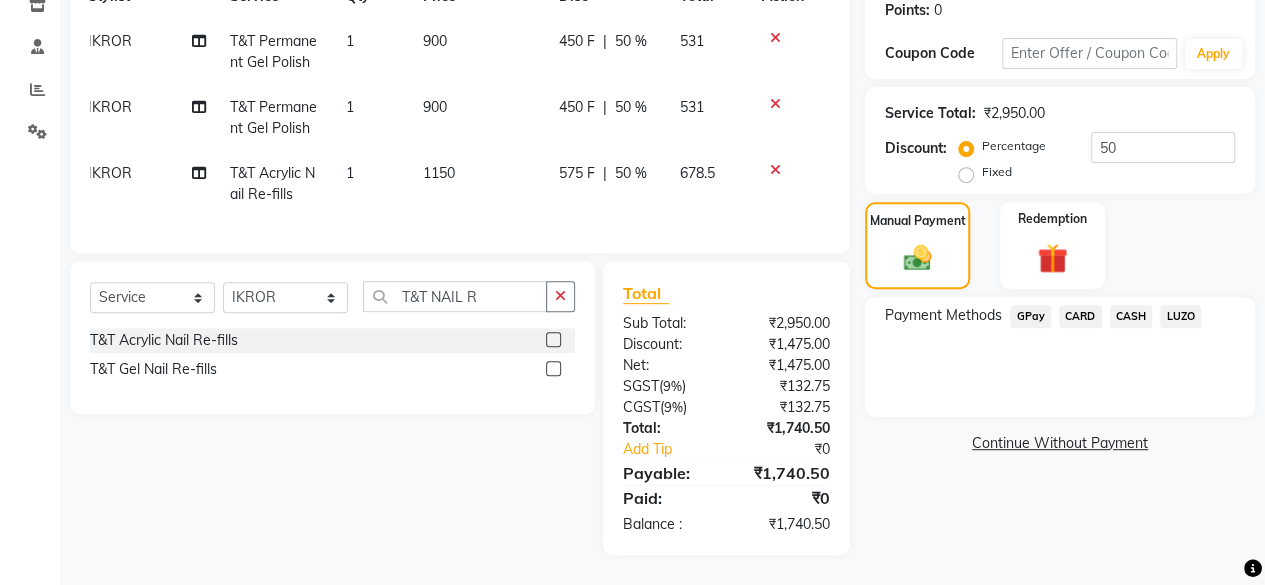 click on "GPay" 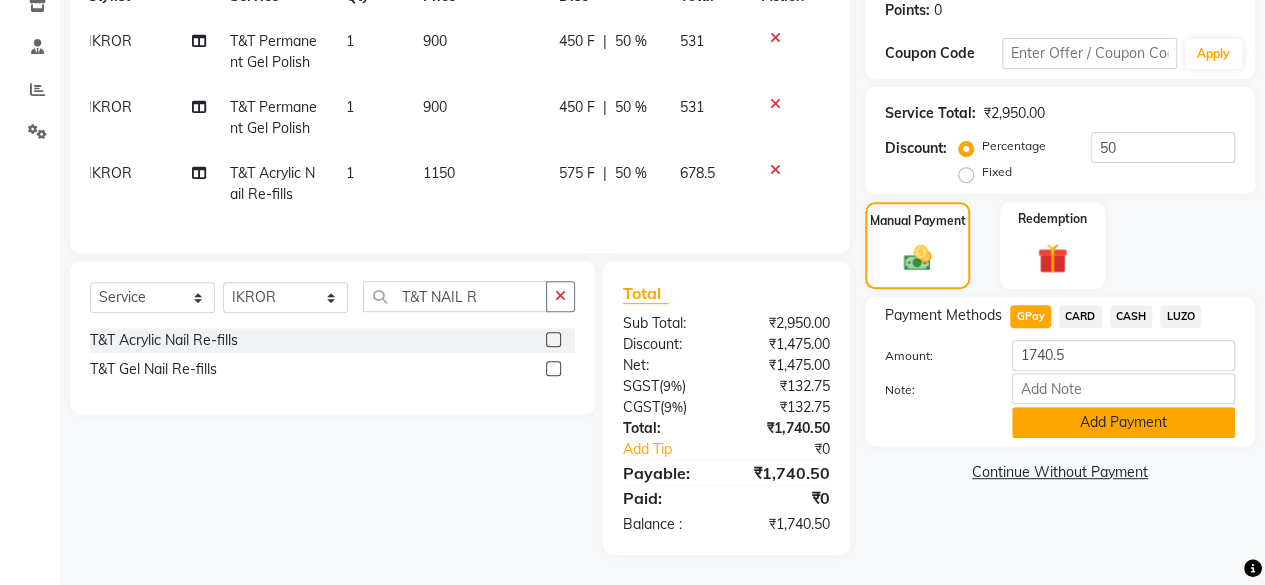 click on "Add Payment" 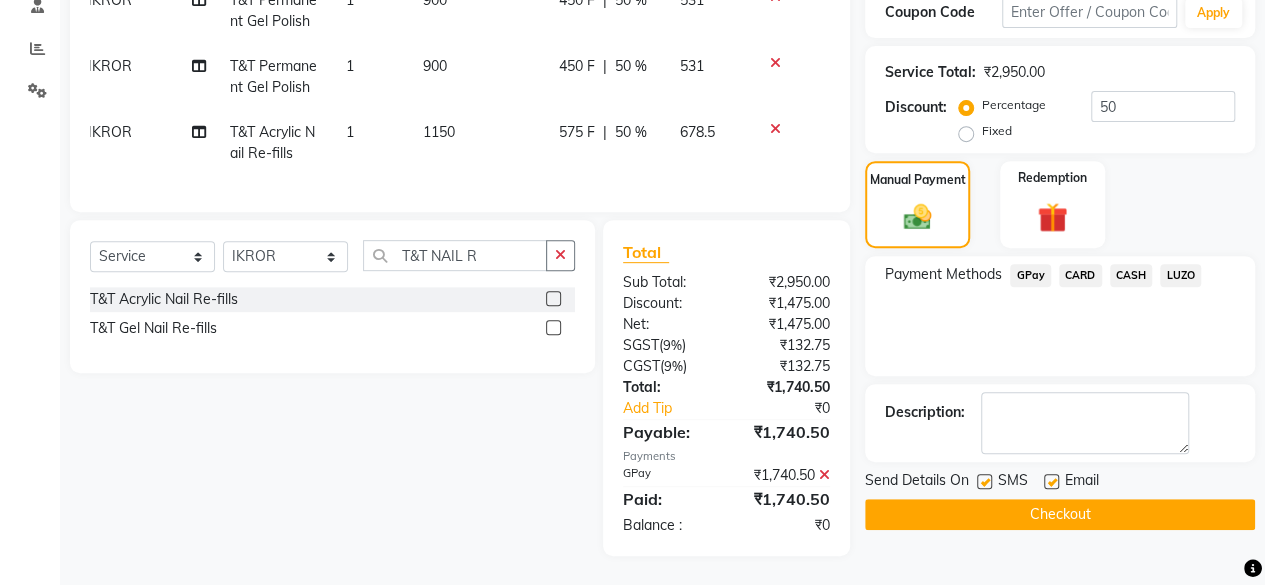 scroll, scrollTop: 366, scrollLeft: 0, axis: vertical 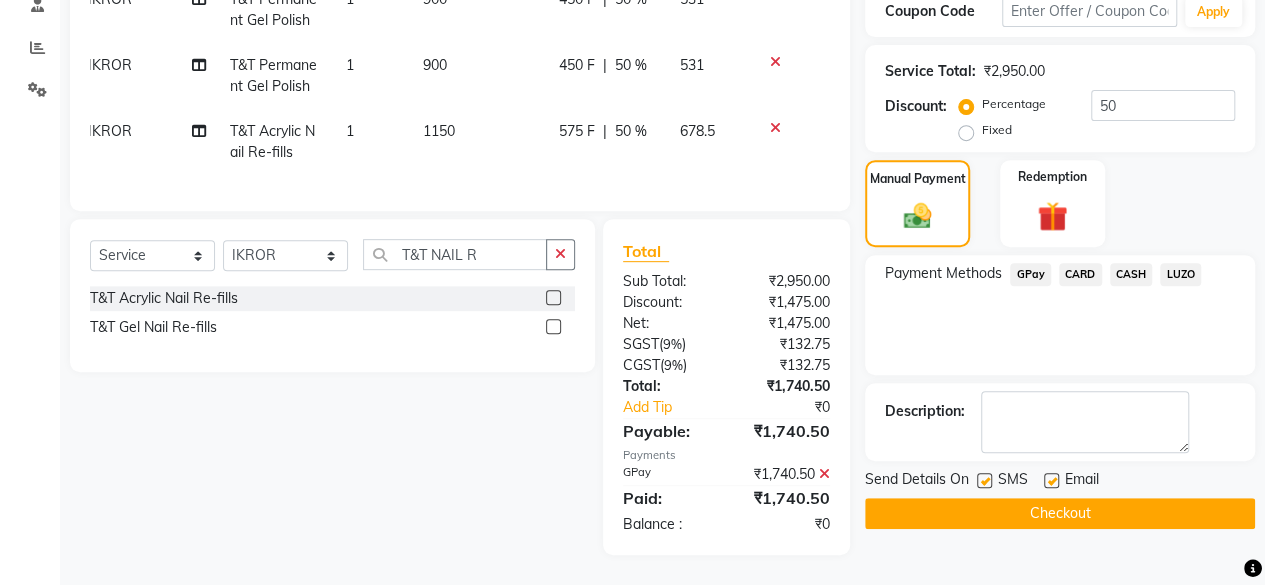 drag, startPoint x: 1072, startPoint y: 489, endPoint x: 1072, endPoint y: 467, distance: 22 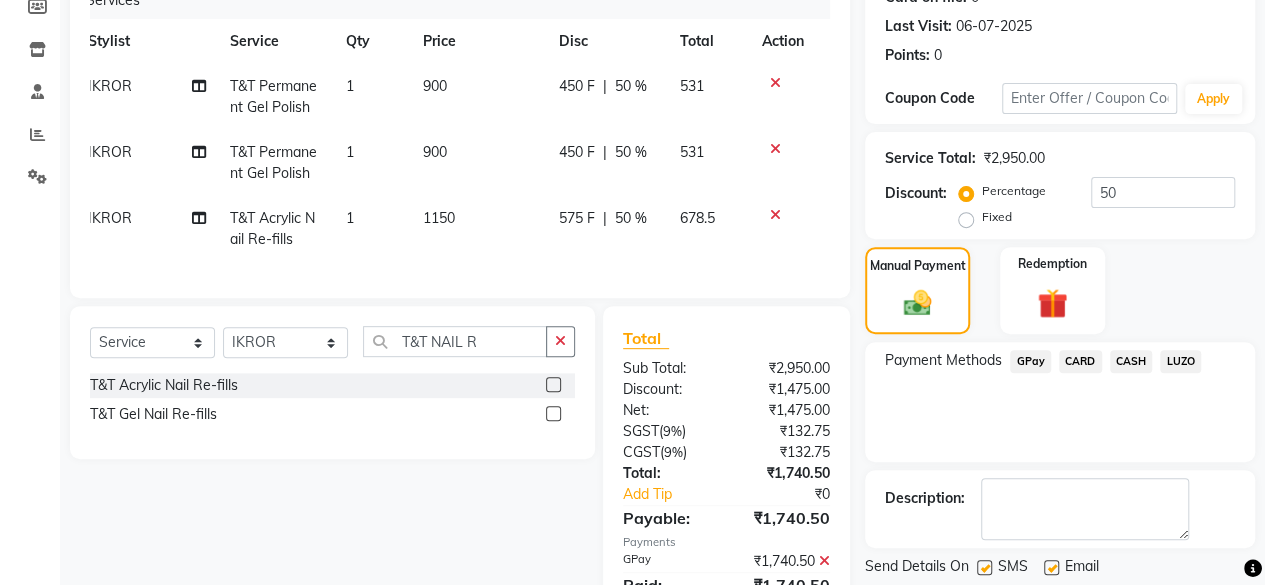 scroll, scrollTop: 366, scrollLeft: 0, axis: vertical 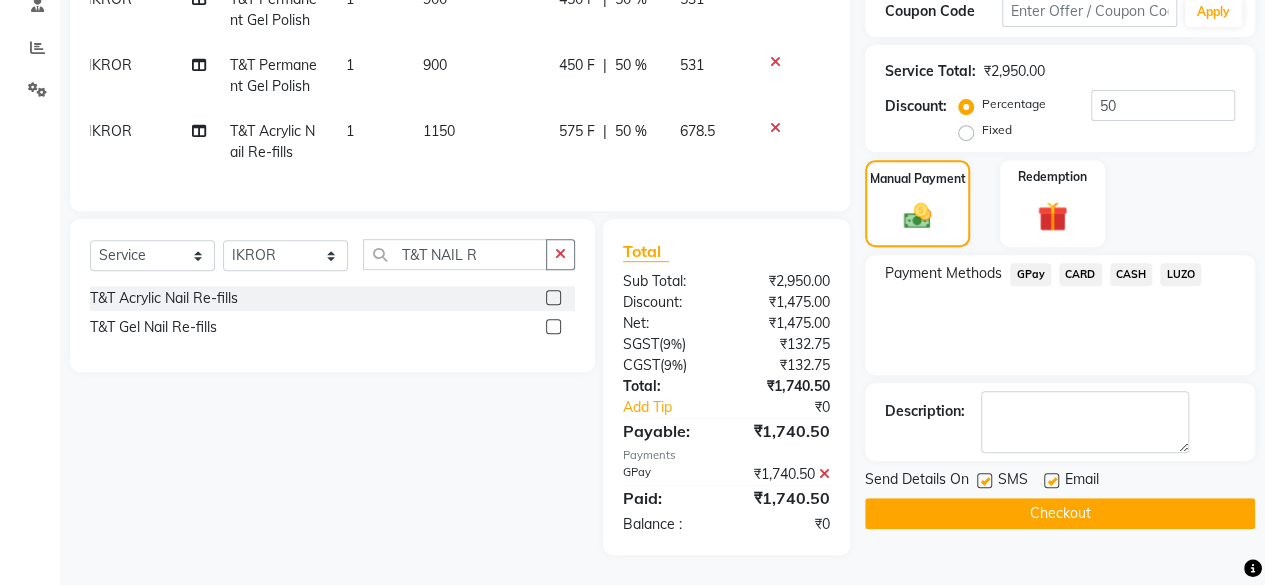 click on "Checkout" 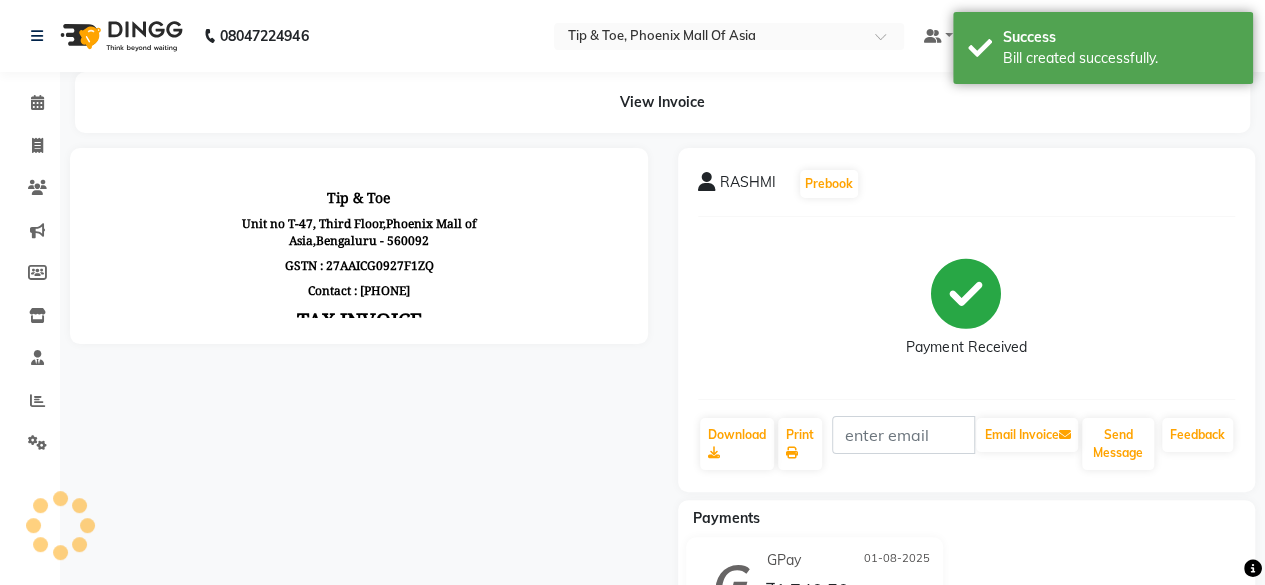 scroll, scrollTop: 0, scrollLeft: 0, axis: both 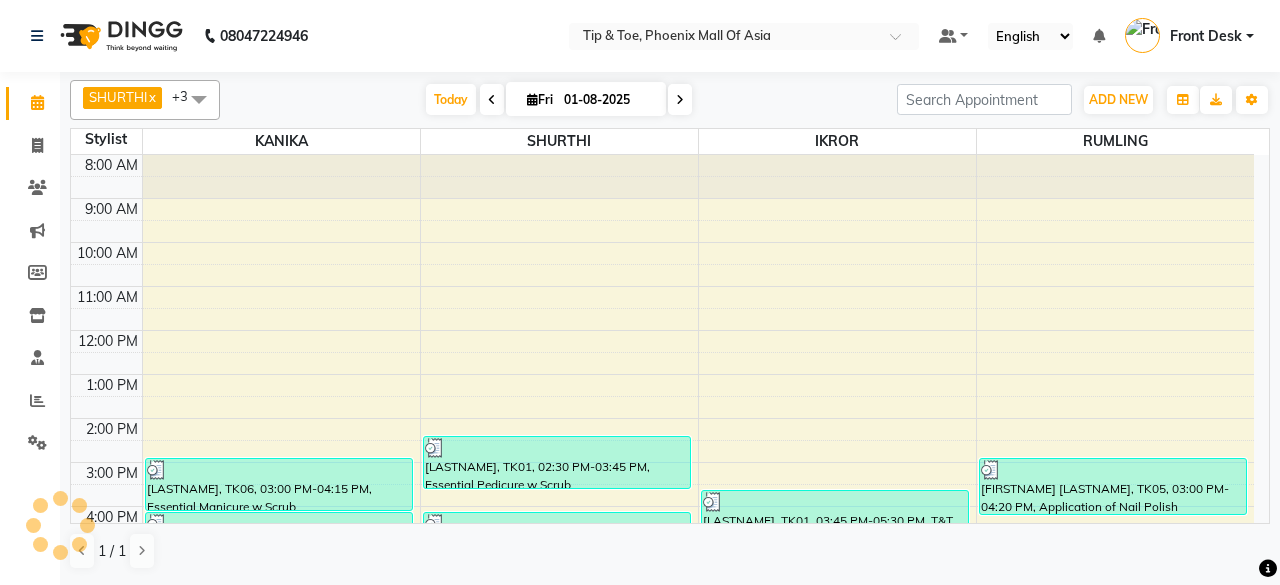 select on "en" 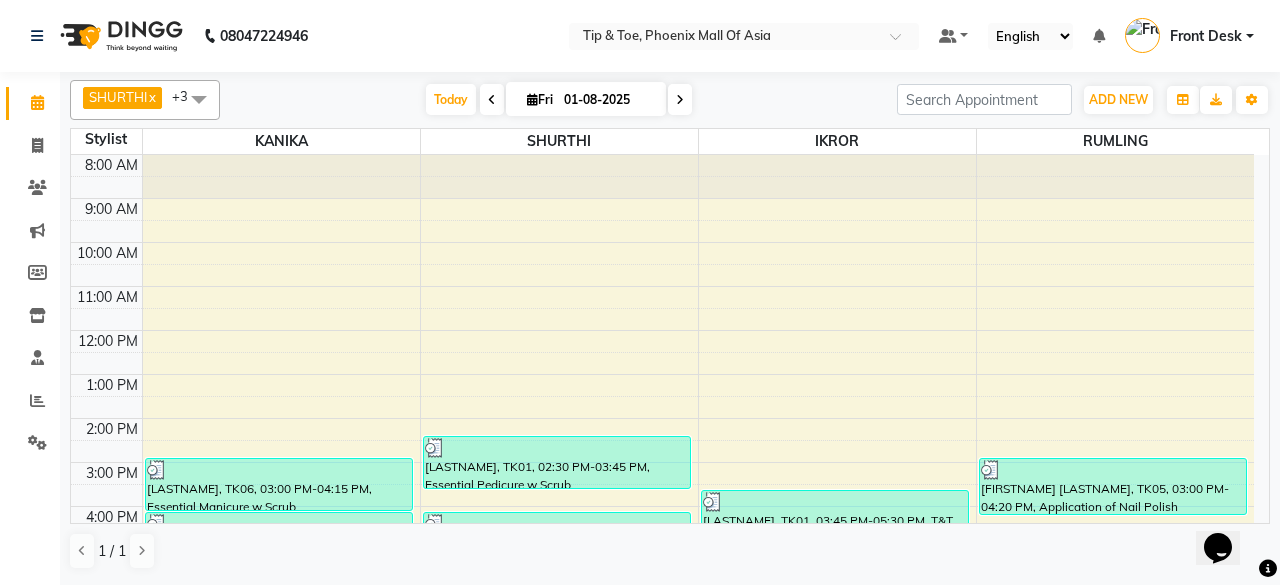 scroll, scrollTop: 0, scrollLeft: 0, axis: both 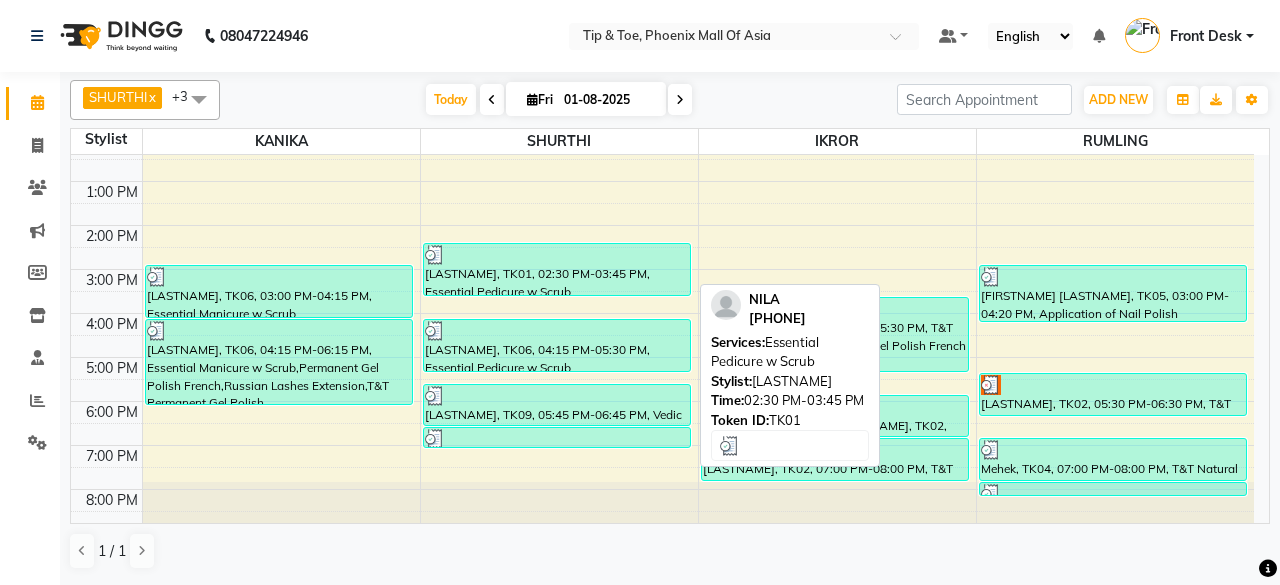 click on "[LASTNAME], TK01, 02:30 PM-03:45 PM, Essential Pedicure w Scrub" at bounding box center [557, 269] 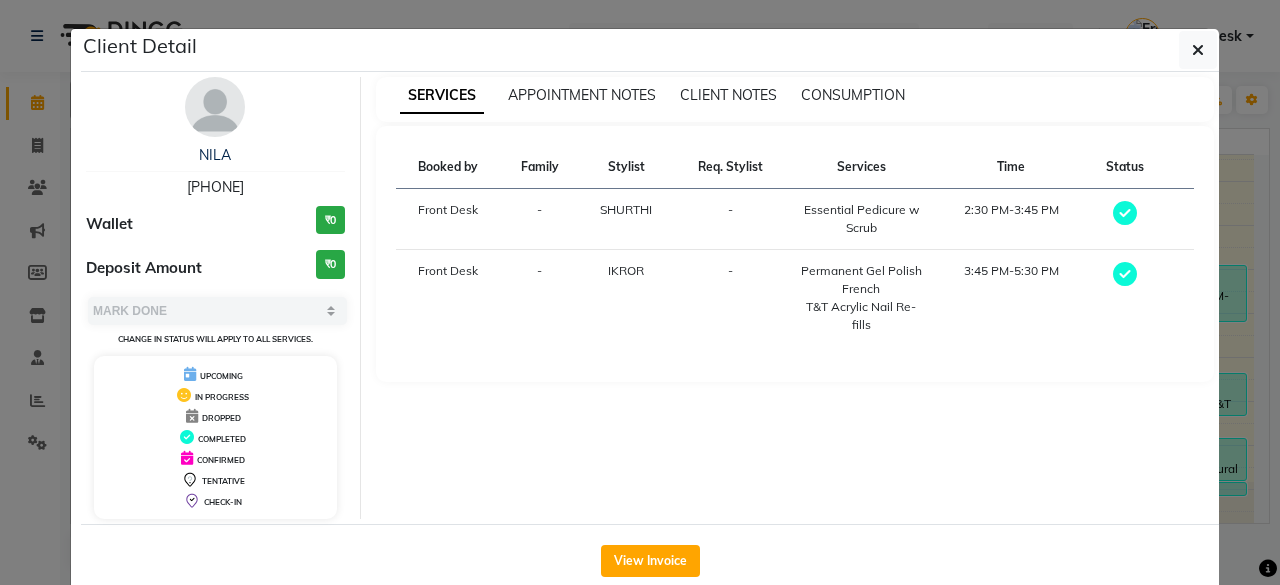 click on "Client Detail [LASTNAME] [PHONE] Wallet ₹0 Deposit Amount ₹0 Select MARK DONE UPCOMING Change in status will apply to all services. UPCOMING IN PROGRESS DROPPED COMPLETED CONFIRMED TENTATIVE CHECK-IN SERVICES APPOINTMENT NOTES CLIENT NOTES CONSUMPTION Booked by Family Stylist Req. Stylist Services Time Status Front Desk - [LASTNAME] - Essential Pedicure w Scrub 2:30 PM-3:45 PM Front Desk - [LASTNAME] - Permanent Gel Polish French T&T Acrylic Nail Re-fills 3:45 PM-5:30 PM View Invoice" 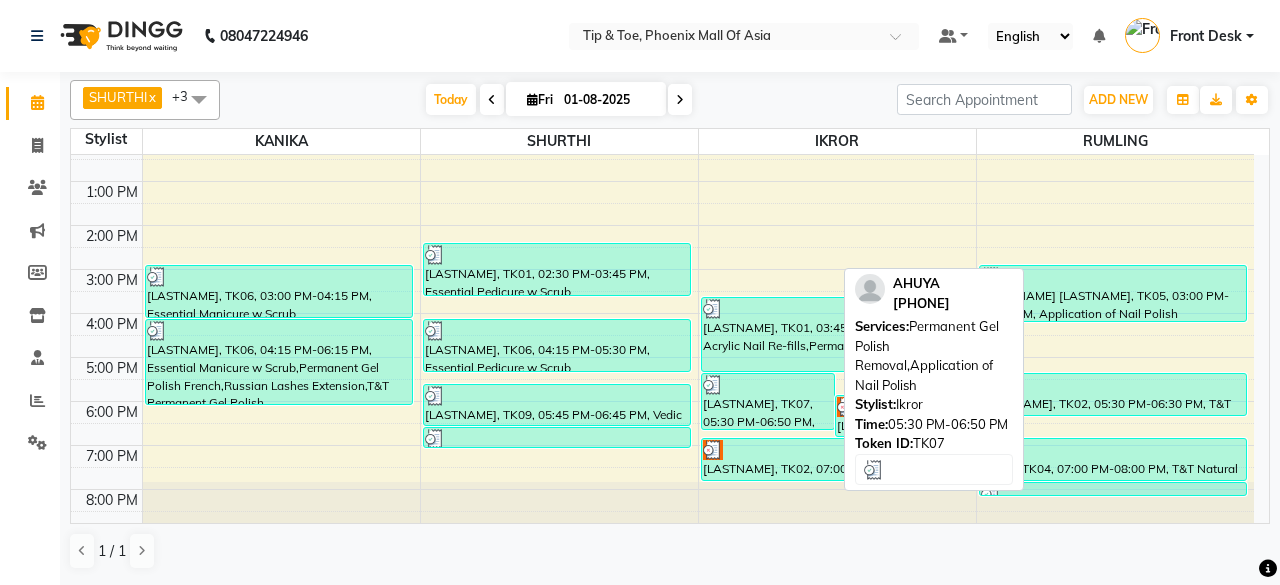 click on "[LASTNAME], TK07, 05:30 PM-06:50 PM, Permanent Gel Polish Removal,Application of Nail Polish" at bounding box center (768, 401) 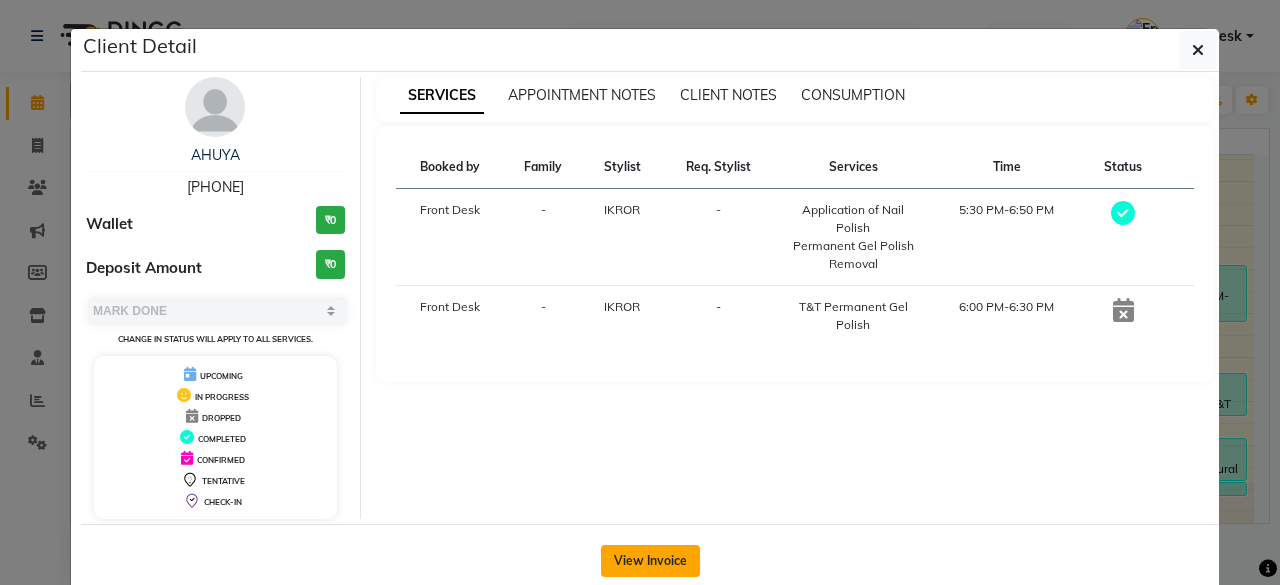 click on "View Invoice" 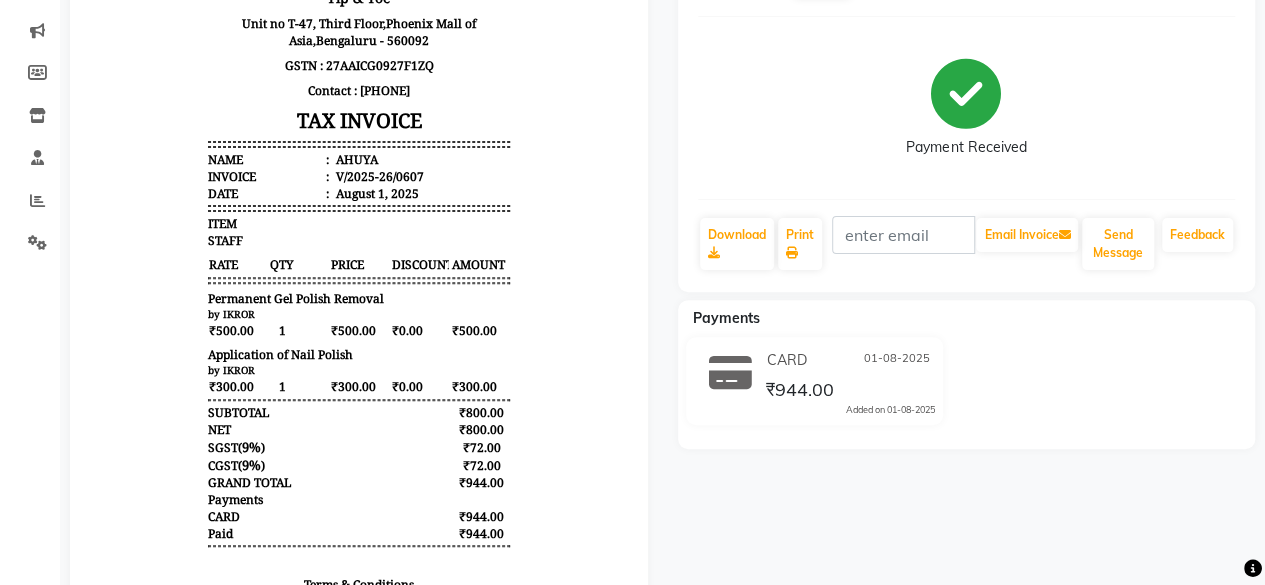 scroll, scrollTop: 0, scrollLeft: 0, axis: both 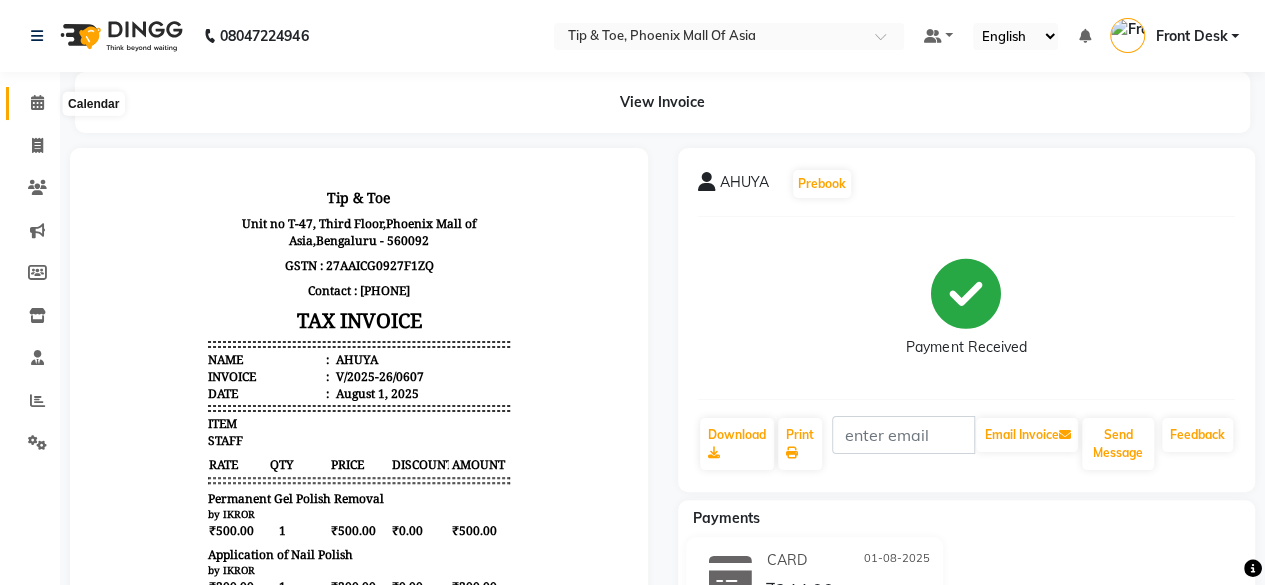 click 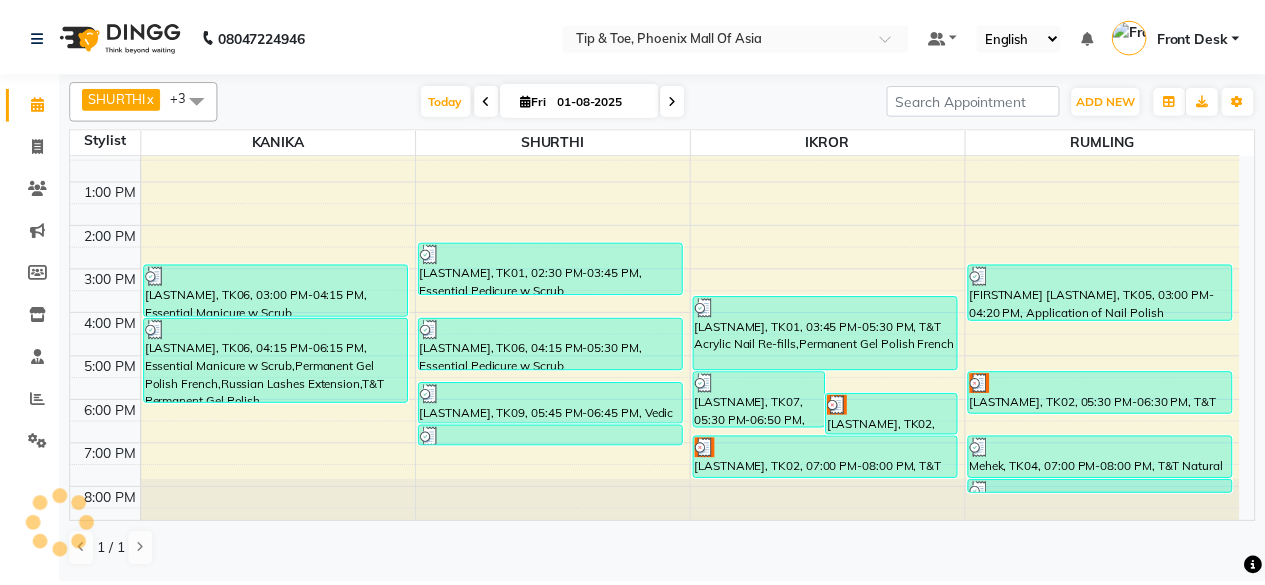 scroll, scrollTop: 0, scrollLeft: 0, axis: both 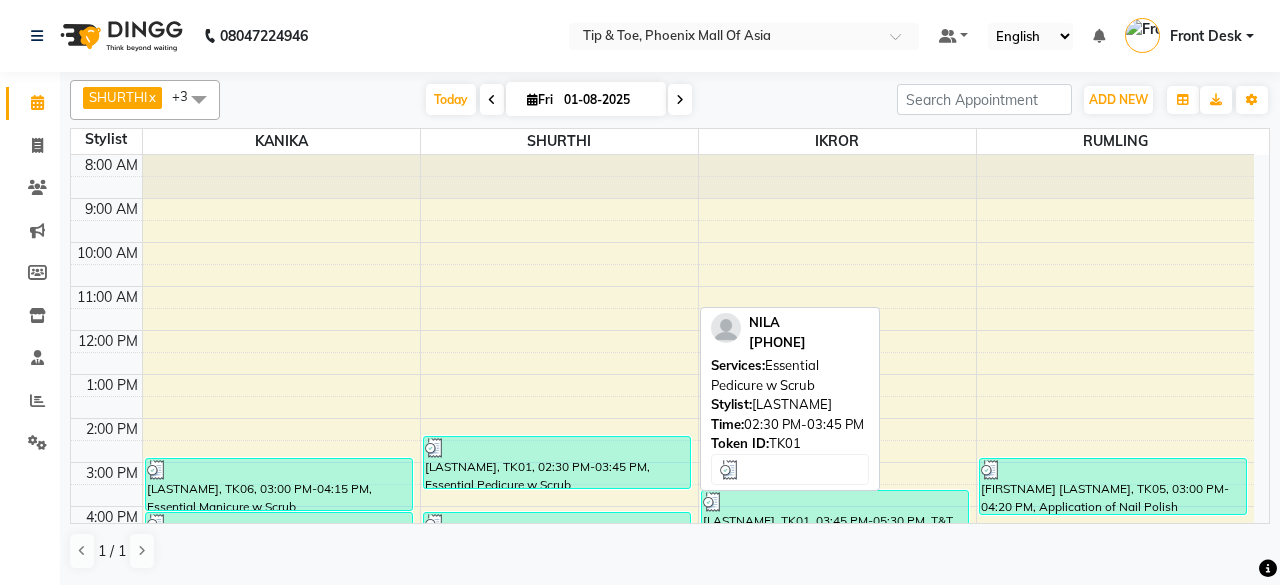 click at bounding box center [557, 448] 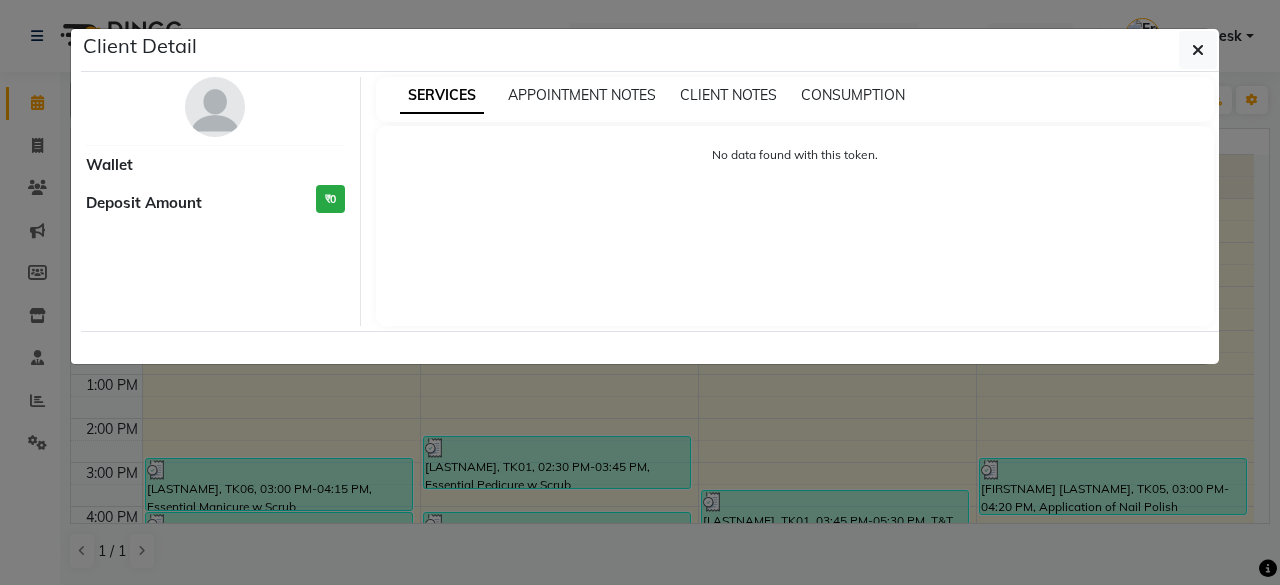 select on "3" 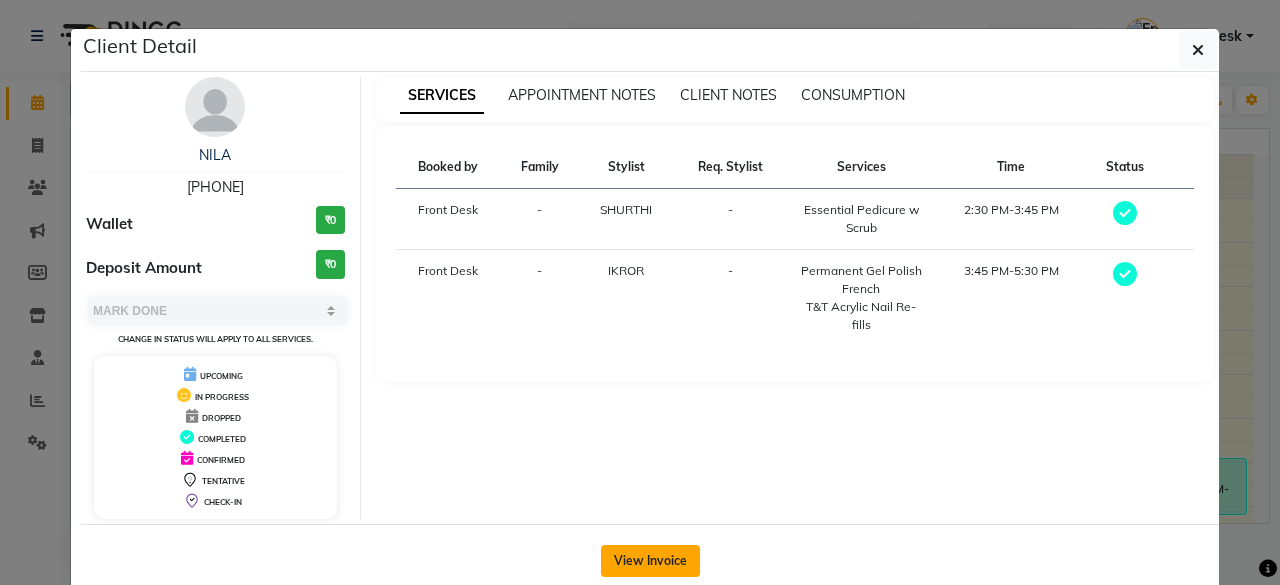 click on "View Invoice" 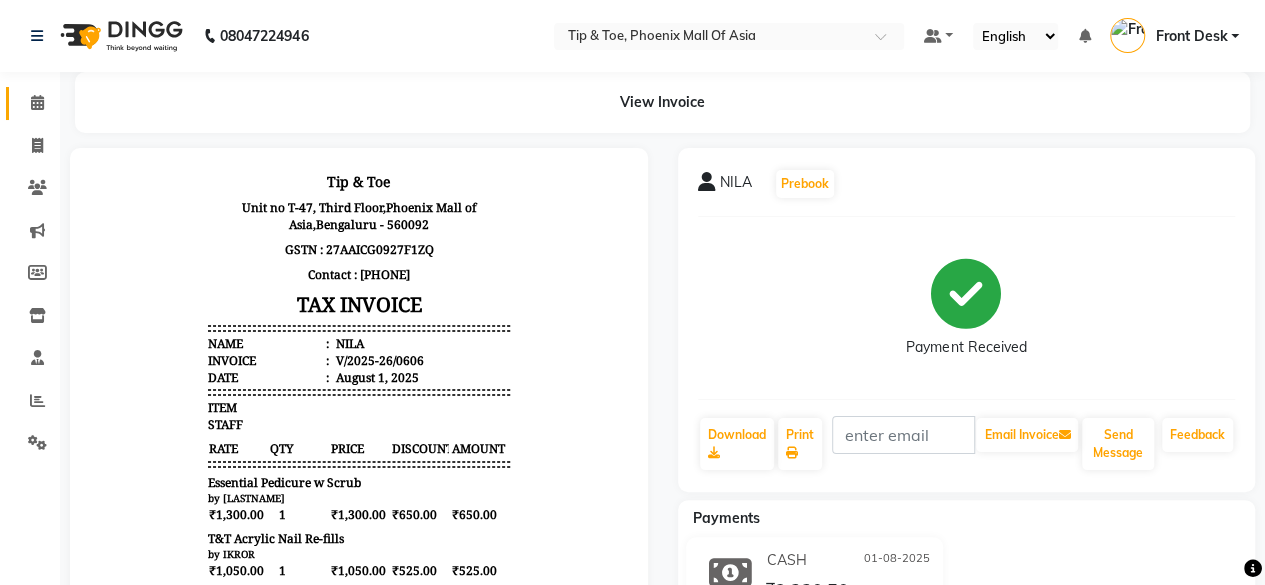 scroll, scrollTop: 200, scrollLeft: 0, axis: vertical 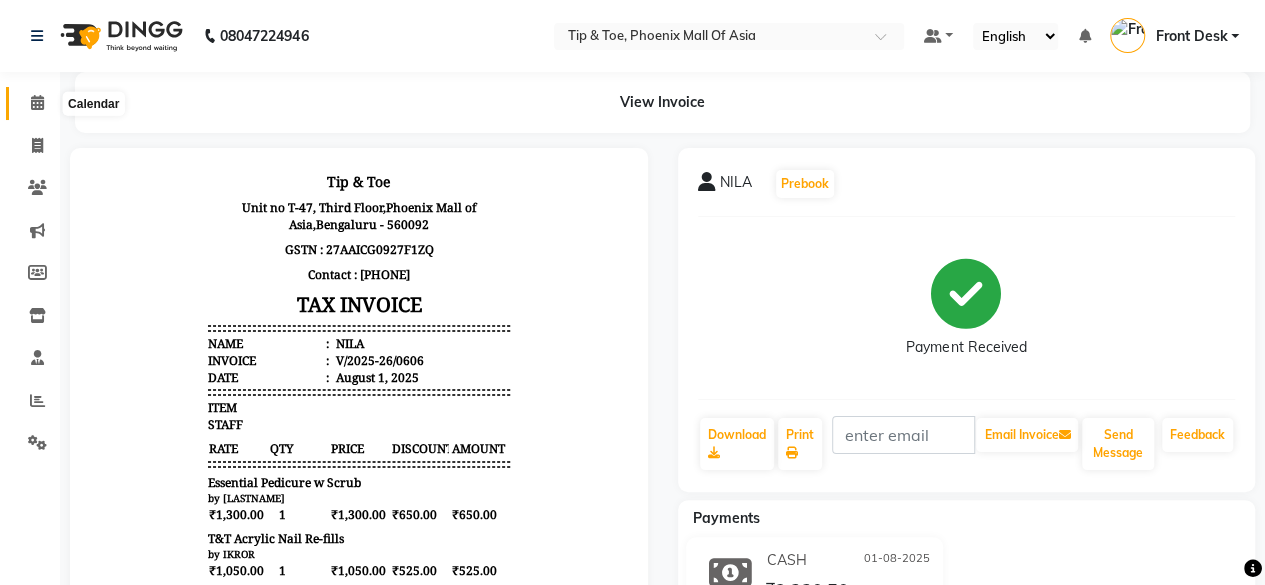 click 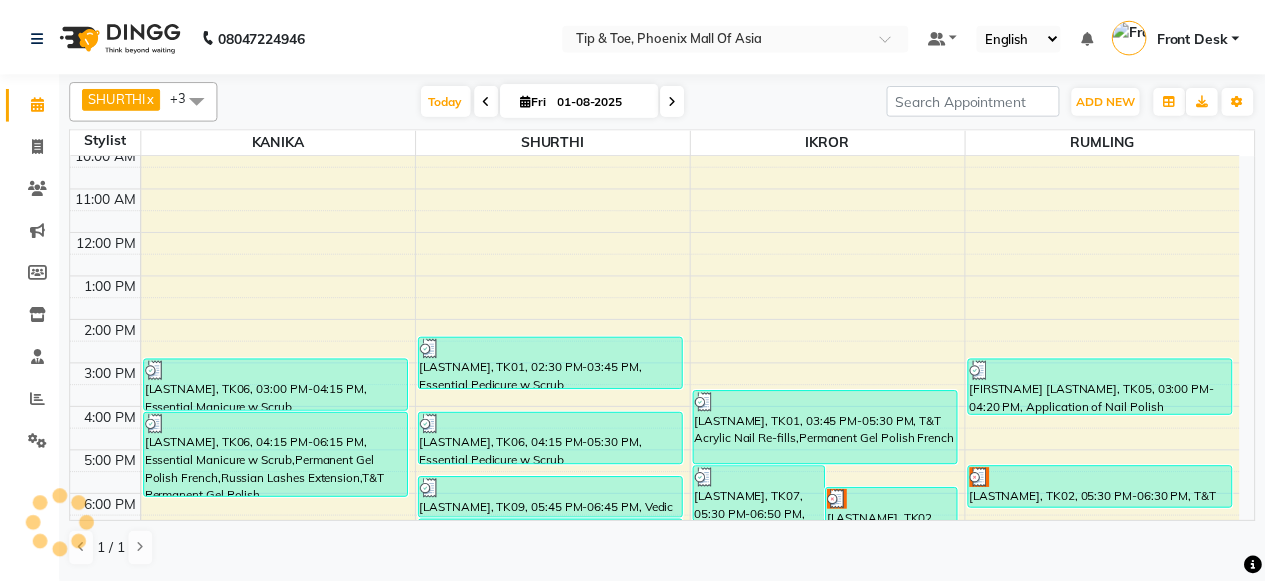 scroll, scrollTop: 193, scrollLeft: 0, axis: vertical 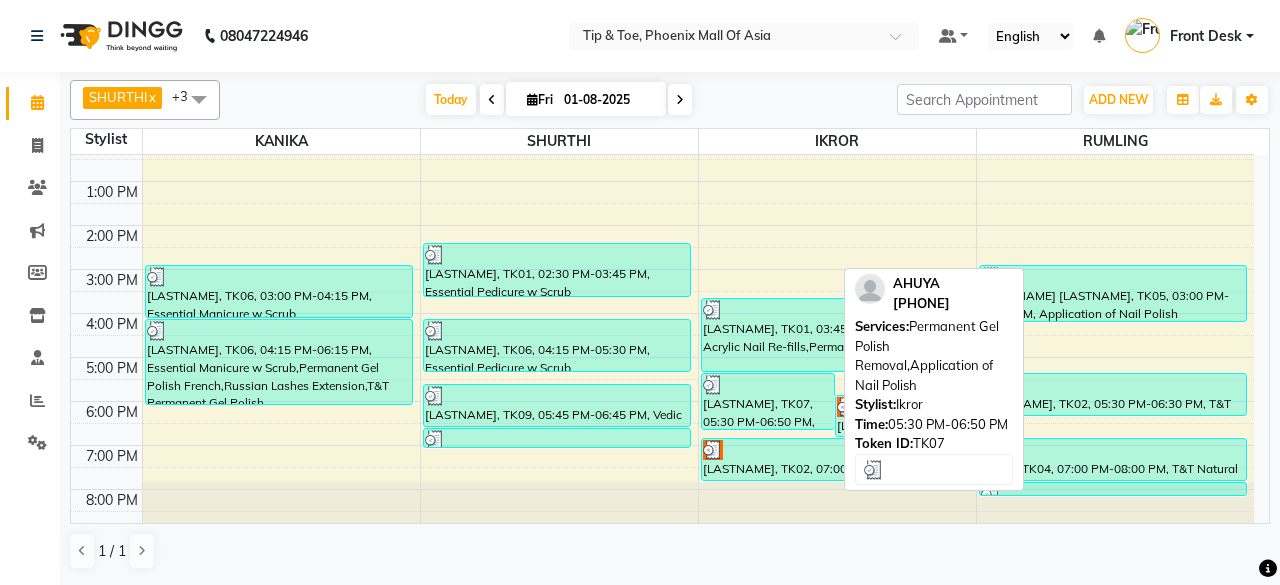 click on "AHUYA, TK07, 05:30 PM-06:50 PM, Permanent Gel Polish Removal,Application of Nail Polish" at bounding box center (768, 401) 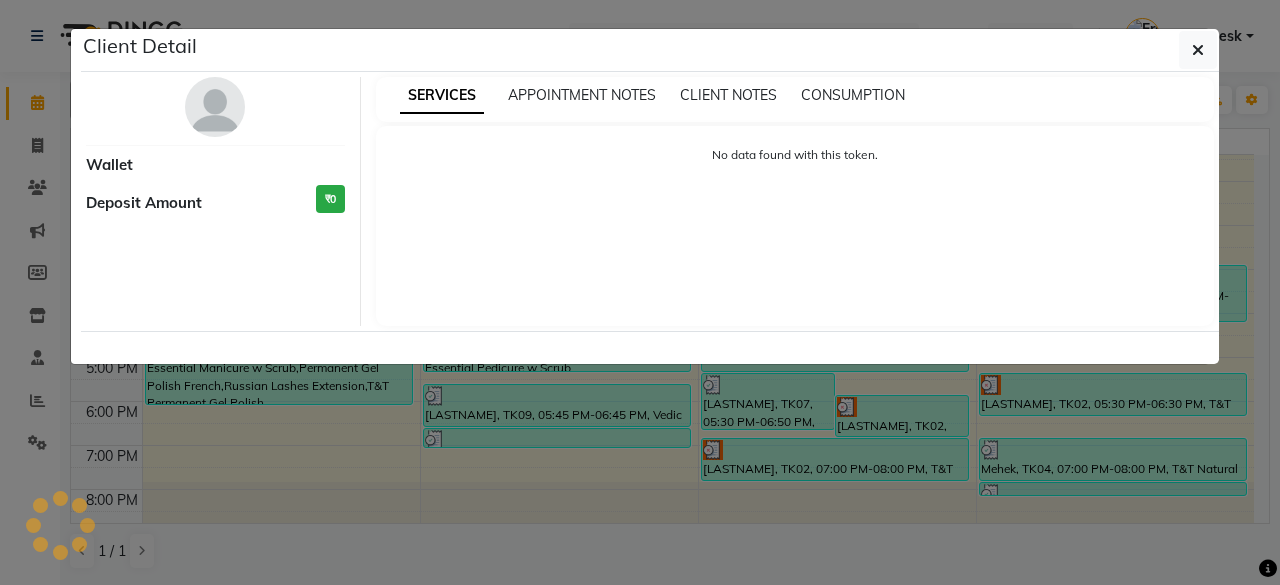 select on "3" 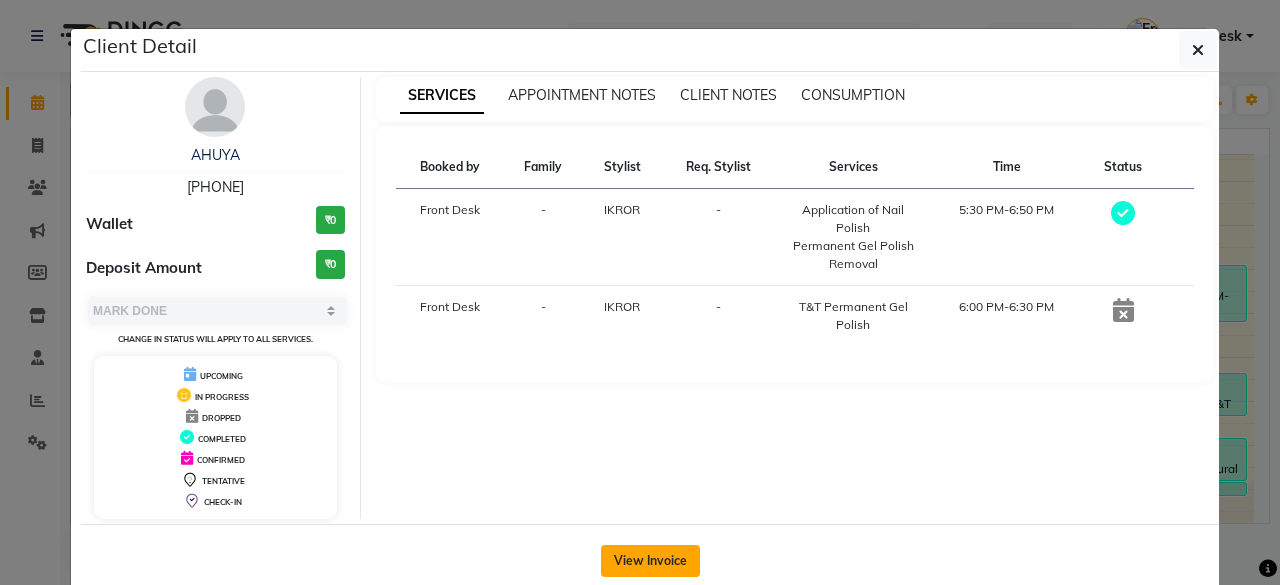 click on "View Invoice" 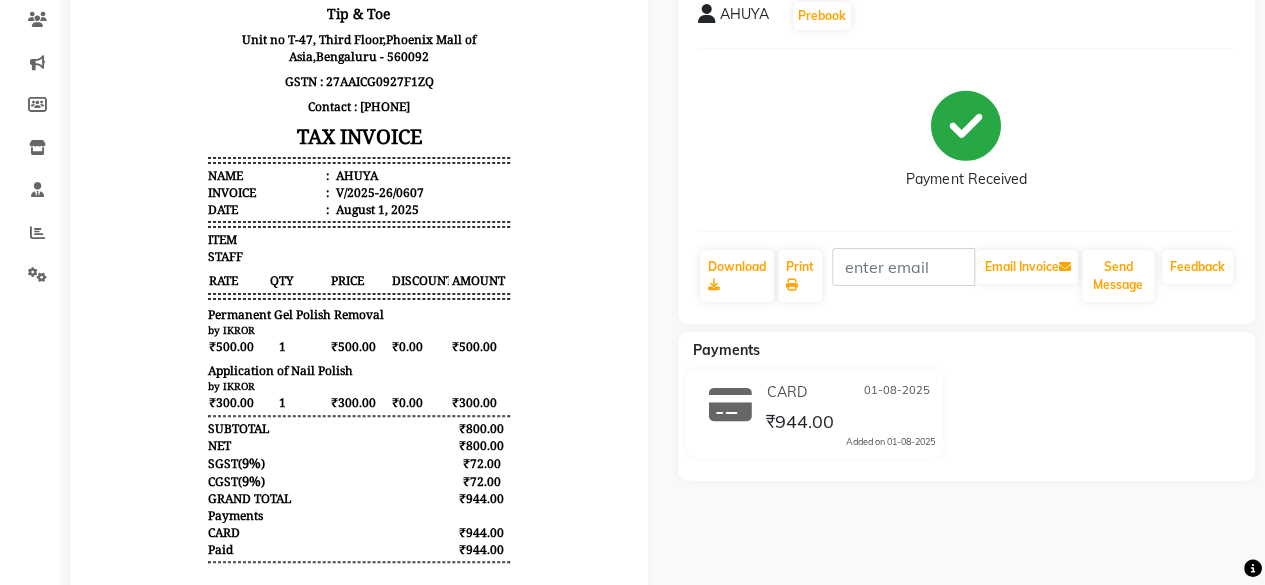 scroll, scrollTop: 200, scrollLeft: 0, axis: vertical 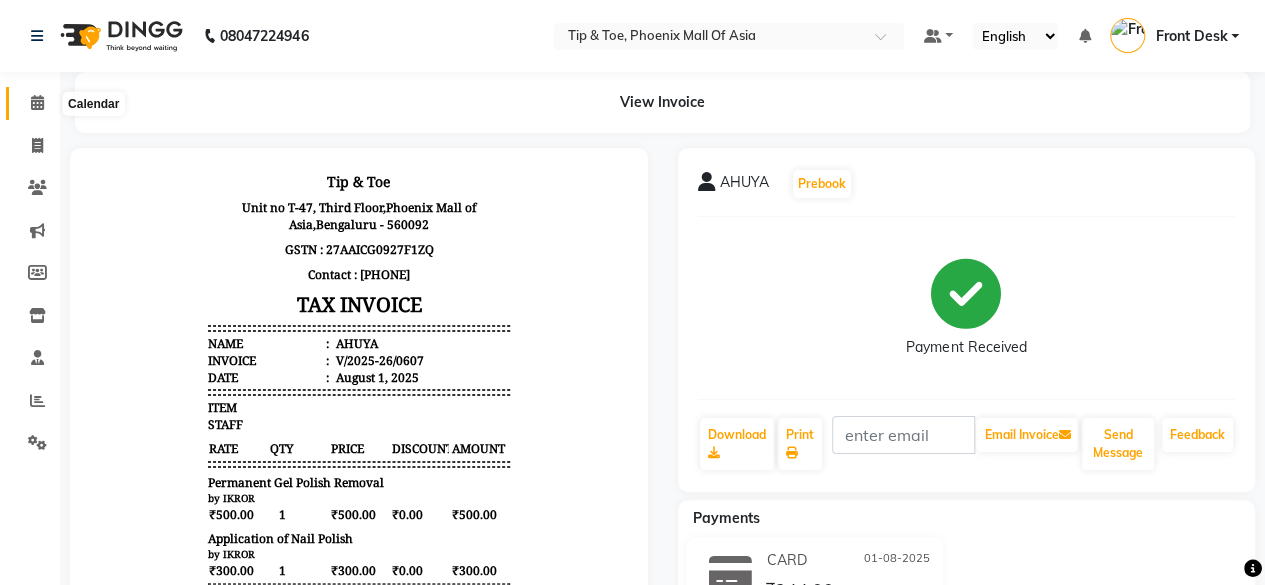 click 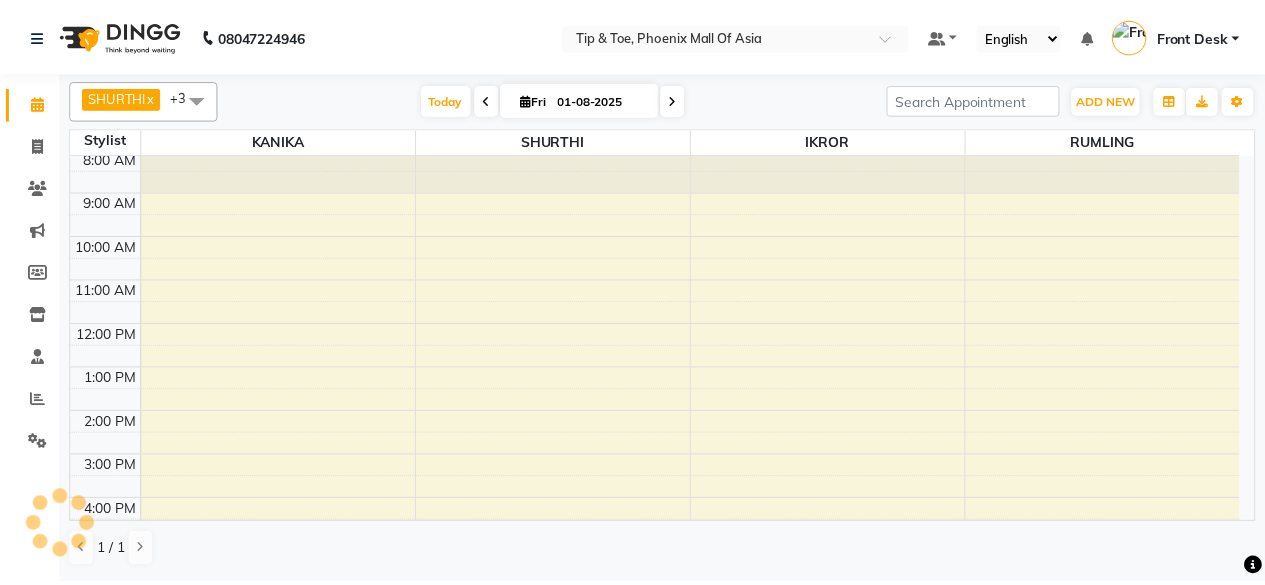 scroll, scrollTop: 193, scrollLeft: 0, axis: vertical 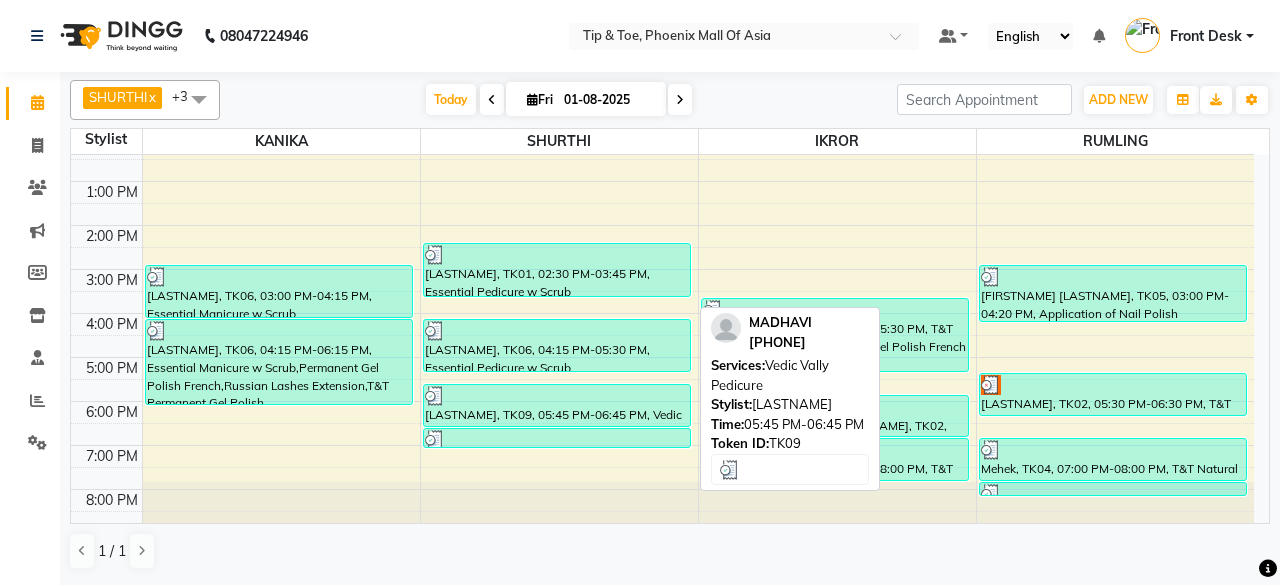 click on "[NAME], TK09, 05:45 PM-06:45 PM, Vedic Vally Pedicure" at bounding box center [557, 405] 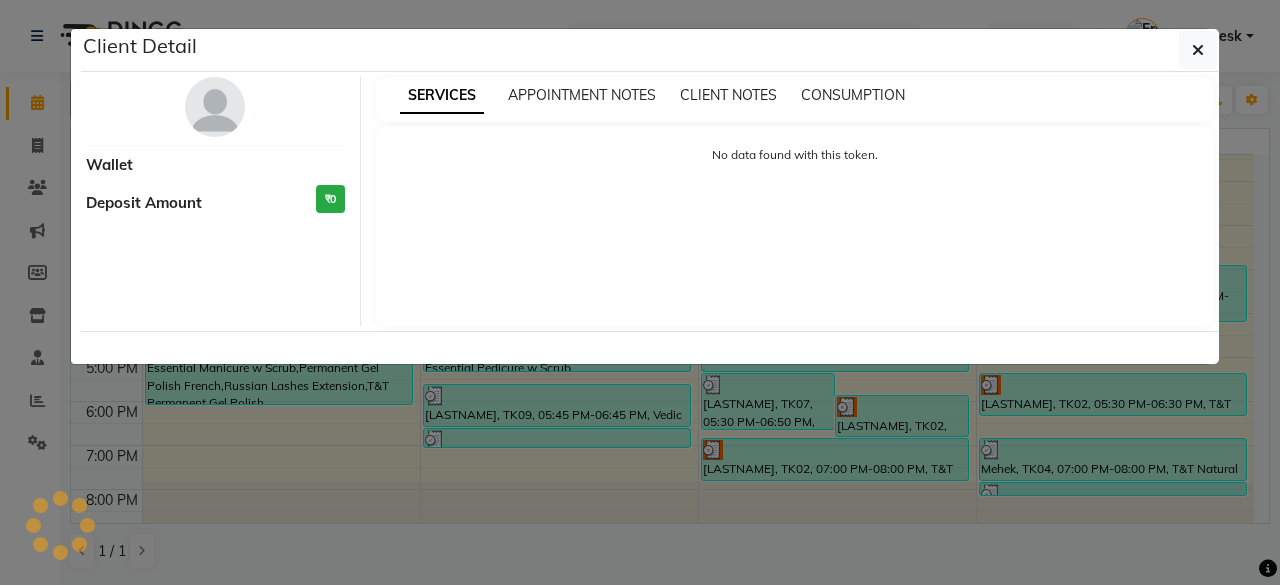 select on "3" 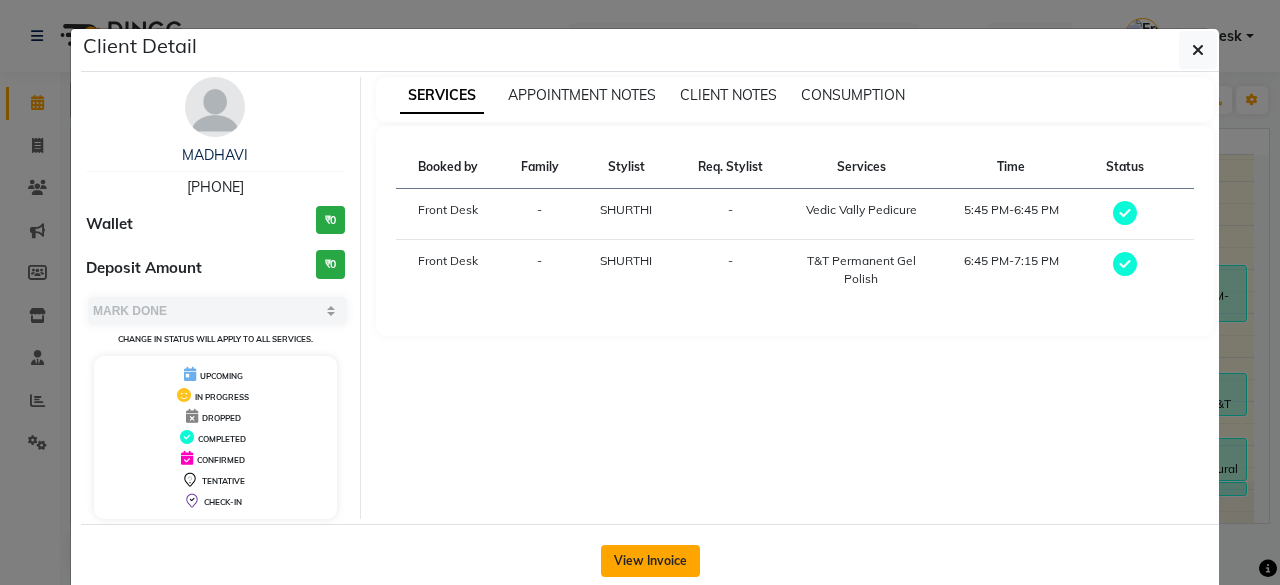 click on "View Invoice" 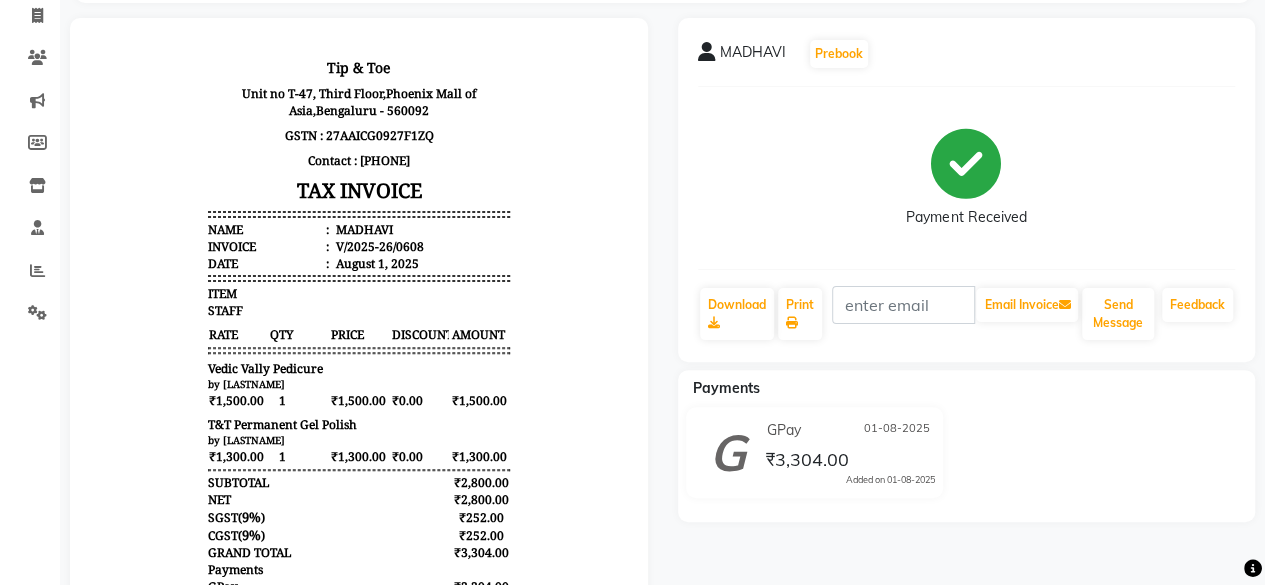 scroll, scrollTop: 200, scrollLeft: 0, axis: vertical 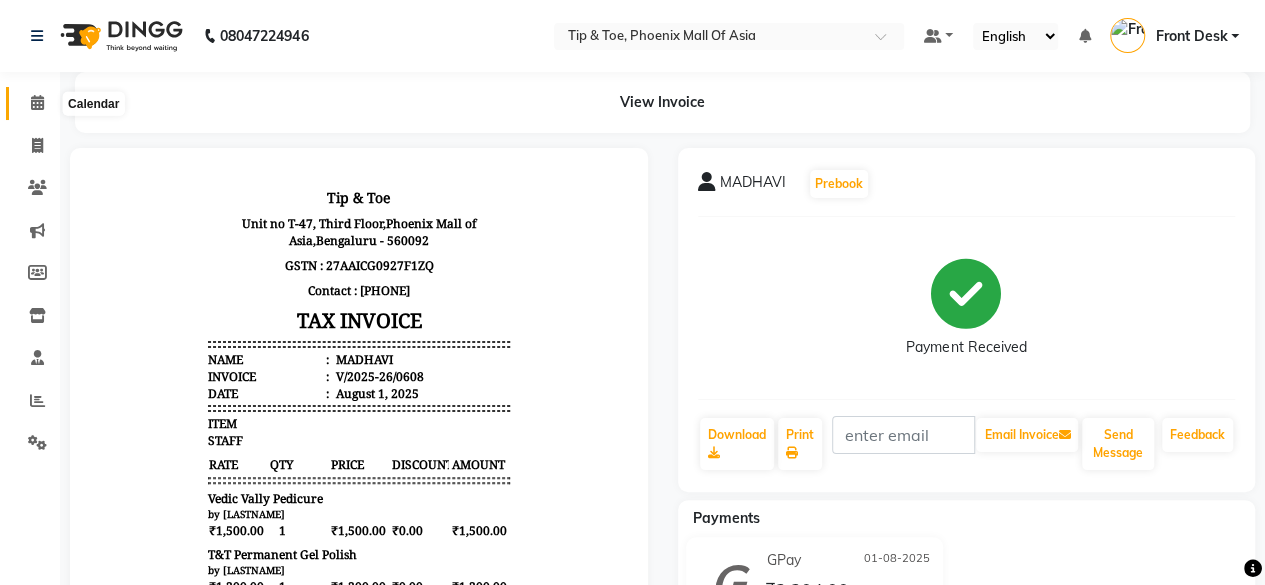 click 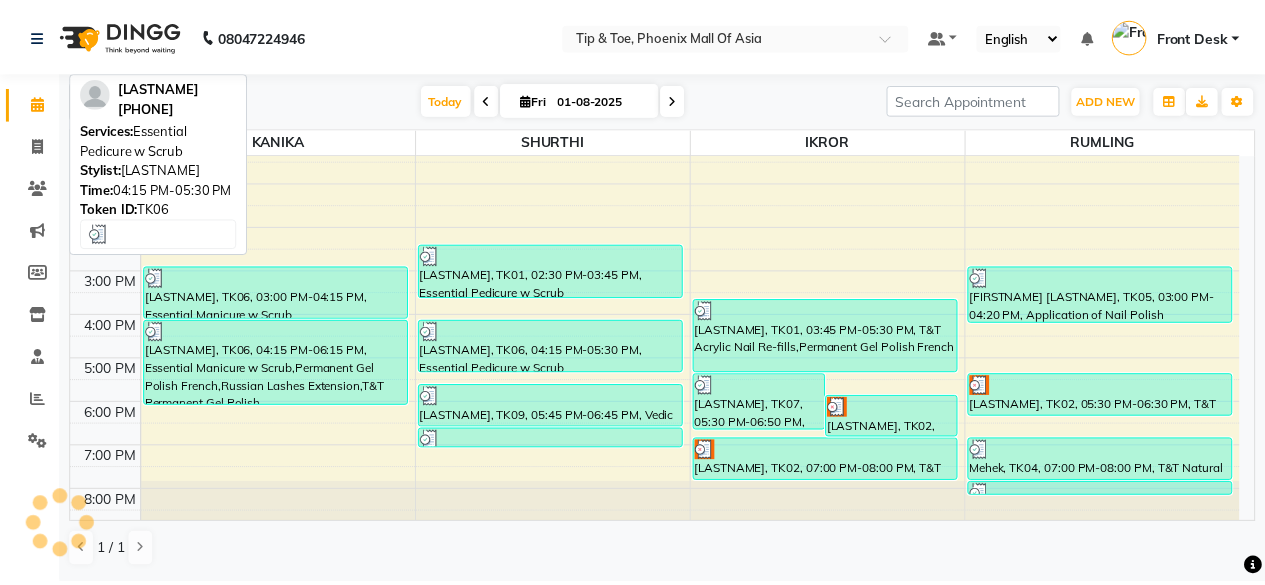 scroll, scrollTop: 193, scrollLeft: 0, axis: vertical 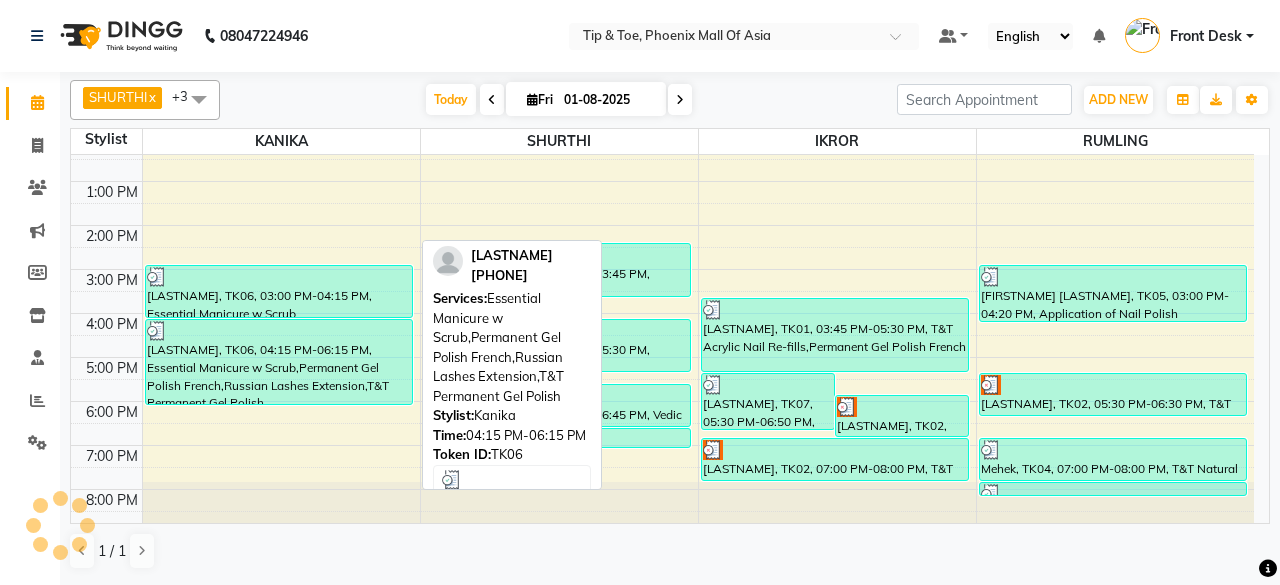 click on "[NAME], TK06, 04:15 PM-06:15 PM, Essential Manicure w Scrub,Permanent Gel Polish French,Russian Lashes Extension,T&T Permanent Gel Polish" at bounding box center (279, 362) 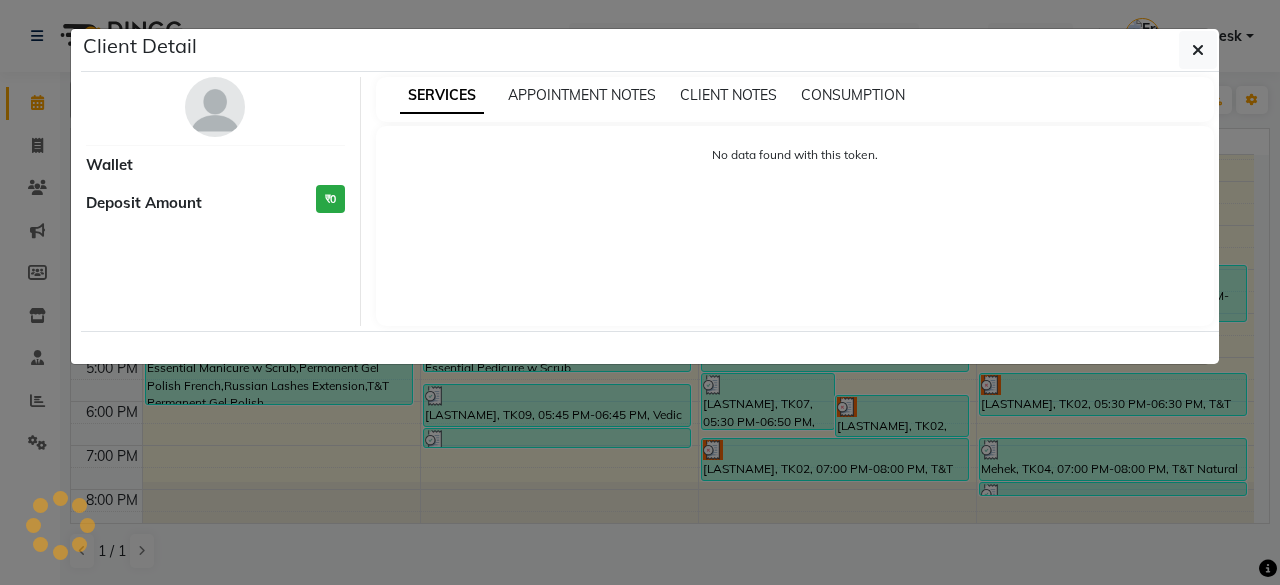 select on "3" 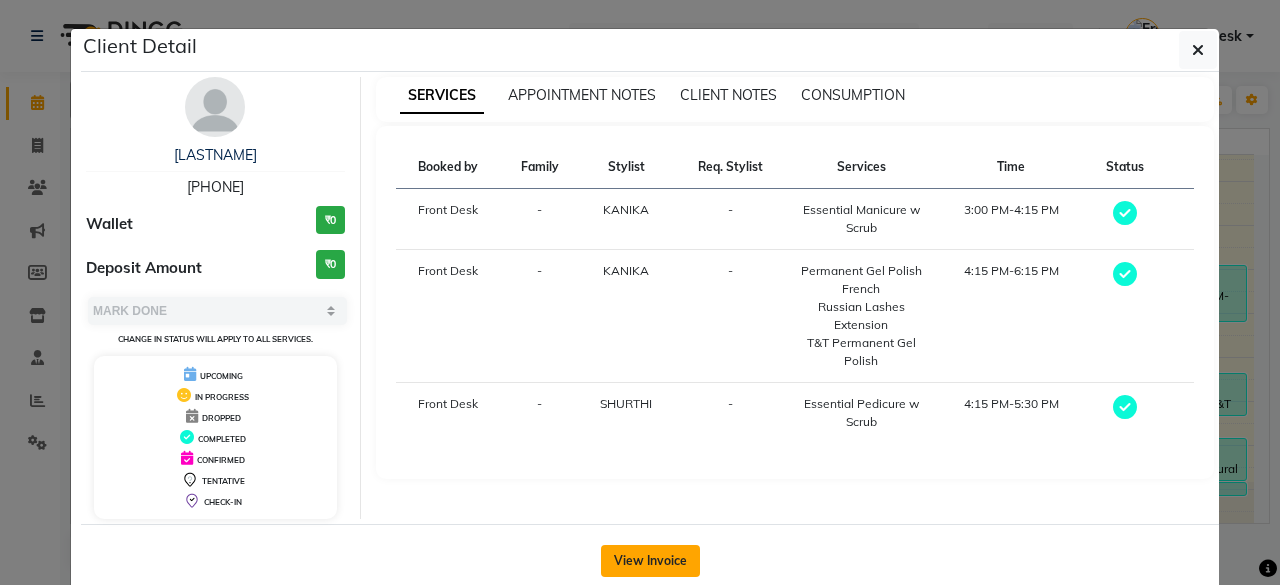 click on "View Invoice" 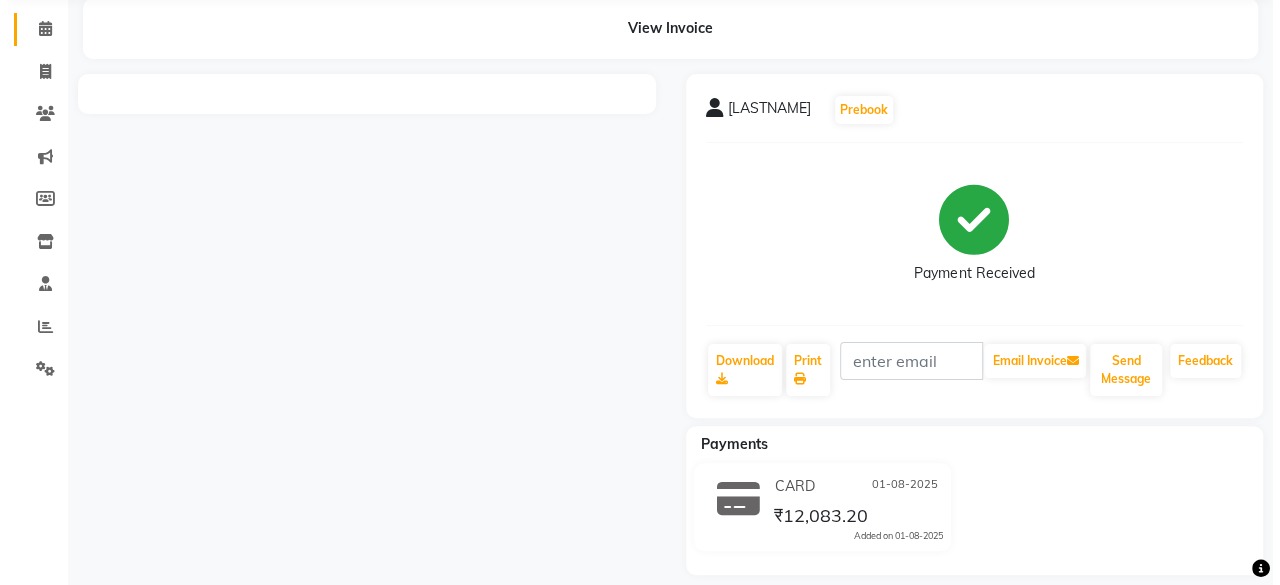 scroll, scrollTop: 0, scrollLeft: 0, axis: both 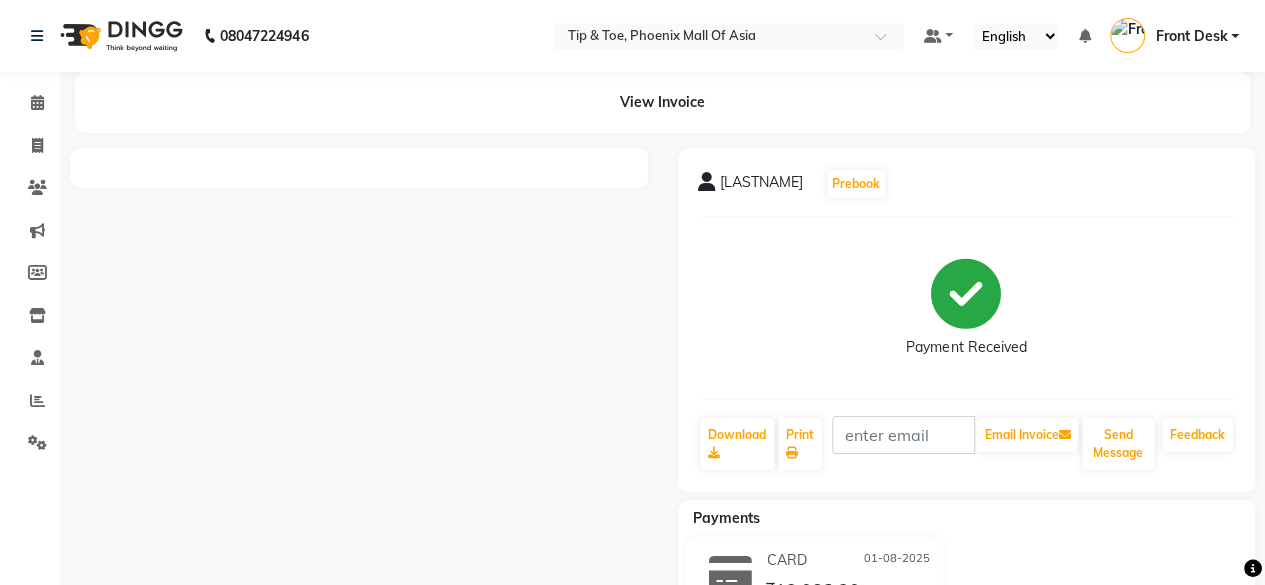 click on "Payment Received" 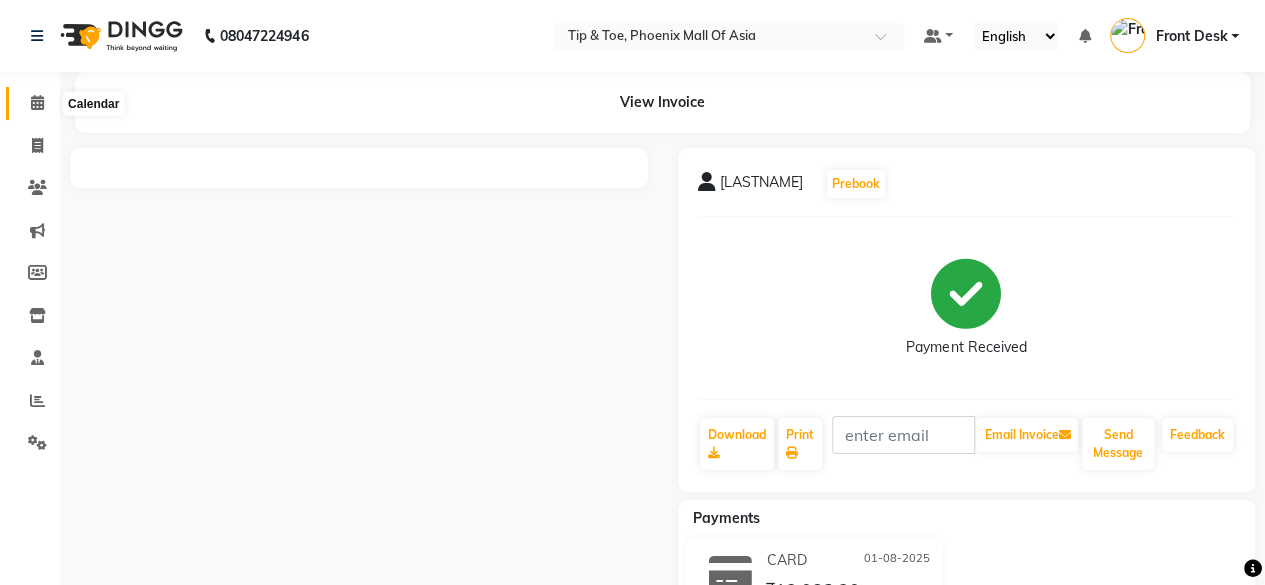 click 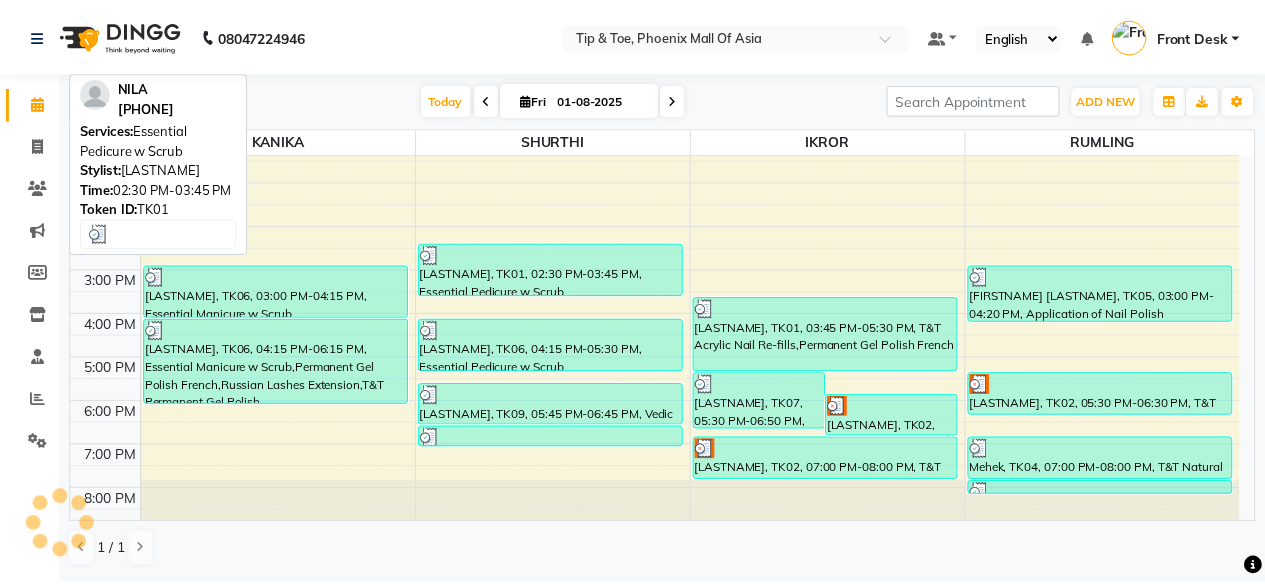 scroll, scrollTop: 193, scrollLeft: 0, axis: vertical 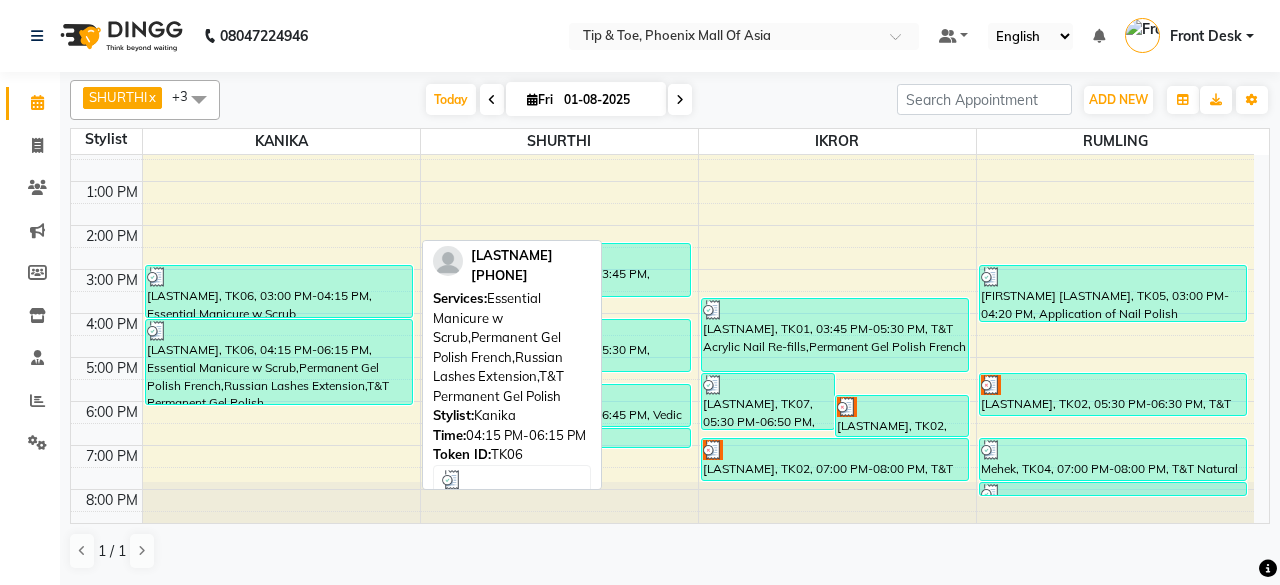 click on "[NAME], TK06, 04:15 PM-06:15 PM, Essential Manicure w Scrub,Permanent Gel Polish French,Russian Lashes Extension,T&T Permanent Gel Polish" at bounding box center [279, 362] 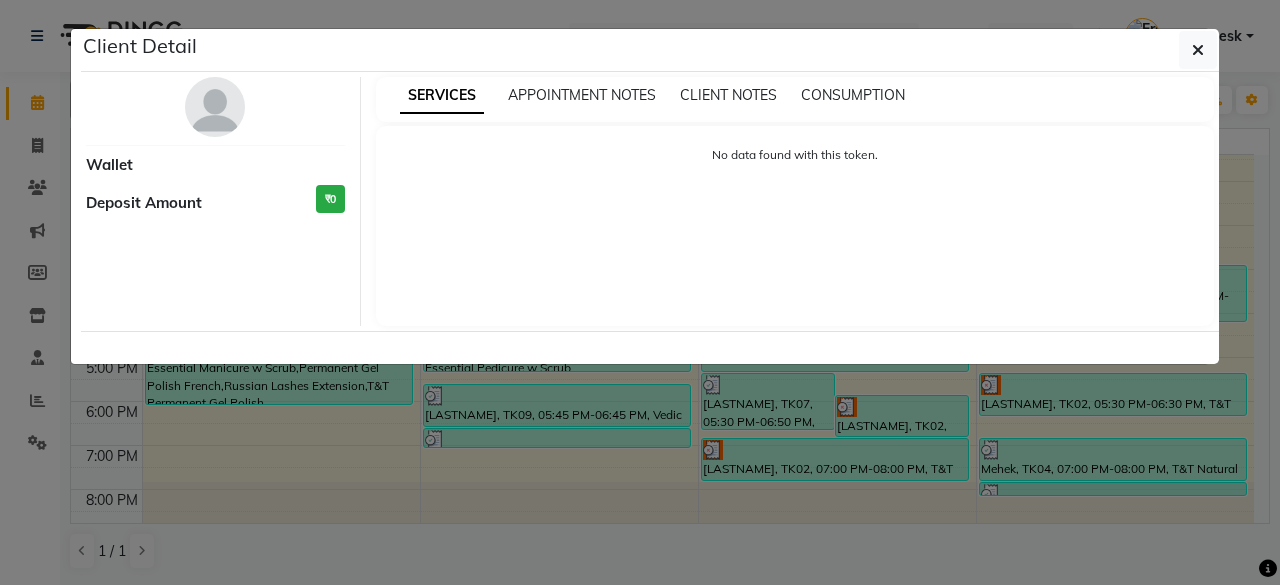 select on "3" 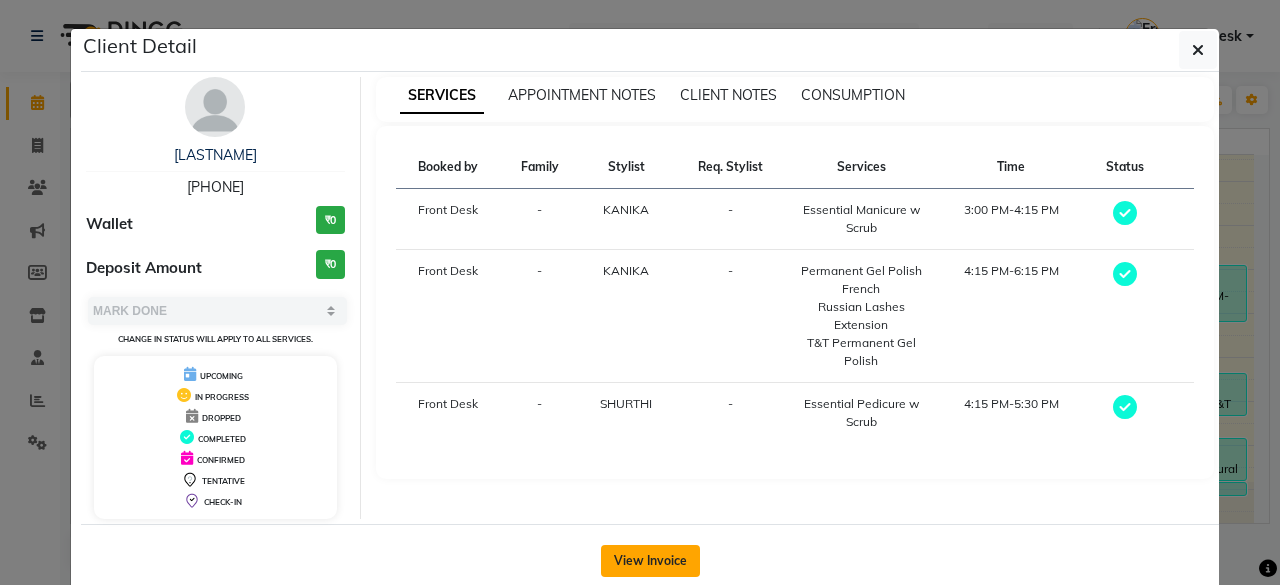 click on "View Invoice" 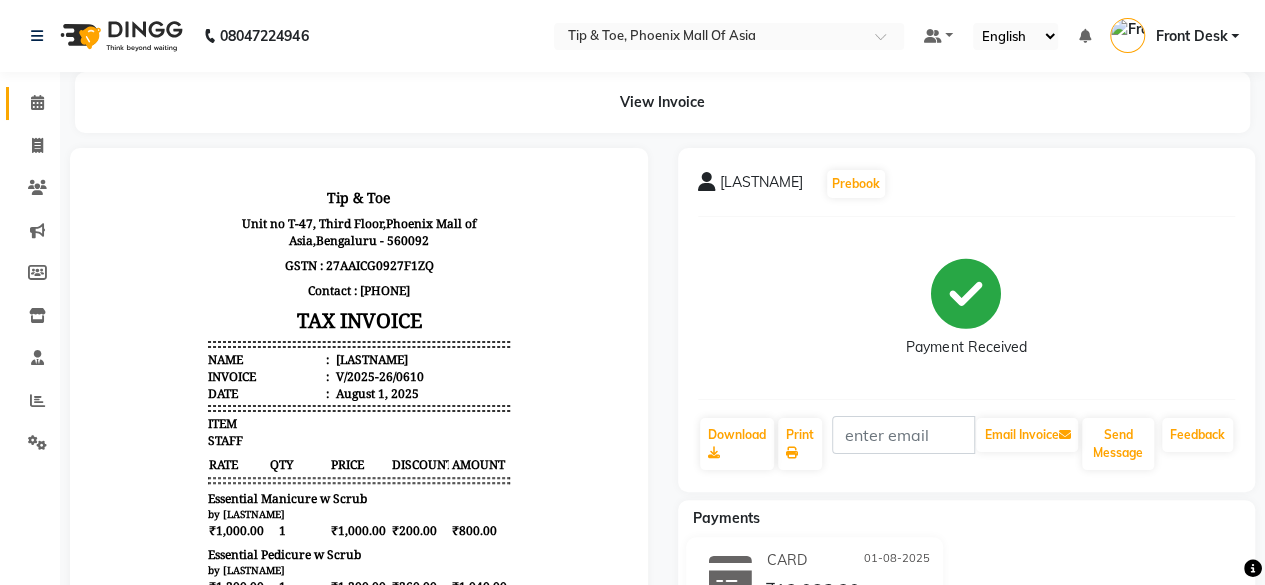 scroll, scrollTop: 100, scrollLeft: 0, axis: vertical 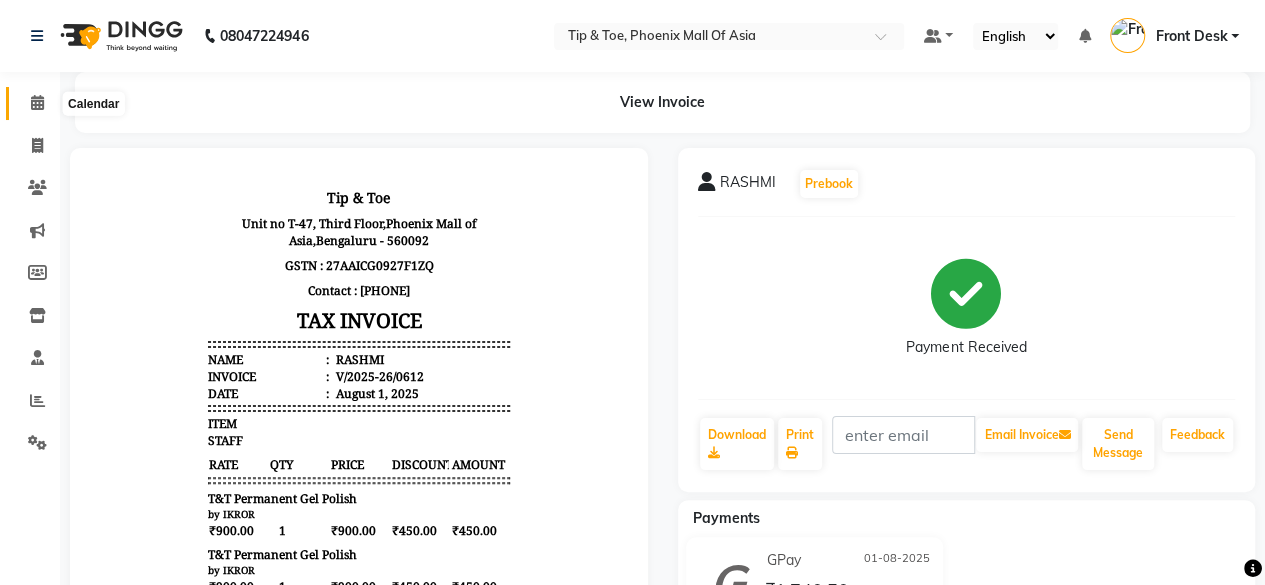 click 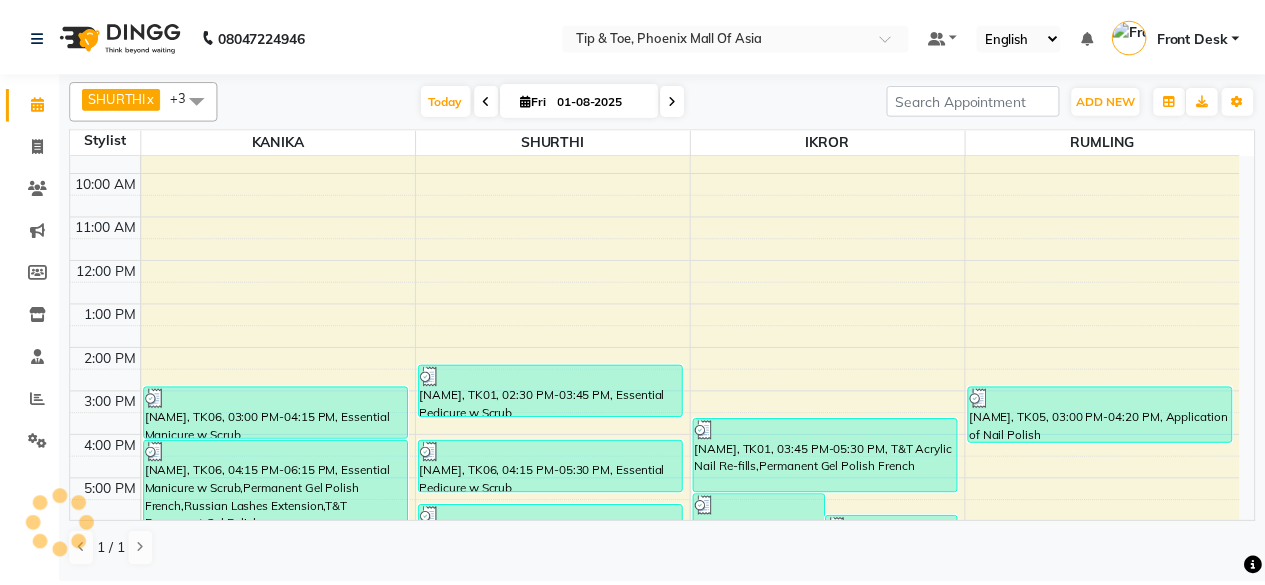 scroll, scrollTop: 193, scrollLeft: 0, axis: vertical 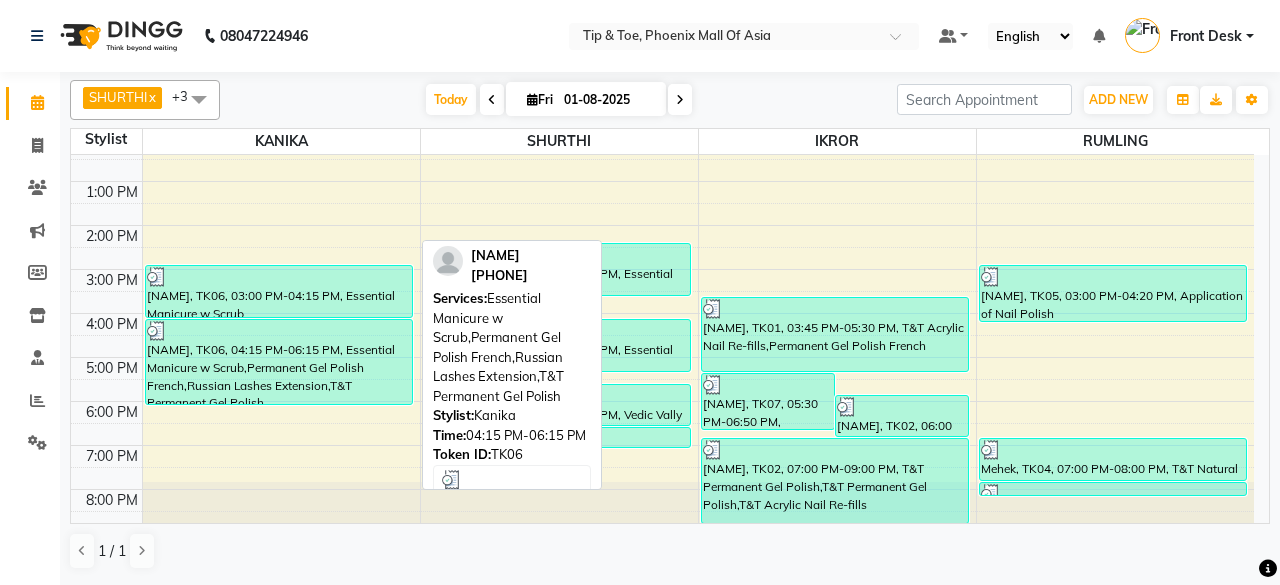 click on "[NAME], TK06, 04:15 PM-06:15 PM, Essential Manicure w Scrub,Permanent Gel Polish French,Russian Lashes Extension,T&T Permanent Gel Polish" at bounding box center [279, 362] 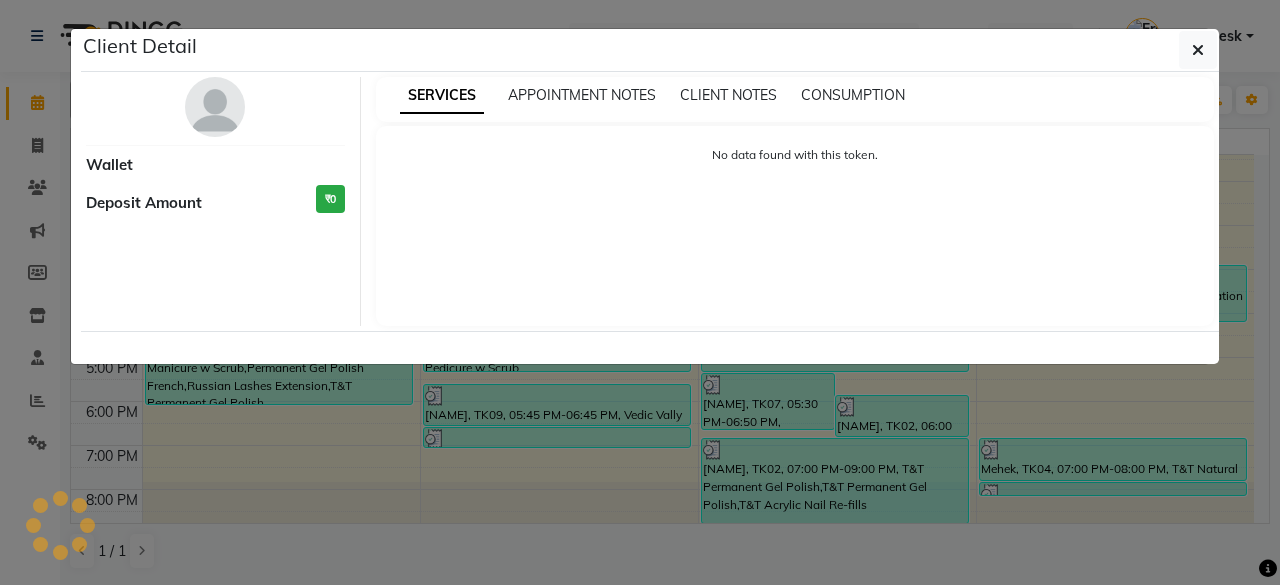 select on "3" 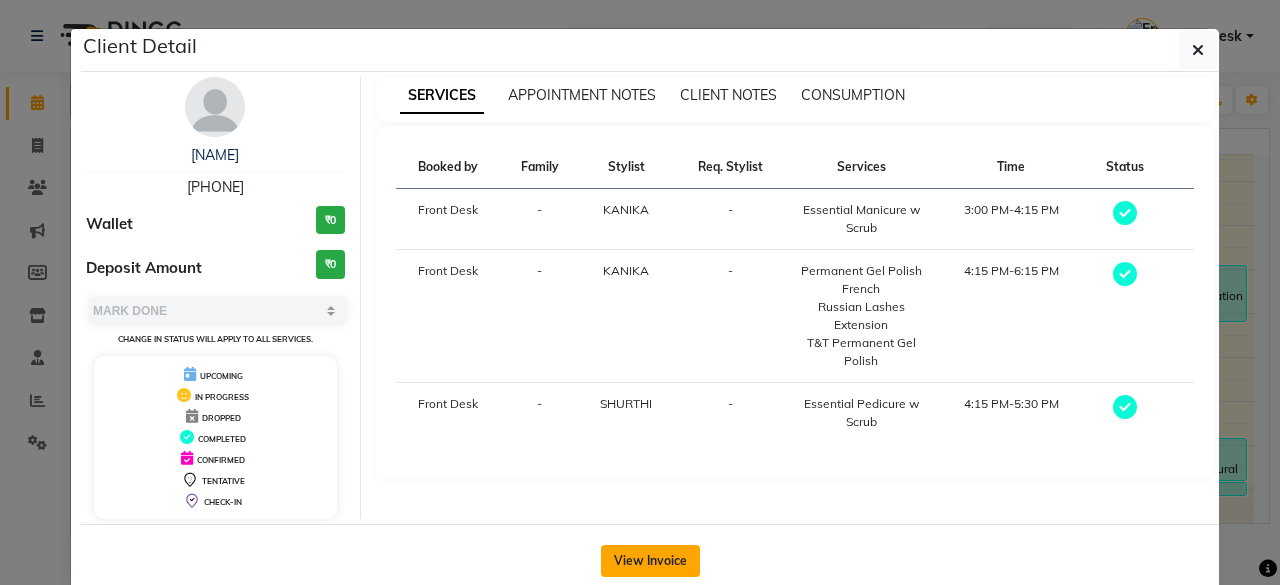 click on "View Invoice" 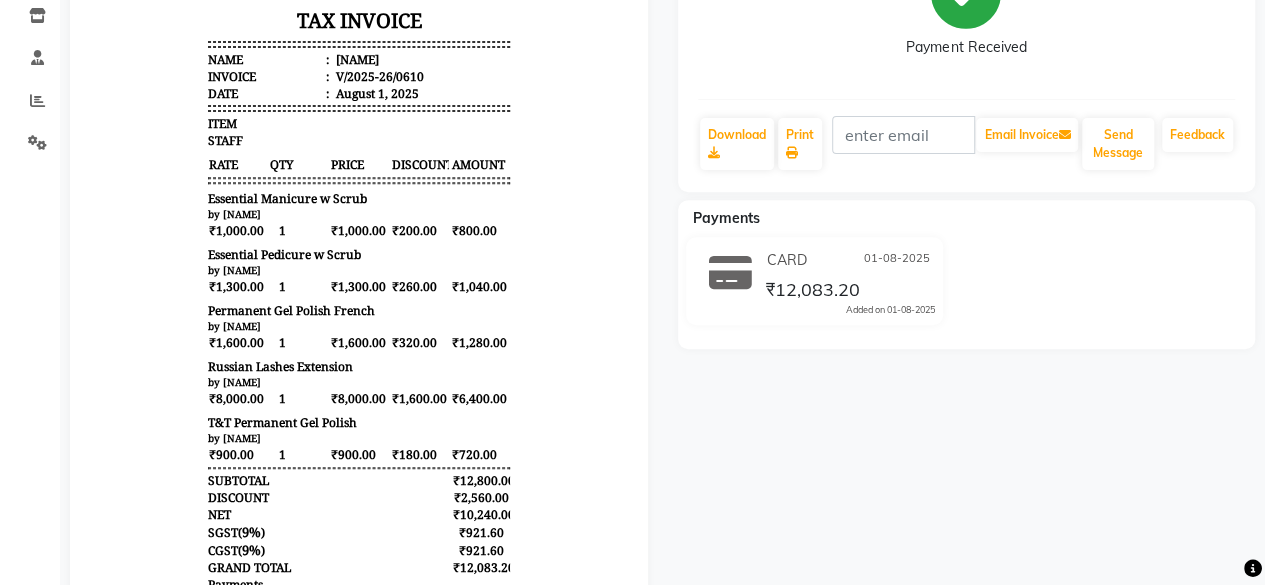 scroll, scrollTop: 500, scrollLeft: 0, axis: vertical 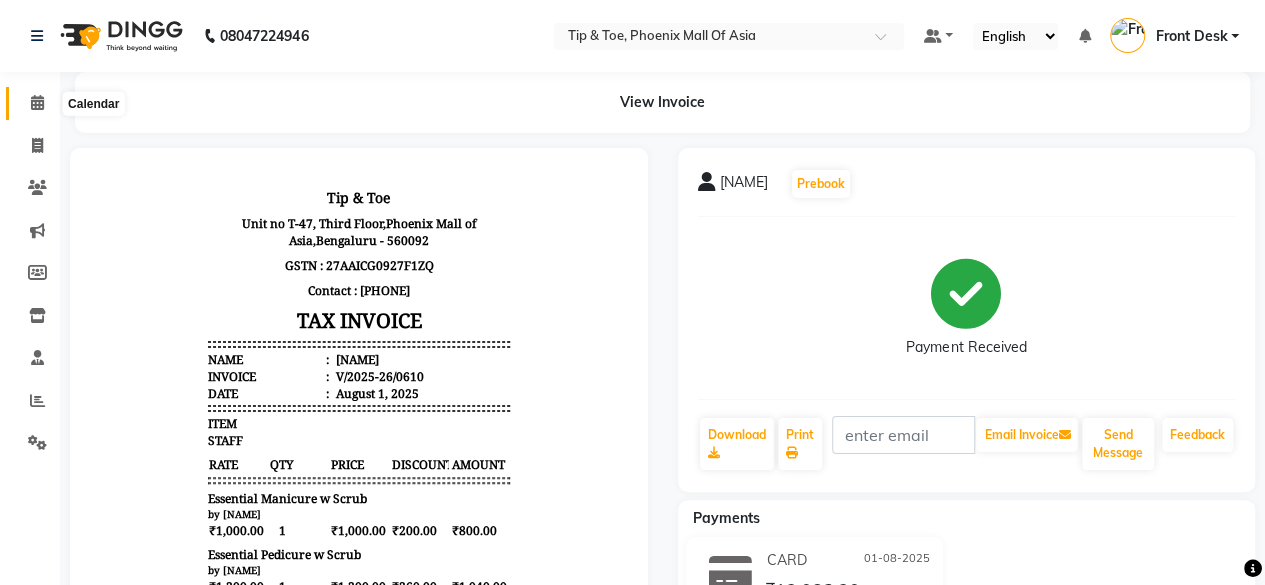 click 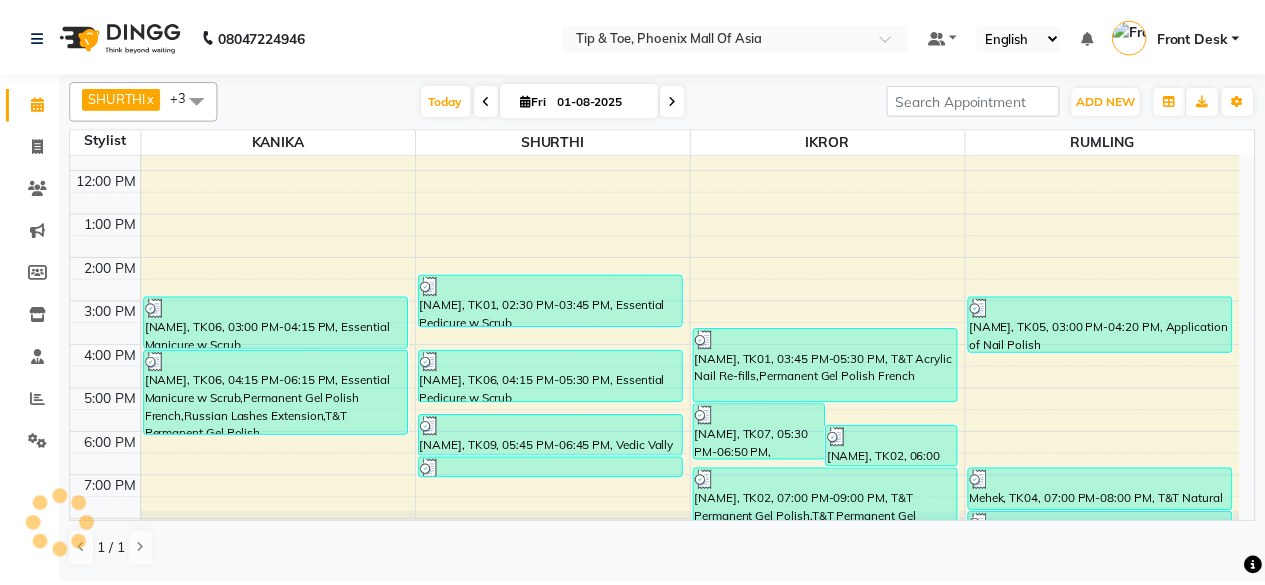scroll, scrollTop: 193, scrollLeft: 0, axis: vertical 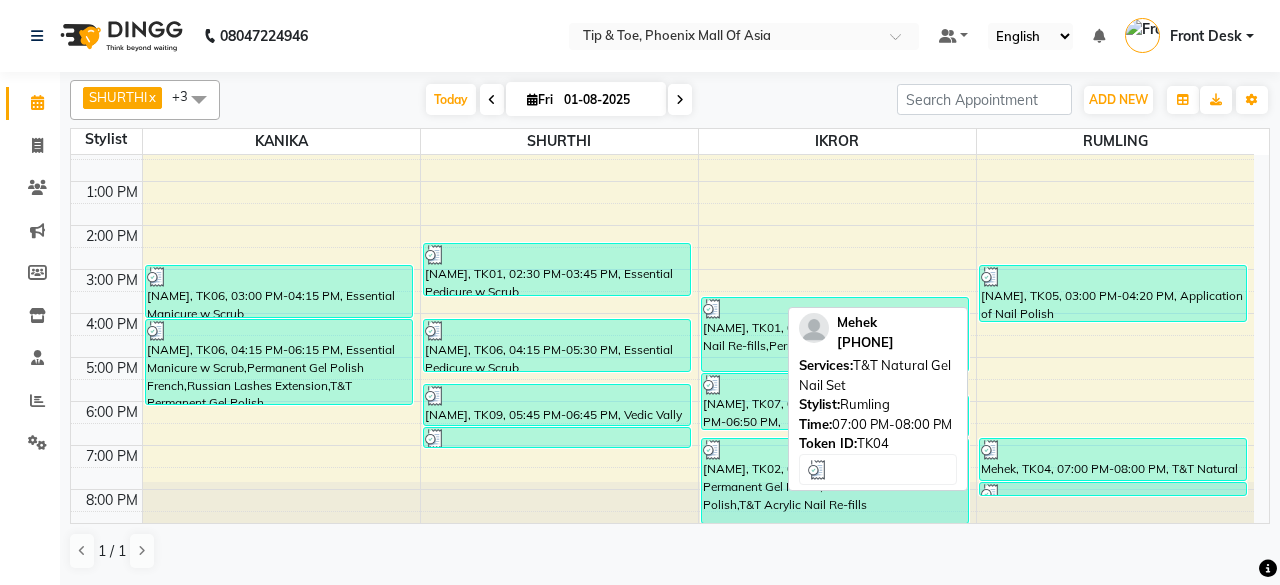click at bounding box center [1113, 450] 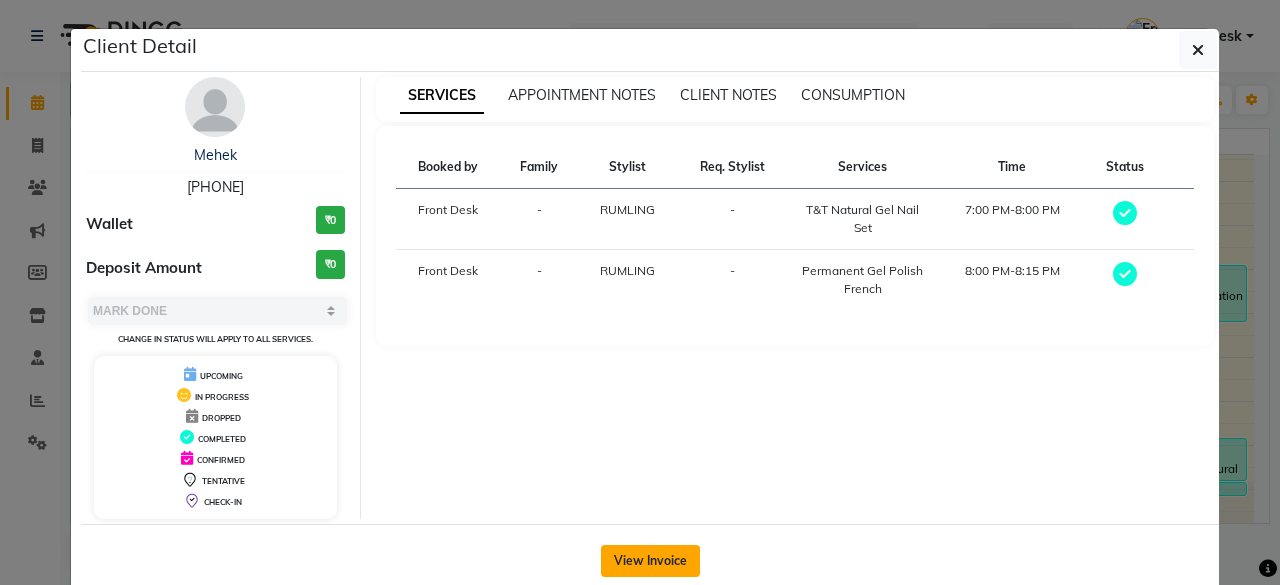 click on "View Invoice" 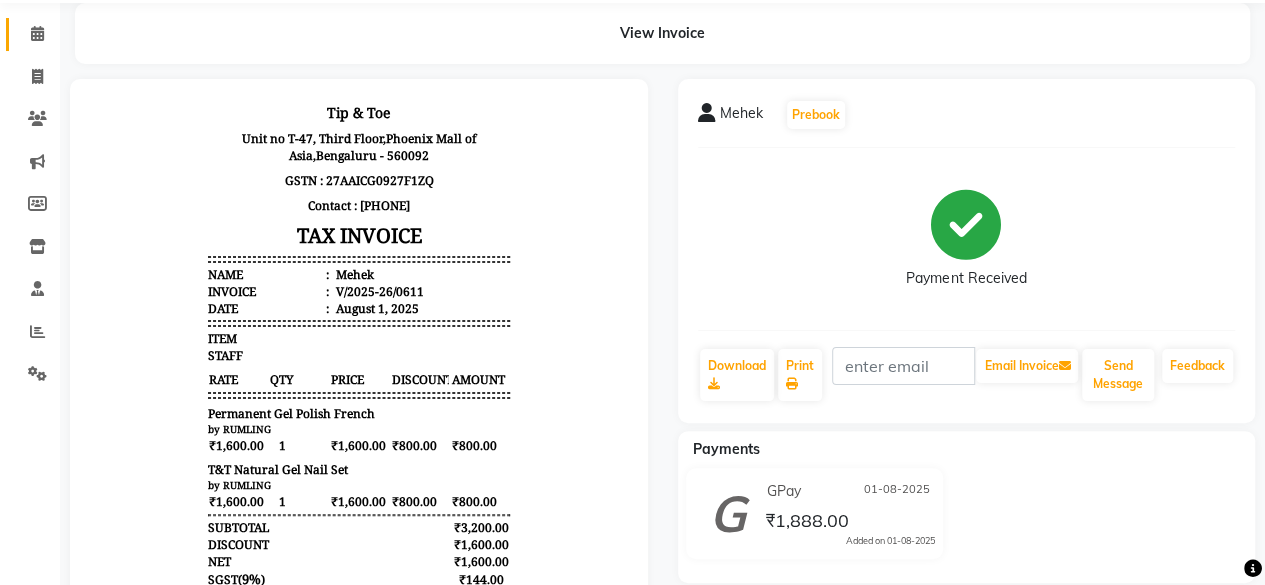 scroll, scrollTop: 100, scrollLeft: 0, axis: vertical 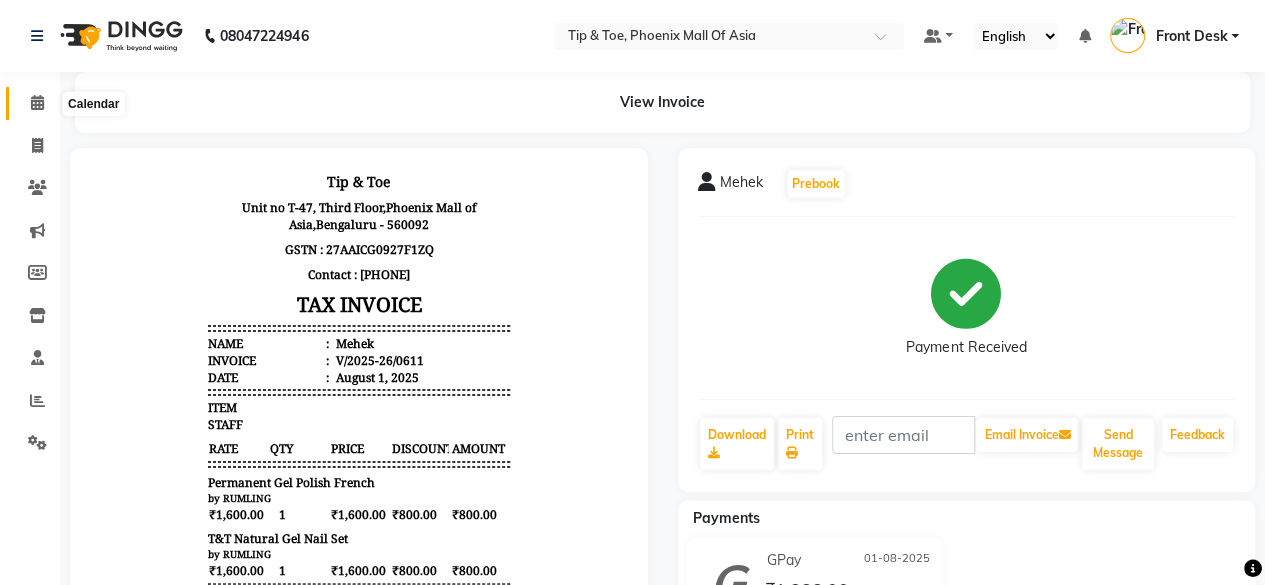 click 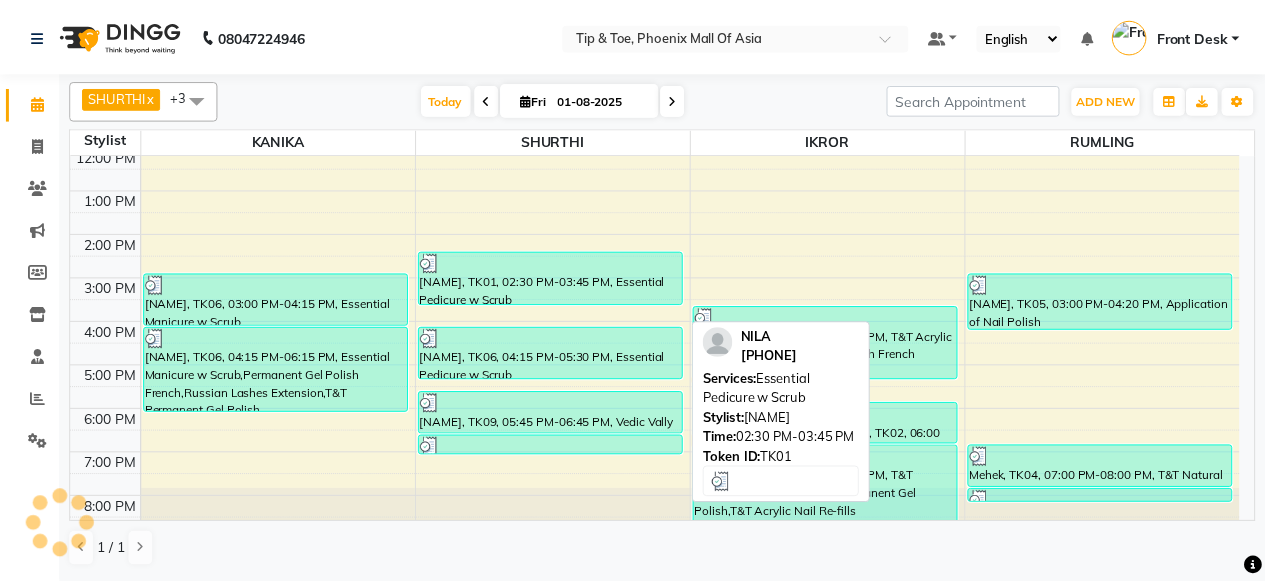 scroll, scrollTop: 193, scrollLeft: 0, axis: vertical 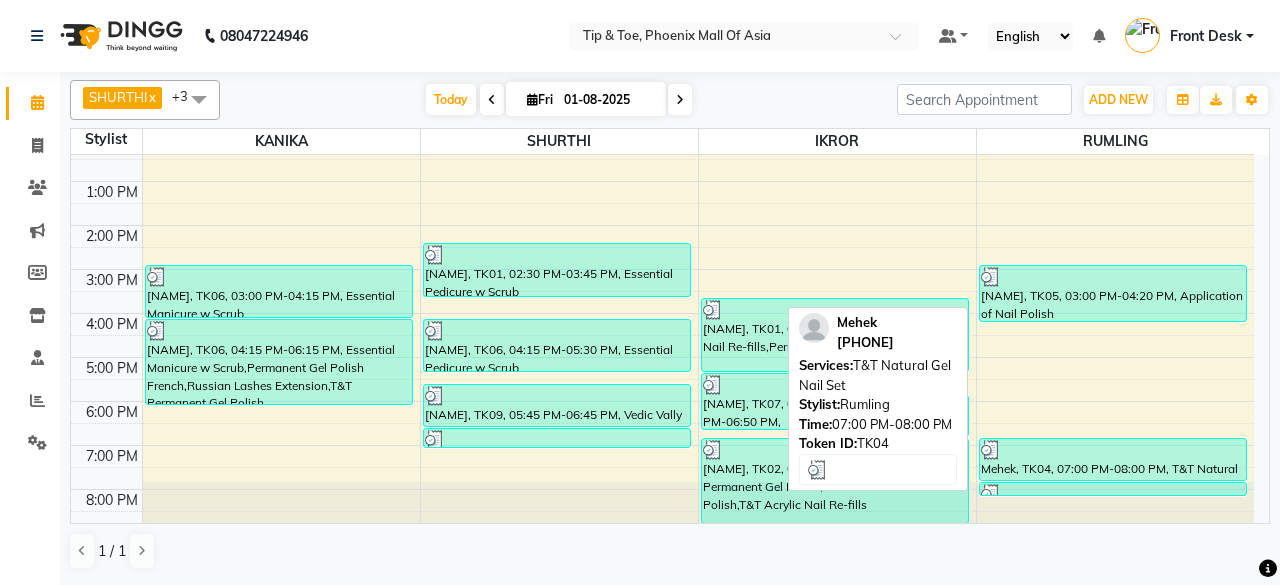 click at bounding box center (1113, 450) 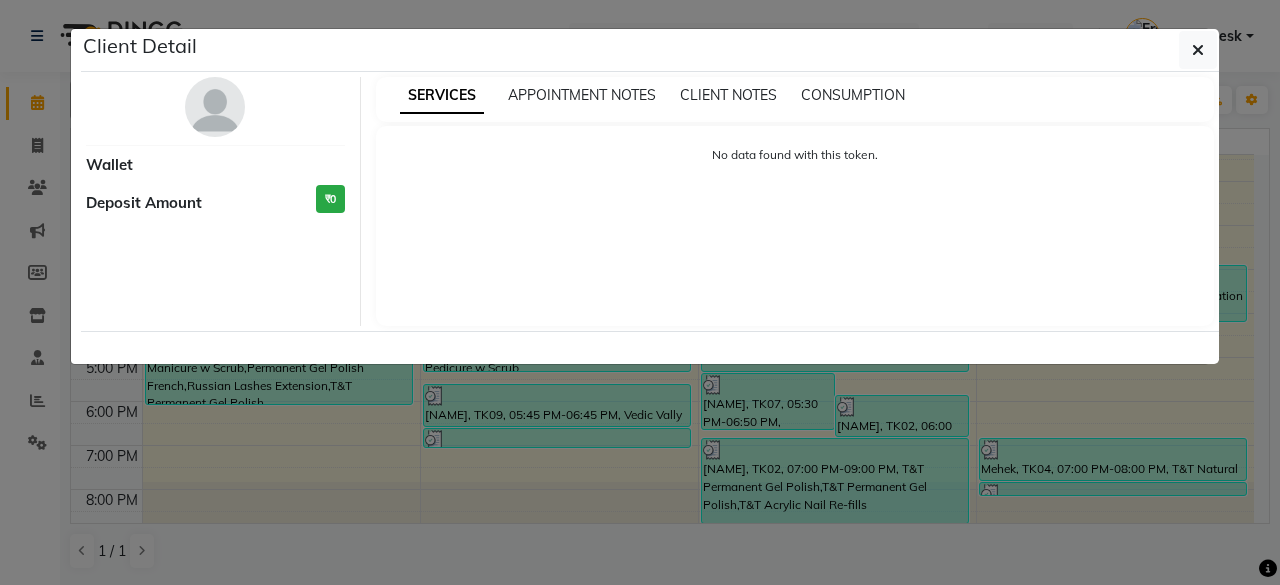 select on "3" 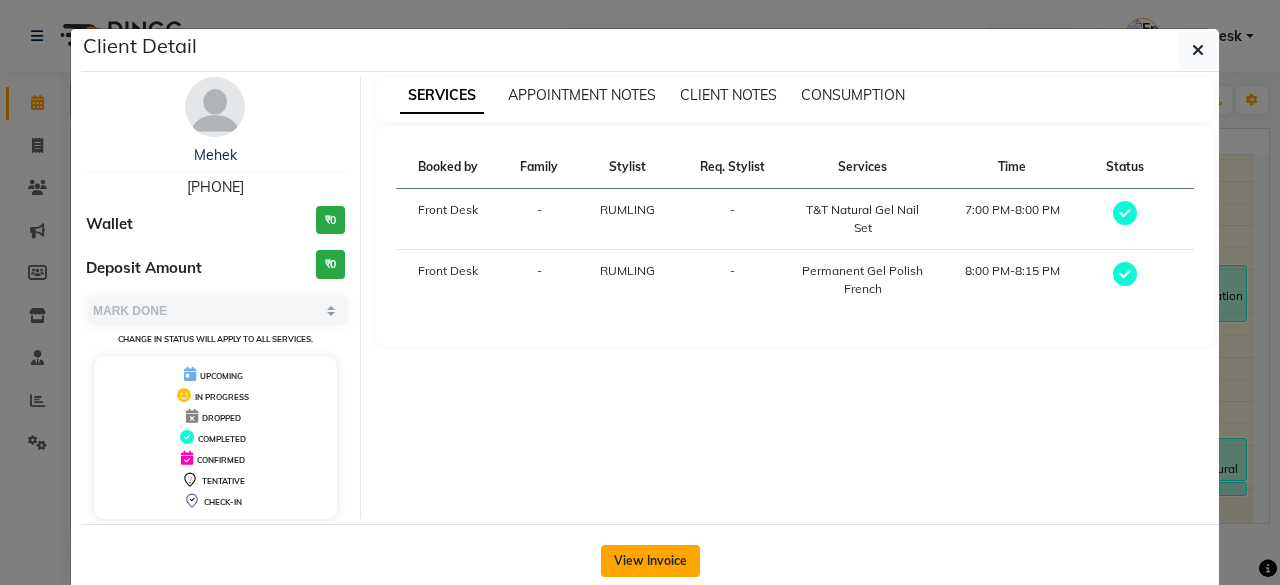 drag, startPoint x: 636, startPoint y: 555, endPoint x: 664, endPoint y: 509, distance: 53.851646 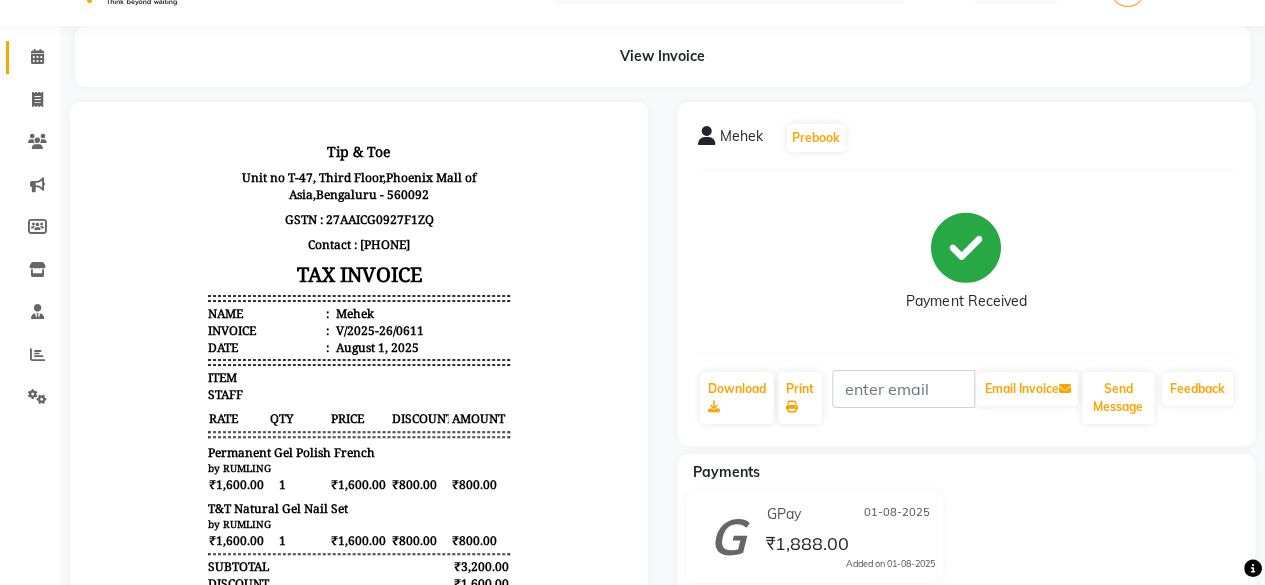 scroll, scrollTop: 0, scrollLeft: 0, axis: both 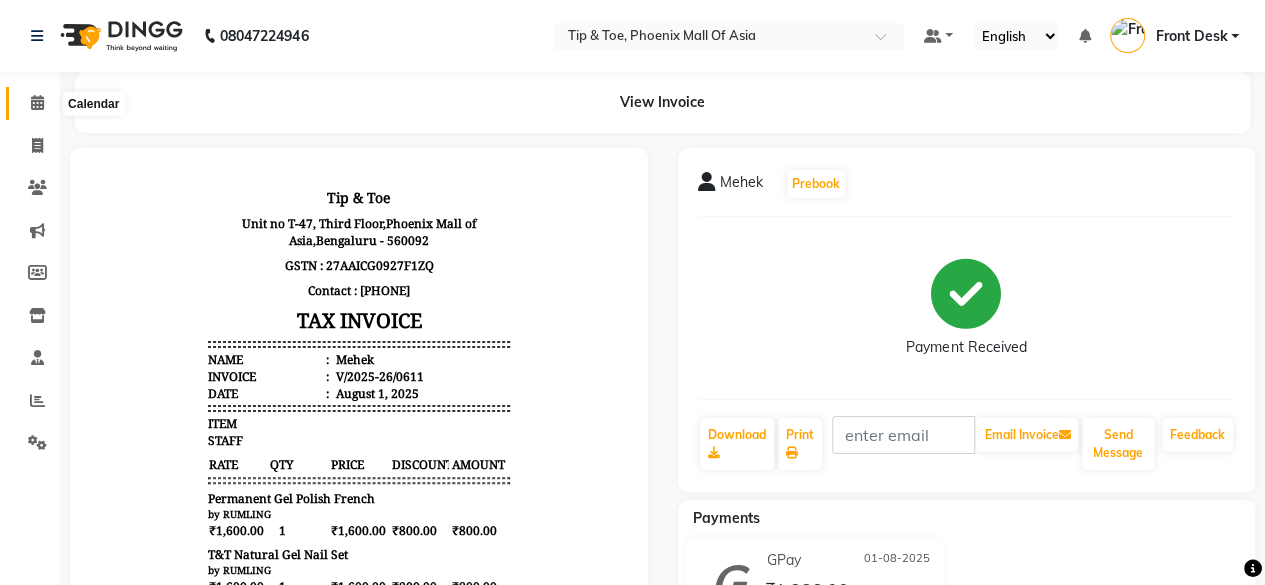 click 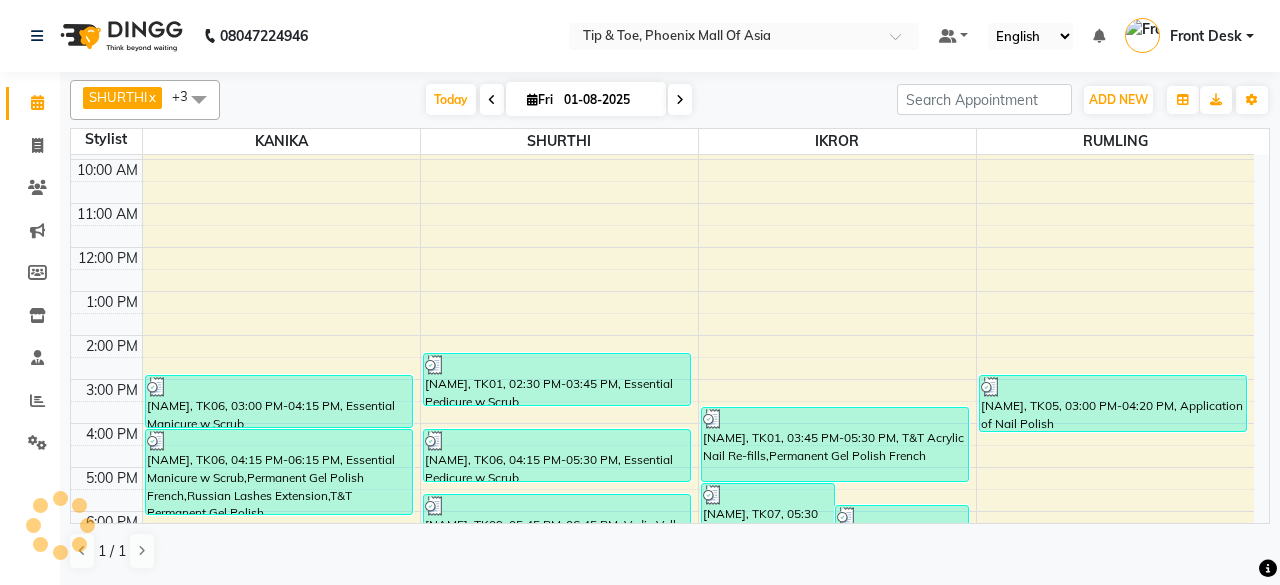scroll, scrollTop: 193, scrollLeft: 0, axis: vertical 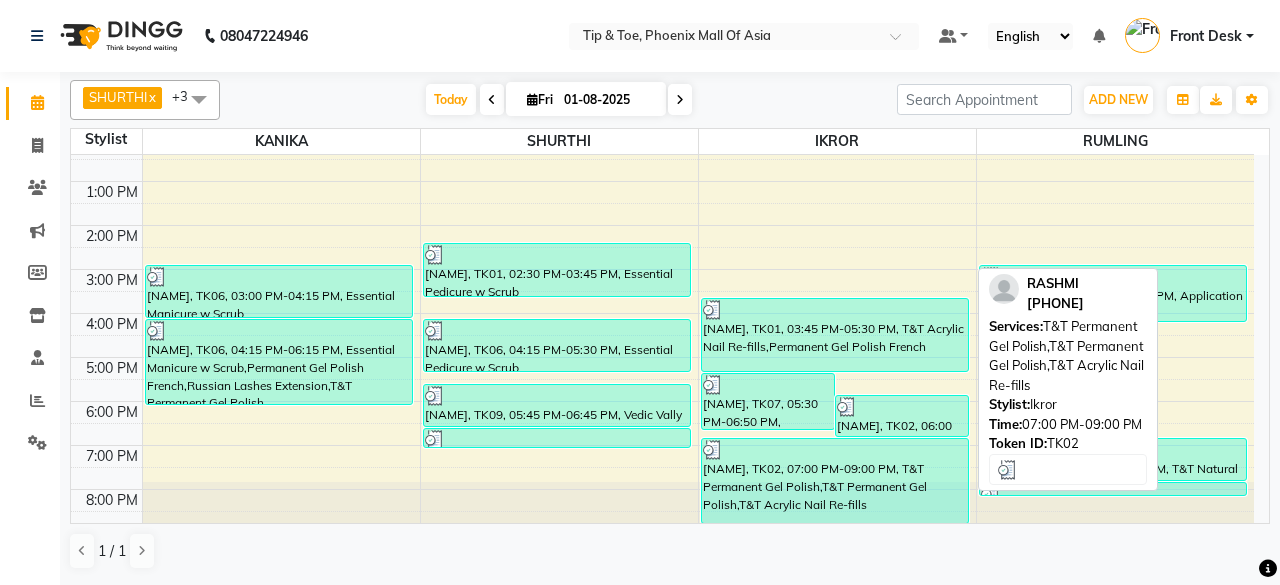 click on "[FIRST_NAME], TK02, 07:00 PM-09:00 PM, T&T Permanent Gel Polish,T&T Permanent Gel Polish,T&T Acrylic Nail Re-fills" at bounding box center (835, 481) 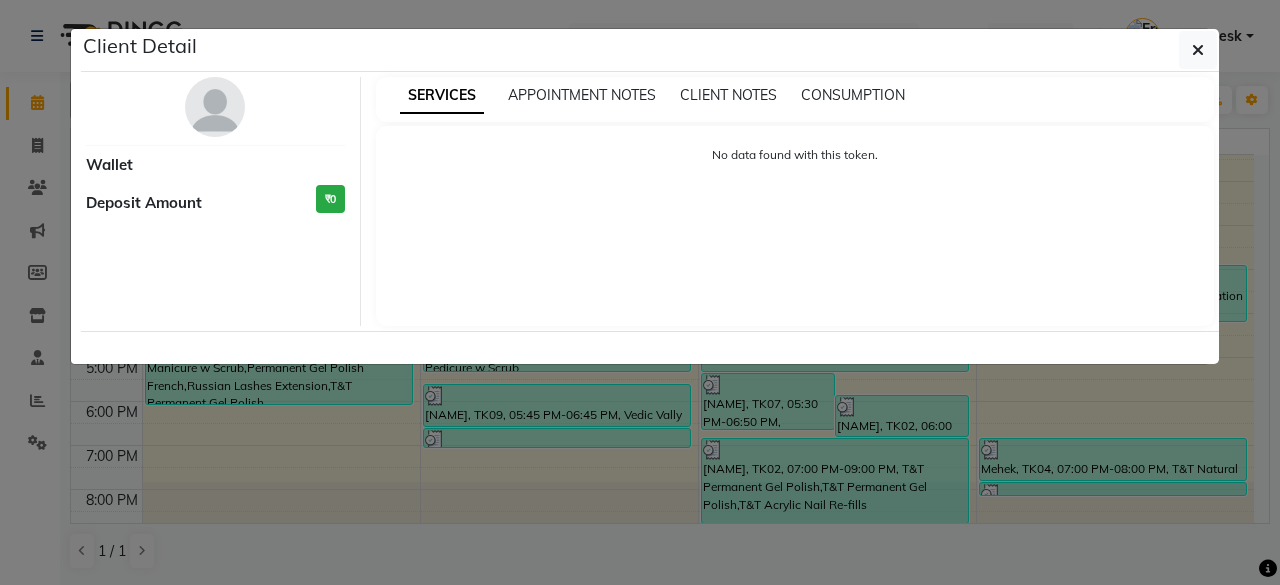 select on "3" 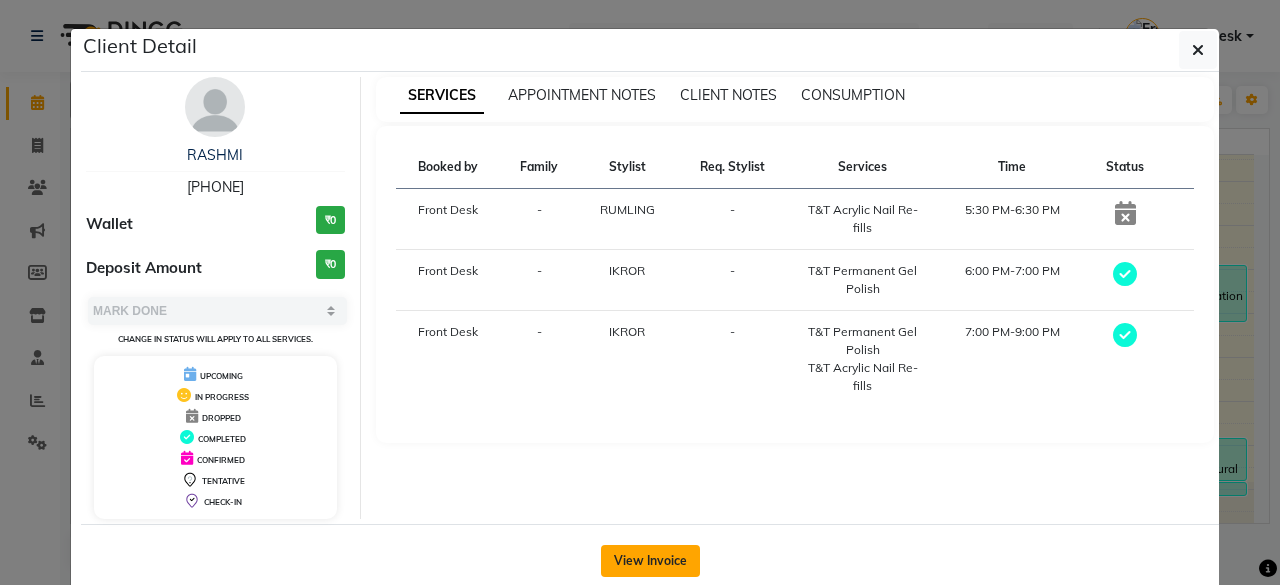 click on "View Invoice" 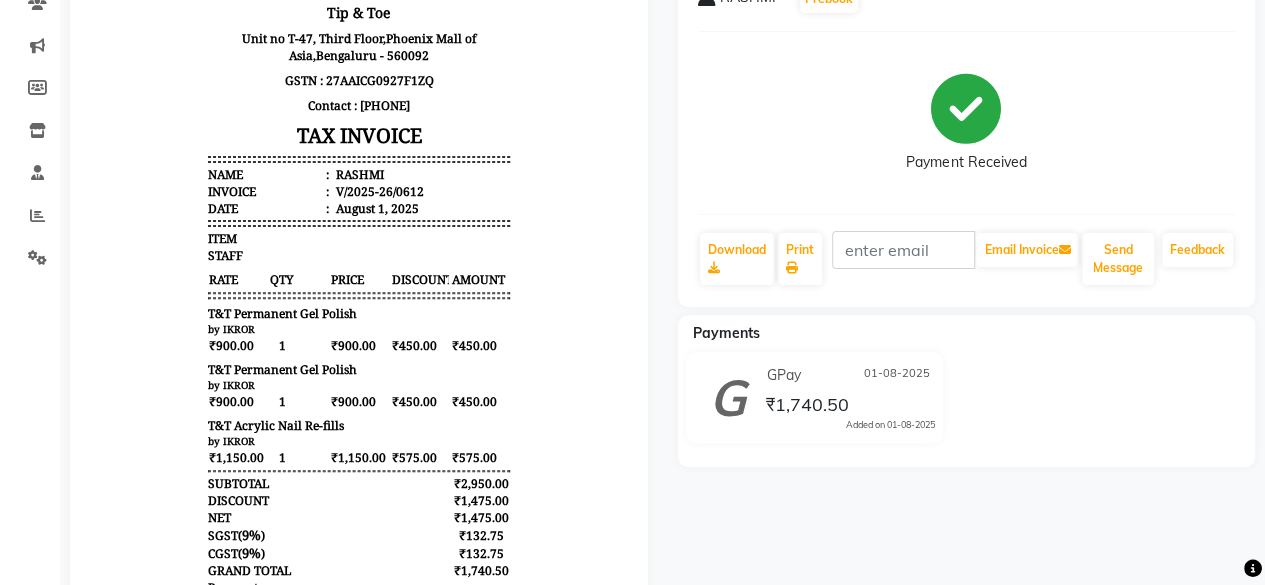 scroll, scrollTop: 0, scrollLeft: 0, axis: both 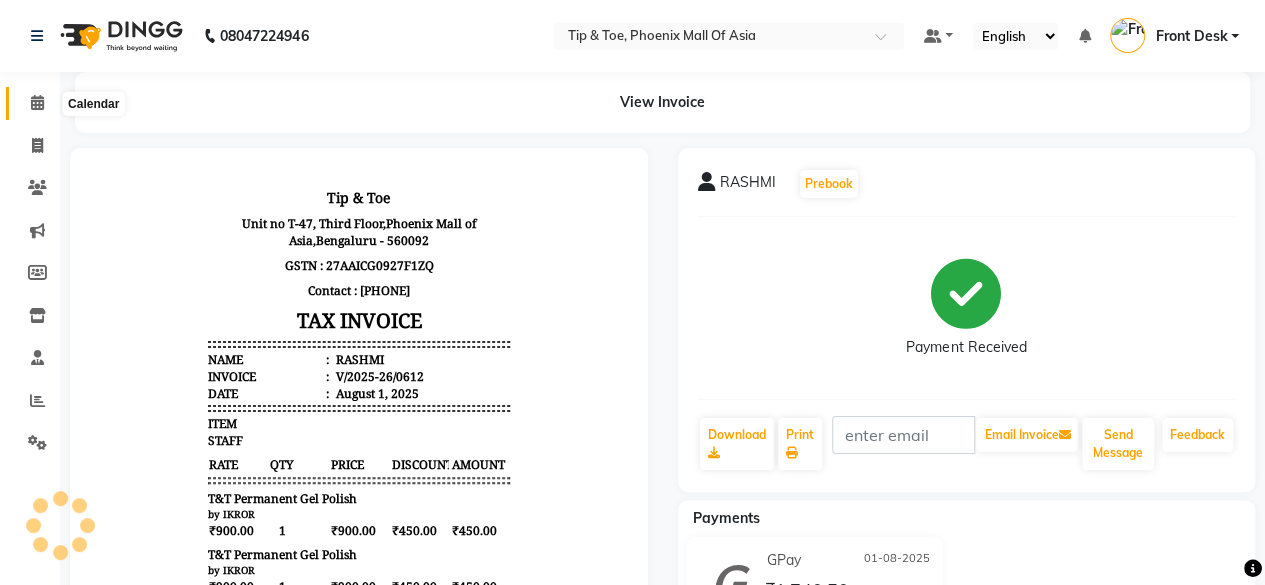 click 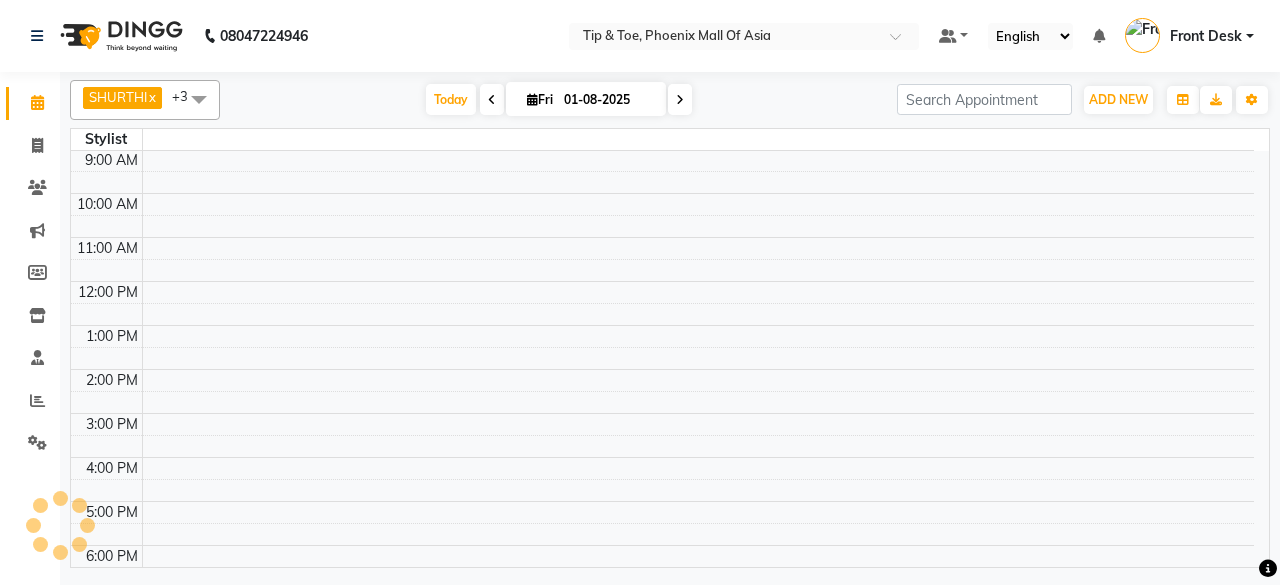 scroll, scrollTop: 0, scrollLeft: 0, axis: both 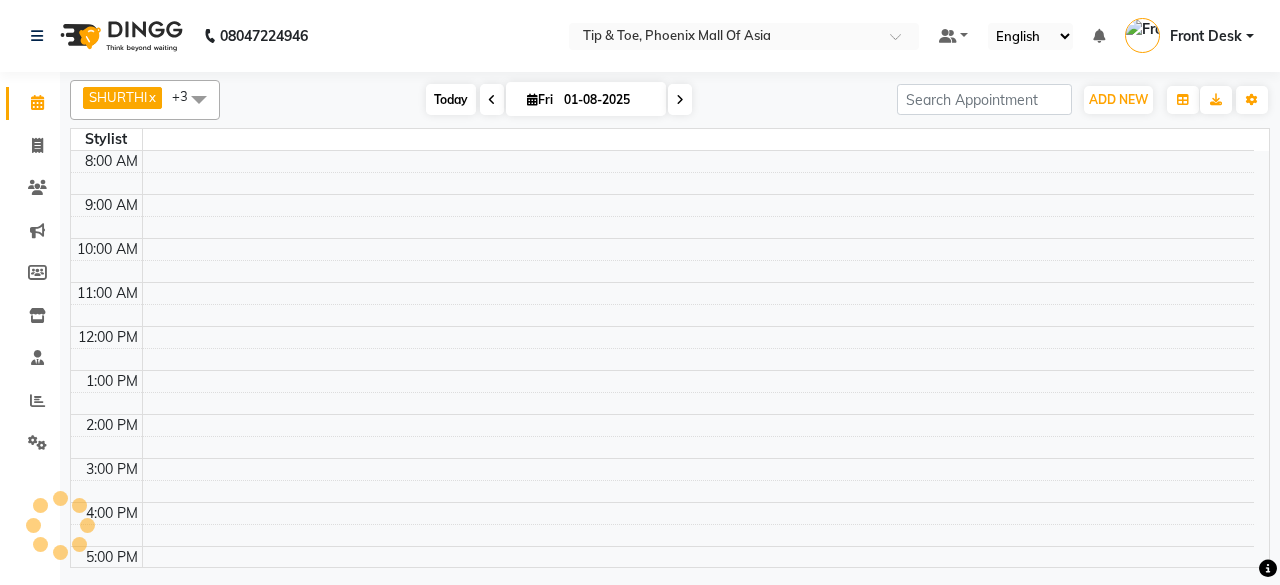 click on "Today" at bounding box center (451, 99) 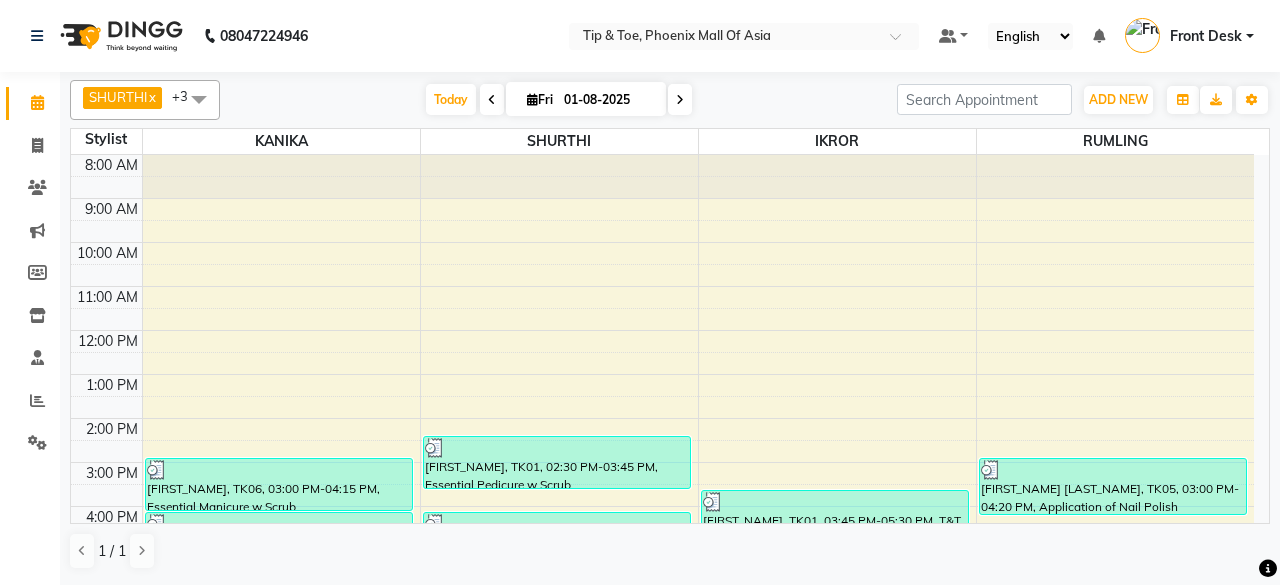 scroll, scrollTop: 0, scrollLeft: 0, axis: both 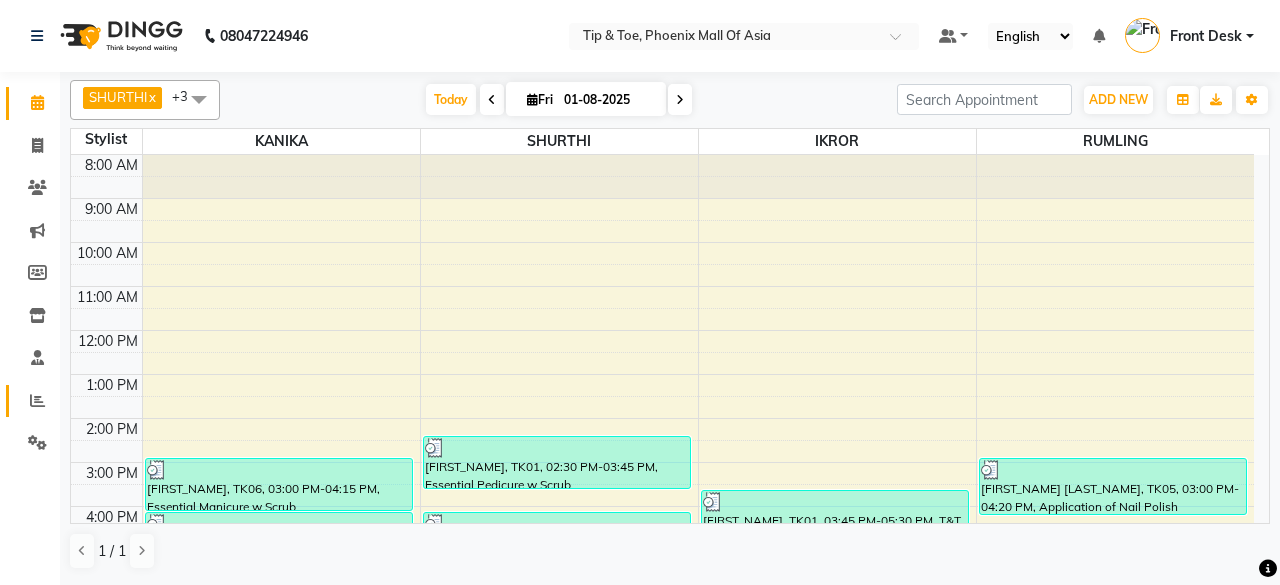 click on "Reports" 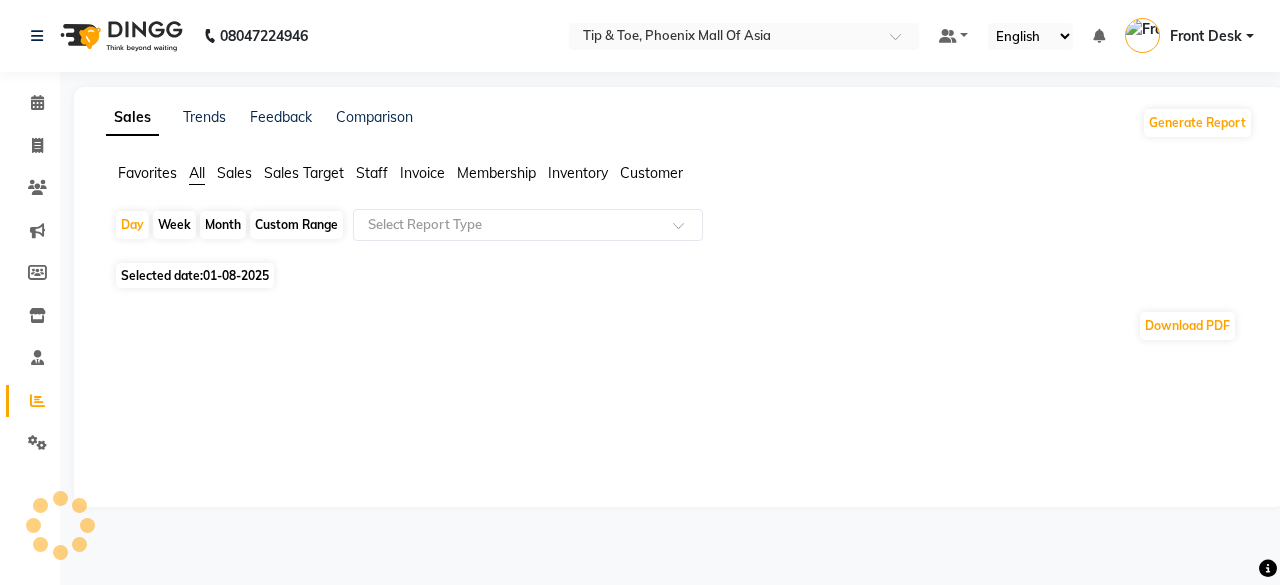 click on "Staff" 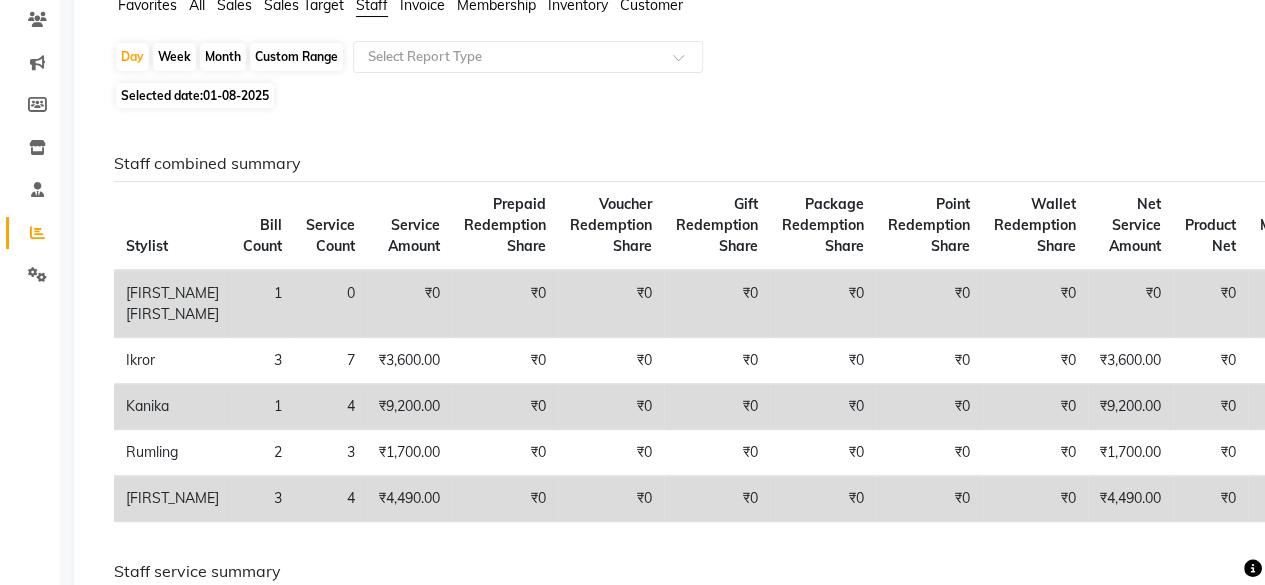 scroll, scrollTop: 200, scrollLeft: 0, axis: vertical 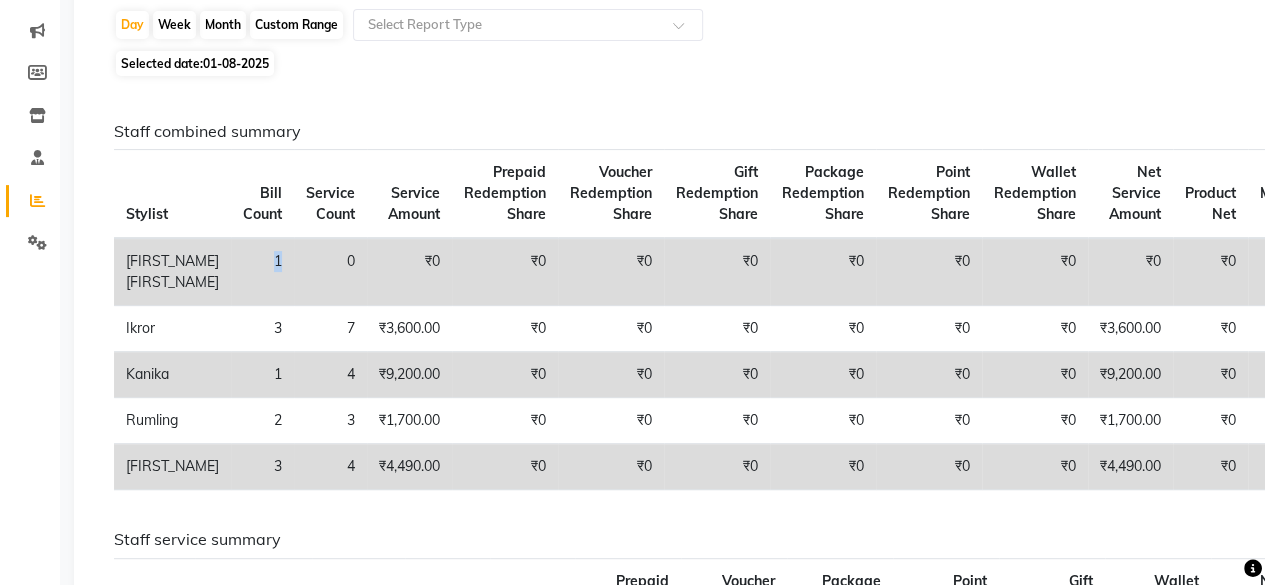 drag, startPoint x: 243, startPoint y: 259, endPoint x: 210, endPoint y: 260, distance: 33.01515 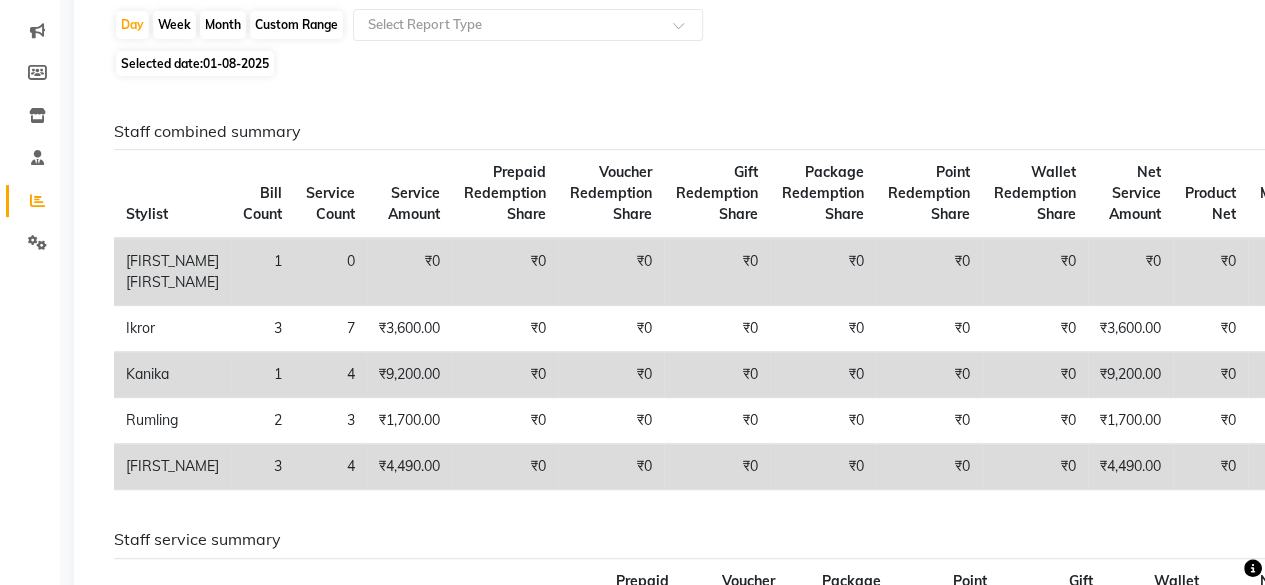 click on "Staff combined summary Stylist Bill Count Service Count Service Amount Prepaid Redemption Share Voucher Redemption Share Gift Redemption Share Package Redemption Share Point Redemption Share Wallet Redemption Share Net Service Amount Product Net Membership Net Prepaid Net Voucher Net Gift Net Package Net  [FIRST_NAME] [FIRST_NAME] 1 0 ₹0 ₹0 ₹0 ₹0 ₹0 ₹0 ₹0 ₹0 ₹0 ₹0 ₹0 ₹0 ₹0 ₹0  [FIRST_NAME] 3 7 ₹3,600.00 ₹0 ₹0 ₹0 ₹0 ₹0 ₹0 ₹3,600.00 ₹0 ₹0 ₹0 ₹0 ₹0 ₹0  [FIRST_NAME]  1 4 ₹9,200.00 ₹0 ₹0 ₹0 ₹0 ₹0 ₹0 ₹9,200.00 ₹0 ₹0 ₹0 ₹0 ₹0 ₹0  [FIRST_NAME] 2 3 ₹1,700.00 ₹0 ₹0 ₹0 ₹0 ₹0 ₹0 ₹1,700.00 ₹0 ₹0 ₹0 ₹0 ₹0 ₹0  [FIRST_NAME] 3 4 ₹4,490.00 ₹0 ₹0 ₹0 ₹0 ₹0 ₹0 ₹4,490.00 ₹0 ₹0 ₹0 ₹0 ₹0 ₹0 Staff service summary Location Stylist Service Price Discount Service Amount Prepaid Redemption Share Voucher Redemption Share Package Redemption Share Point Redemption Share Gift Redemption Share Wallet Redemption Share Net Service Amount Tax Tax" 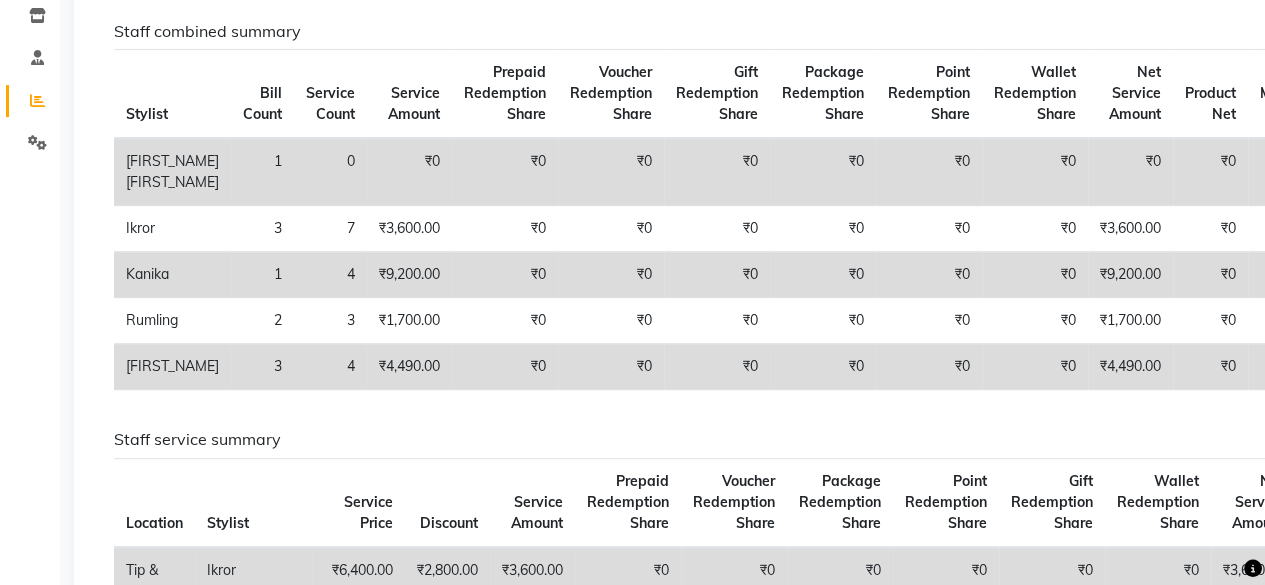 scroll, scrollTop: 0, scrollLeft: 0, axis: both 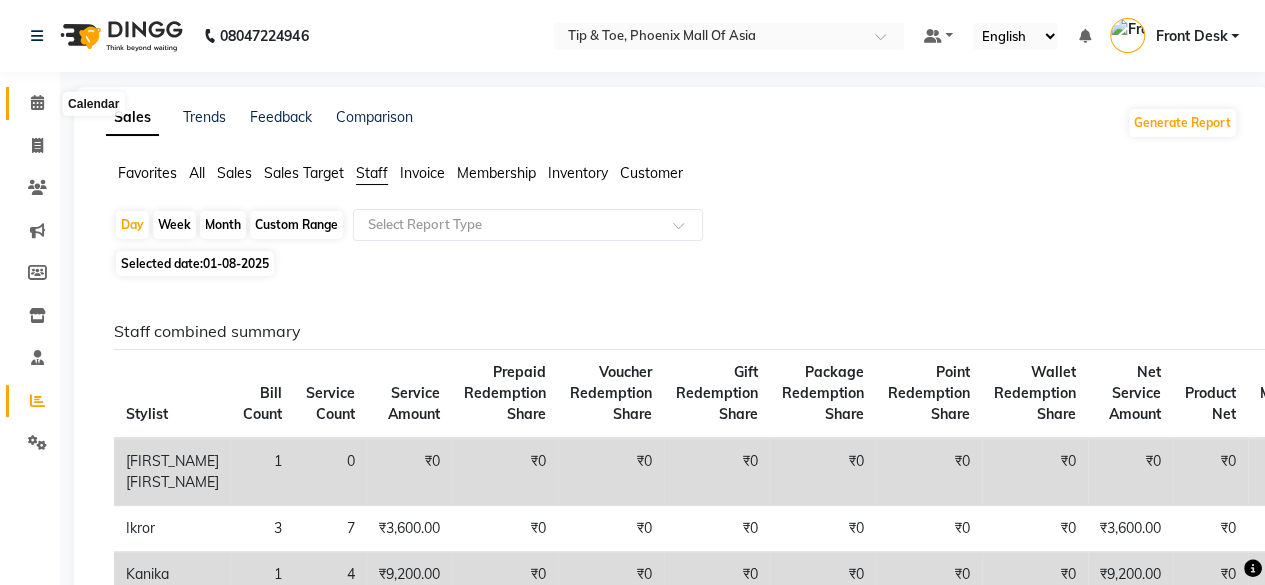 click 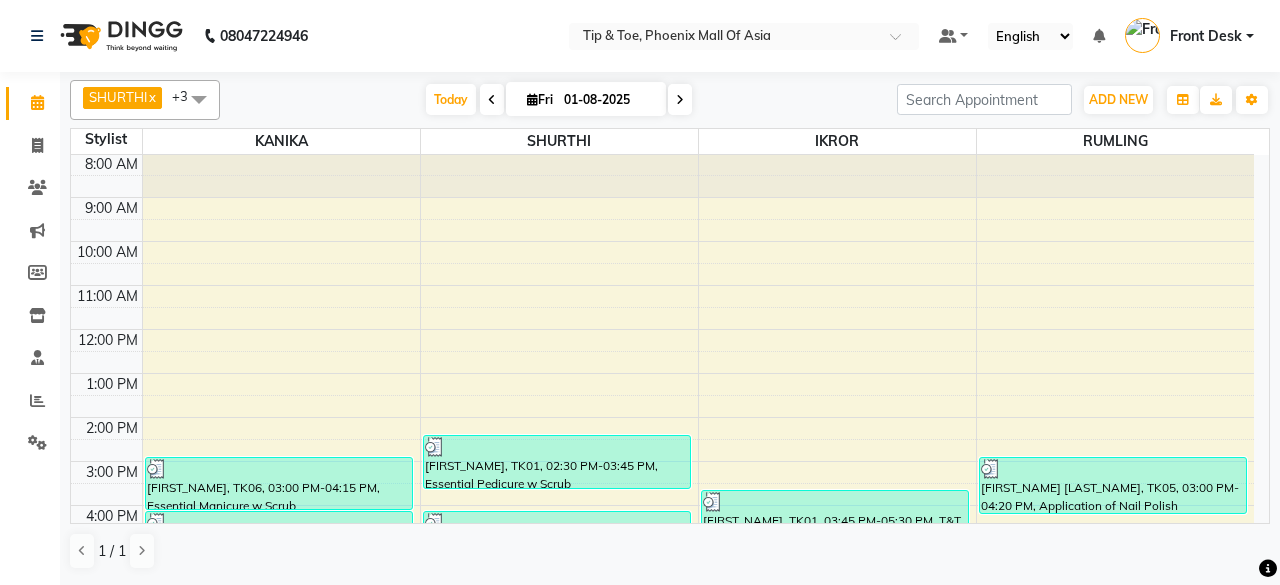 scroll, scrollTop: 193, scrollLeft: 0, axis: vertical 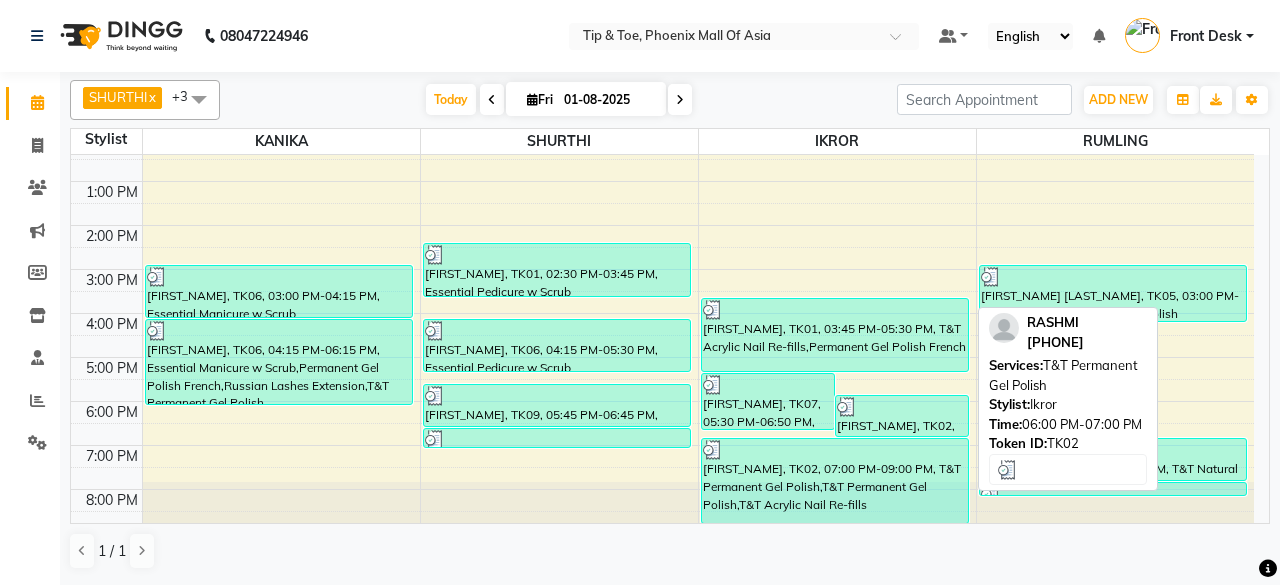 click on "[FIRST_NAME], TK02, 06:00 PM-07:00 PM, T&T Permanent Gel Polish" at bounding box center [902, 416] 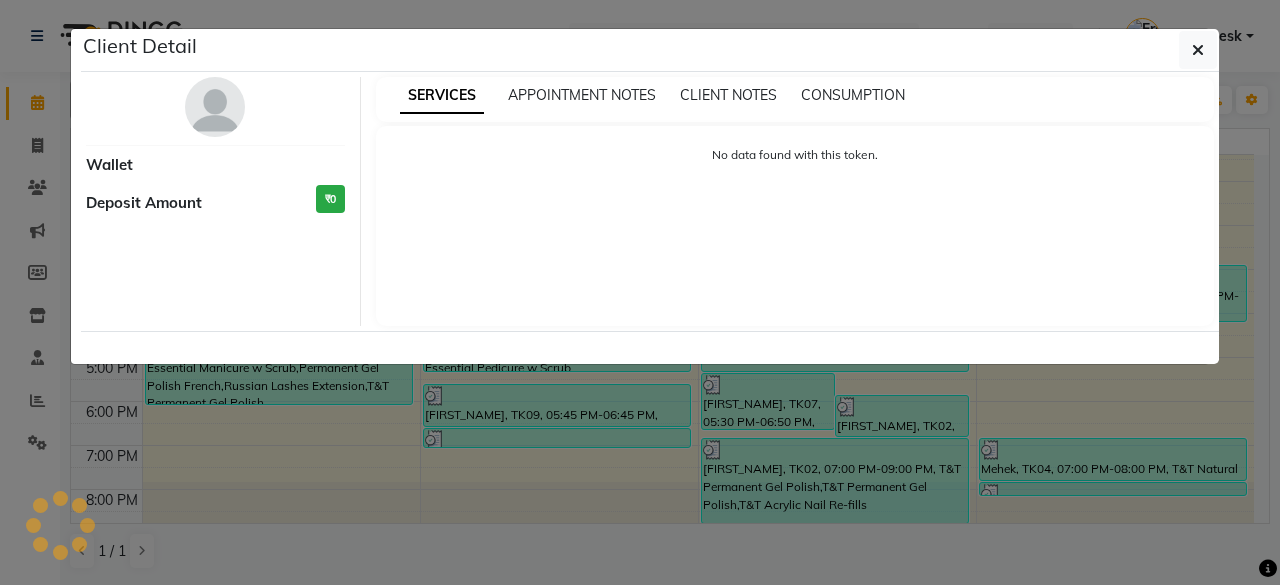 select on "3" 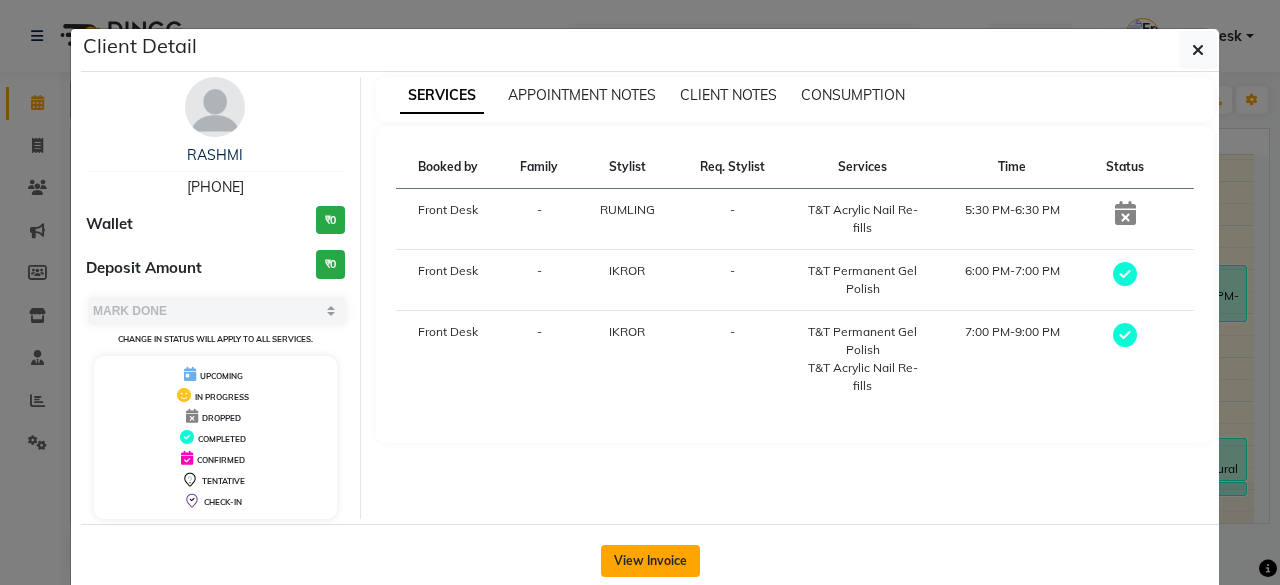 drag, startPoint x: 630, startPoint y: 561, endPoint x: 670, endPoint y: 543, distance: 43.863426 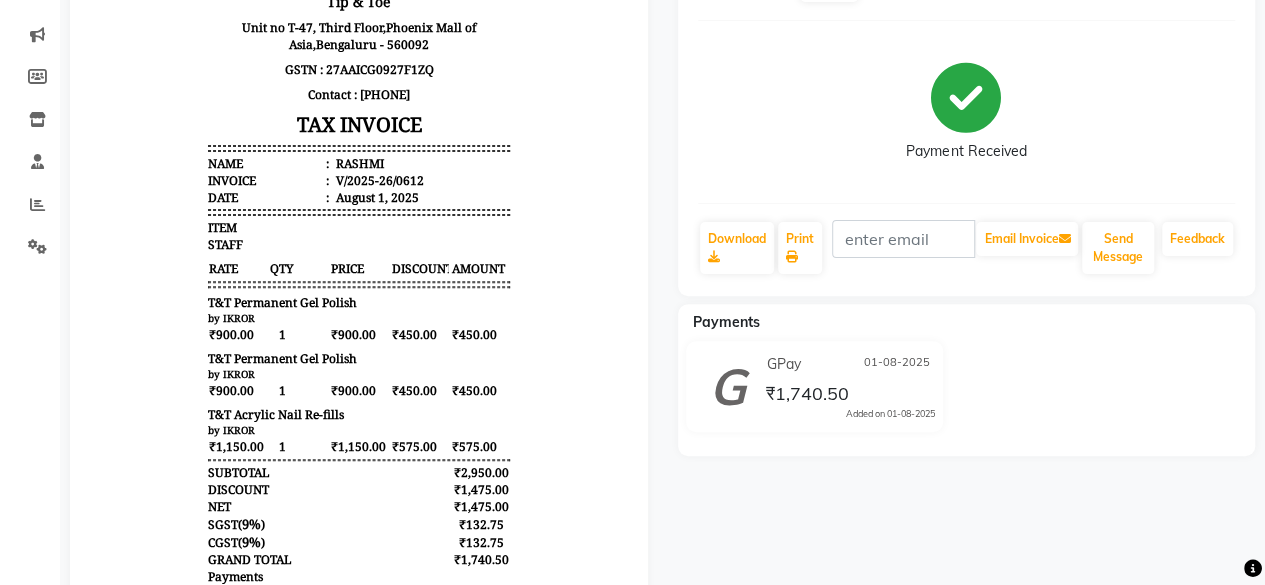 scroll, scrollTop: 0, scrollLeft: 0, axis: both 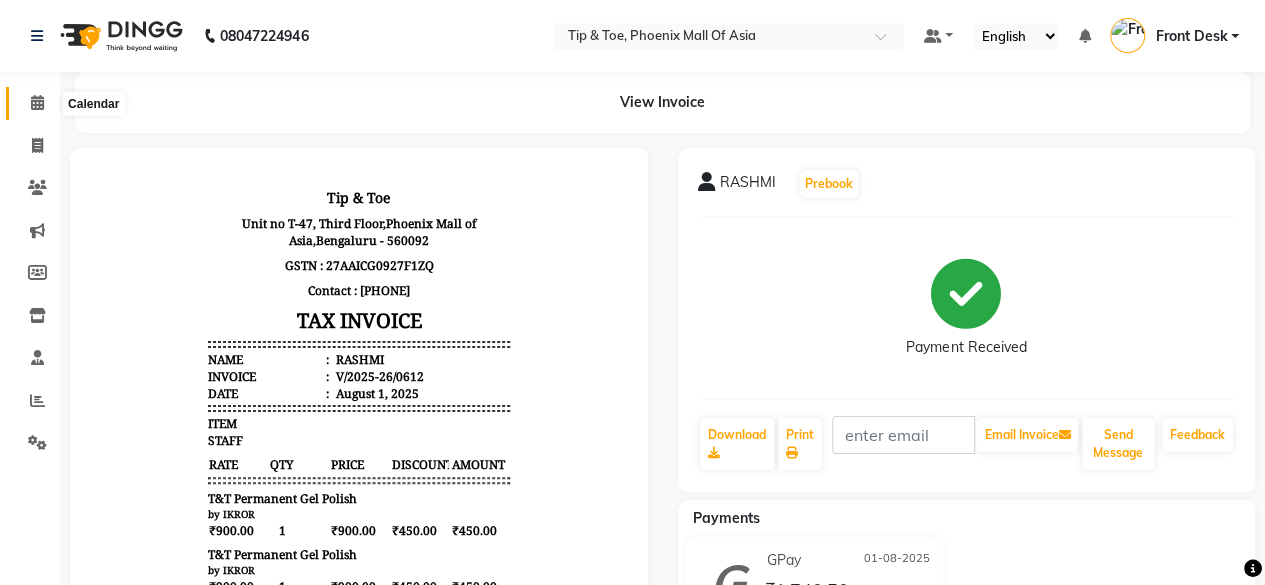 click 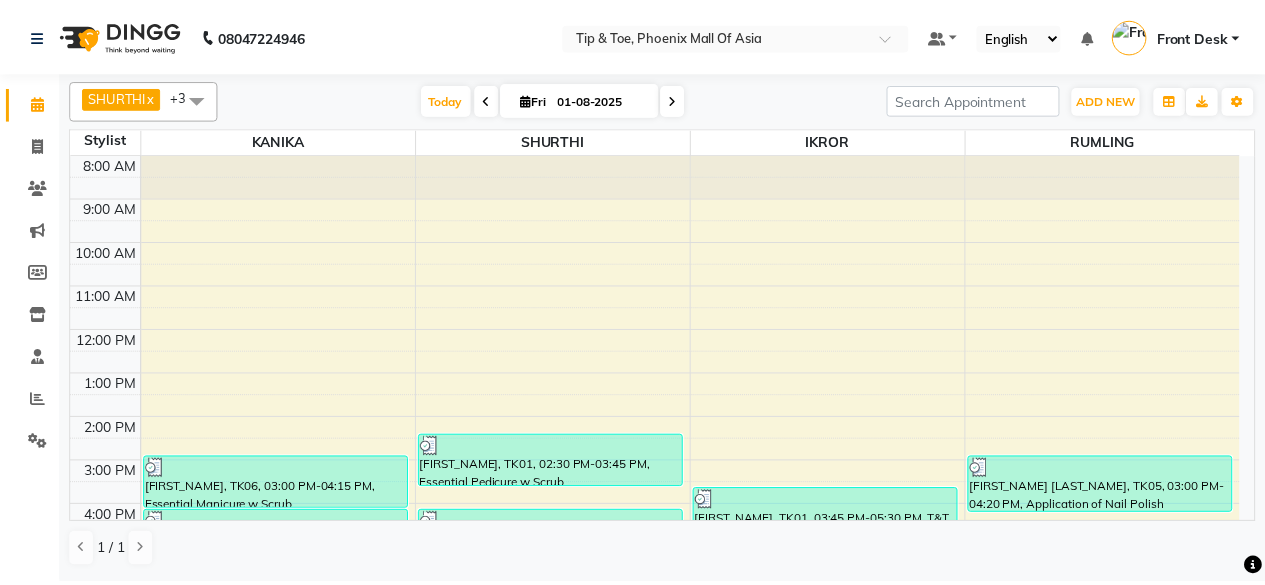 scroll, scrollTop: 193, scrollLeft: 0, axis: vertical 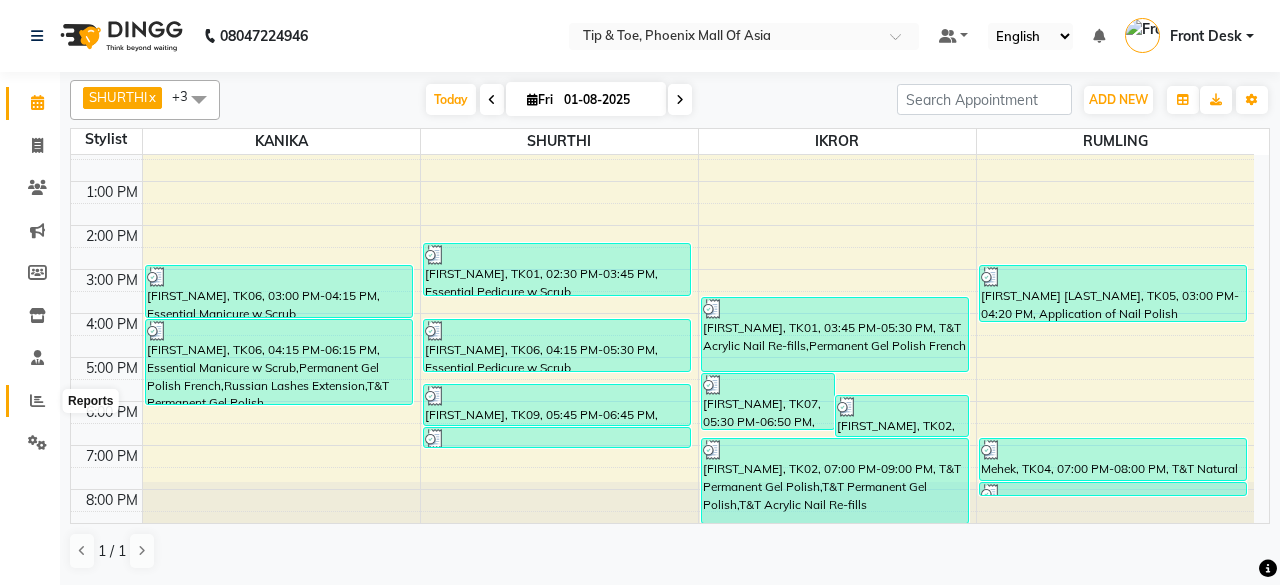 click 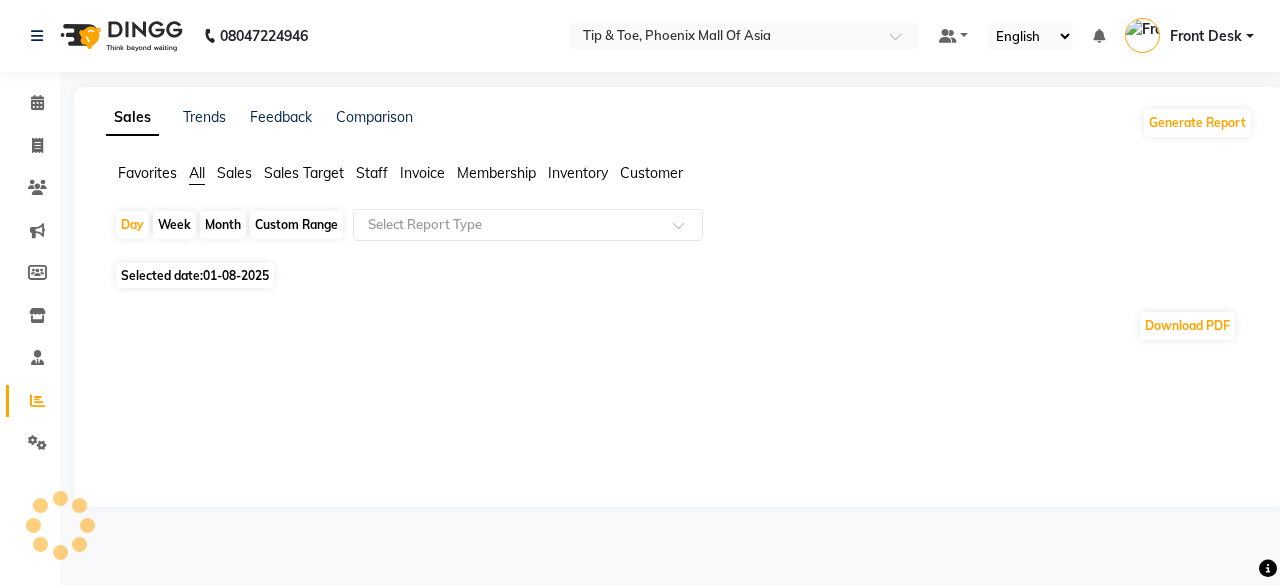 click on "Staff" 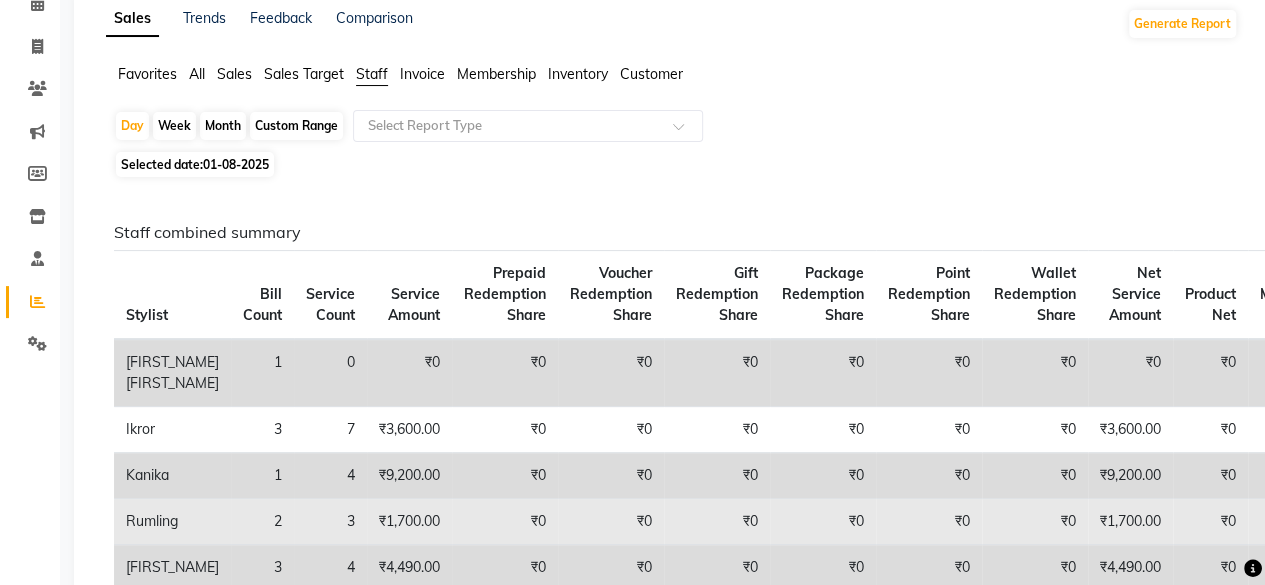 scroll, scrollTop: 0, scrollLeft: 0, axis: both 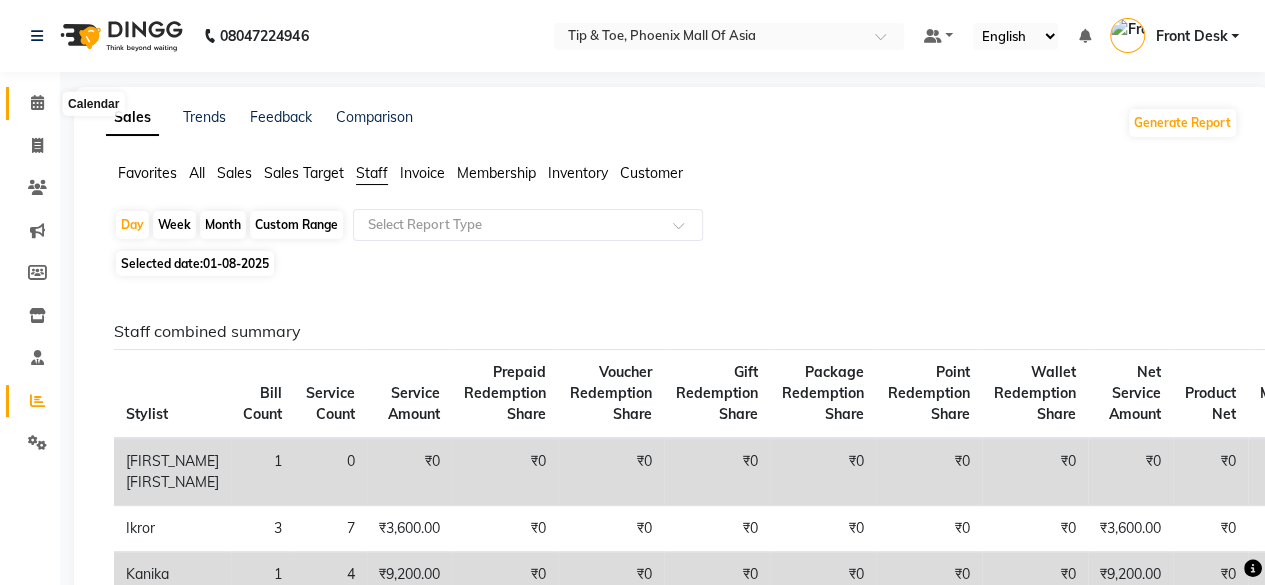 click 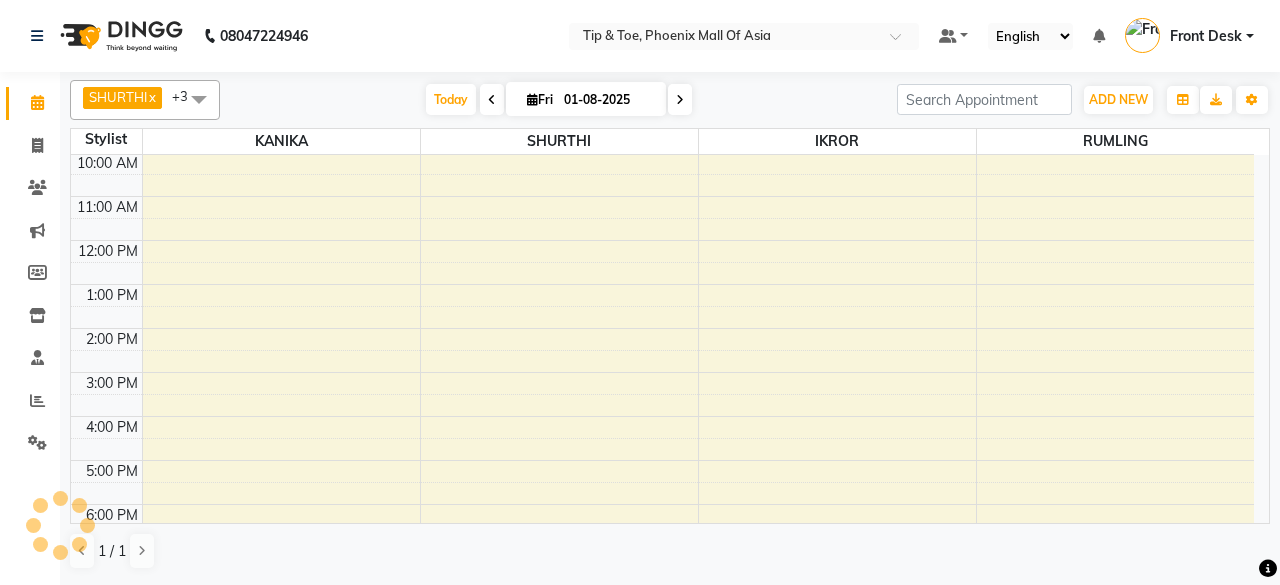scroll, scrollTop: 193, scrollLeft: 0, axis: vertical 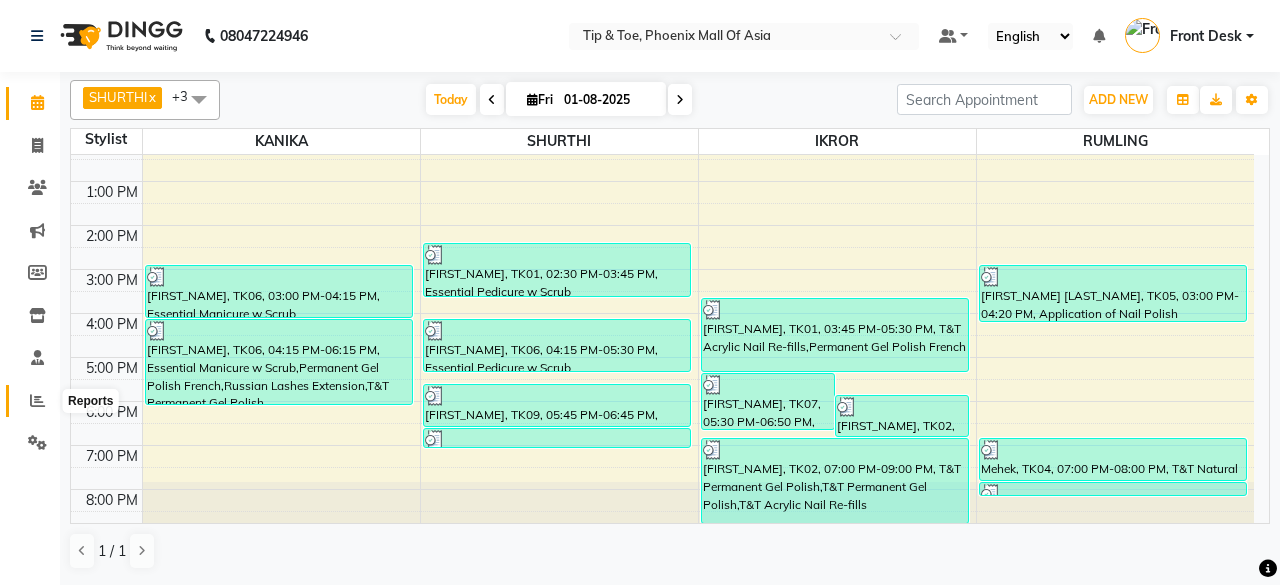 click 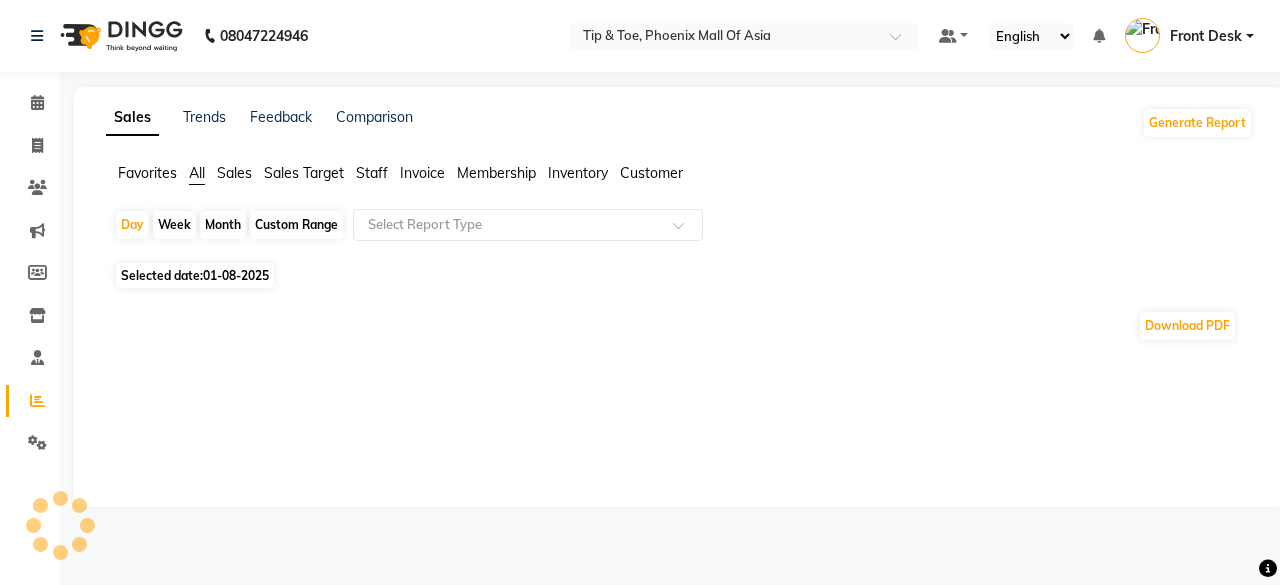 click on "Staff" 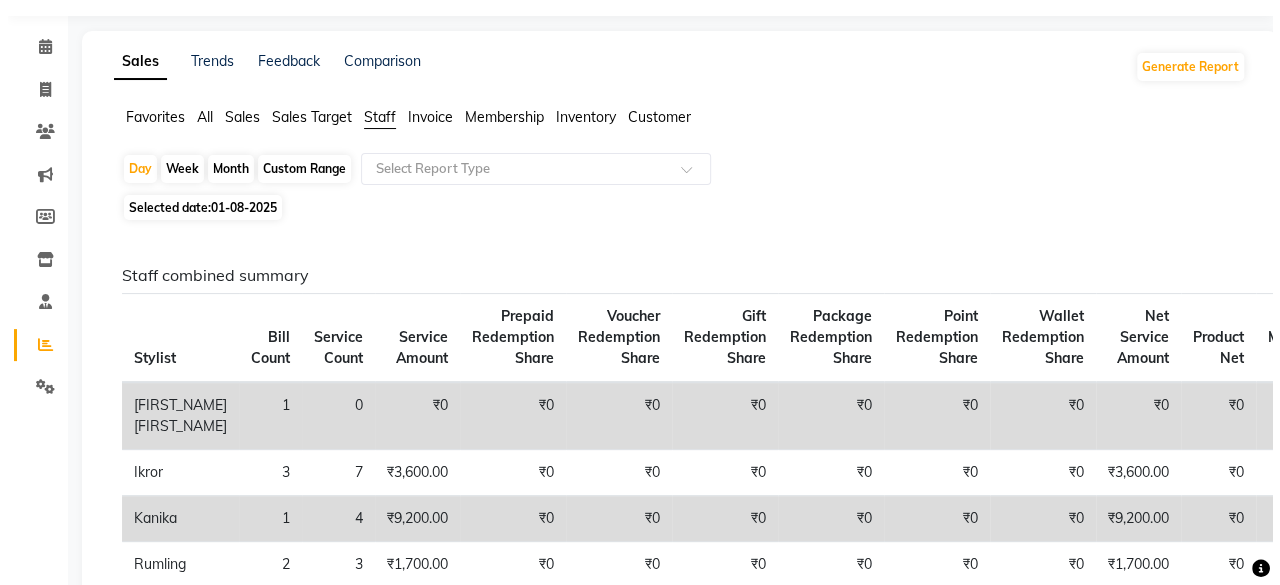 scroll, scrollTop: 0, scrollLeft: 0, axis: both 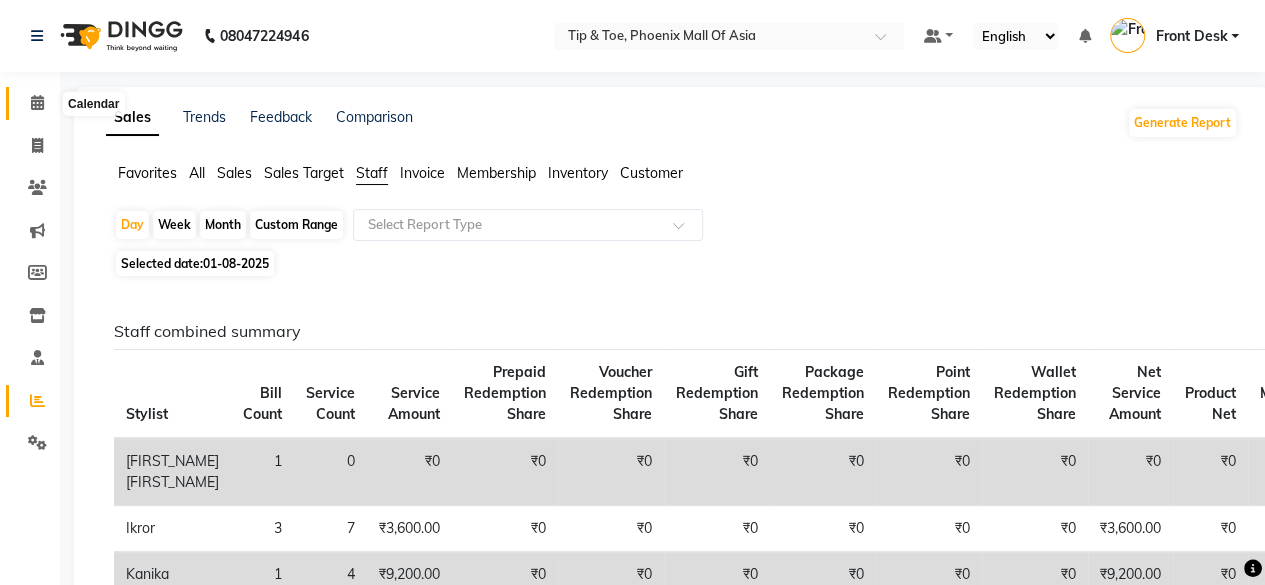 click 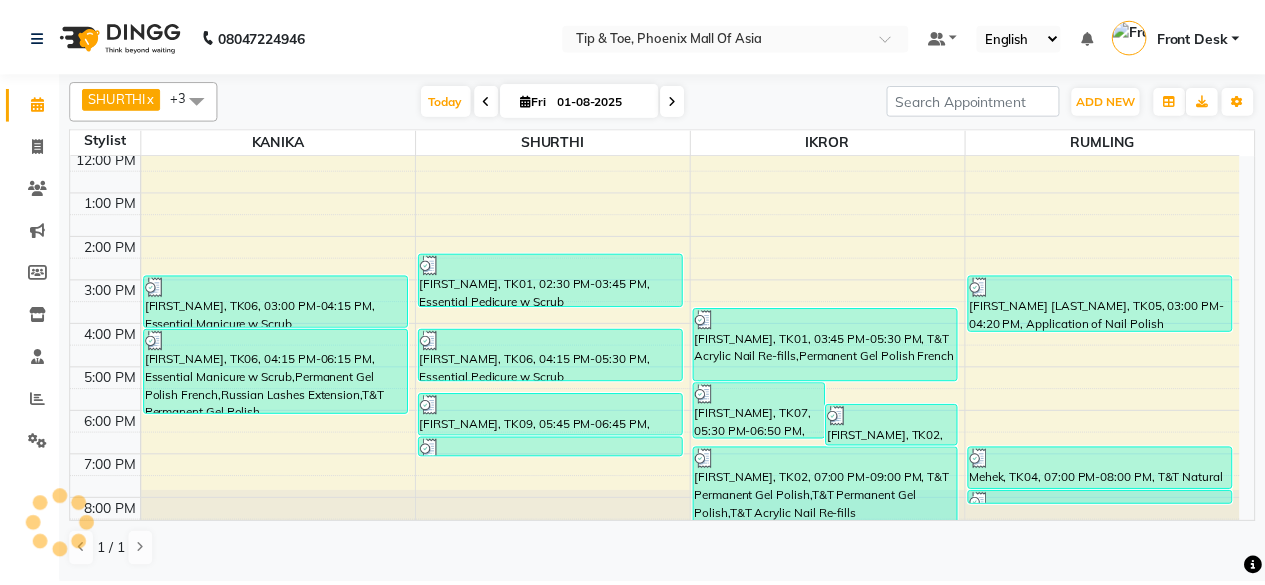 scroll, scrollTop: 193, scrollLeft: 0, axis: vertical 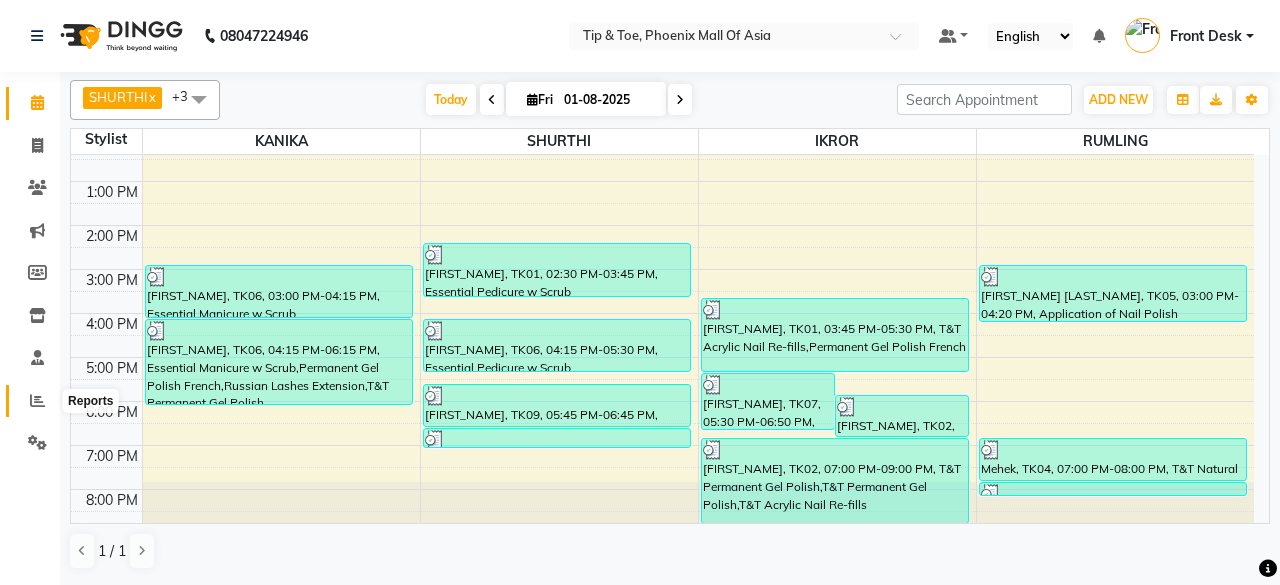 click 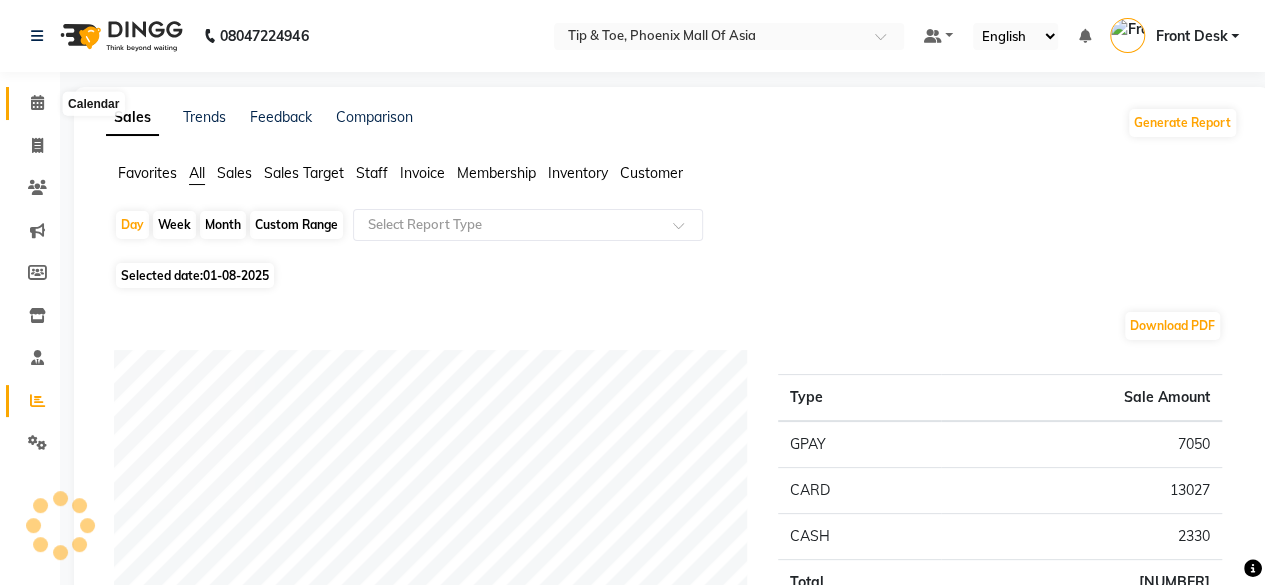 click 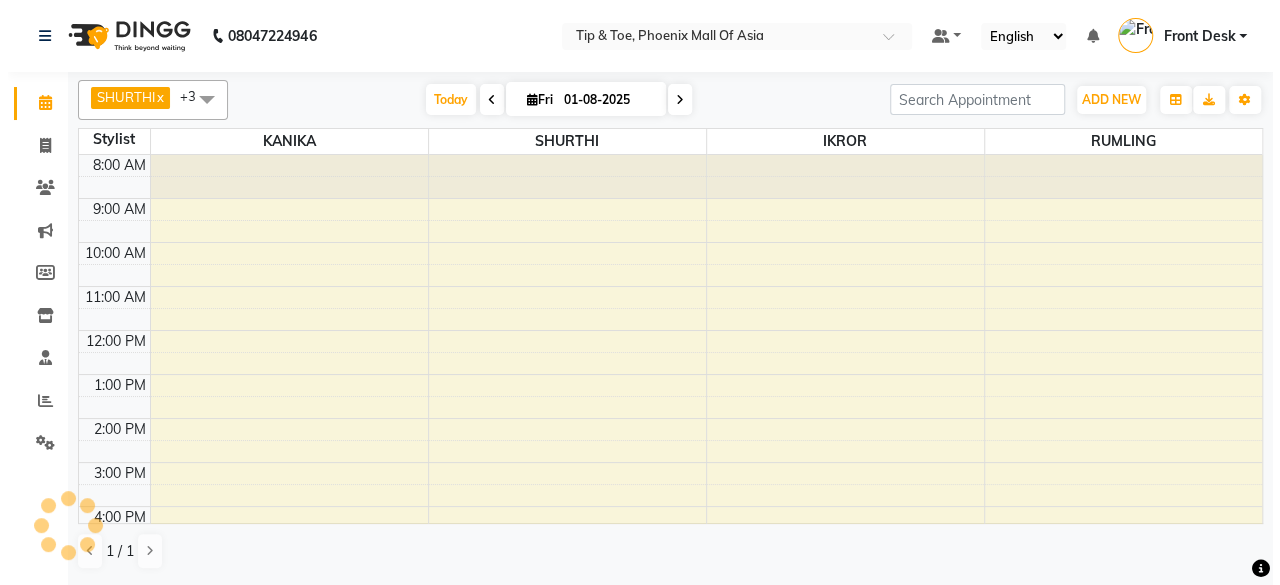 scroll, scrollTop: 0, scrollLeft: 0, axis: both 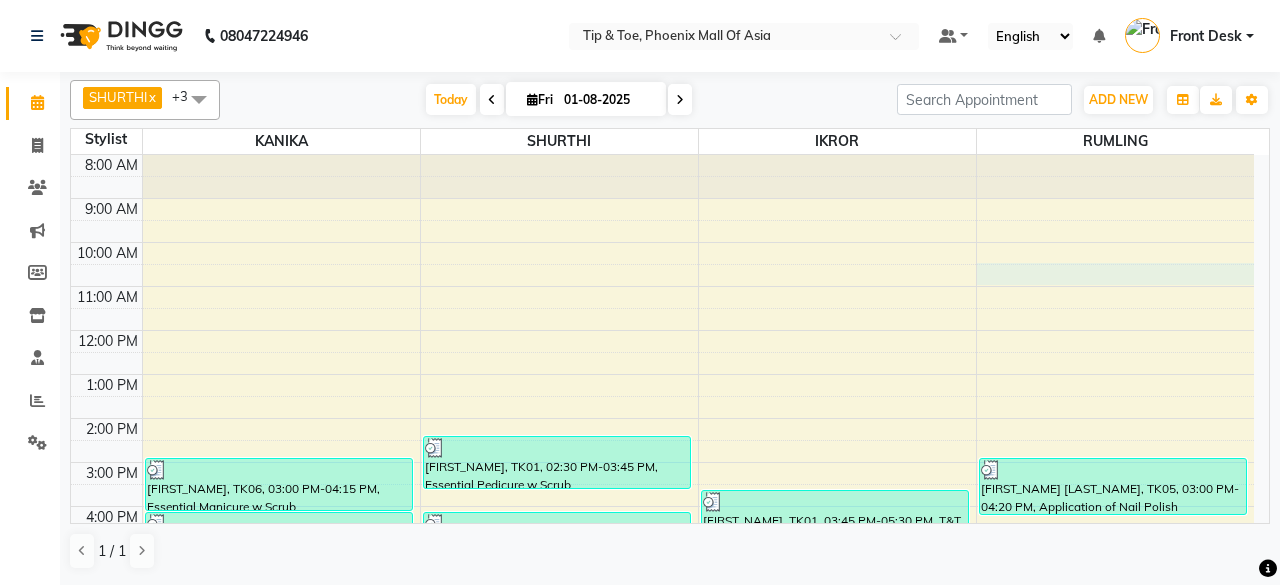 click on "8:00 AM 9:00 AM 10:00 AM 11:00 AM 12:00 PM 1:00 PM 2:00 PM 3:00 PM 4:00 PM 5:00 PM 6:00 PM 7:00 PM 8:00 PM     [FIRST_NAME], TK06, 03:00 PM-04:15 PM, Essential Manicure w Scrub     [FIRST_NAME], TK06, 04:15 PM-06:15 PM, Essential Manicure w Scrub,Permanent Gel Polish French,Russian Lashes Extension,T&T Permanent Gel Polish     [FIRST_NAME], TK01, 02:30 PM-03:45 PM, Essential Pedicure w Scrub     [FIRST_NAME], TK06, 04:15 PM-05:30 PM, Essential Pedicure w Scrub     [FIRST_NAME], TK09, 05:45 PM-06:45 PM, Vedic Vally Pedicure     [FIRST_NAME], TK09, 06:45 PM-07:15 PM, T&T Permanent Gel Polish     [FIRST_NAME], TK07, 05:30 PM-06:50 PM, Permanent Gel Polish Removal,Application of Nail Polish     [FIRST_NAME], TK02, 06:00 PM-07:00 PM, T&T Permanent Gel Polish     [FIRST_NAME], TK01, 03:45 PM-05:30 PM, T&T Acrylic Nail Re-fills,Permanent Gel Polish French     [FIRST_NAME], TK02, 07:00 PM-09:00 PM, T&T Permanent Gel Polish,T&T Permanent Gel Polish,T&T Acrylic Nail Re-fills     [FIRST_NAME] [LAST_NAME], TK05, 03:00 PM-04:20 PM, Application of Nail Polish" at bounding box center (662, 440) 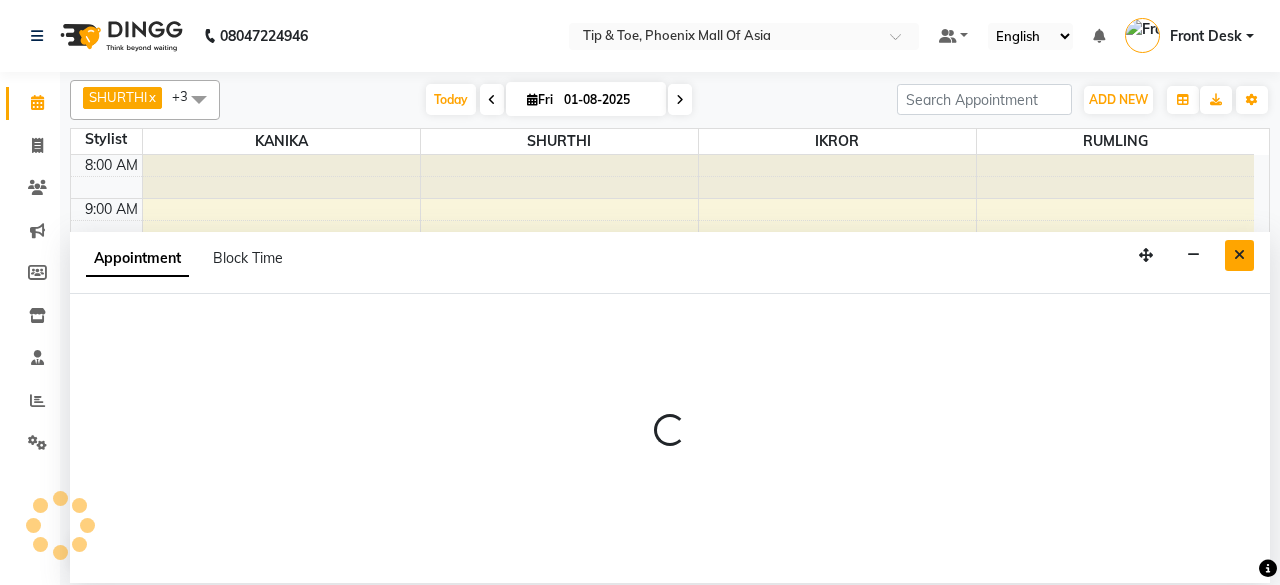 click at bounding box center [1239, 255] 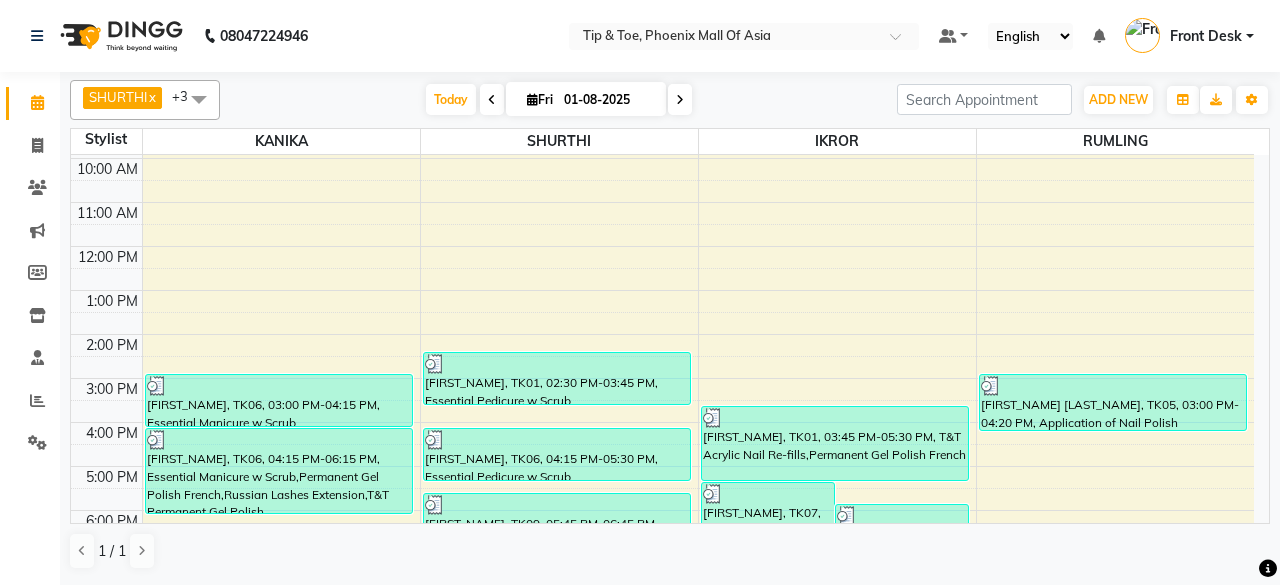 scroll, scrollTop: 193, scrollLeft: 0, axis: vertical 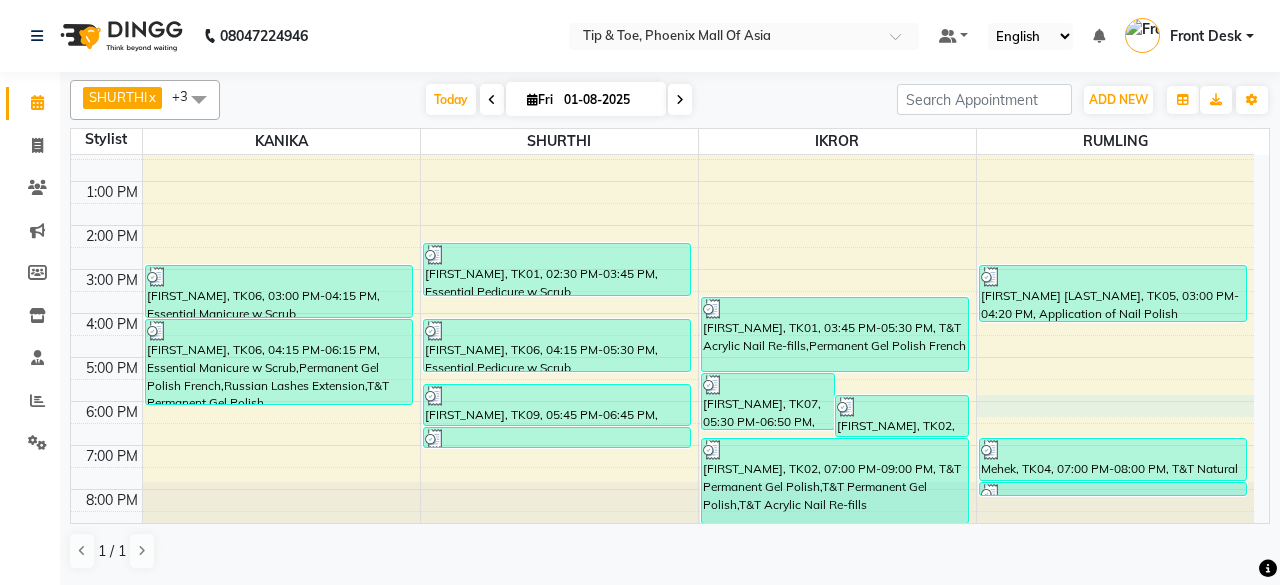 click on "8:00 AM 9:00 AM 10:00 AM 11:00 AM 12:00 PM 1:00 PM 2:00 PM 3:00 PM 4:00 PM 5:00 PM 6:00 PM 7:00 PM 8:00 PM     [FIRST_NAME], TK06, 03:00 PM-04:15 PM, Essential Manicure w Scrub     [FIRST_NAME], TK06, 04:15 PM-06:15 PM, Essential Manicure w Scrub,Permanent Gel Polish French,Russian Lashes Extension,T&T Permanent Gel Polish     [FIRST_NAME], TK01, 02:30 PM-03:45 PM, Essential Pedicure w Scrub     [FIRST_NAME], TK06, 04:15 PM-05:30 PM, Essential Pedicure w Scrub     [FIRST_NAME], TK09, 05:45 PM-06:45 PM, Vedic Vally Pedicure     [FIRST_NAME], TK09, 06:45 PM-07:15 PM, T&T Permanent Gel Polish     [FIRST_NAME], TK07, 05:30 PM-06:50 PM, Permanent Gel Polish Removal,Application of Nail Polish     [FIRST_NAME], TK02, 06:00 PM-07:00 PM, T&T Permanent Gel Polish     [FIRST_NAME], TK01, 03:45 PM-05:30 PM, T&T Acrylic Nail Re-fills,Permanent Gel Polish French     [FIRST_NAME], TK02, 07:00 PM-09:00 PM, T&T Permanent Gel Polish,T&T Permanent Gel Polish,T&T Acrylic Nail Re-fills     [FIRST_NAME] [LAST_NAME], TK05, 03:00 PM-04:20 PM, Application of Nail Polish" at bounding box center [662, 247] 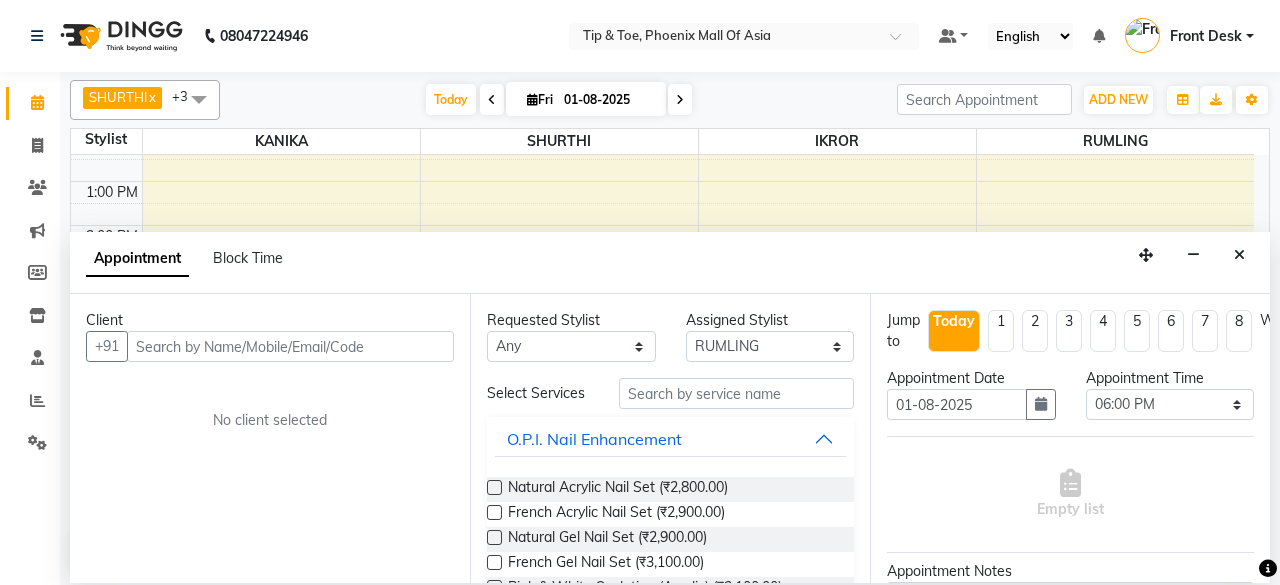 click at bounding box center (290, 346) 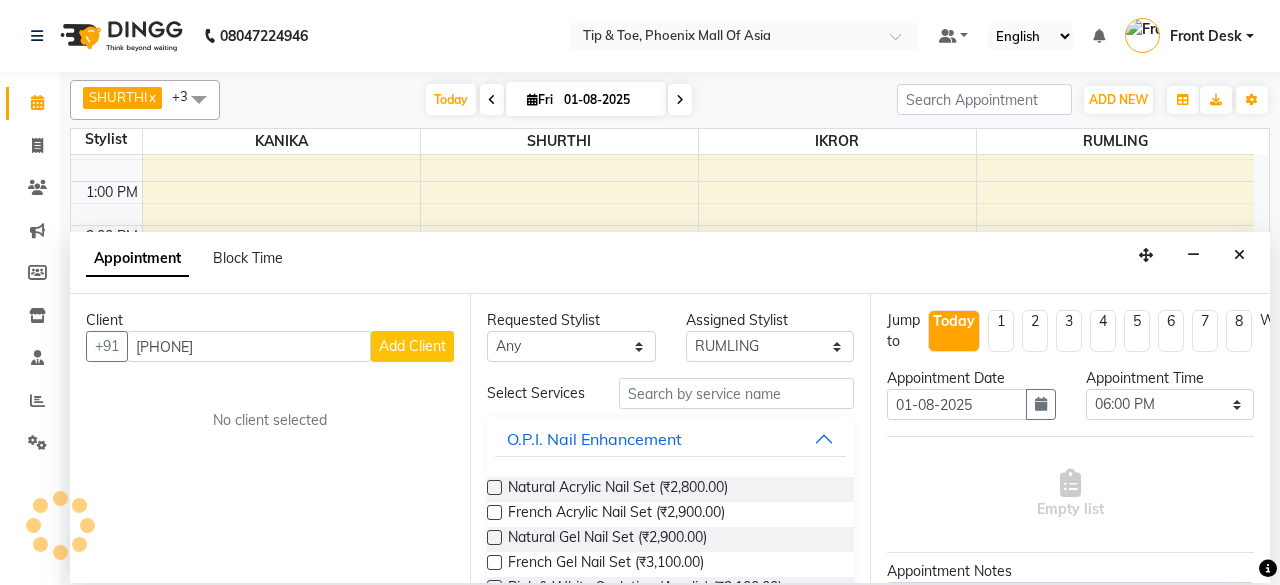 type on "[PHONE]" 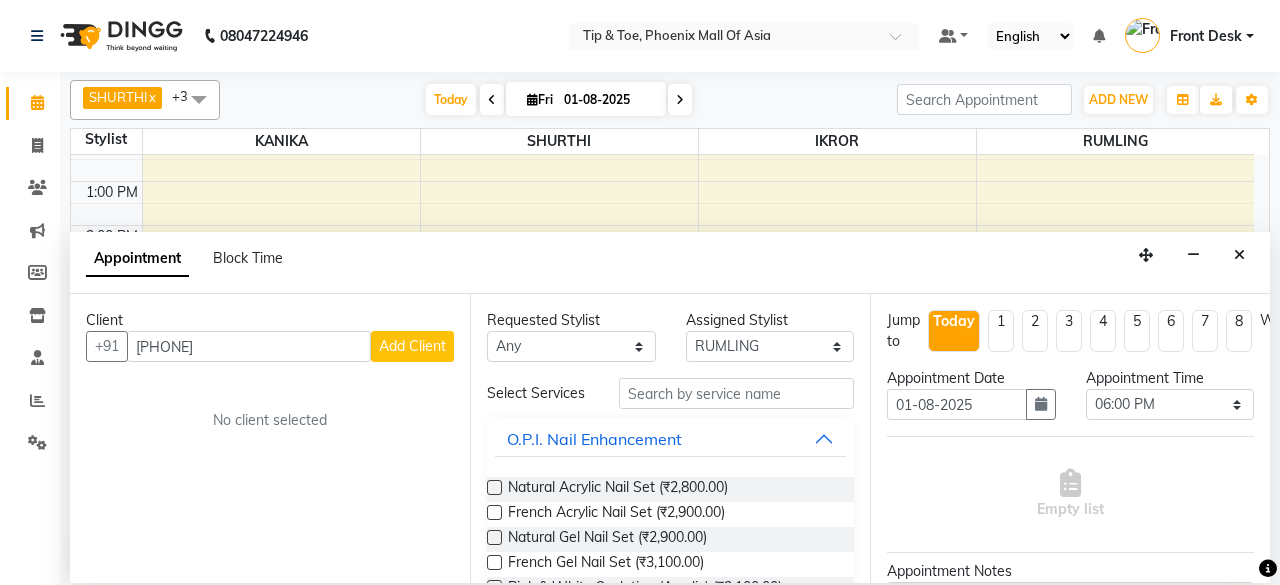 click on "Add Client" at bounding box center (412, 346) 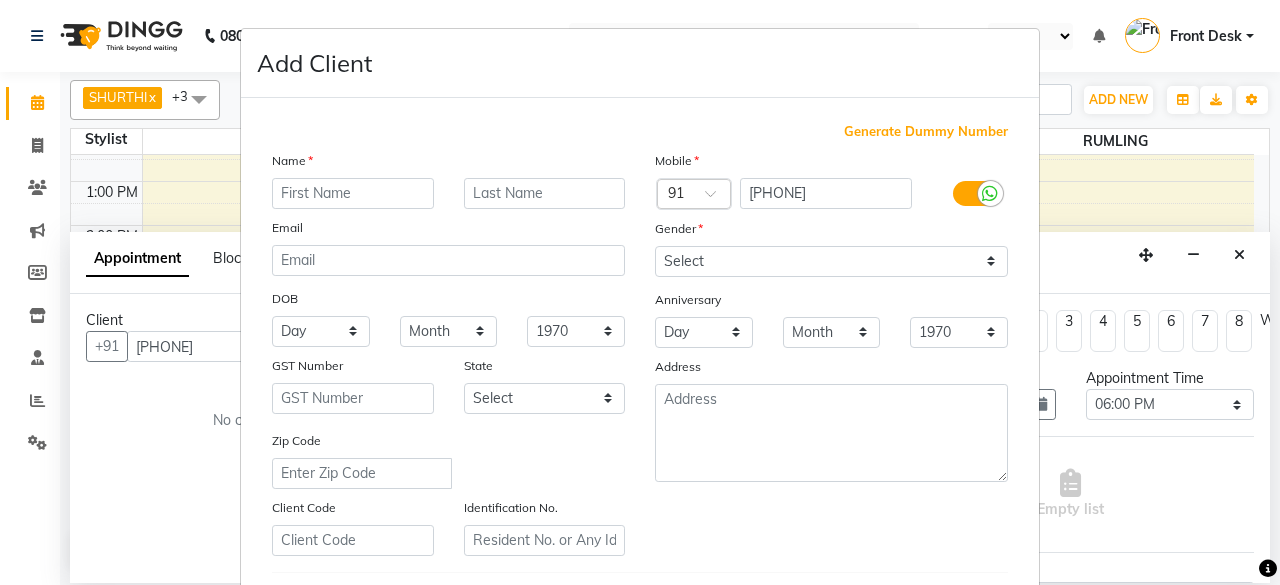 click at bounding box center [353, 193] 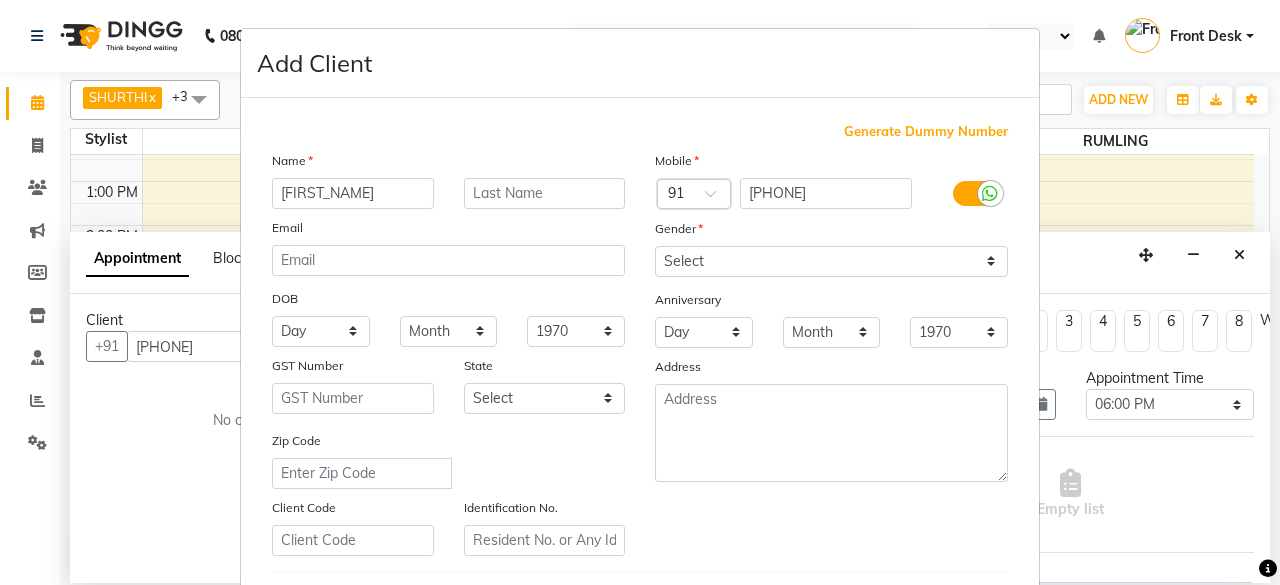 type on "[FIRST_NAME]" 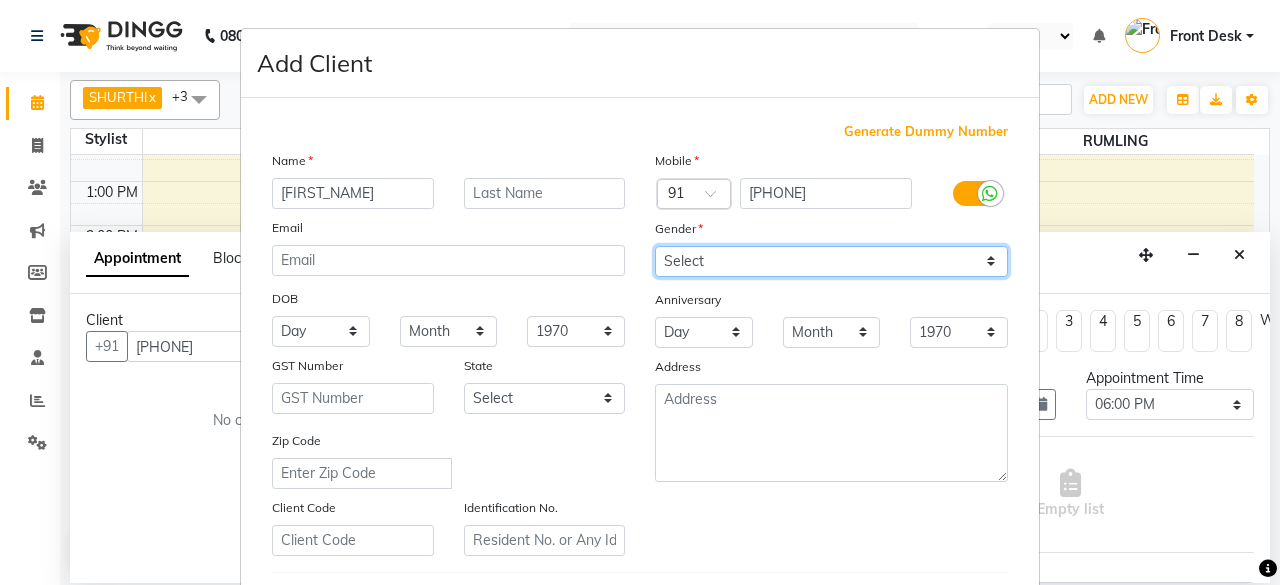 drag, startPoint x: 694, startPoint y: 249, endPoint x: 708, endPoint y: 274, distance: 28.653097 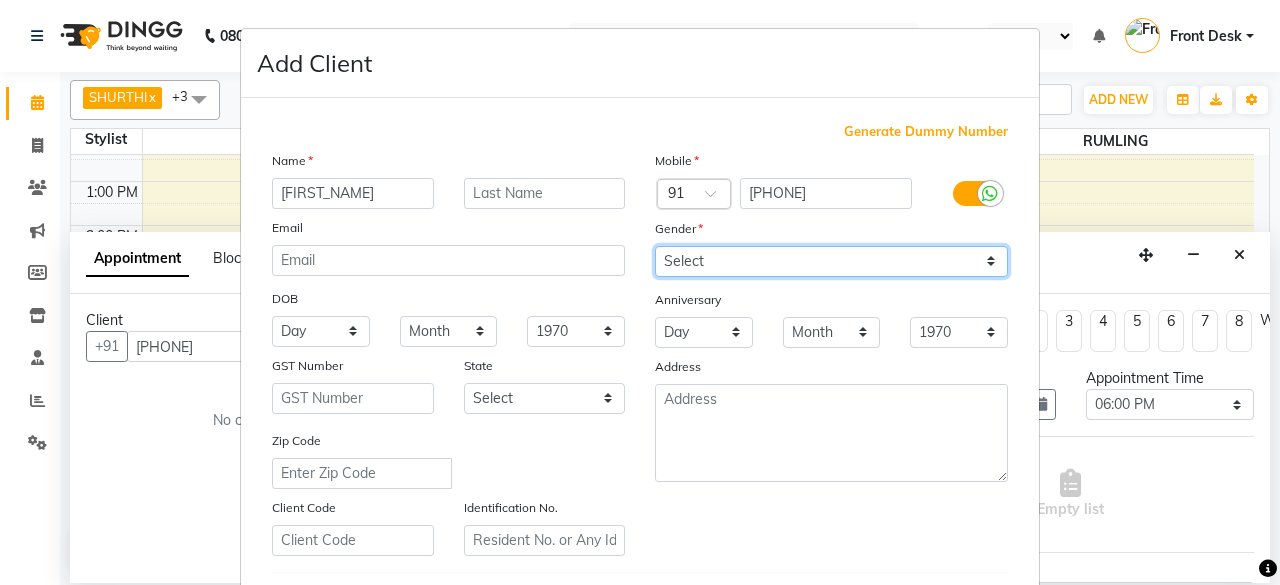 click on "Select Male Female Other Prefer Not To Say" at bounding box center (831, 261) 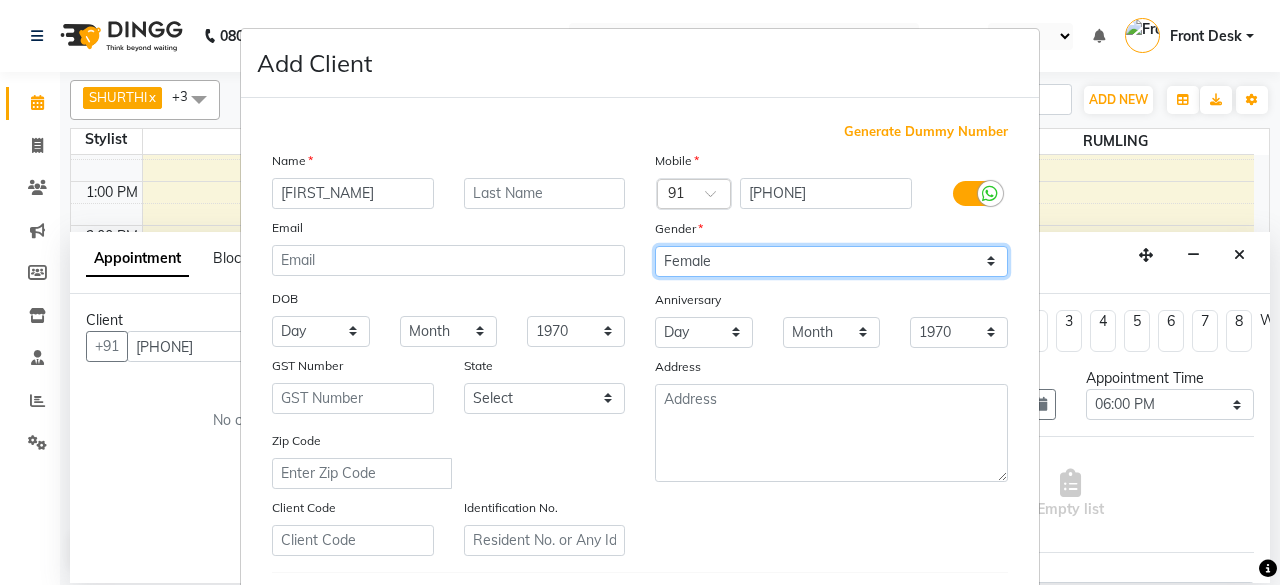 click on "Select Male Female Other Prefer Not To Say" at bounding box center [831, 261] 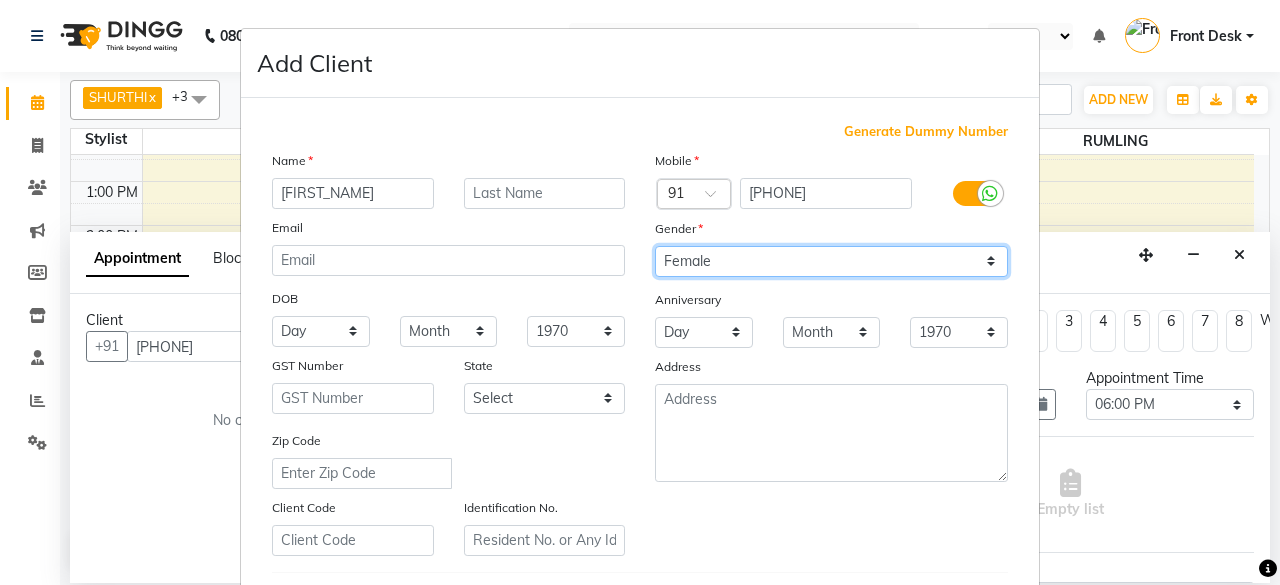 scroll, scrollTop: 334, scrollLeft: 0, axis: vertical 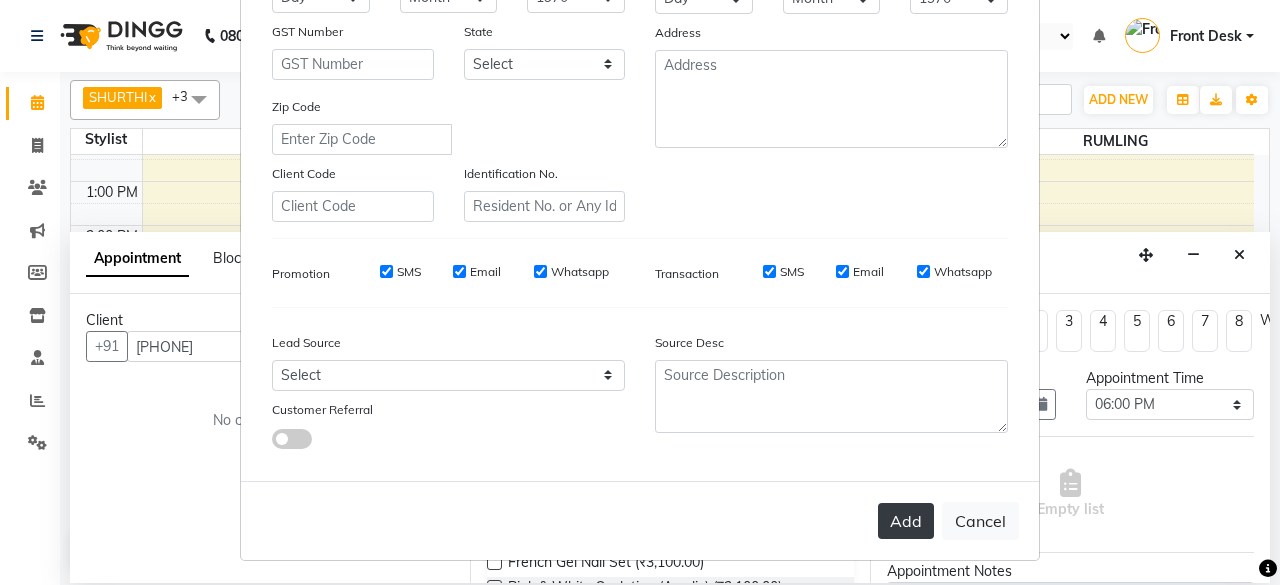 click on "Add" at bounding box center [906, 521] 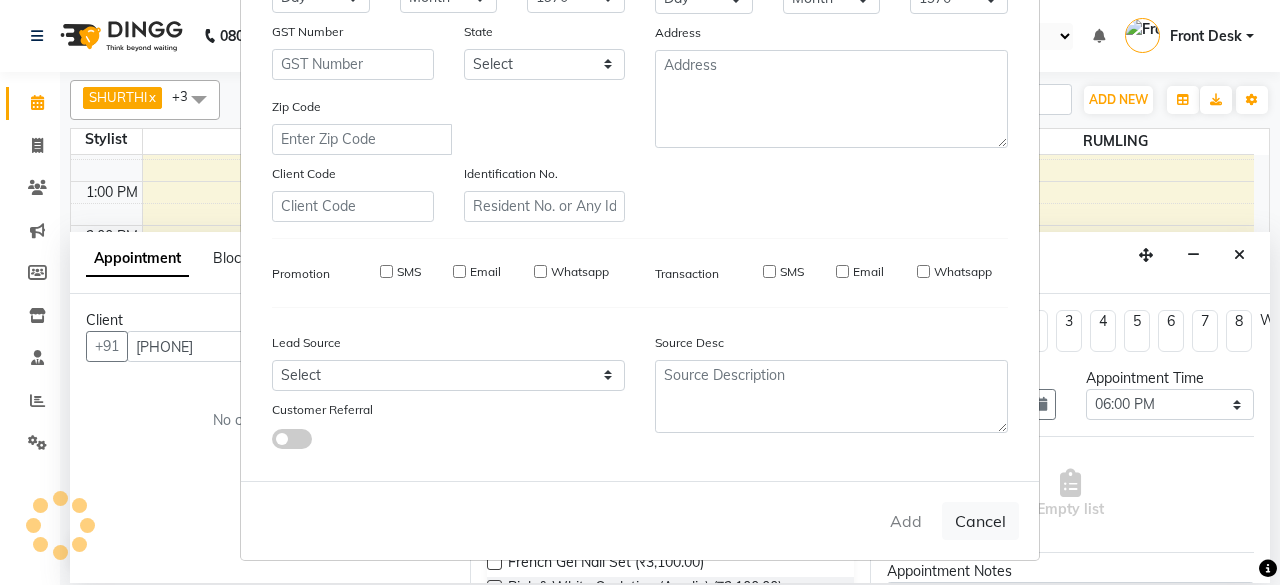type 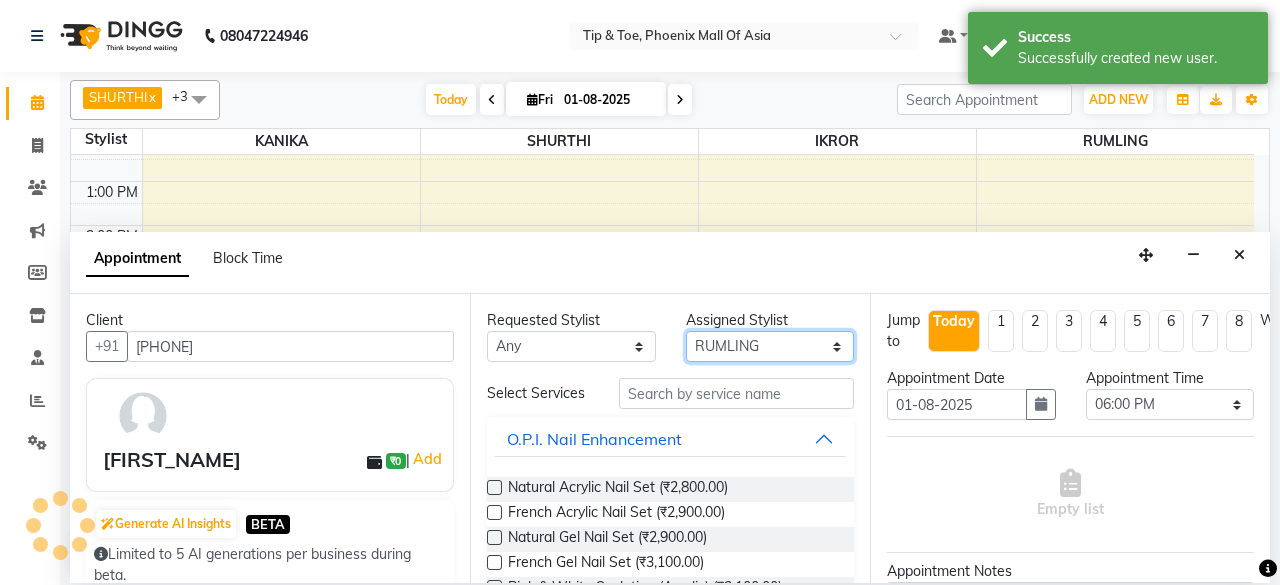 click on "Select [FIRST_NAME] [FIRST_NAME] [FIRST_NAME] [FIRST_NAME] [FIRST_NAME] [FIRST_NAME] [FIRST_NAME] [FIRST_NAME]" at bounding box center (770, 346) 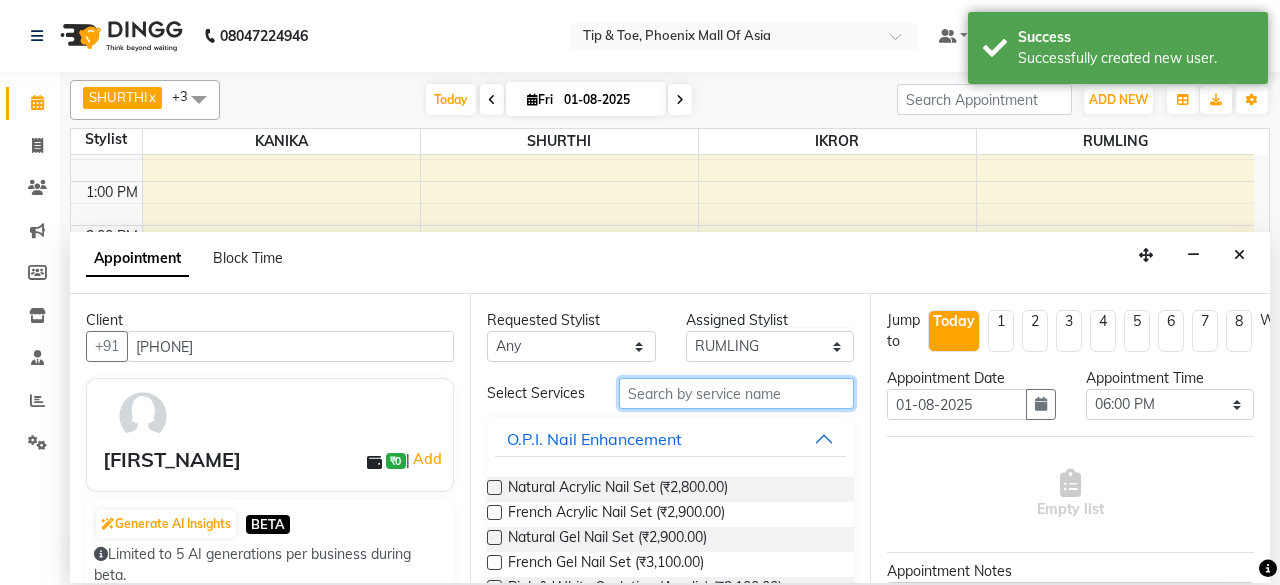 click at bounding box center (736, 393) 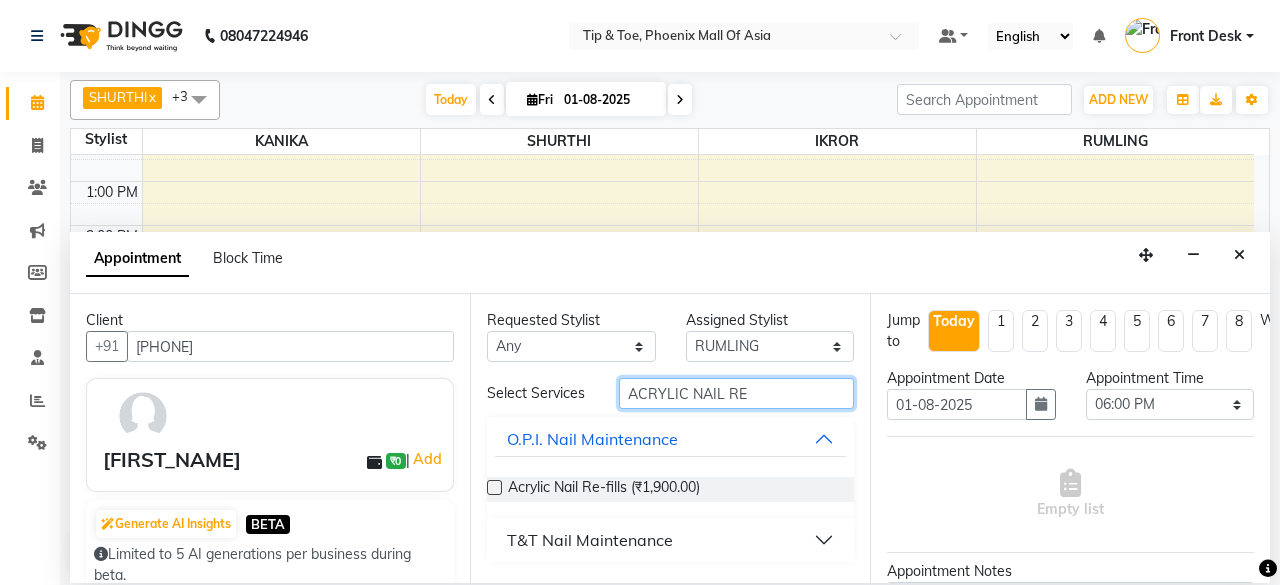type on "ACRYLIC NAIL RE" 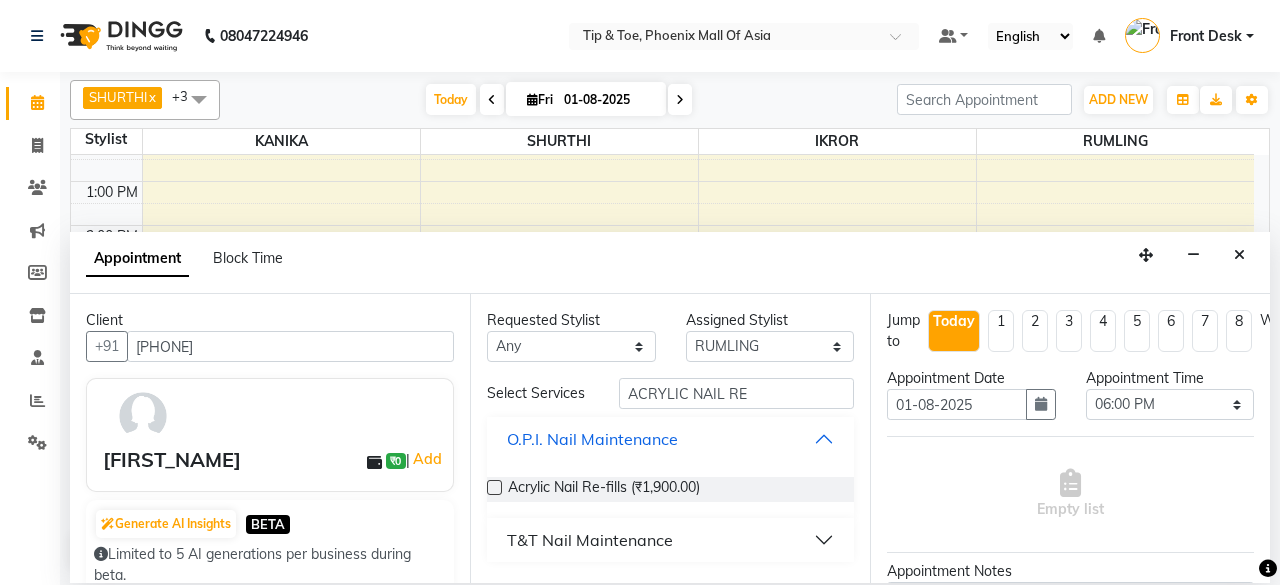 click on "O.P.I. Nail Maintenance" at bounding box center (670, 439) 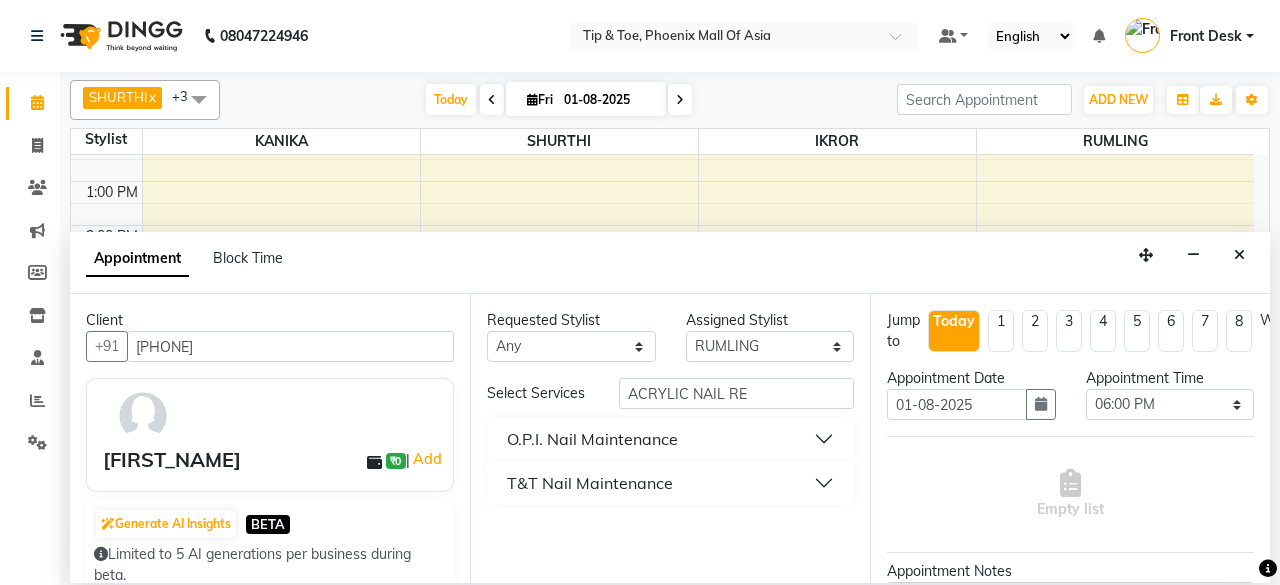 click on "T&T Nail Maintenance" at bounding box center [670, 483] 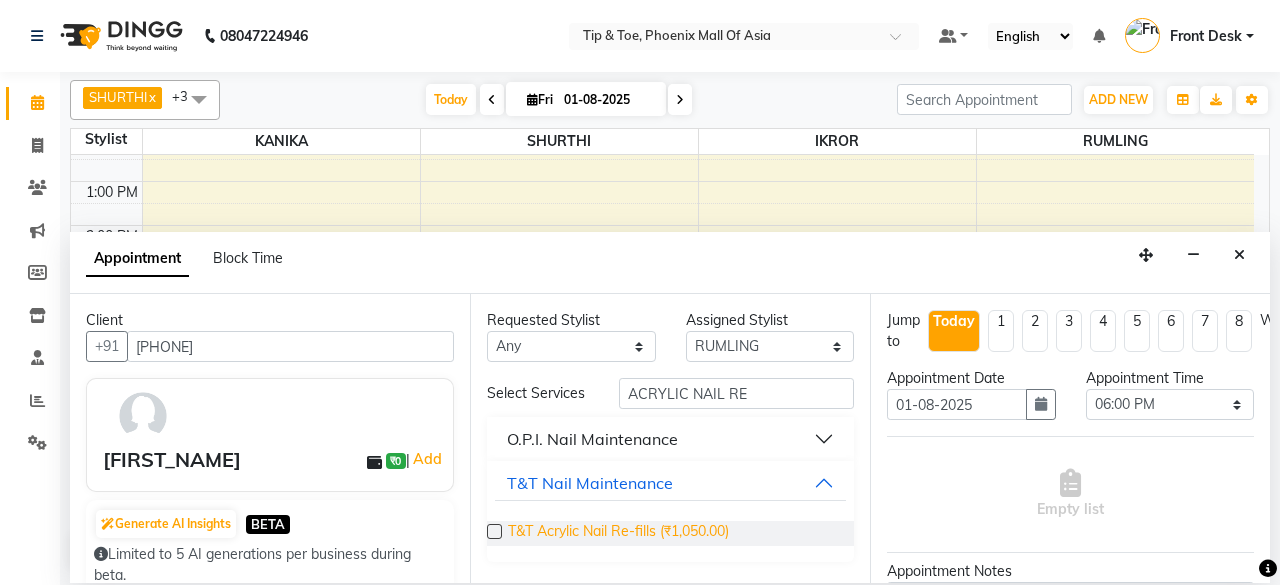 click on "T&T Acrylic Nail Re-fills (₹1,050.00)" at bounding box center [618, 533] 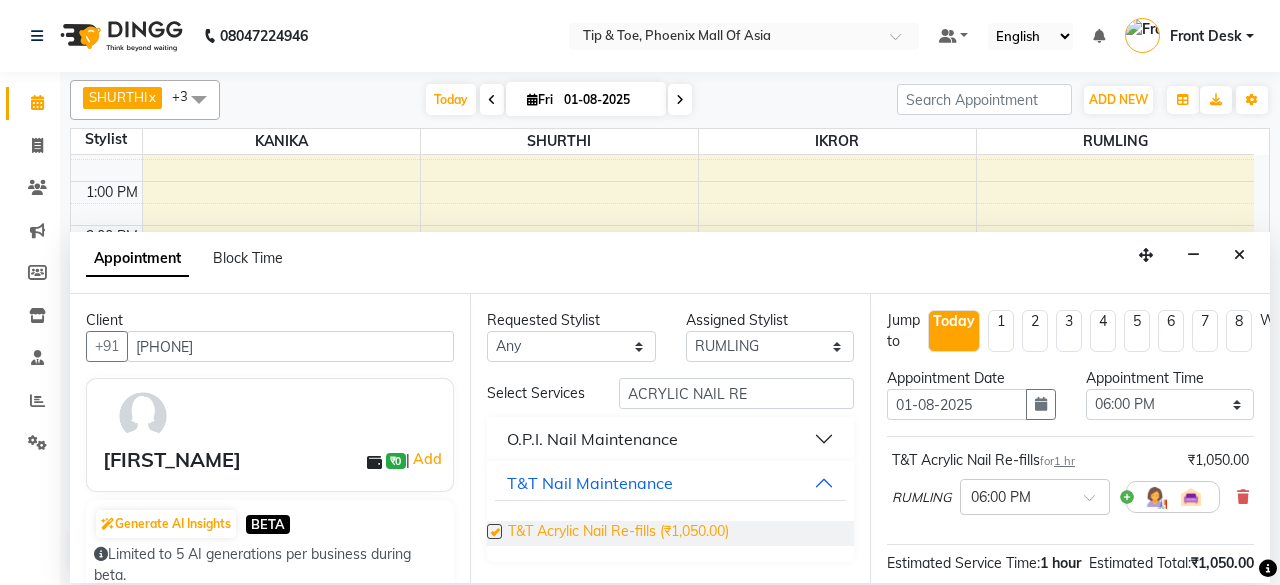 checkbox on "false" 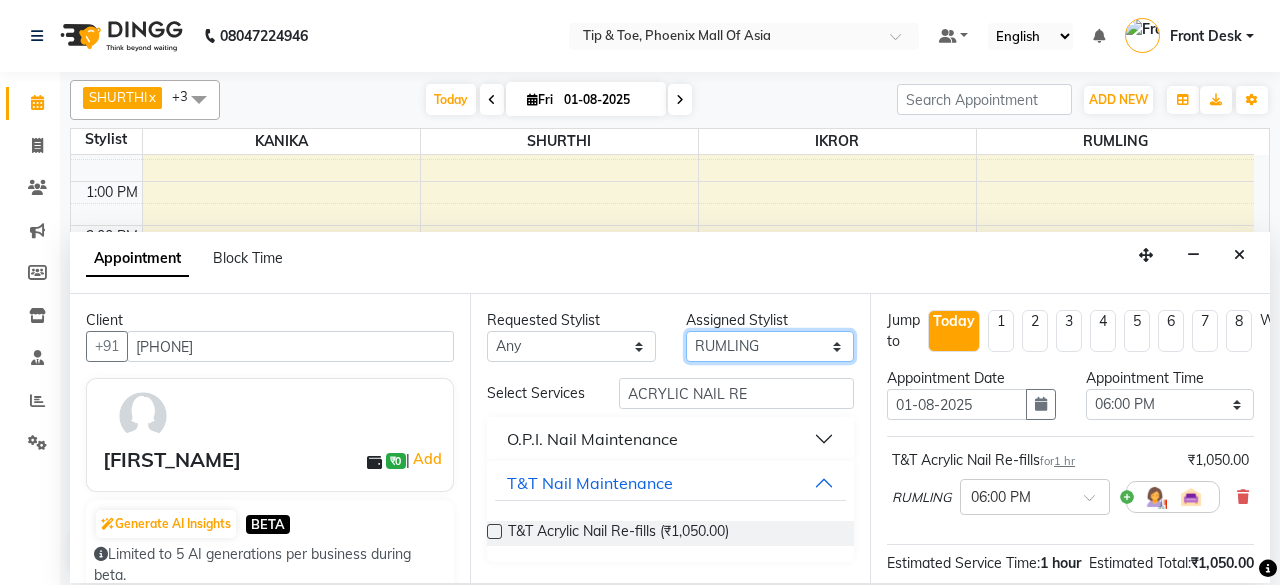 click on "Select [FIRST_NAME] [FIRST_NAME] [FIRST_NAME] [FIRST_NAME] [FIRST_NAME] [FIRST_NAME] [FIRST_NAME] [FIRST_NAME]" at bounding box center (770, 346) 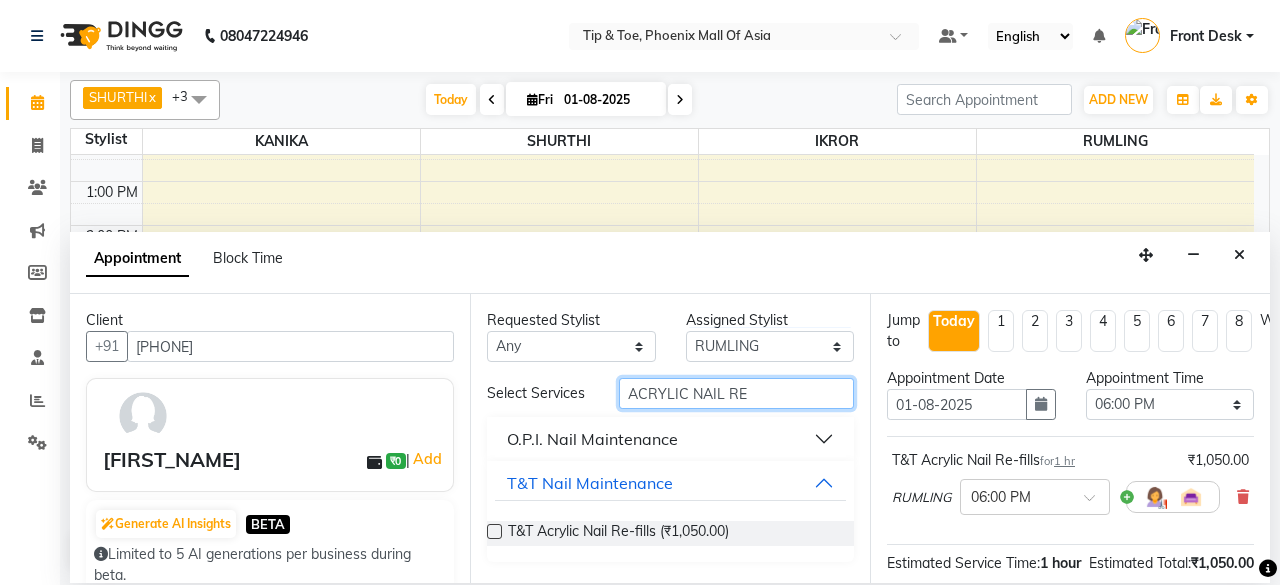 click on "ACRYLIC NAIL RE" at bounding box center (736, 393) 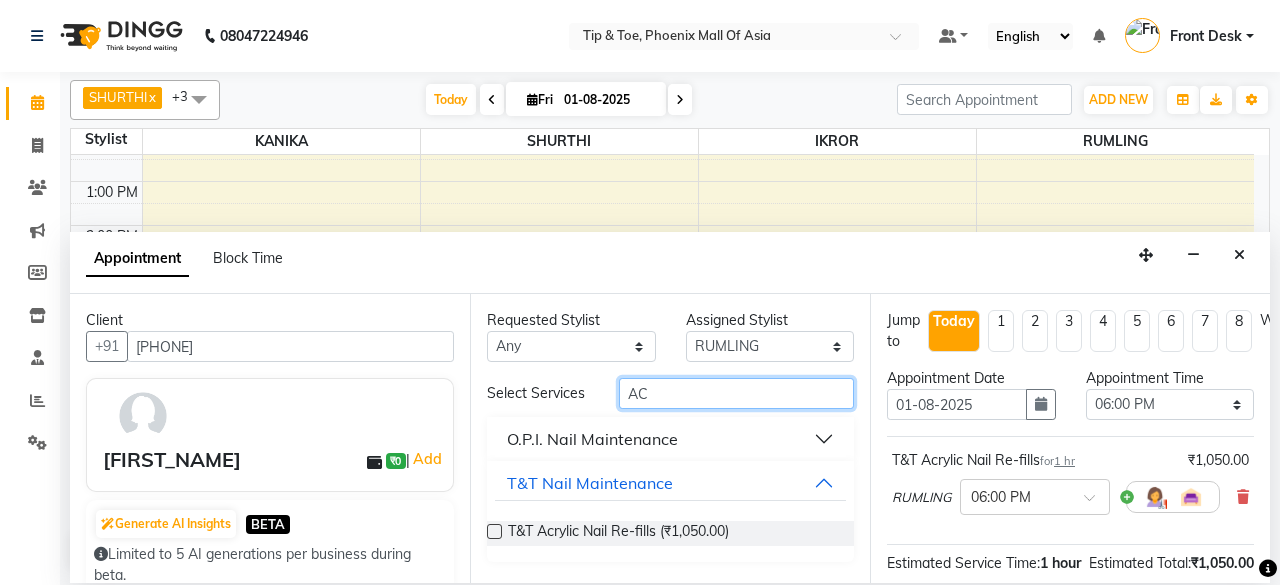 type on "A" 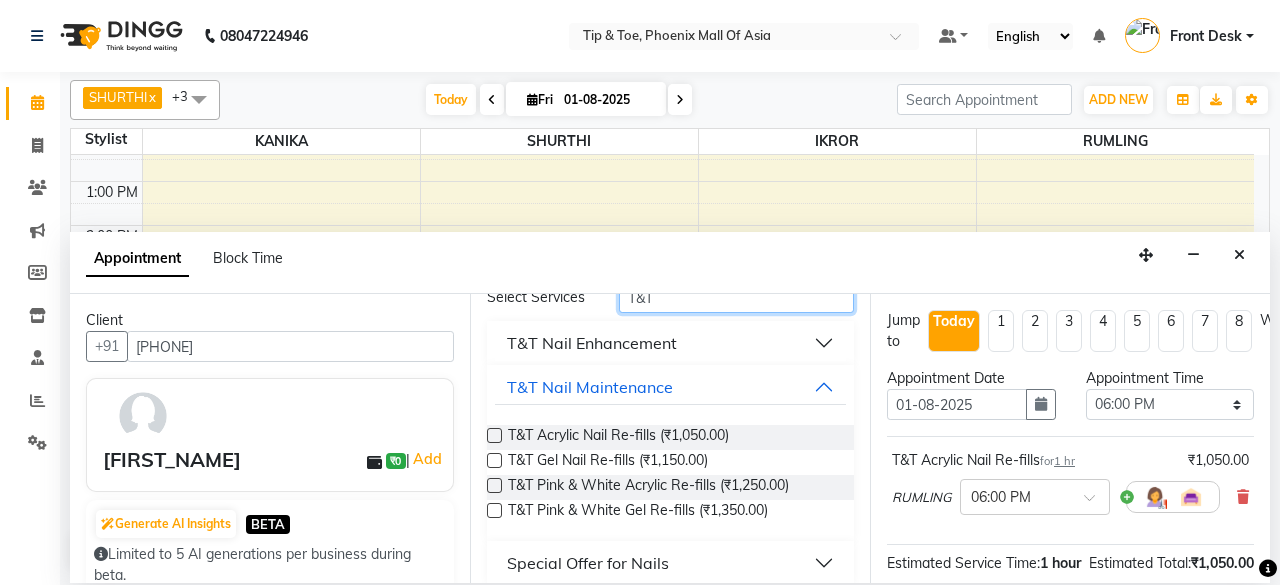 scroll, scrollTop: 113, scrollLeft: 0, axis: vertical 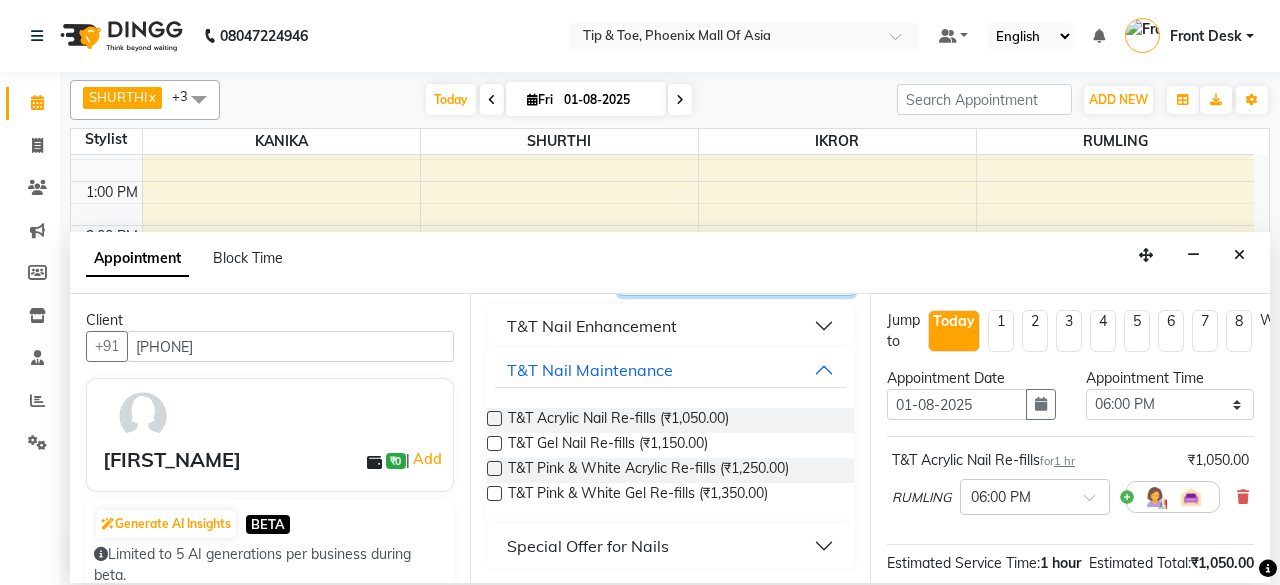 type on "T&T" 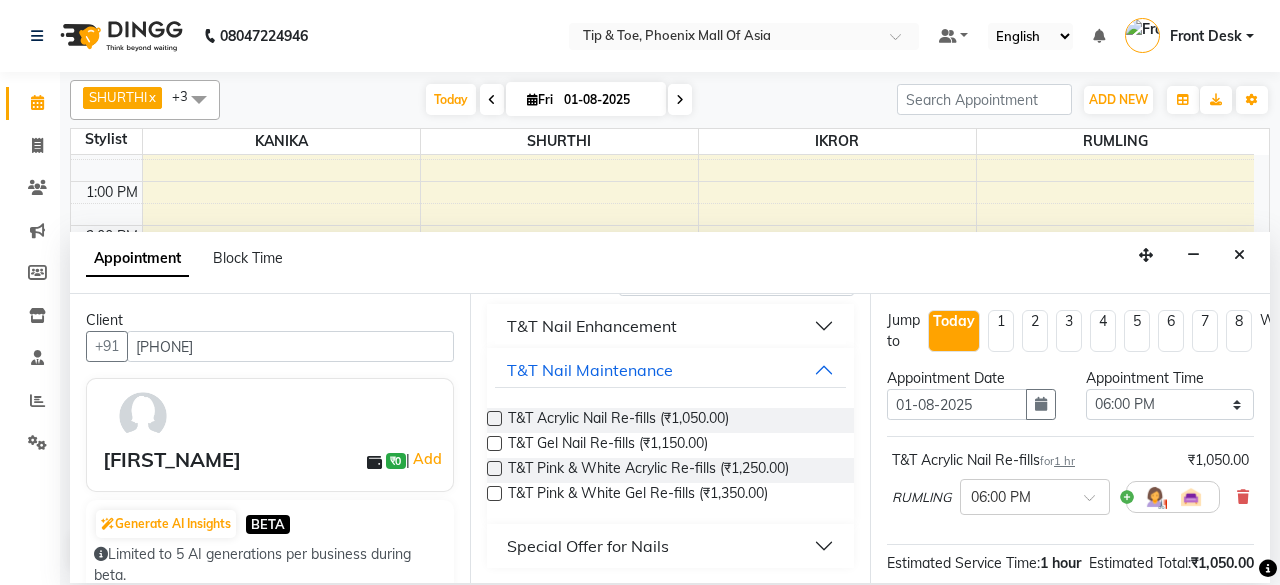 click on "T&T Nail Enhancement" at bounding box center [670, 326] 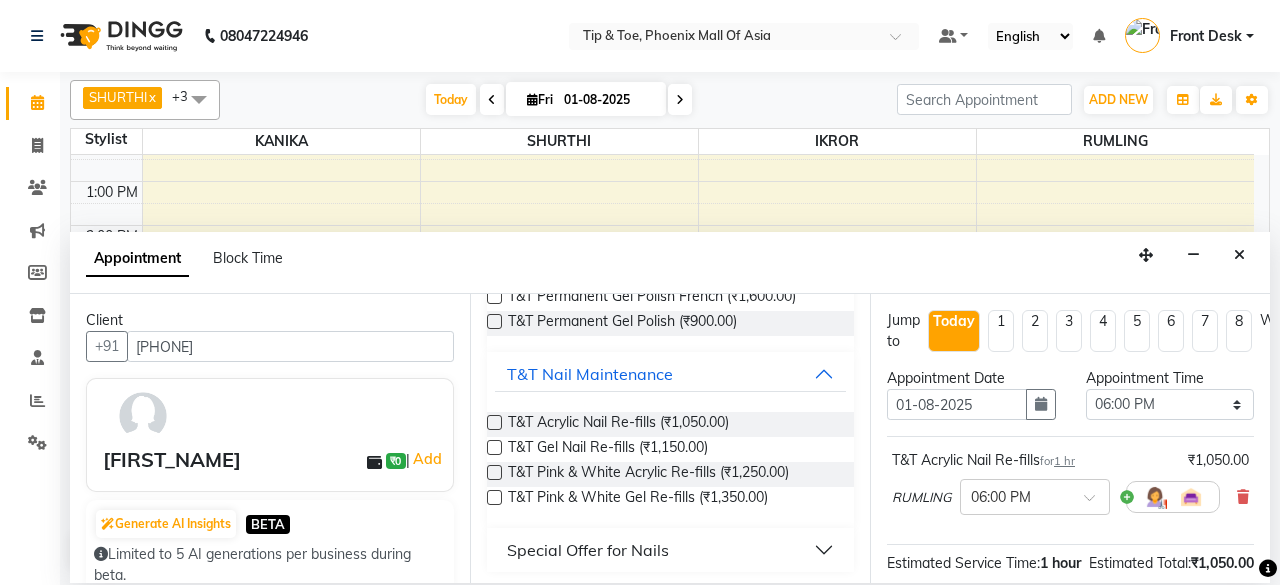 scroll, scrollTop: 370, scrollLeft: 0, axis: vertical 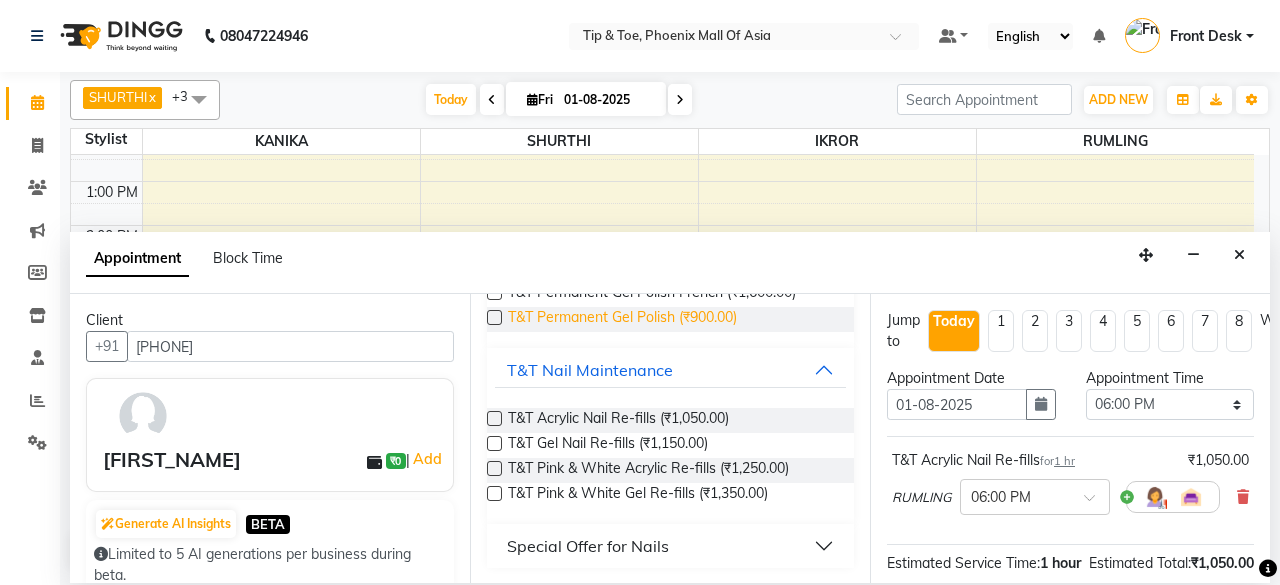 click on "T&T Permanent Gel Polish (₹900.00)" at bounding box center (622, 319) 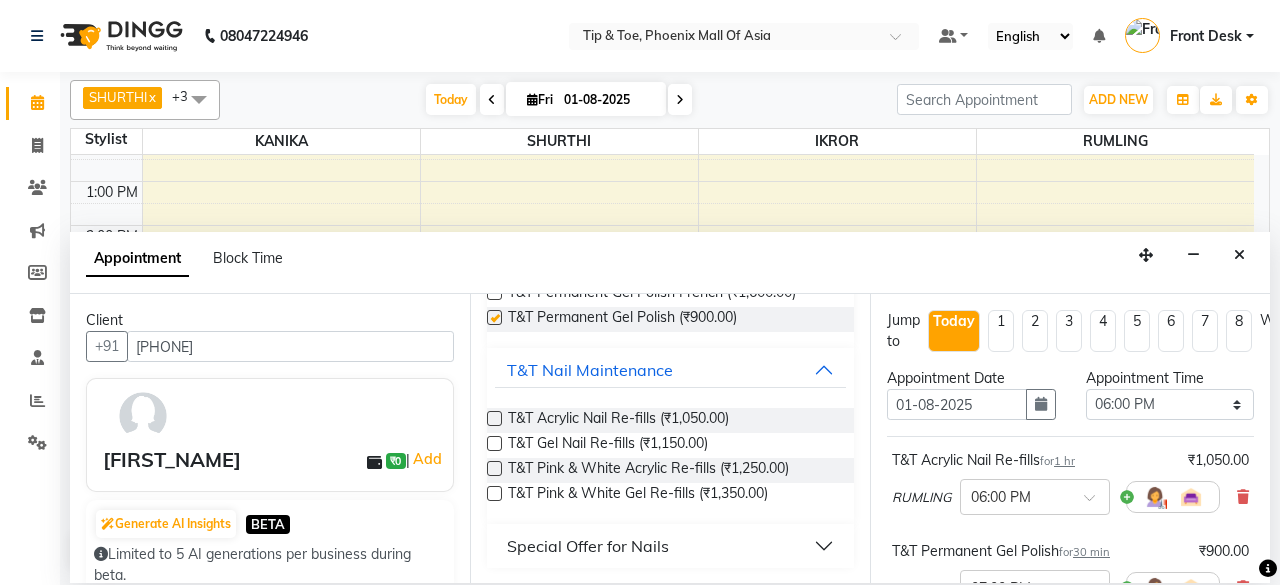 checkbox on "false" 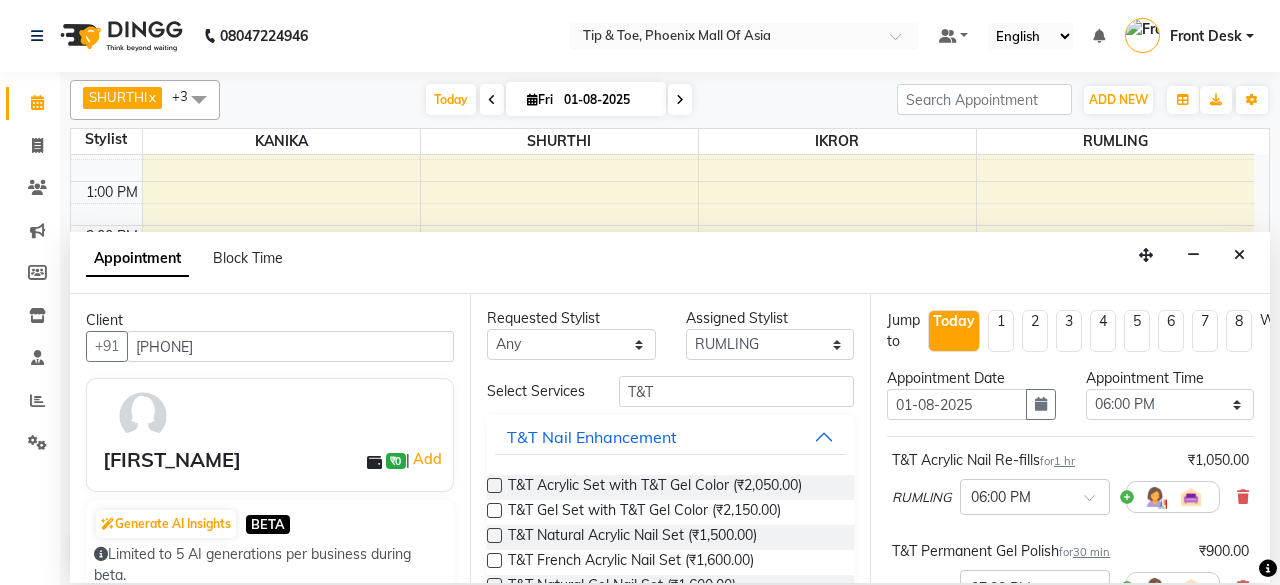 scroll, scrollTop: 0, scrollLeft: 0, axis: both 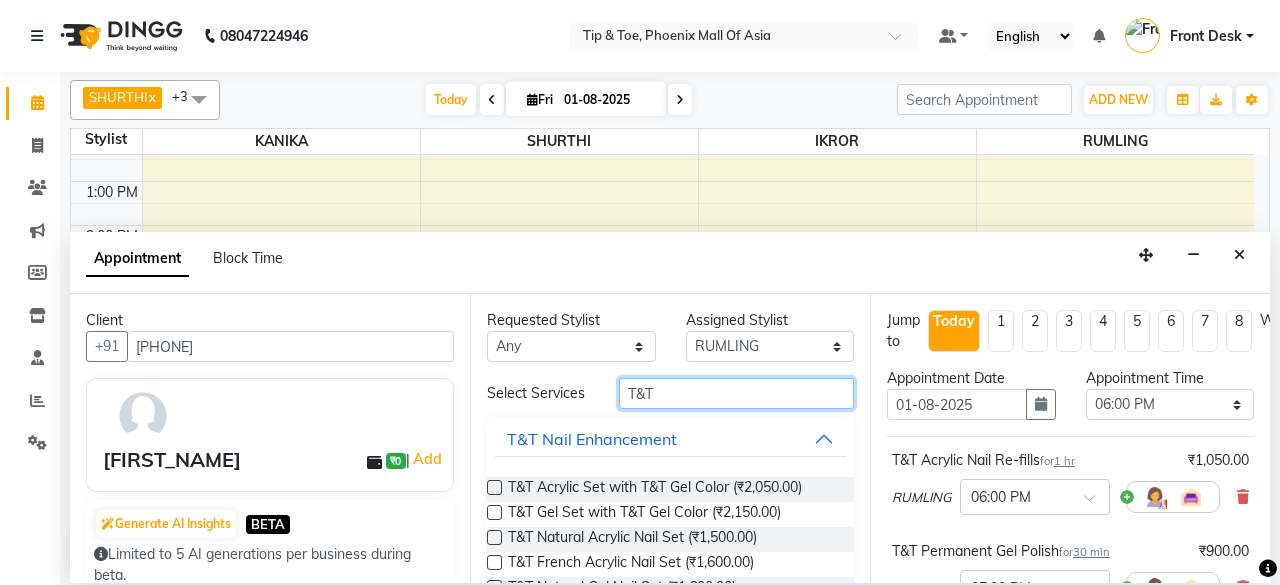 click on "T&T" at bounding box center [736, 393] 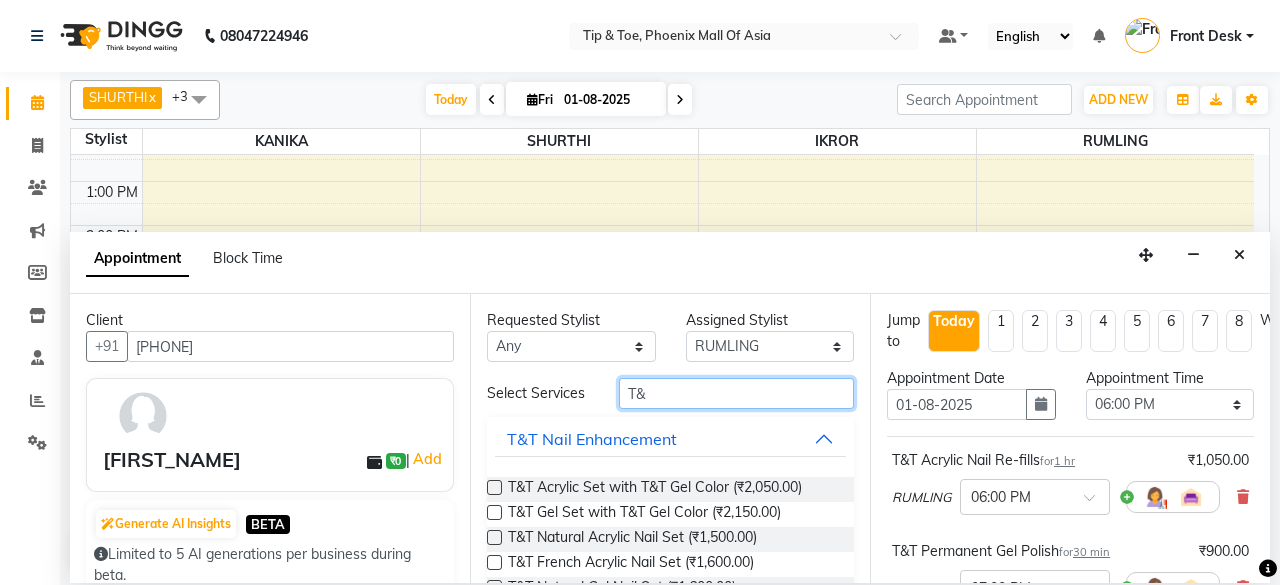 type on "T" 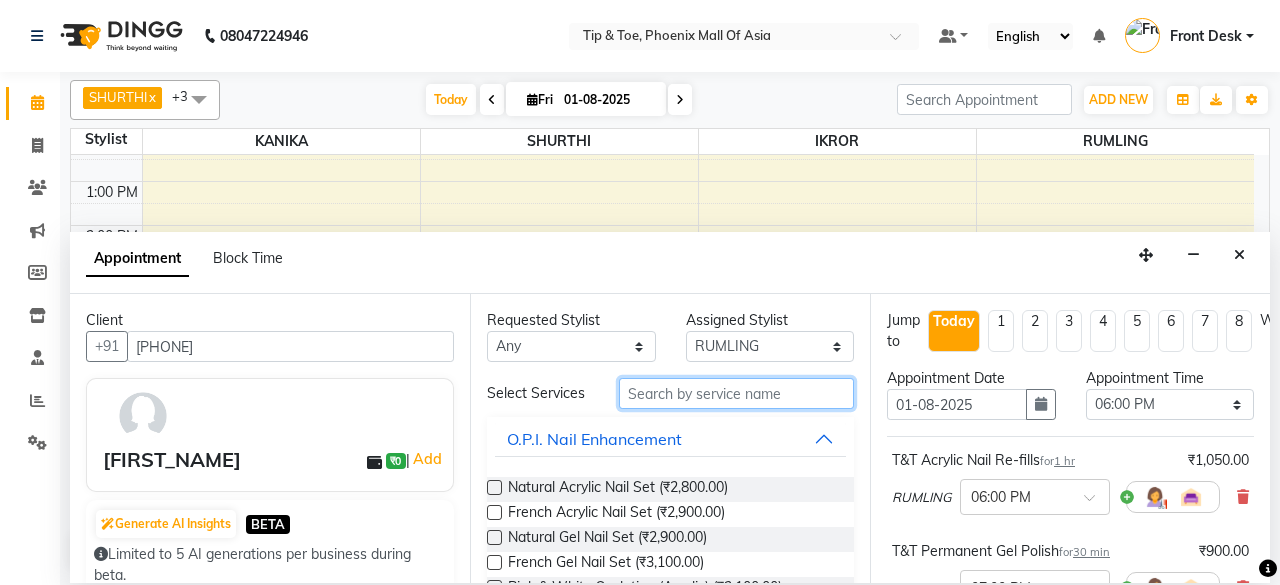type 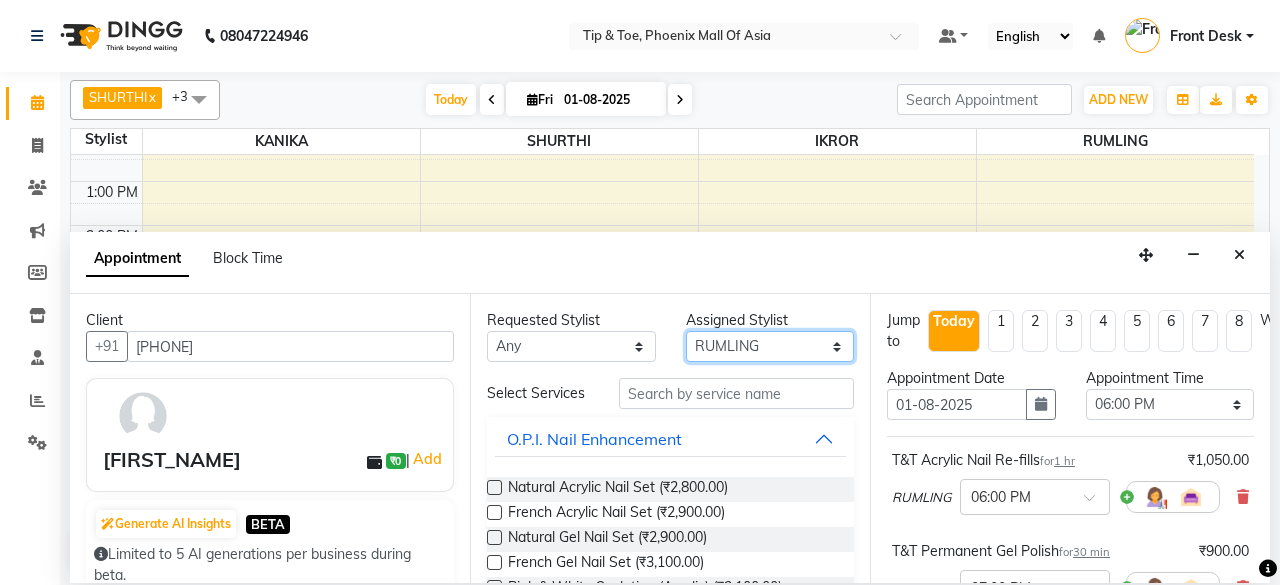 click on "Select [FIRST_NAME] [FIRST_NAME] [FIRST_NAME] [FIRST_NAME] [FIRST_NAME] [FIRST_NAME] [FIRST_NAME] [FIRST_NAME]" at bounding box center (770, 346) 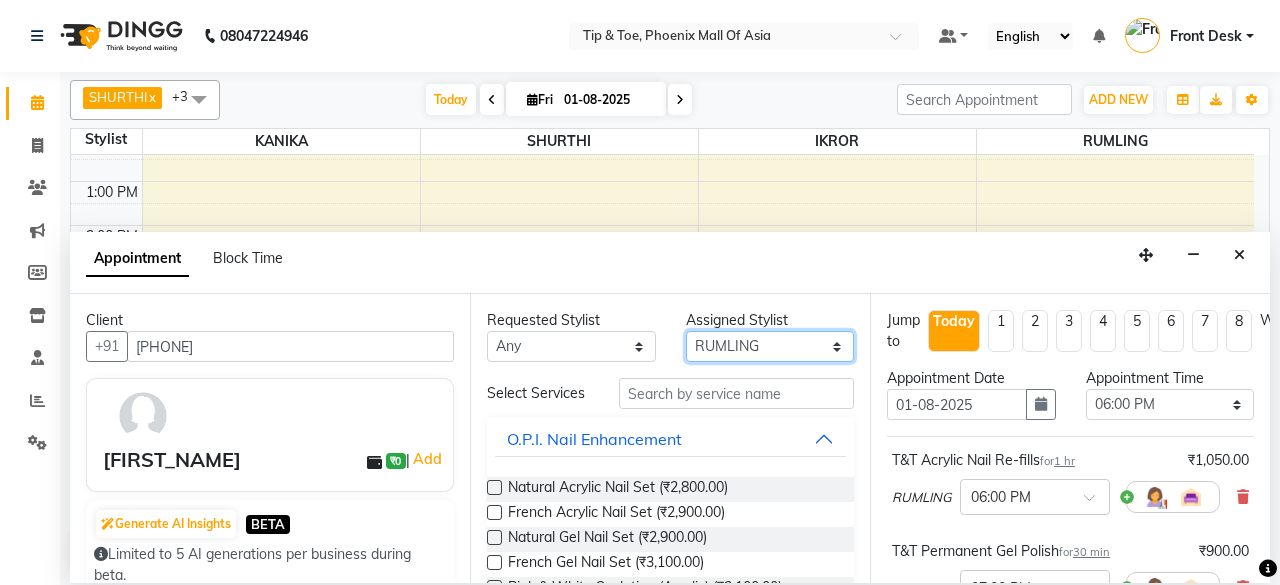 select on "43482" 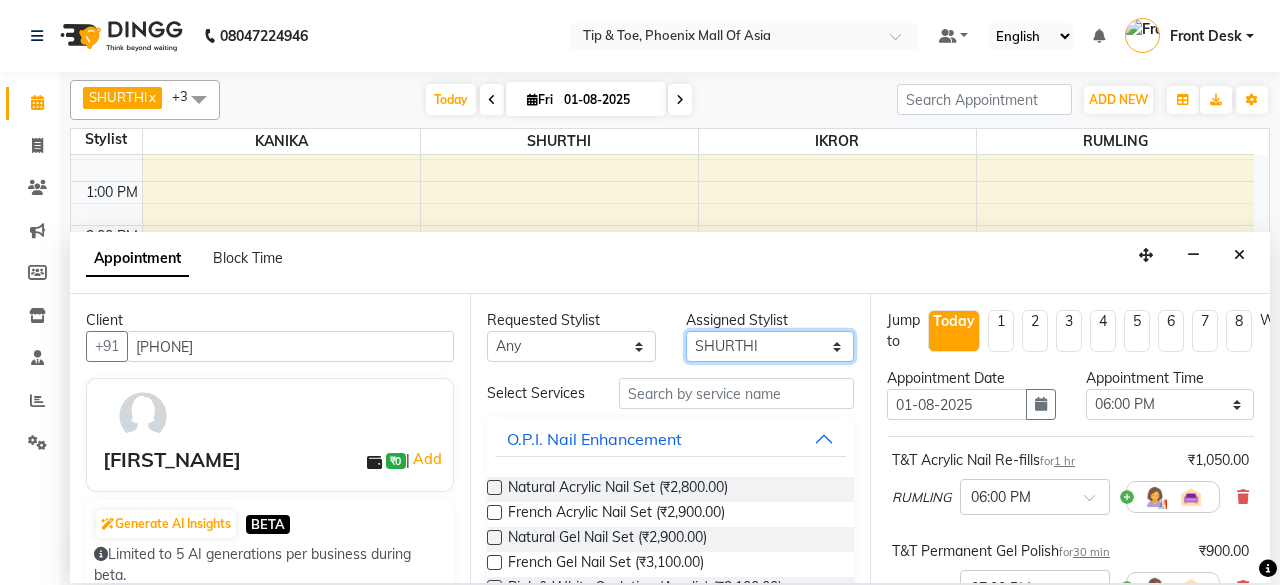 click on "Select [FIRST_NAME] [FIRST_NAME] [FIRST_NAME] [FIRST_NAME] [FIRST_NAME] [FIRST_NAME] [FIRST_NAME] [FIRST_NAME]" at bounding box center (770, 346) 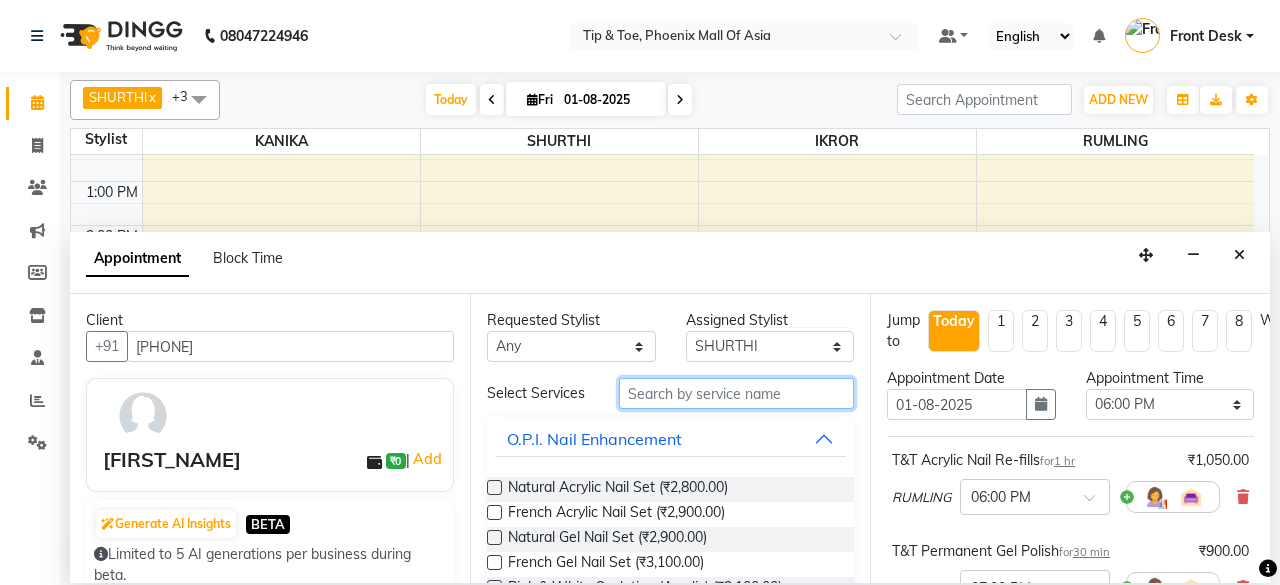 click at bounding box center [736, 393] 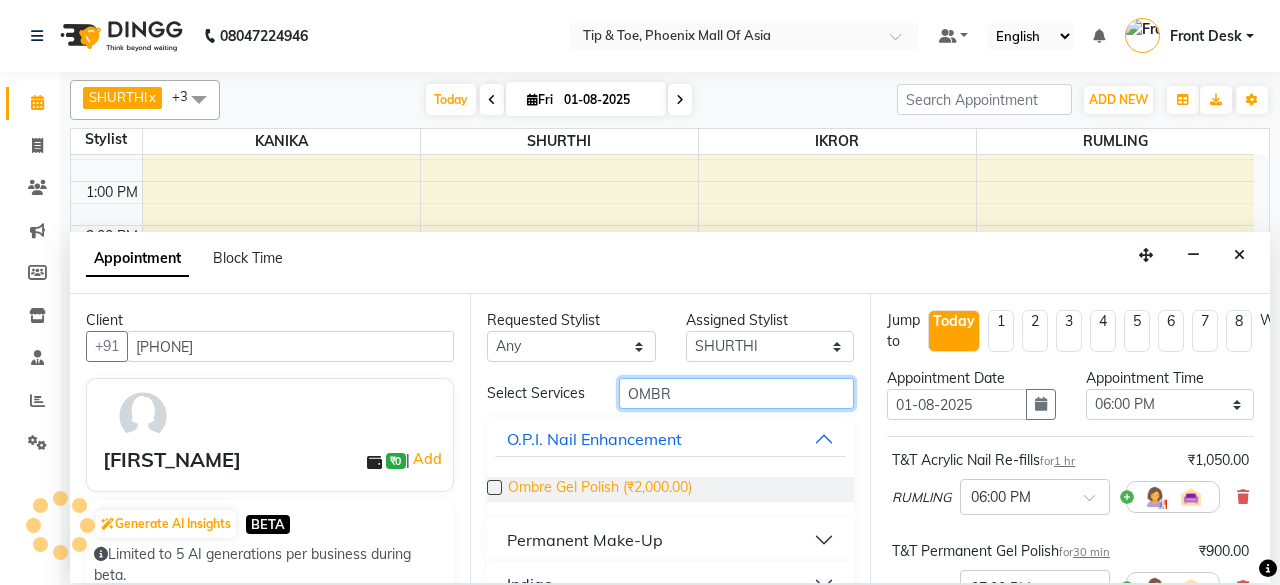 type on "OMBR" 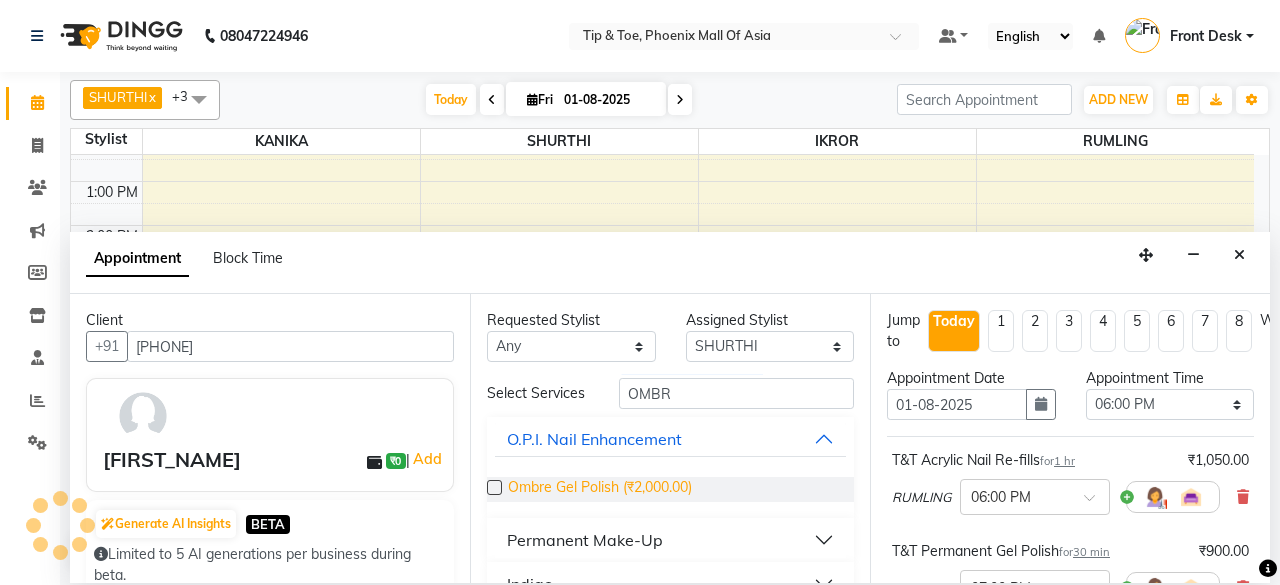 click on "Ombre Gel Polish (₹2,000.00)" at bounding box center [600, 489] 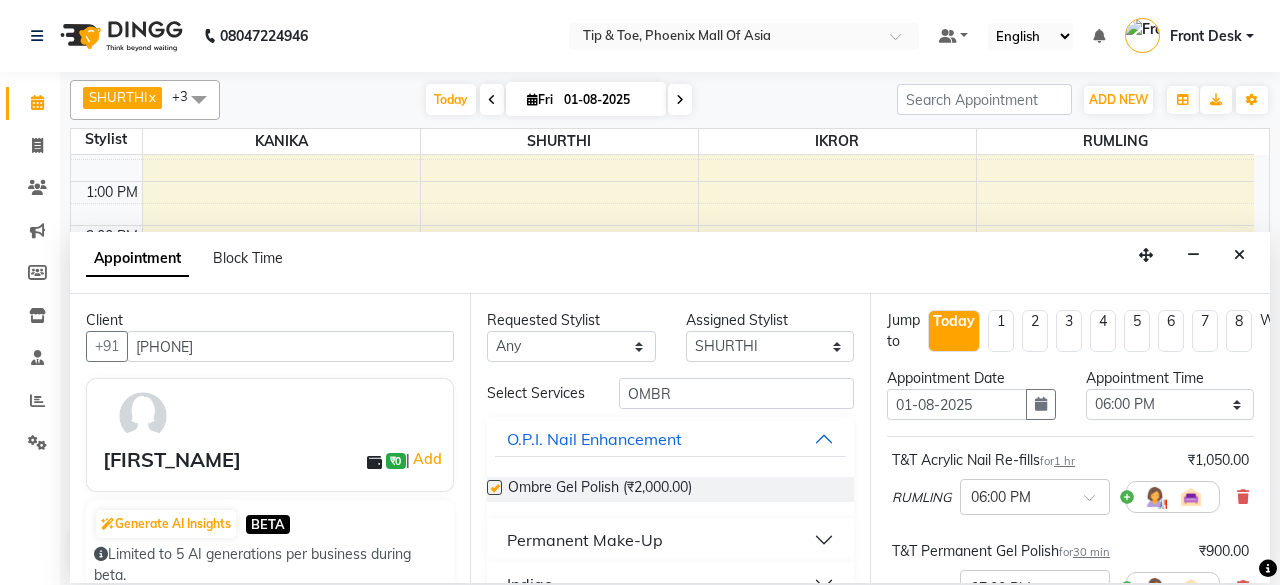 checkbox on "false" 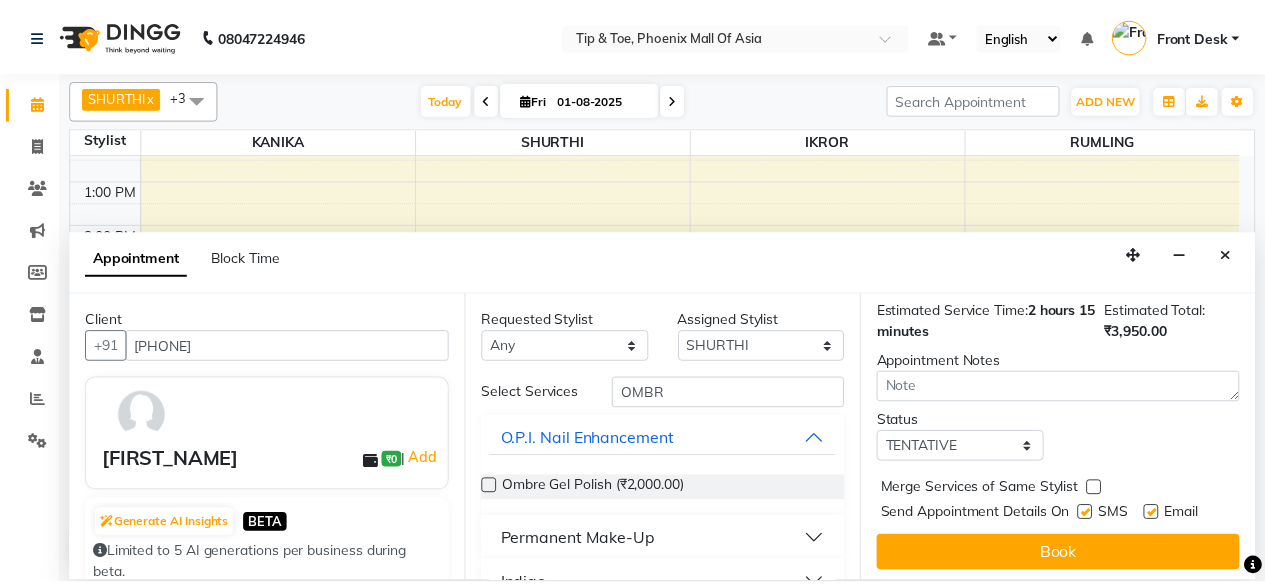 scroll, scrollTop: 454, scrollLeft: 0, axis: vertical 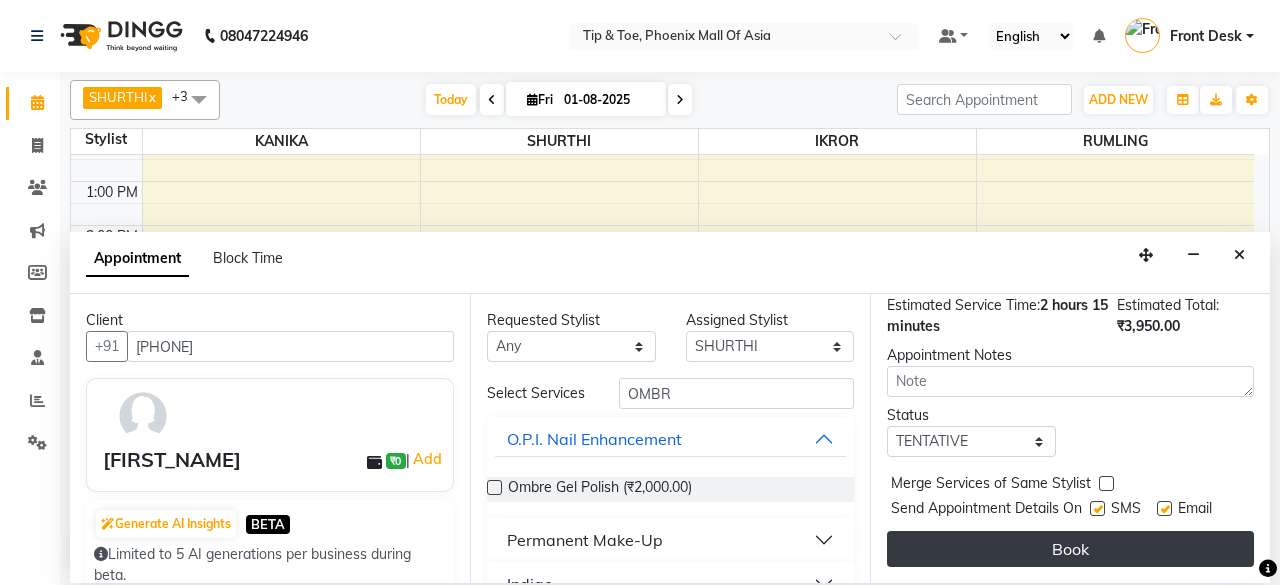 click on "Book" at bounding box center (1070, 549) 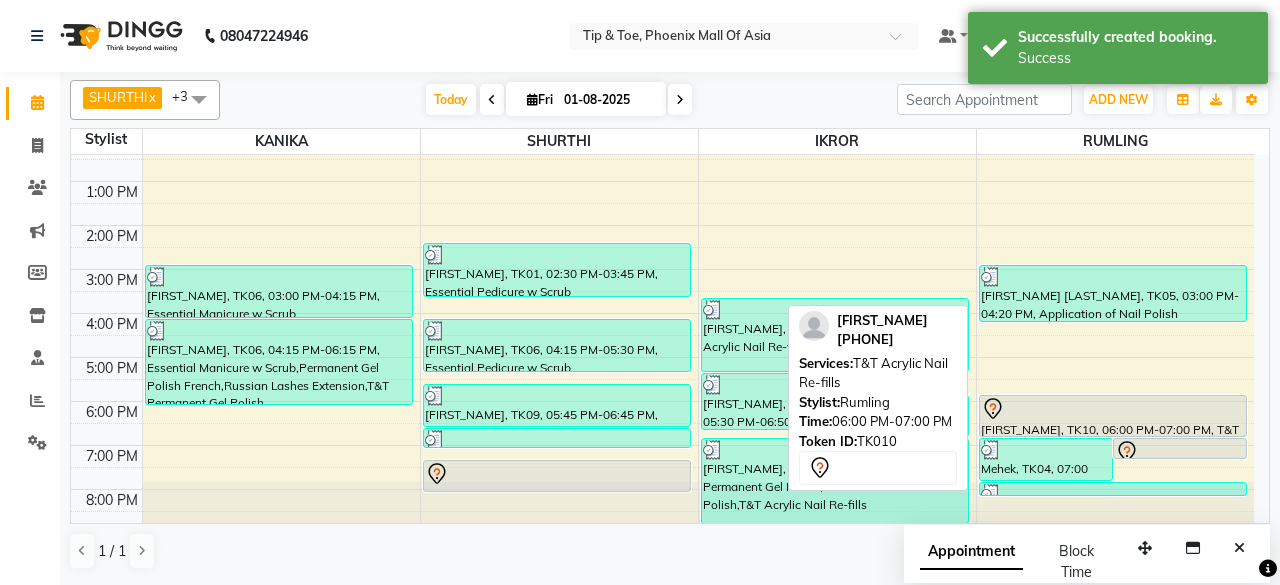 click at bounding box center [1113, 409] 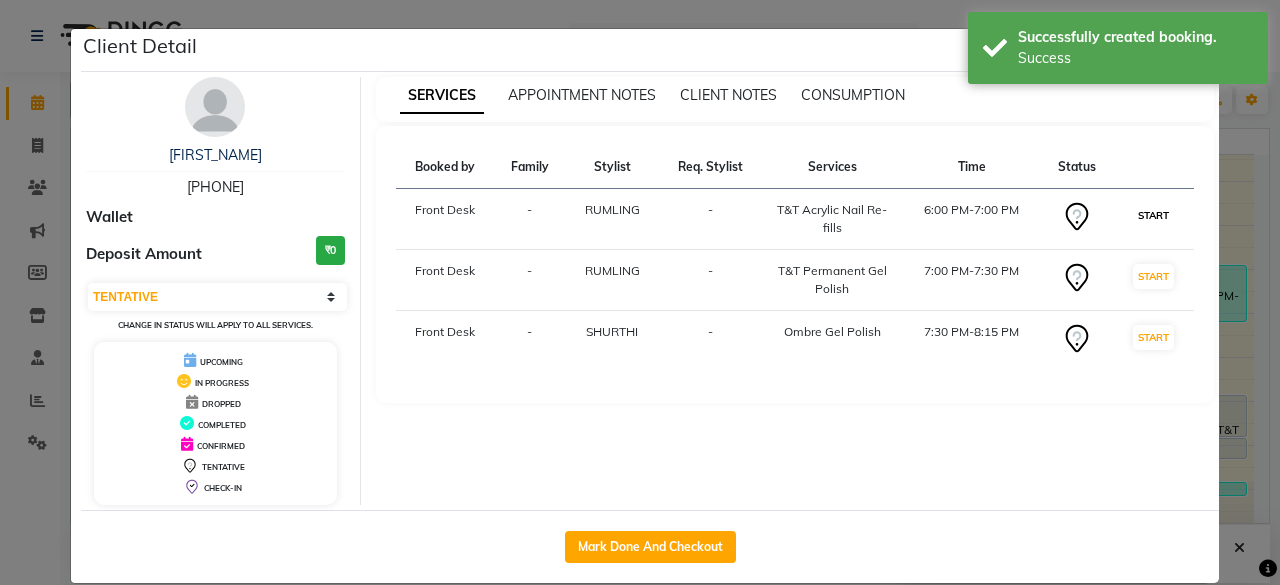 click on "START" at bounding box center (1153, 215) 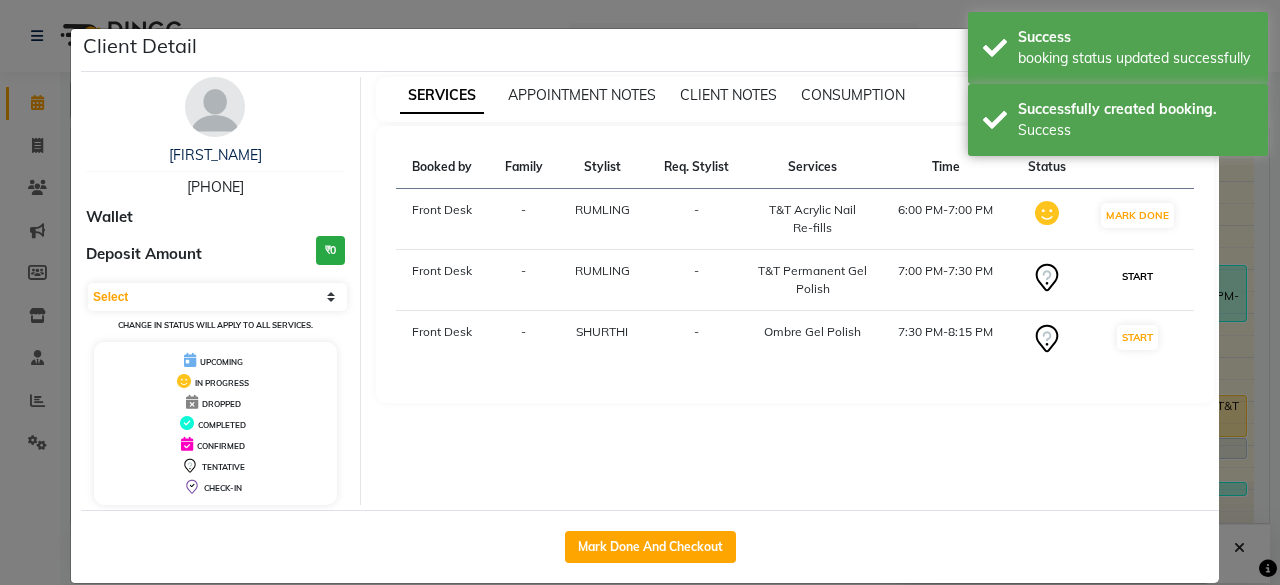 click on "START" at bounding box center (1137, 276) 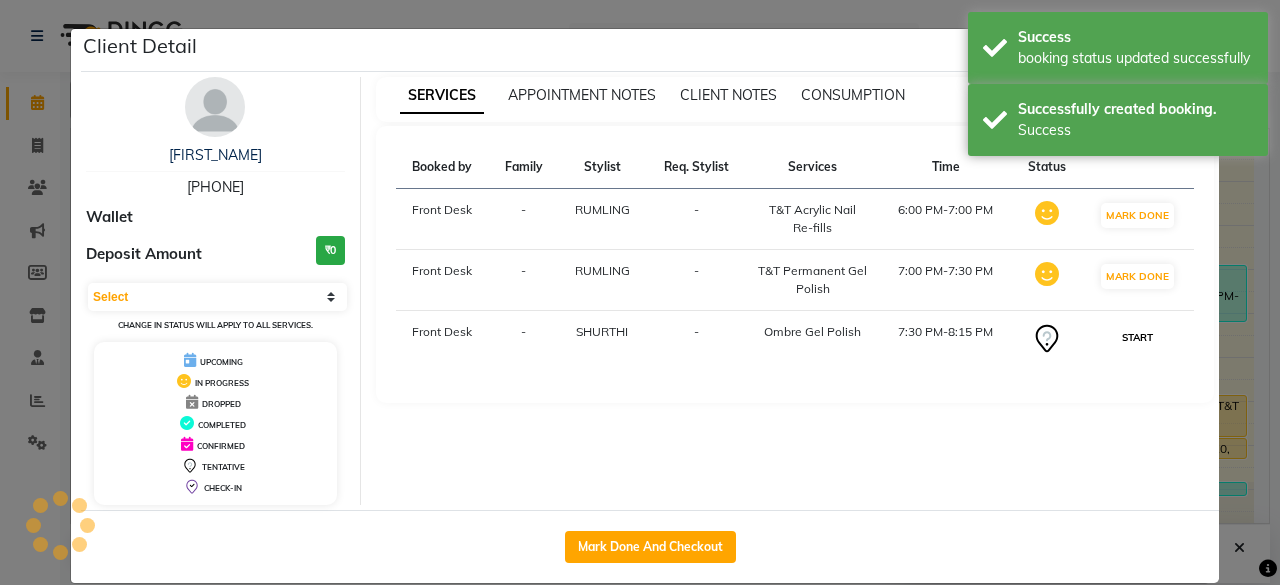 click on "START" at bounding box center [1137, 337] 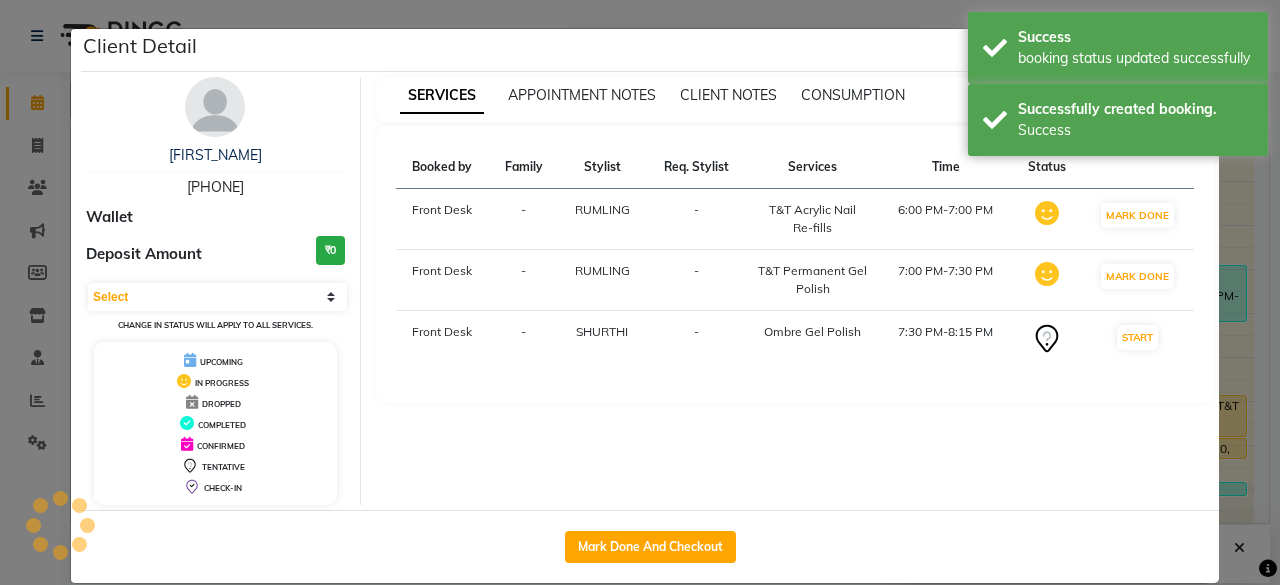 select on "1" 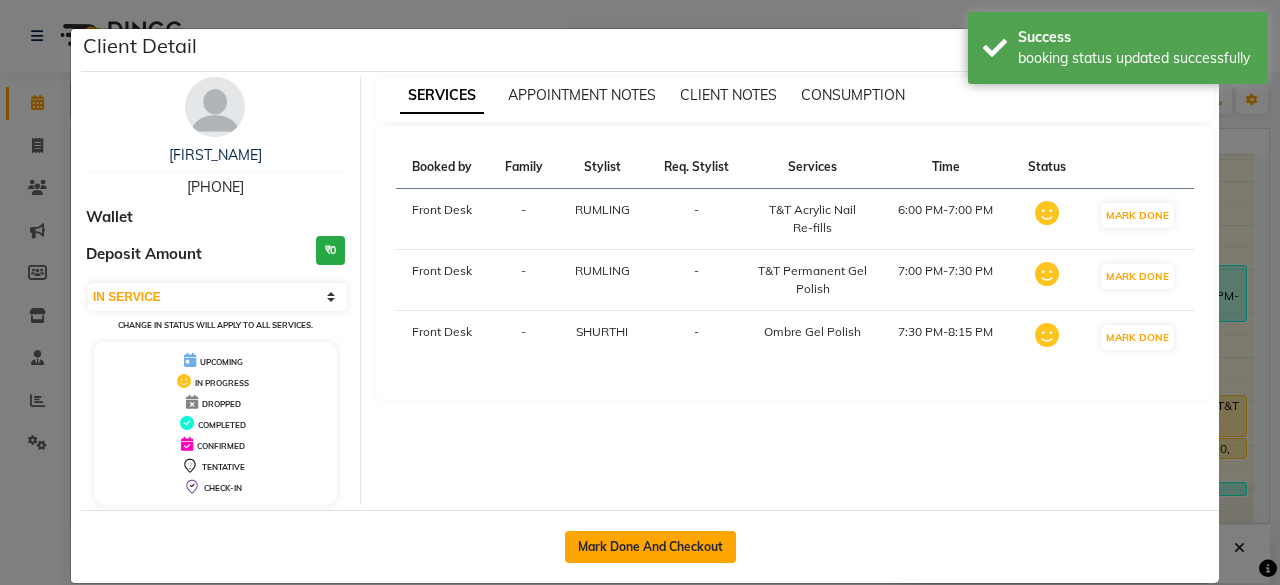drag, startPoint x: 668, startPoint y: 543, endPoint x: 687, endPoint y: 530, distance: 23.021729 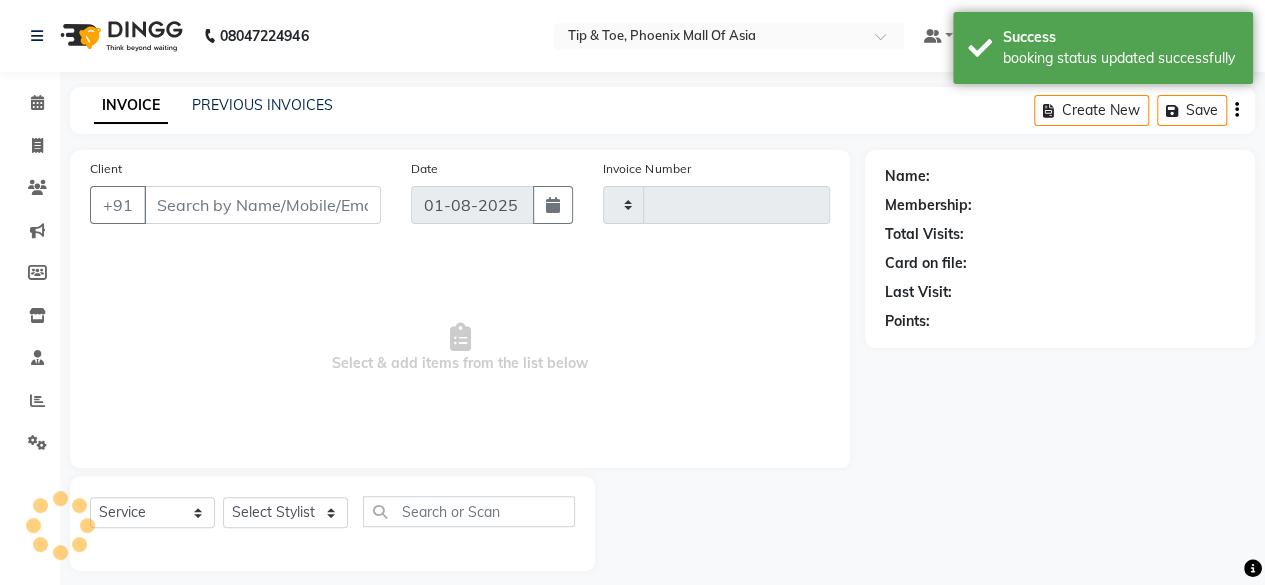 type on "0613" 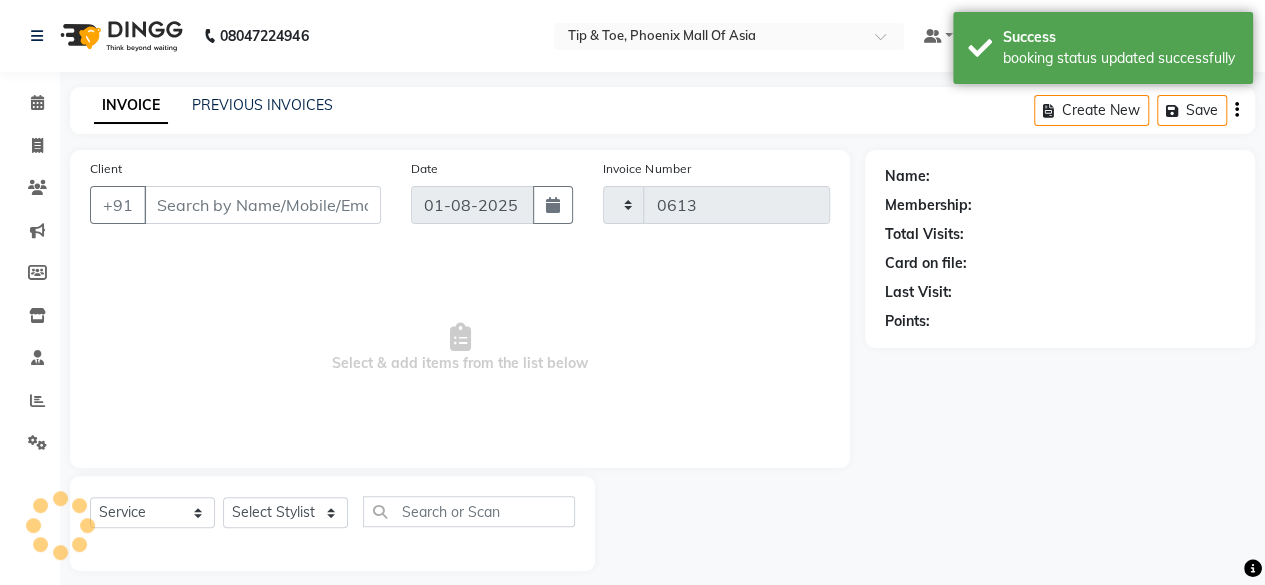 select on "5683" 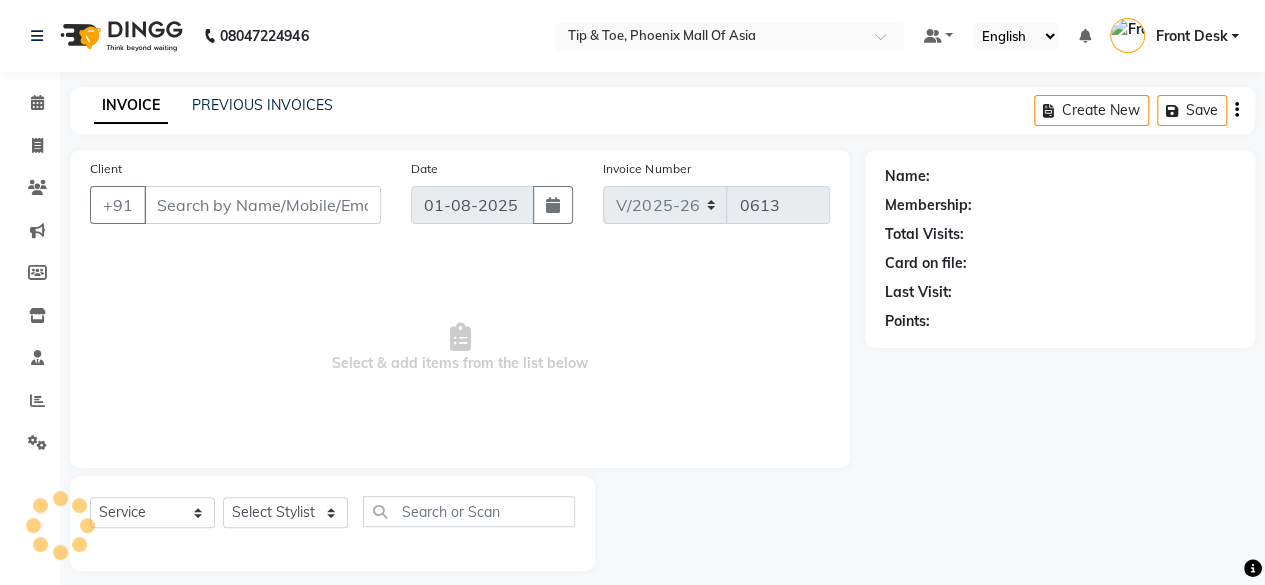 type on "[PHONE]" 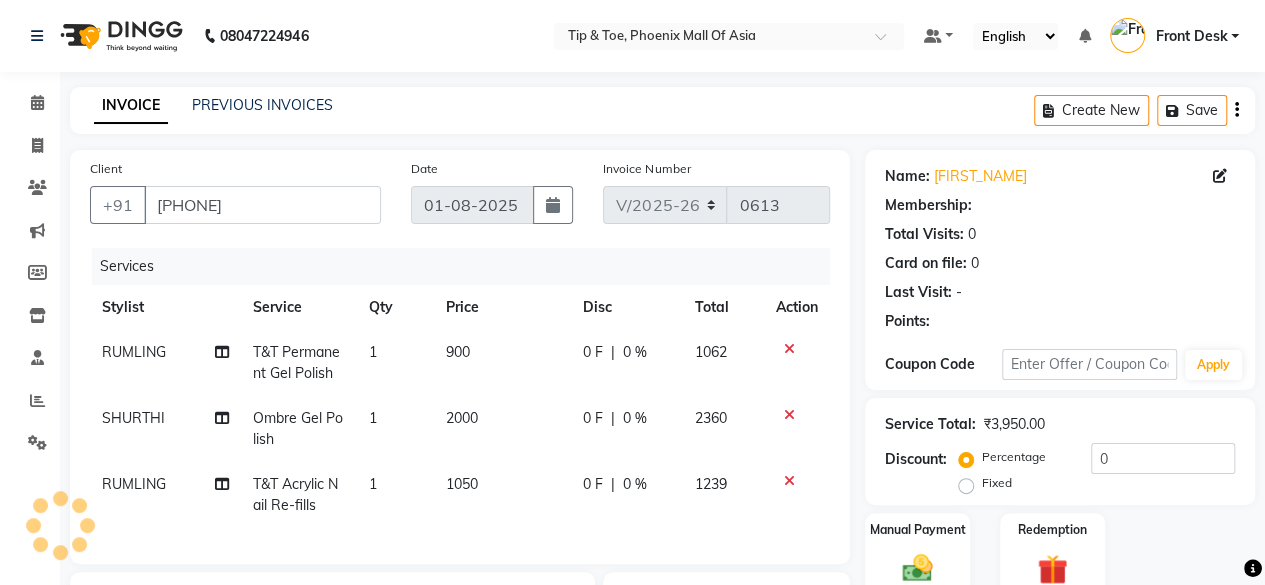 scroll, scrollTop: 200, scrollLeft: 0, axis: vertical 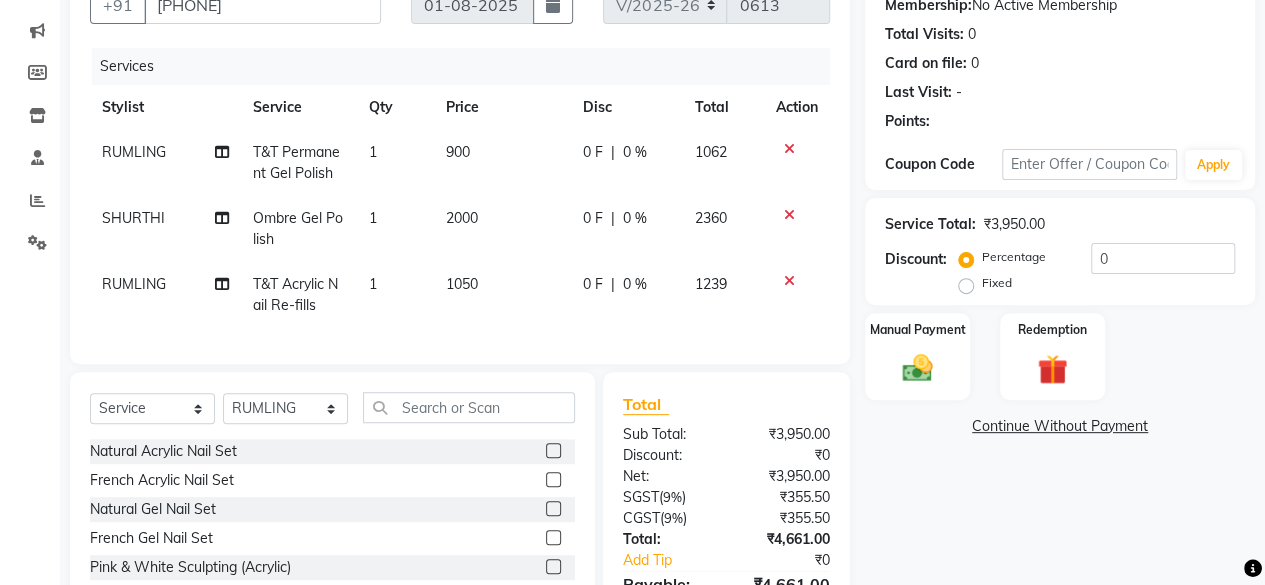 click on "900" 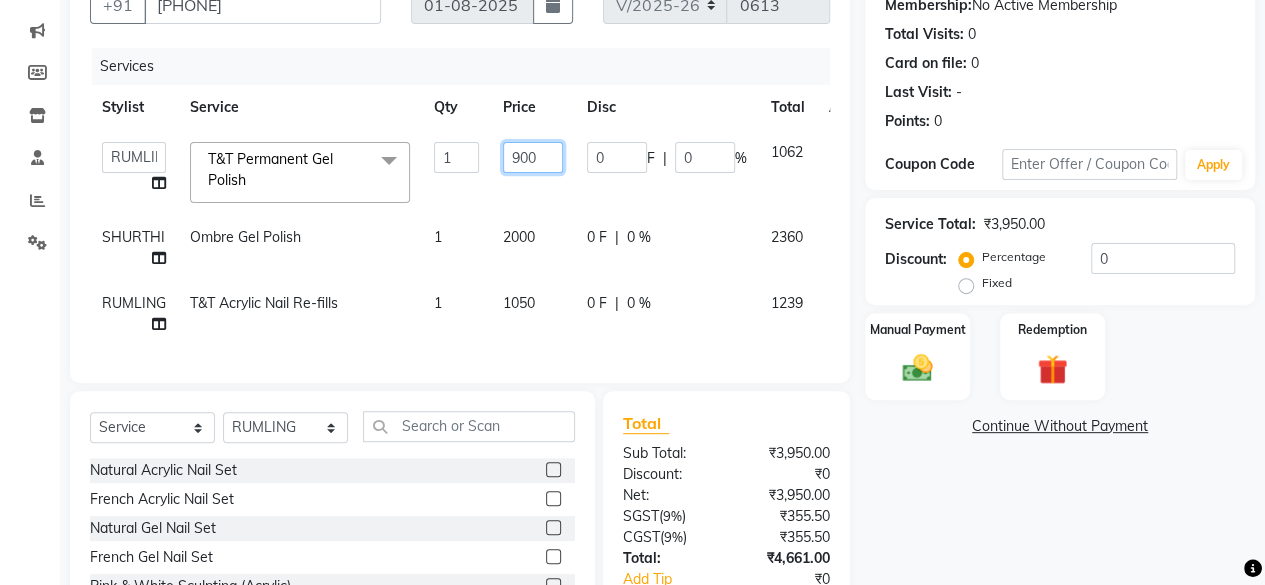 click on "900" 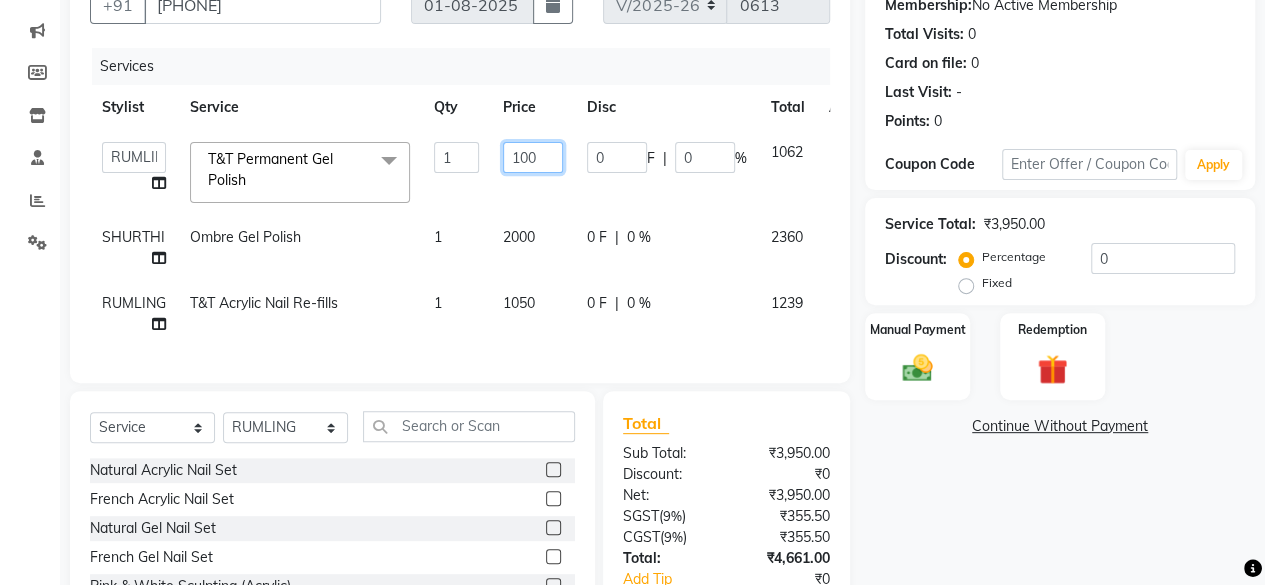 type on "1300" 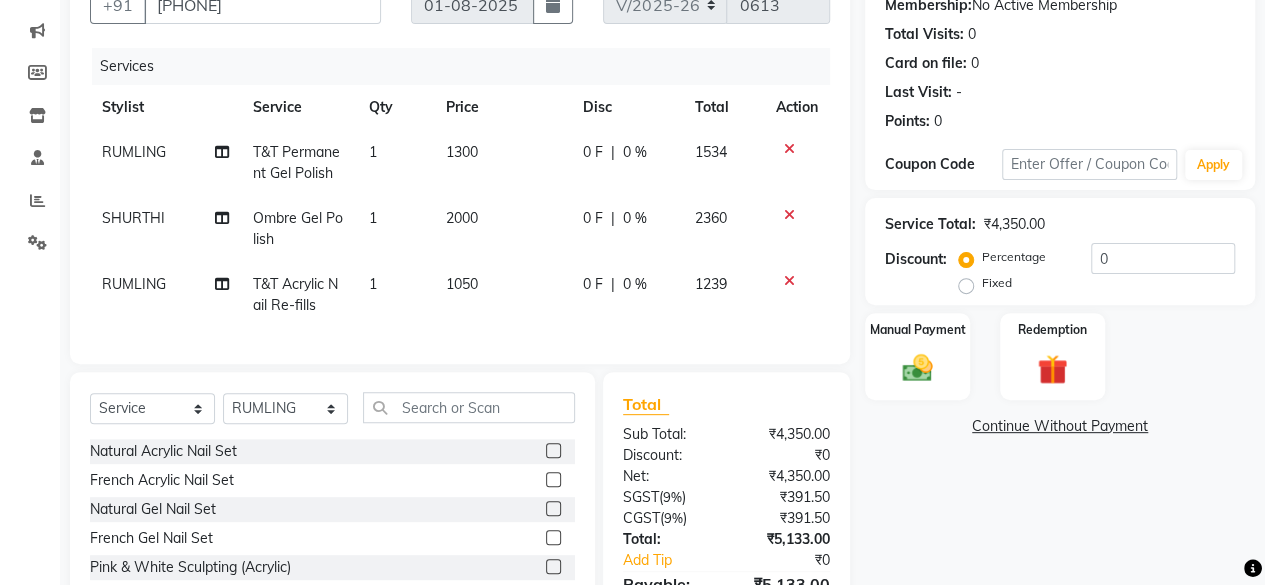 click on "Name: [FIRST_NAME]  Membership:  No Active Membership  Total Visits:  0 Card on file:  0 Last Visit:   - Points:   0  Coupon Code Apply Service Total:  ₹4,350.00  Discount:  Percentage   Fixed  0 Manual Payment Redemption  Continue Without Payment" 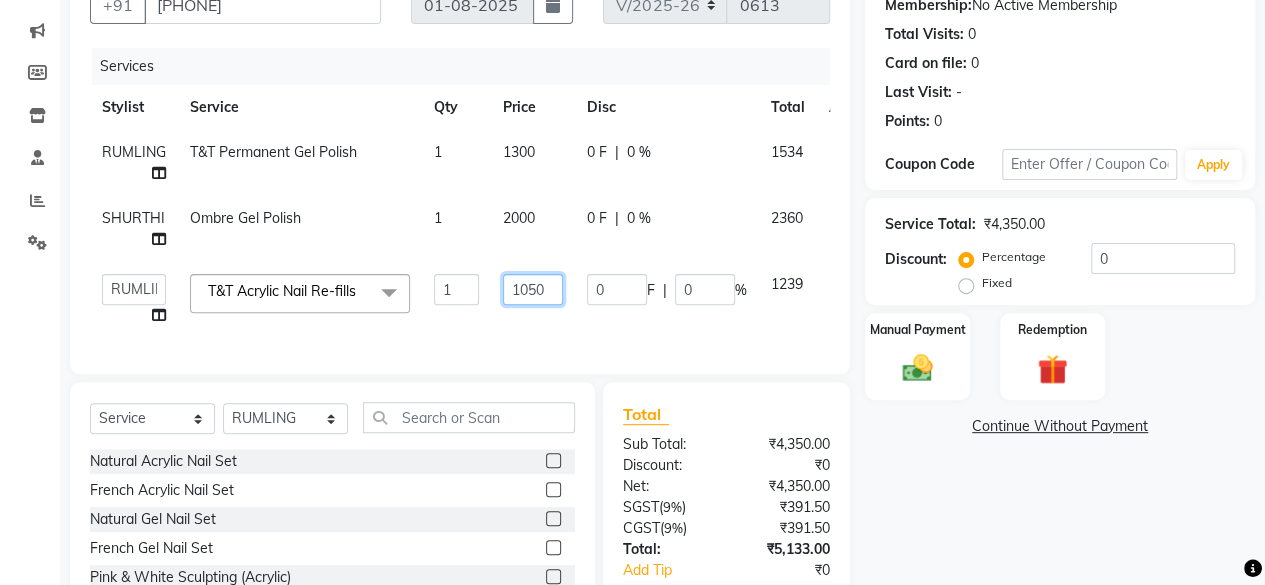 click on "1050" 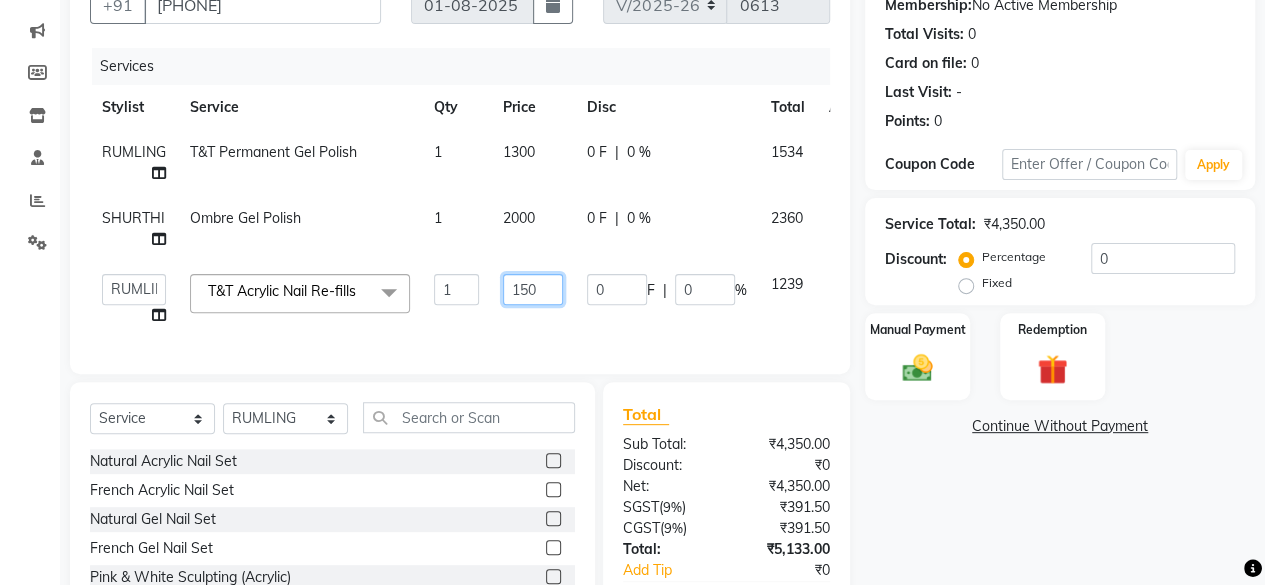 type on "1150" 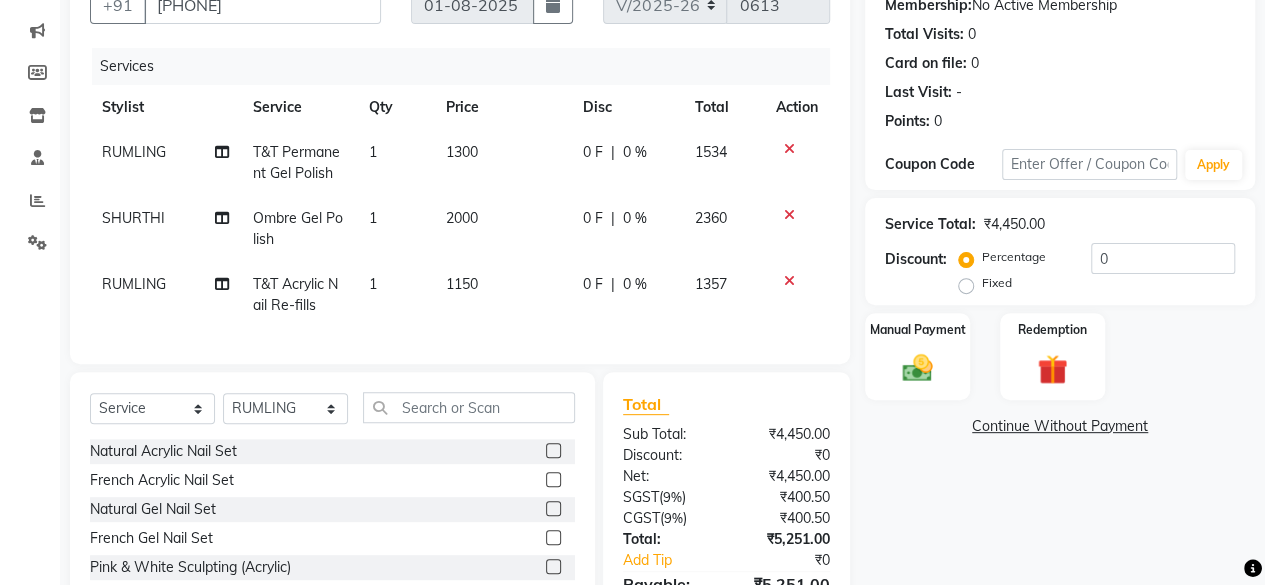 click on "Name: [FIRST_NAME]  Membership:  No Active Membership  Total Visits:  0 Card on file:  0 Last Visit:   - Points:   0  Coupon Code Apply Service Total:  ₹4,450.00  Discount:  Percentage   Fixed  0 Manual Payment Redemption  Continue Without Payment" 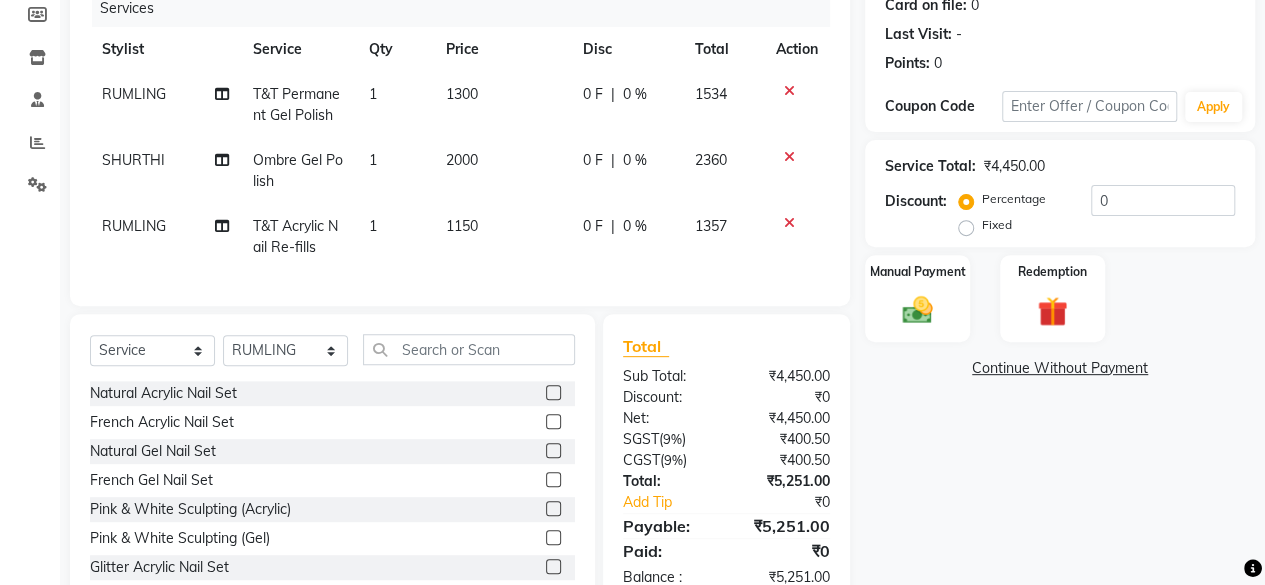 scroll, scrollTop: 226, scrollLeft: 0, axis: vertical 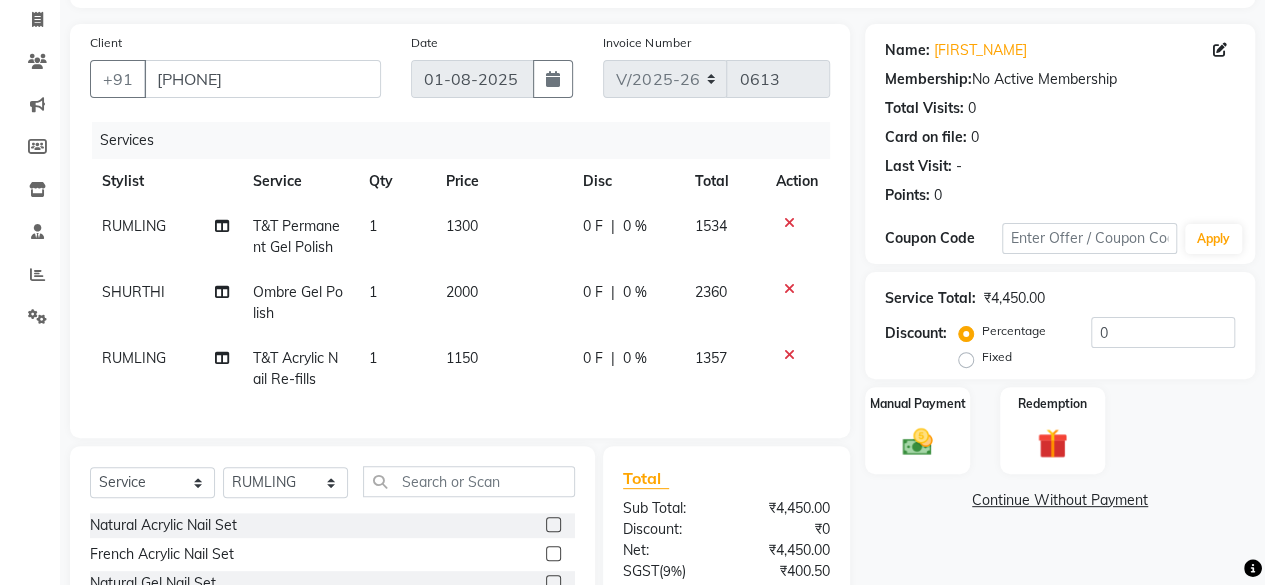 click on "Continue Without Payment" 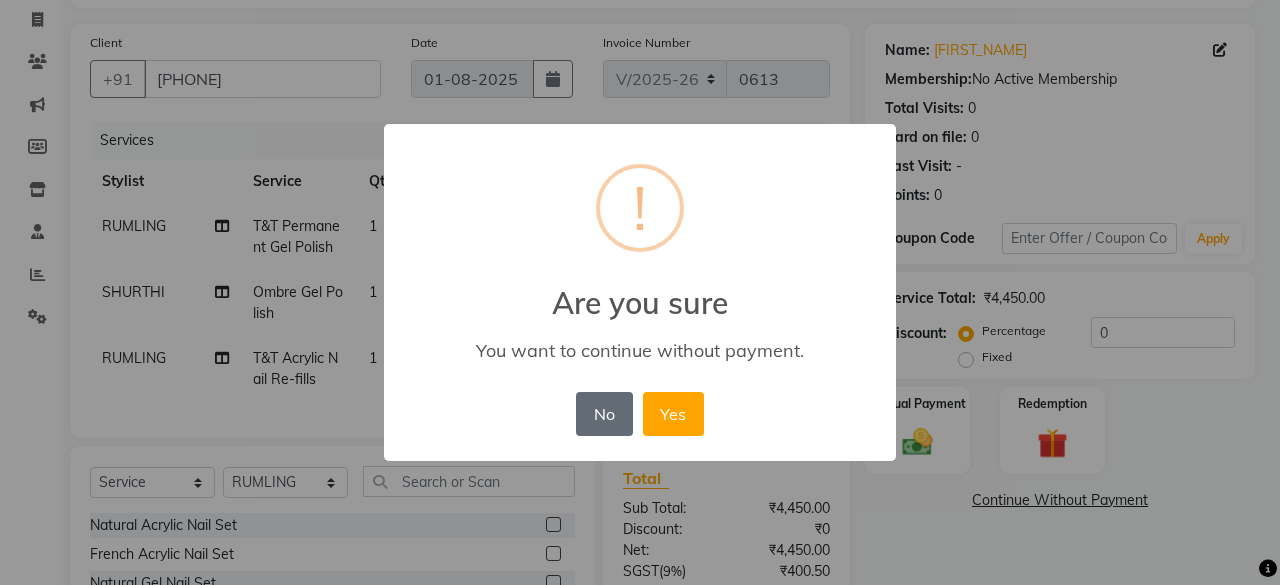 click on "No" at bounding box center (604, 414) 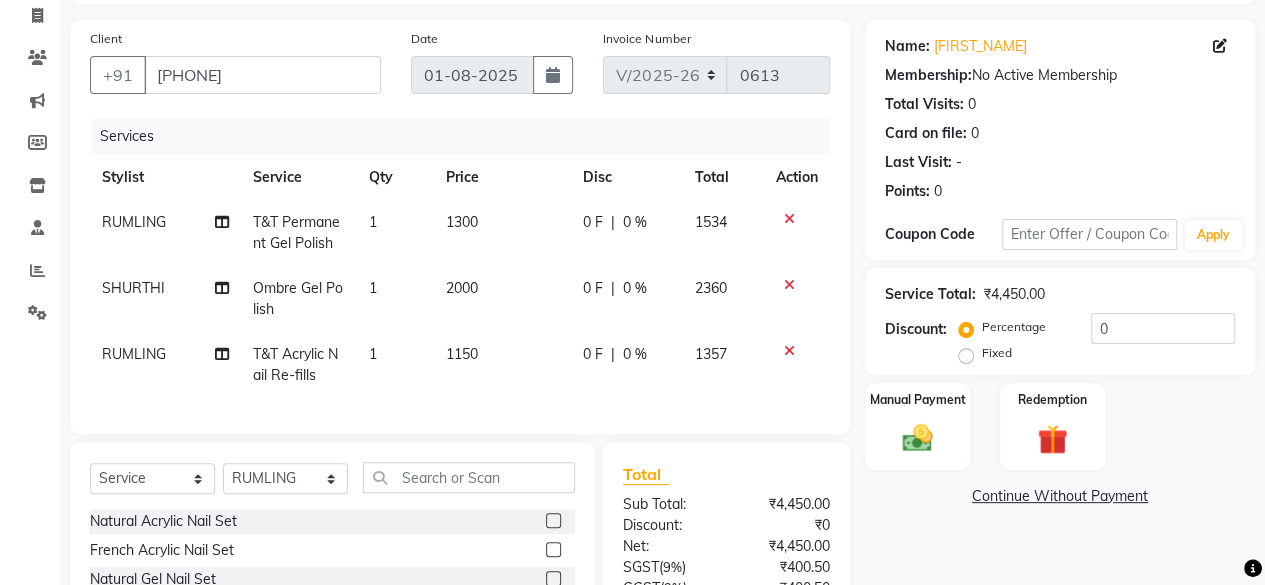 scroll, scrollTop: 126, scrollLeft: 0, axis: vertical 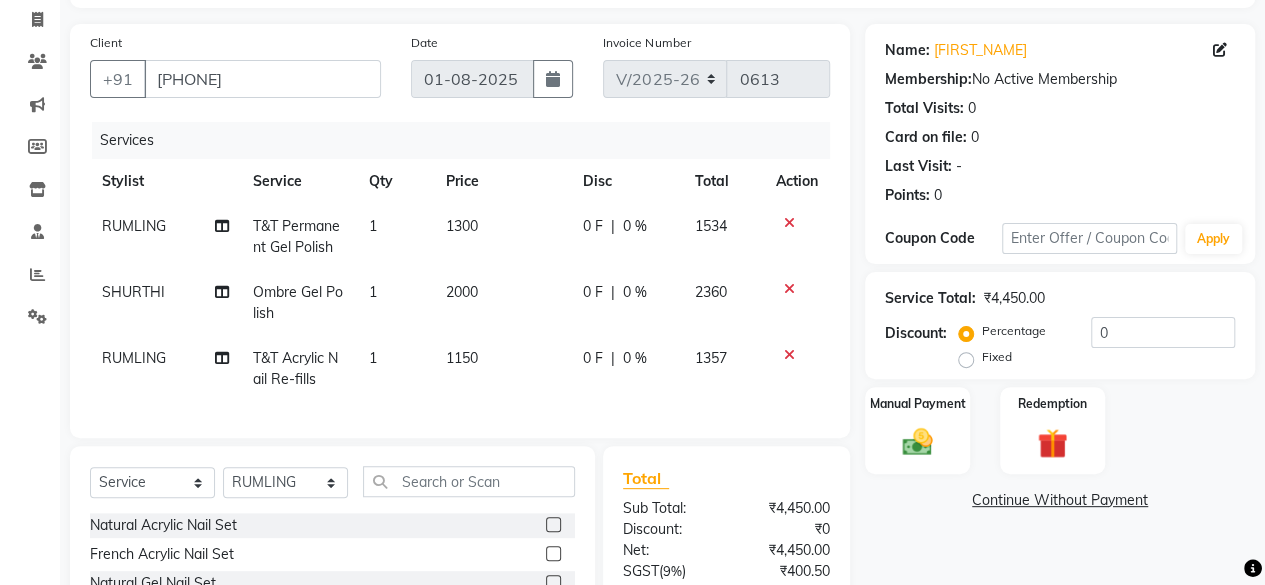 click 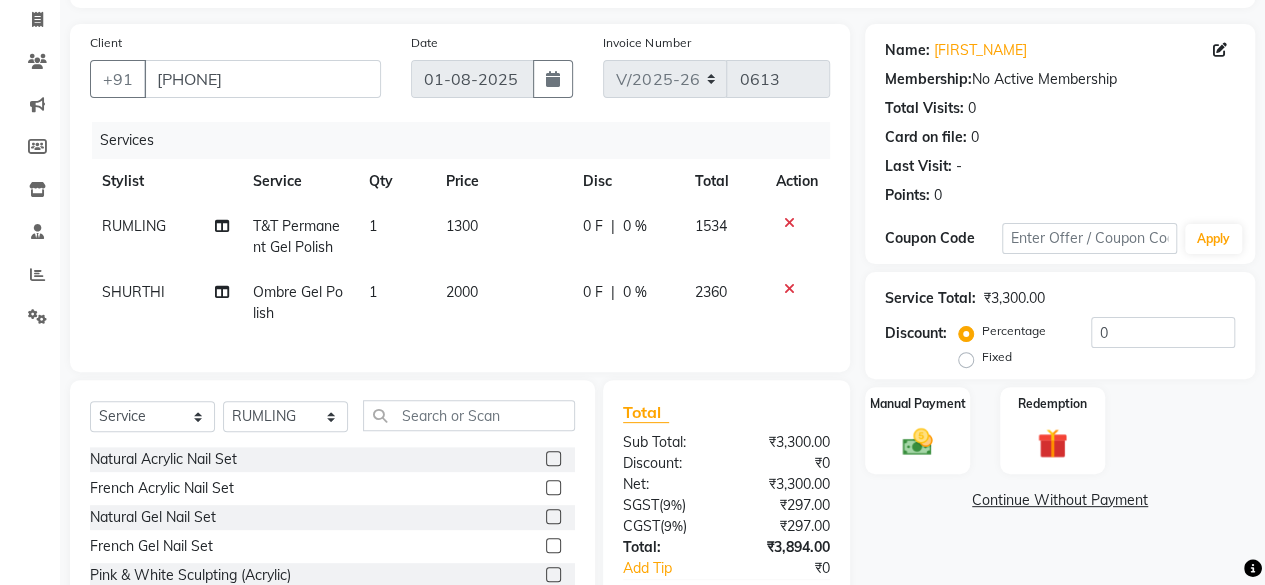 click 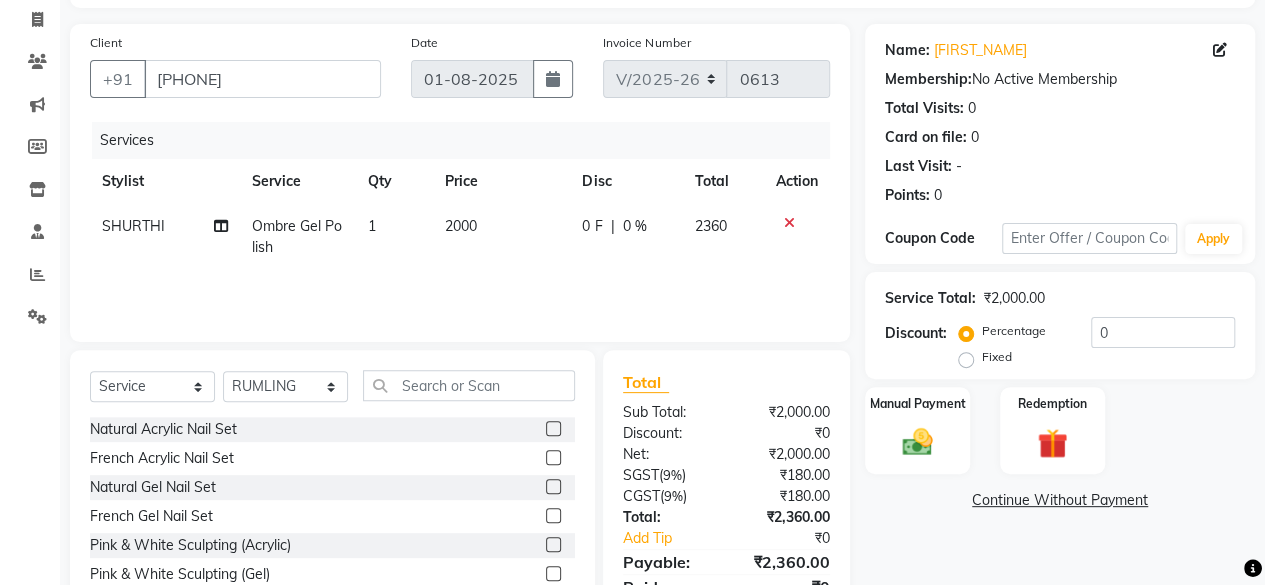 click on "Name: [FIRST_NAME]  Membership:  No Active Membership  Total Visits:  0 Card on file:  0 Last Visit:   - Points:   0  Coupon Code Apply Service Total:  ₹2,000.00  Discount:  Percentage   Fixed  0 Manual Payment Redemption  Continue Without Payment" 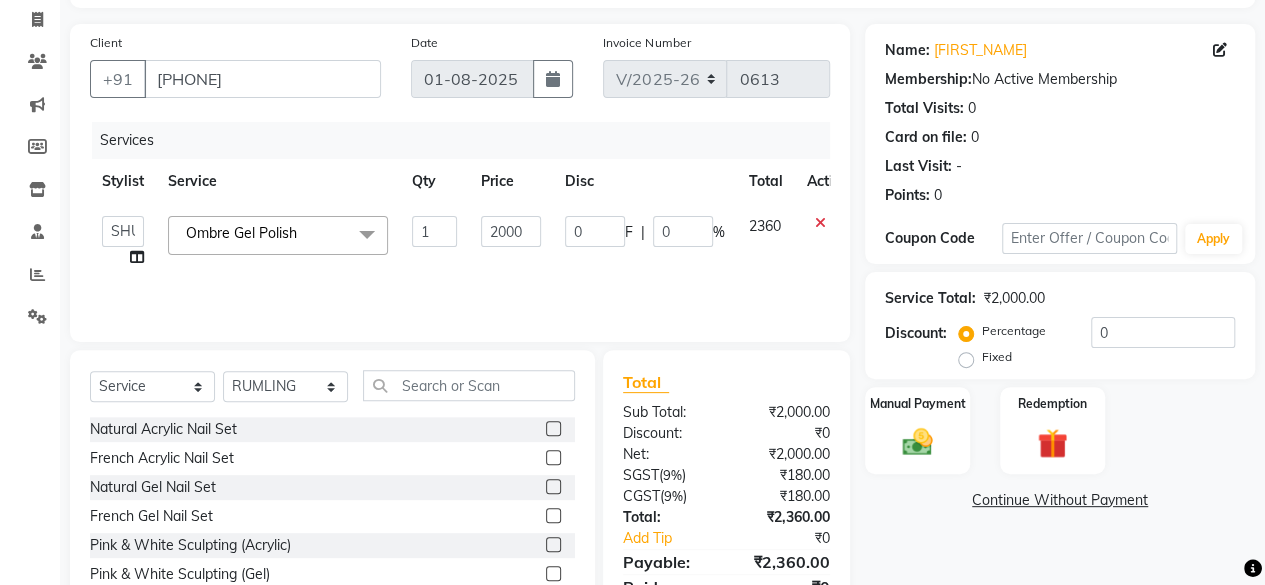 click on "Name: [FIRST_NAME]  Membership:  No Active Membership  Total Visits:  0 Card on file:  0 Last Visit:   - Points:   0  Coupon Code Apply Service Total:  ₹2,000.00  Discount:  Percentage   Fixed  0 Manual Payment Redemption  Continue Without Payment" 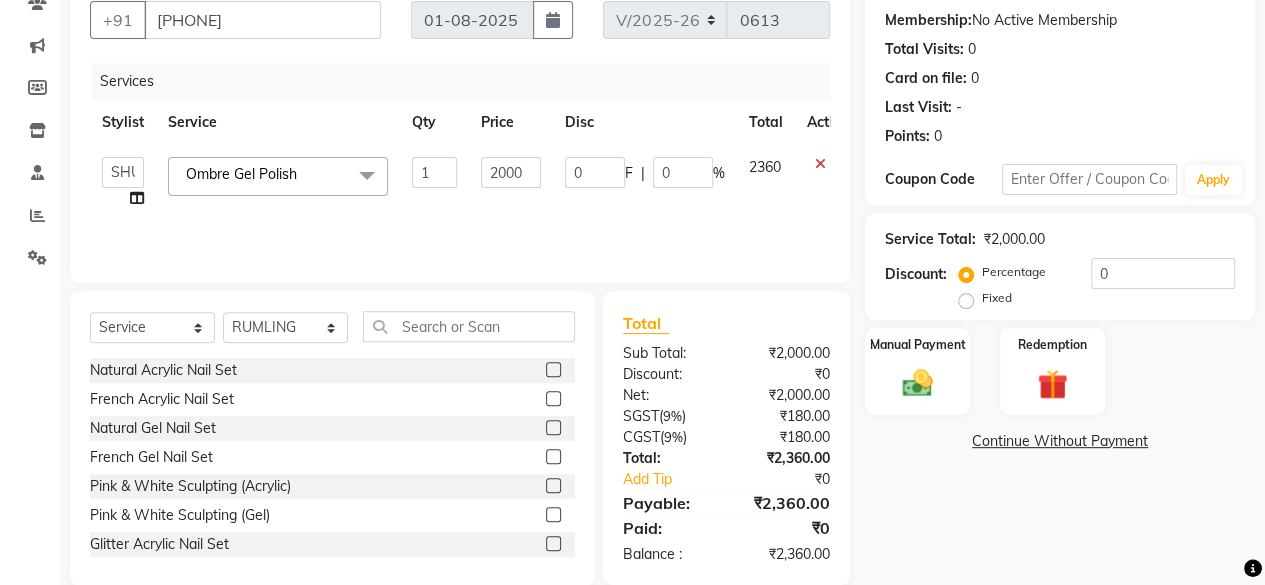 scroll, scrollTop: 215, scrollLeft: 0, axis: vertical 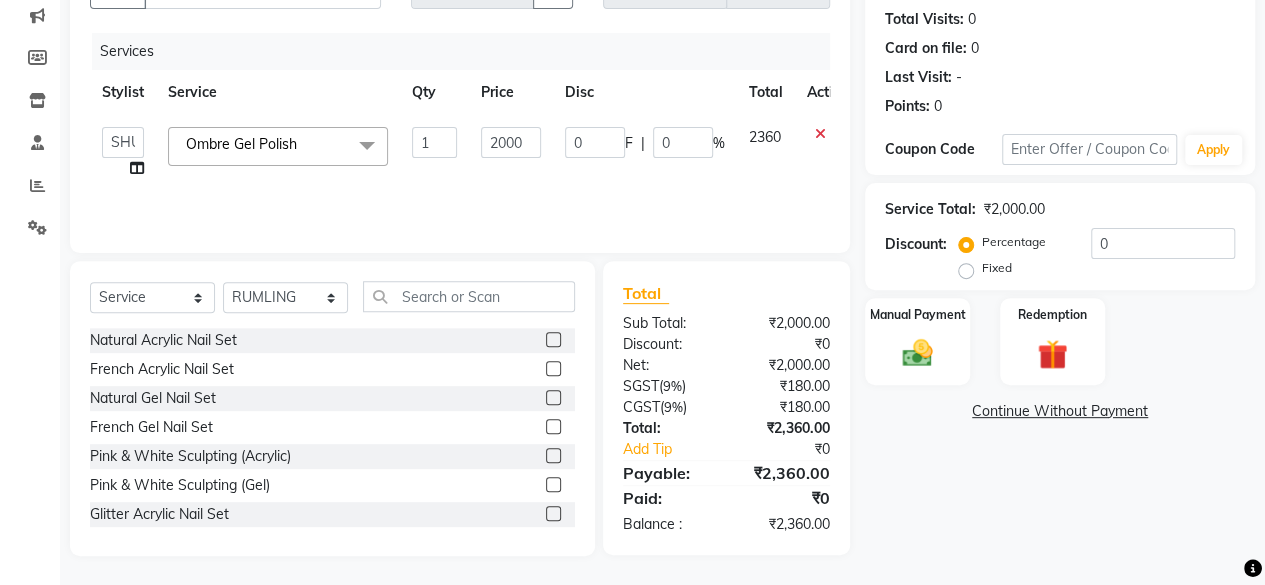 click on "Name: [FIRST_NAME]  Membership:  No Active Membership  Total Visits:  0 Card on file:  0 Last Visit:   - Points:   0  Coupon Code Apply Service Total:  ₹2,000.00  Discount:  Percentage   Fixed  0 Manual Payment Redemption  Continue Without Payment" 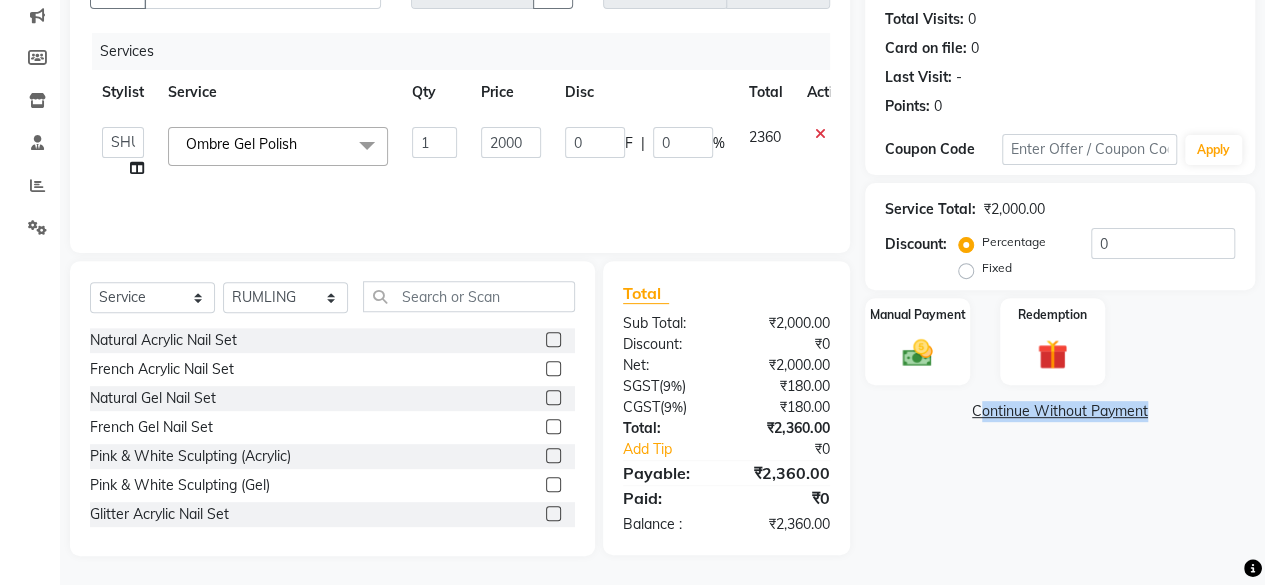 click on "Name: [FIRST_NAME]  Membership:  No Active Membership  Total Visits:  0 Card on file:  0 Last Visit:   - Points:   0  Coupon Code Apply Service Total:  ₹2,000.00  Discount:  Percentage   Fixed  0 Manual Payment Redemption  Continue Without Payment" 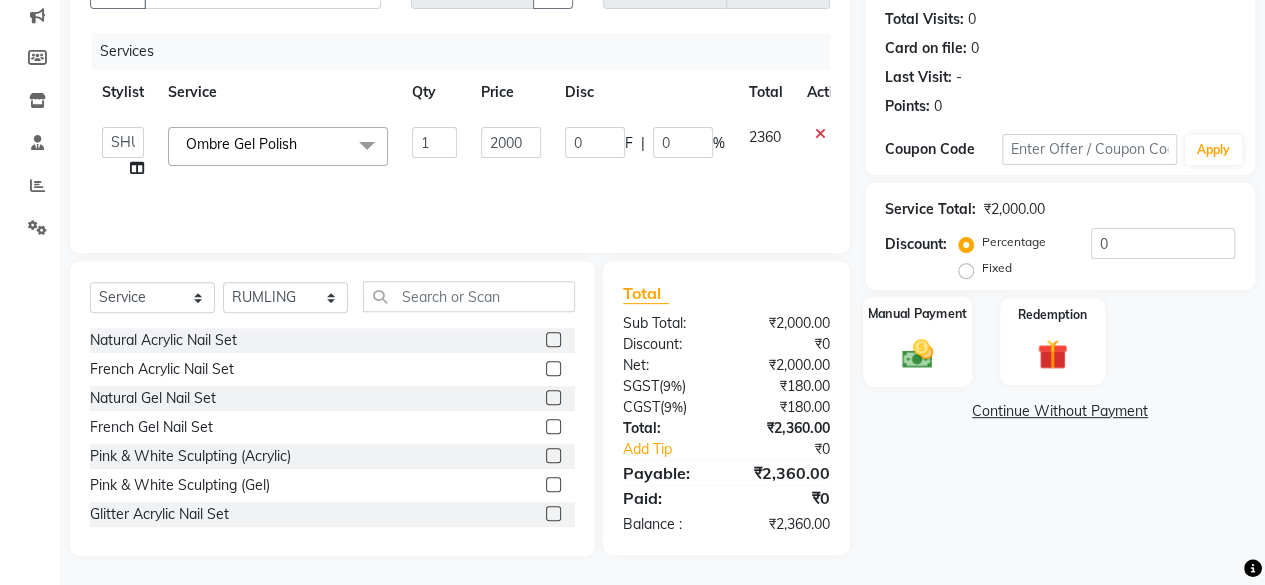 click 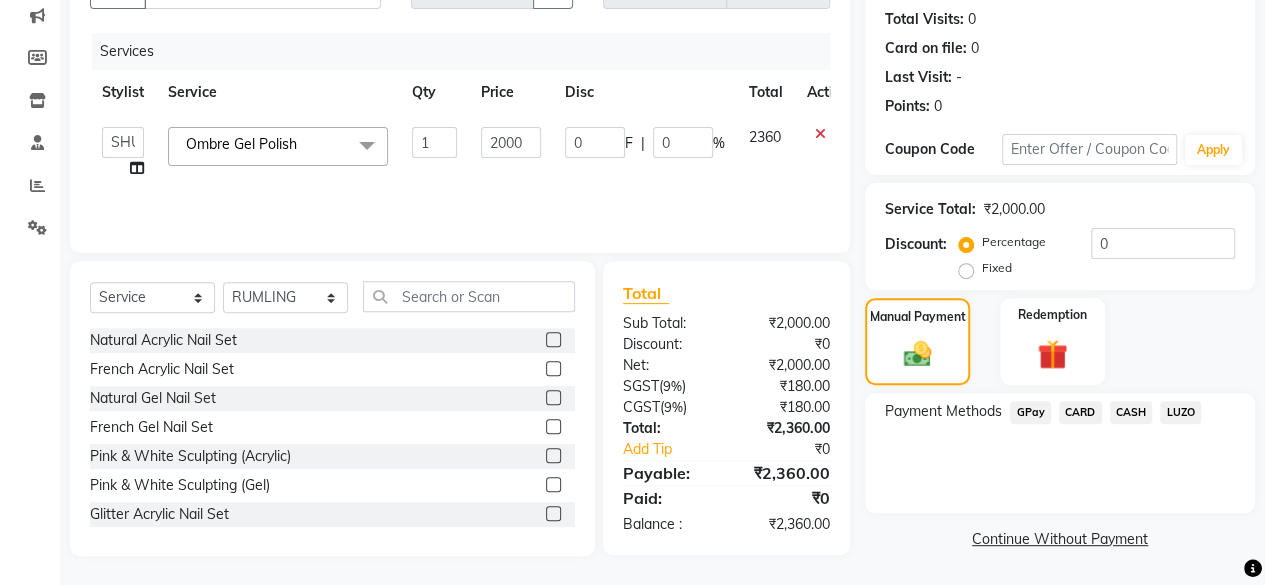 click on "GPay" 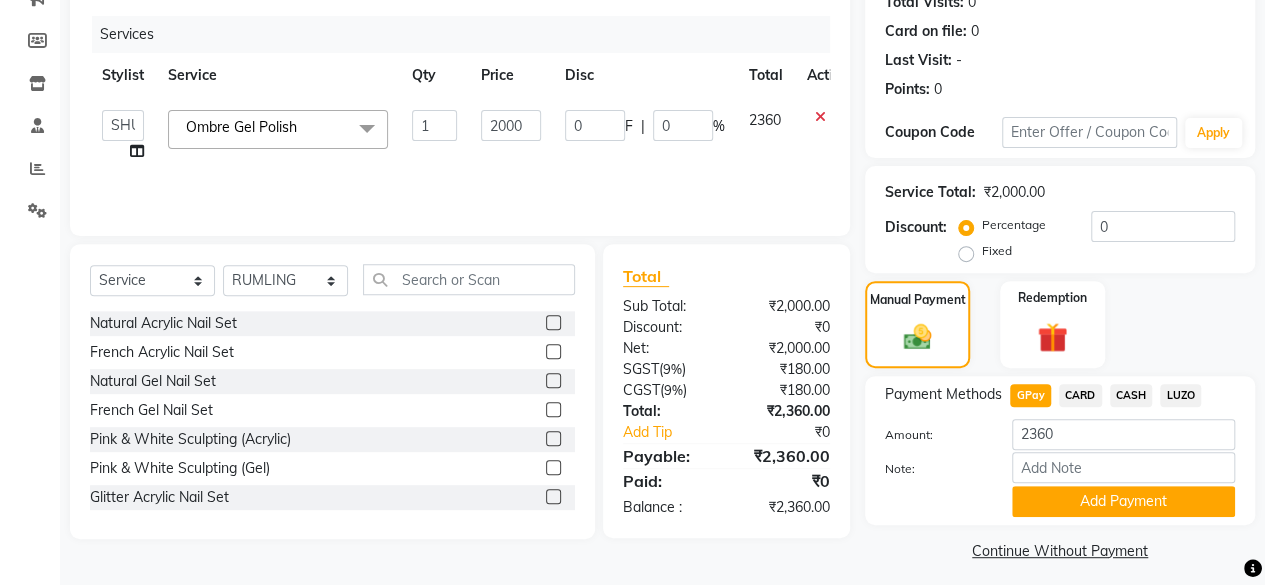 scroll, scrollTop: 242, scrollLeft: 0, axis: vertical 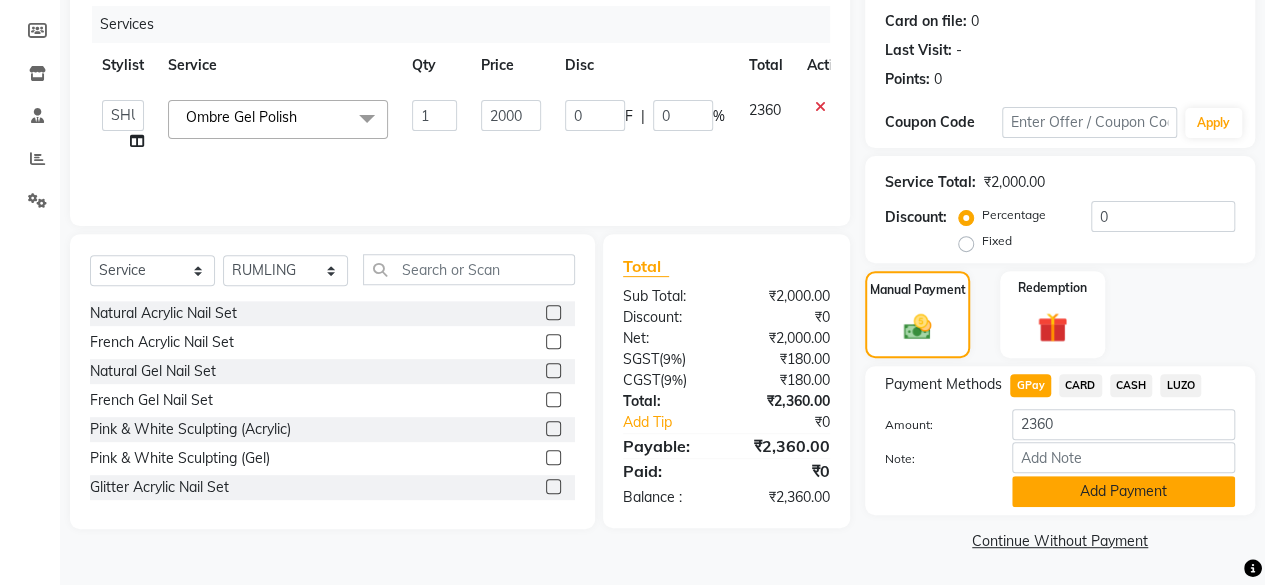 click on "Add Payment" 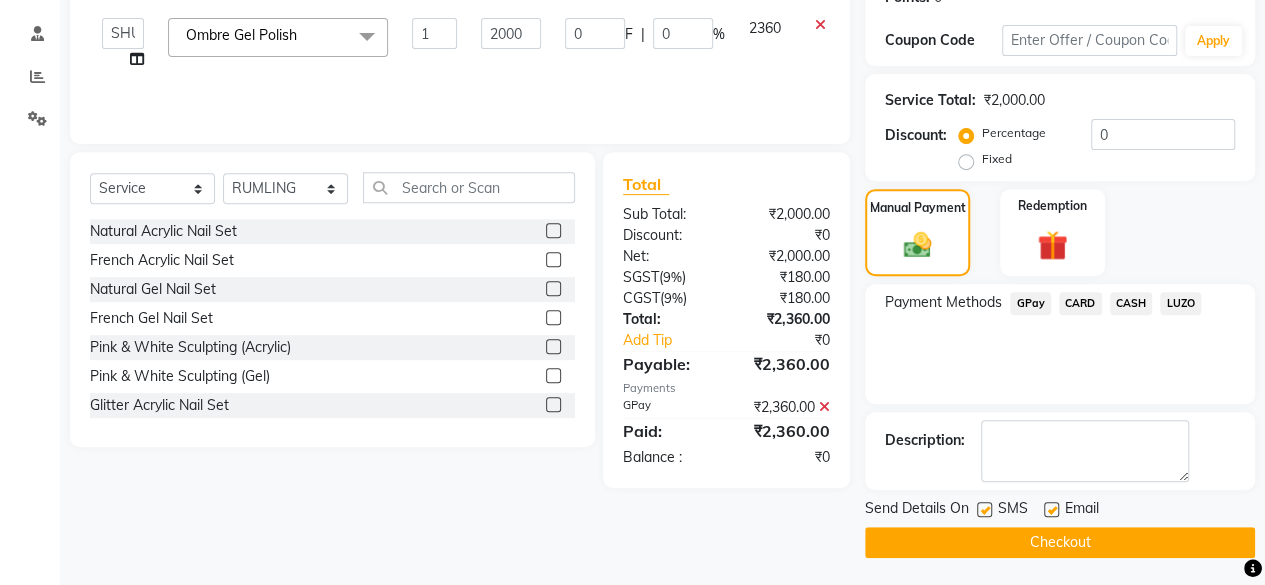 scroll, scrollTop: 324, scrollLeft: 0, axis: vertical 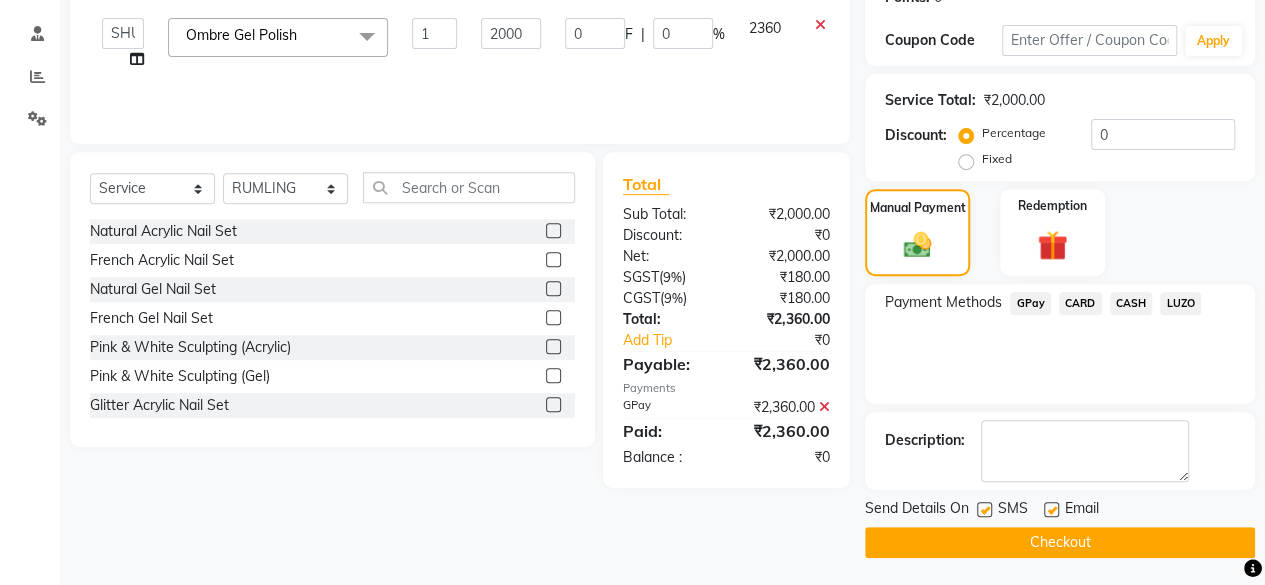 click on "Checkout" 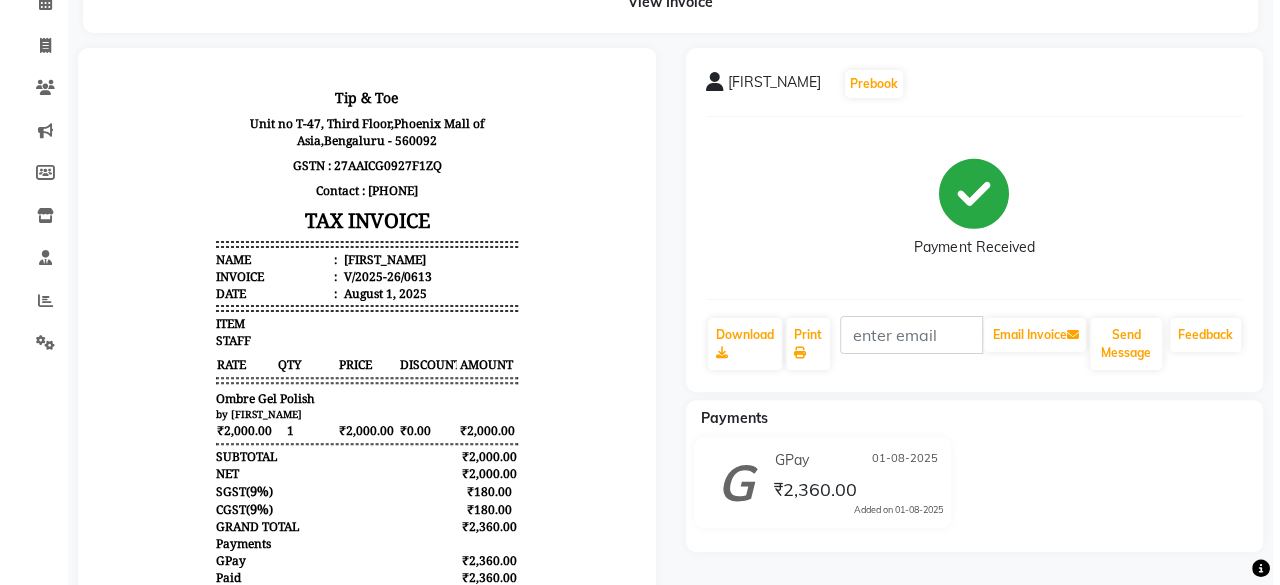 scroll, scrollTop: 0, scrollLeft: 0, axis: both 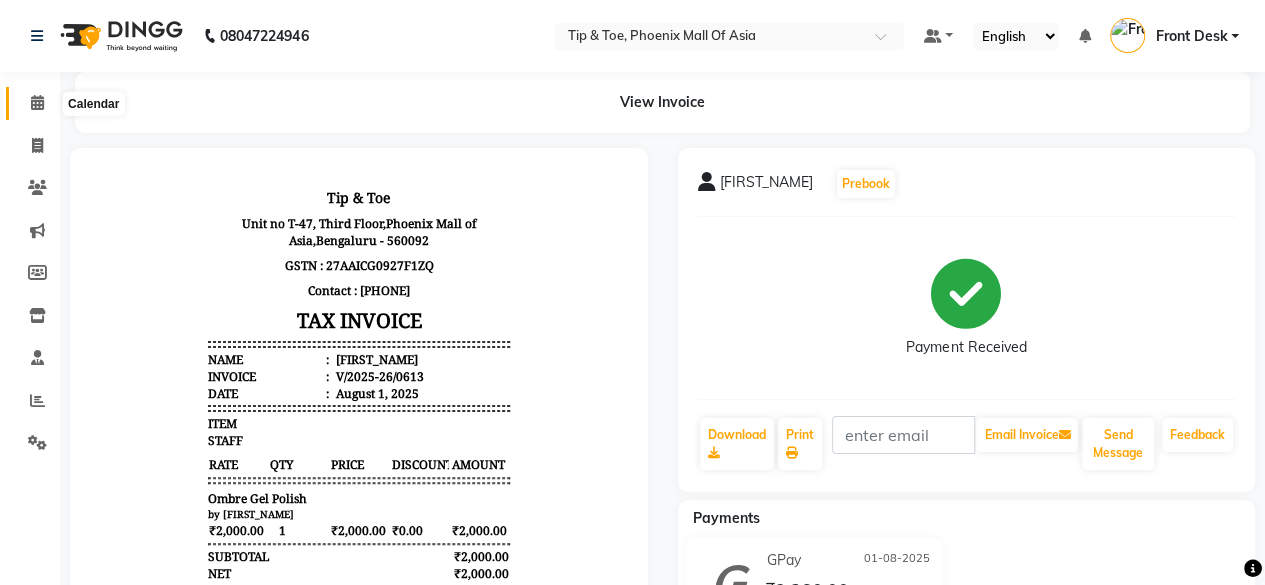 click 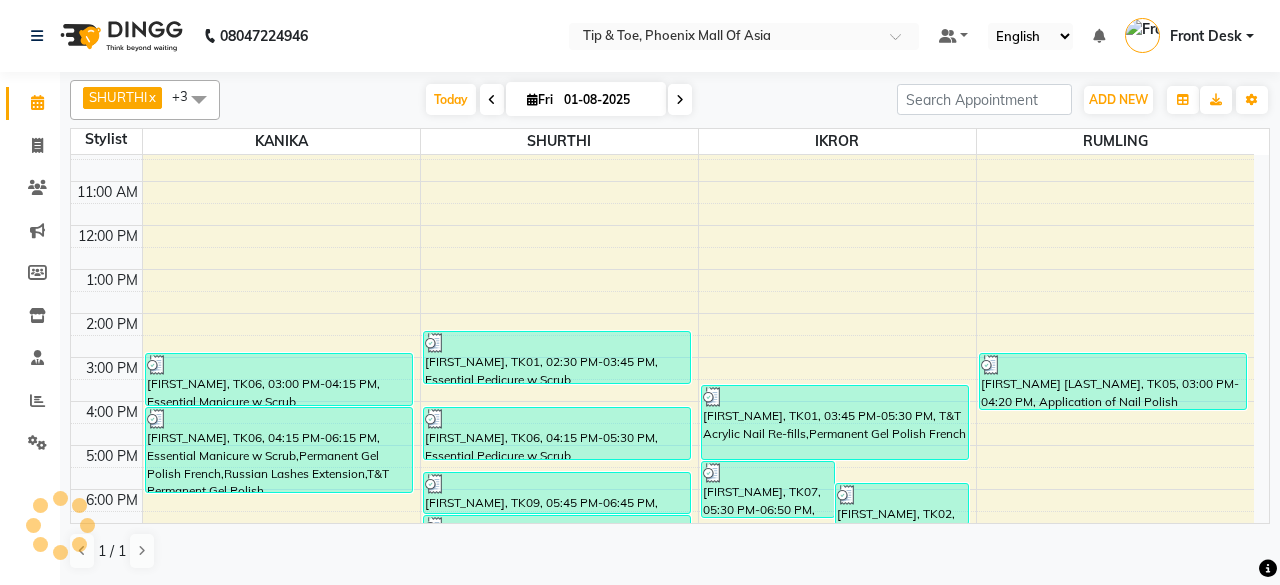 scroll, scrollTop: 193, scrollLeft: 0, axis: vertical 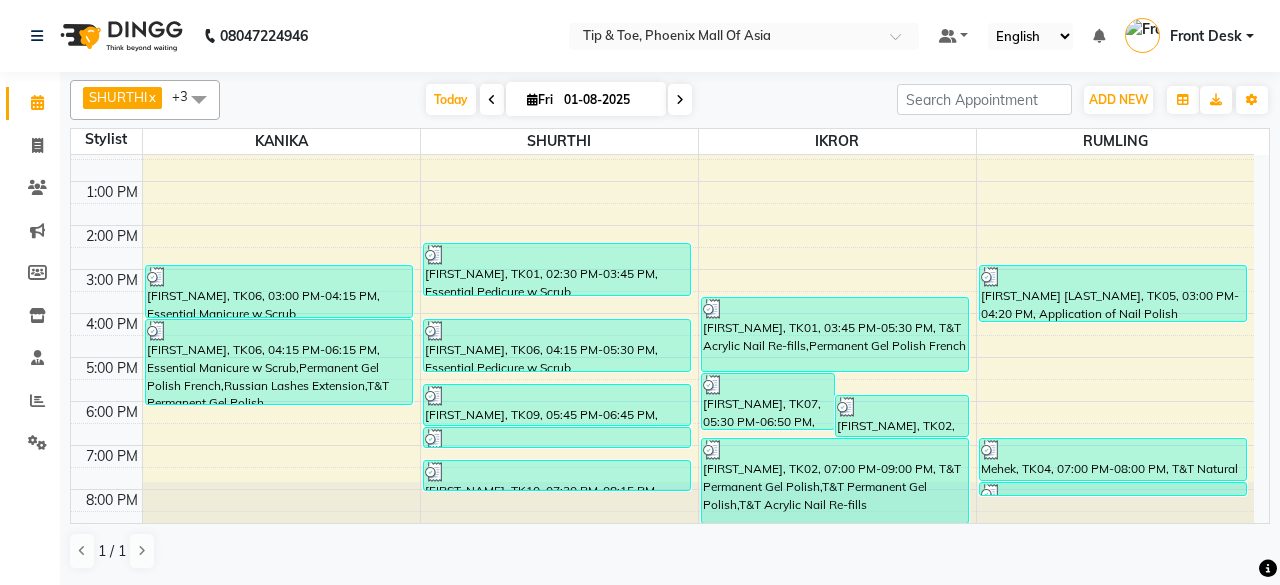 click on "8:00 AM 9:00 AM 10:00 AM 11:00 AM 12:00 PM 1:00 PM 2:00 PM 3:00 PM 4:00 PM 5:00 PM 6:00 PM 7:00 PM 8:00 PM     [FIRST_NAME], TK06, 03:00 PM-04:15 PM, Essential Manicure w Scrub     [FIRST_NAME], TK06, 04:15 PM-06:15 PM, Essential Manicure w Scrub,Permanent Gel Polish French,Russian Lashes Extension,T&T Permanent Gel Polish     [FIRST_NAME], TK01, 02:30 PM-03:45 PM, Essential Pedicure w Scrub     [FIRST_NAME], TK06, 04:15 PM-05:30 PM, Essential Pedicure w Scrub     [LAST_NAME], TK09, 05:45 PM-06:45 PM, Vedic Vally Pedicure     [LAST_NAME], TK09, 06:45 PM-07:15 PM, T&T Permanent Gel Polish     [FIRST_NAME], TK07, 05:30 PM-06:50 PM, Permanent Gel Polish Removal,Application of Nail Polish     [FIRST_NAME], TK02, 06:00 PM-07:00 PM, T&T Permanent Gel Polish     [FIRST_NAME], TK01, 03:45 PM-05:30 PM, T&T Acrylic Nail Re-fills,Permanent Gel Polish French     [FIRST_NAME], TK02, 07:00 PM-09:00 PM, T&T Permanent Gel Polish,T&T Permanent Gel Polish,T&T Acrylic Nail Re-fills" at bounding box center (662, 247) 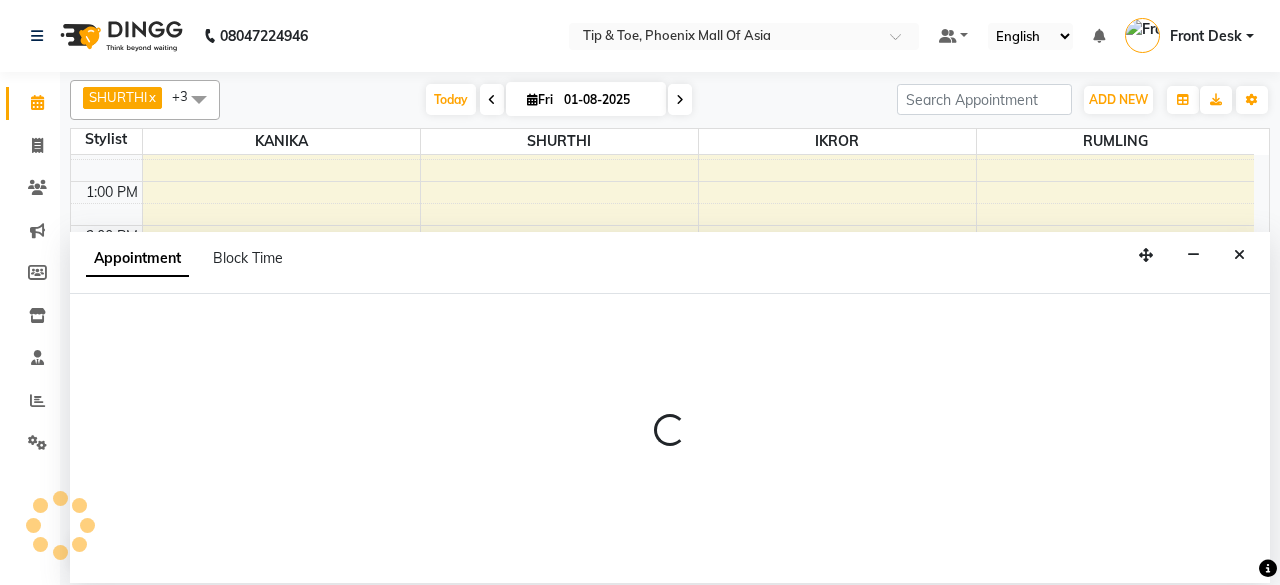 select on "66684" 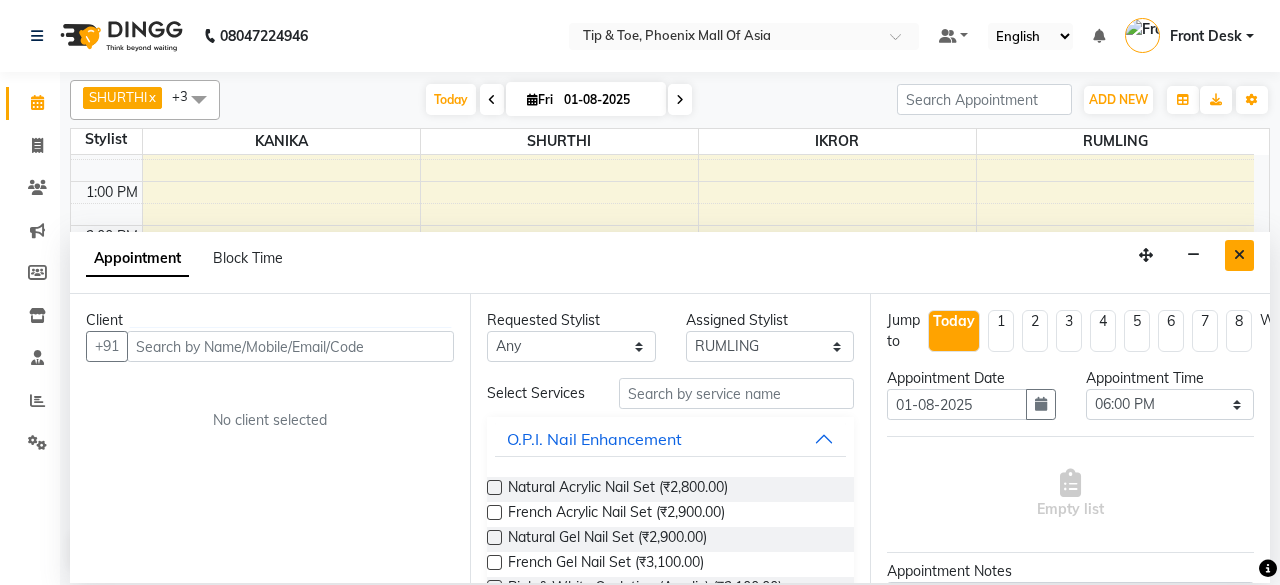 click at bounding box center (1239, 255) 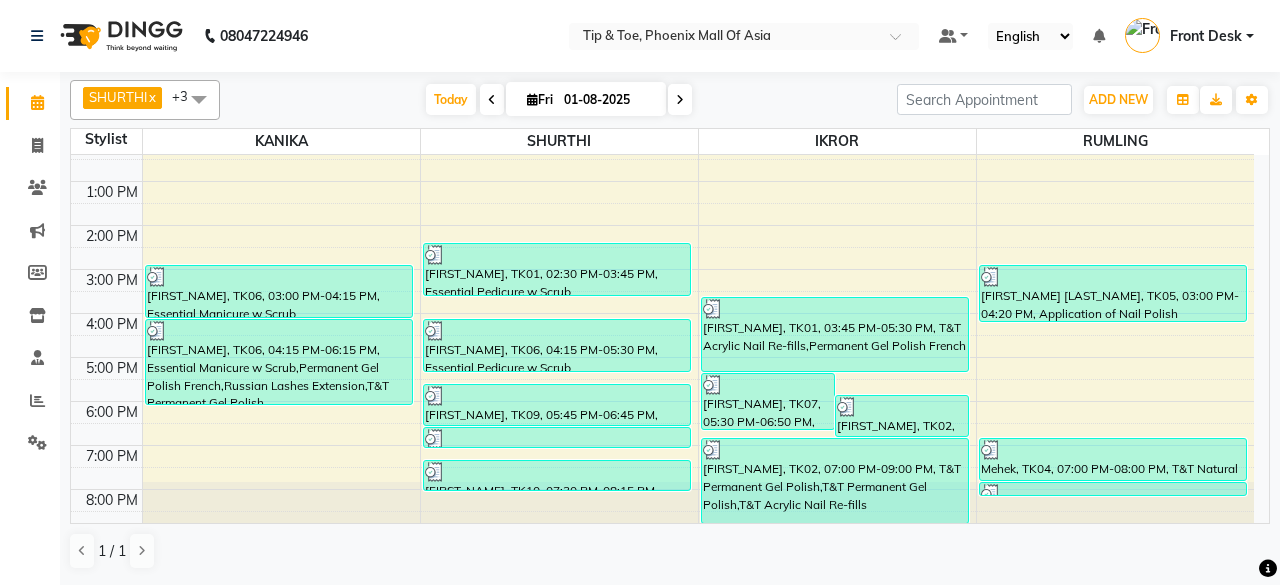 click on "8:00 AM 9:00 AM 10:00 AM 11:00 AM 12:00 PM 1:00 PM 2:00 PM 3:00 PM 4:00 PM 5:00 PM 6:00 PM 7:00 PM 8:00 PM     [FIRST_NAME], TK06, 03:00 PM-04:15 PM, Essential Manicure w Scrub     [FIRST_NAME], TK06, 04:15 PM-06:15 PM, Essential Manicure w Scrub,Permanent Gel Polish French,Russian Lashes Extension,T&T Permanent Gel Polish     [FIRST_NAME], TK01, 02:30 PM-03:45 PM, Essential Pedicure w Scrub     [FIRST_NAME], TK06, 04:15 PM-05:30 PM, Essential Pedicure w Scrub     [LAST_NAME], TK09, 05:45 PM-06:45 PM, Vedic Vally Pedicure     [LAST_NAME], TK09, 06:45 PM-07:15 PM, T&T Permanent Gel Polish     [FIRST_NAME], TK07, 05:30 PM-06:50 PM, Permanent Gel Polish Removal,Application of Nail Polish     [FIRST_NAME], TK02, 06:00 PM-07:00 PM, T&T Permanent Gel Polish     [FIRST_NAME], TK01, 03:45 PM-05:30 PM, T&T Acrylic Nail Re-fills,Permanent Gel Polish French     [FIRST_NAME], TK02, 07:00 PM-09:00 PM, T&T Permanent Gel Polish,T&T Permanent Gel Polish,T&T Acrylic Nail Re-fills" at bounding box center [662, 247] 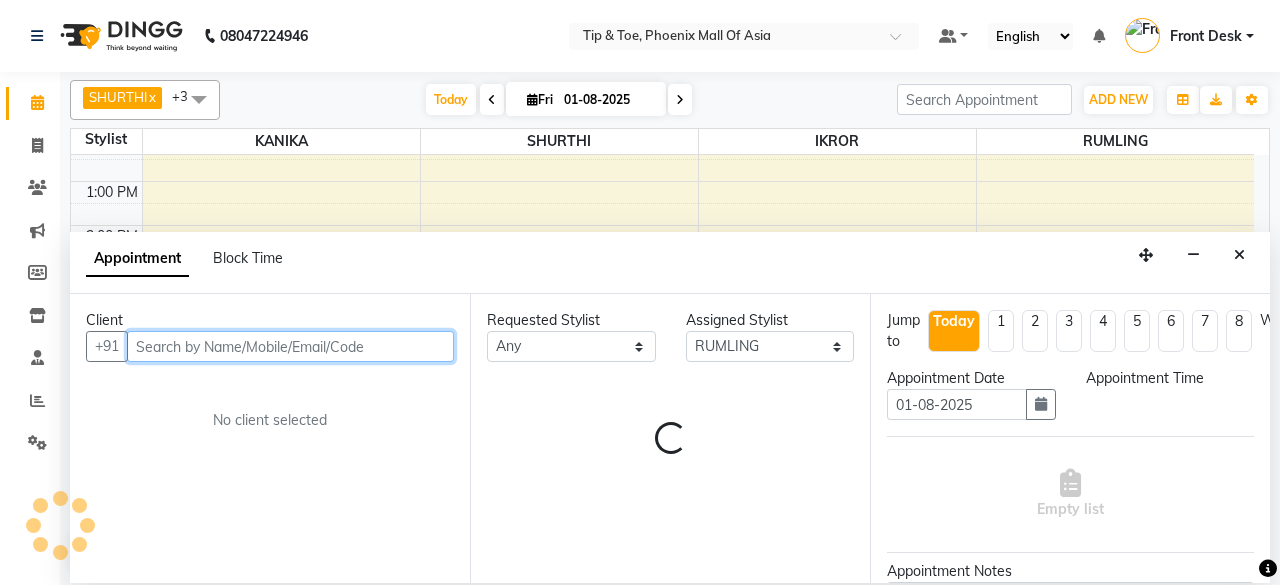 select on "1080" 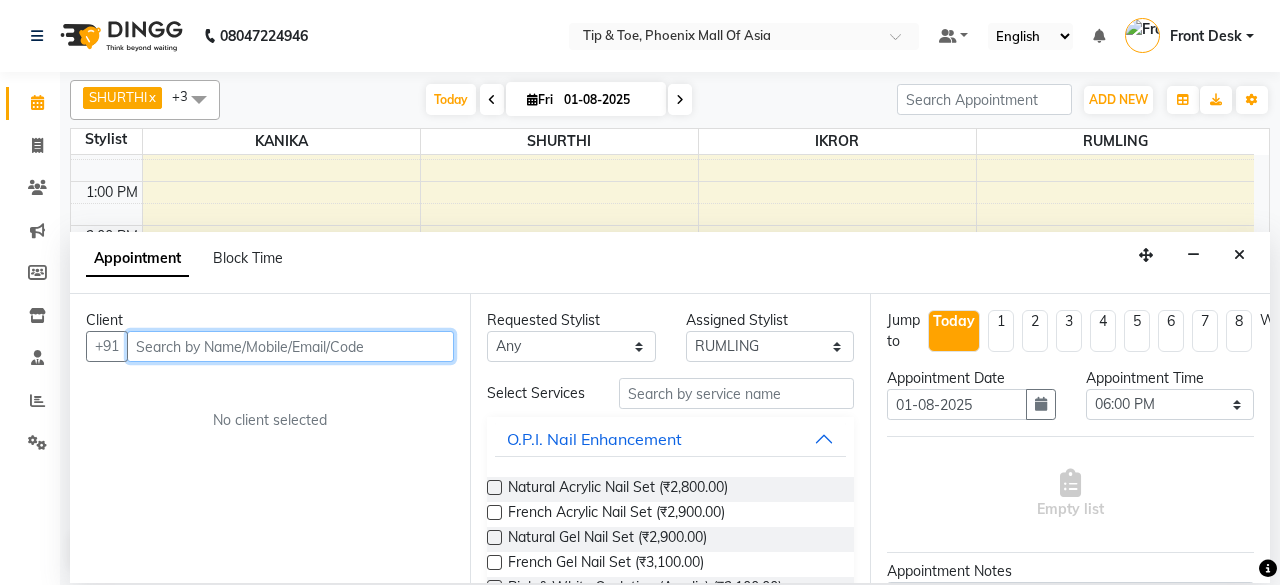 click at bounding box center [290, 346] 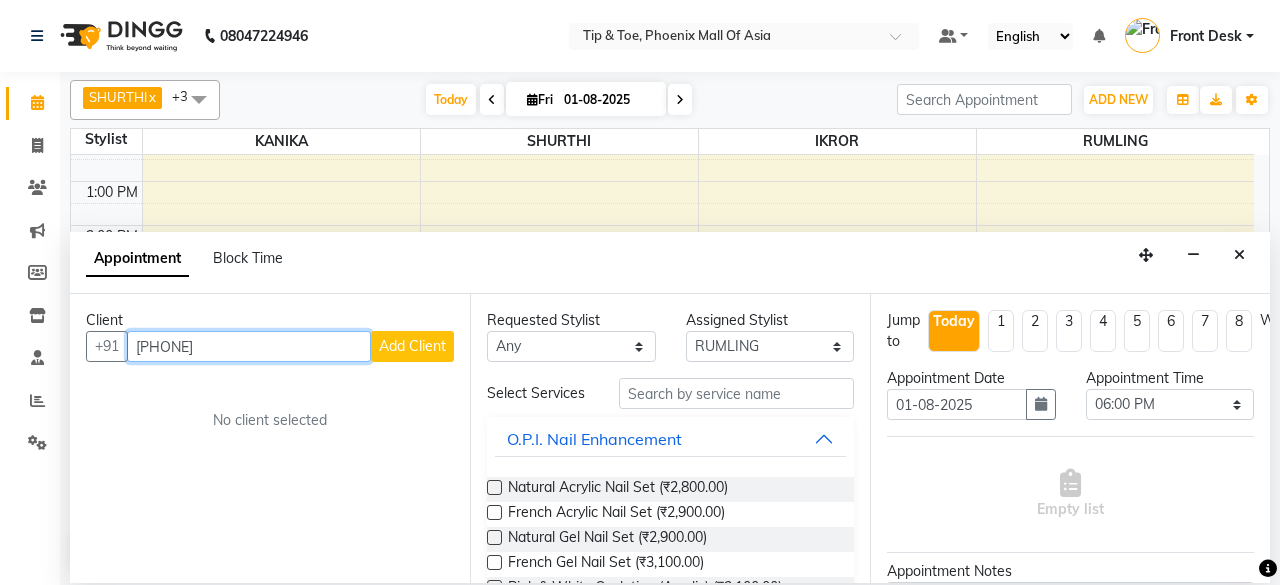 type on "[PHONE]" 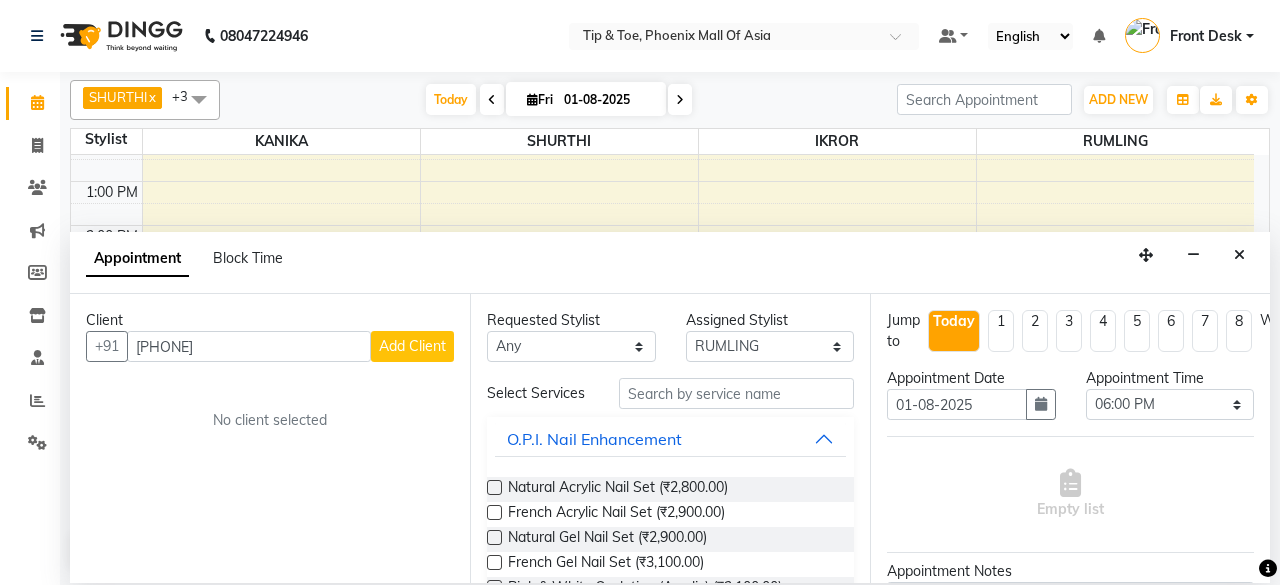 click on "Add Client" at bounding box center (412, 346) 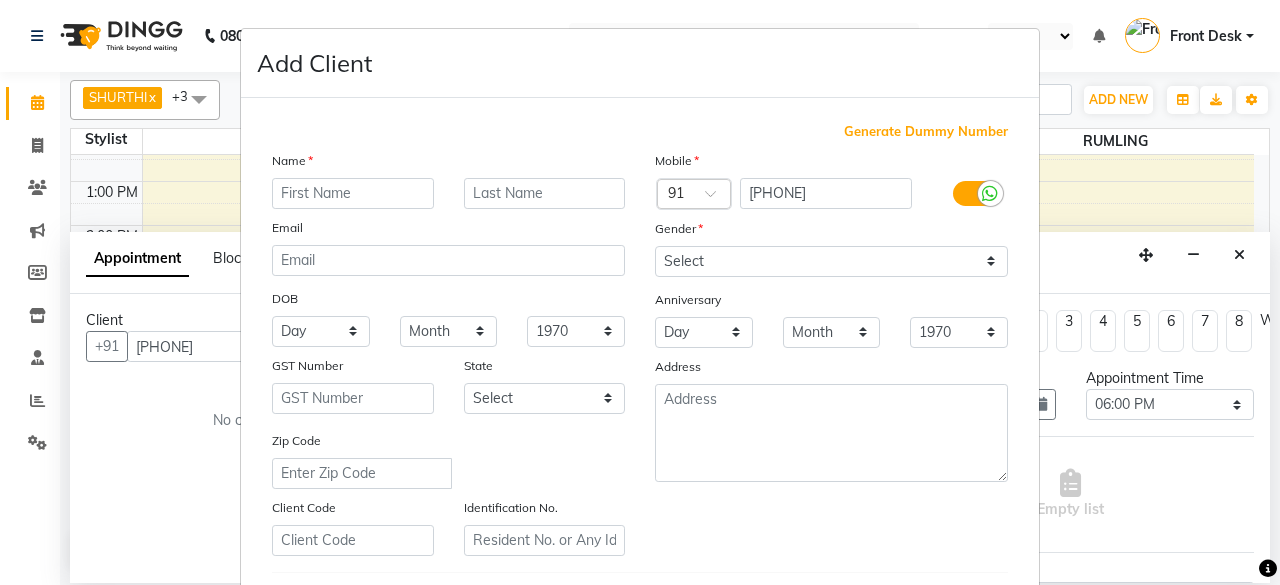 click at bounding box center [353, 193] 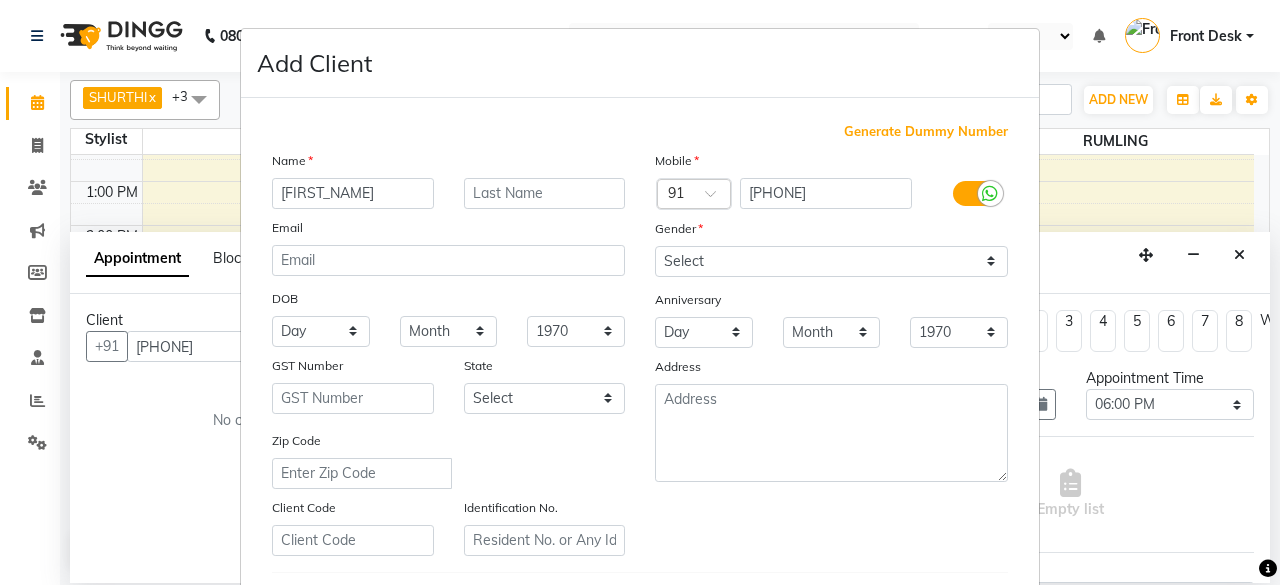 type on "[FIRST_NAME]" 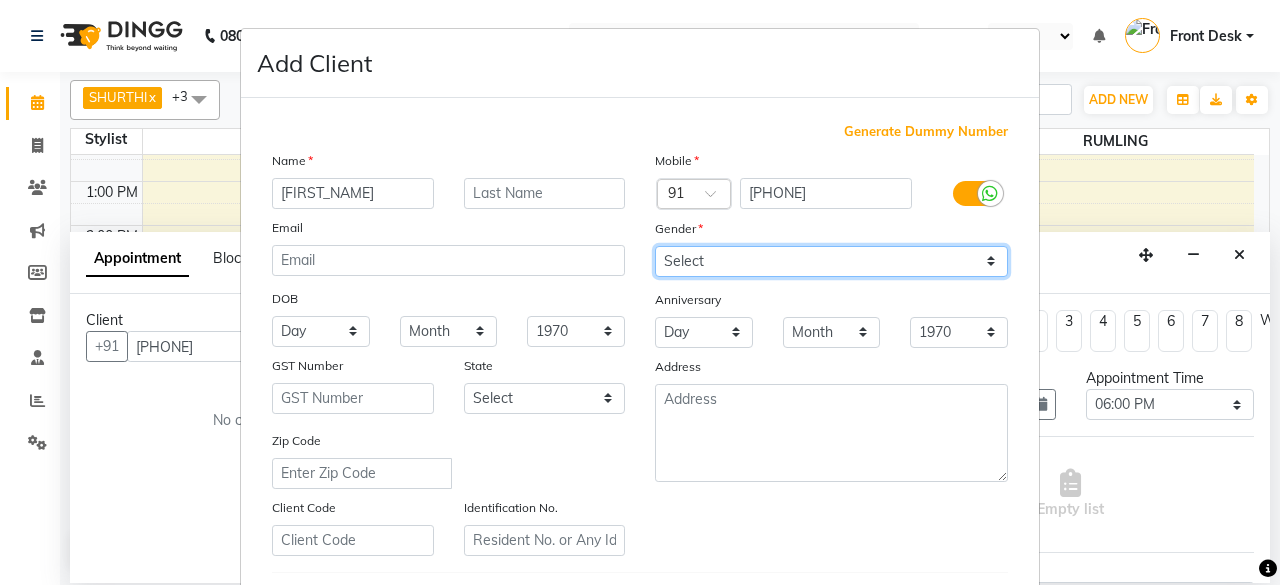 click on "Select Male Female Other Prefer Not To Say" at bounding box center (831, 261) 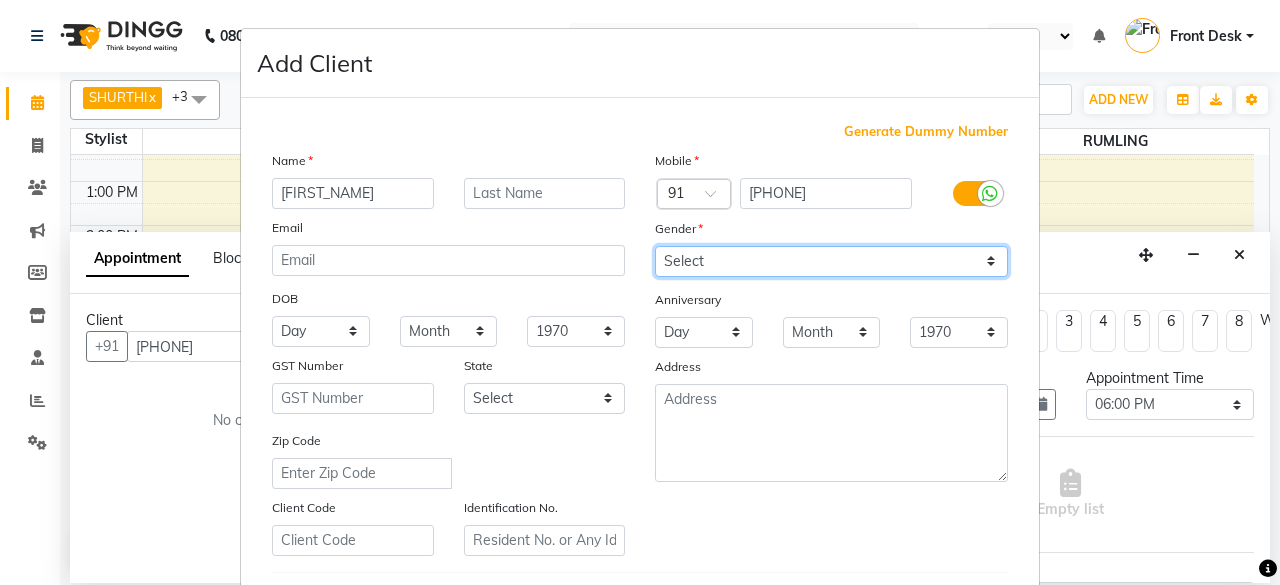 select on "female" 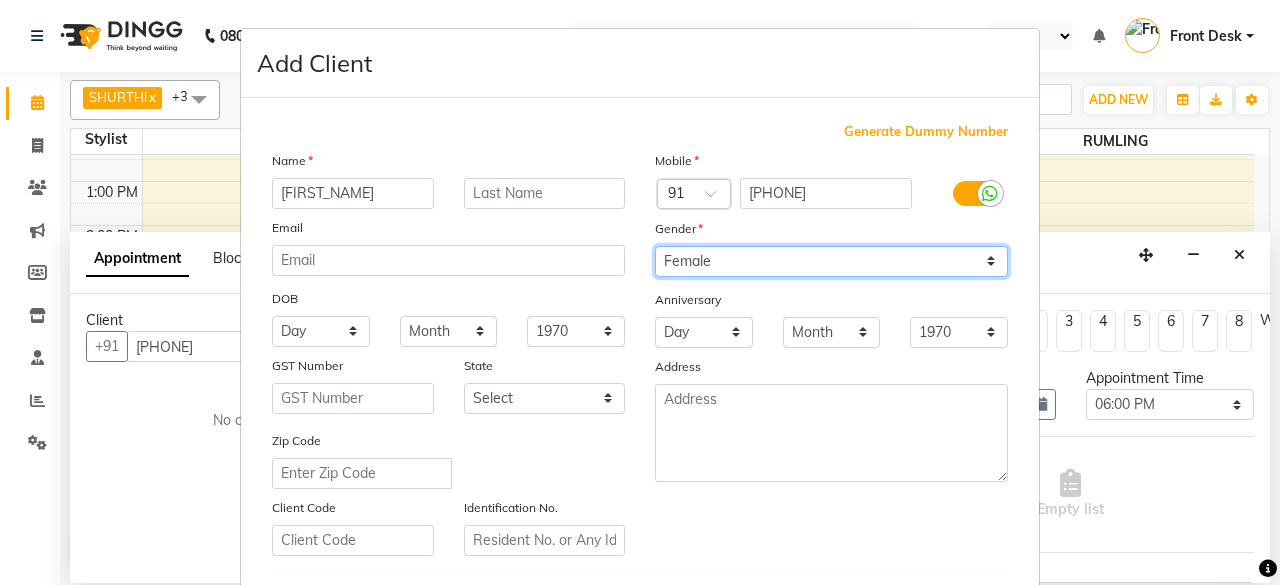 click on "Select Male Female Other Prefer Not To Say" at bounding box center [831, 261] 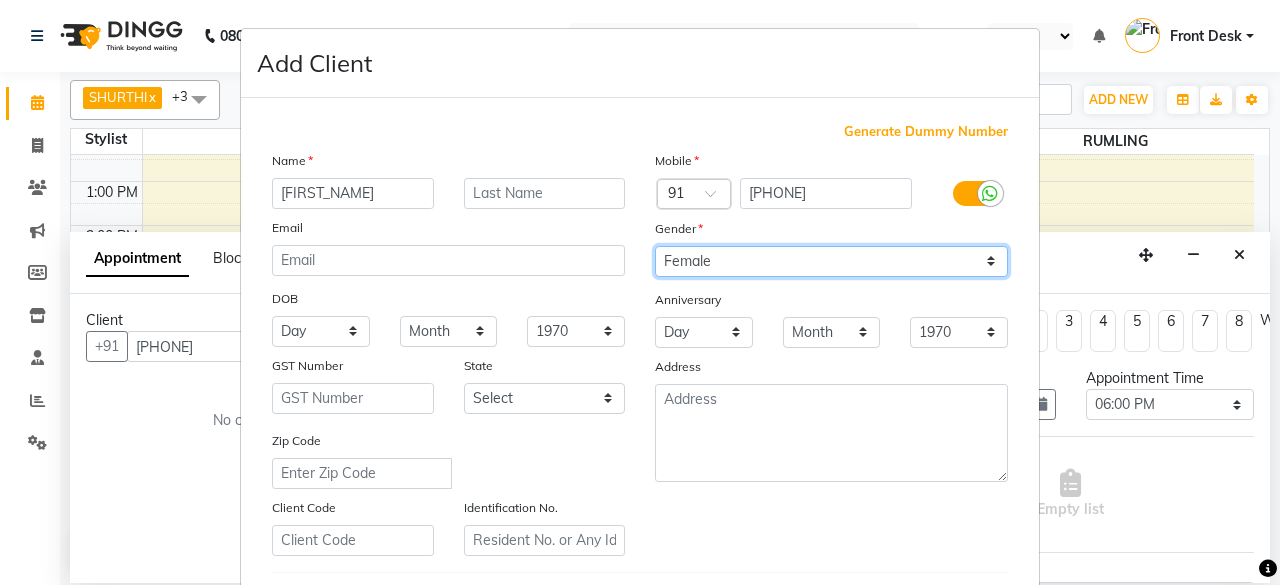 scroll, scrollTop: 334, scrollLeft: 0, axis: vertical 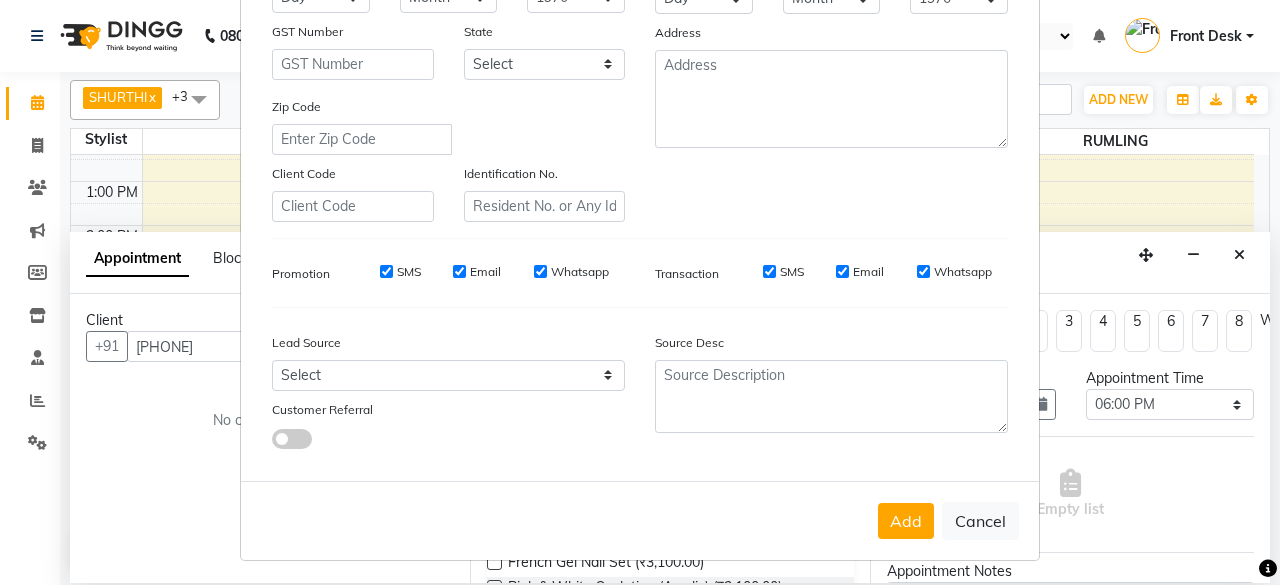 click on "Add" at bounding box center (906, 521) 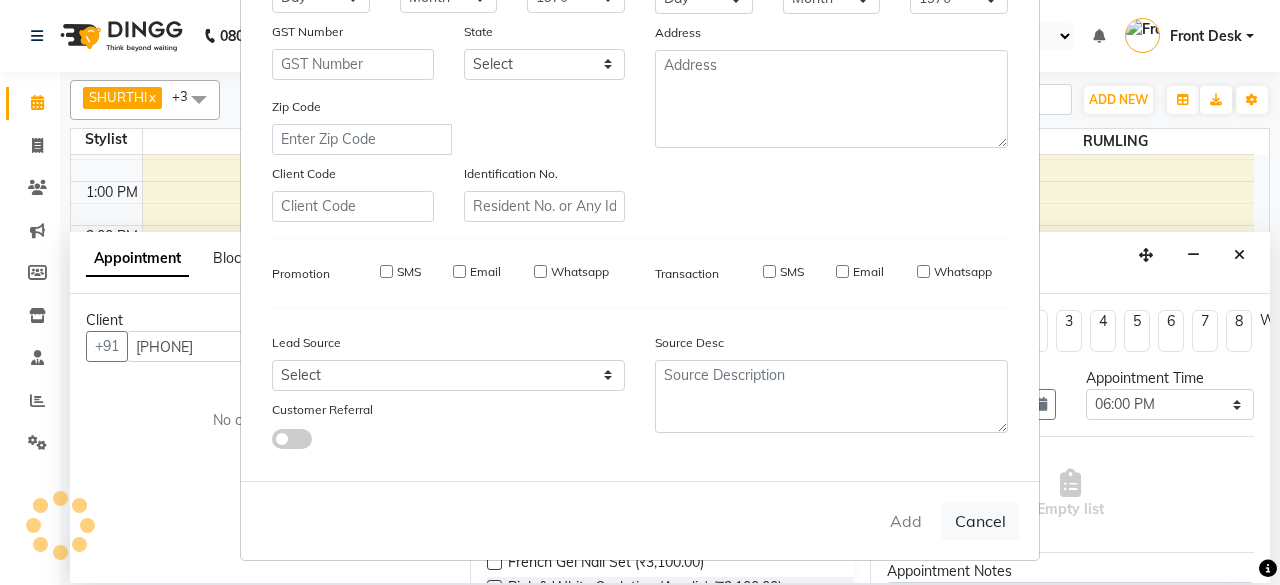 type 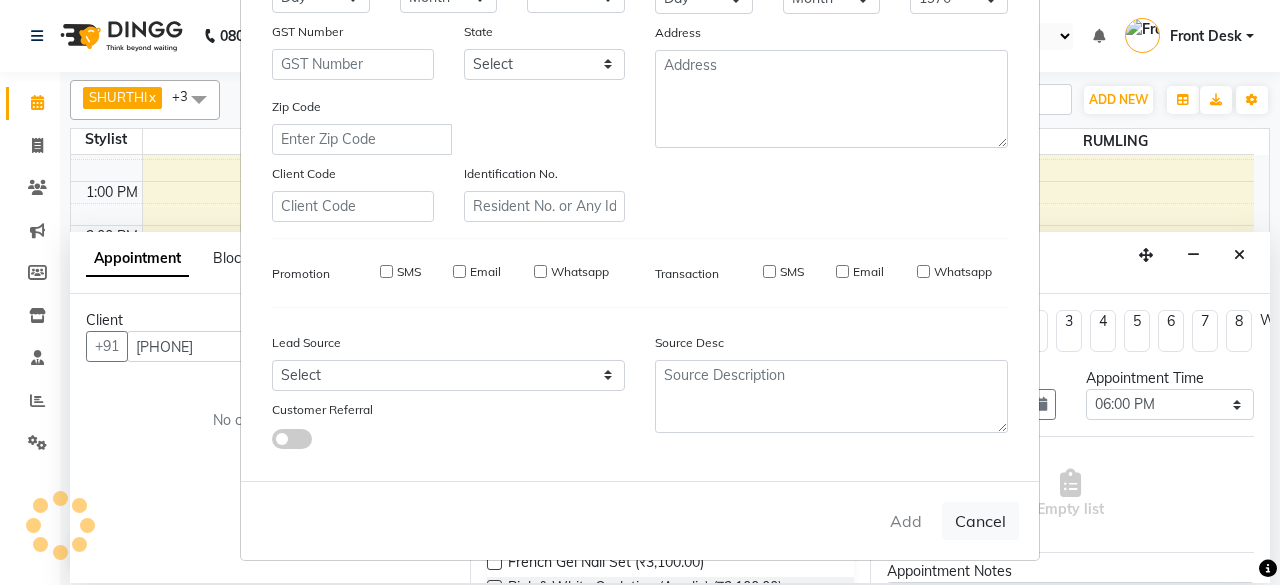 select 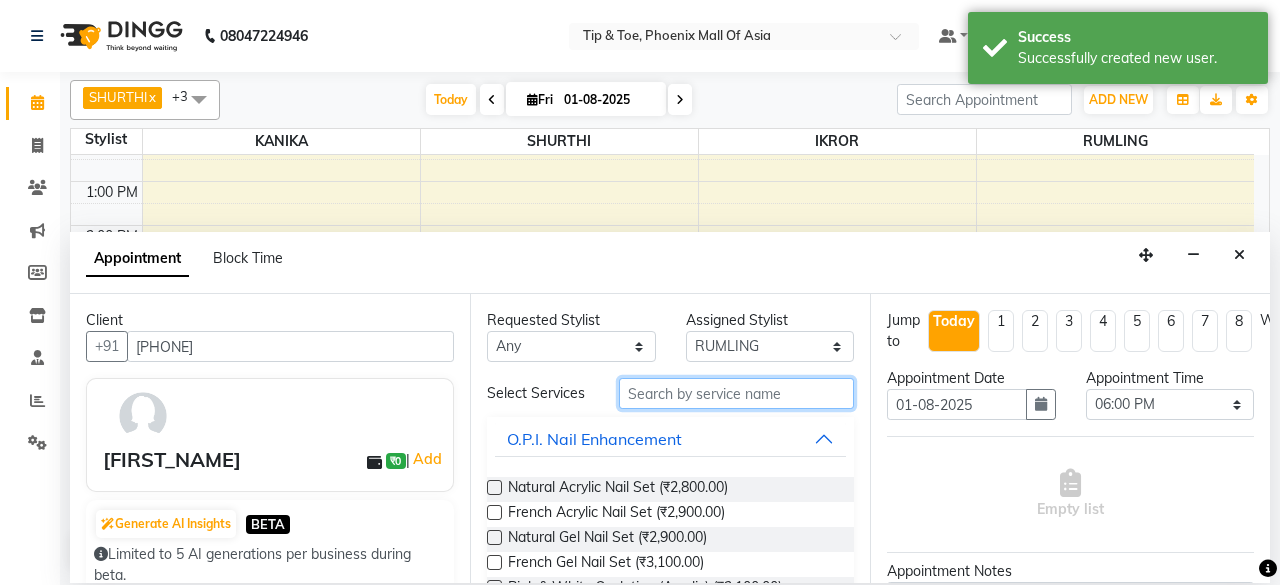 click at bounding box center [736, 393] 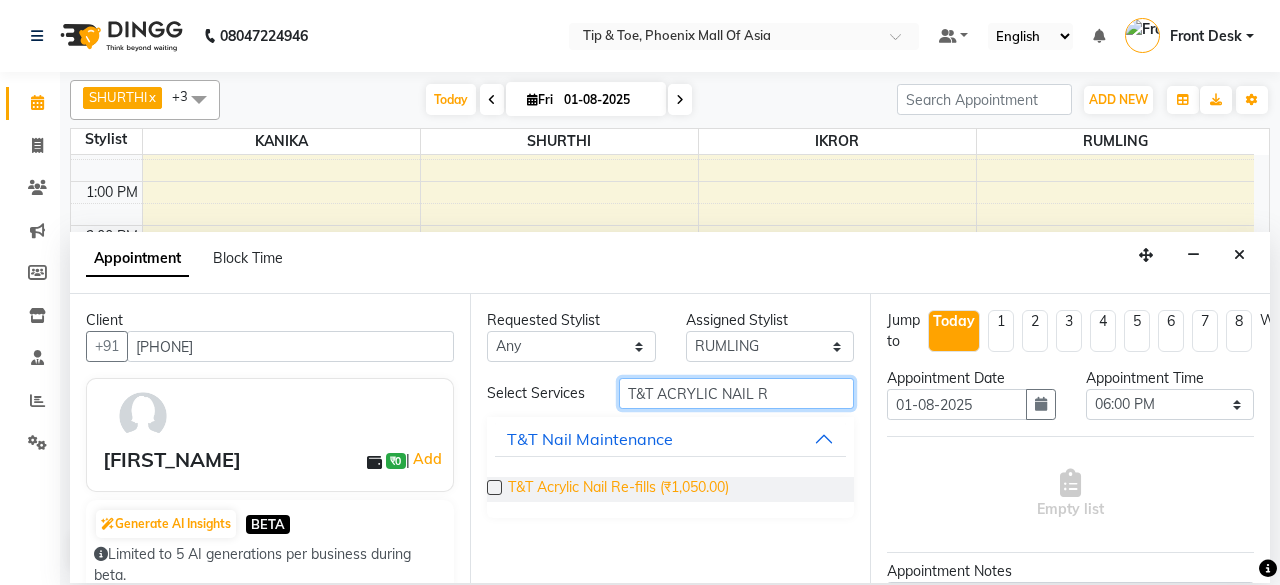 type on "T&T ACRYLIC NAIL R" 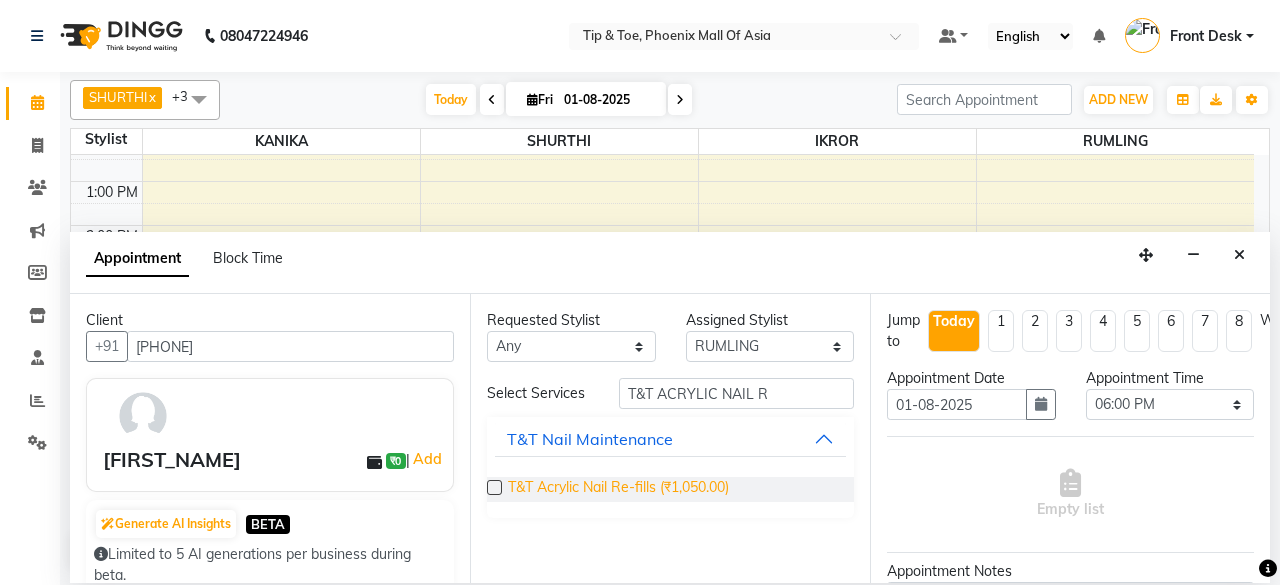 click on "T&T Acrylic Nail Re-fills (₹1,050.00)" at bounding box center (618, 489) 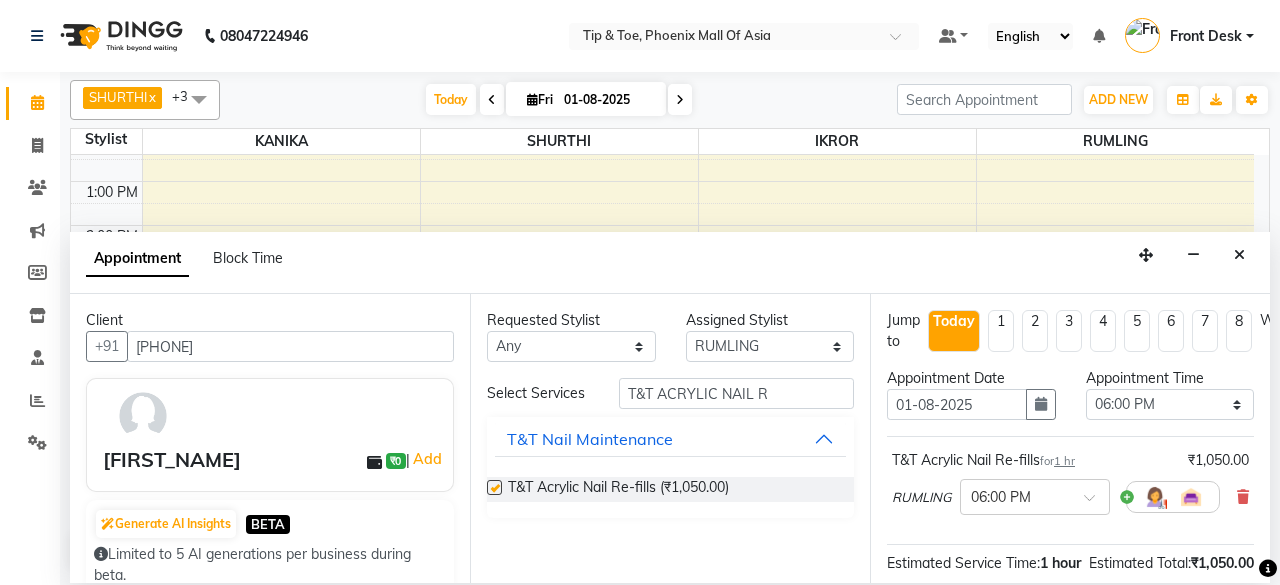 checkbox on "false" 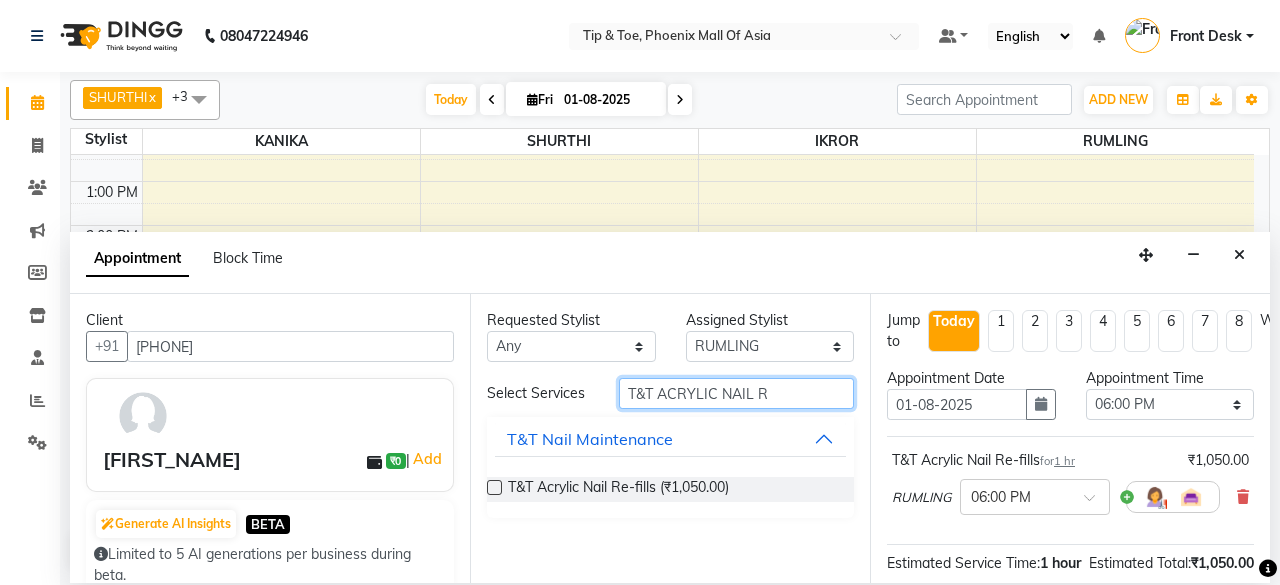 click on "T&T ACRYLIC NAIL R" at bounding box center [736, 393] 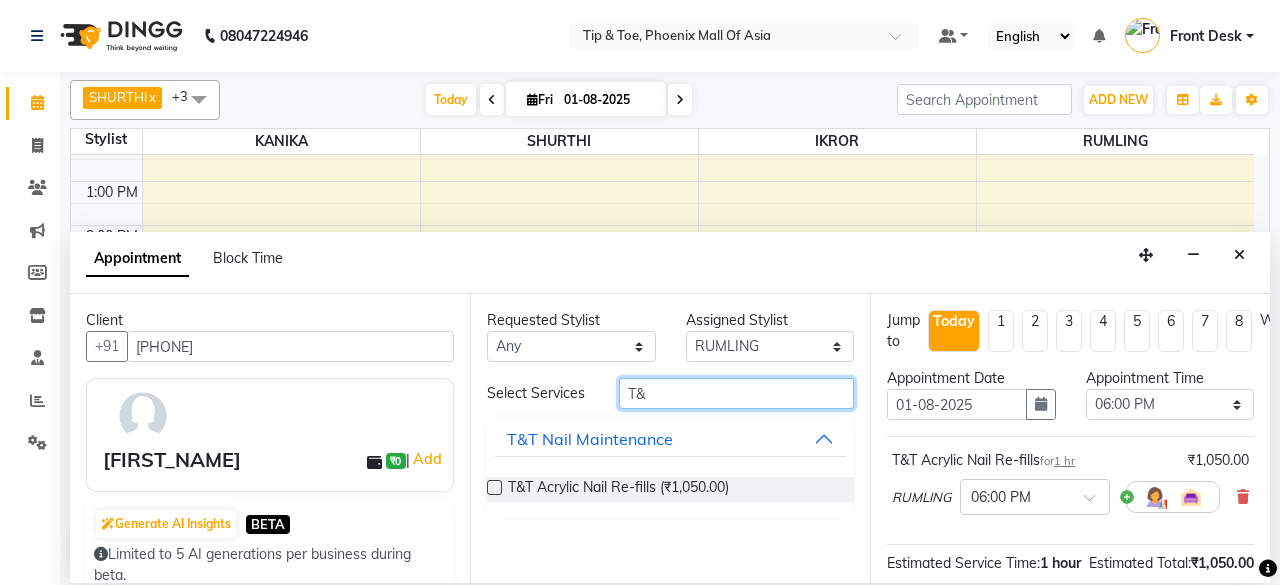 type on "T" 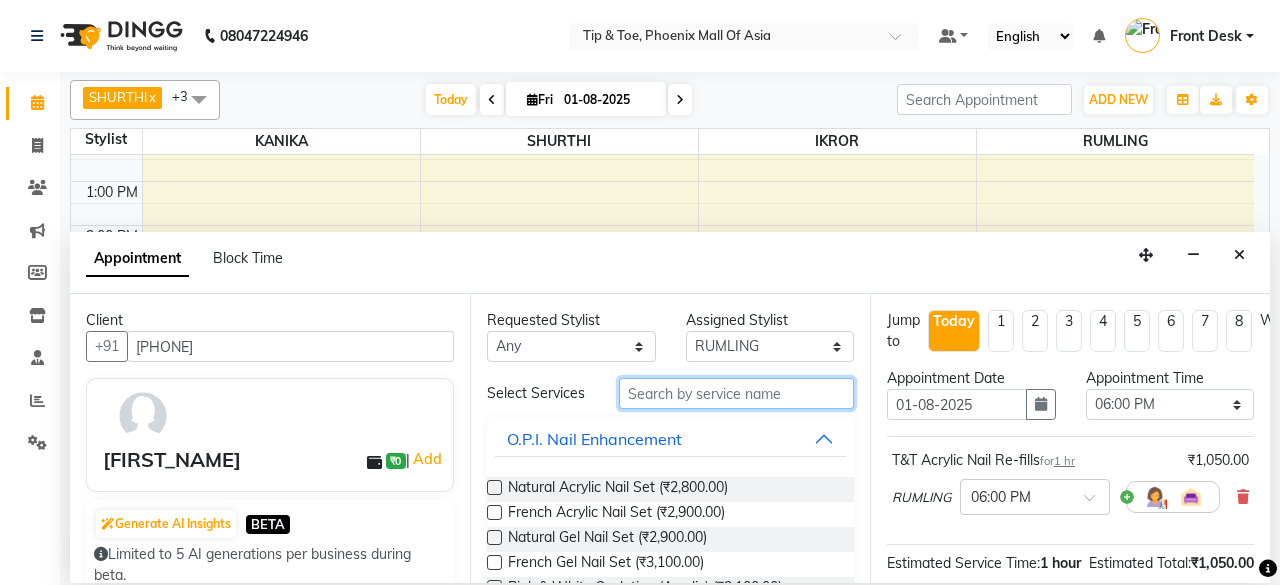 type on "T" 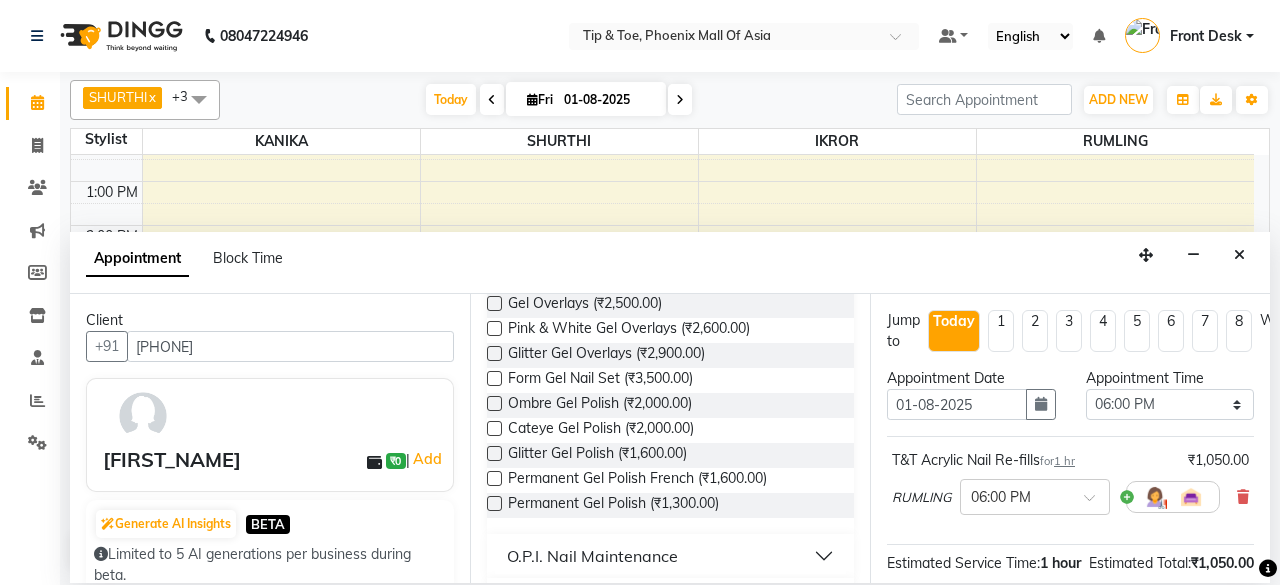 scroll, scrollTop: 400, scrollLeft: 0, axis: vertical 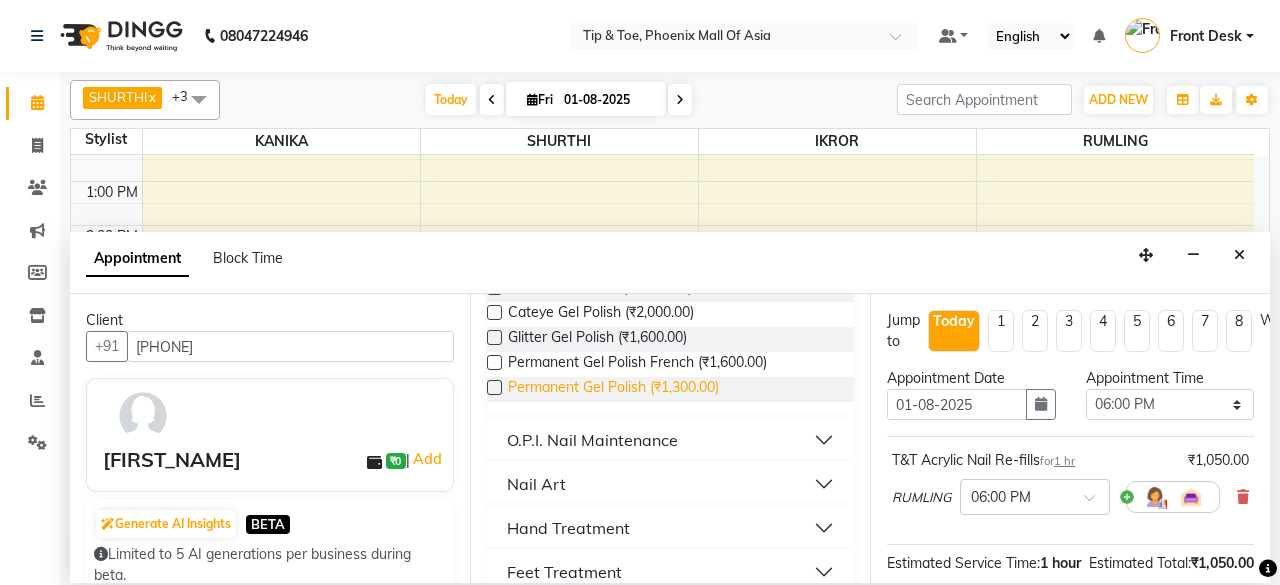 type on "GE" 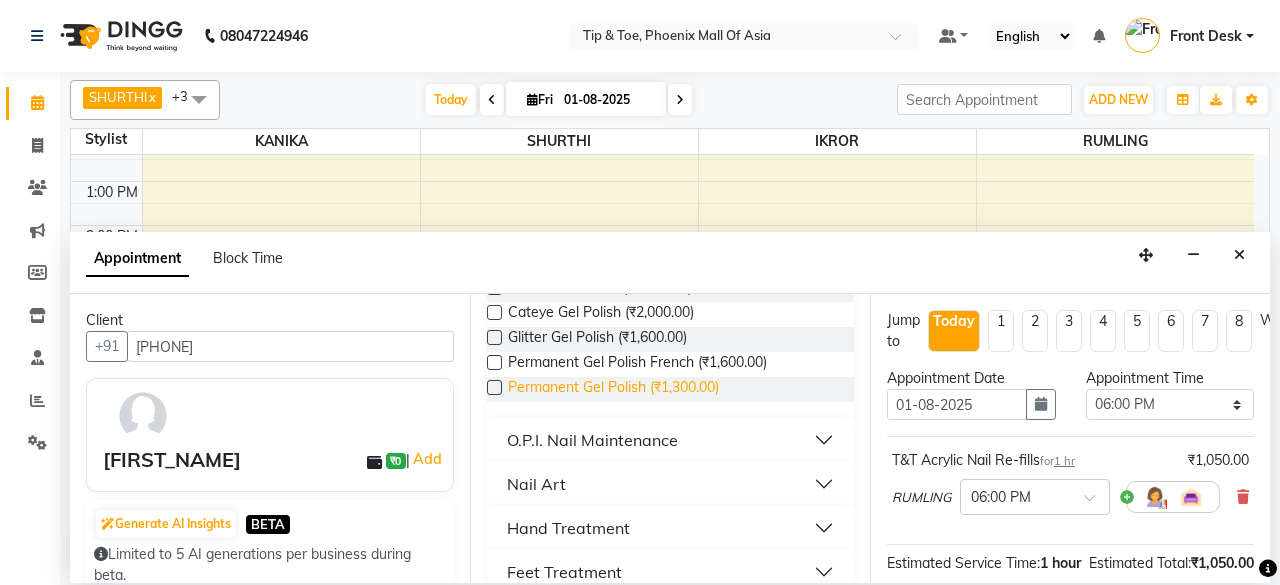 click on "Permanent Gel Polish (₹1,300.00)" at bounding box center [613, 389] 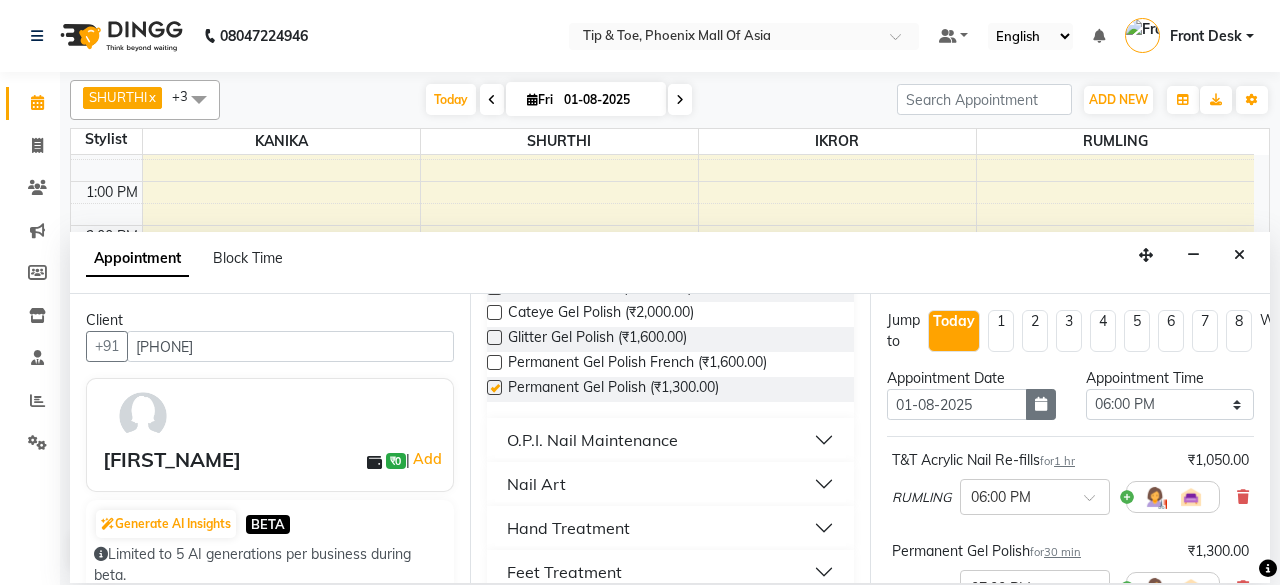 checkbox on "false" 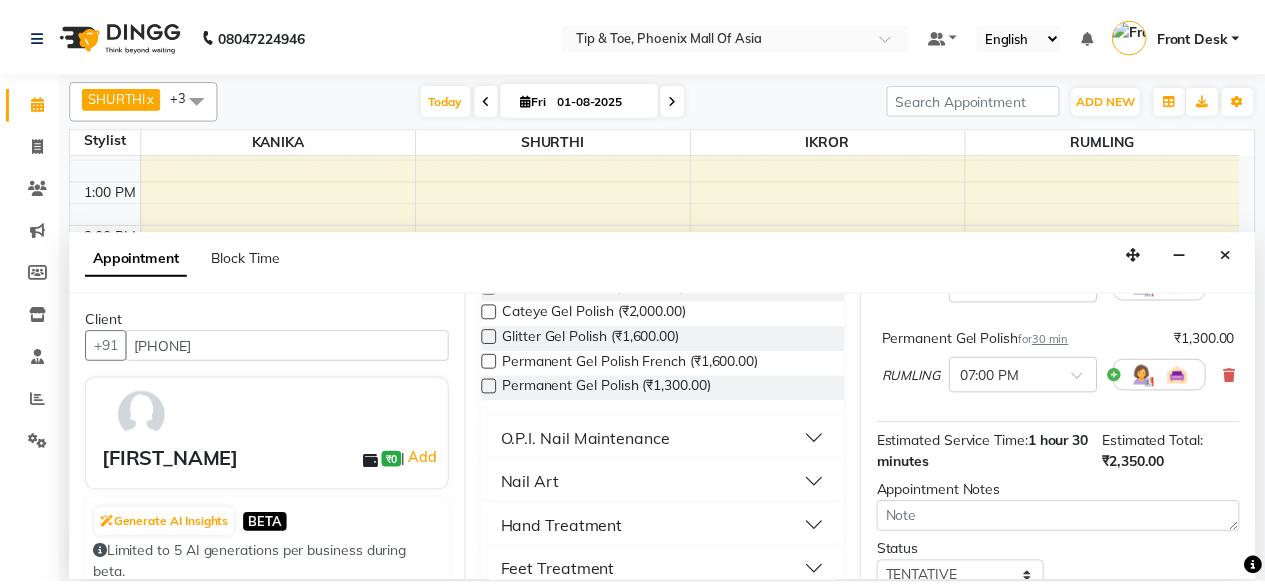 scroll, scrollTop: 363, scrollLeft: 0, axis: vertical 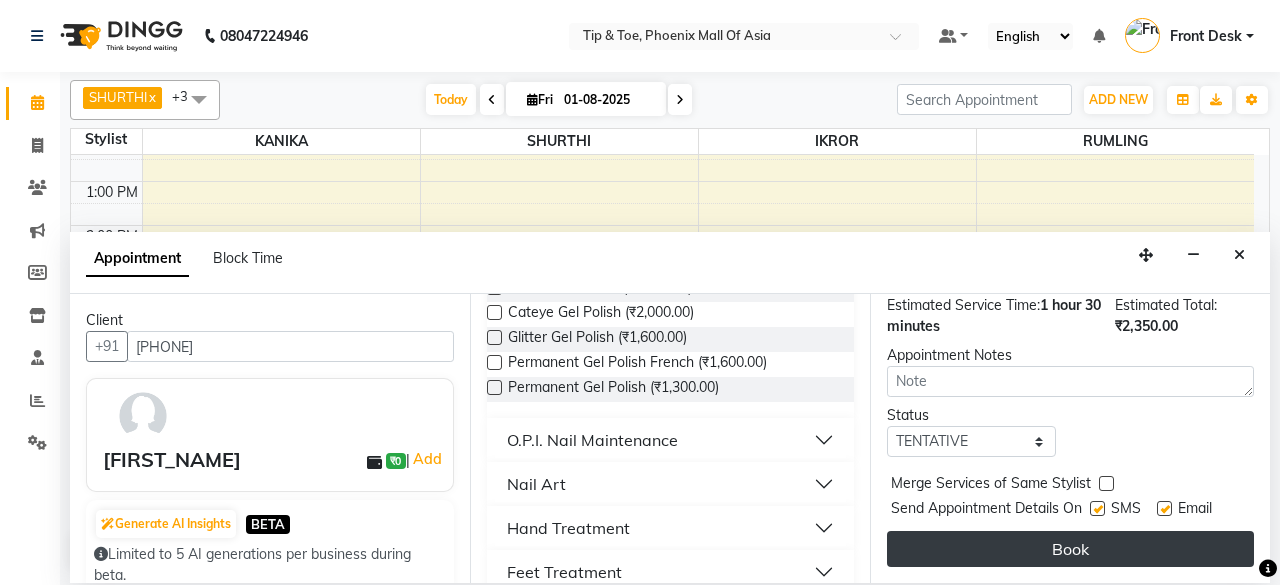 click on "Book" at bounding box center [1070, 549] 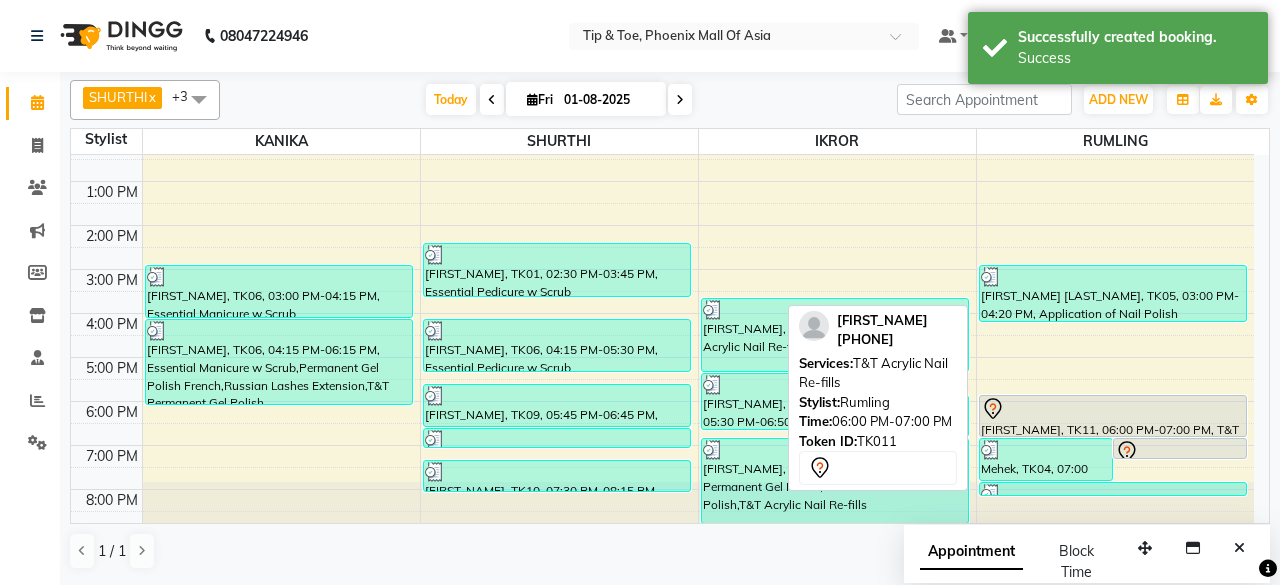 click at bounding box center (1113, 409) 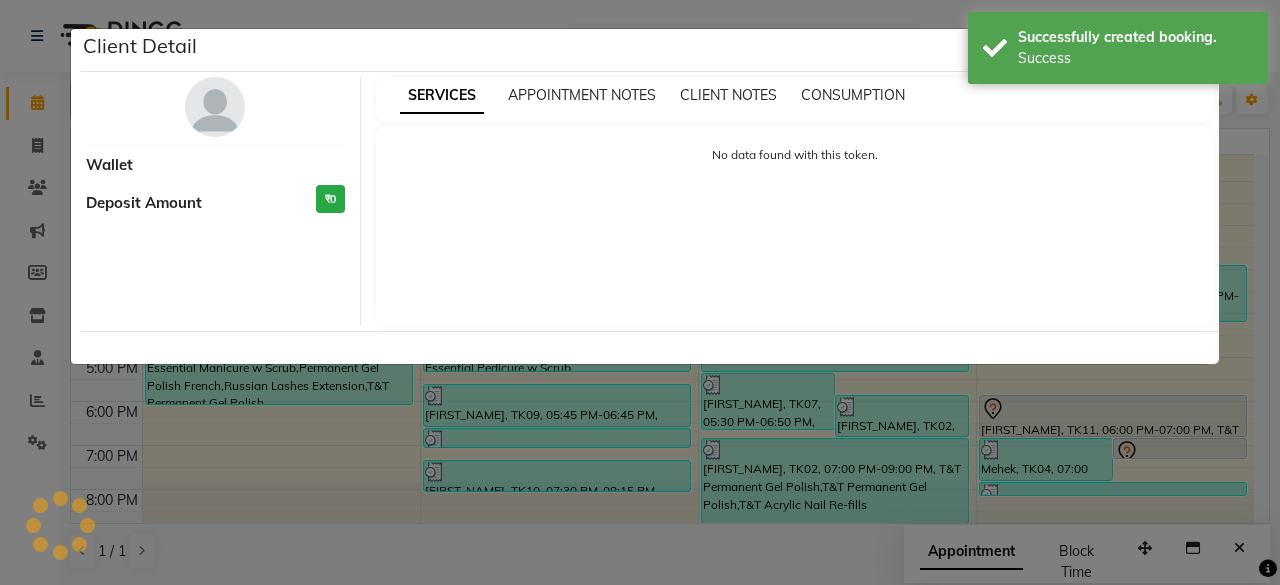select on "7" 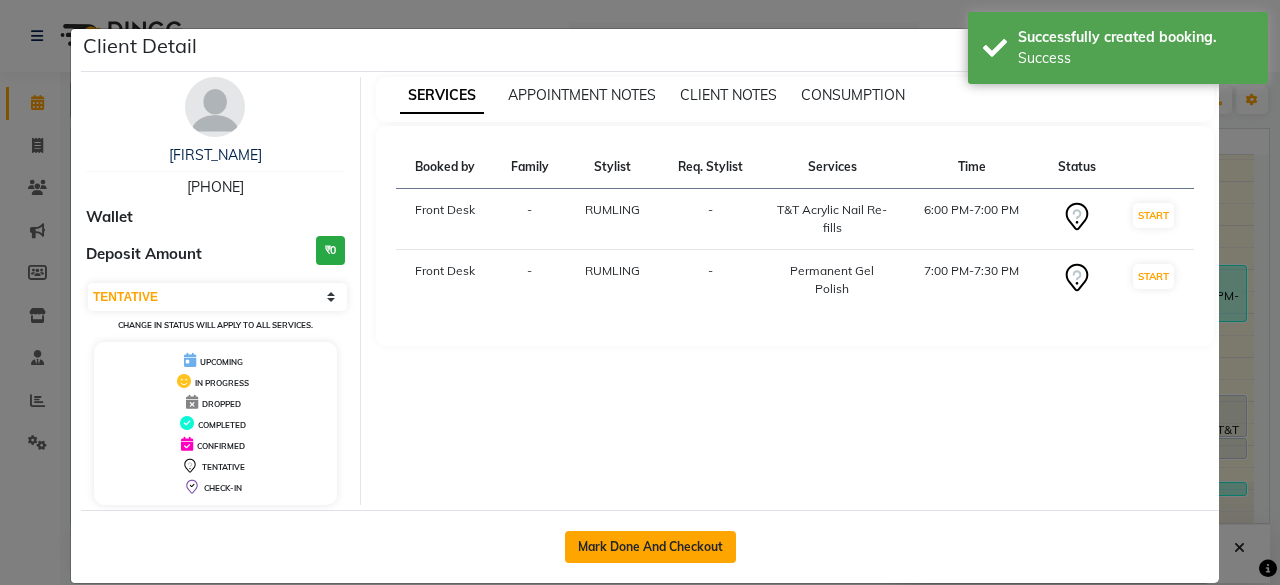 click on "Mark Done And Checkout" 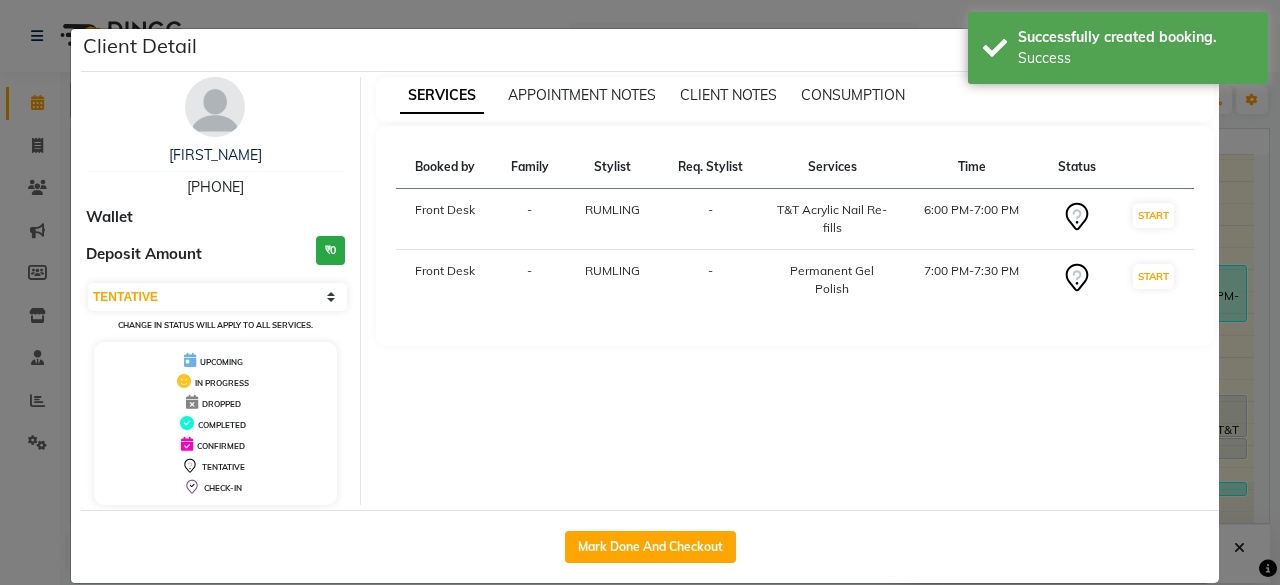 select on "service" 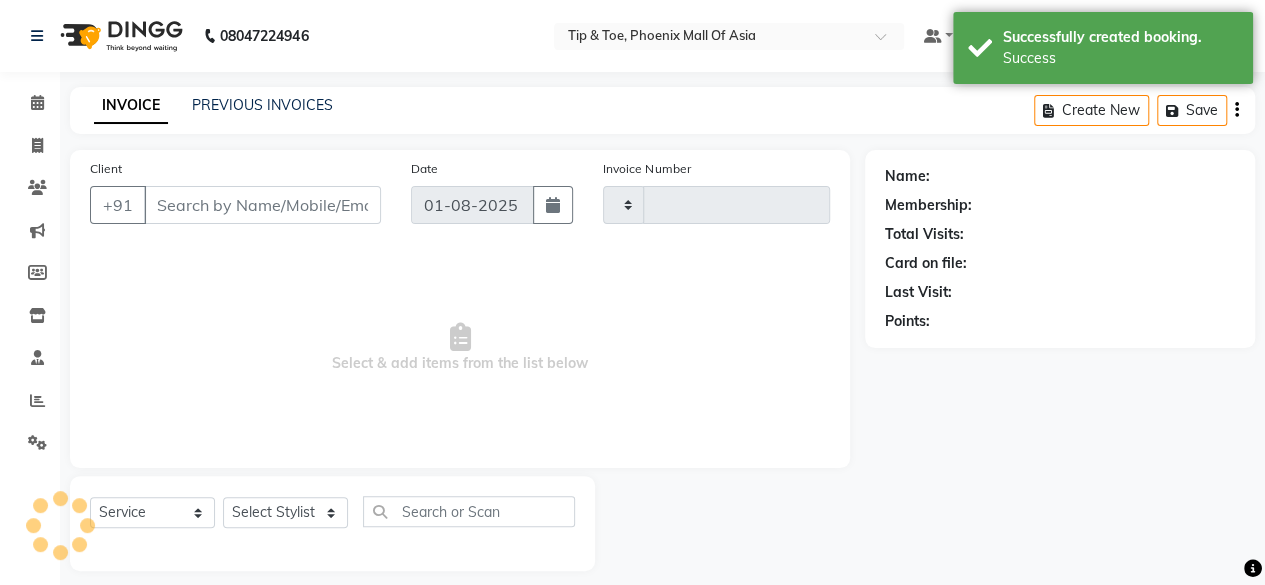 type on "0614" 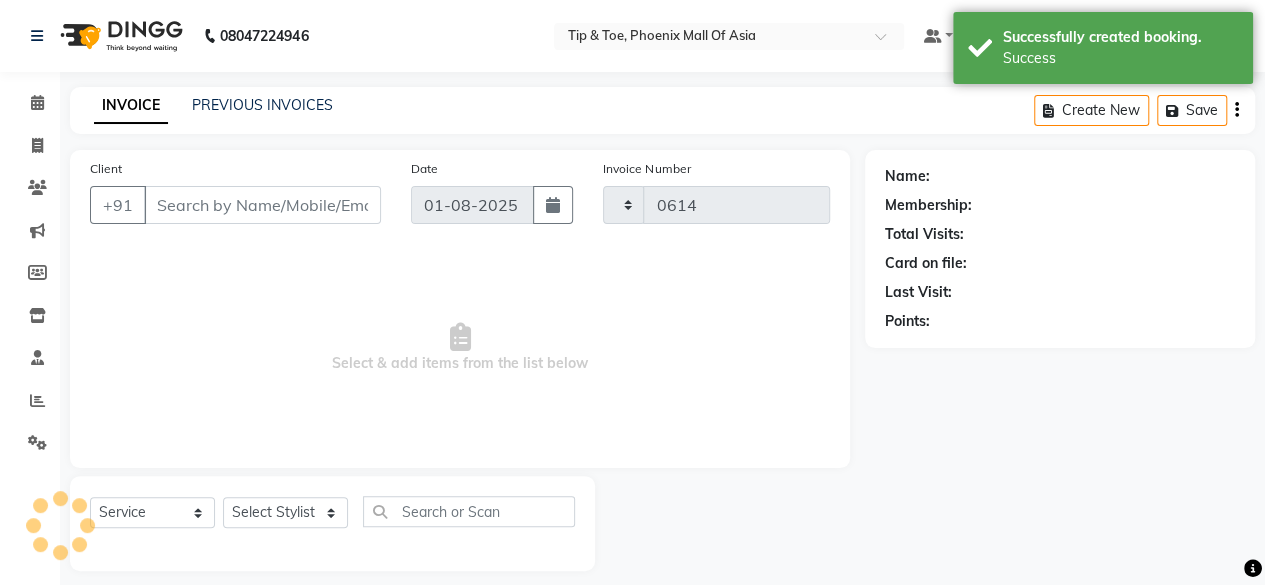 select on "5683" 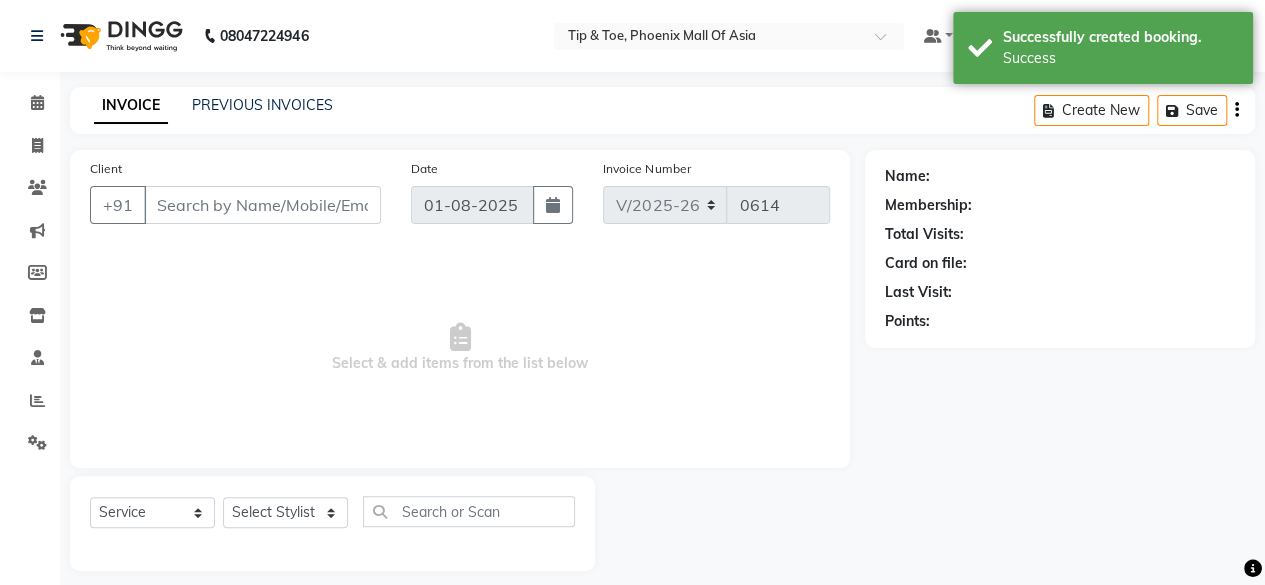 scroll, scrollTop: 15, scrollLeft: 0, axis: vertical 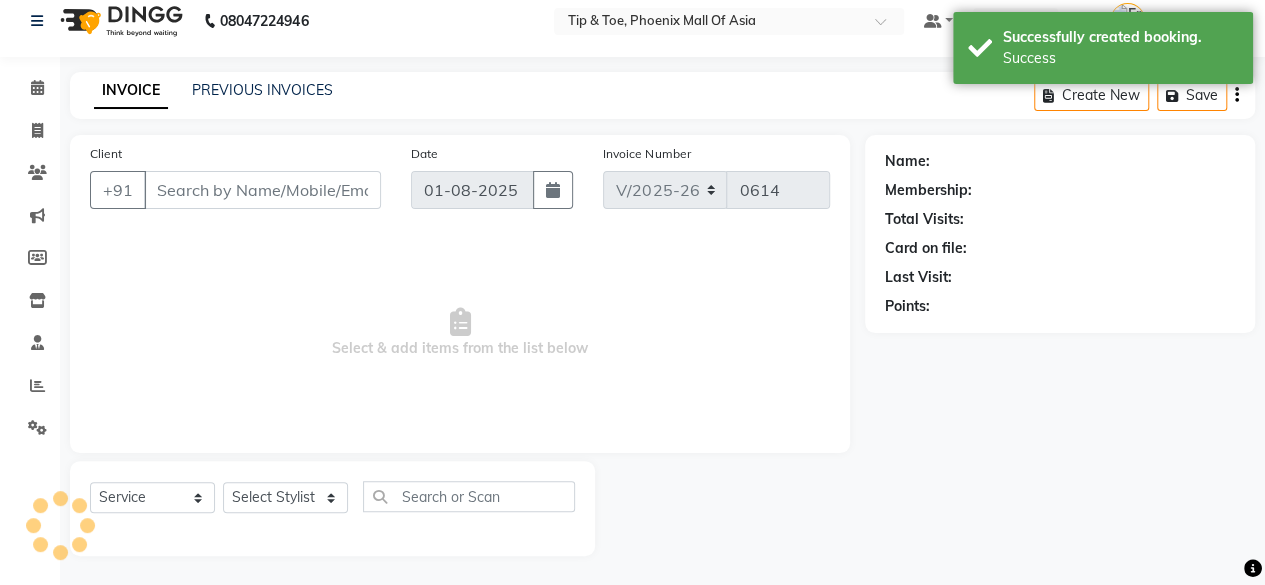 type on "[PHONE]" 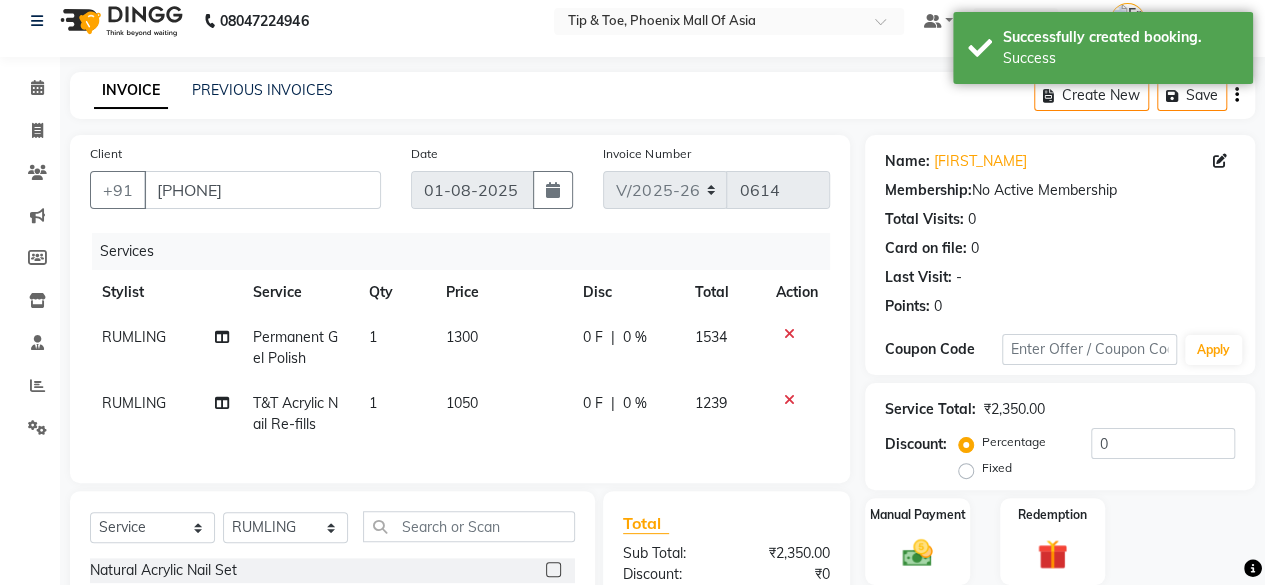 click on "1050" 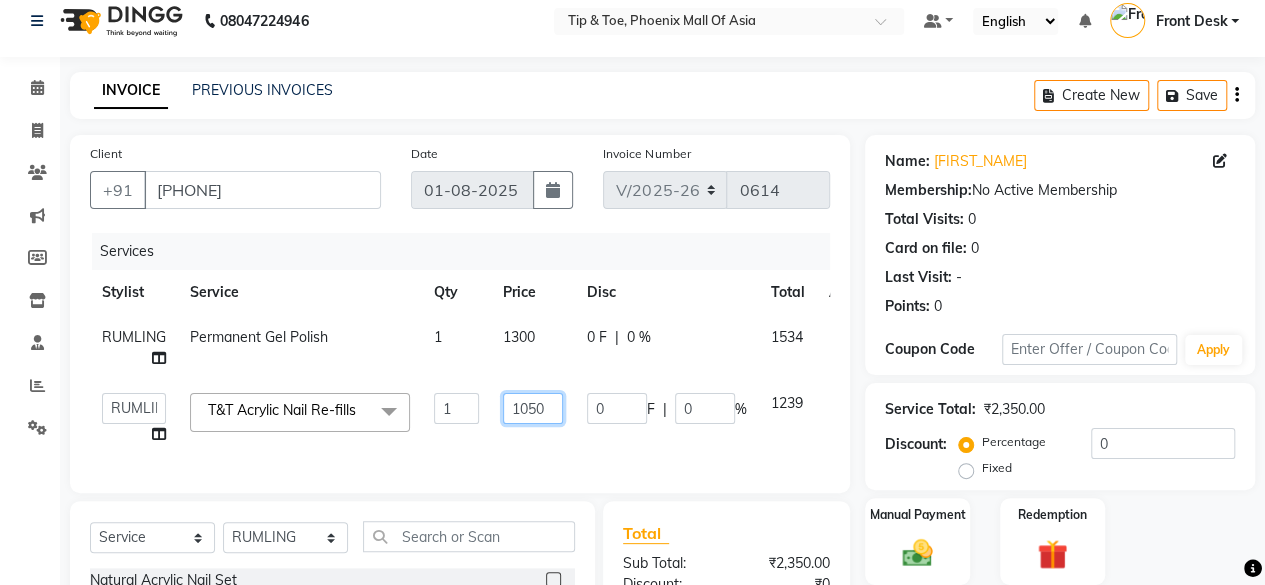 click on "1050" 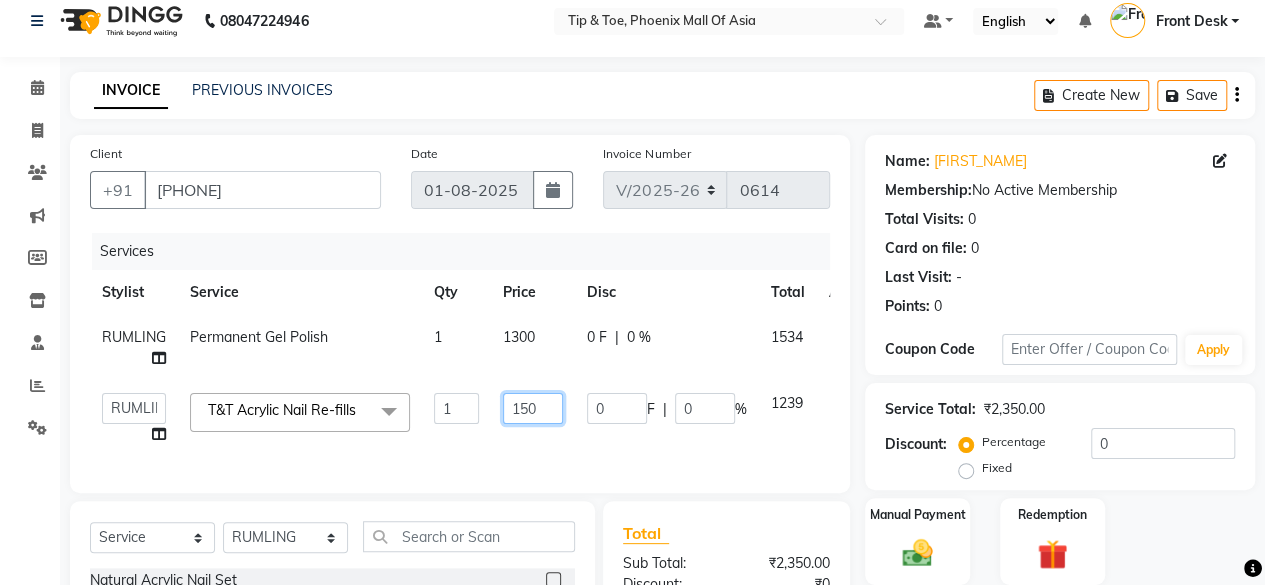 type on "1150" 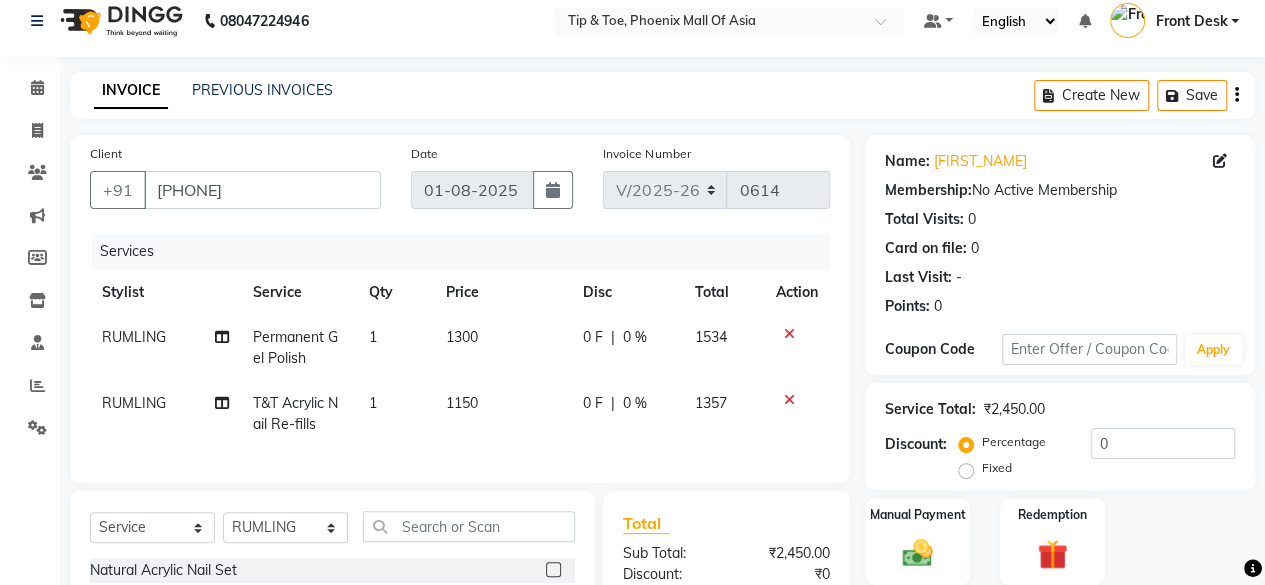 click on "Name: [FIRST_NAME]  Membership:  No Active Membership  Total Visits:  0 Card on file:  0 Last Visit:   - Points:   0  Coupon Code Apply Service Total:  ₹2,450.00  Discount:  Percentage   Fixed  0 Manual Payment Redemption  Continue Without Payment" 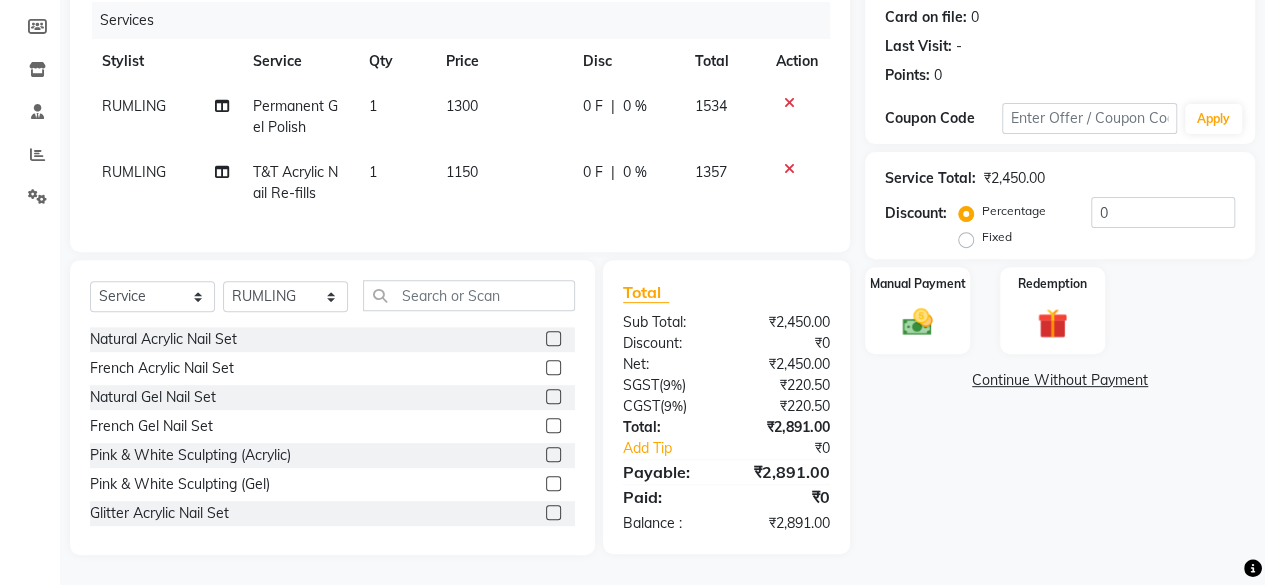 scroll, scrollTop: 260, scrollLeft: 0, axis: vertical 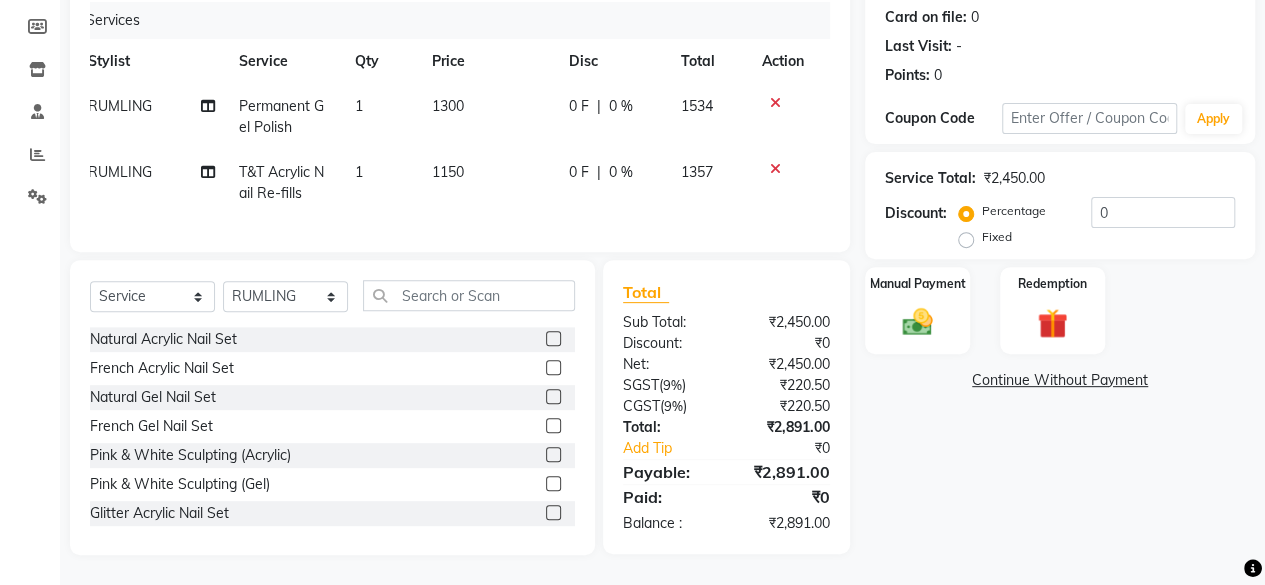 drag, startPoint x: 956, startPoint y: 467, endPoint x: 969, endPoint y: 447, distance: 23.853722 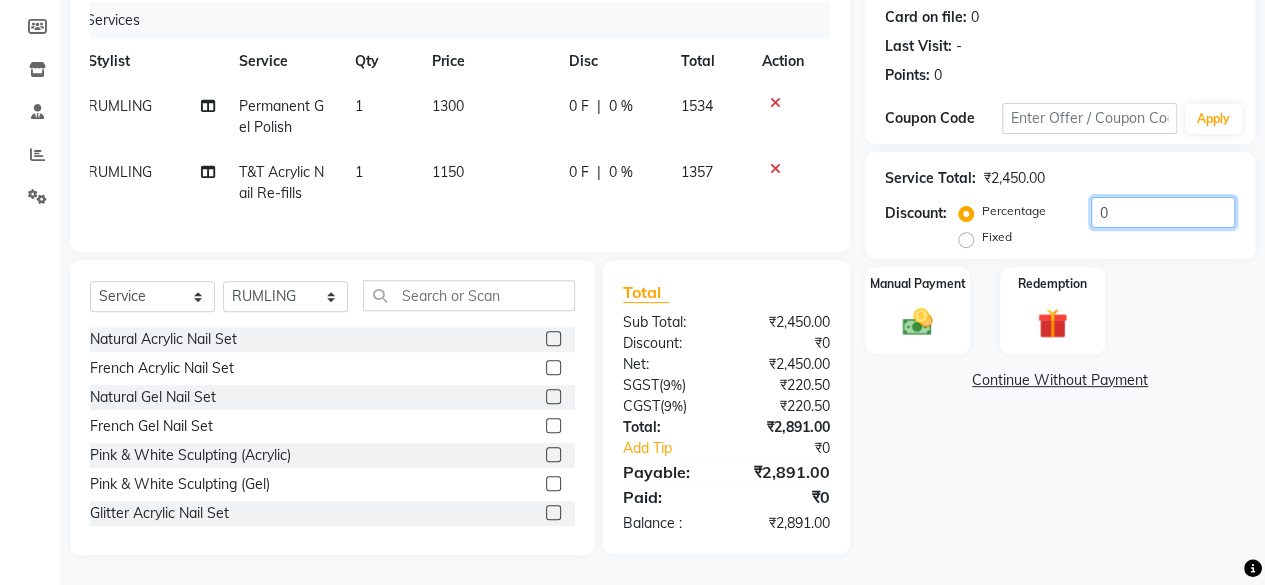 click on "0" 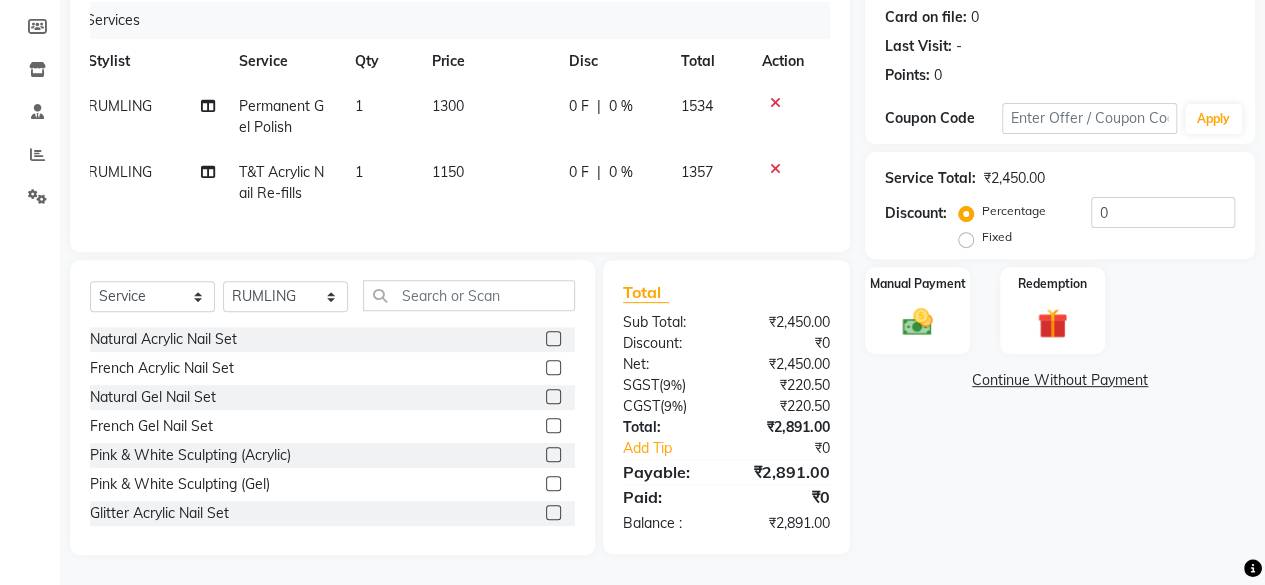 drag, startPoint x: 1093, startPoint y: 406, endPoint x: 1062, endPoint y: 405, distance: 31.016125 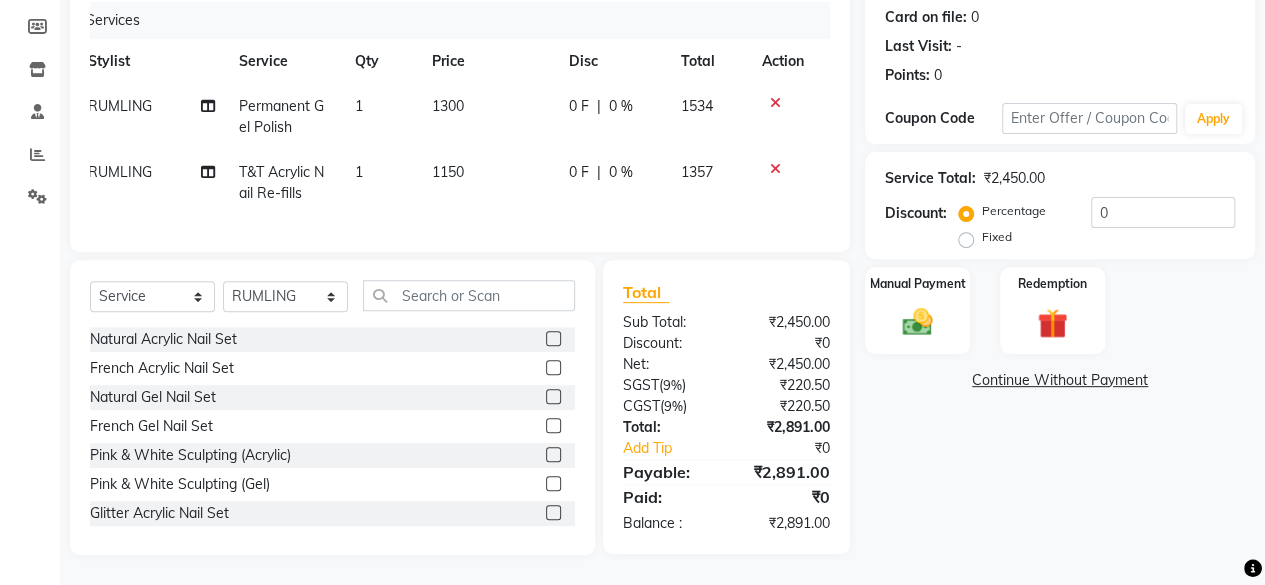 click on "Name: [FIRST_NAME]  Membership:  No Active Membership  Total Visits:  0 Card on file:  0 Last Visit:   - Points:   0  Coupon Code Apply Service Total:  ₹2,450.00  Discount:  Percentage   Fixed  0 Manual Payment Redemption  Continue Without Payment" 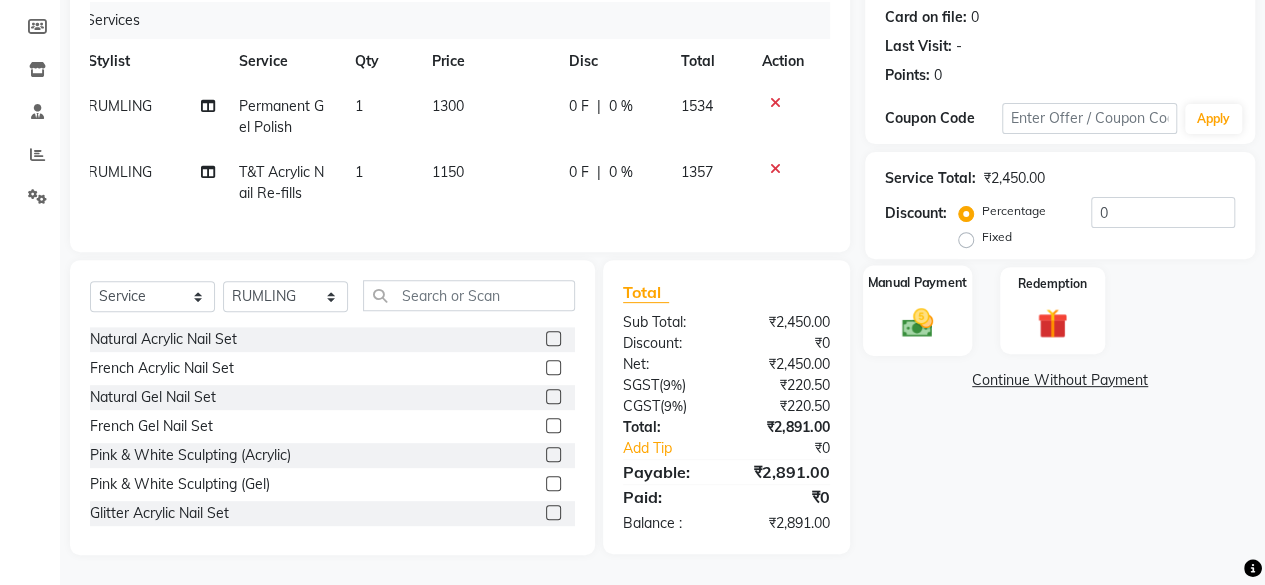 click 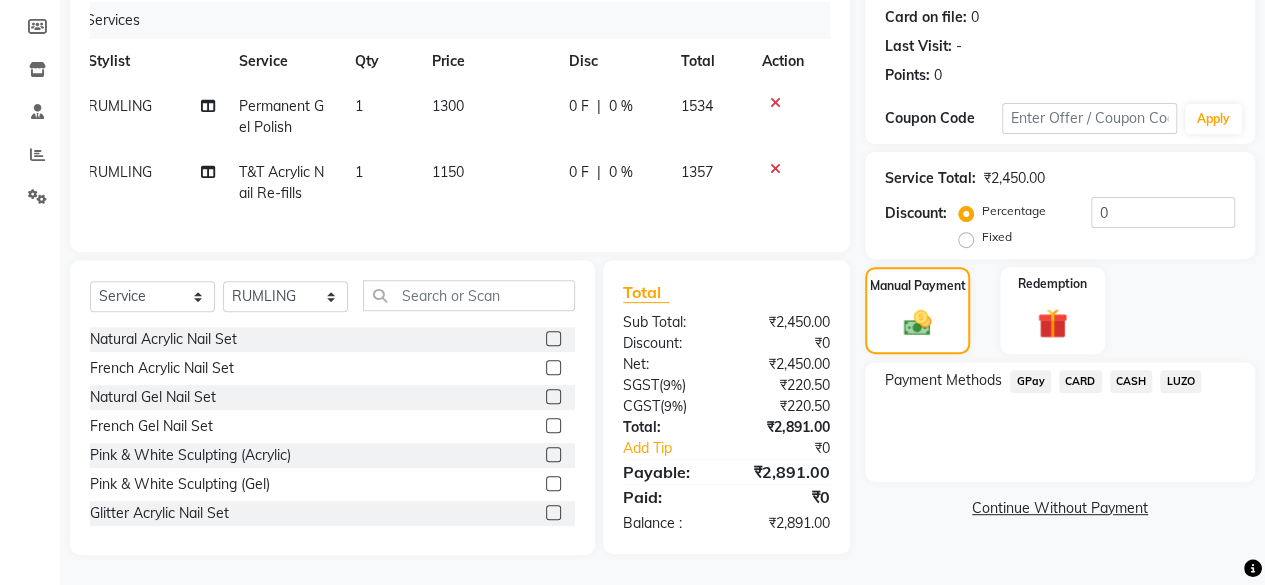 click on "GPay" 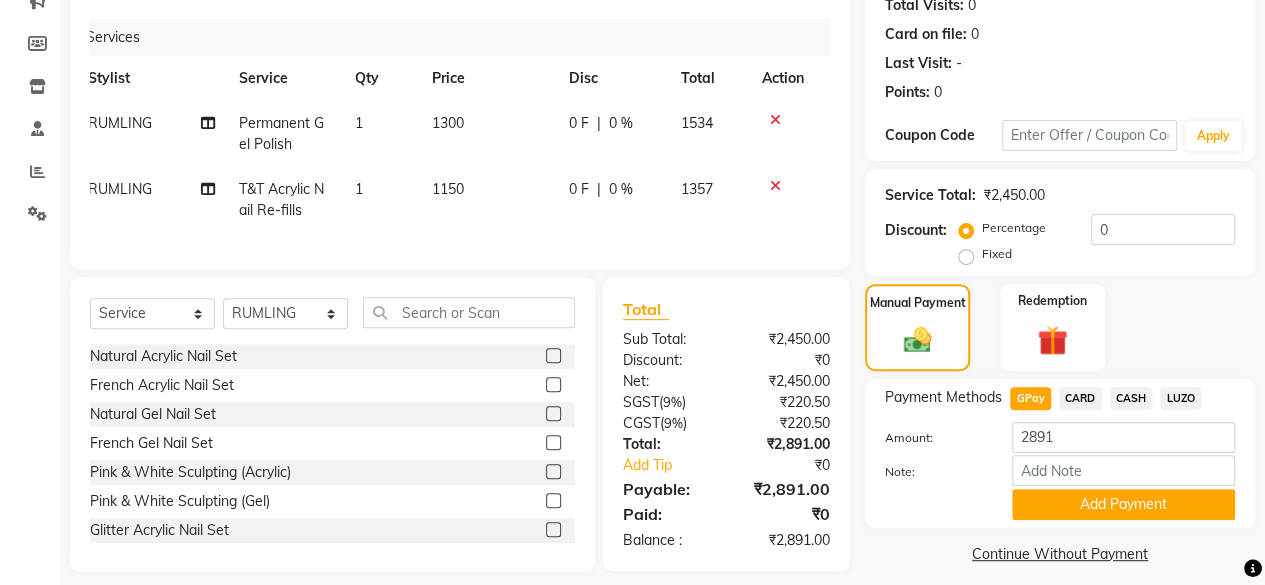 scroll, scrollTop: 260, scrollLeft: 0, axis: vertical 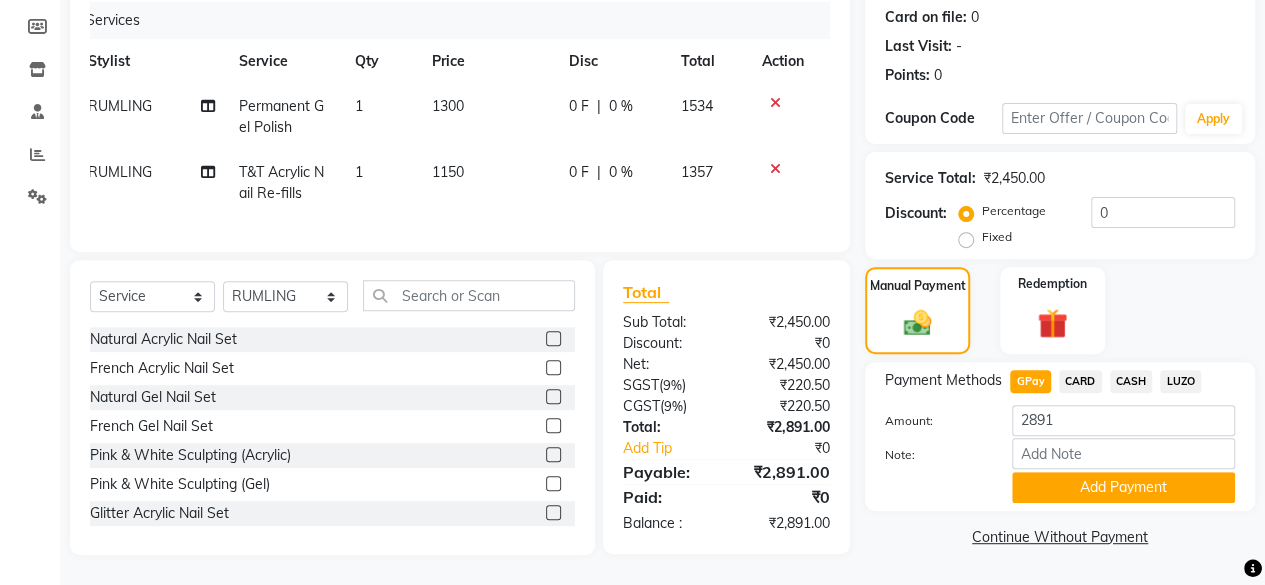 drag, startPoint x: 1204, startPoint y: 297, endPoint x: 1200, endPoint y: 308, distance: 11.7046995 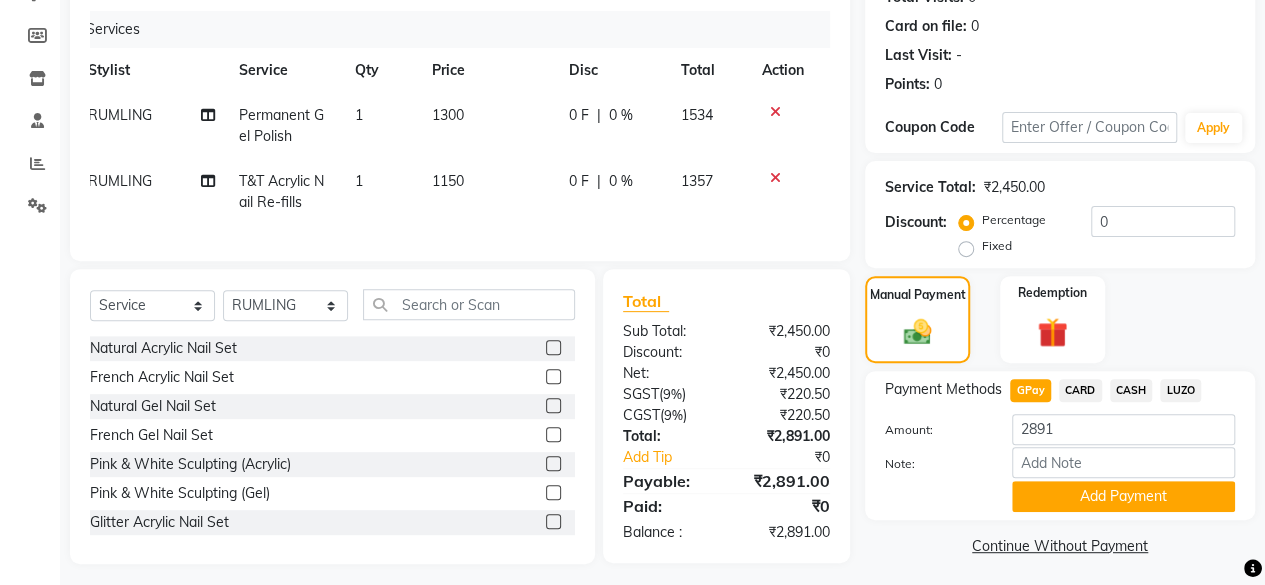 scroll, scrollTop: 260, scrollLeft: 0, axis: vertical 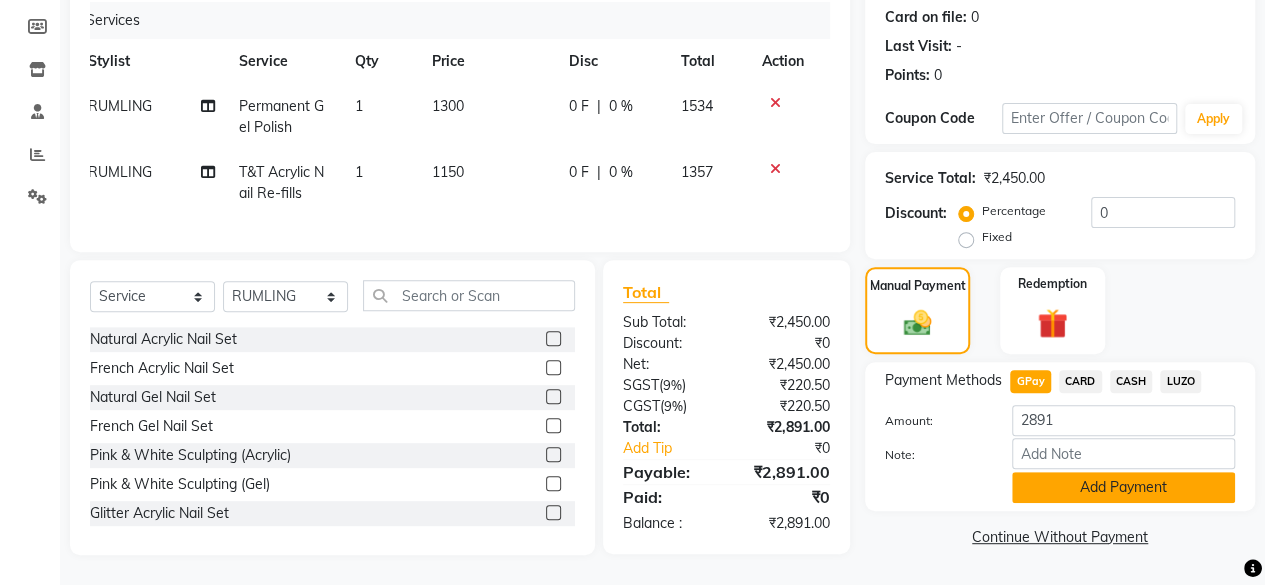 click on "Add Payment" 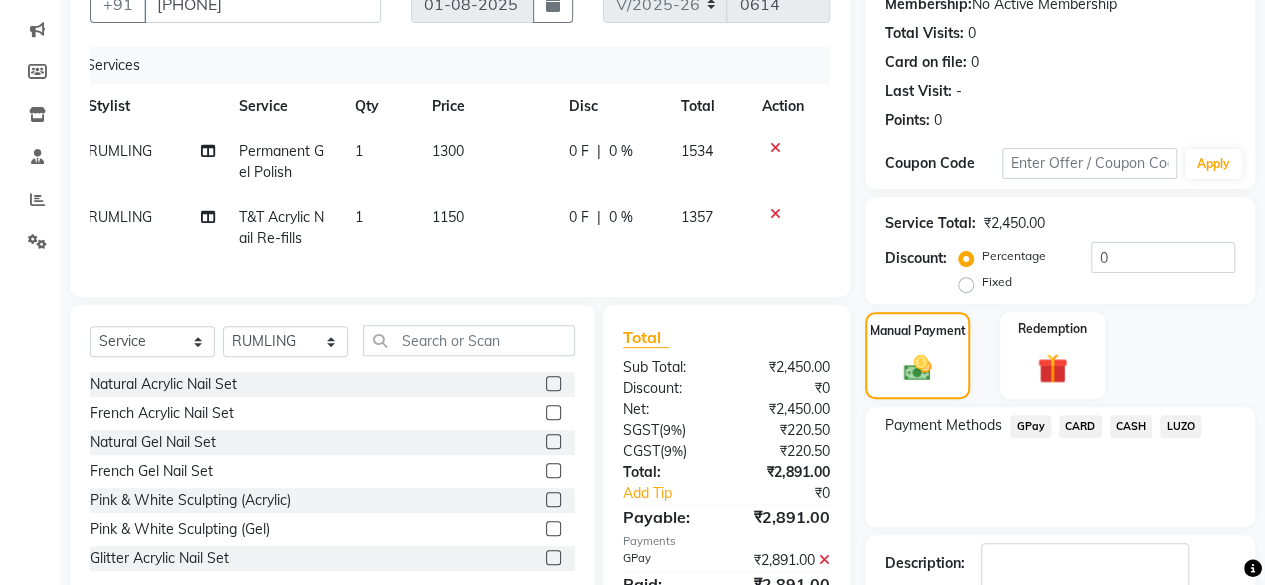 scroll, scrollTop: 324, scrollLeft: 0, axis: vertical 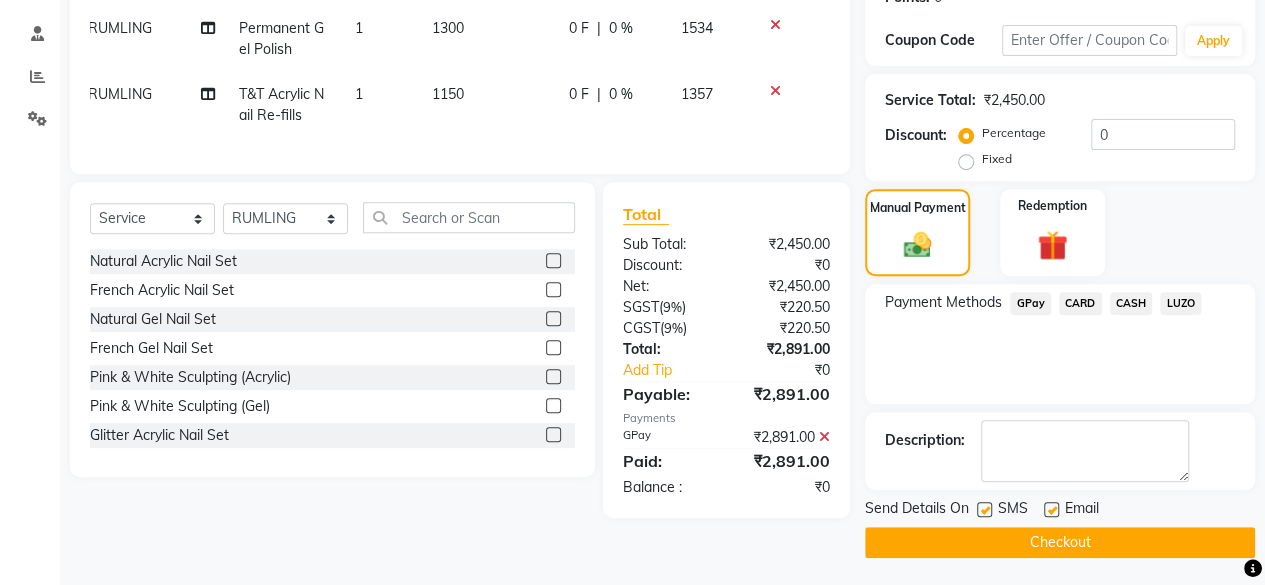 click on "Checkout" 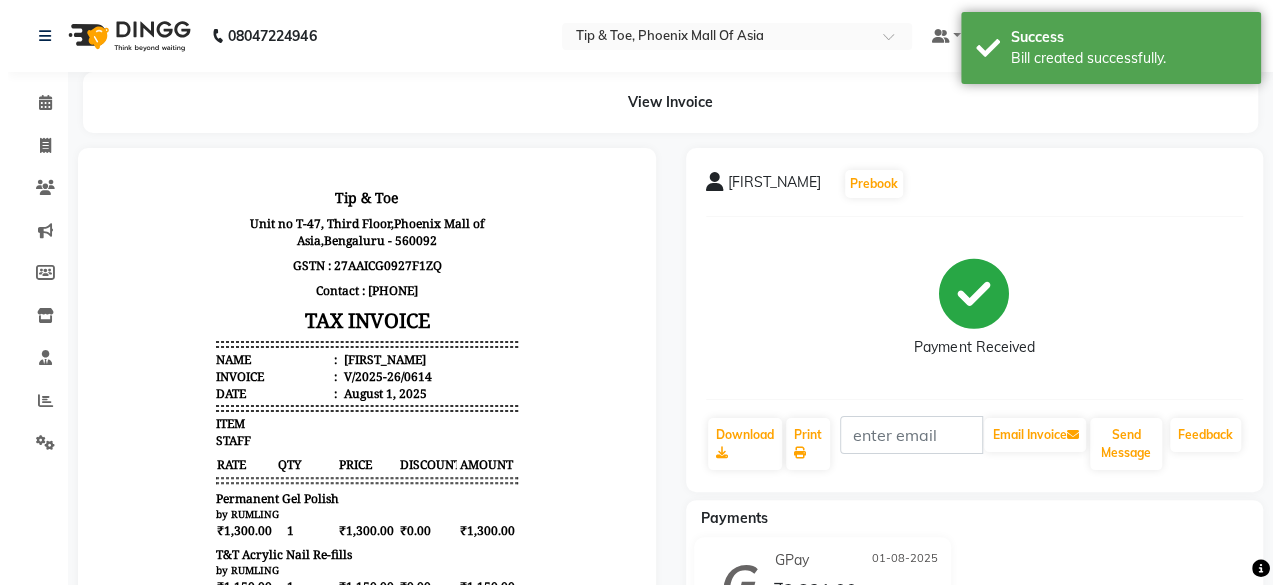 scroll, scrollTop: 0, scrollLeft: 0, axis: both 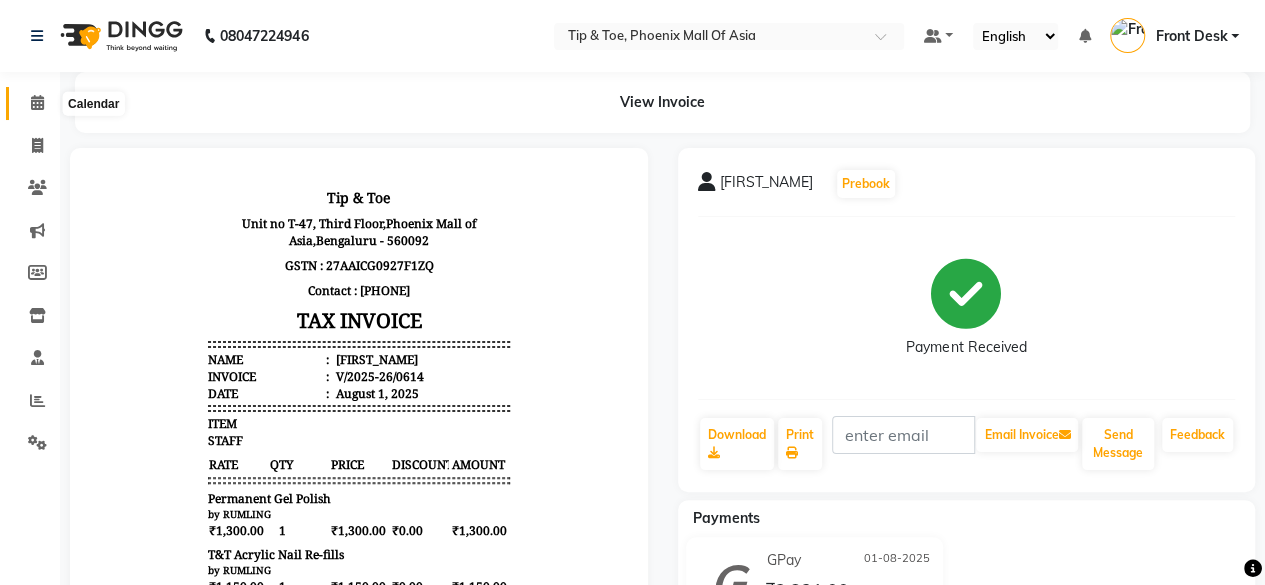 click 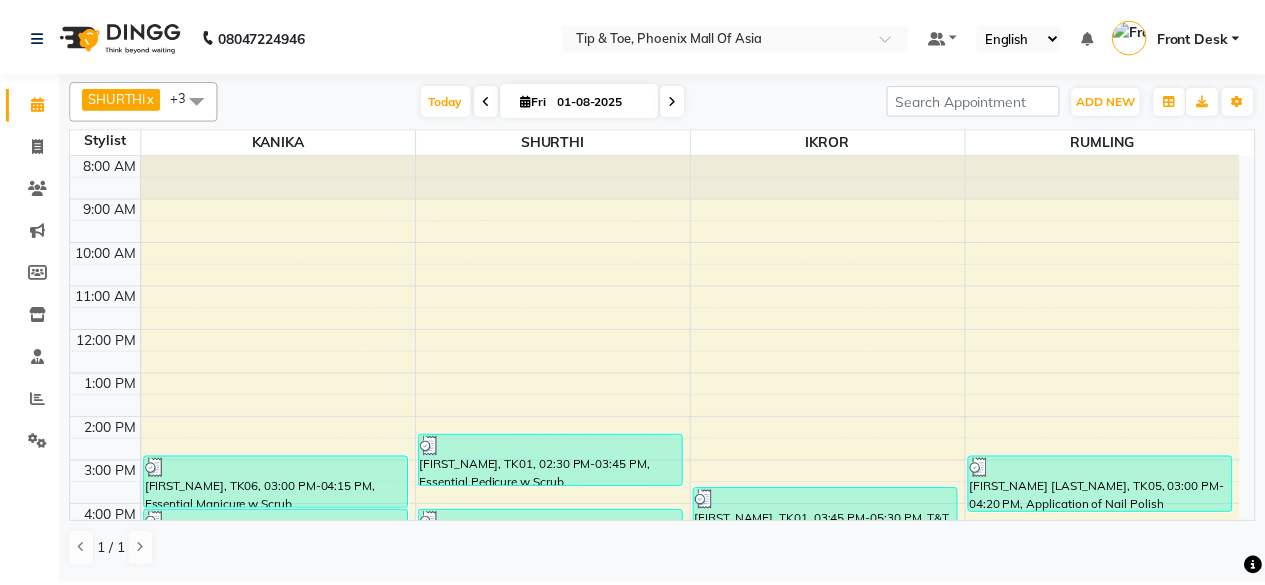 scroll, scrollTop: 193, scrollLeft: 0, axis: vertical 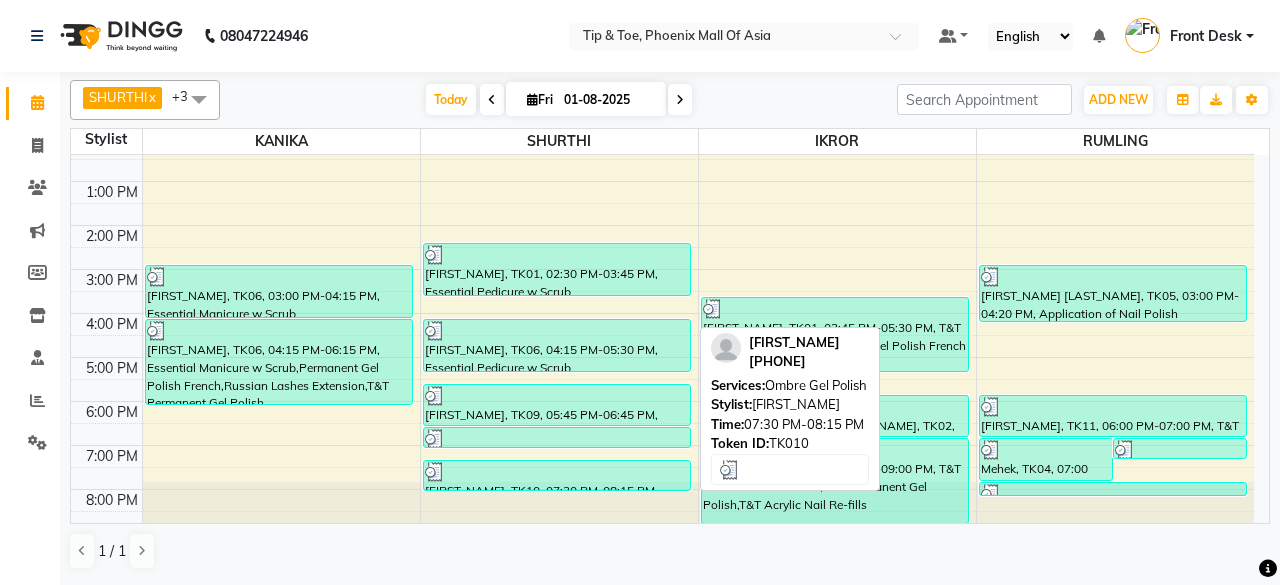 click at bounding box center [557, 472] 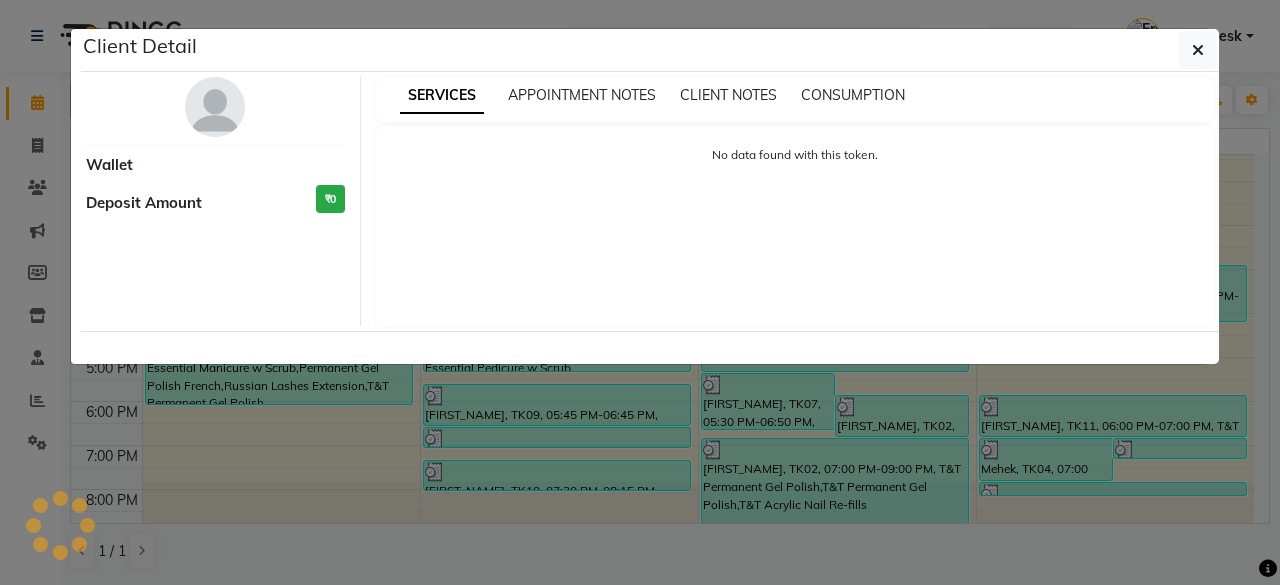 select on "3" 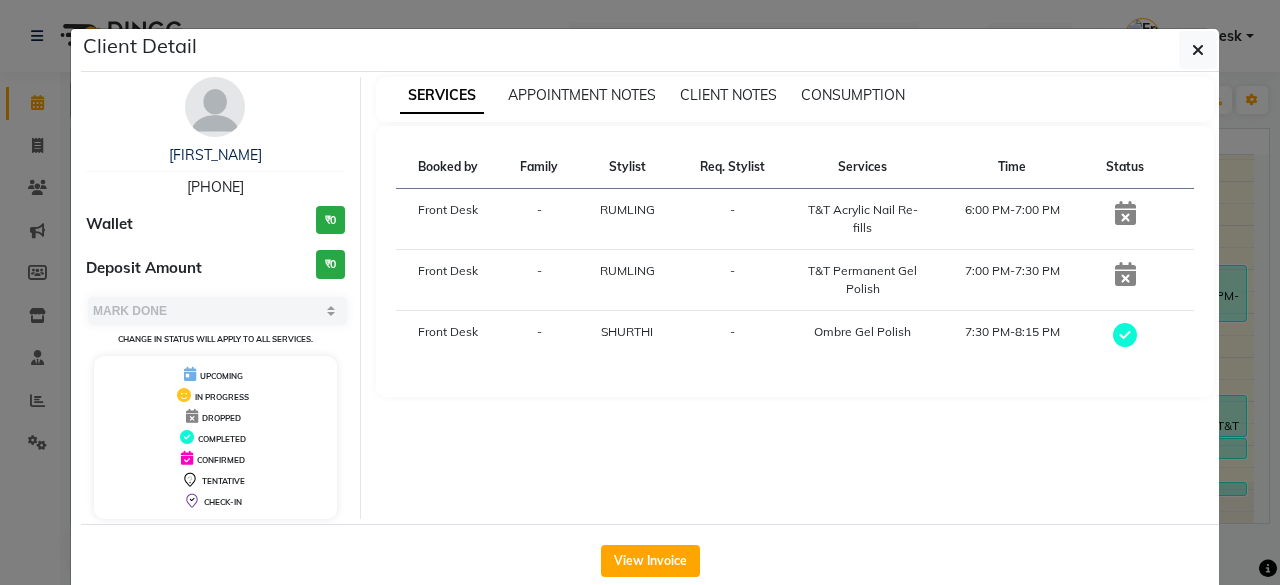 click on "SERVICES APPOINTMENT NOTES CLIENT NOTES CONSUMPTION Booked by Family Stylist Req. Stylist Services Time Status  Front Desk  - [FIRST_NAME] -  T&T Acrylic Nail Re-fills   6:00 PM-7:00 PM   Front Desk  - [FIRST_NAME] -  T&T Permanent Gel Polish   7:00 PM-7:30 PM   Front Desk  - [FIRST_NAME] -  Ombre Gel Polish   7:30 PM-8:15 PM" at bounding box center (795, 298) 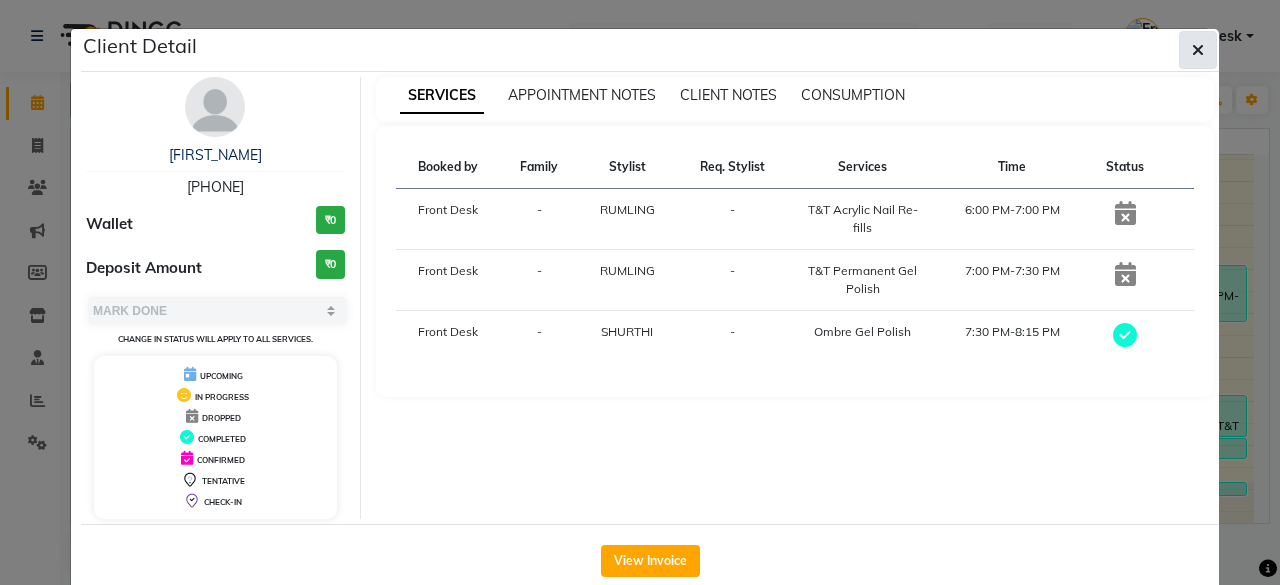 click 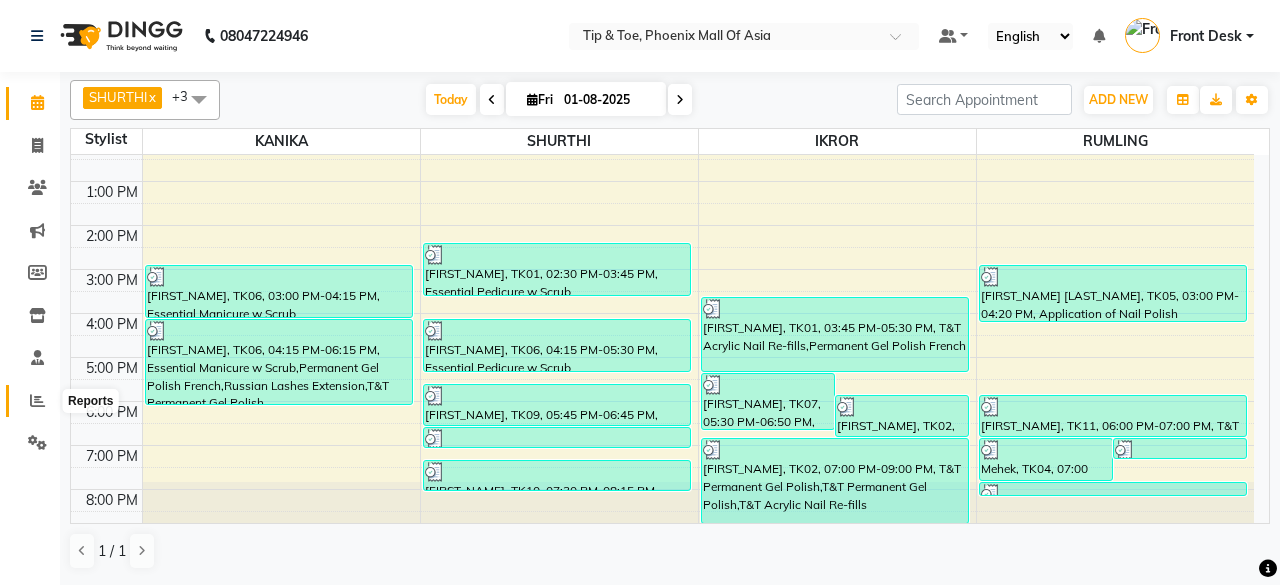click 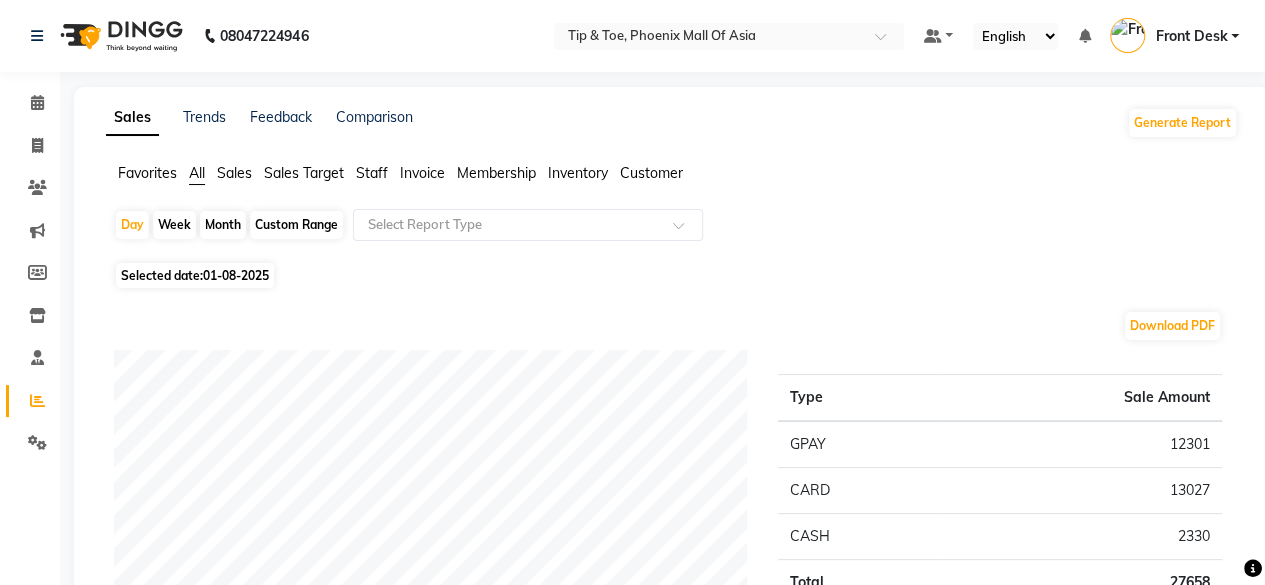 click on "Staff" 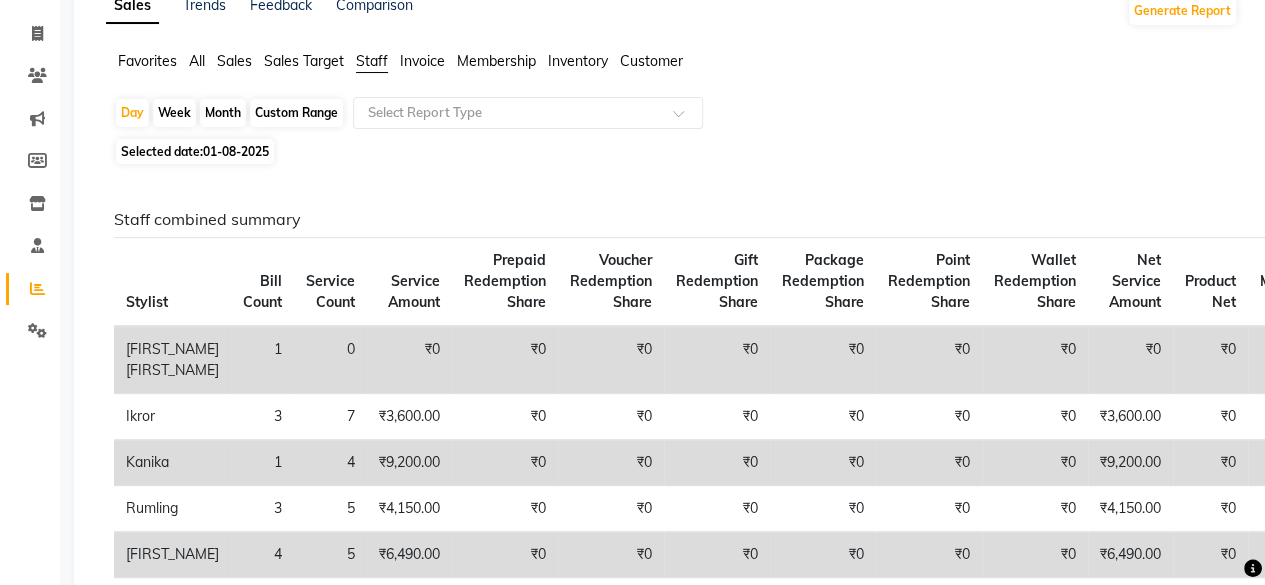 scroll, scrollTop: 0, scrollLeft: 0, axis: both 